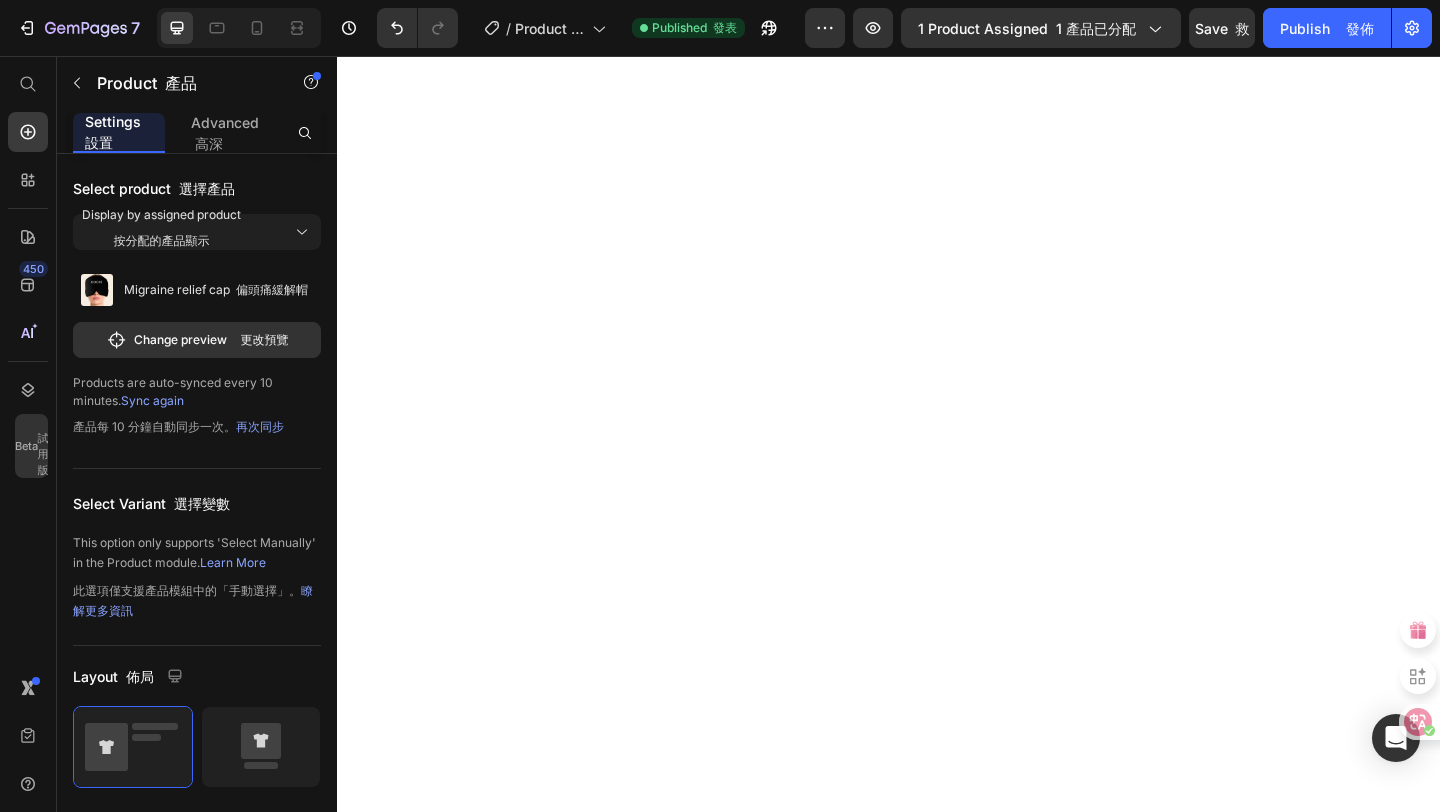 scroll, scrollTop: 0, scrollLeft: 0, axis: both 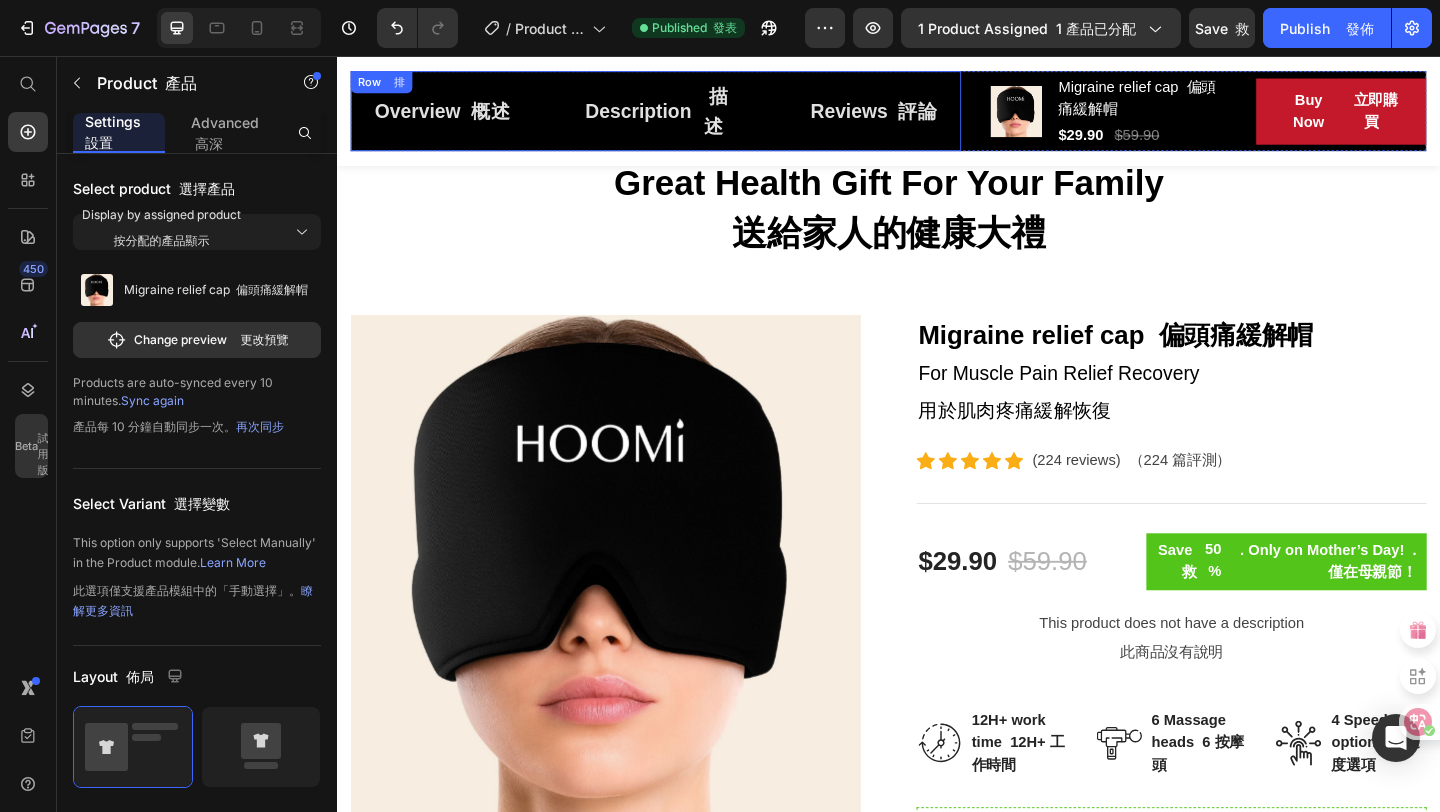 click on "Overview    概述 Button    按鈕 Description    描述 Button    按鈕 Reviews    評論 Button    按鈕 Row    排" at bounding box center [684, 115] 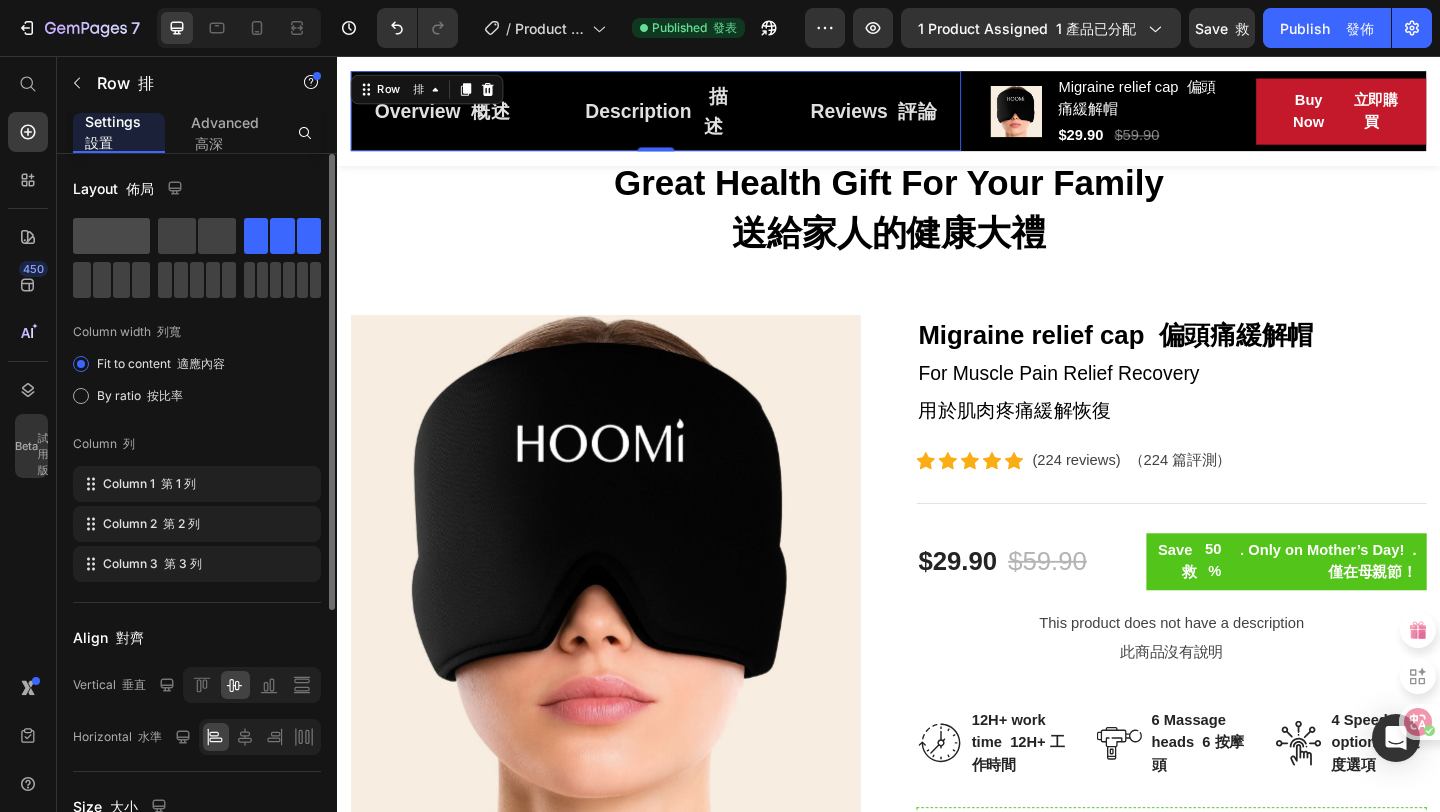 click 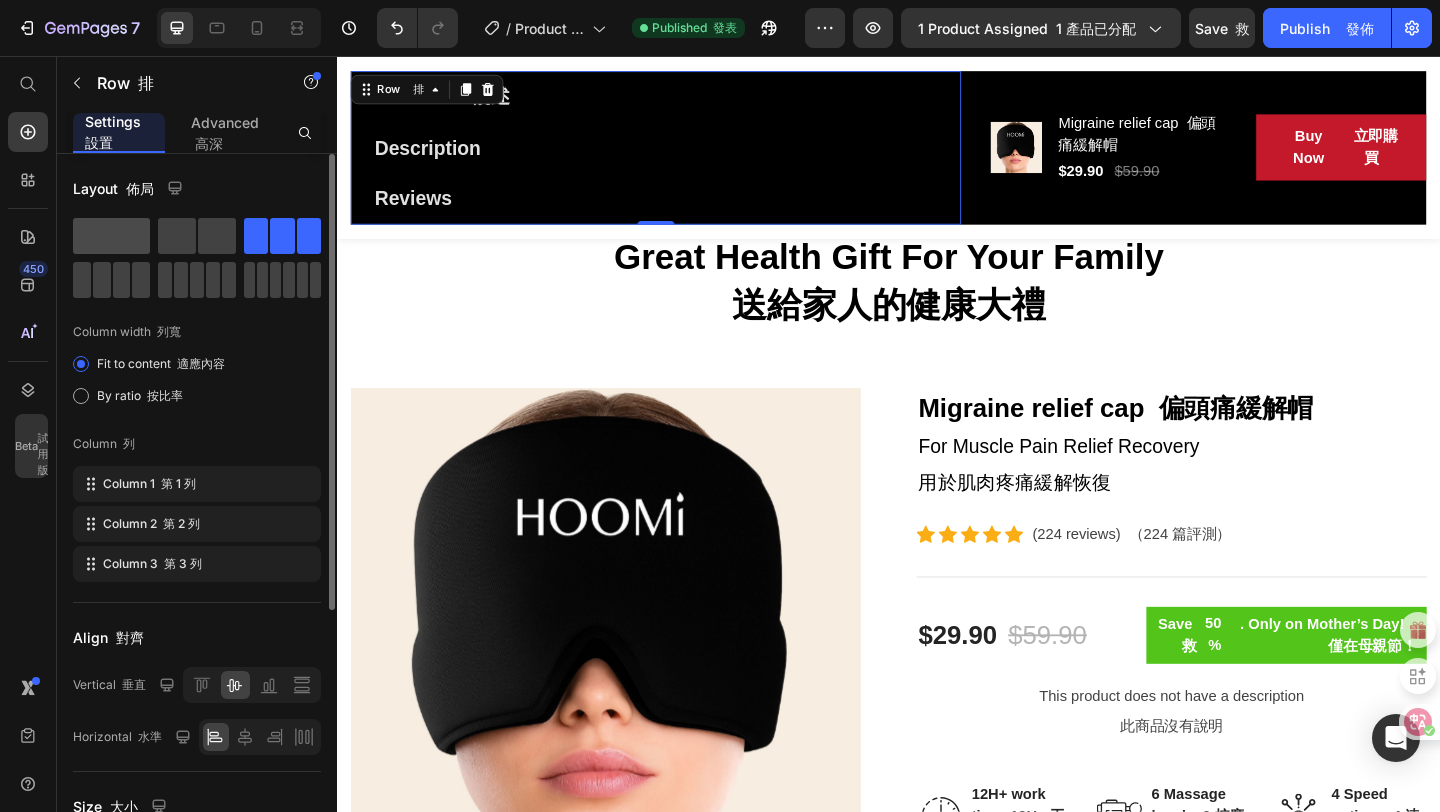scroll, scrollTop: 197, scrollLeft: 0, axis: vertical 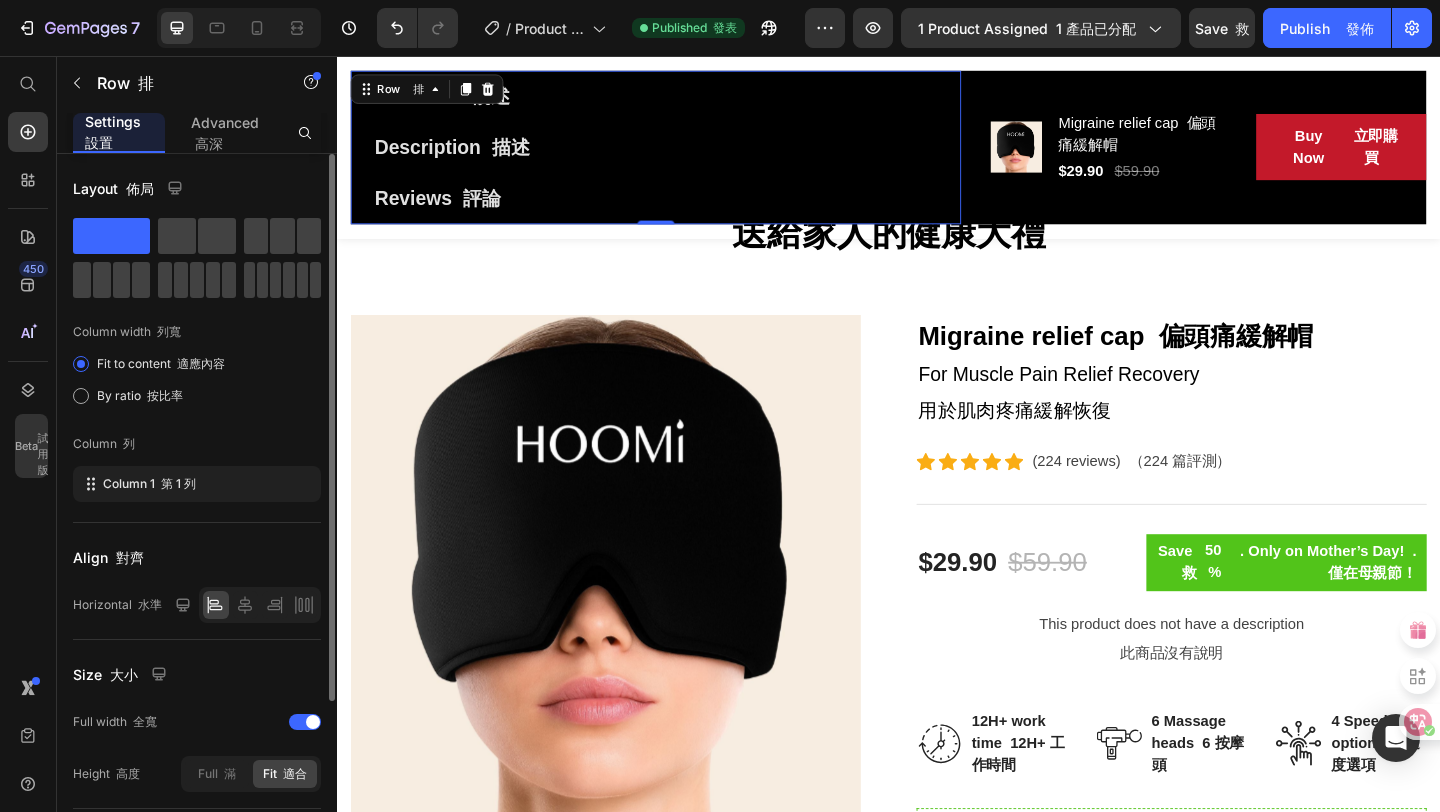 click 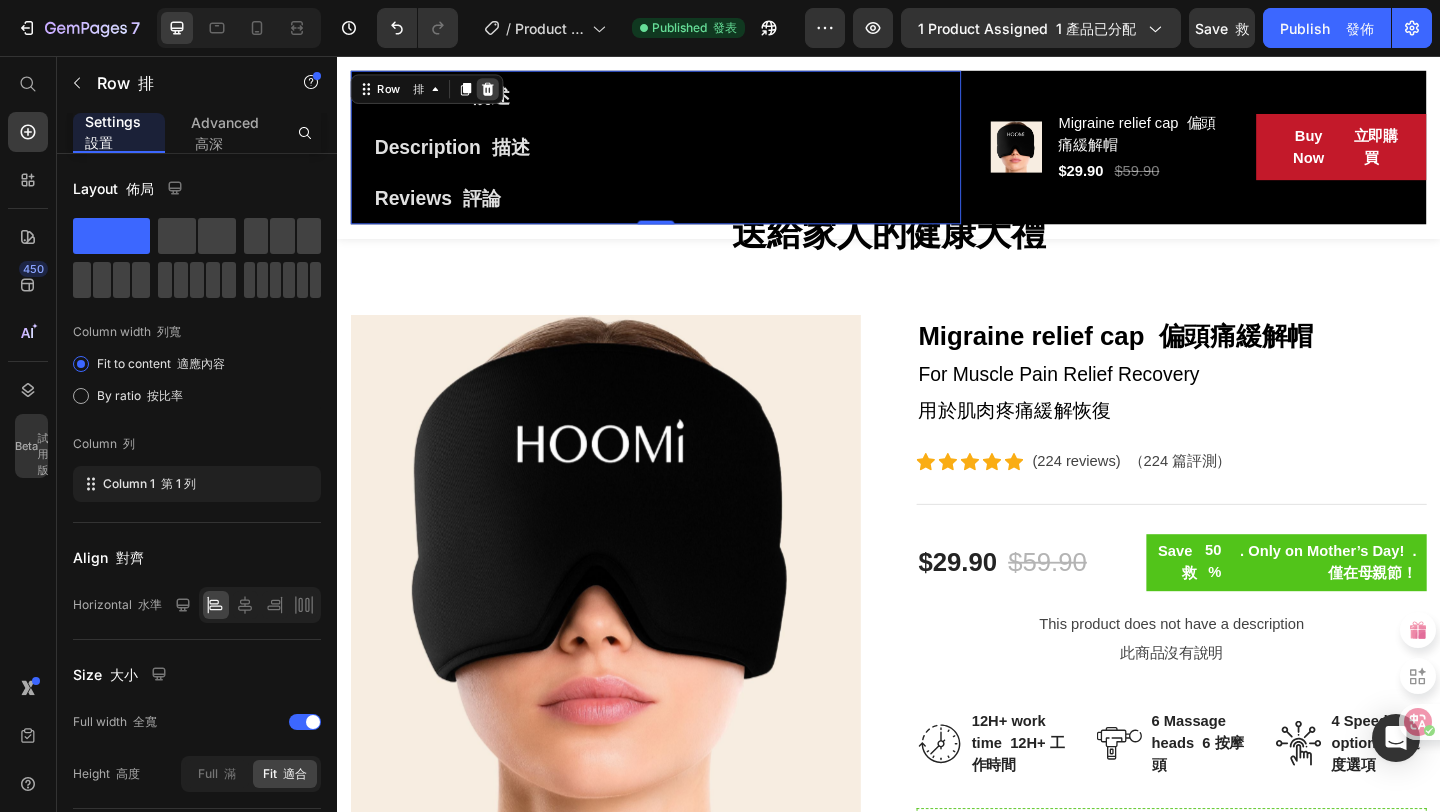 click 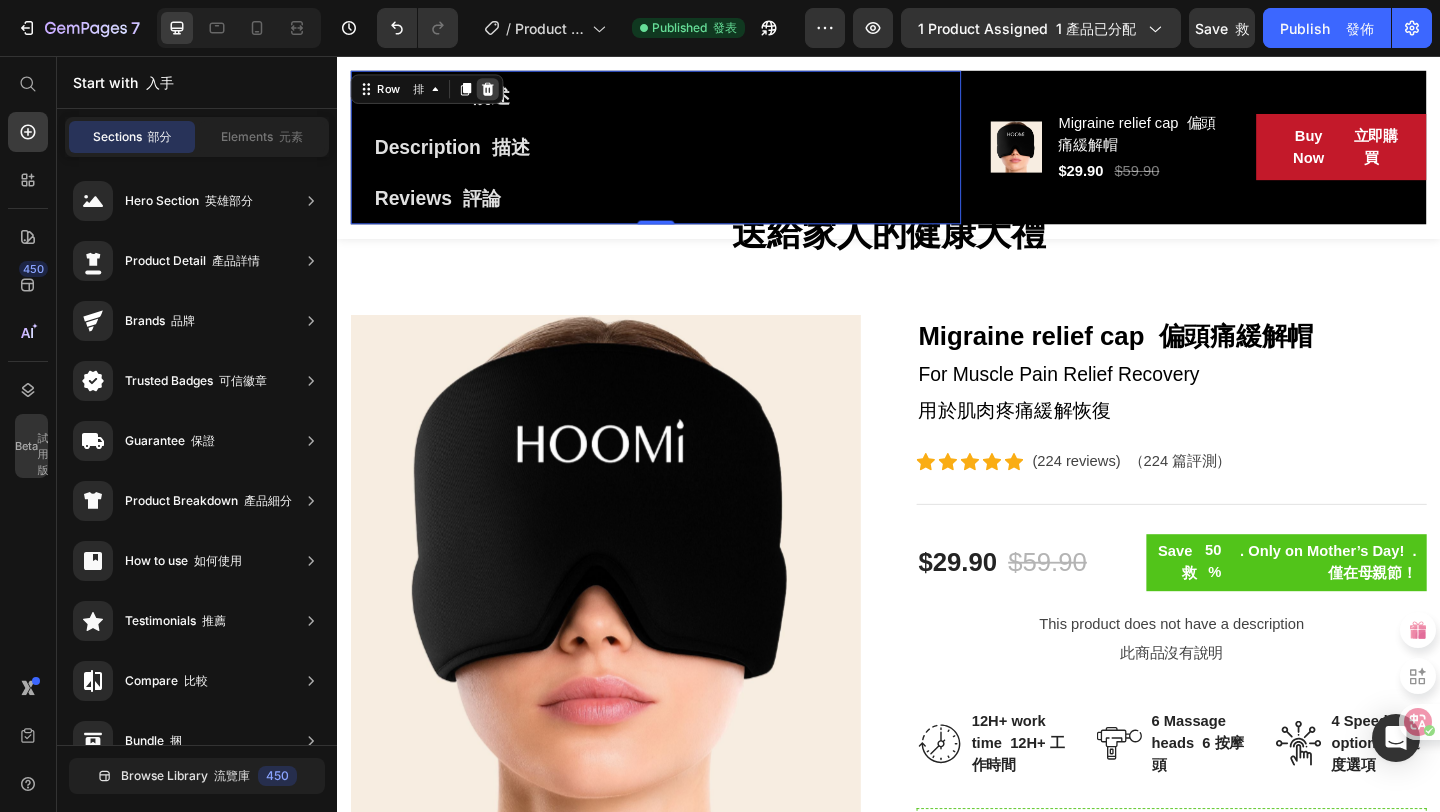 scroll, scrollTop: 111, scrollLeft: 0, axis: vertical 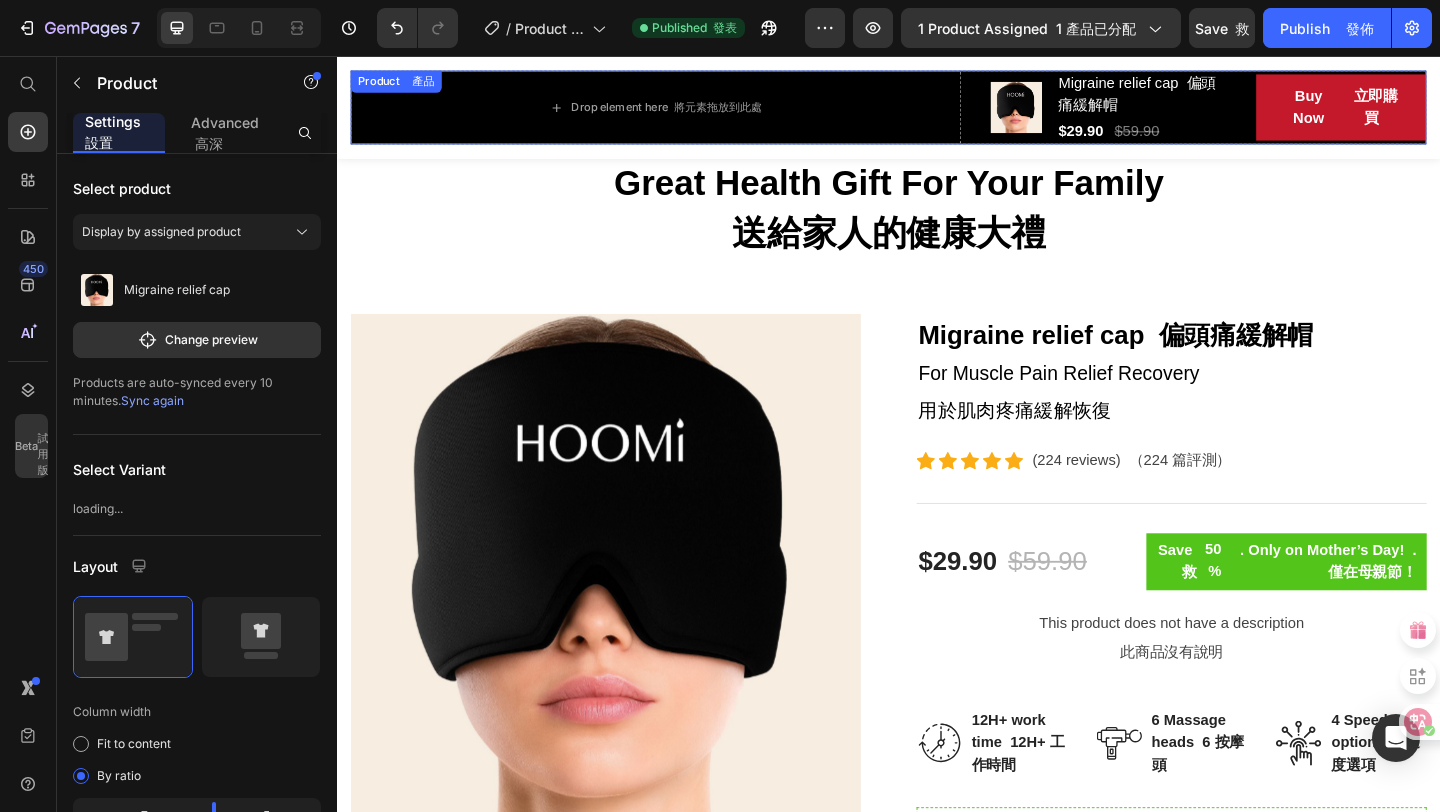 click on "Drop element here    將元素拖放到此處 Product Images    產品圖片 Migraine relief cap    偏頭痛緩解帽 (P) Title    （P） 標題 $29.90 (P) Price    （P） 價格 $59.90 (P) Price    （P） 價格 Row    排 Buy Now    立即購買 (P) Cart Button    （P） 購物車按鈕 Row    排 Row    排 Product    產品" at bounding box center [937, 112] 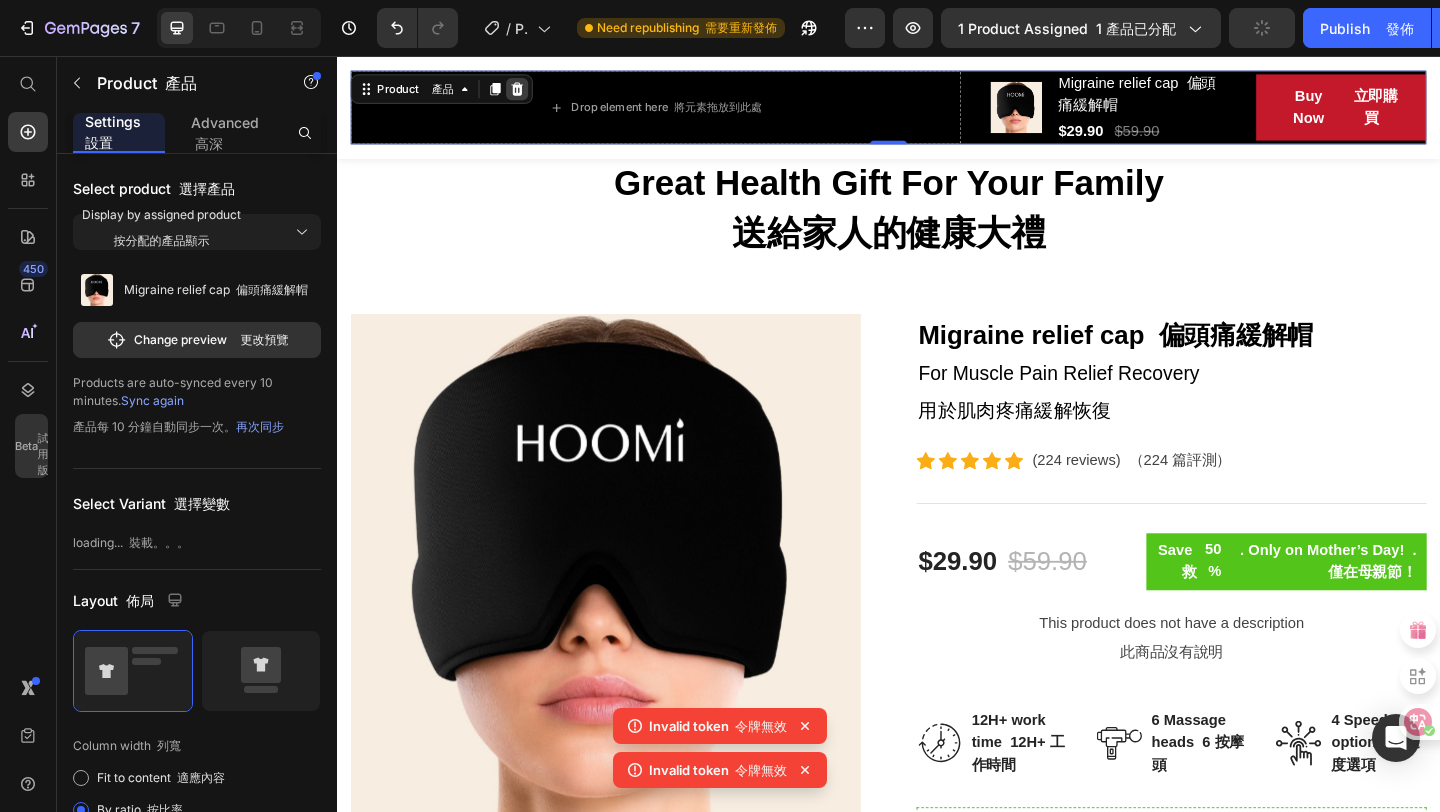 click 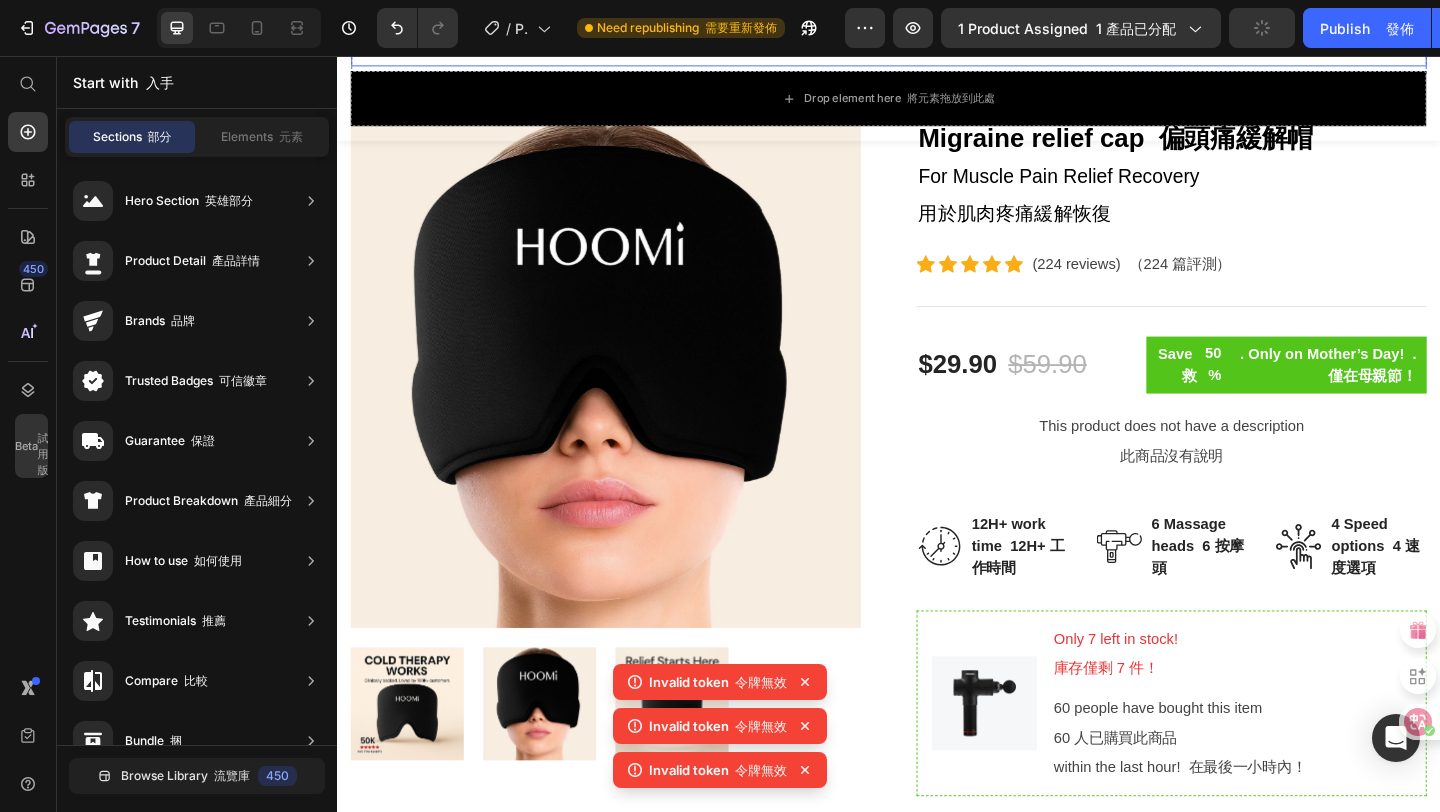 scroll, scrollTop: 0, scrollLeft: 0, axis: both 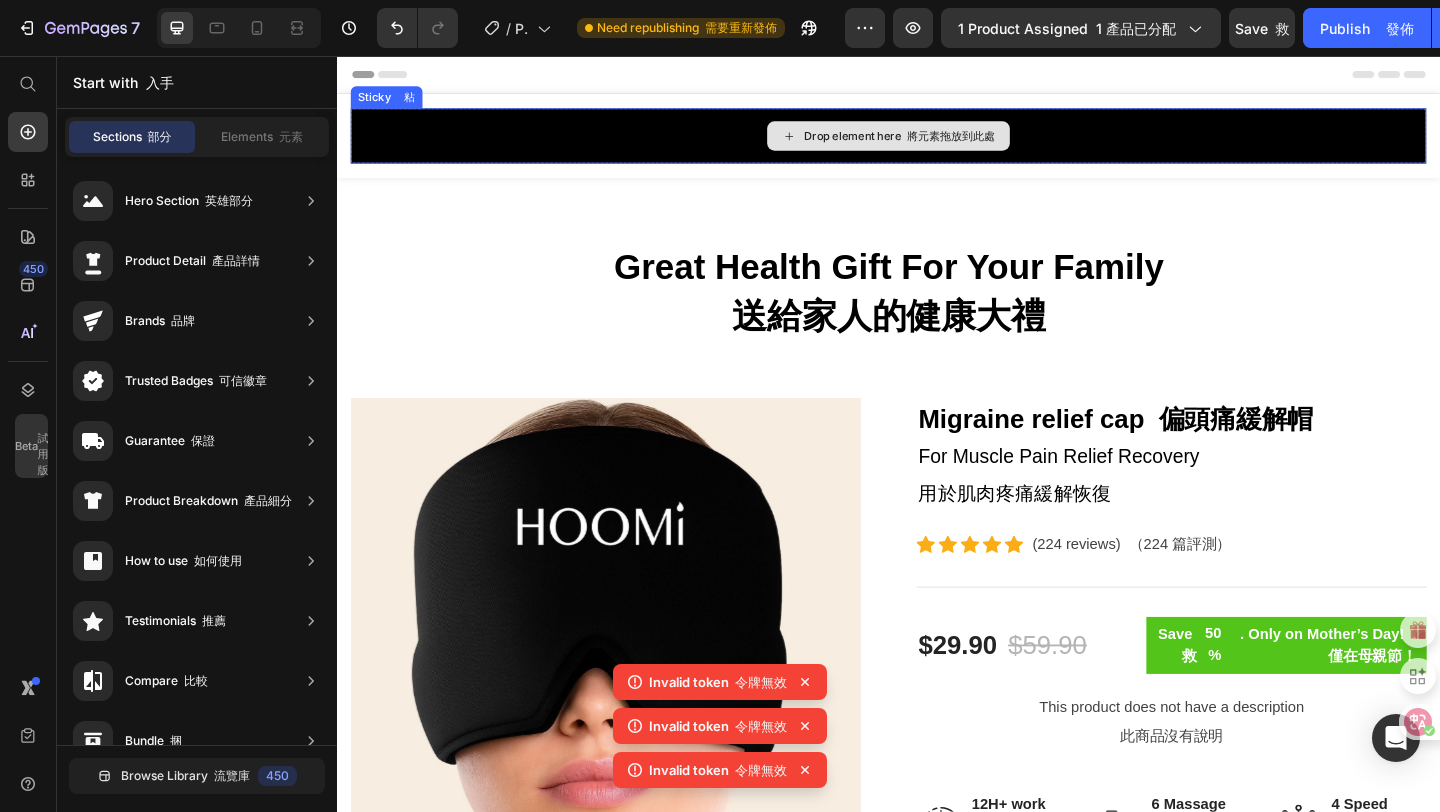click 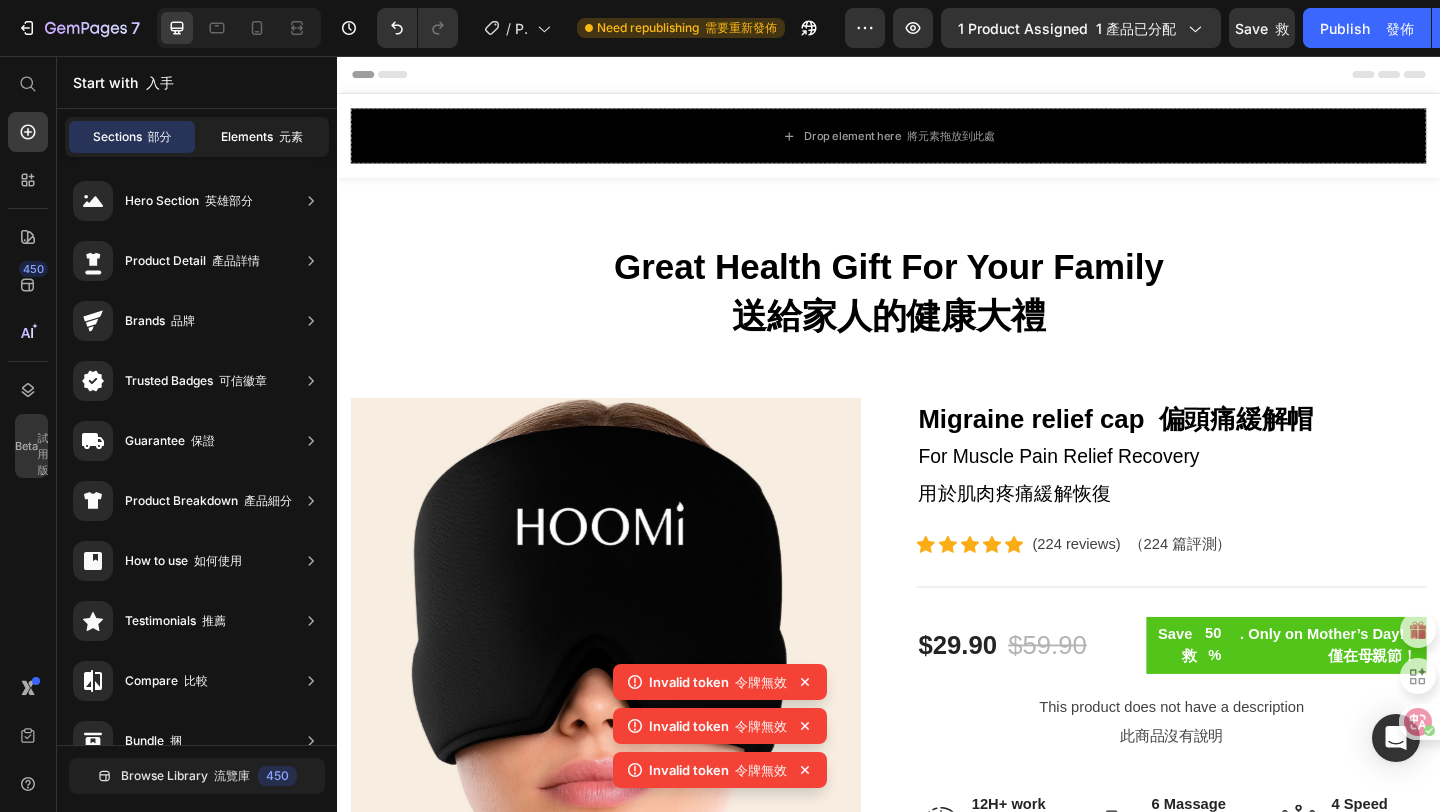click on "Elements    元素" at bounding box center (262, 137) 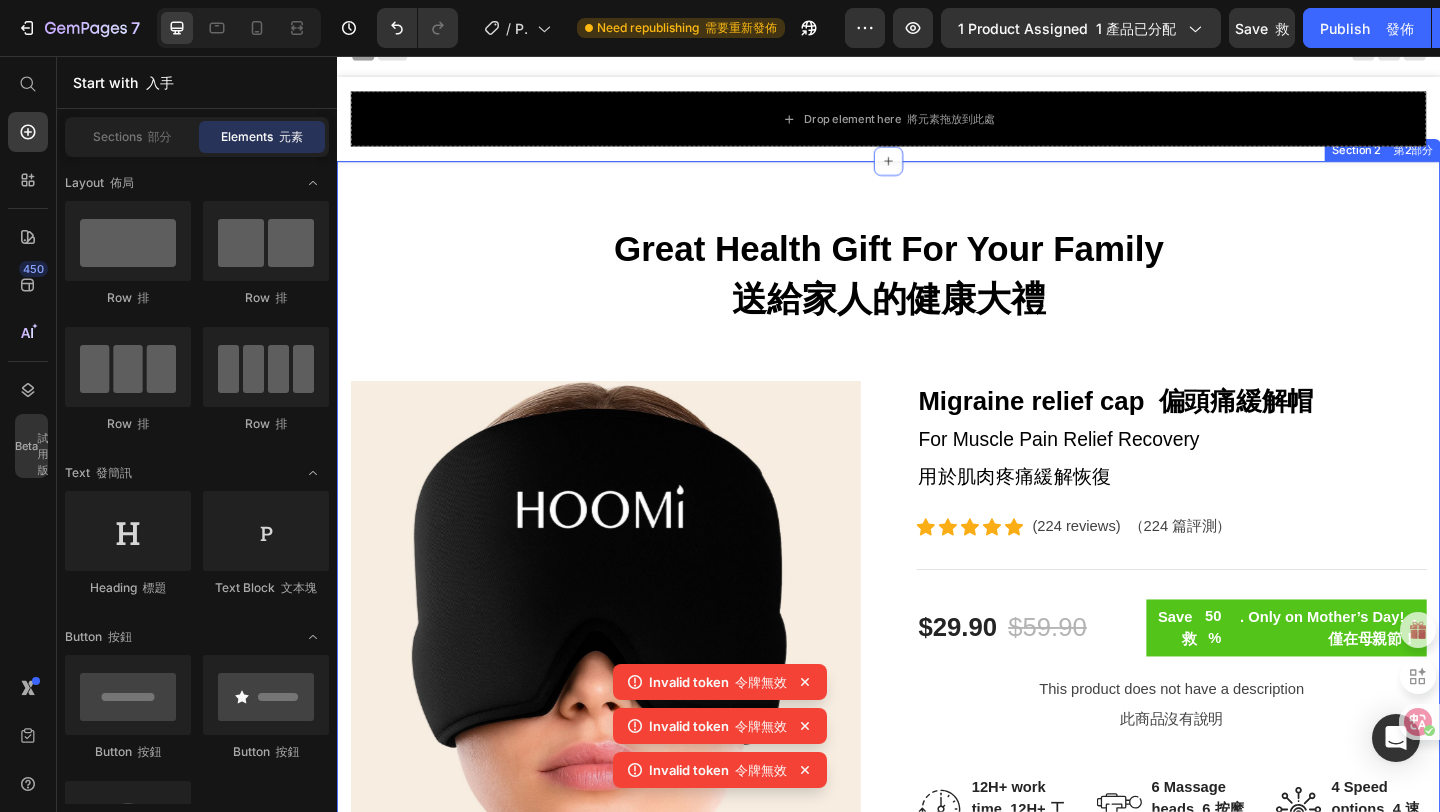 scroll, scrollTop: 41, scrollLeft: 0, axis: vertical 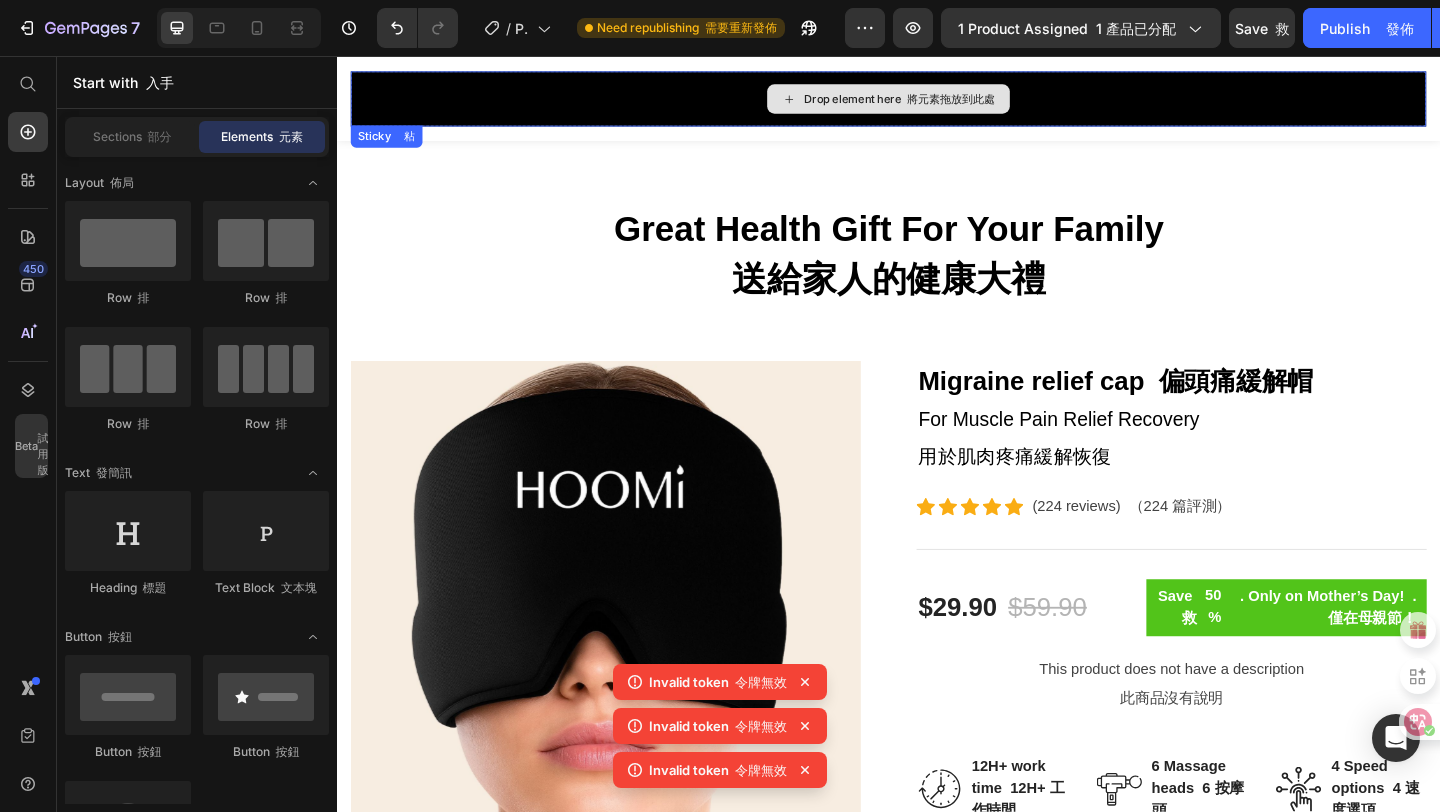 click 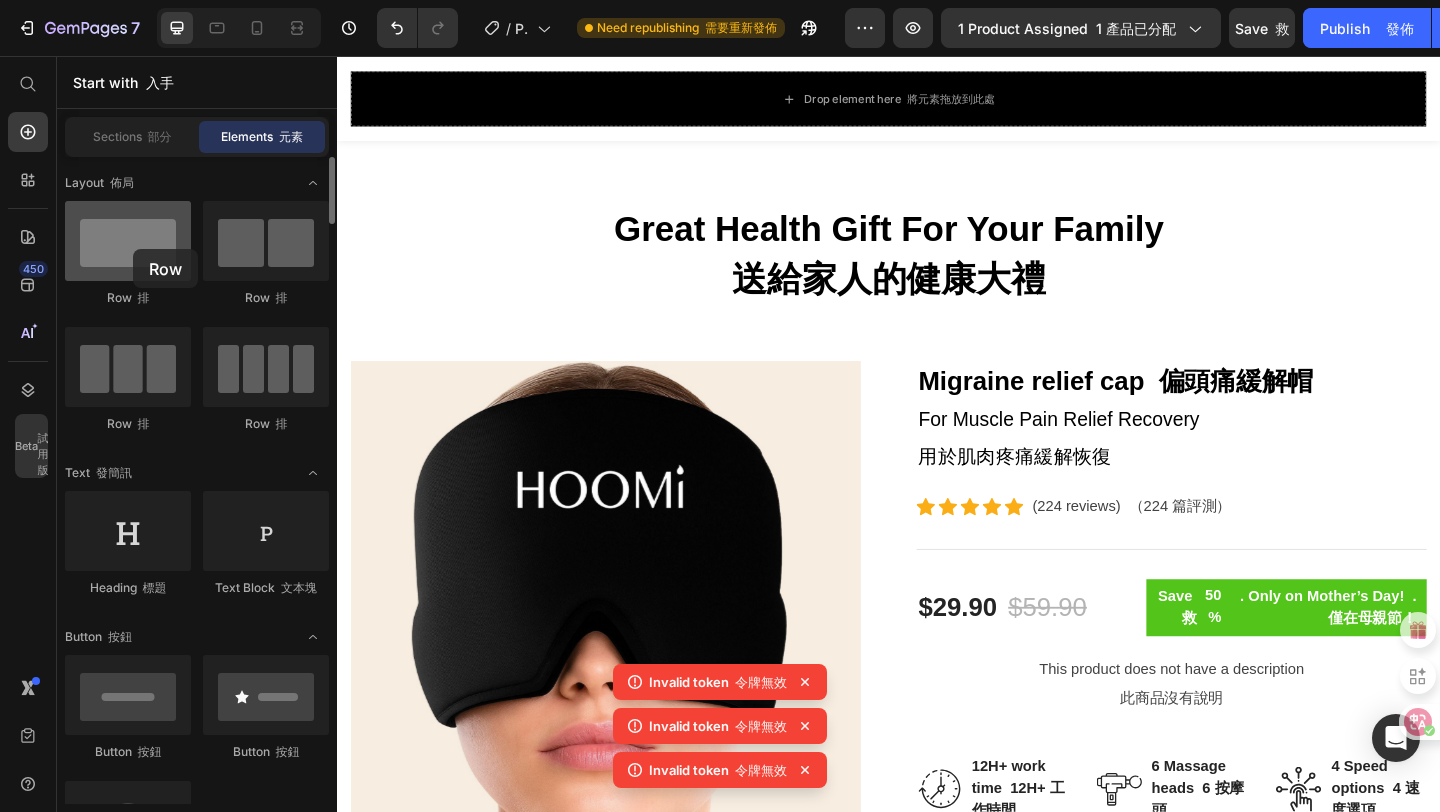 click at bounding box center (128, 241) 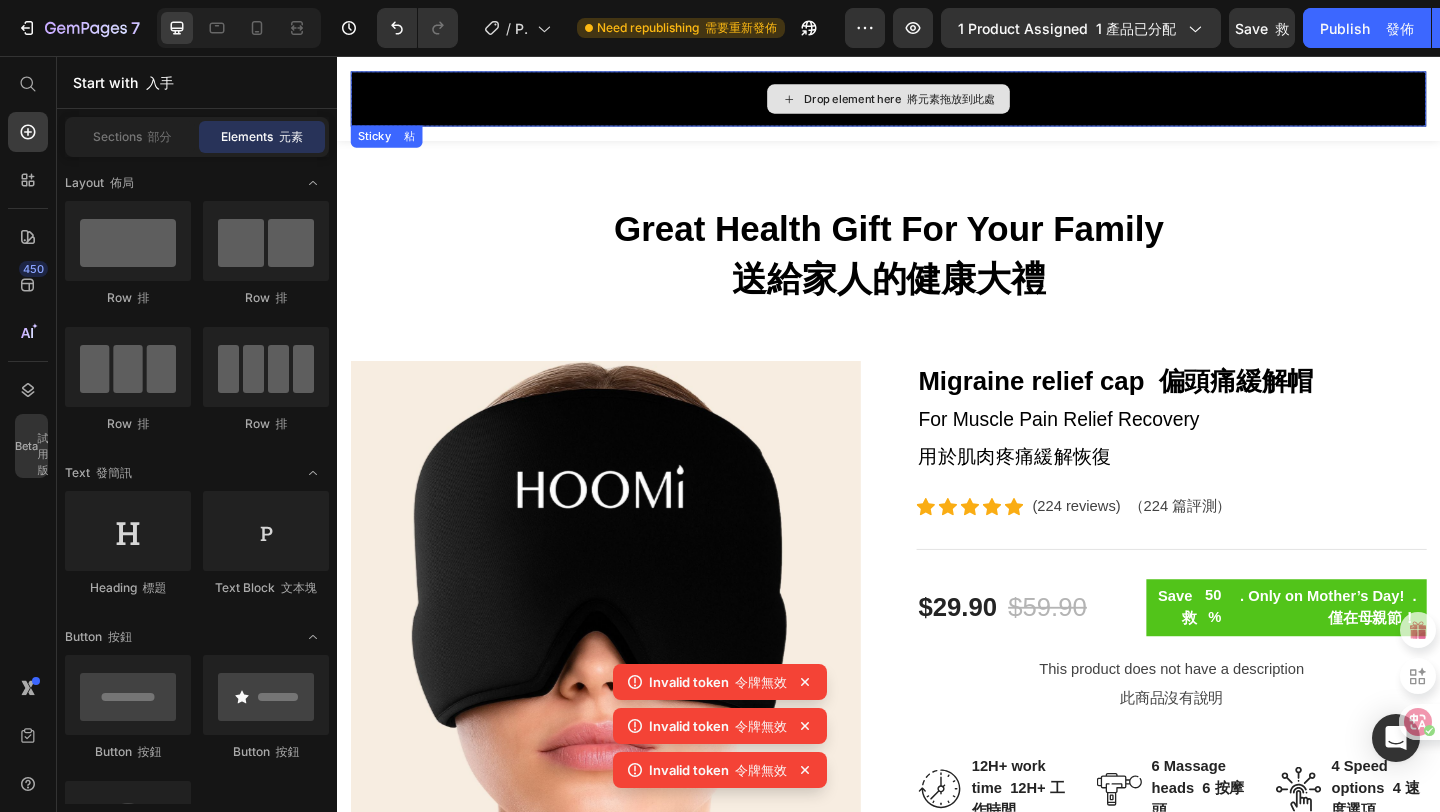 click on "Drop element here    將元素拖放到此處" at bounding box center [937, 102] 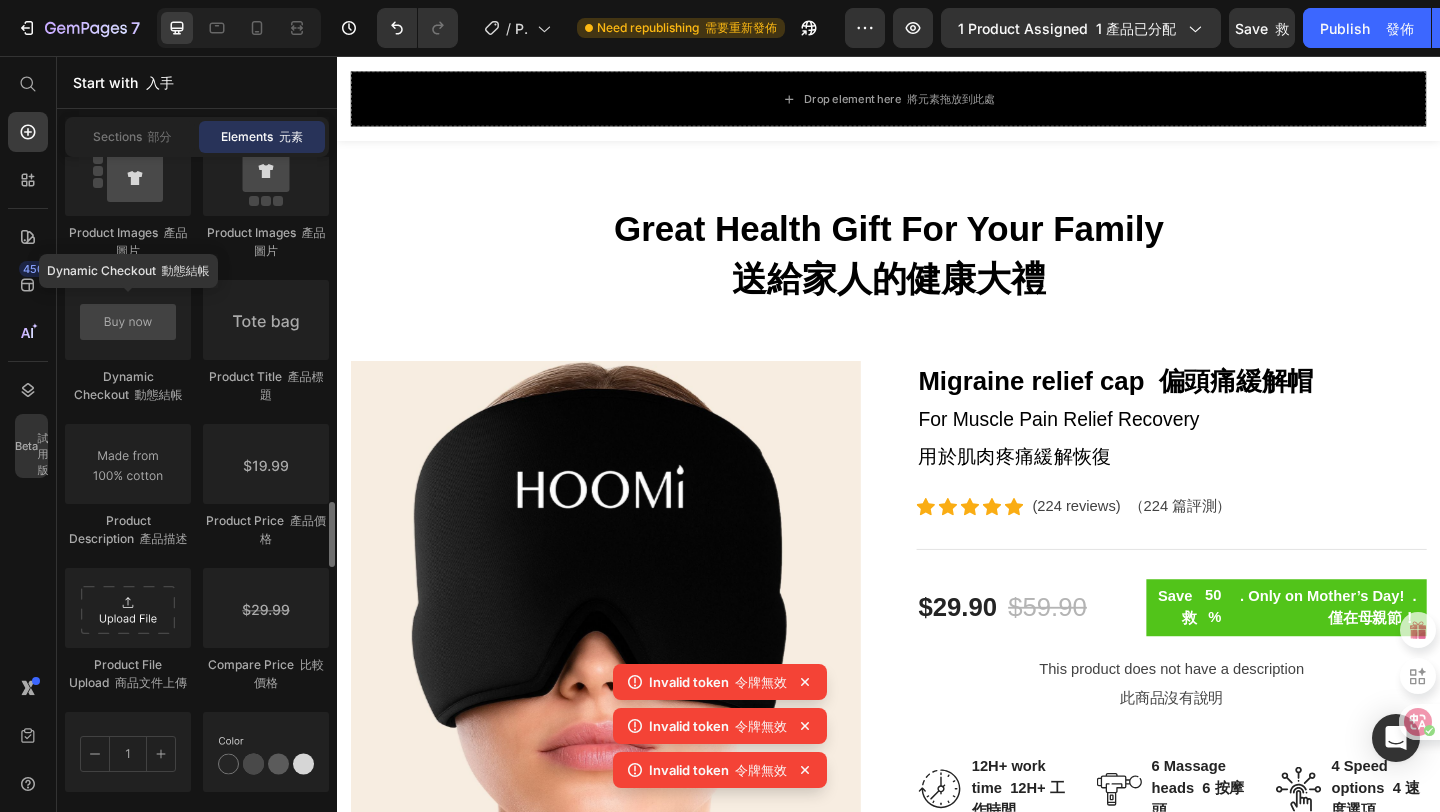 scroll, scrollTop: 3377, scrollLeft: 0, axis: vertical 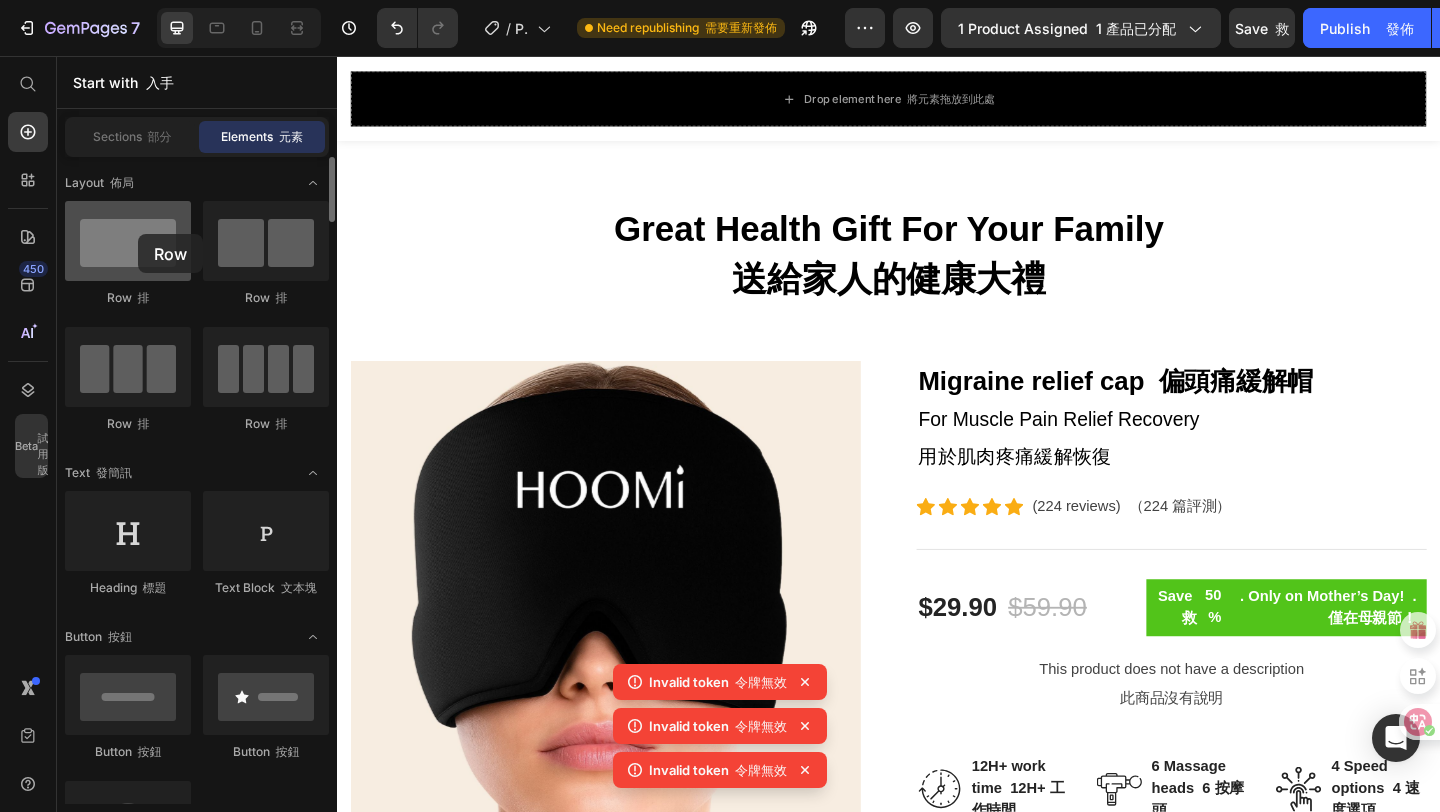 click at bounding box center (128, 241) 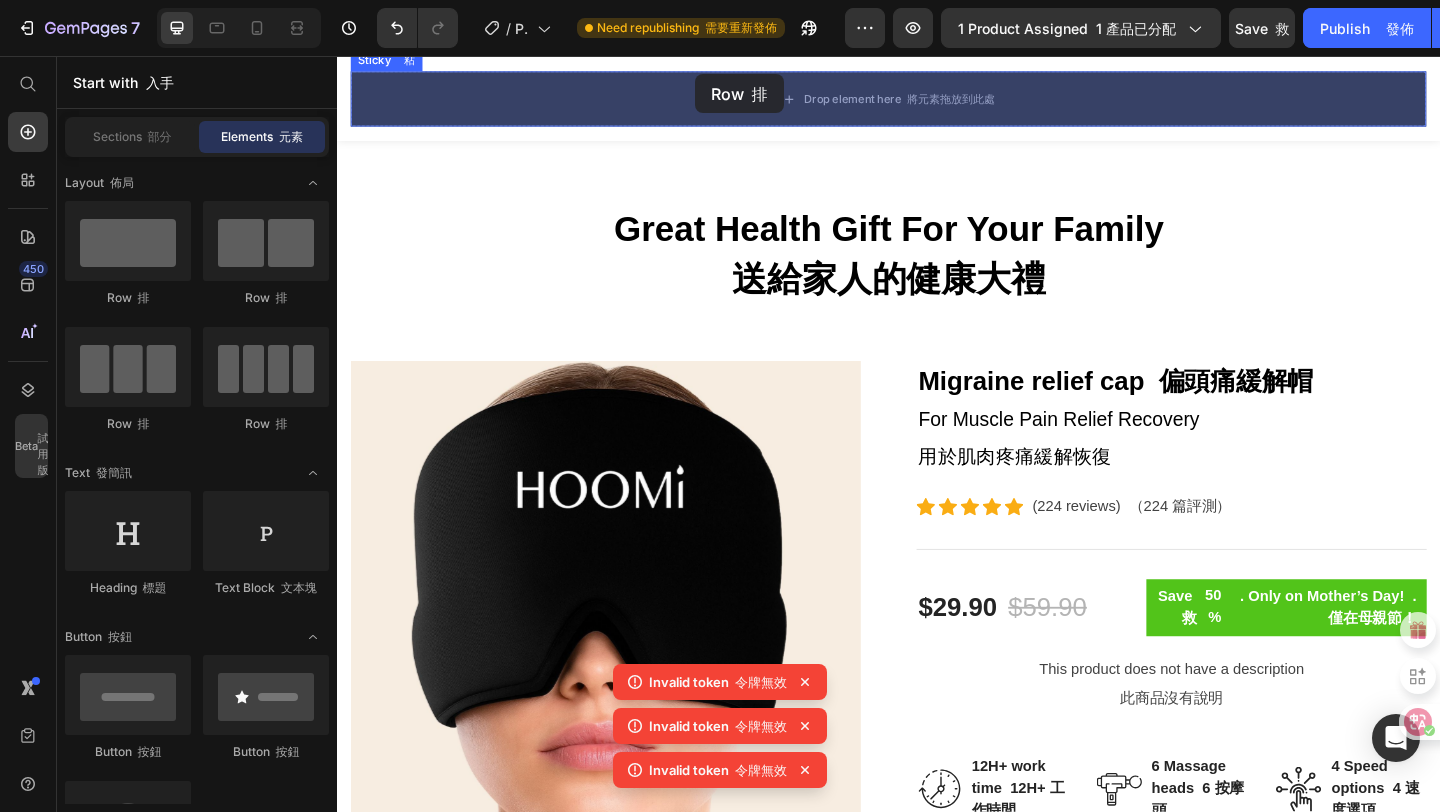 drag, startPoint x: 475, startPoint y: 290, endPoint x: 727, endPoint y: 131, distance: 297.9681 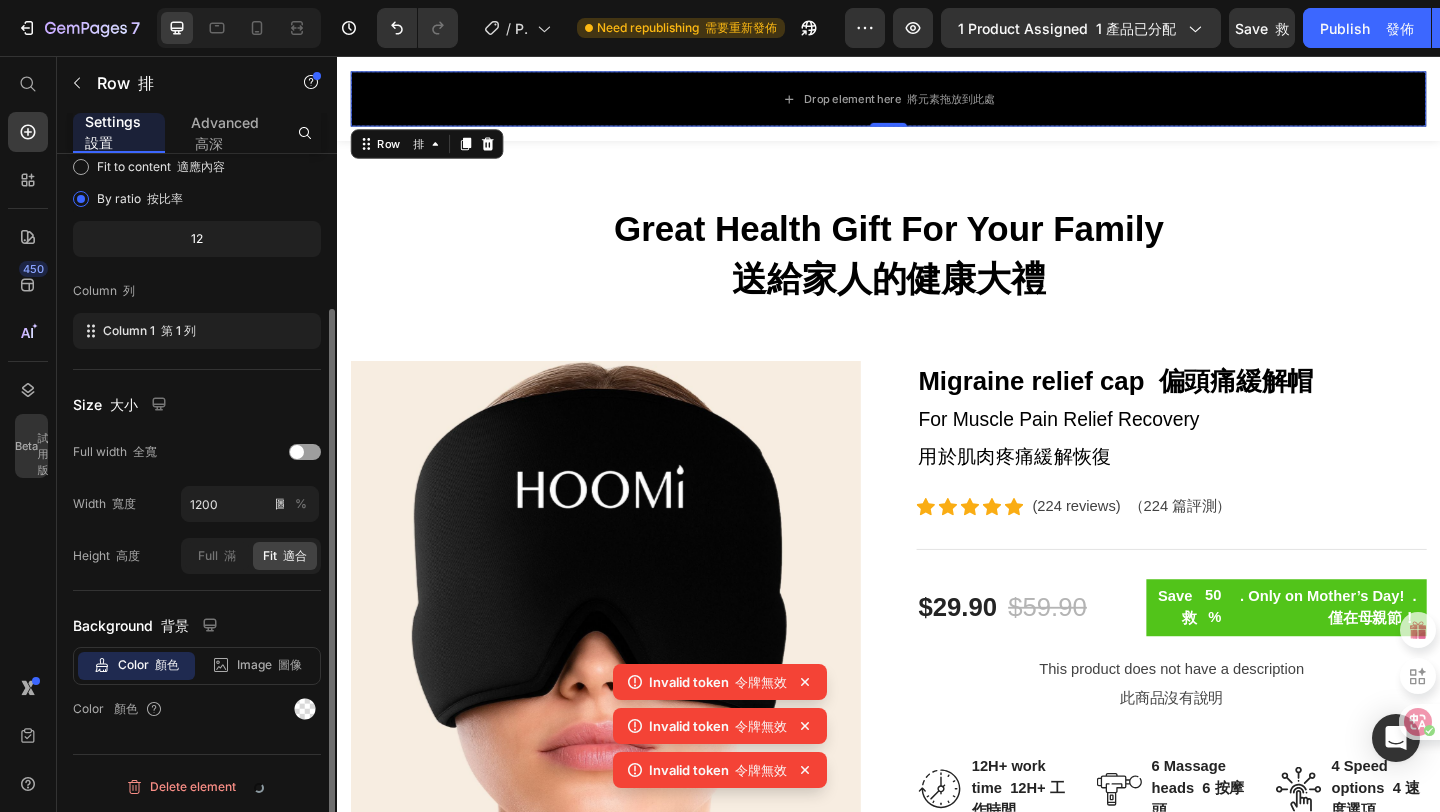 scroll, scrollTop: 0, scrollLeft: 0, axis: both 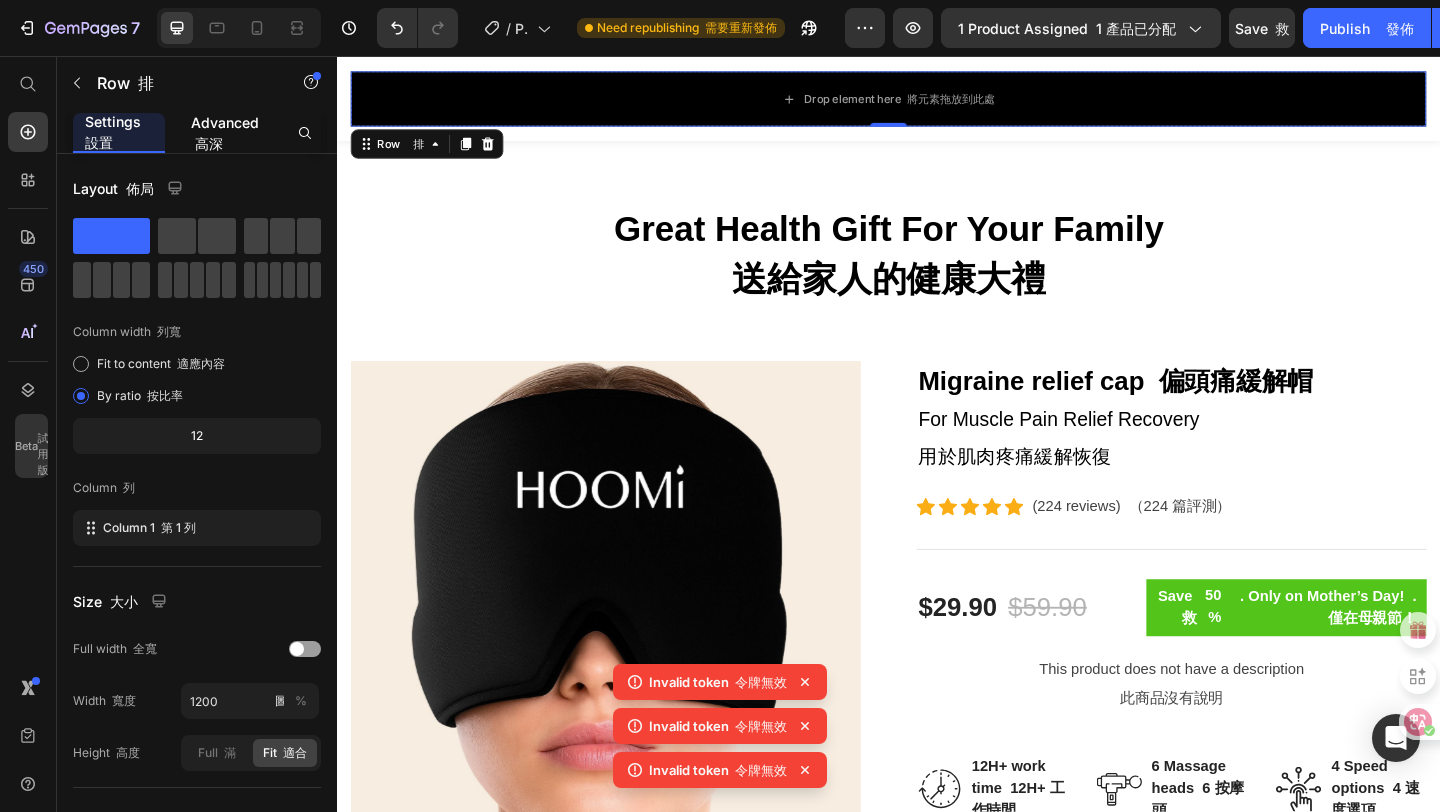 click on "Advanced    高深" at bounding box center [227, 133] 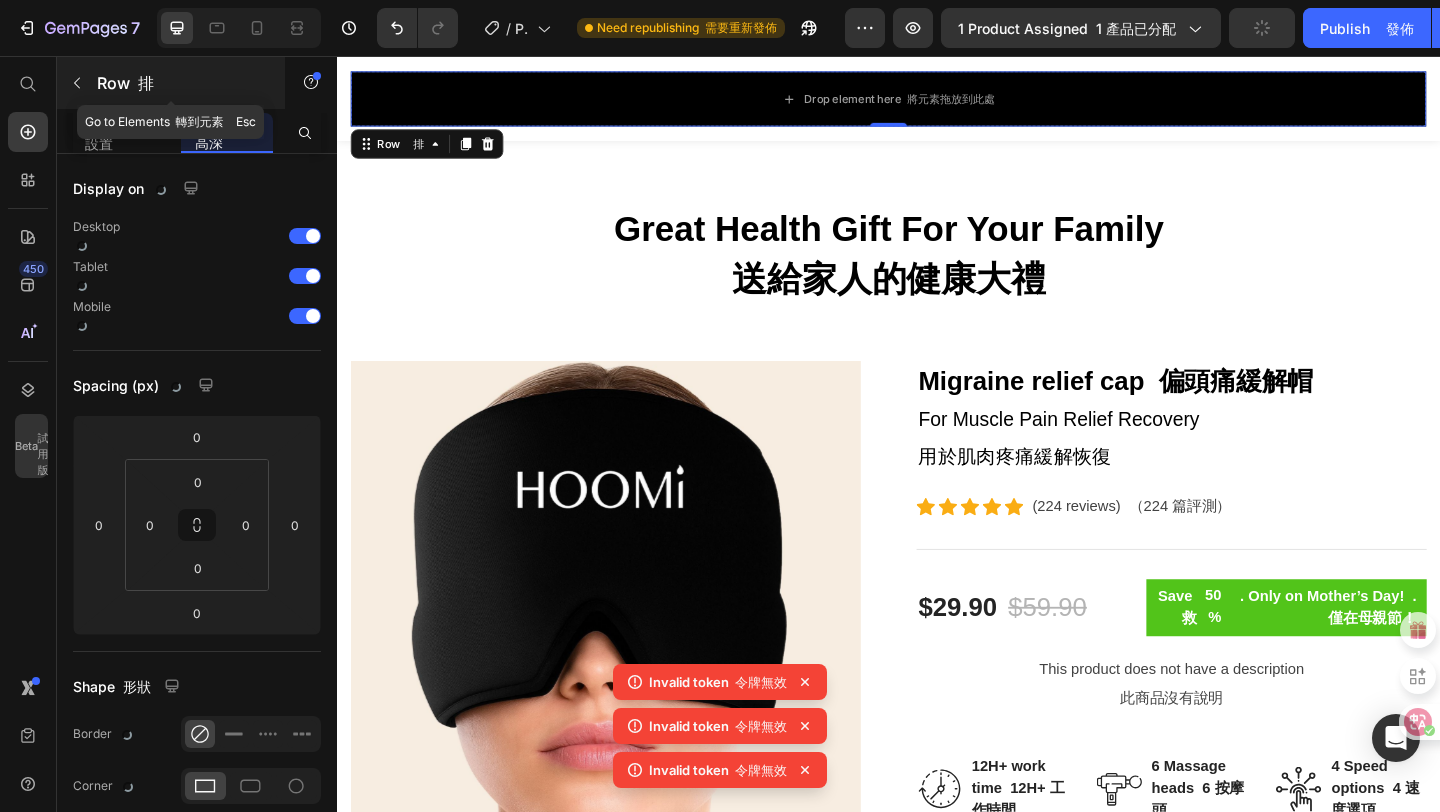 click 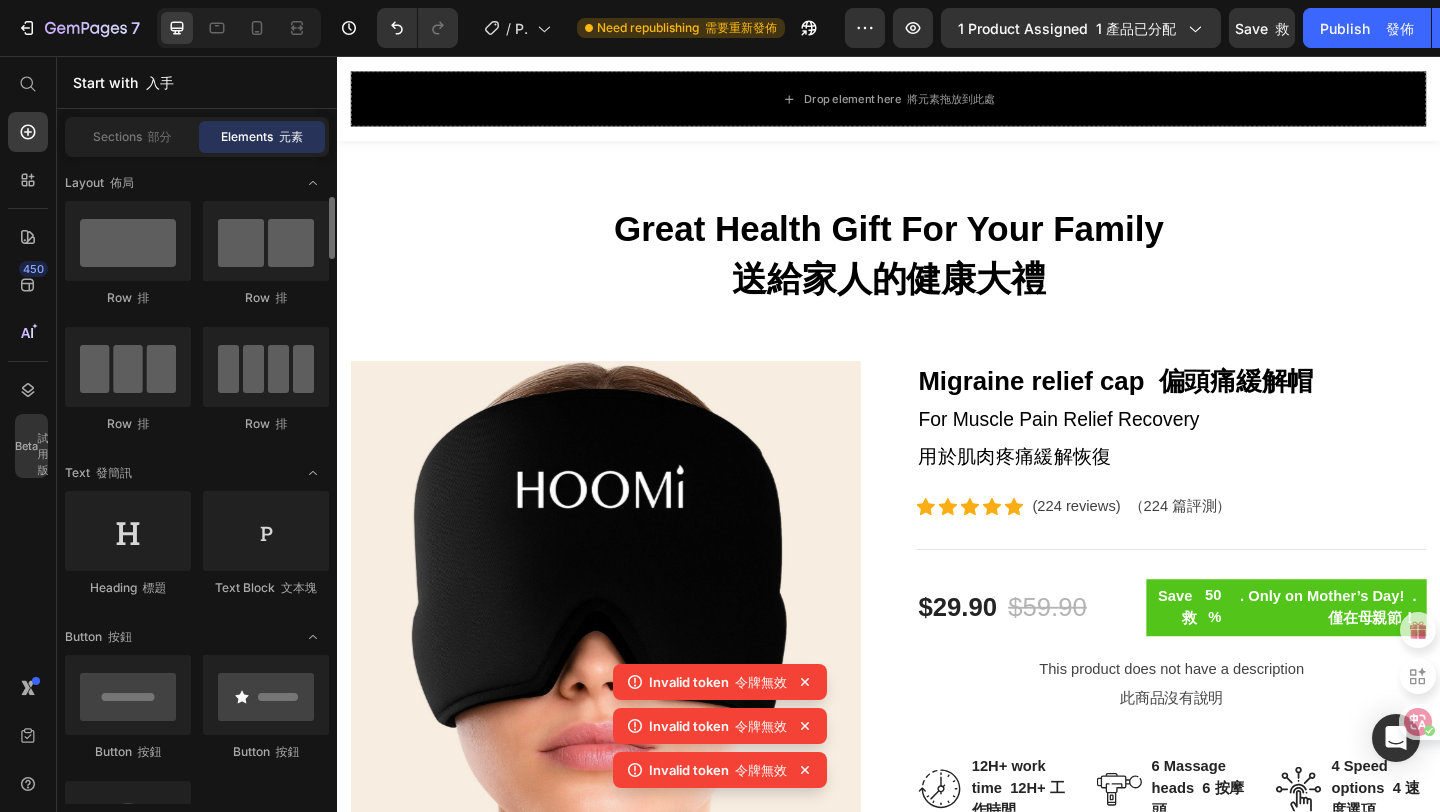 scroll, scrollTop: 115, scrollLeft: 0, axis: vertical 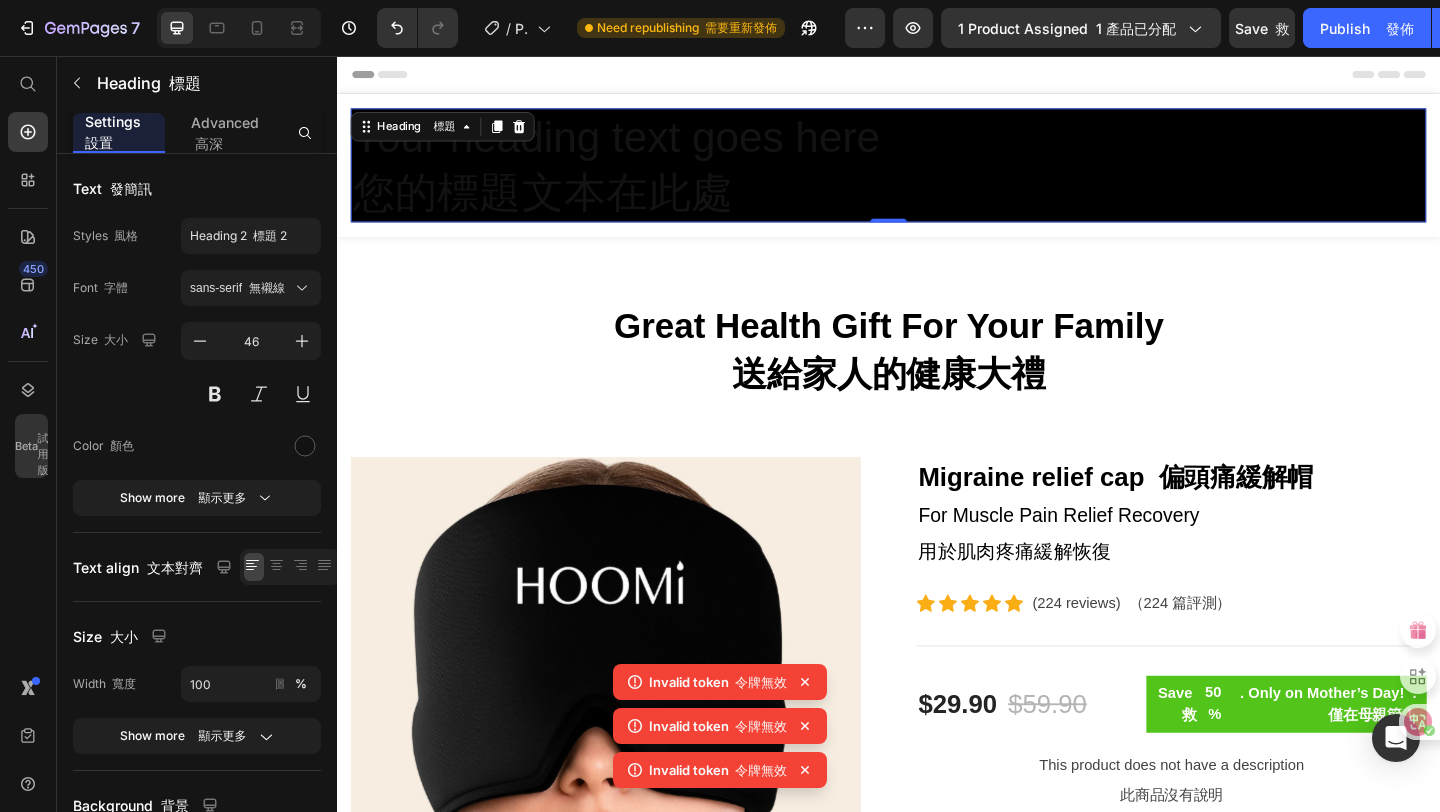 click on "Your heading text goes here 您的標題文本在此處" at bounding box center (937, 175) 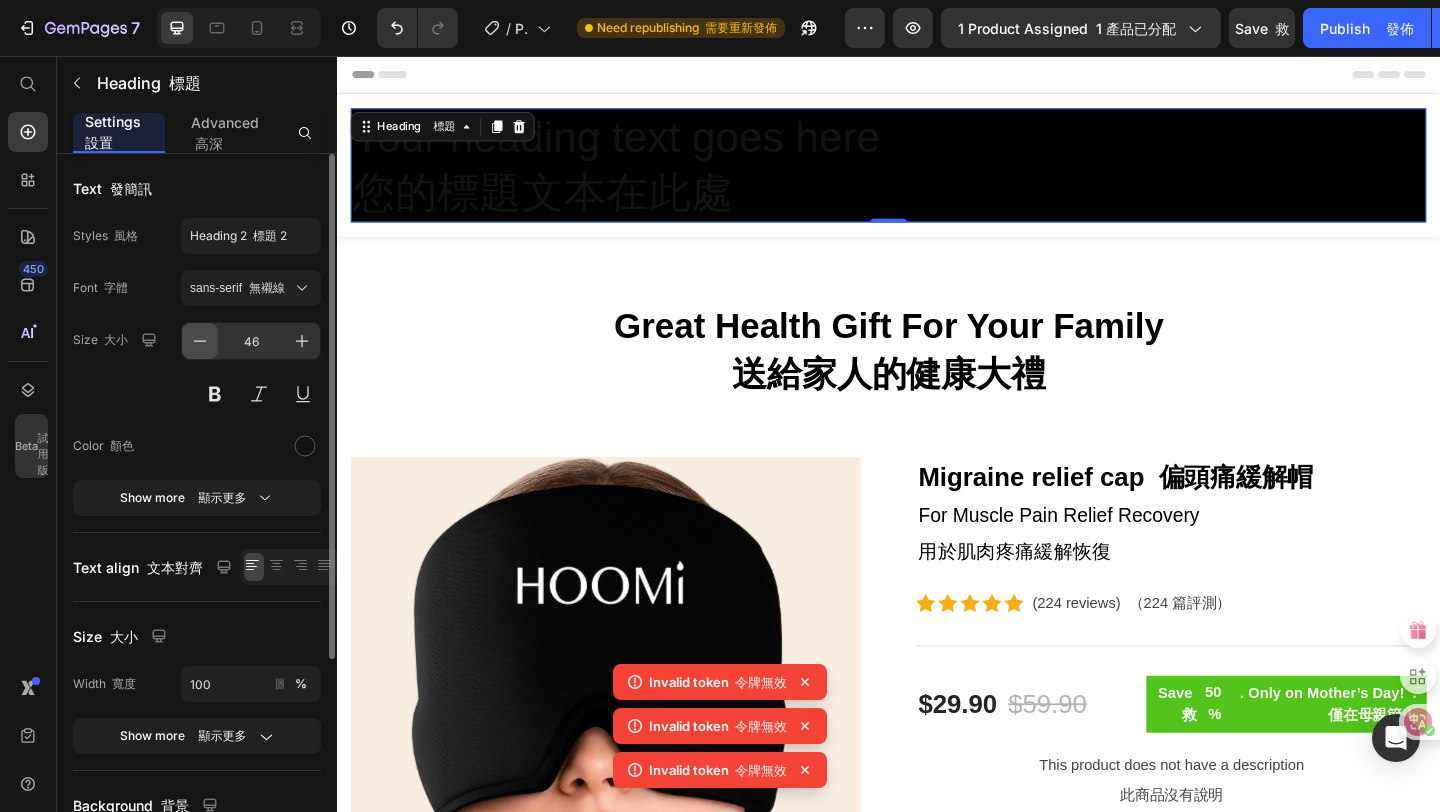 click 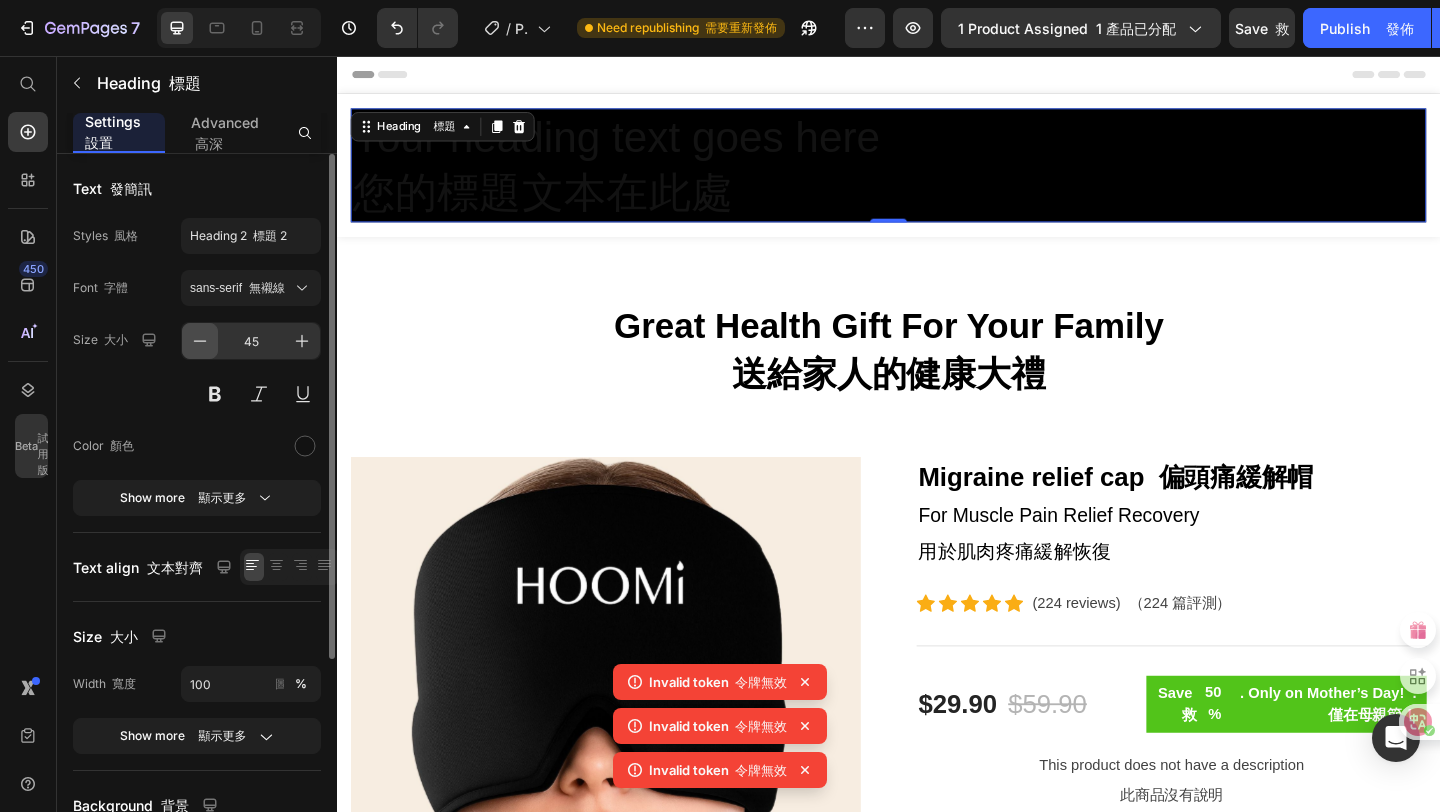 click 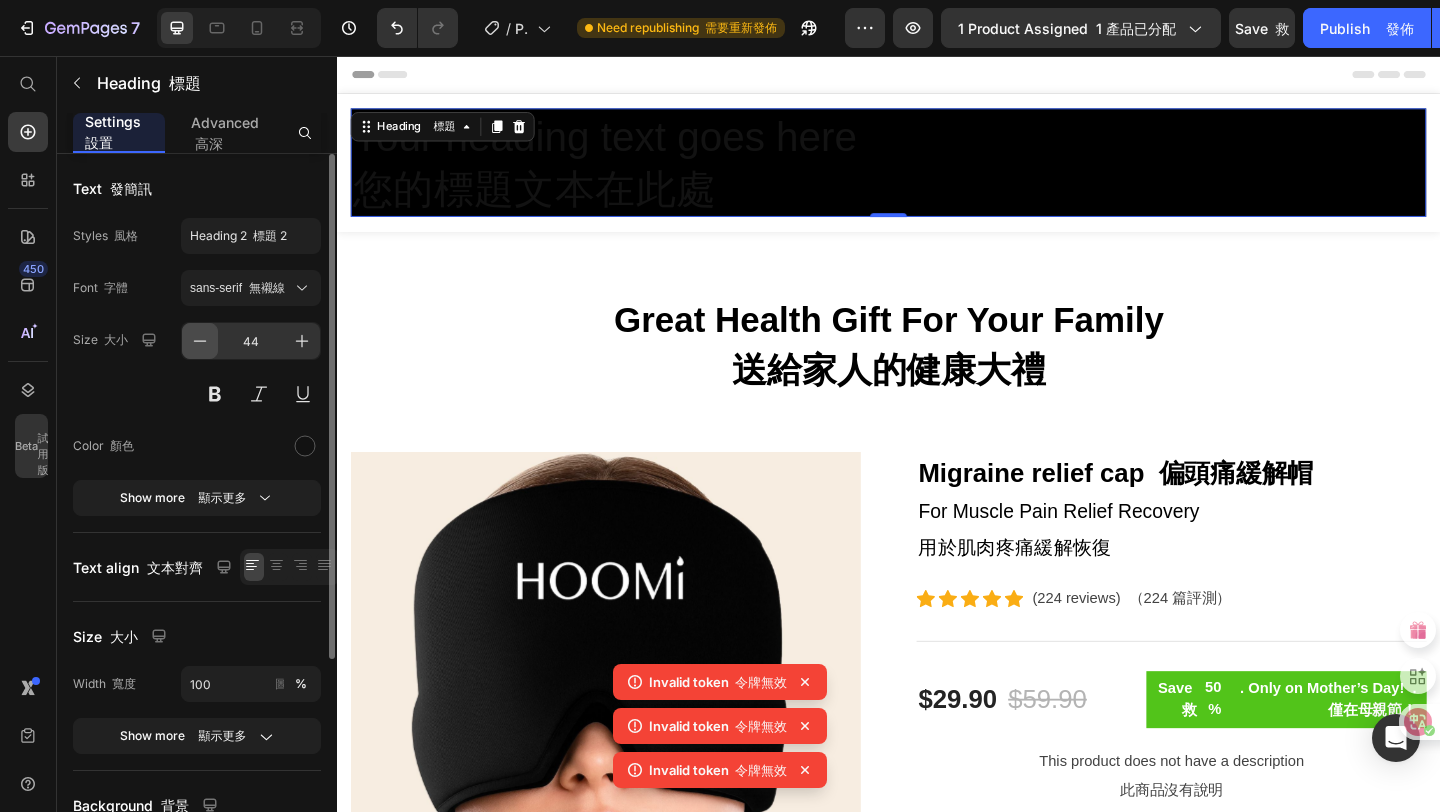 click 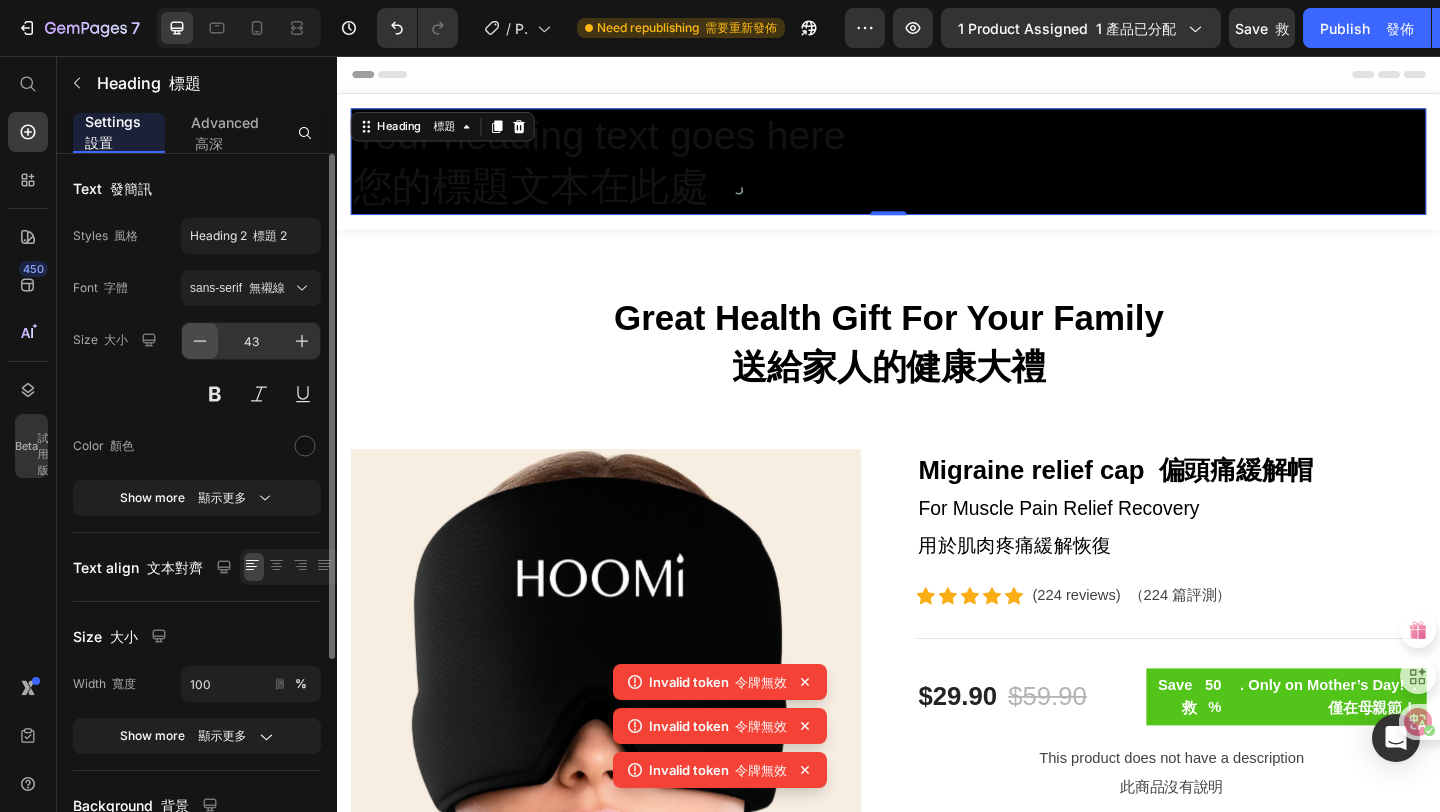 click 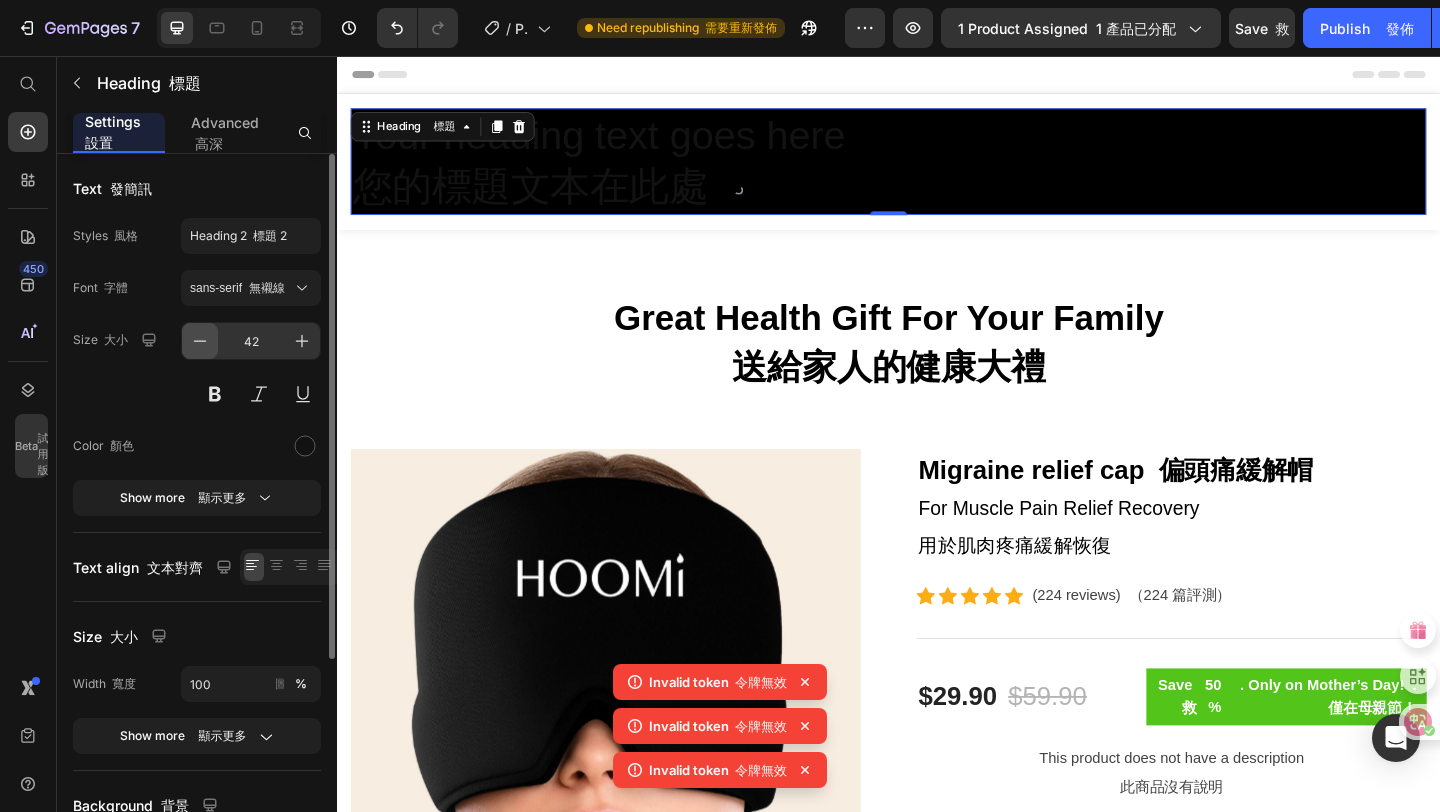 click 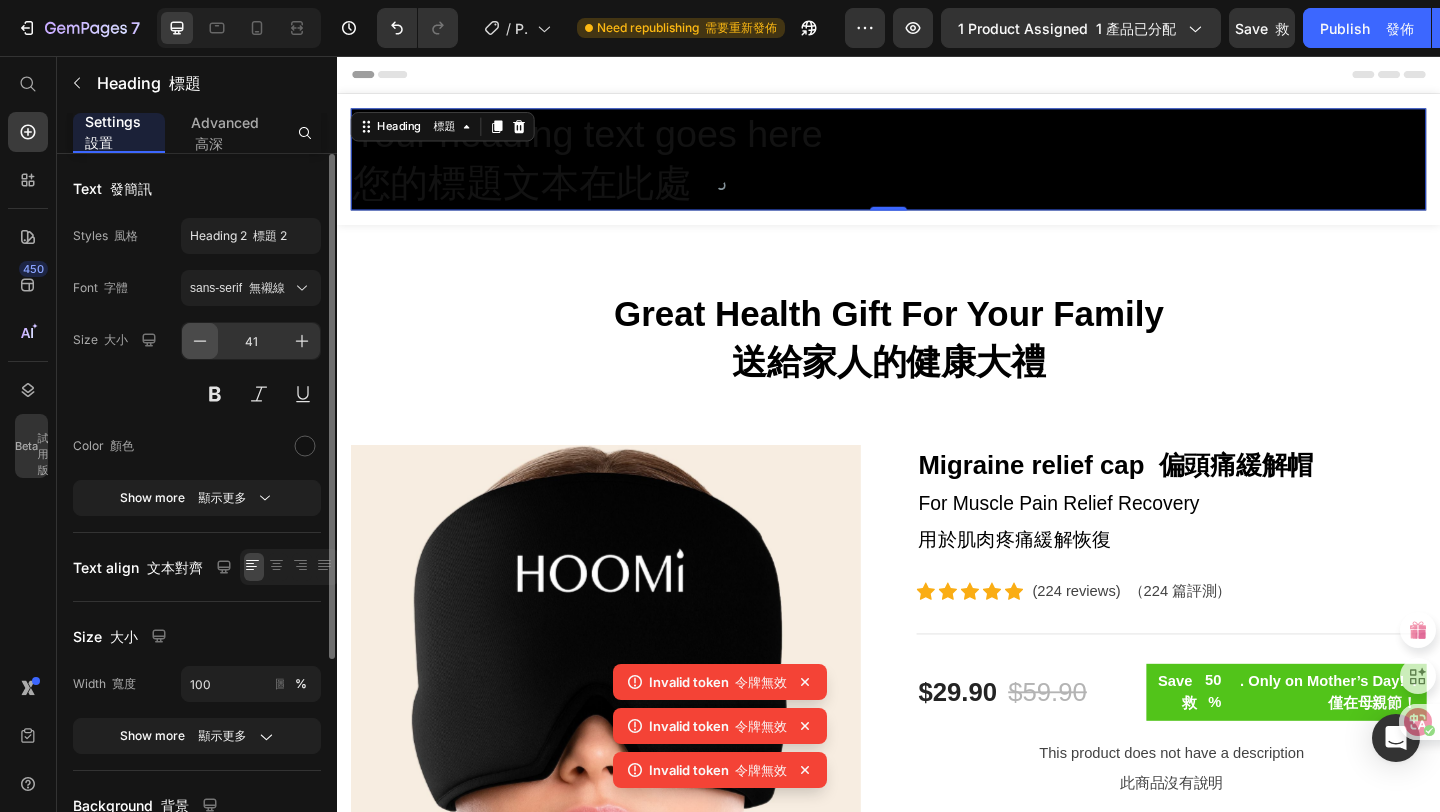 click 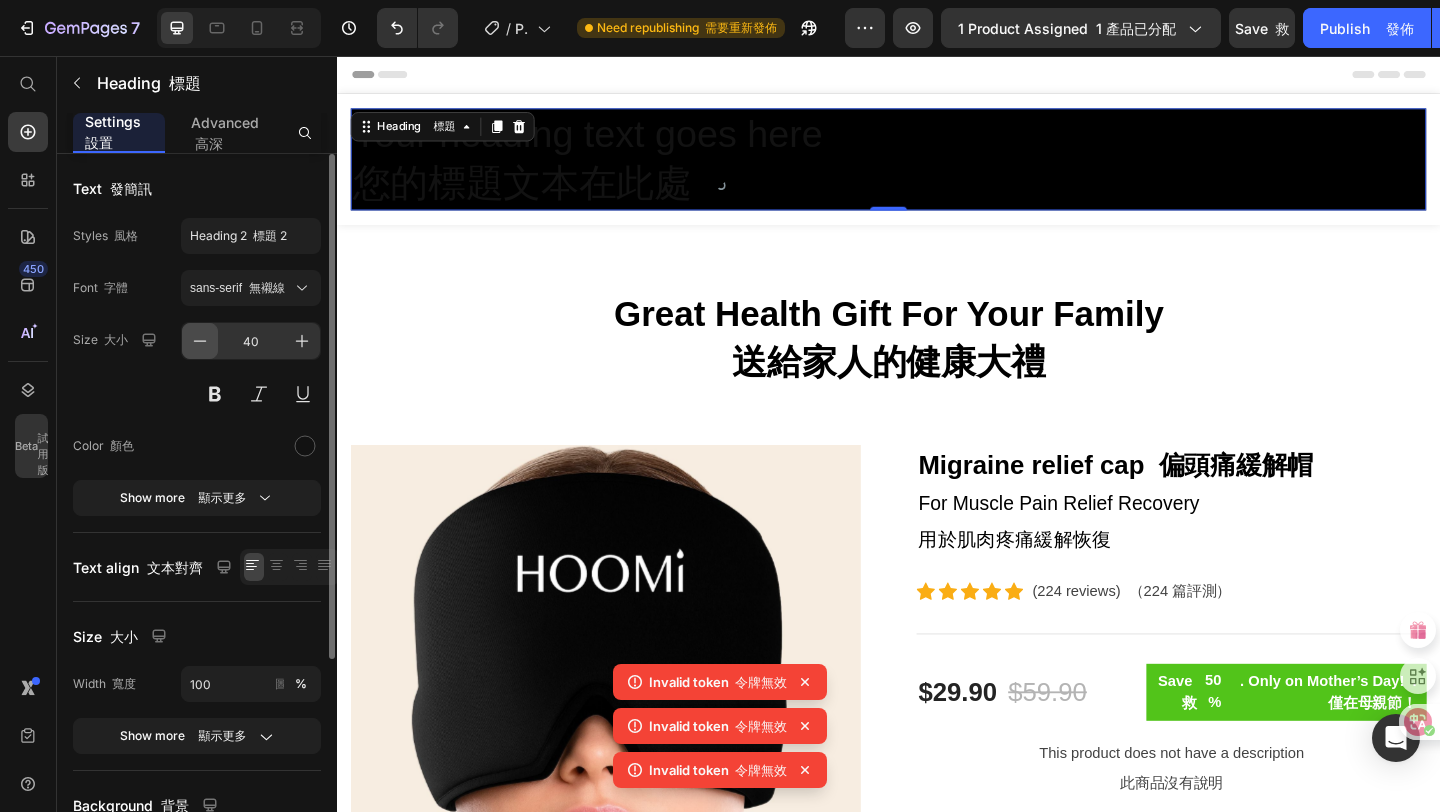 click 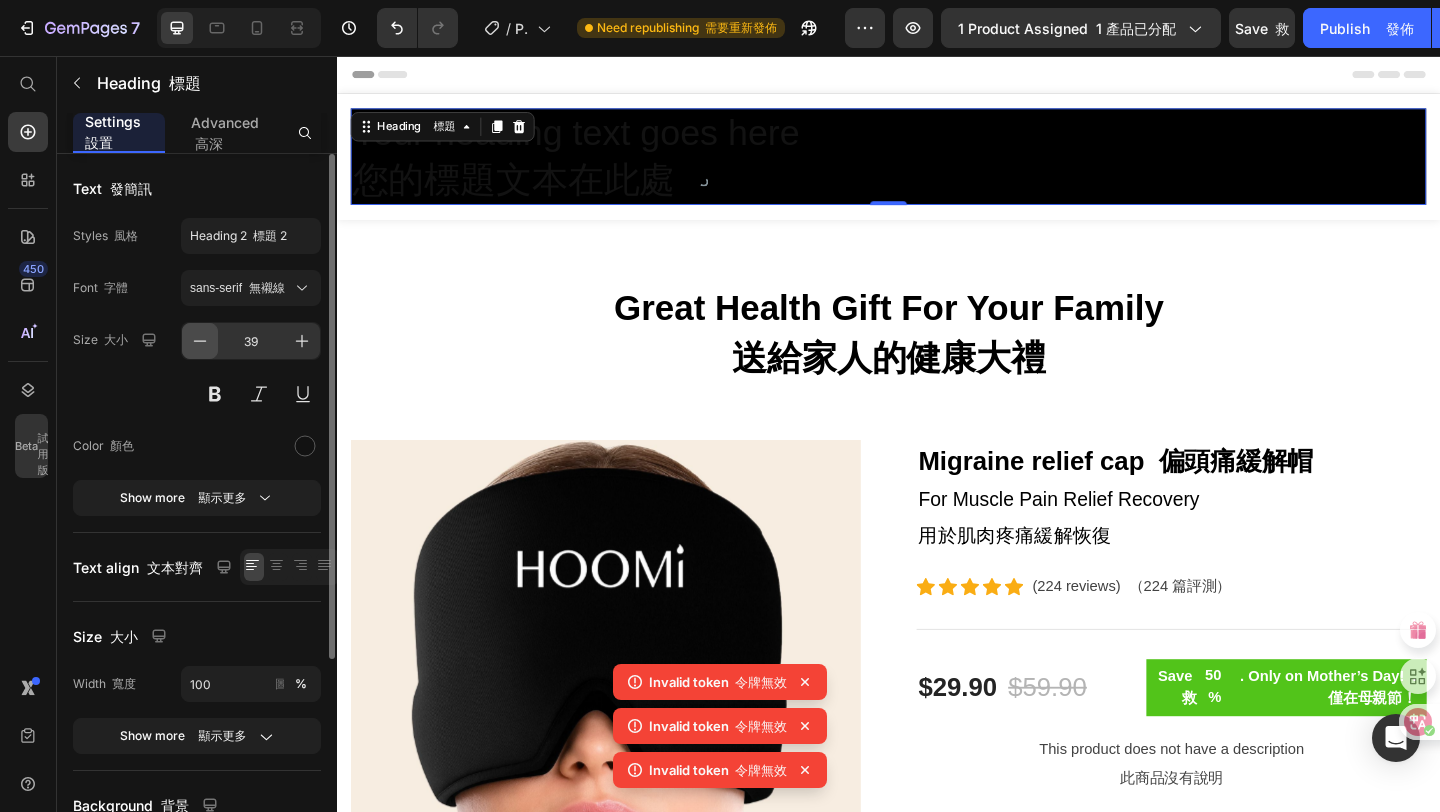 click 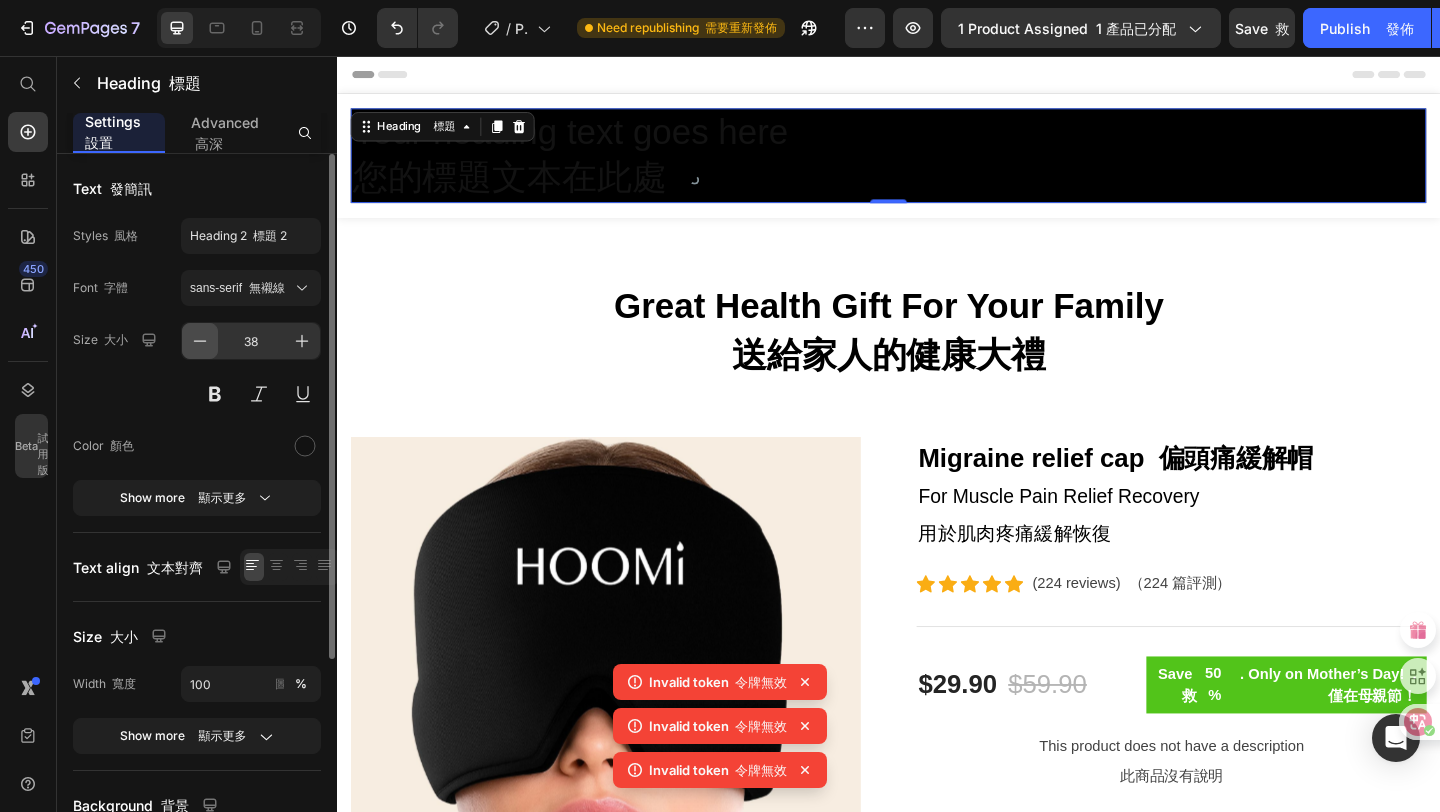 click 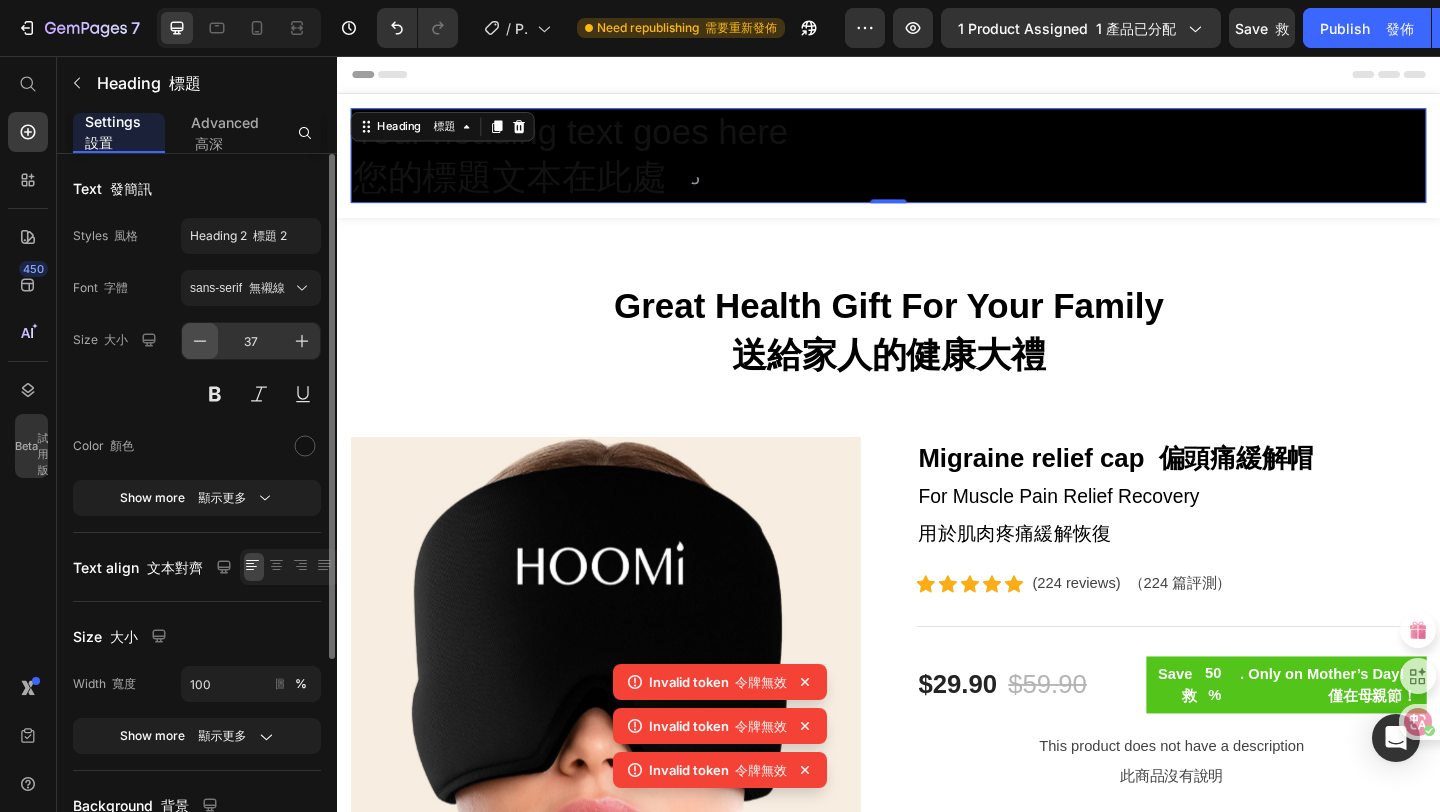 click 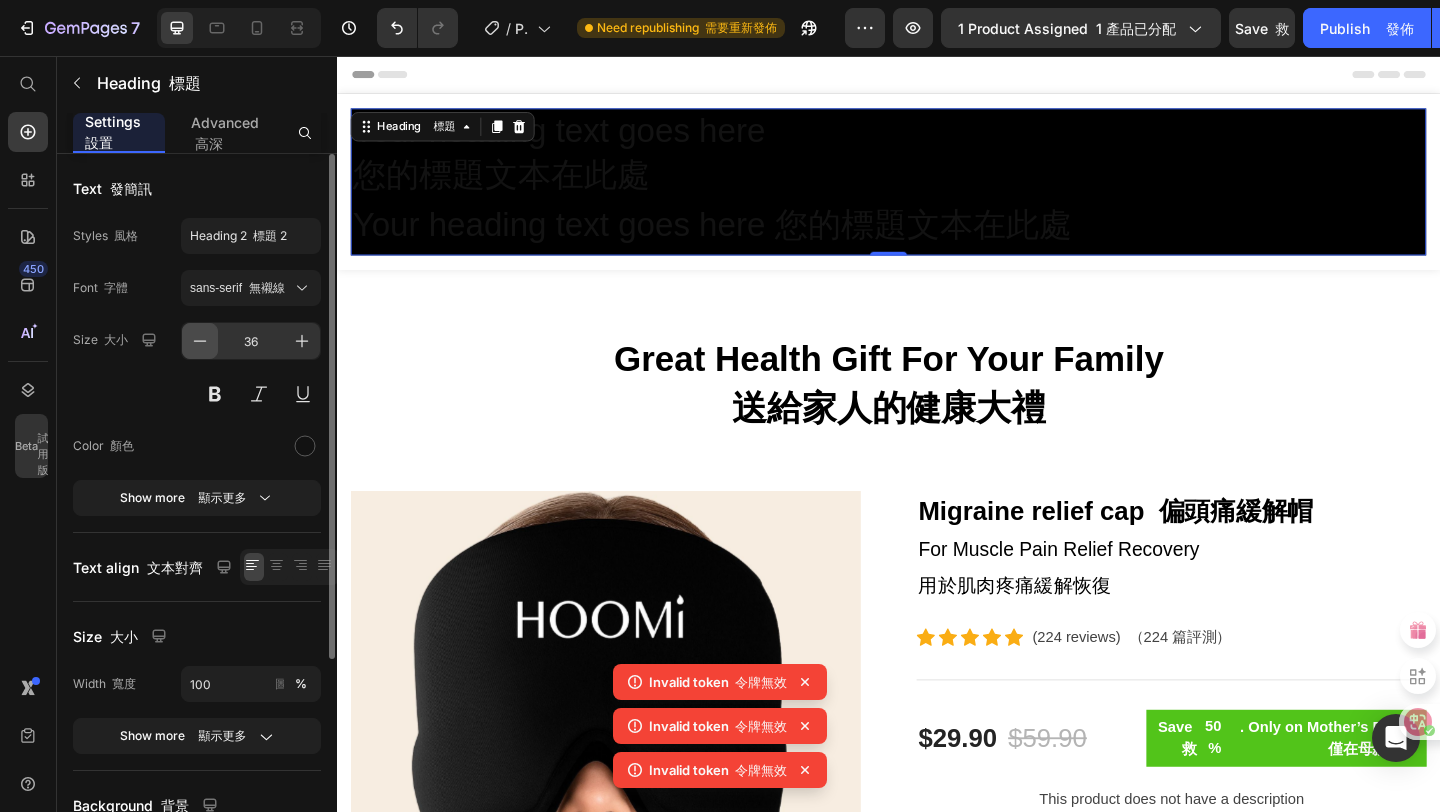 click 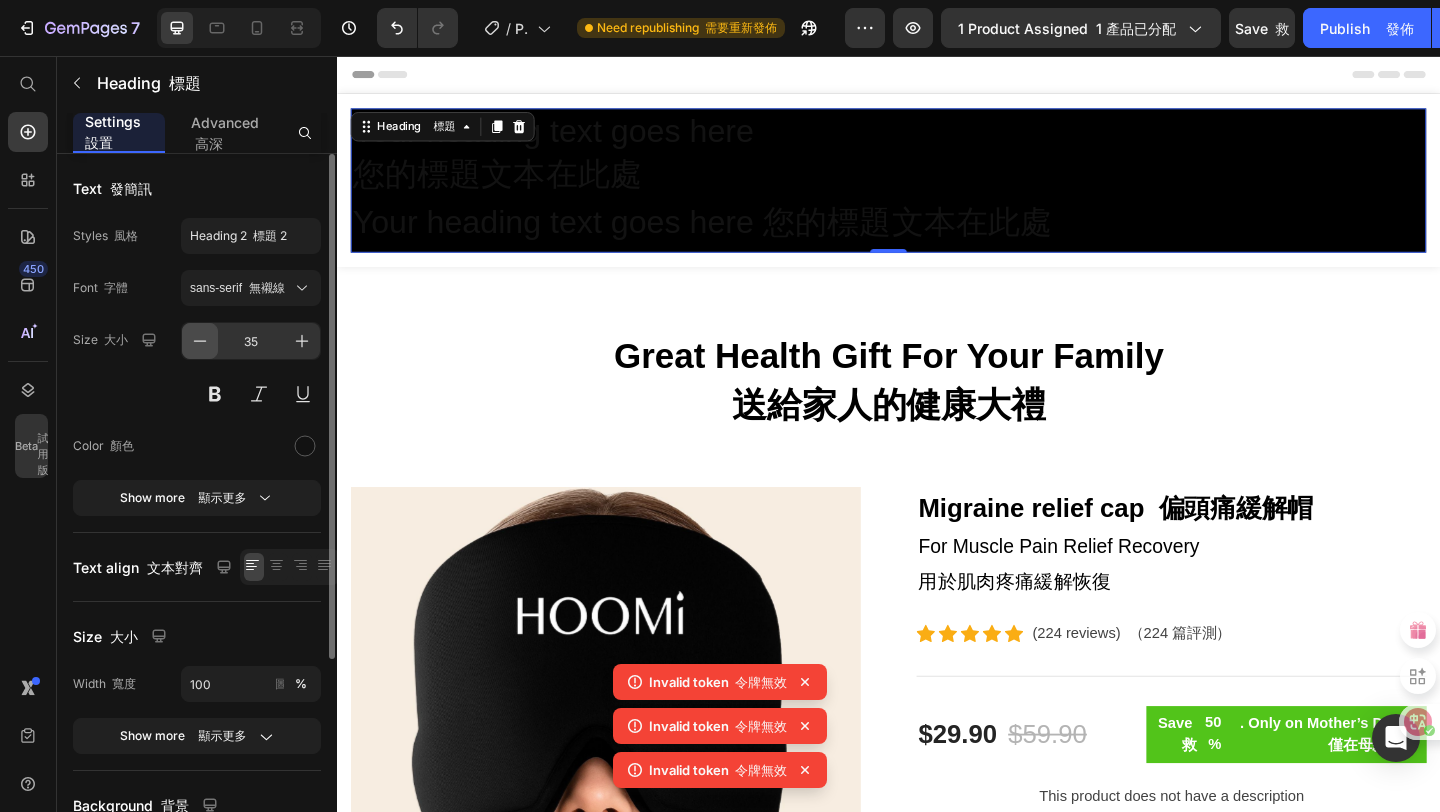 click 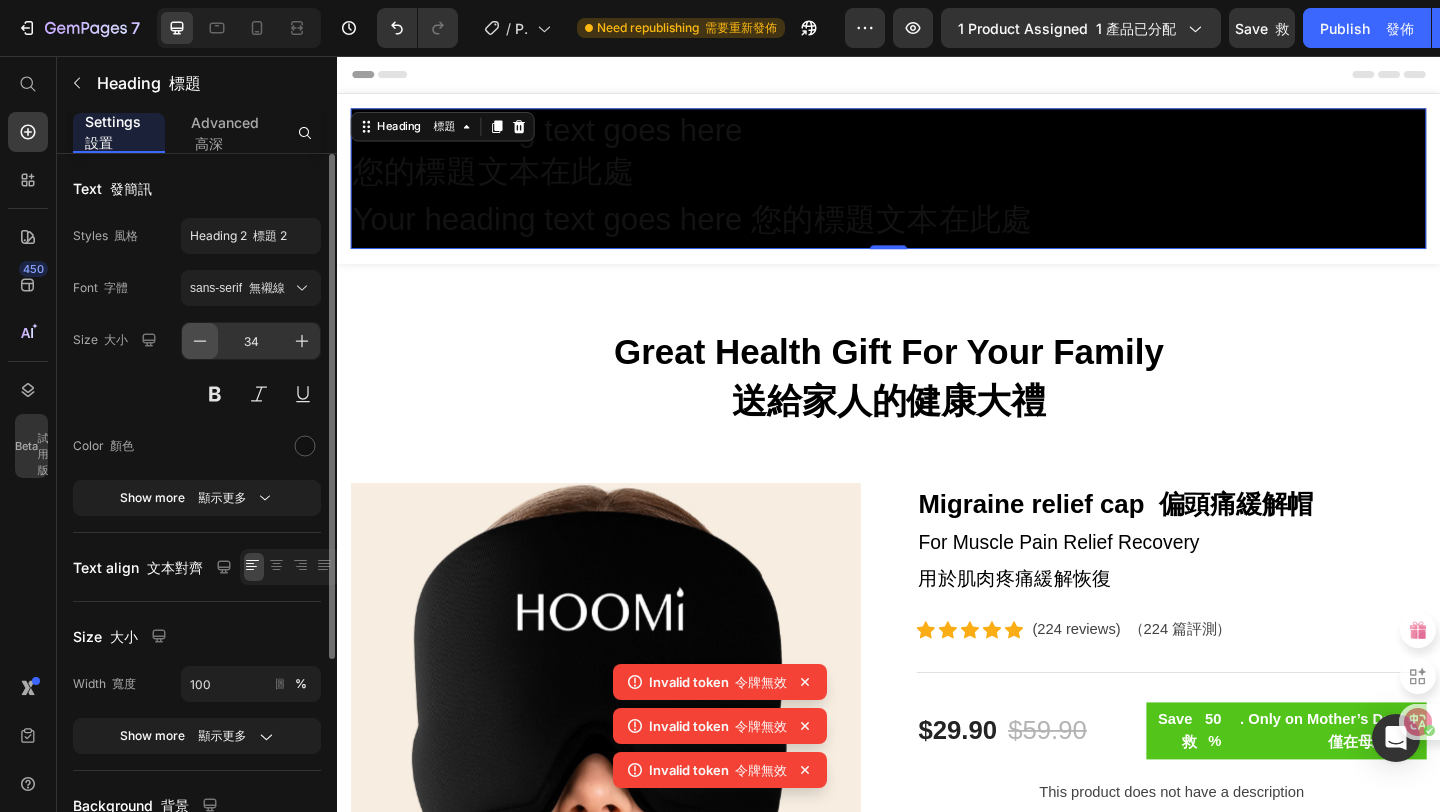 click 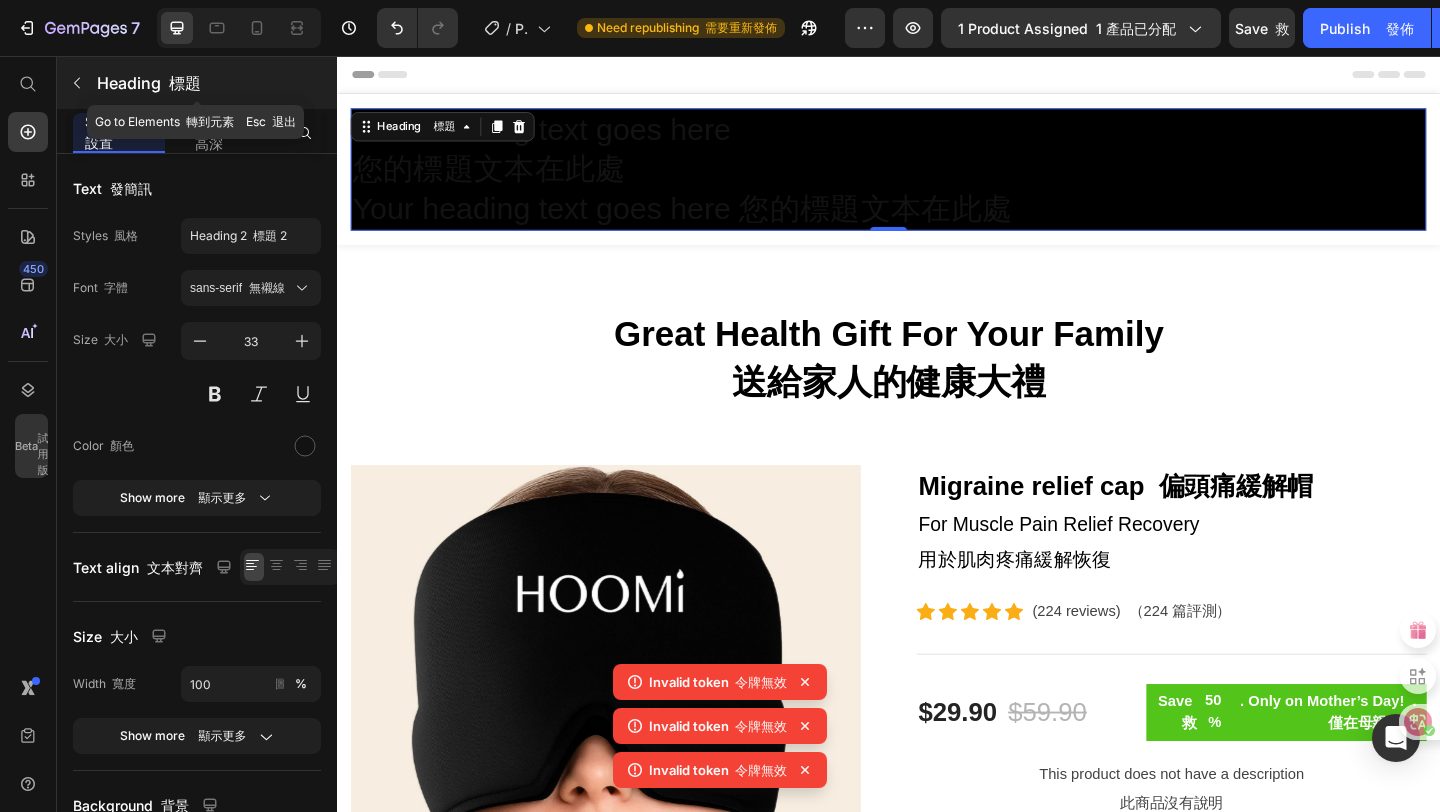 click 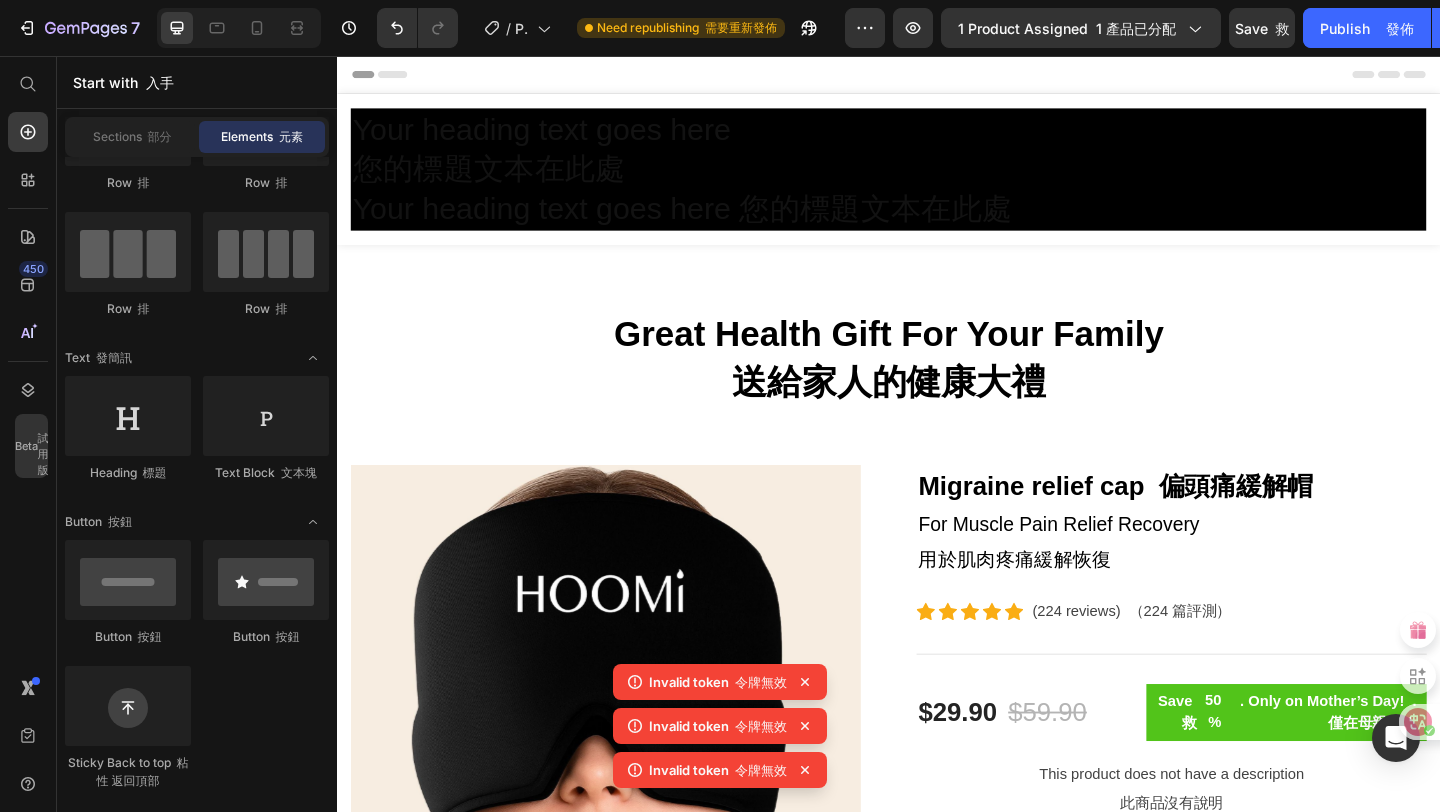 click on "Your heading text goes here 您的標題文本在此處 Your heading text goes here 您的標題文本在此處" at bounding box center [937, 179] 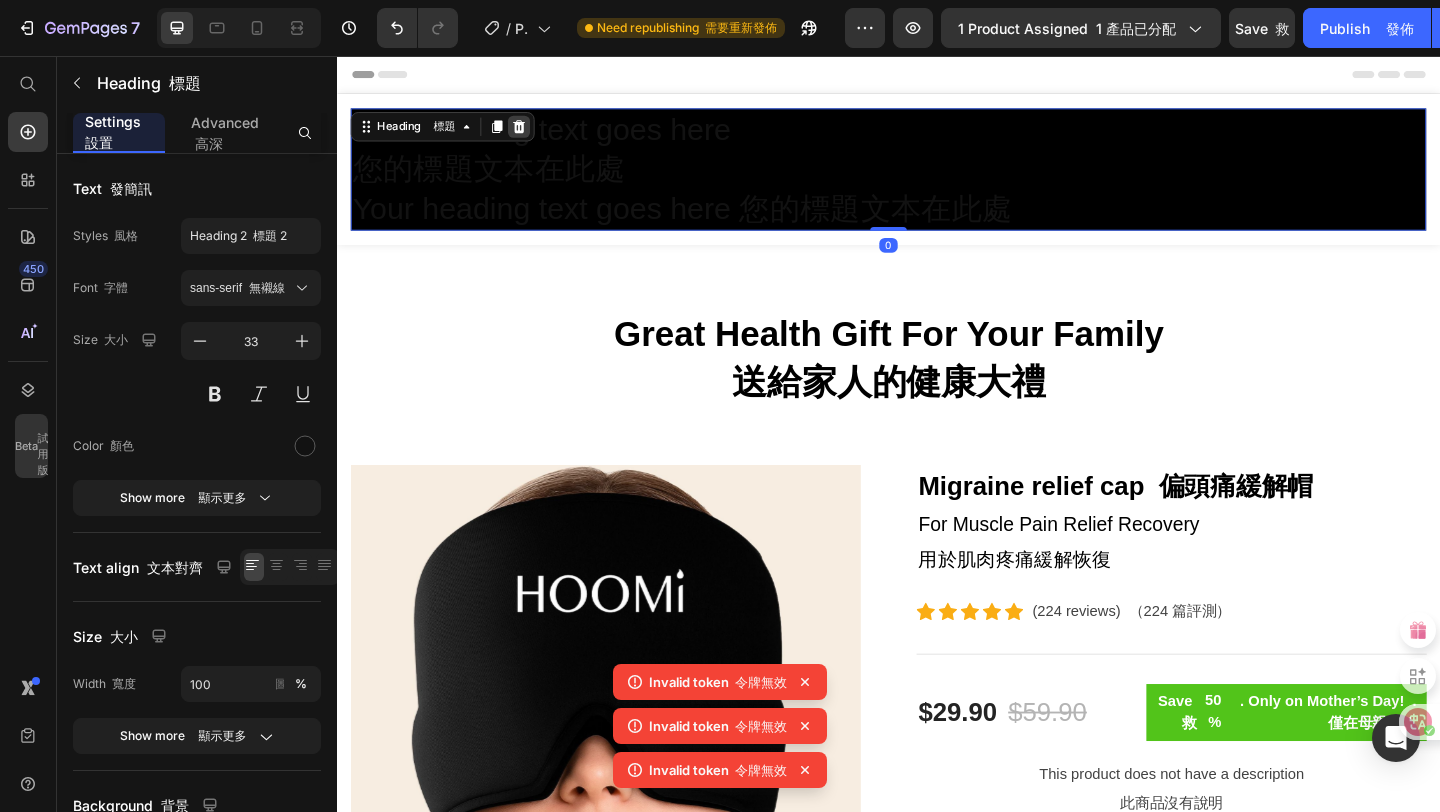 click 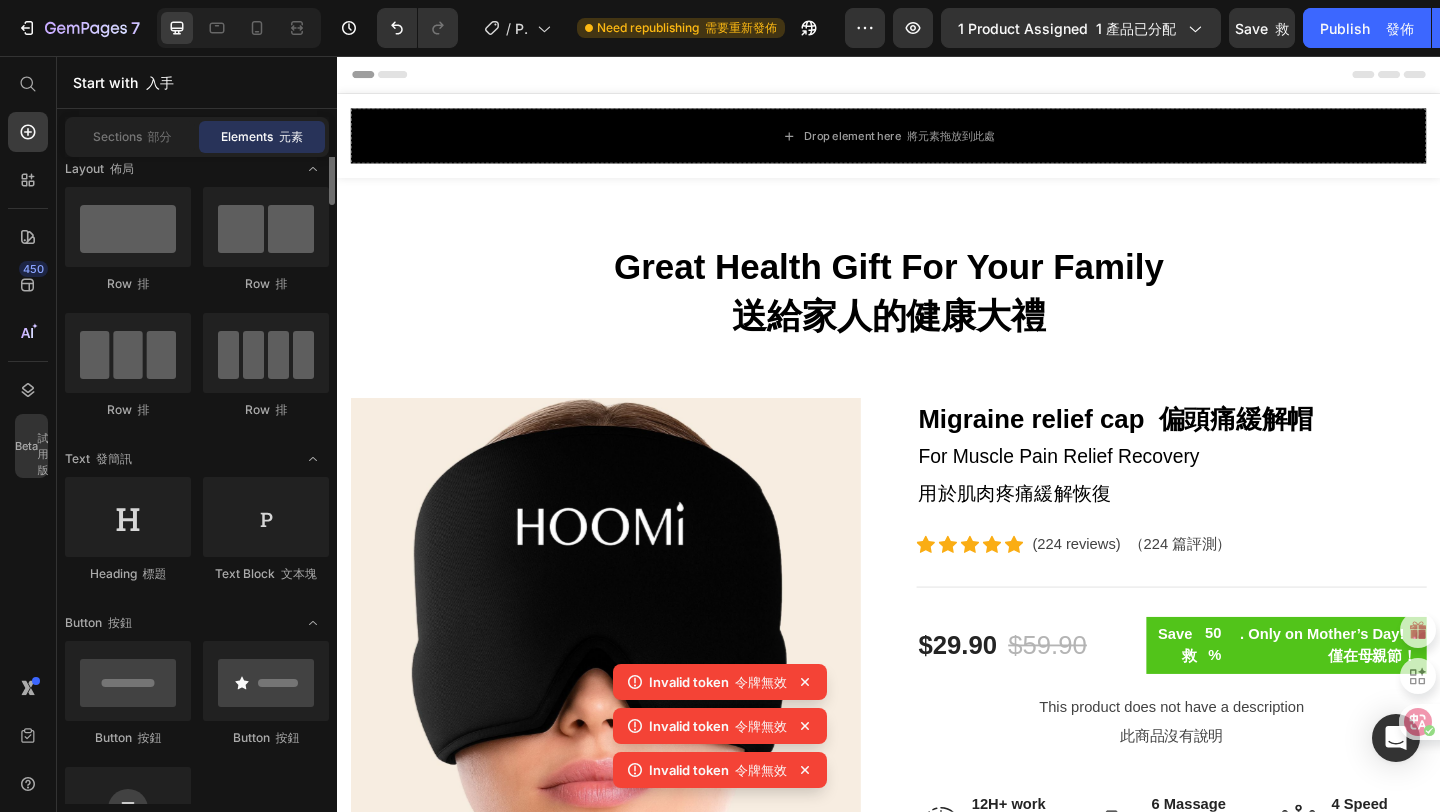 scroll, scrollTop: 0, scrollLeft: 0, axis: both 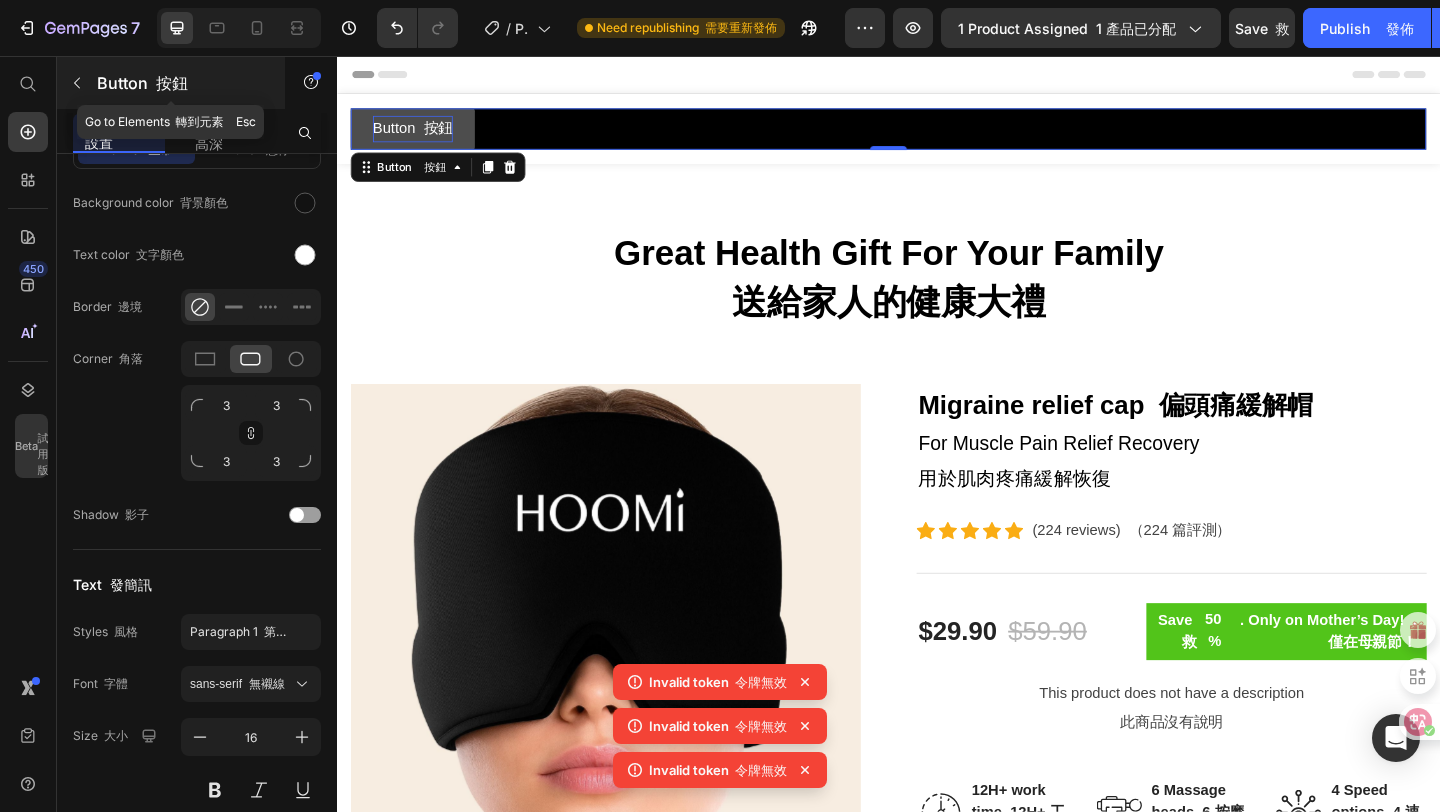 click 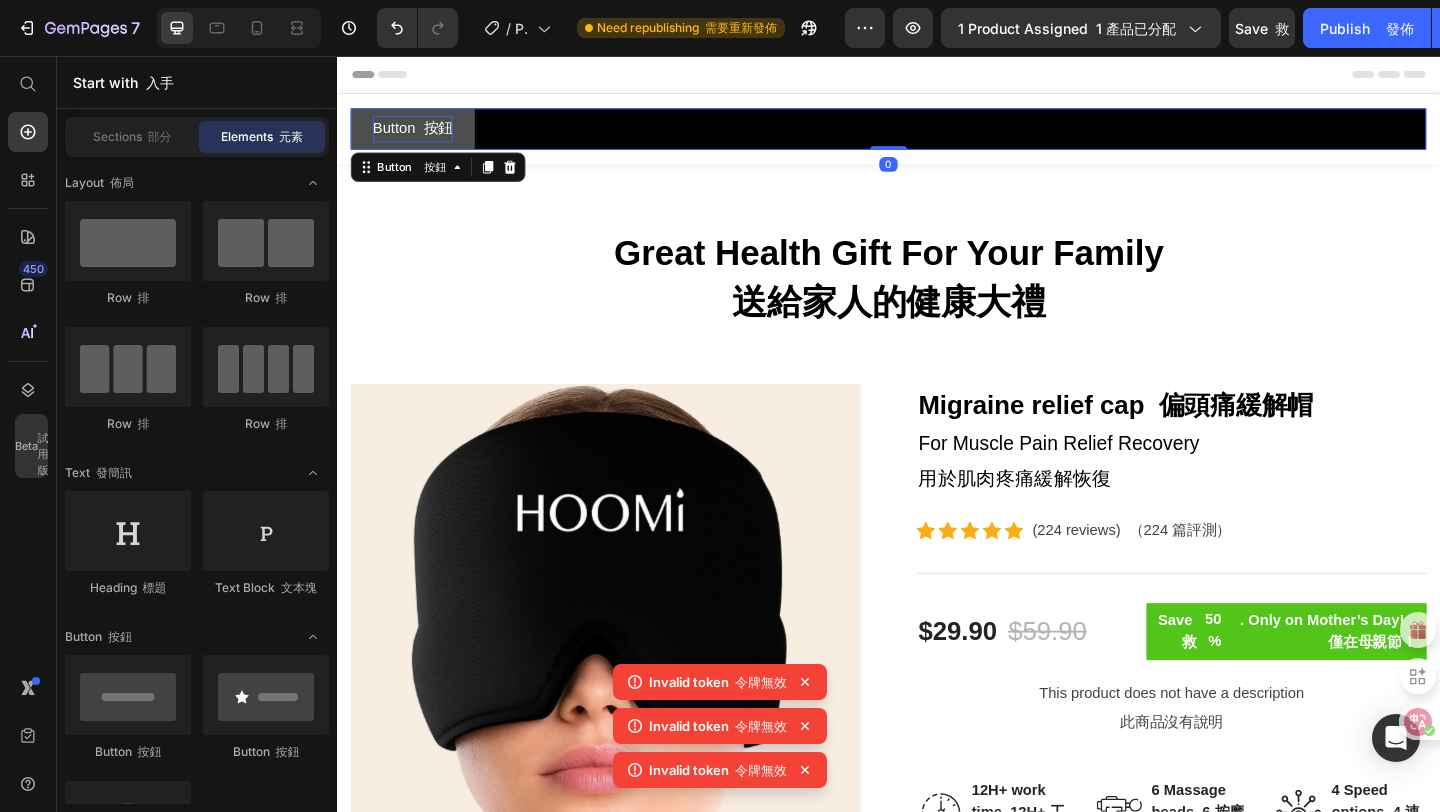 click on "Button  按鈕 Button    按鈕   0" at bounding box center (937, 135) 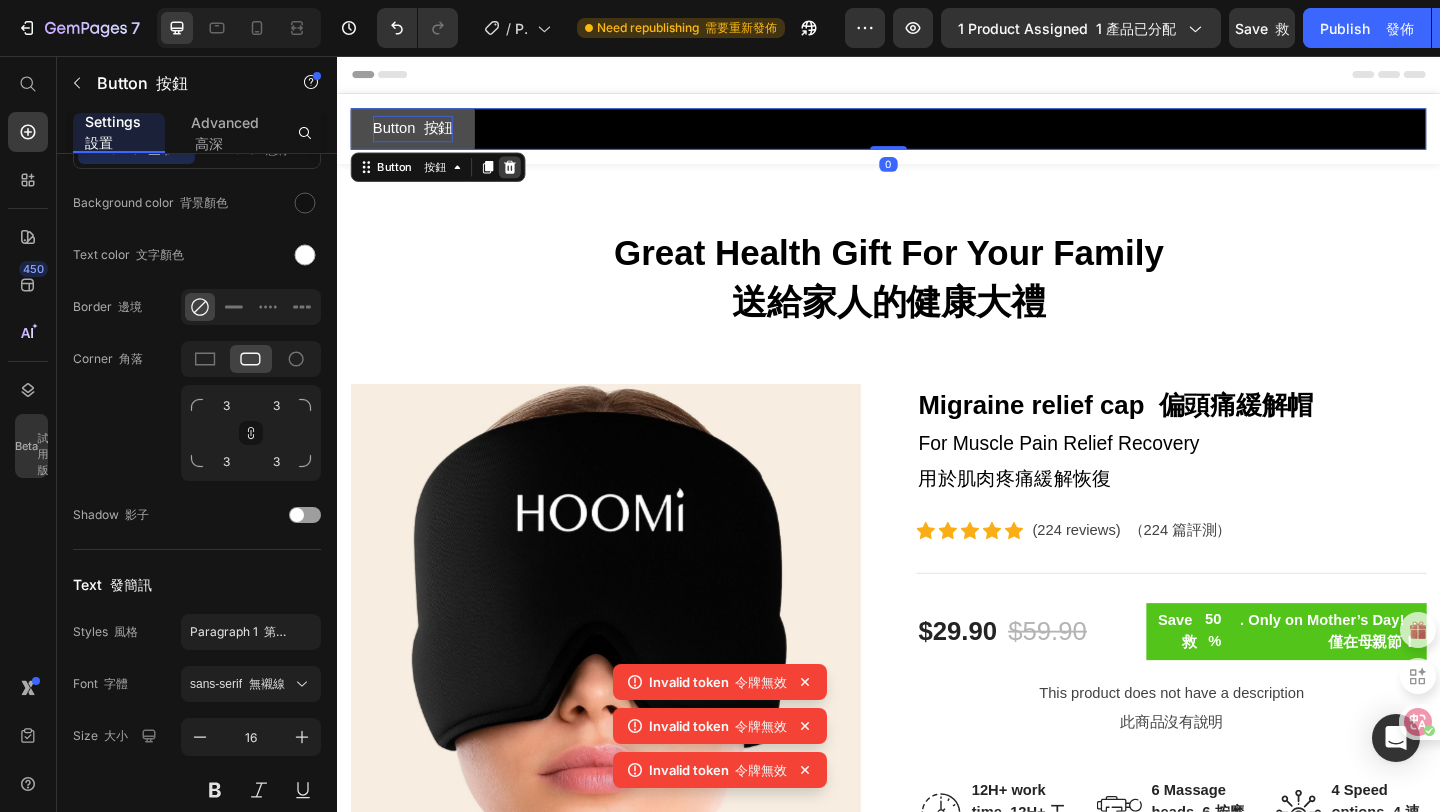 click at bounding box center [525, 177] 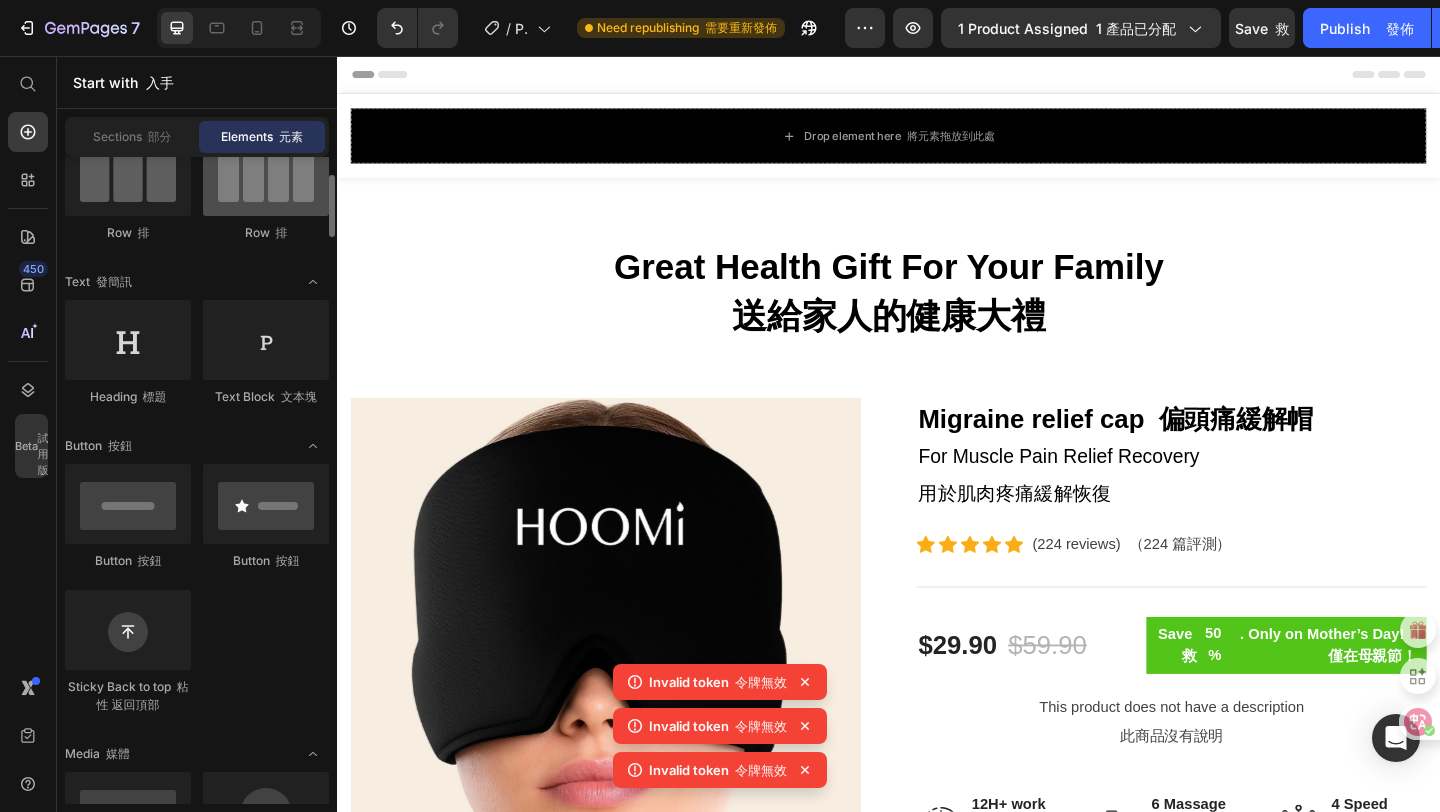 scroll, scrollTop: 197, scrollLeft: 0, axis: vertical 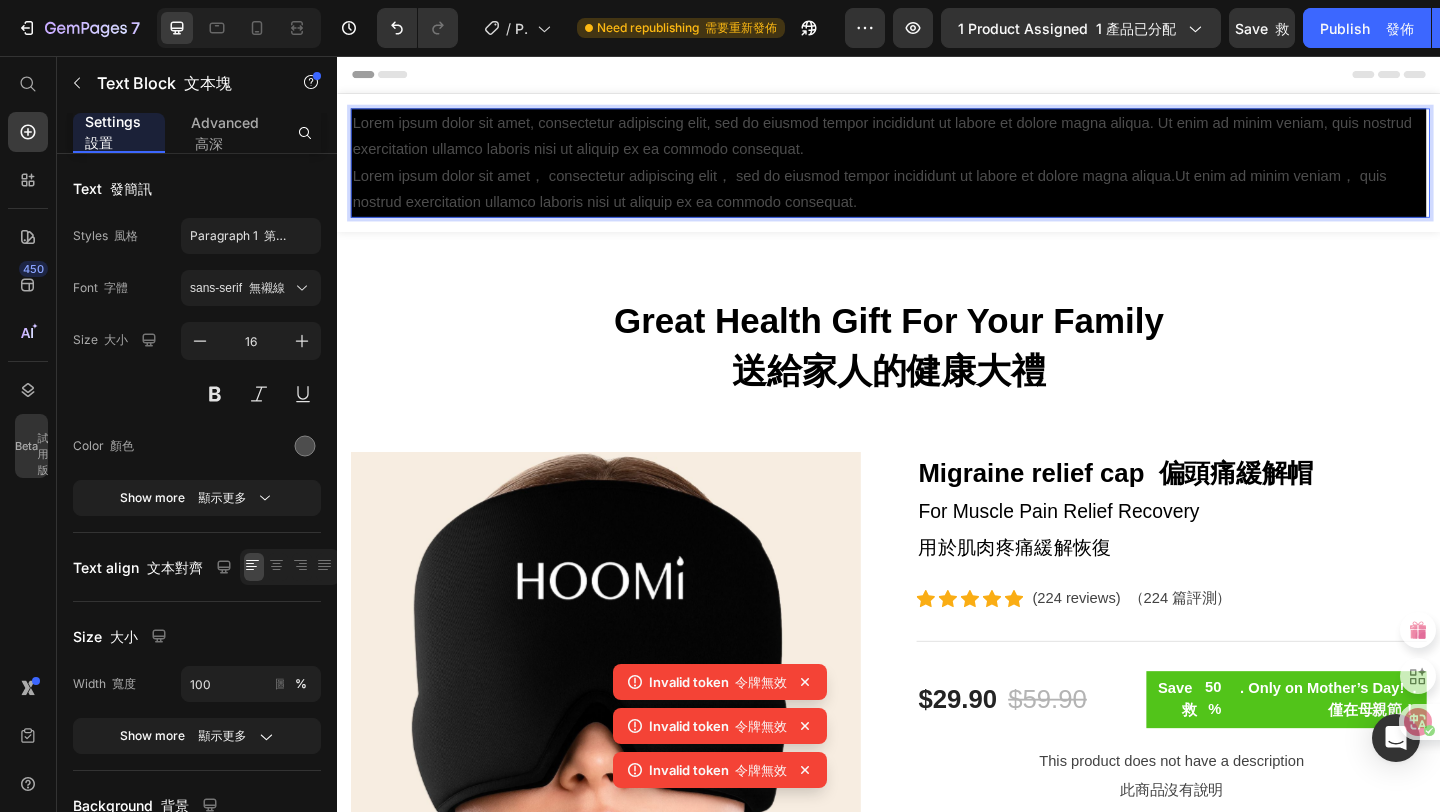 click on "Lorem ipsum dolor sit amet, consectetur adipiscing elit, sed do eiusmod tempor incididunt ut labore et dolore magna aliqua. Ut enim ad minim veniam, quis nostrud exercitation ullamco laboris nisi ut aliquip ex ea commodo consequat. Lorem ipsum dolor sit amet， consectetur adipiscing elit， sed do eiusmod tempor incididunt ut labore et dolore magna aliqua.Ut enim ad minim veniam， quis nostrud exercitation ullamco laboris nisi ut aliquip ex ea commodo consequat." at bounding box center [937, 172] 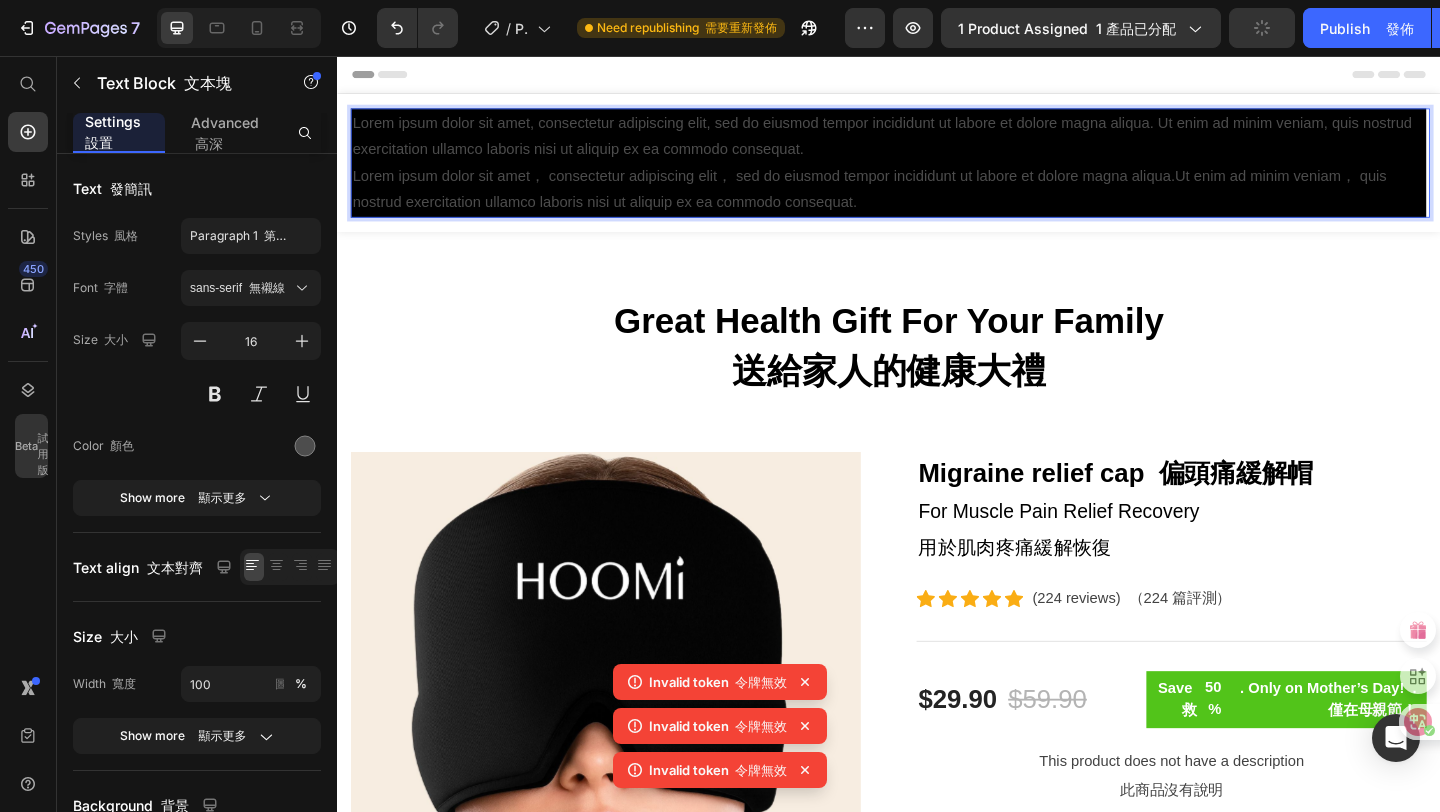 click on "Lorem ipsum dolor sit amet, consectetur adipiscing elit, sed do eiusmod tempor incididunt ut labore et dolore magna aliqua. Ut enim ad minim veniam, quis nostrud exercitation ullamco laboris nisi ut aliquip ex ea commodo consequat. Lorem ipsum dolor sit amet， consectetur adipiscing elit， sed do eiusmod tempor incididunt ut labore et dolore magna aliqua.Ut enim ad minim veniam， quis nostrud exercitation ullamco laboris nisi ut aliquip ex ea commodo consequat." at bounding box center [937, 172] 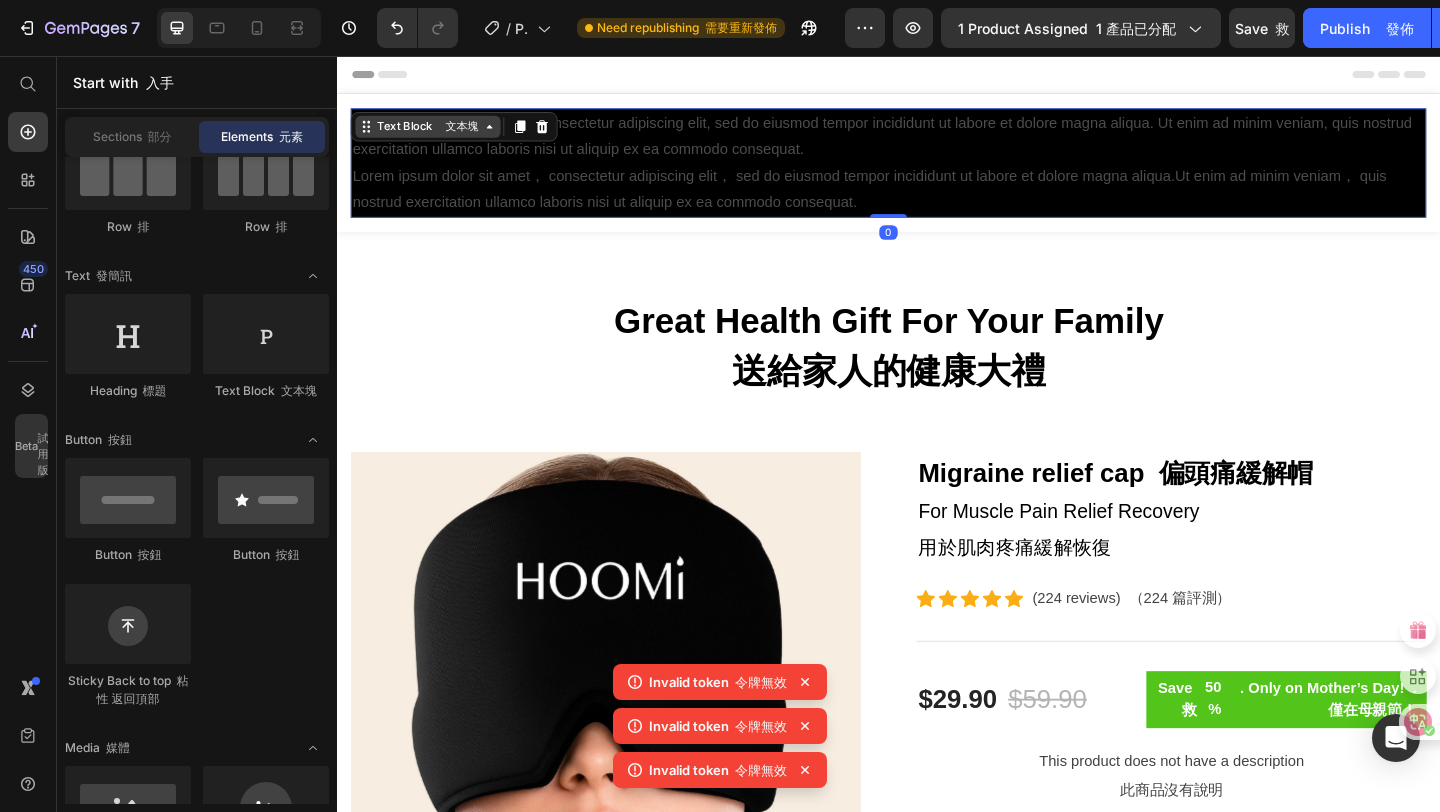 click on "Lorem ipsum dolor sit amet, consectetur adipiscing elit, sed do eiusmod tempor incididunt ut labore et dolore magna aliqua. Ut enim ad minim veniam, quis nostrud exercitation ullamco laboris nisi ut aliquip ex ea commodo consequat. Lorem ipsum dolor sit amet， consectetur adipiscing elit， sed do eiusmod tempor incididunt ut labore et dolore magna aliqua.Ut enim ad minim veniam， quis nostrud exercitation ullamco laboris nisi ut aliquip ex ea commodo consequat. Text Block    文本塊   0" at bounding box center [937, 172] 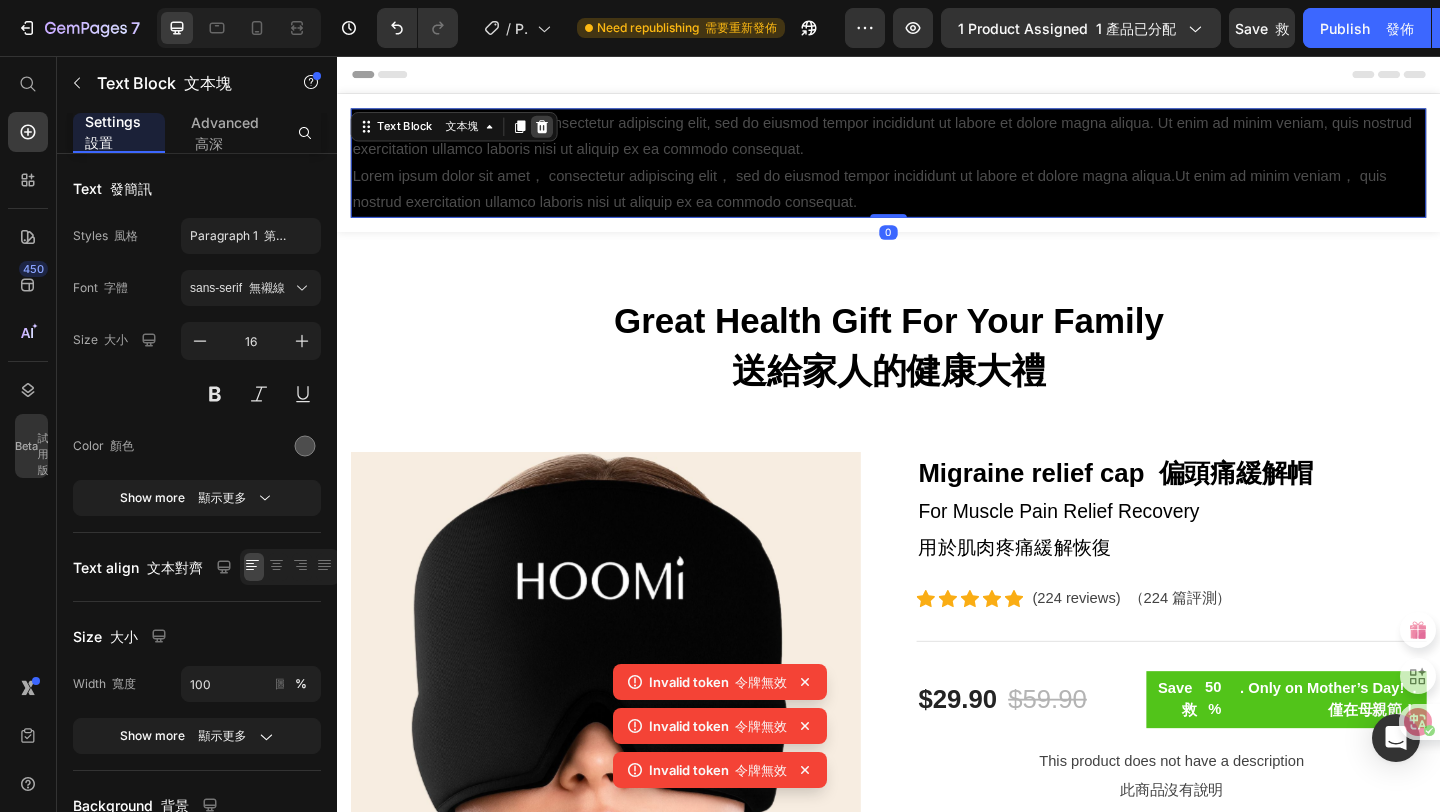 click 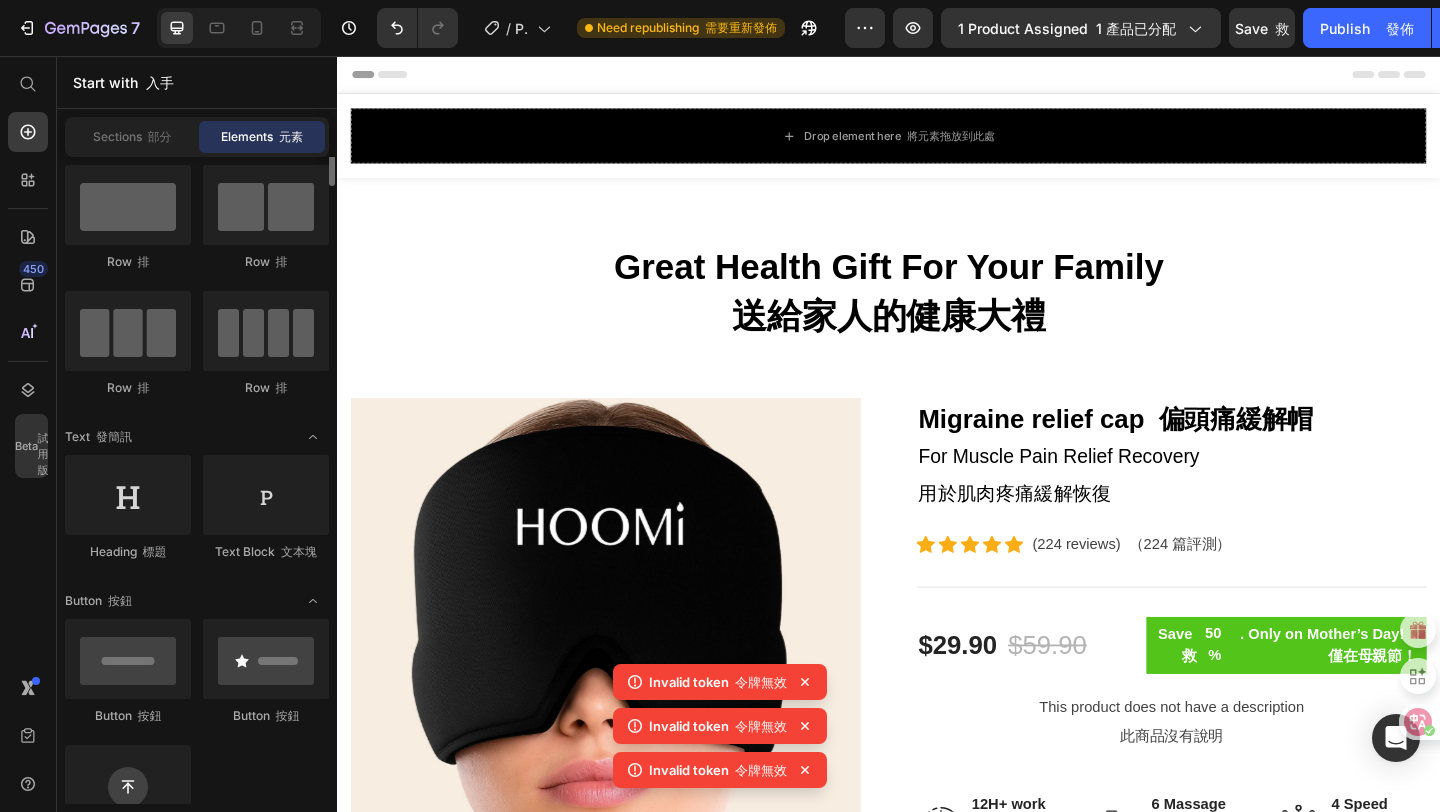 scroll, scrollTop: 0, scrollLeft: 0, axis: both 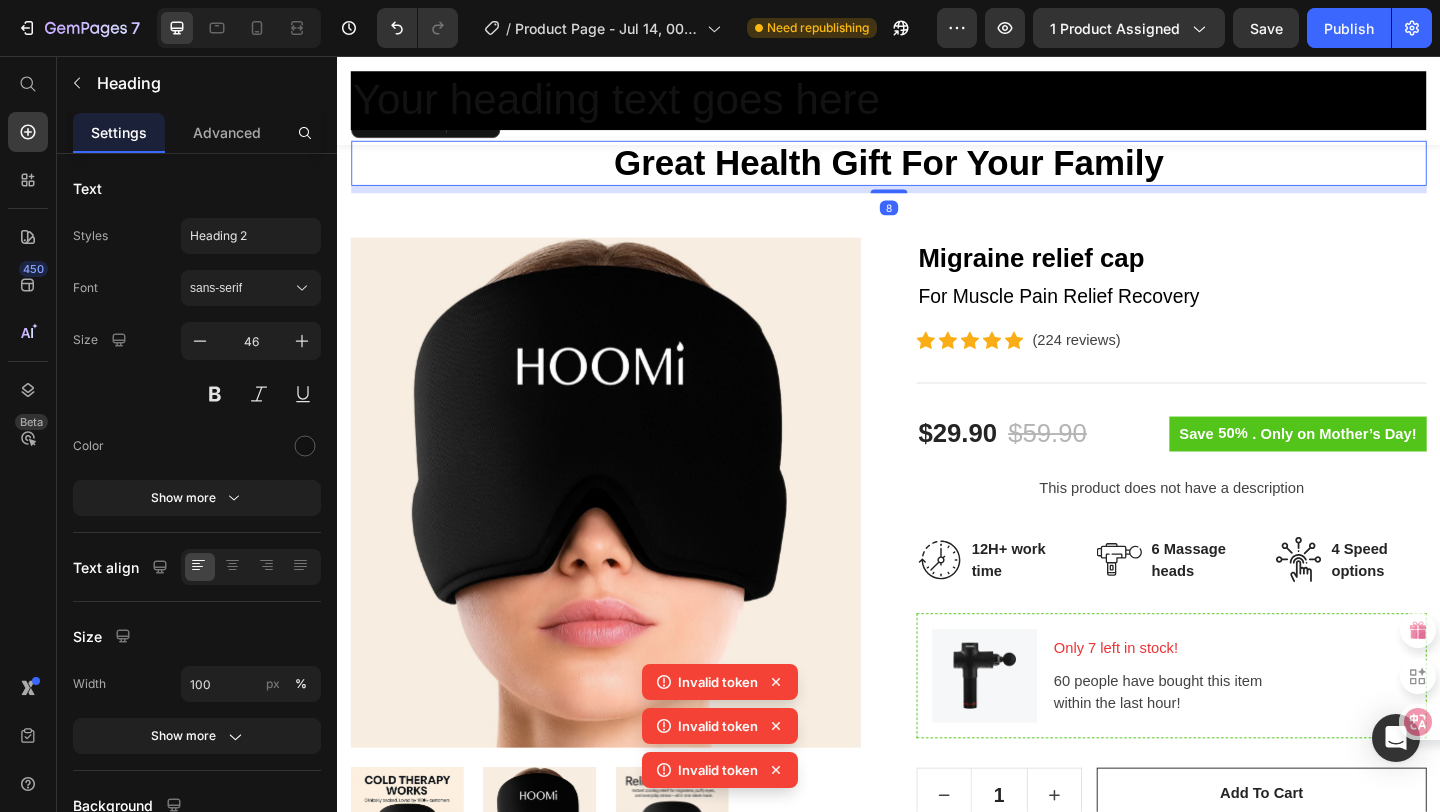 click on "Great Health Gift For Your Family" at bounding box center (937, 173) 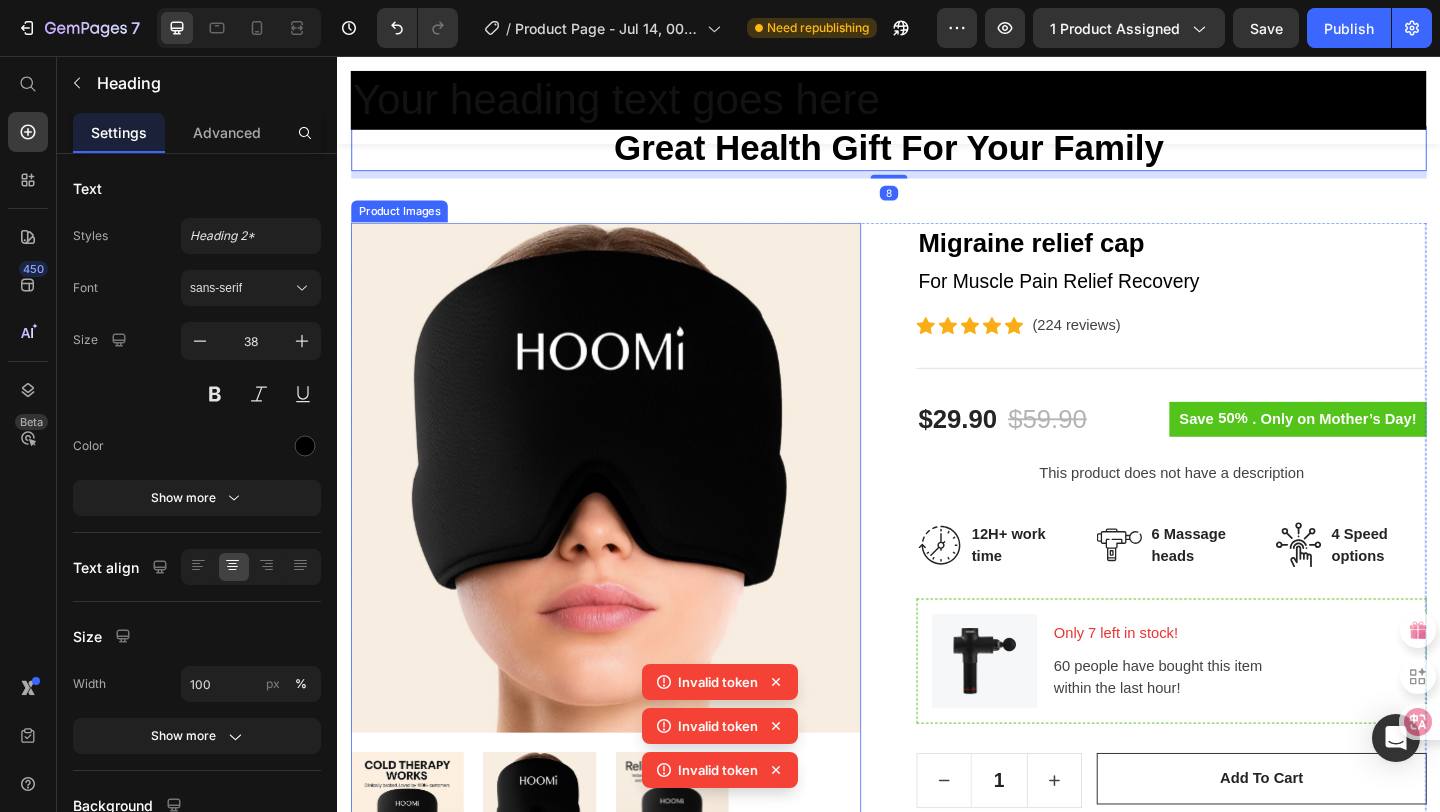 scroll, scrollTop: 136, scrollLeft: 0, axis: vertical 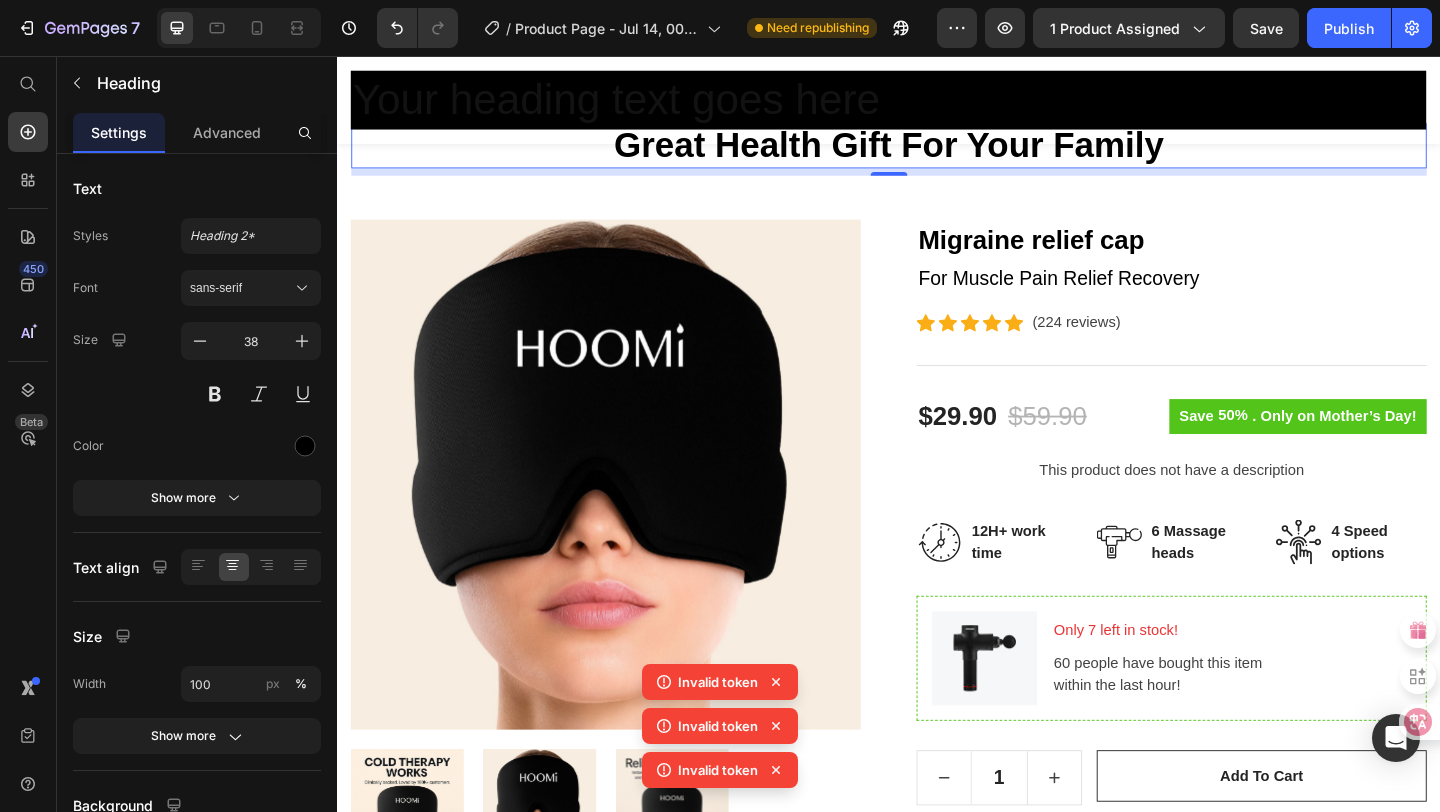 click 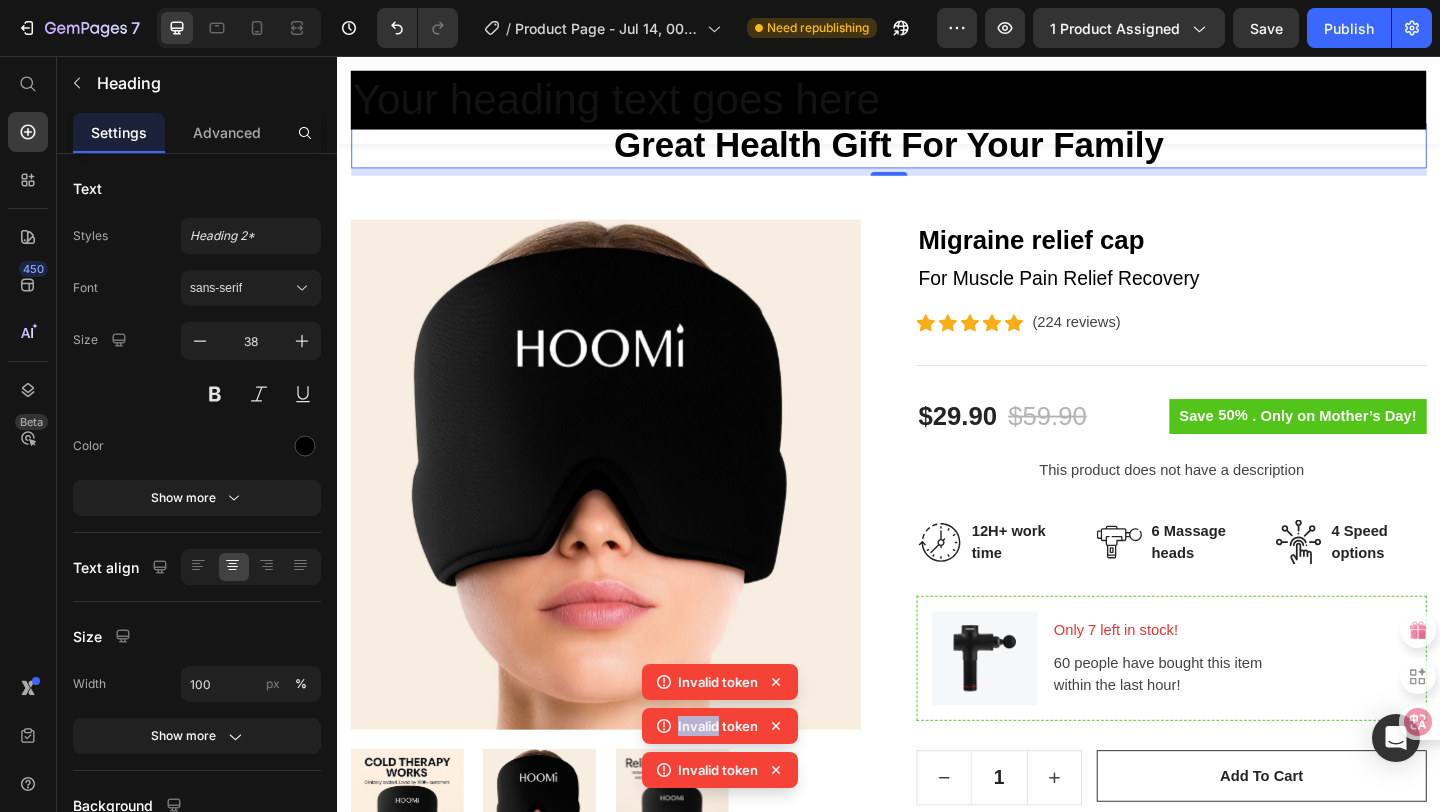 click 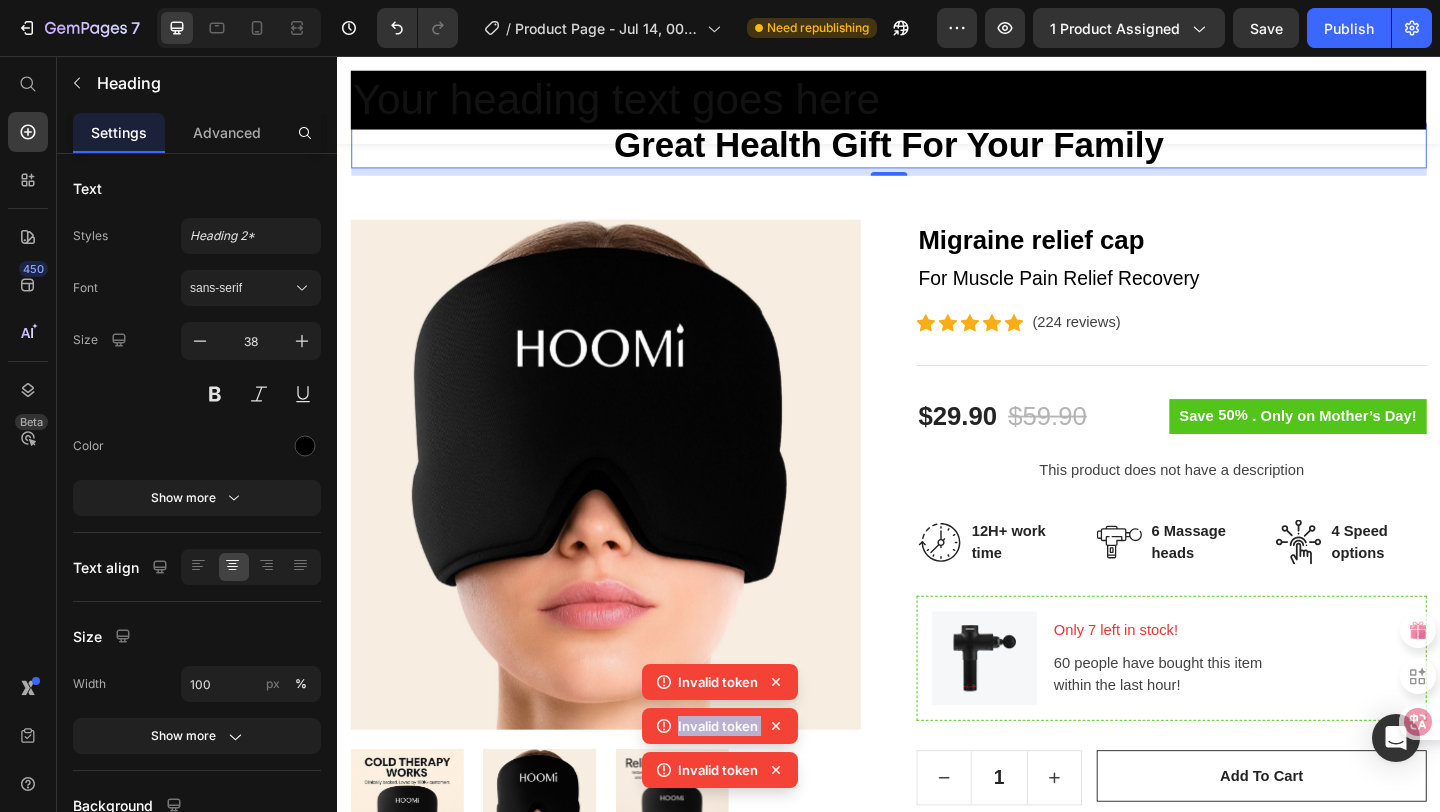 click 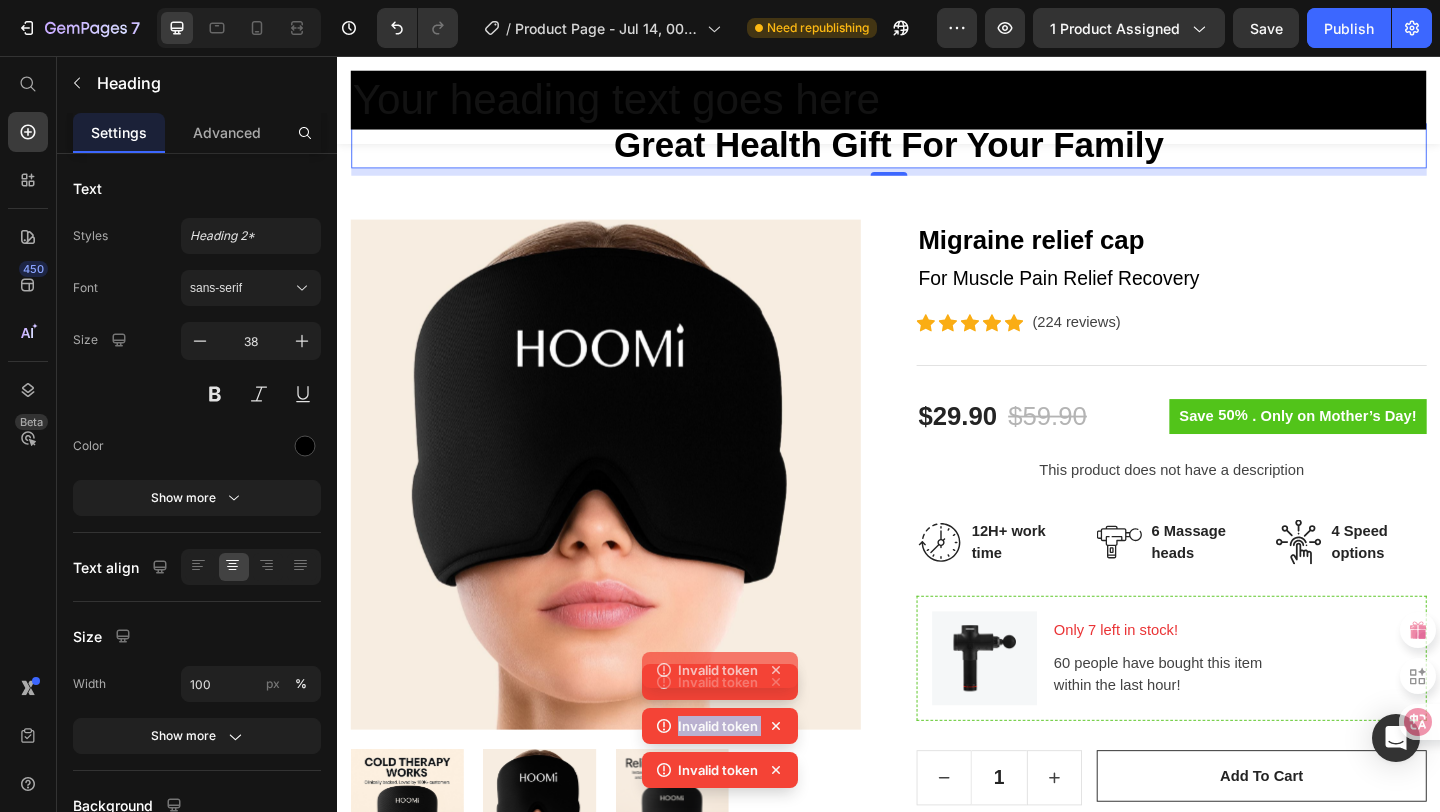 click 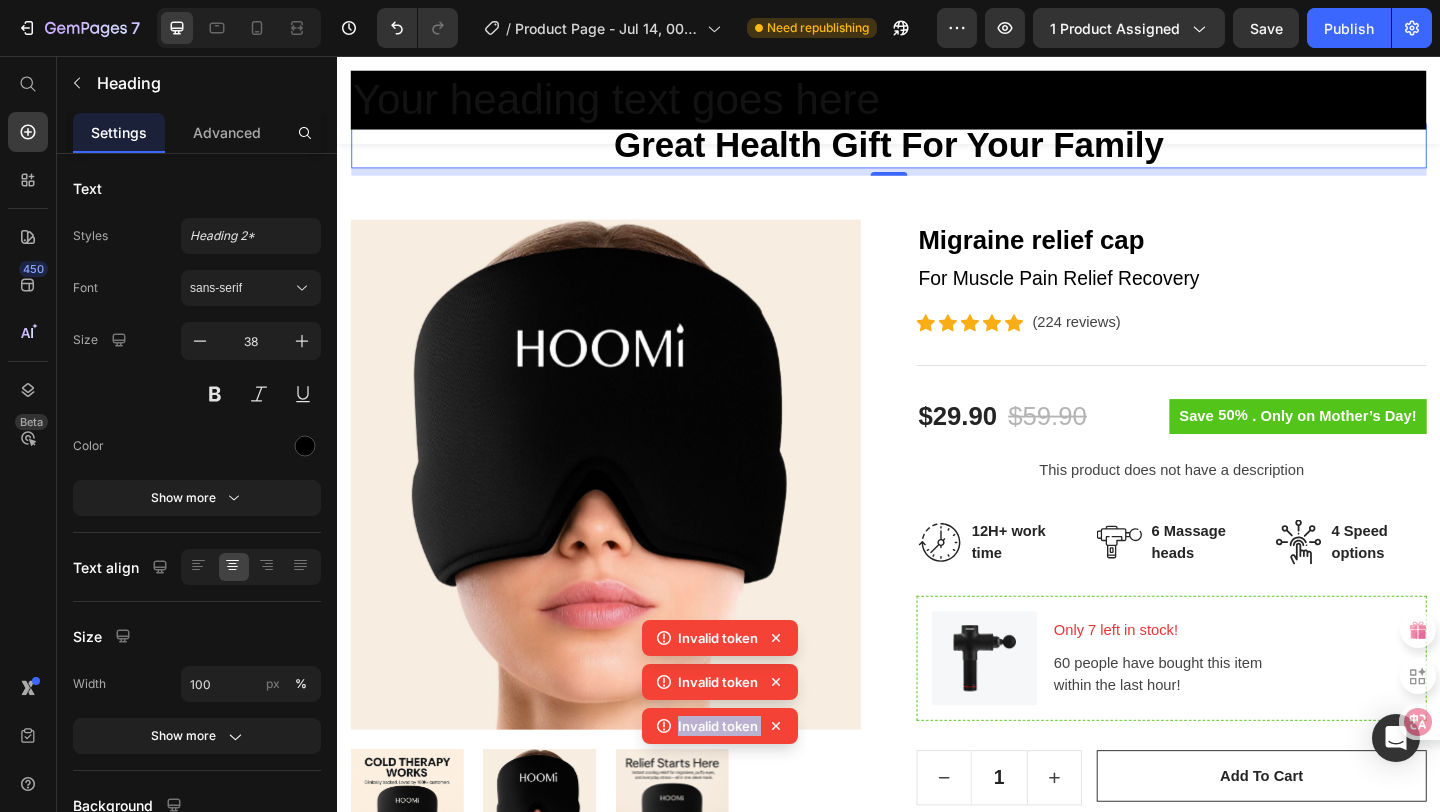 click 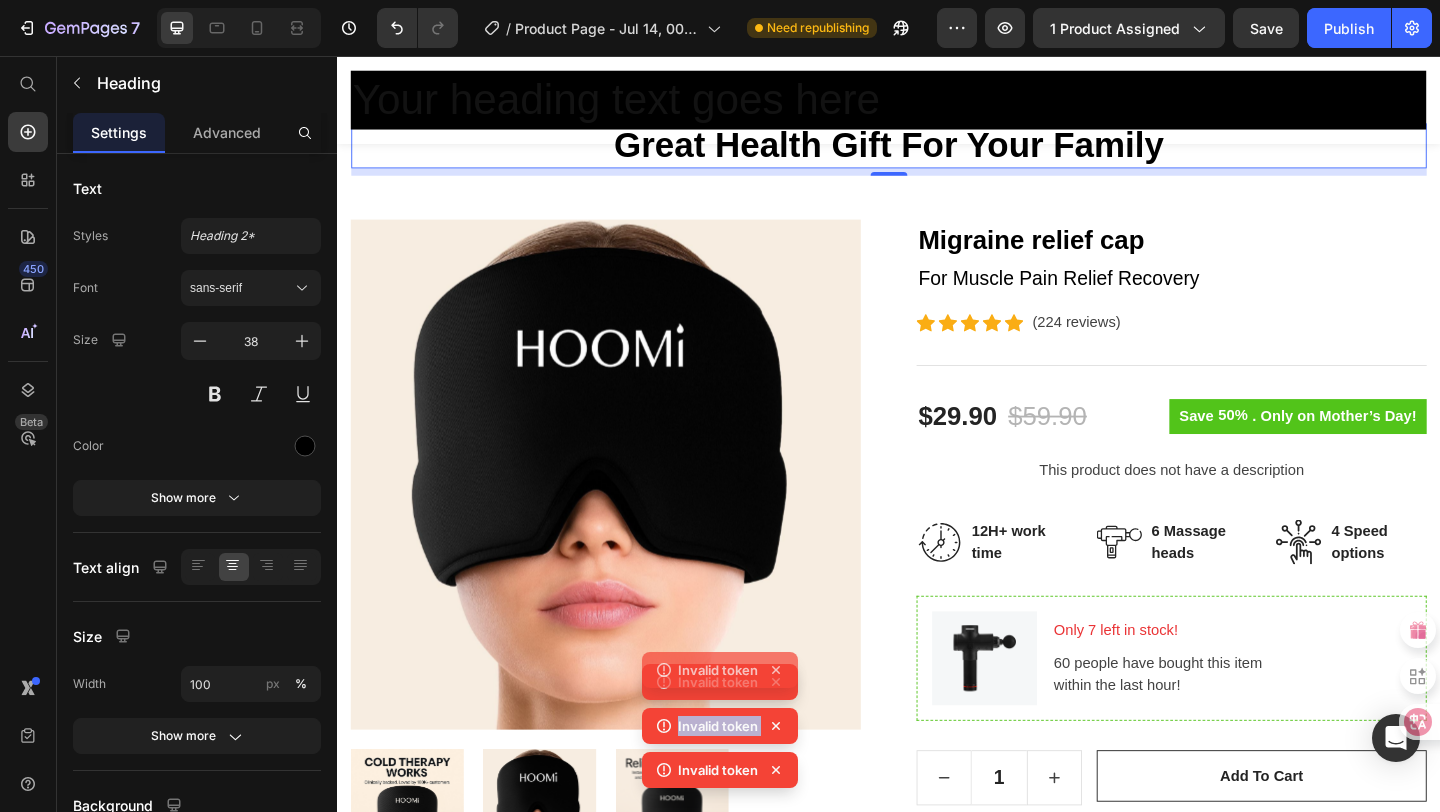 click 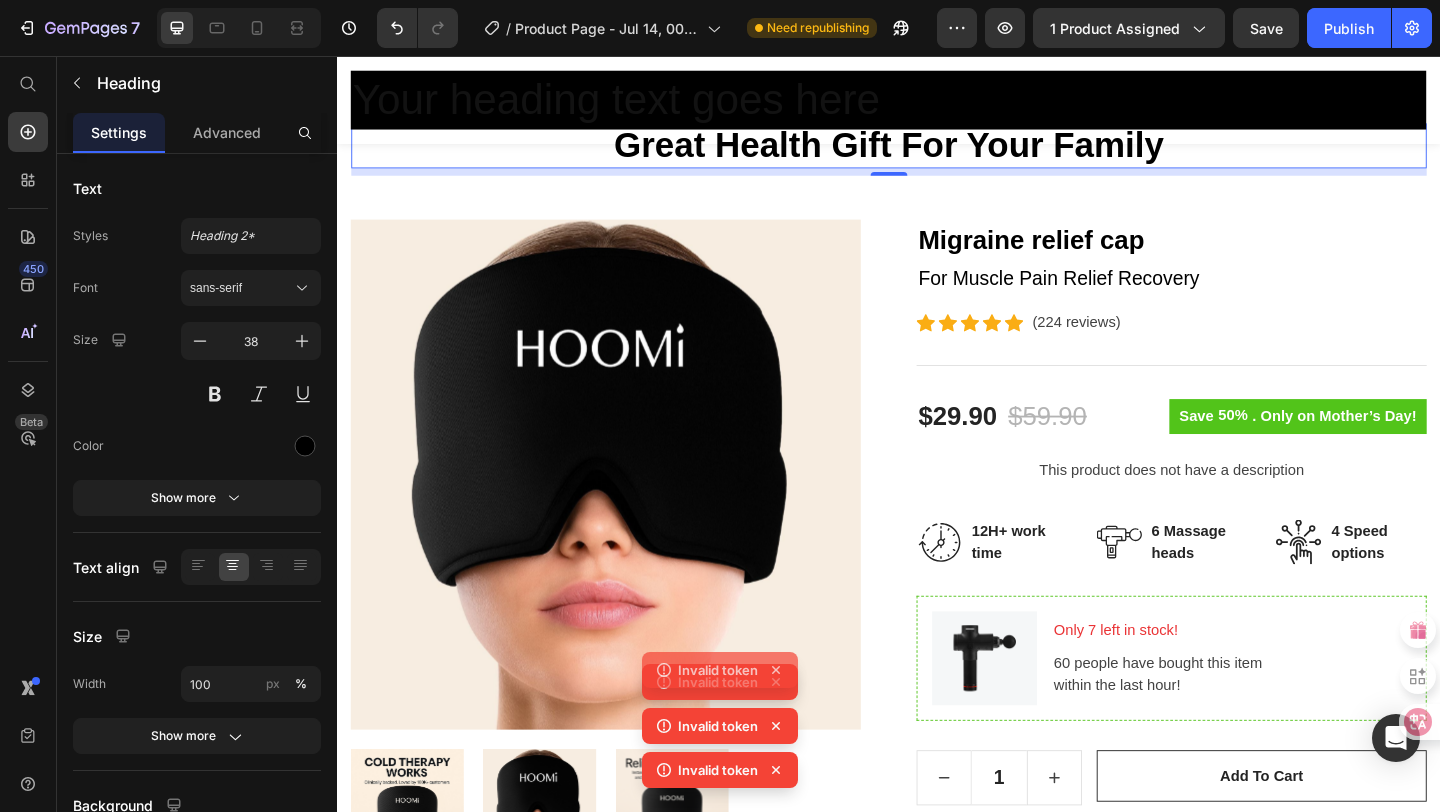click 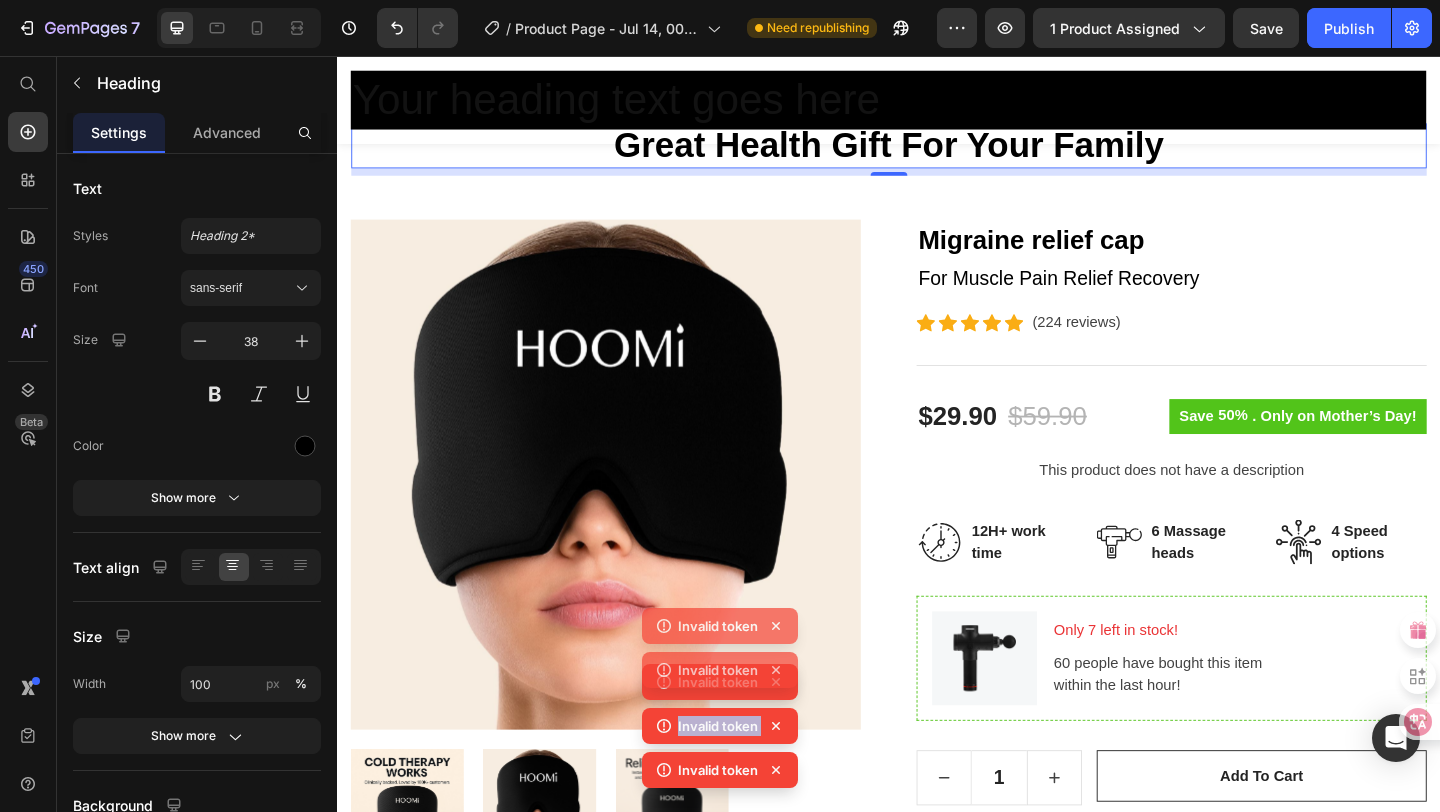click 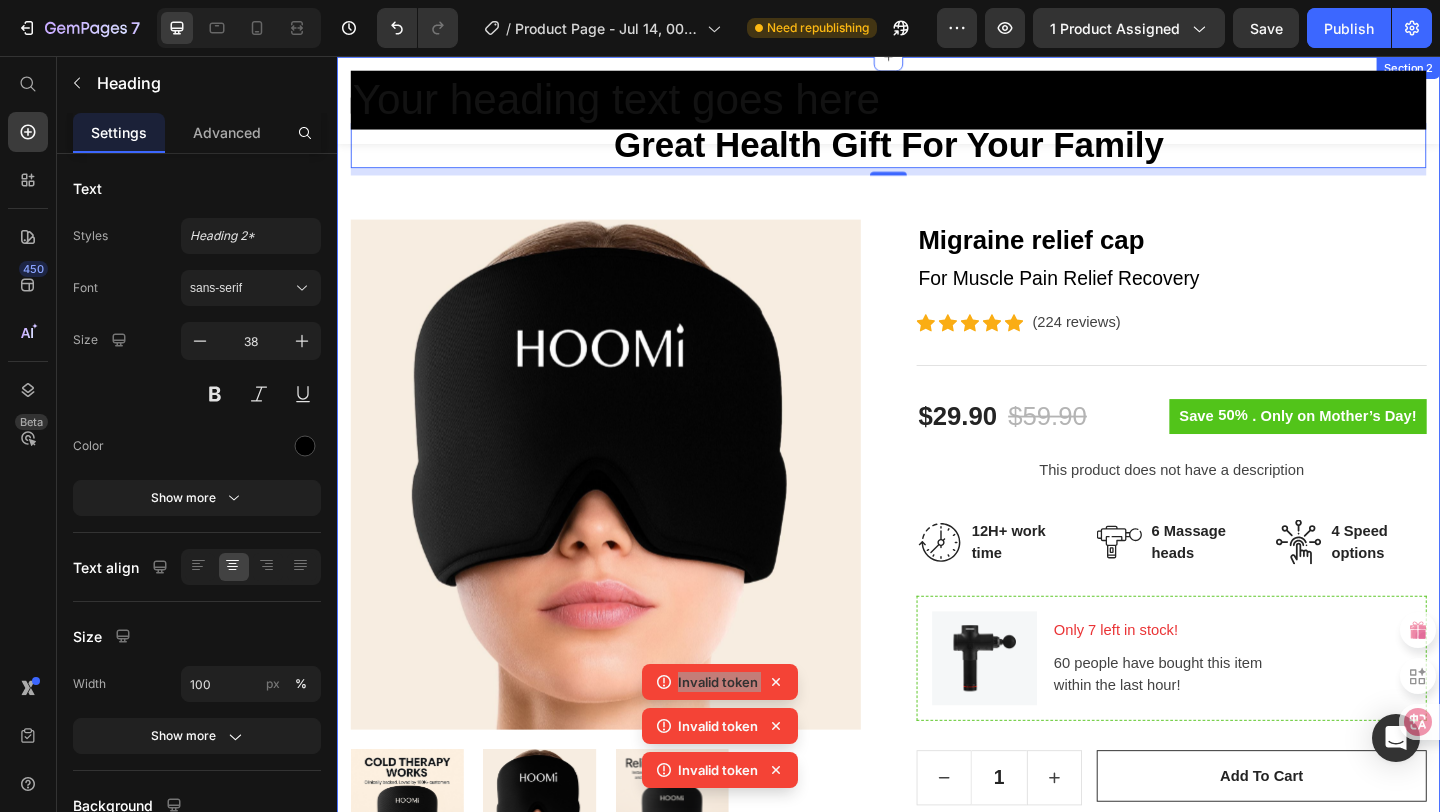 click on "Great Health Gift For Your Family Heading   8 Row Product Images Migraine relief cap (P) Title For Muscle Pain Relief Recovery Text block                Icon                Icon                Icon                Icon                Icon Icon List Hoz (224 reviews) Text block Row                Title Line $29.90 (P) Price $59.90 (P) Price Row Save 50% . Only on Mother’s Day! (P) Tag Row This product does not have a description (P) Description Image 12H+ work time Text block Row Image 6 Massage heads  Text block Row Image 4 Speed options Text block Row Row Image Only 7 left in stock! Text block 60 people have bought this item within the last hour! Text block Row 1 (P) Quantity add to cart (P) Cart Button Row buy it now (P) Dynamic Checkout
Specifications
What's in the box?
How to use Accordion Product" at bounding box center (937, 664) 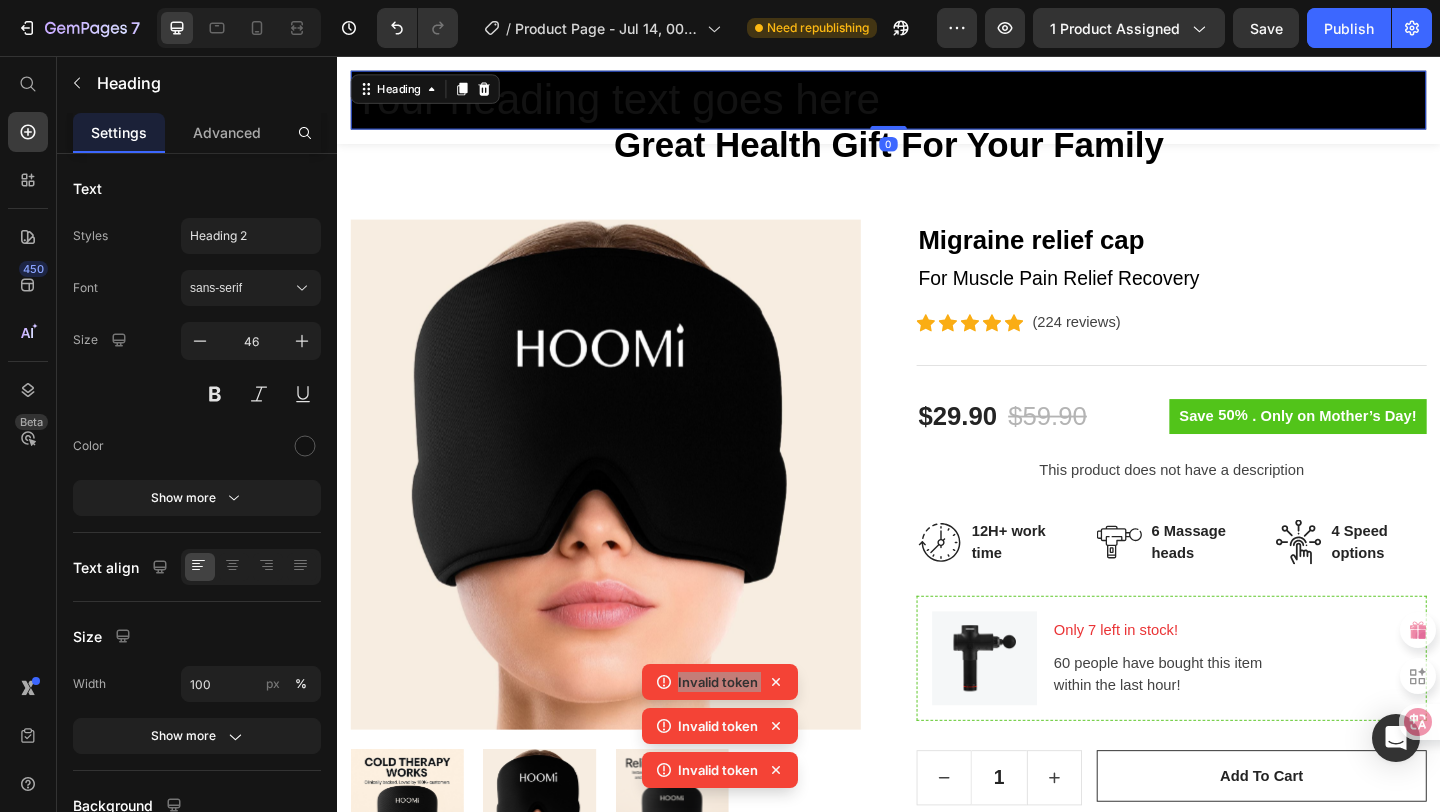 click on "Your heading text goes here" at bounding box center [937, 104] 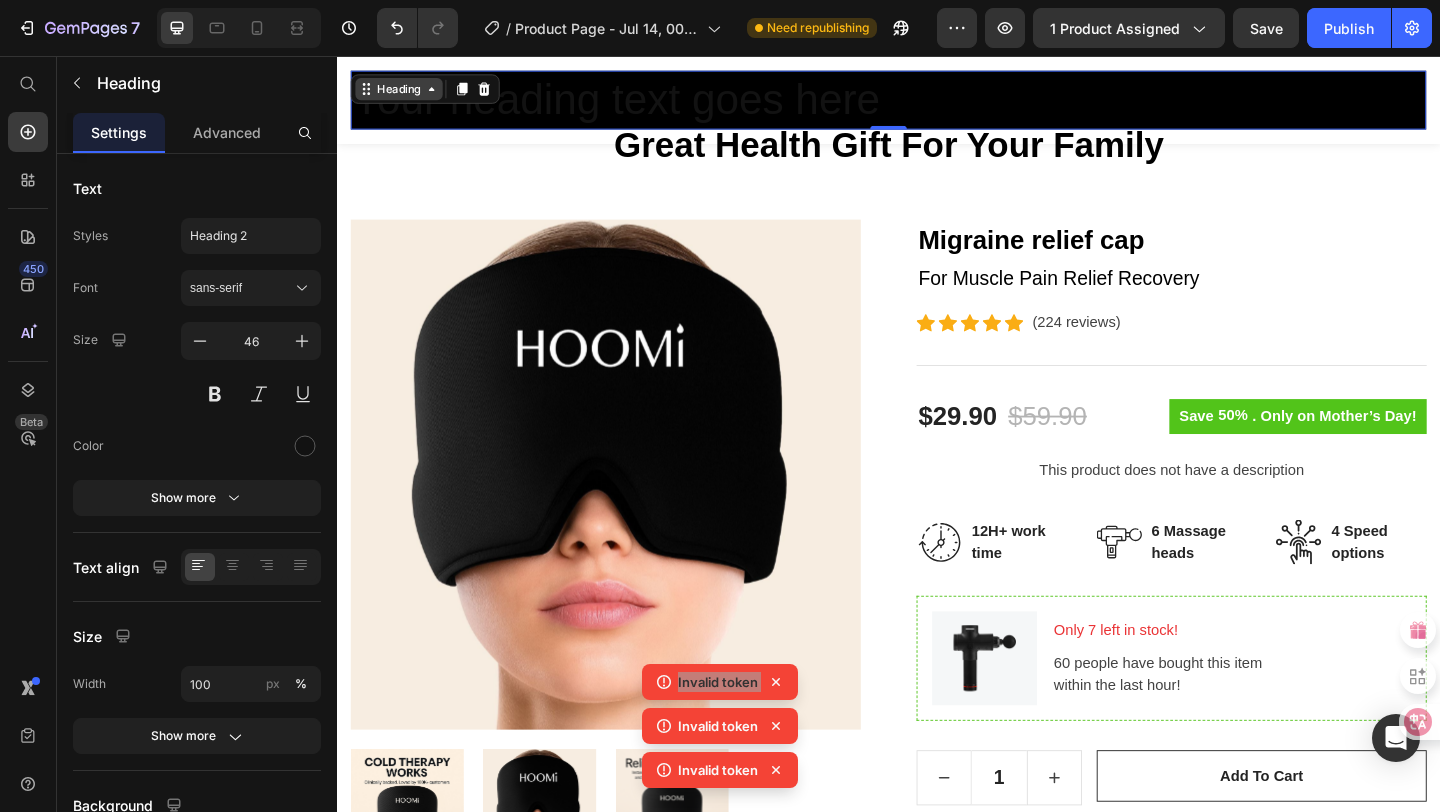 click on "Heading" at bounding box center [404, 92] 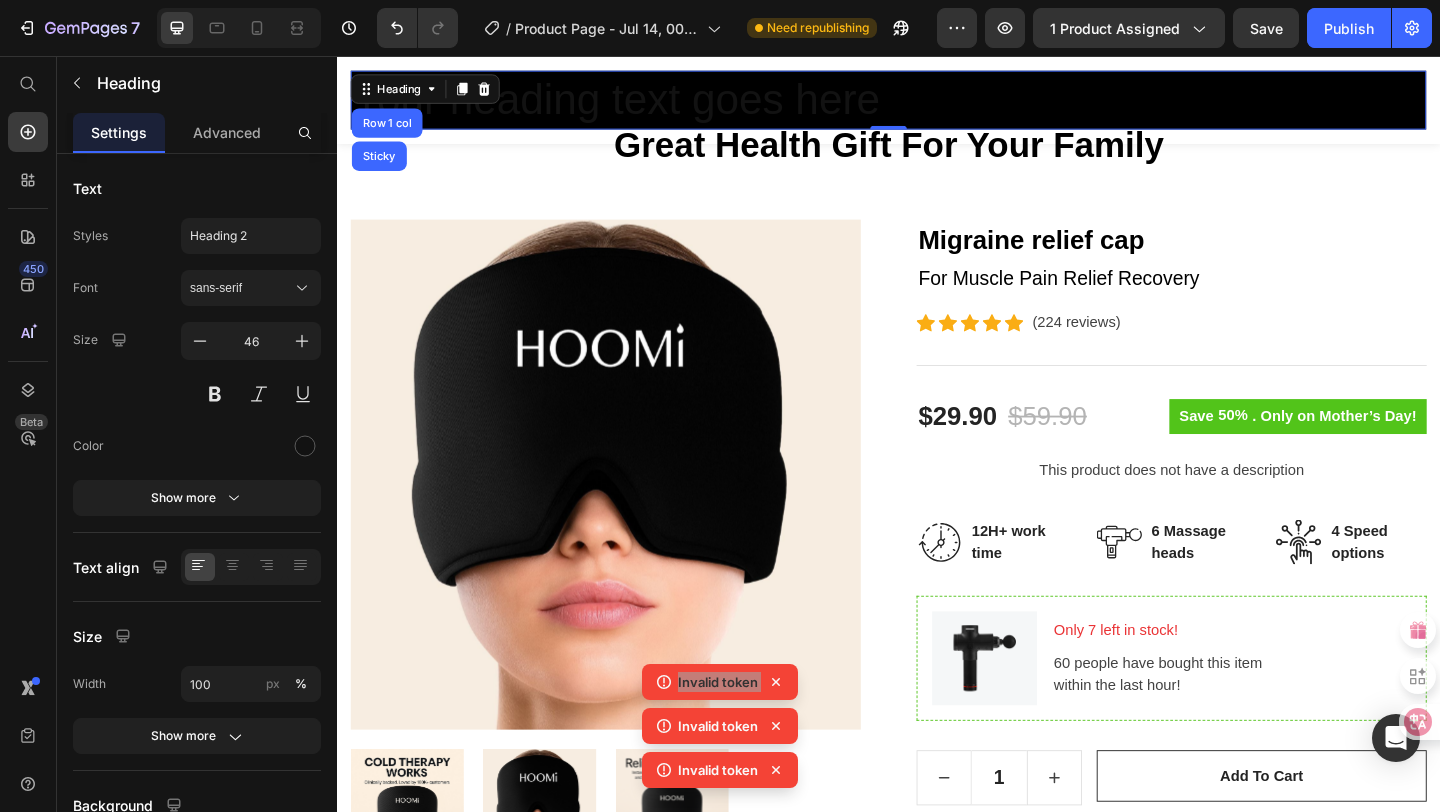 click on "Your heading text goes here" at bounding box center (937, 104) 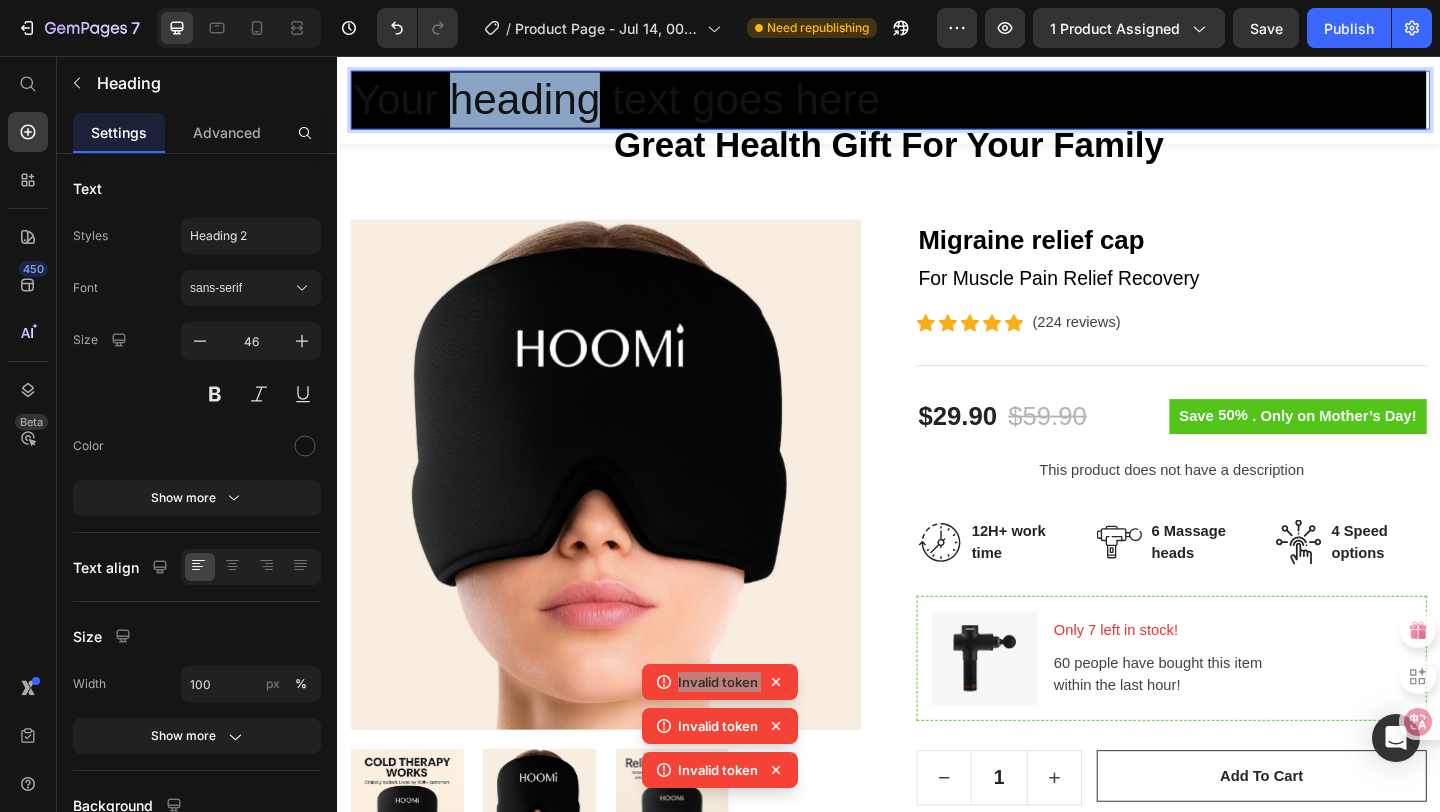 click on "Your heading text goes here" at bounding box center (937, 104) 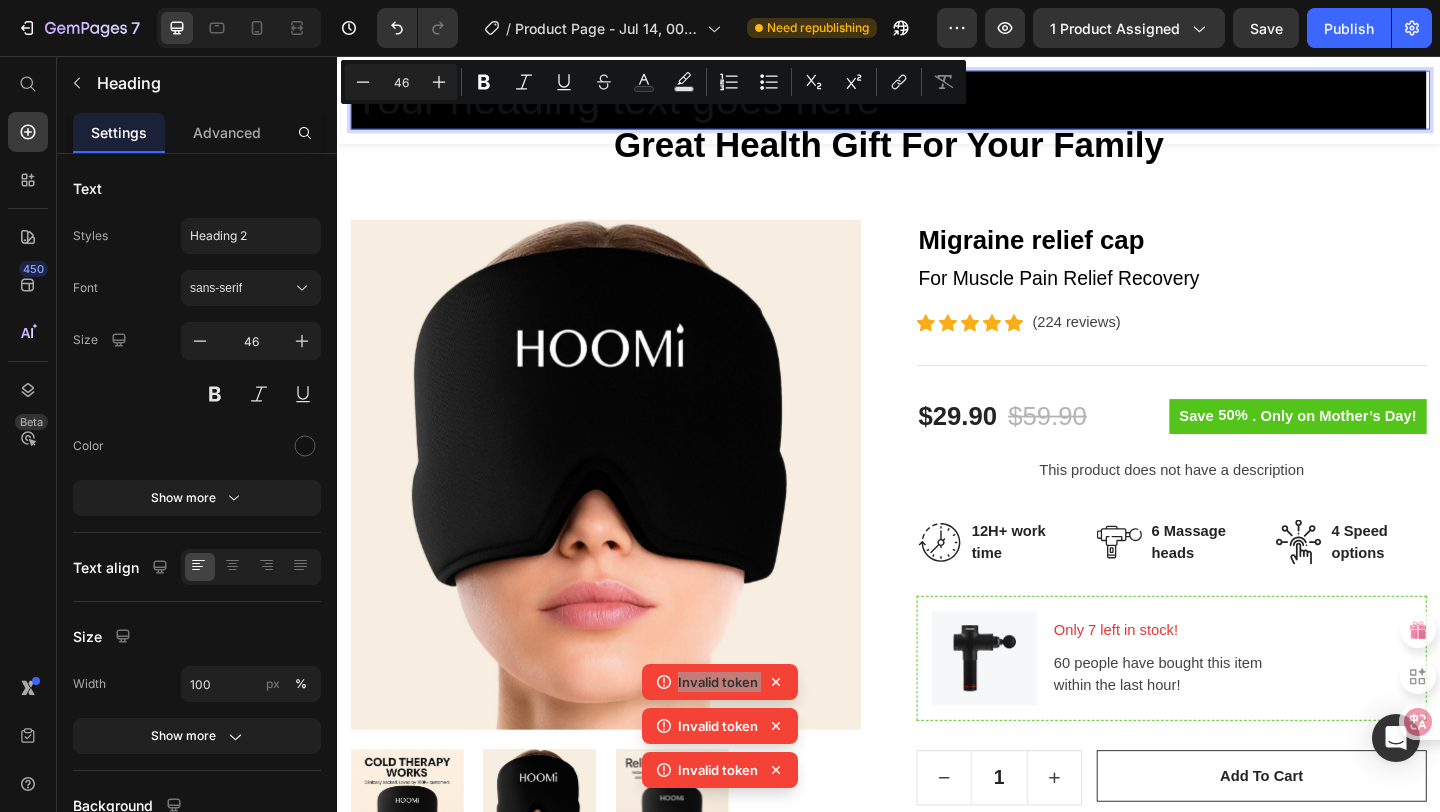 click on "Your heading text goes here" at bounding box center (937, 104) 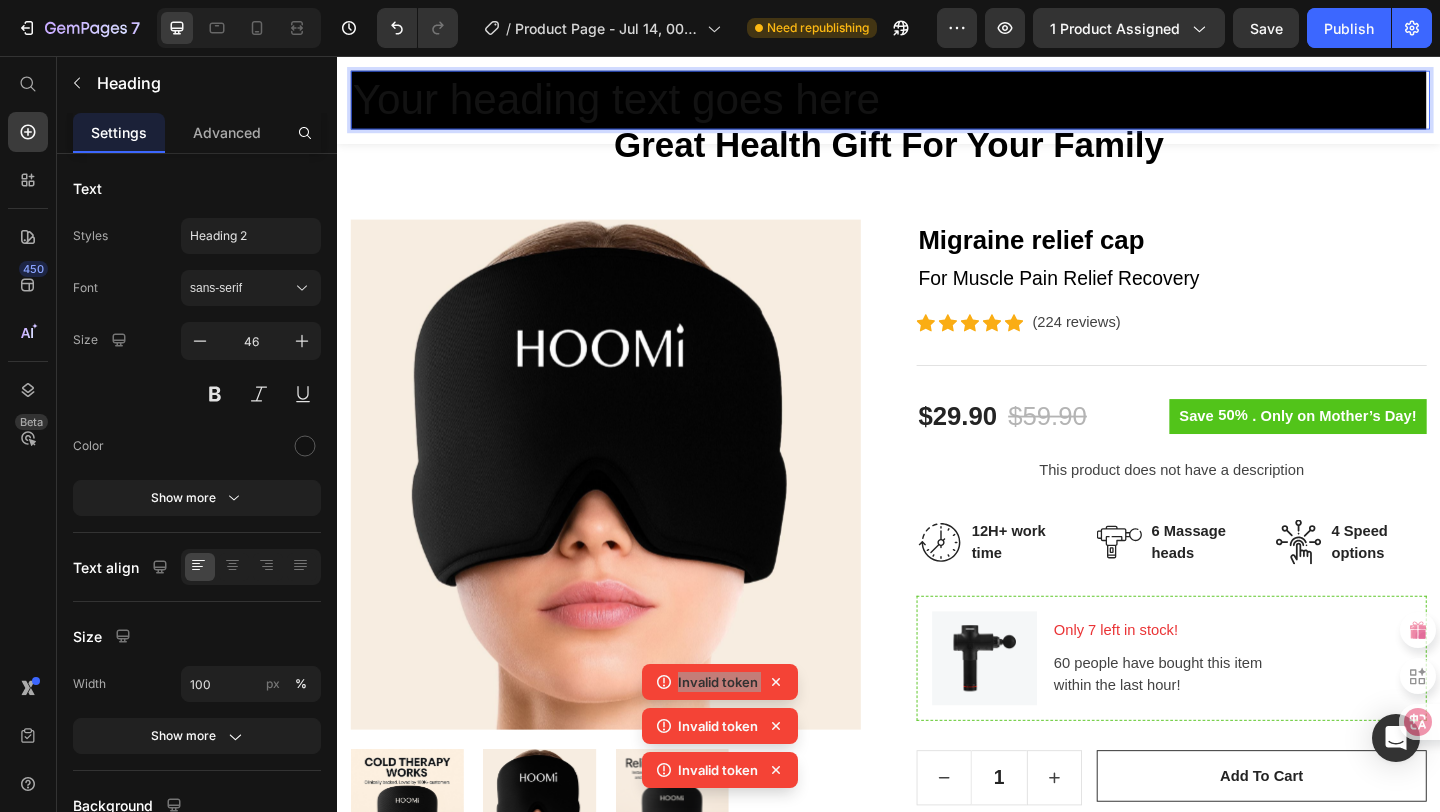click on "Your heading text goes here" at bounding box center (937, 104) 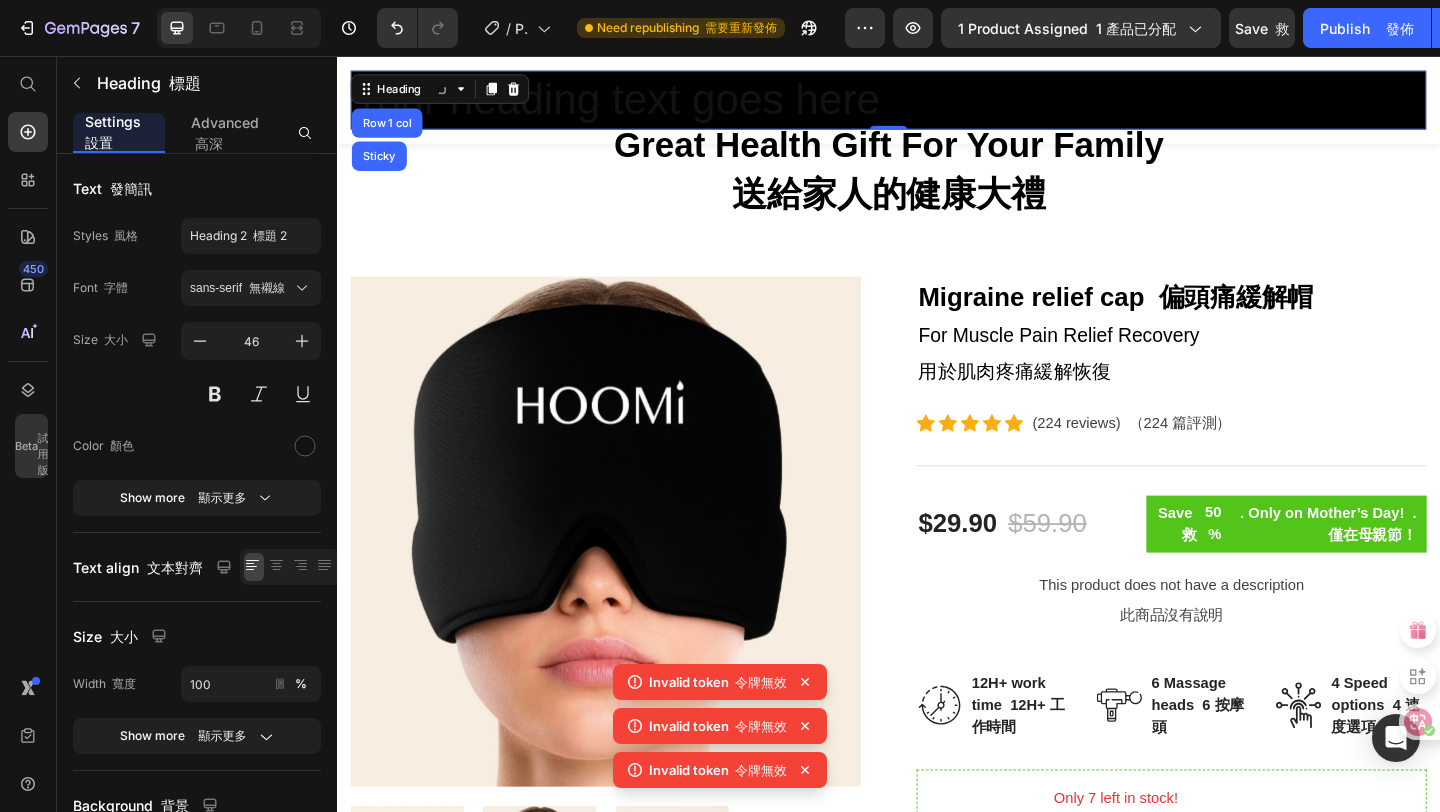 click 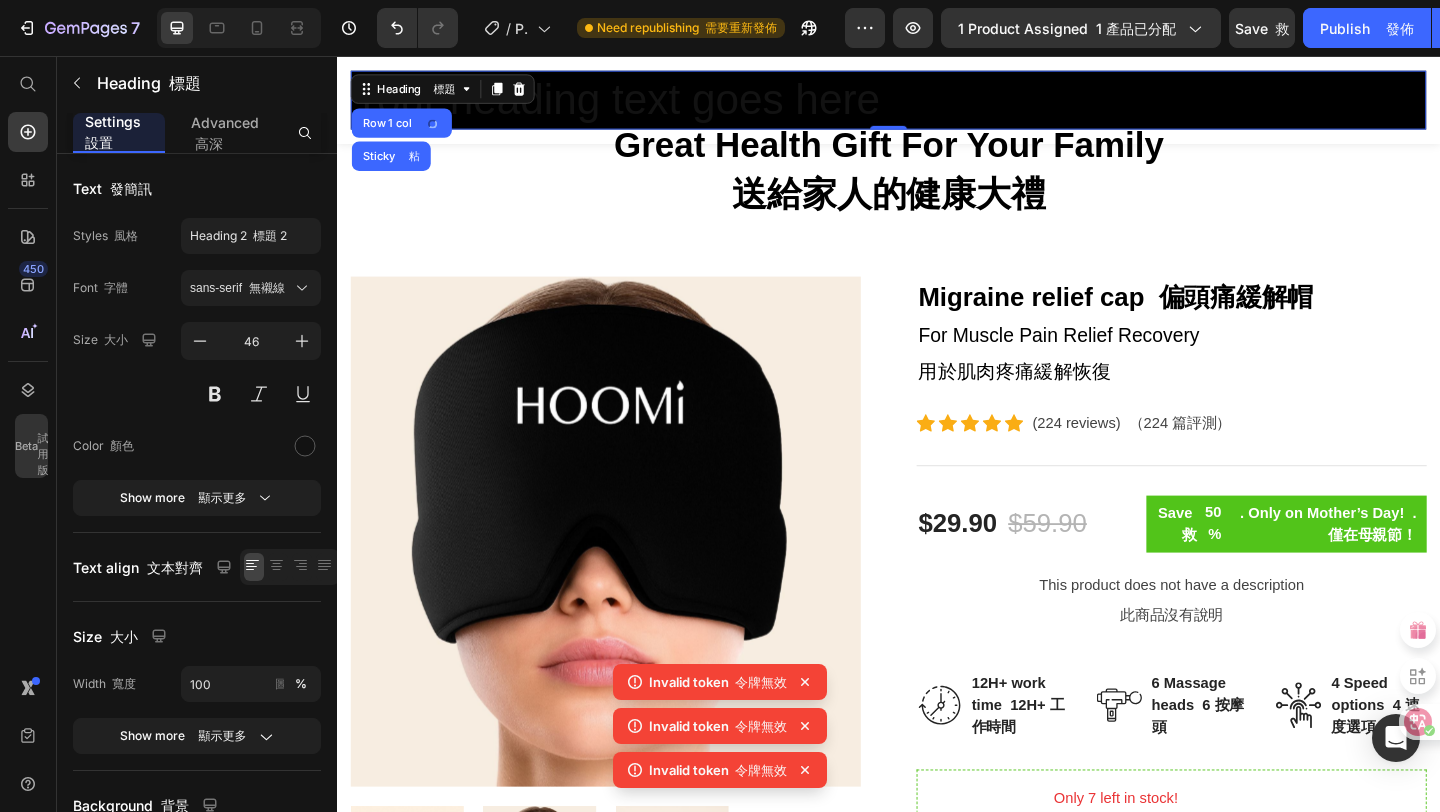 click 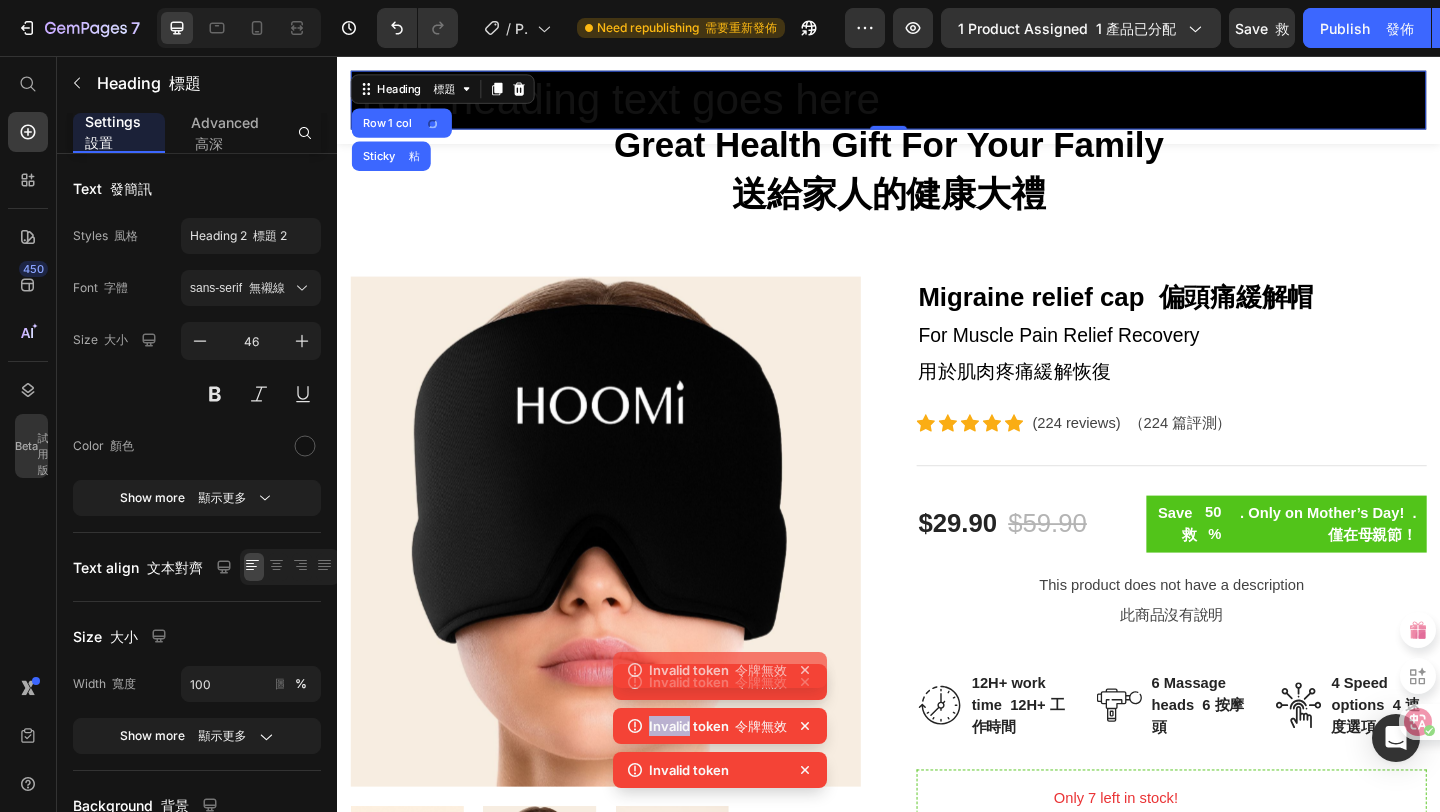 click 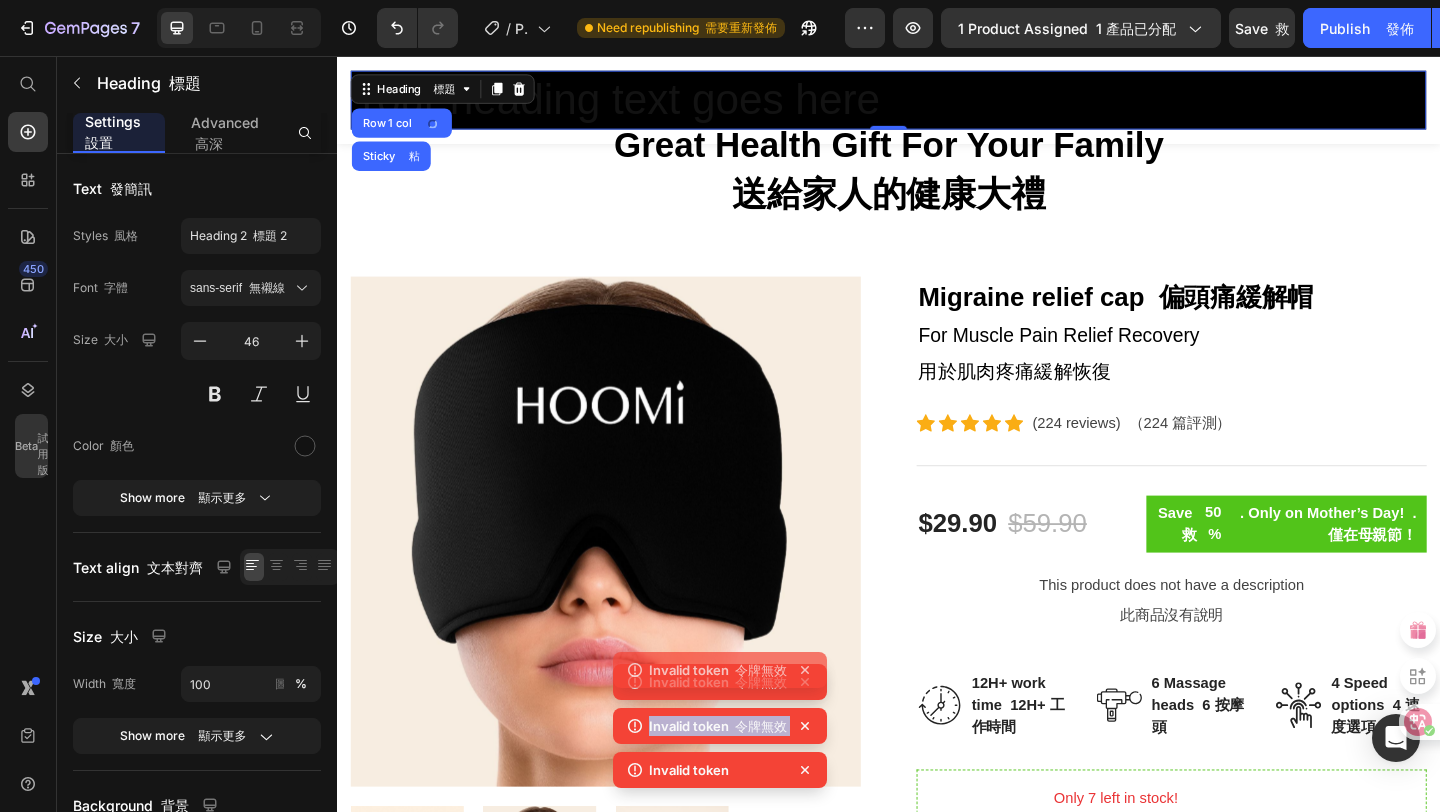 click on "Invalid token    令牌無效 Invalid token    令牌無效 Invalid token    令牌無效 Invalid token" at bounding box center (720, 708) 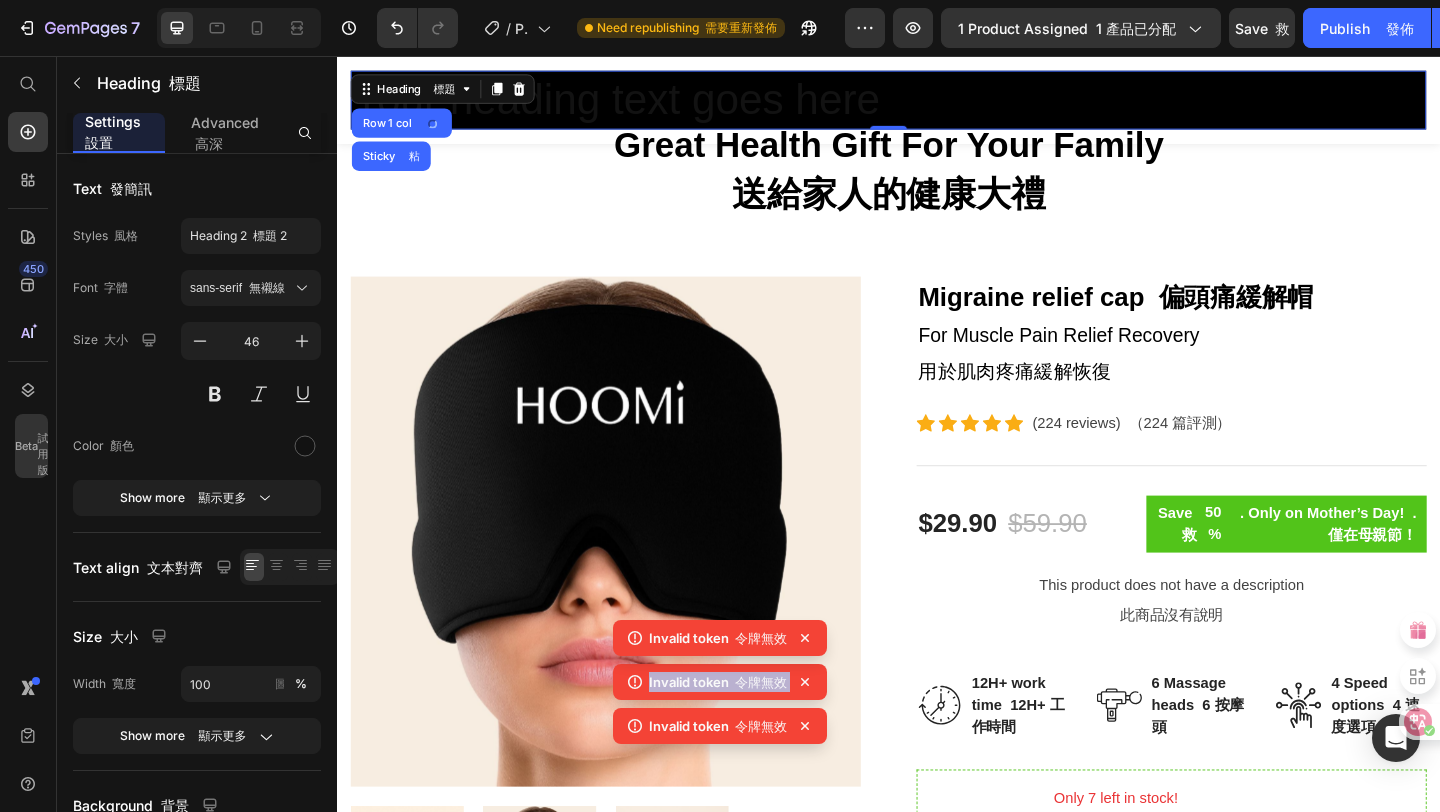 click on "Invalid token    令牌無效 Invalid token    令牌無效 Invalid token    令牌無效 Invalid token" at bounding box center (720, 708) 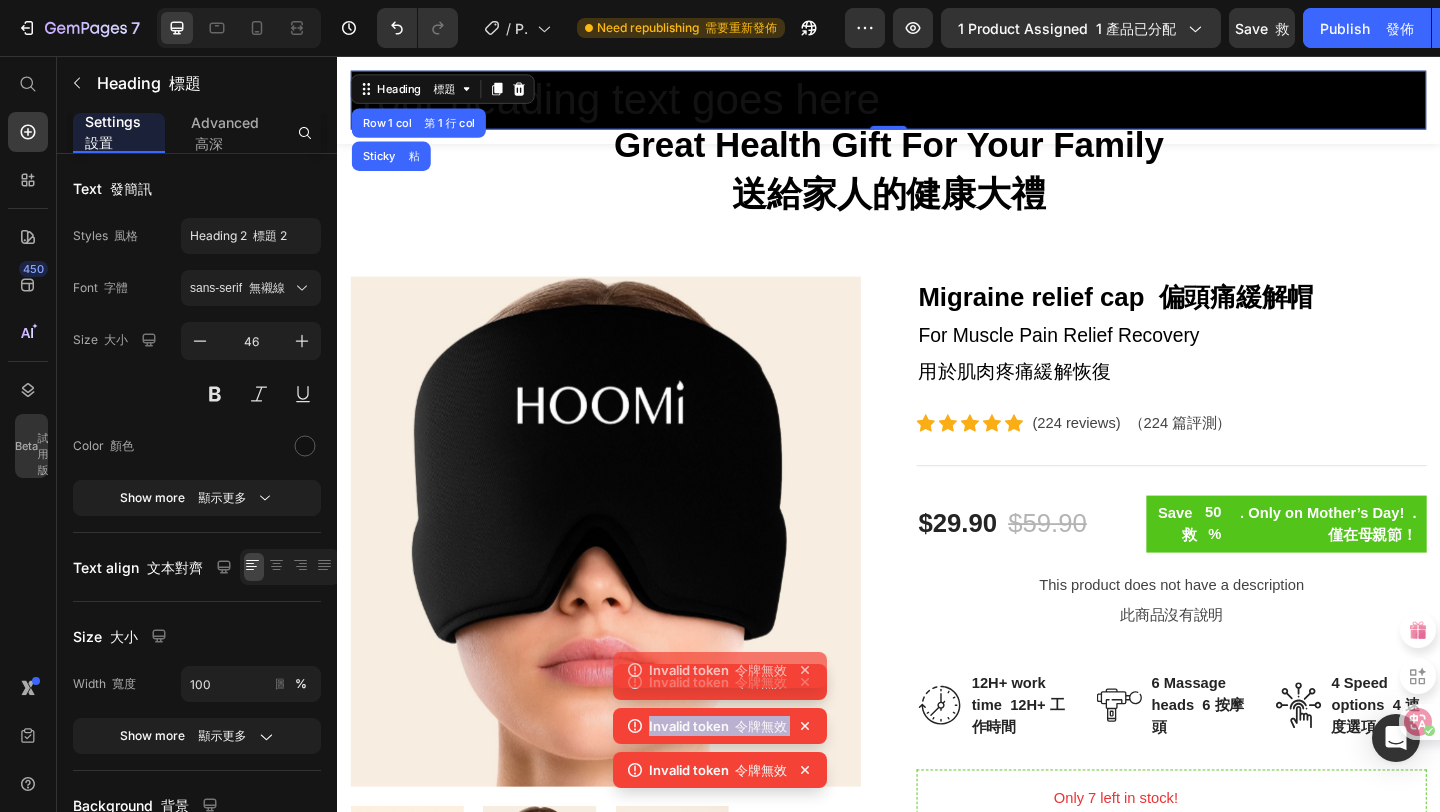 click 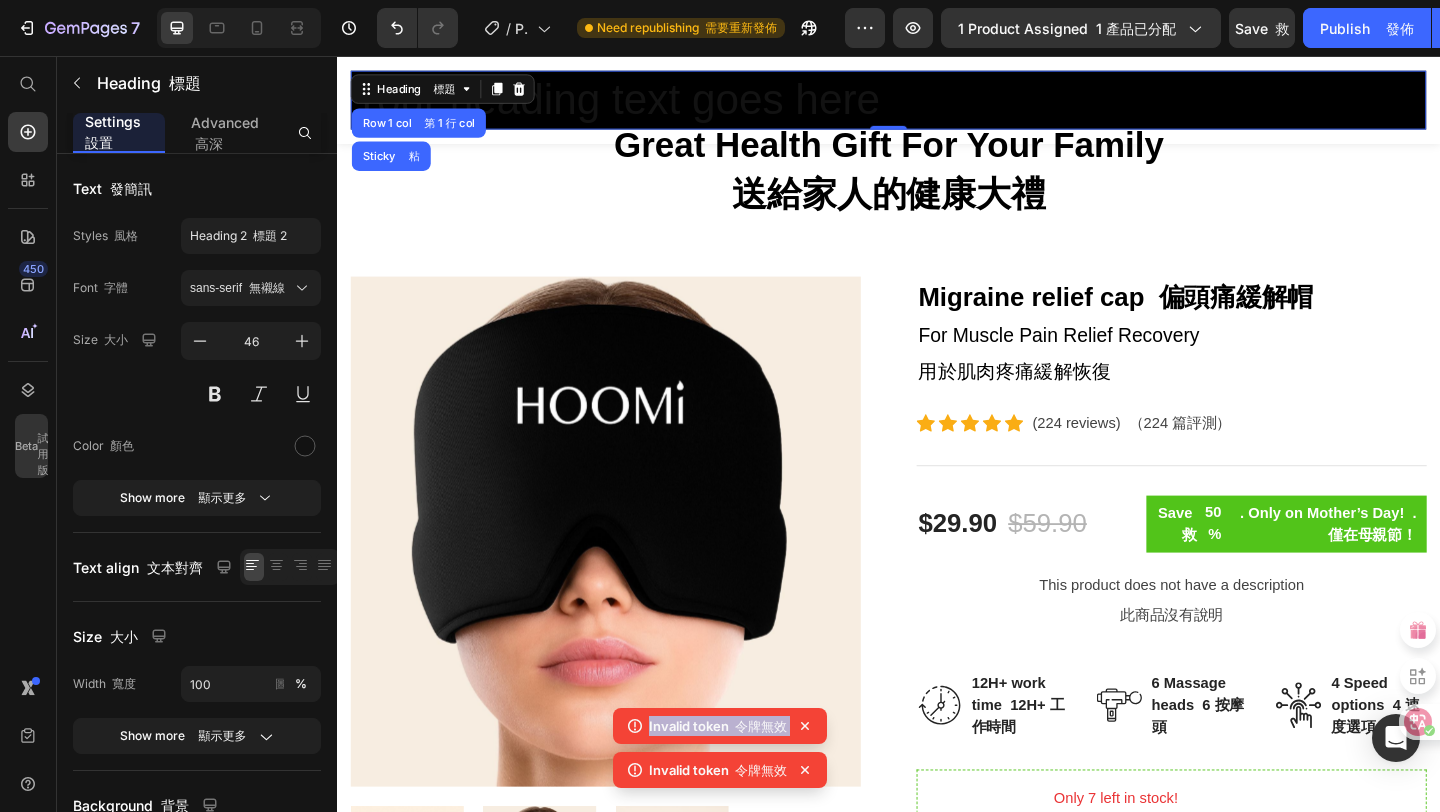 click 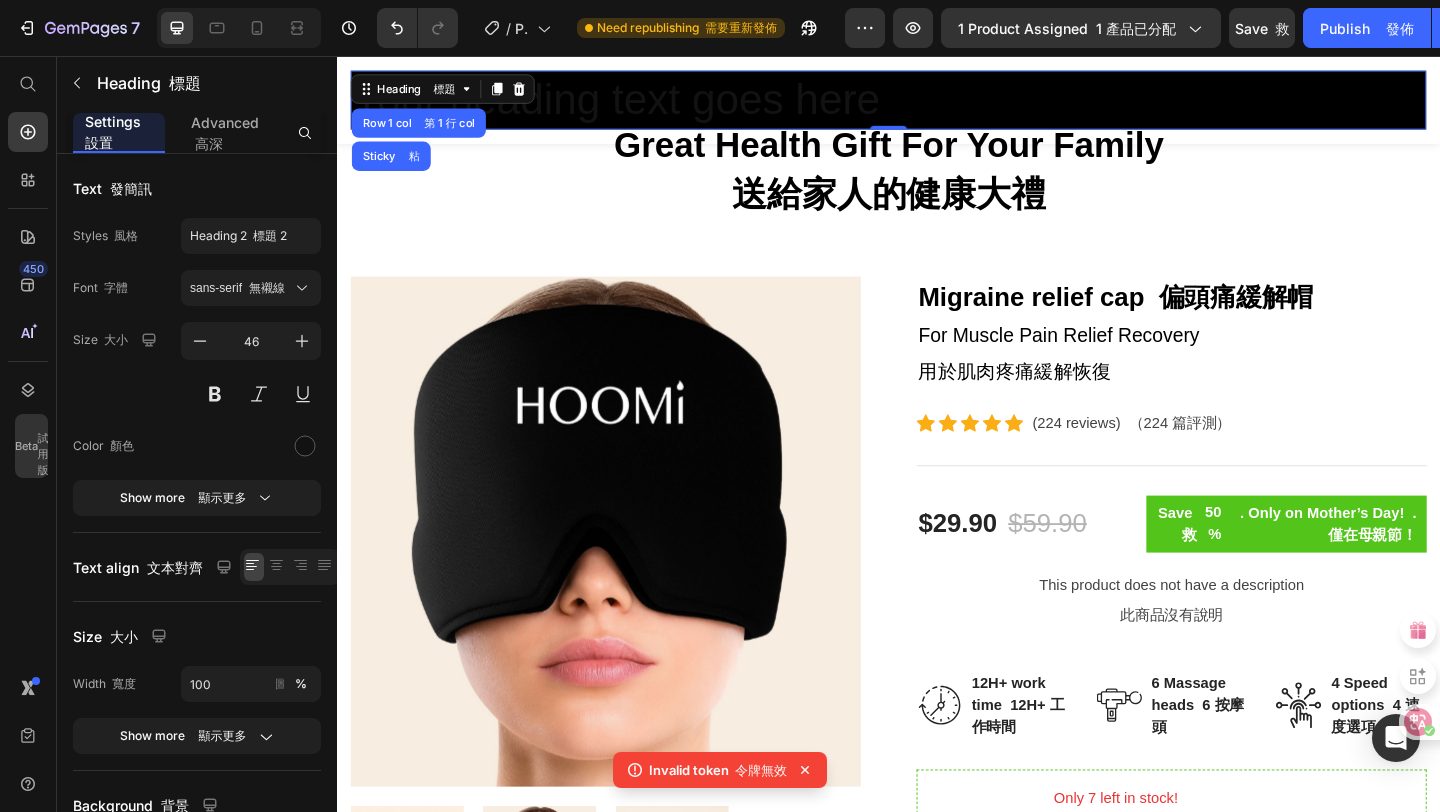 click 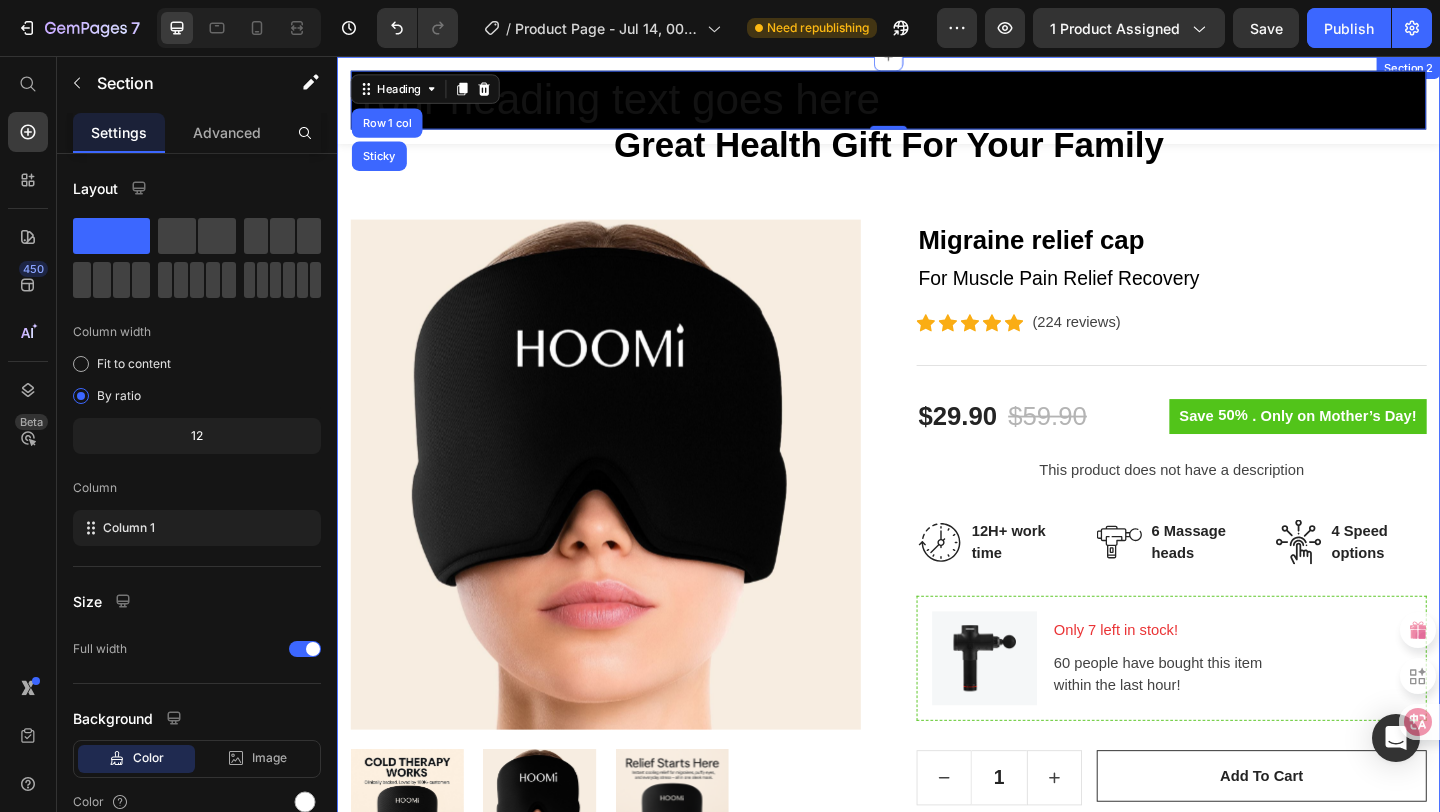 click on "Great Health Gift For Your Family Heading Row Product Images Migraine relief cap (P) Title For Muscle Pain Relief Recovery Text block                Icon                Icon                Icon                Icon                Icon Icon List Hoz (224 reviews) Text block Row                Title Line $29.90 (P) Price $59.90 (P) Price Row Save 50% . Only on Mother’s Day! (P) Tag Row This product does not have a description (P) Description Image 12H+ work time Text block Row Image 6 Massage heads  Text block Row Image 4 Speed options Text block Row Row Image Only 7 left in stock! Text block 60 people have bought this item within the last hour! Text block Row 1 (P) Quantity add to cart (P) Cart Button Row buy it now (P) Dynamic Checkout
Specifications
What's in the box?
How to use Accordion Product" at bounding box center [937, 664] 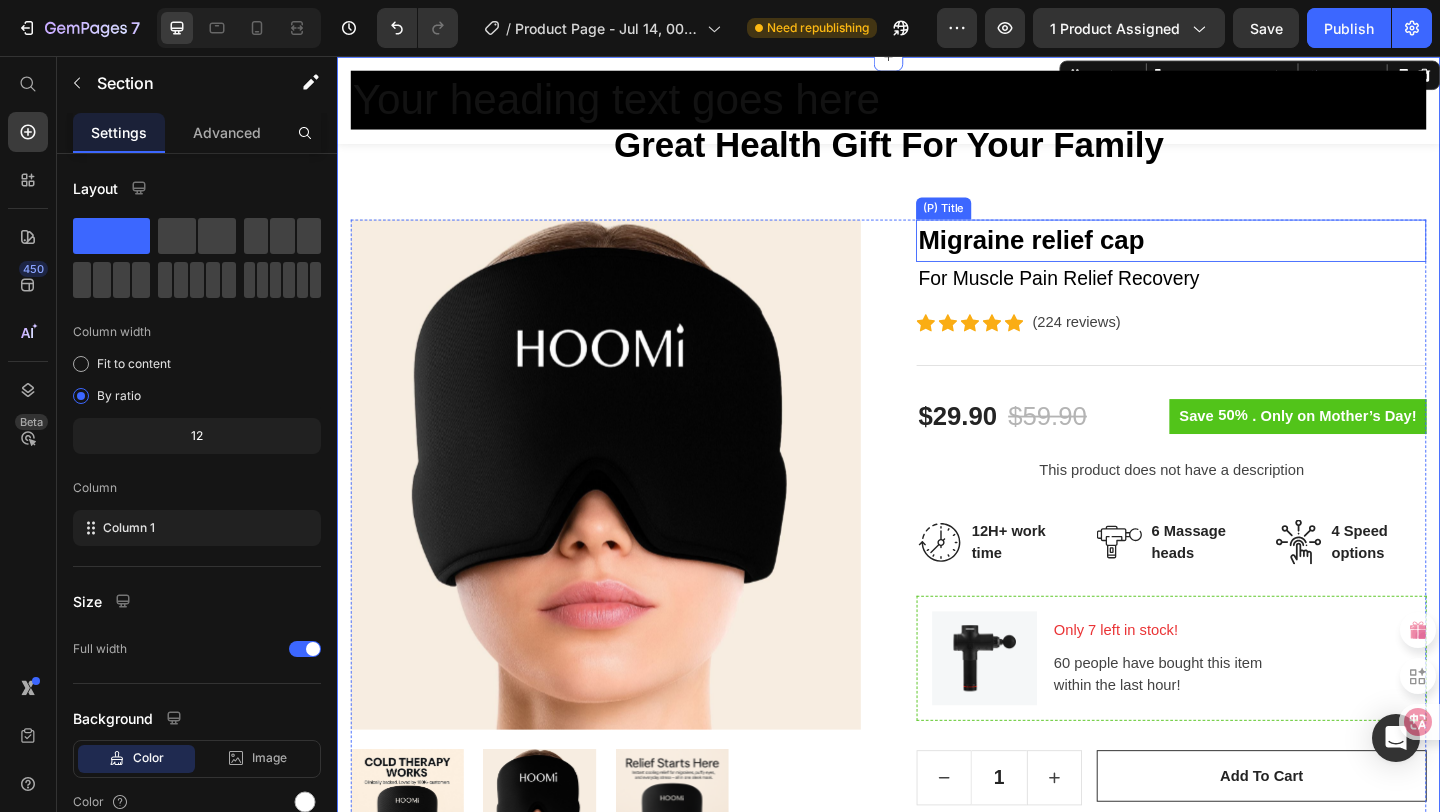 click on "Migraine relief cap" at bounding box center (1244, 257) 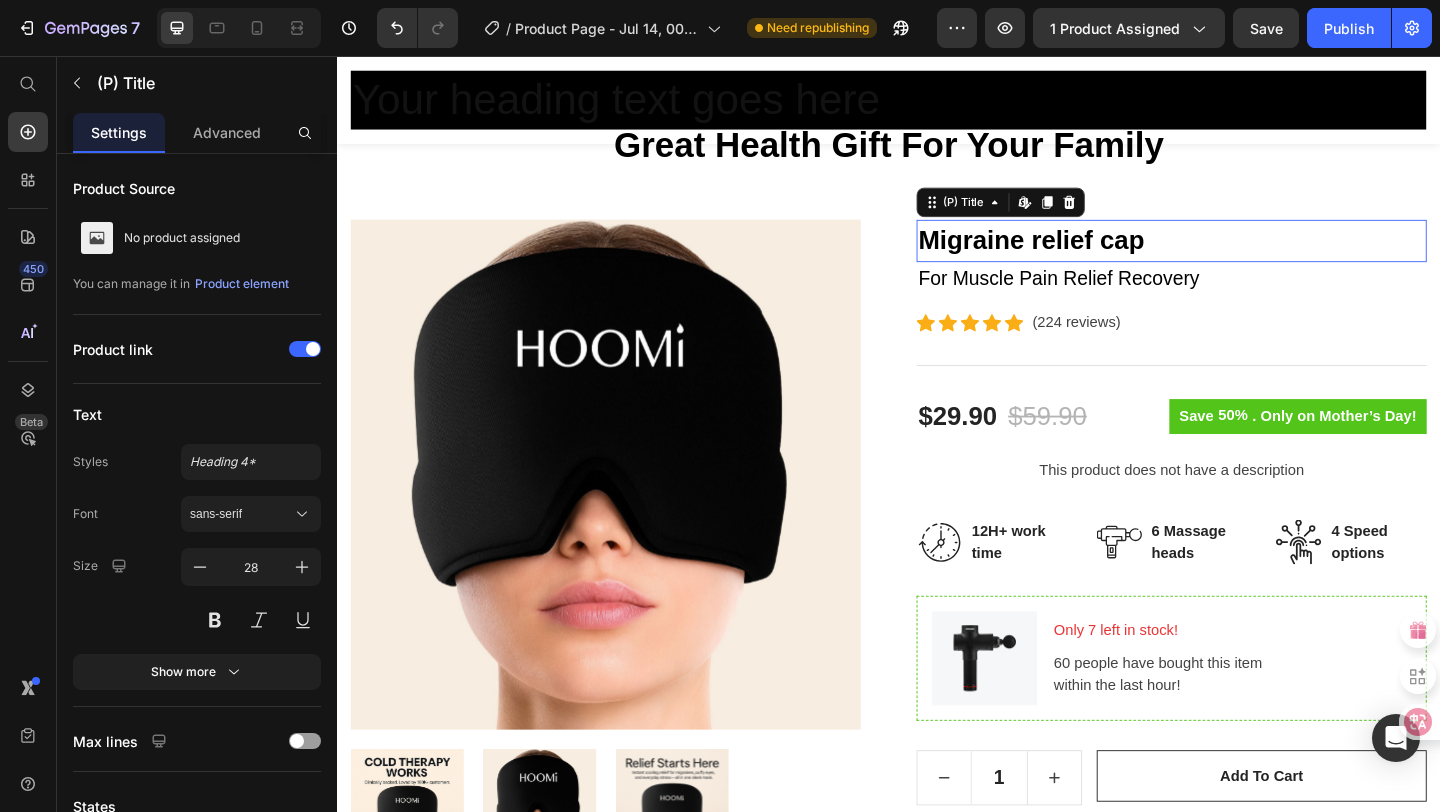 click on "Migraine relief cap" at bounding box center [1244, 257] 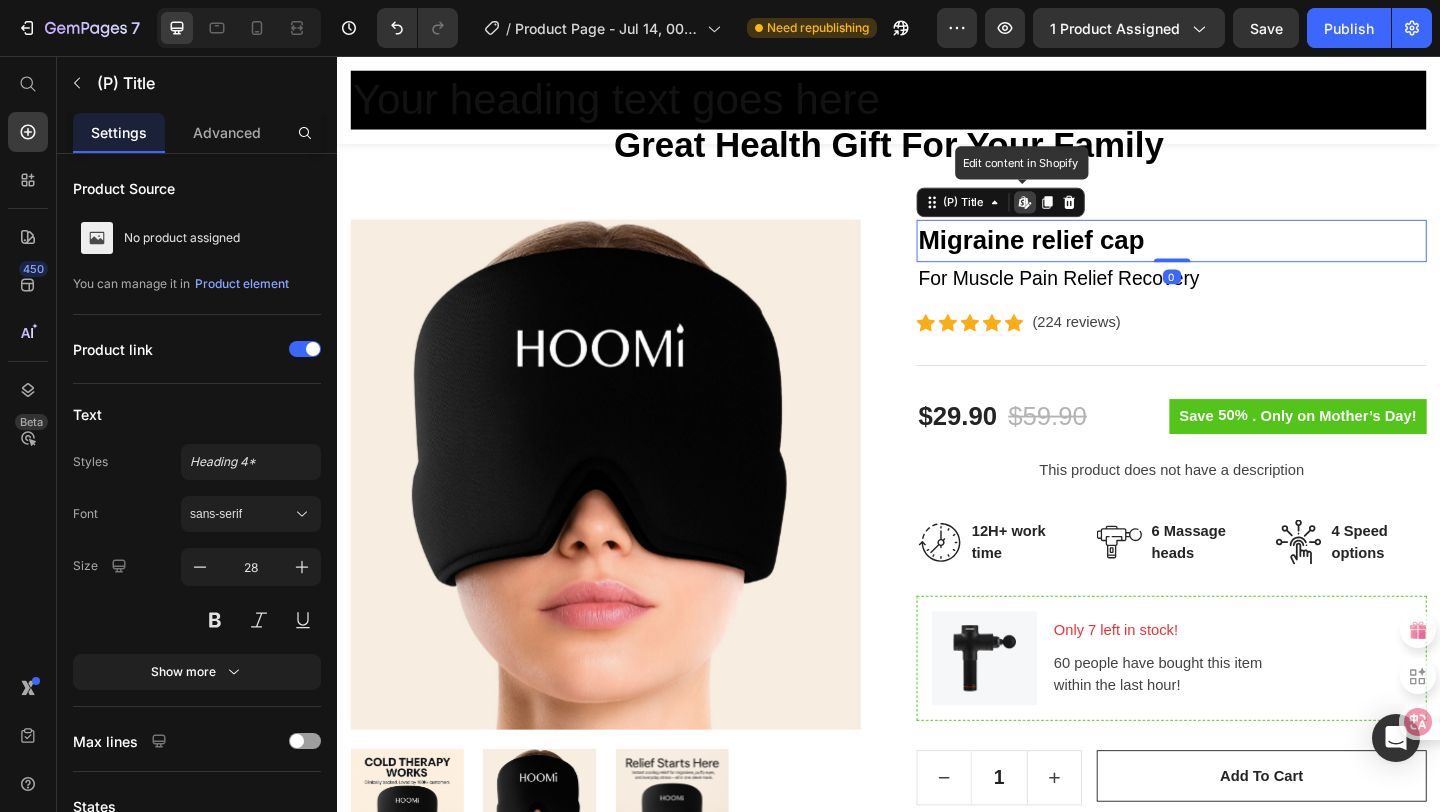 click on "Migraine relief cap" at bounding box center (1244, 257) 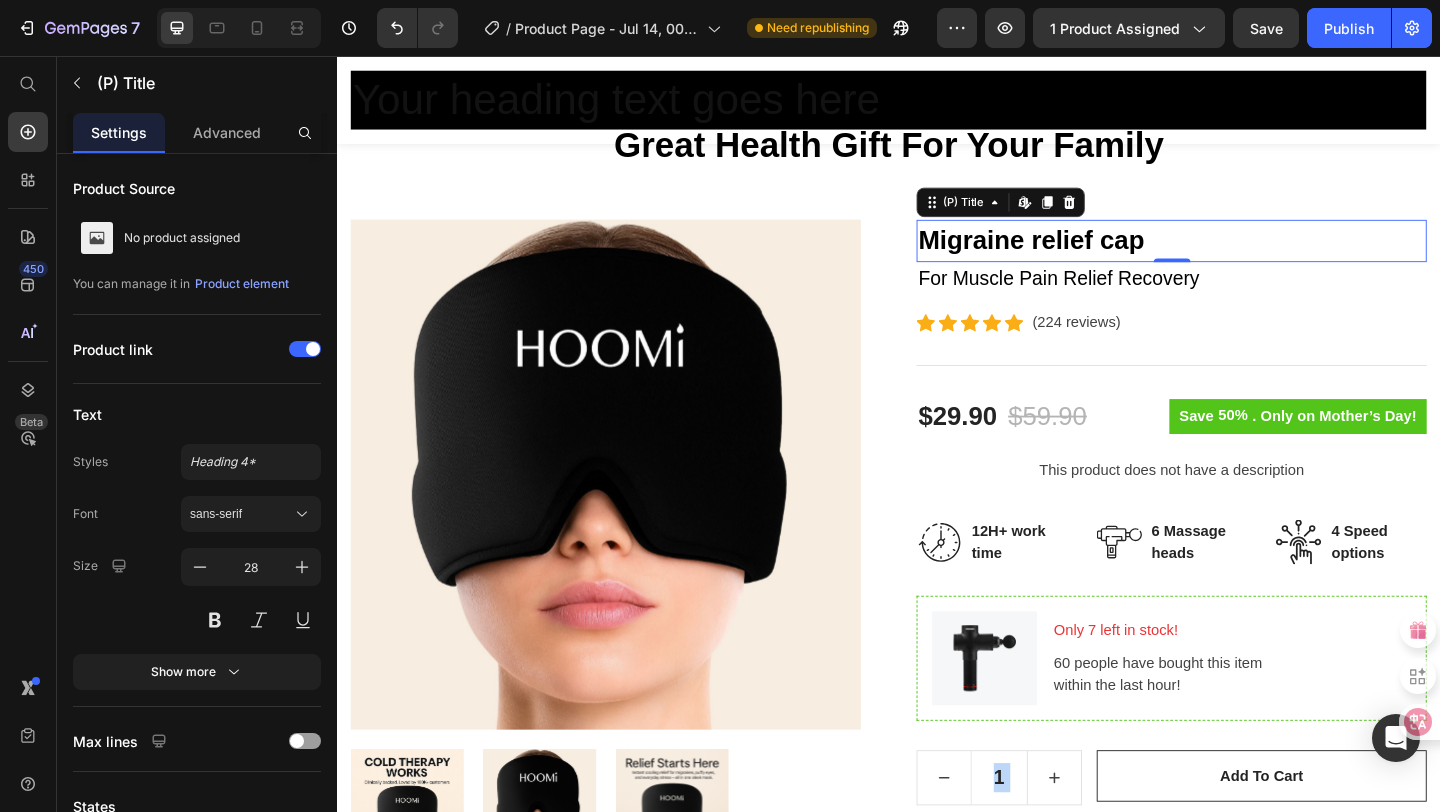 click on "Migraine relief cap" at bounding box center [1244, 257] 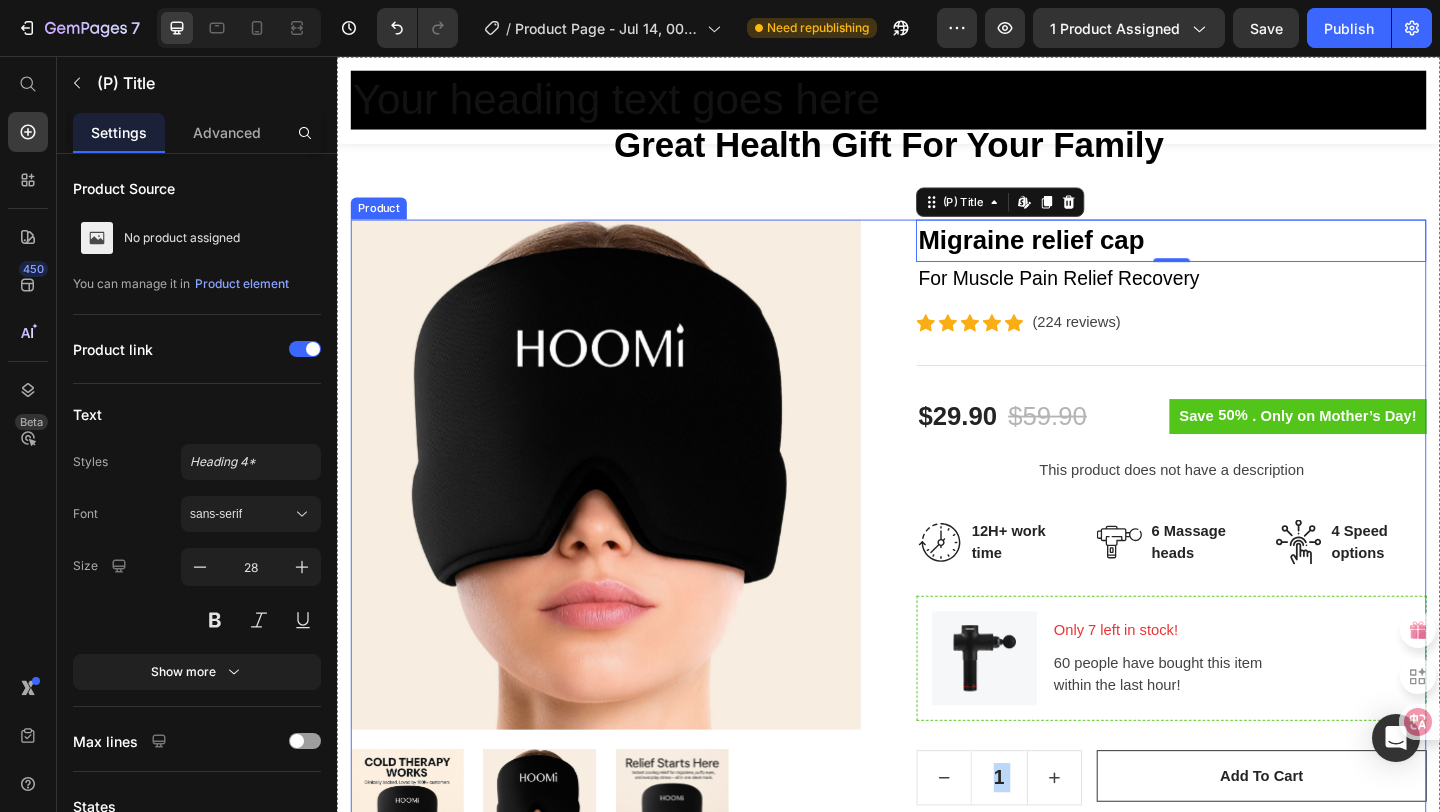 scroll, scrollTop: 324, scrollLeft: 0, axis: vertical 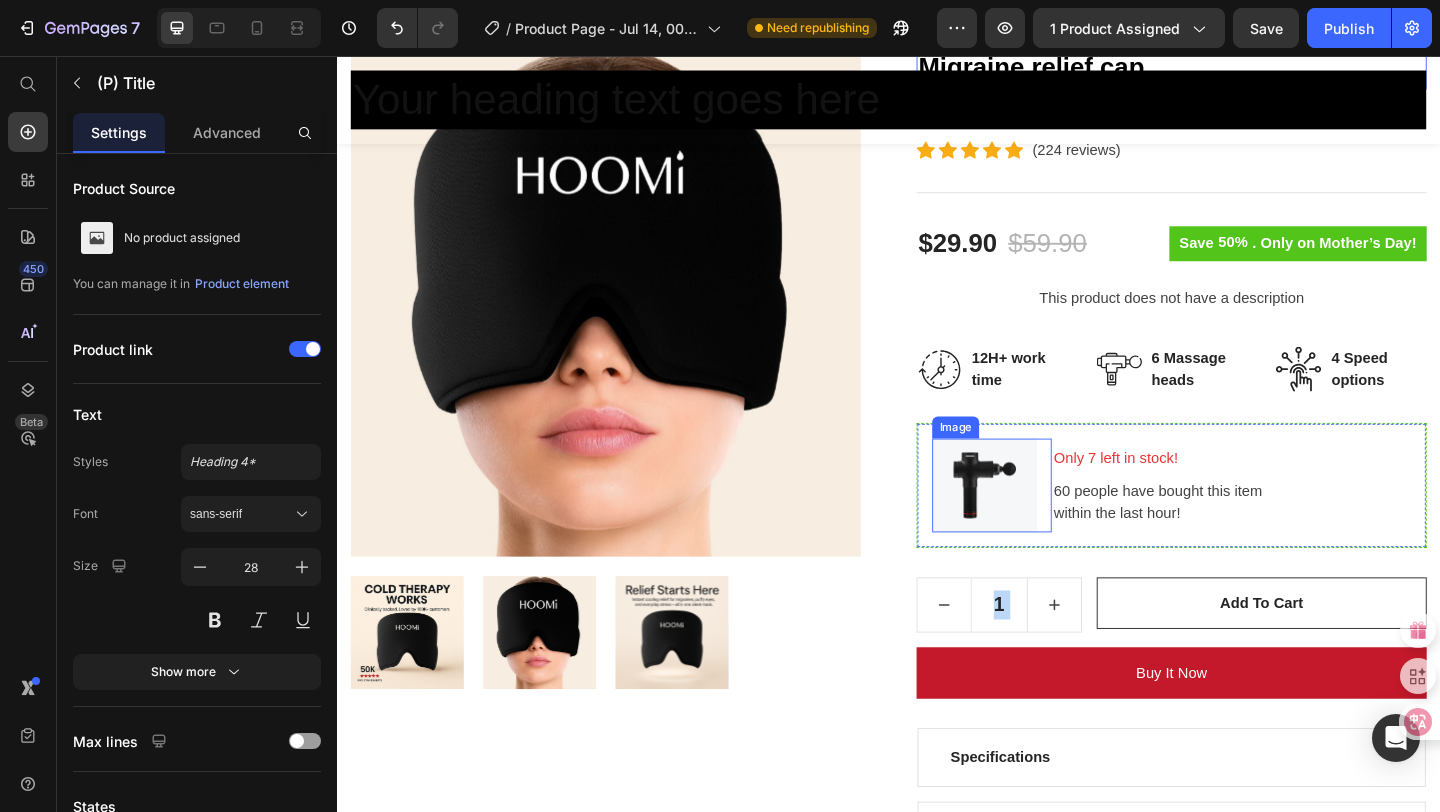 click at bounding box center [1049, 523] 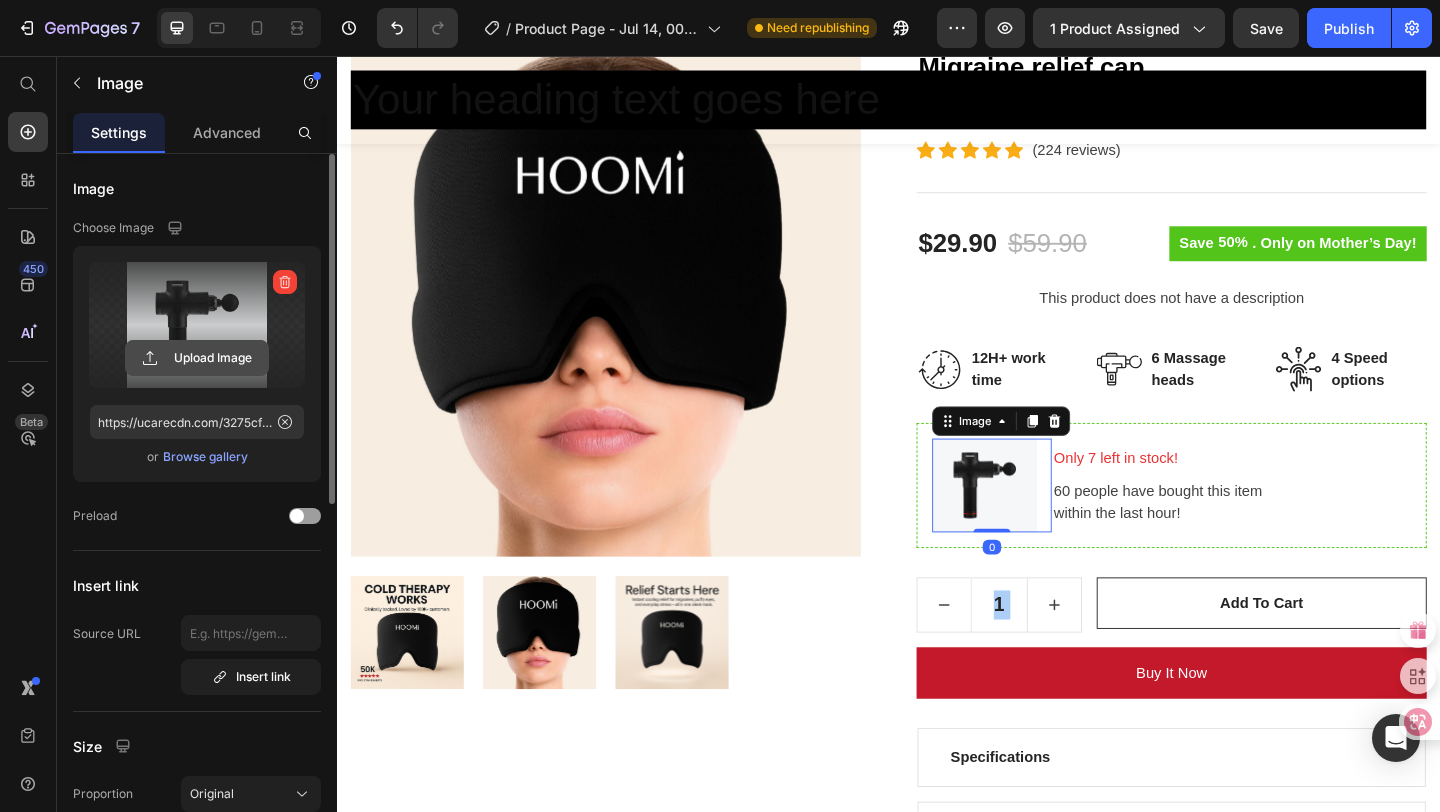 click 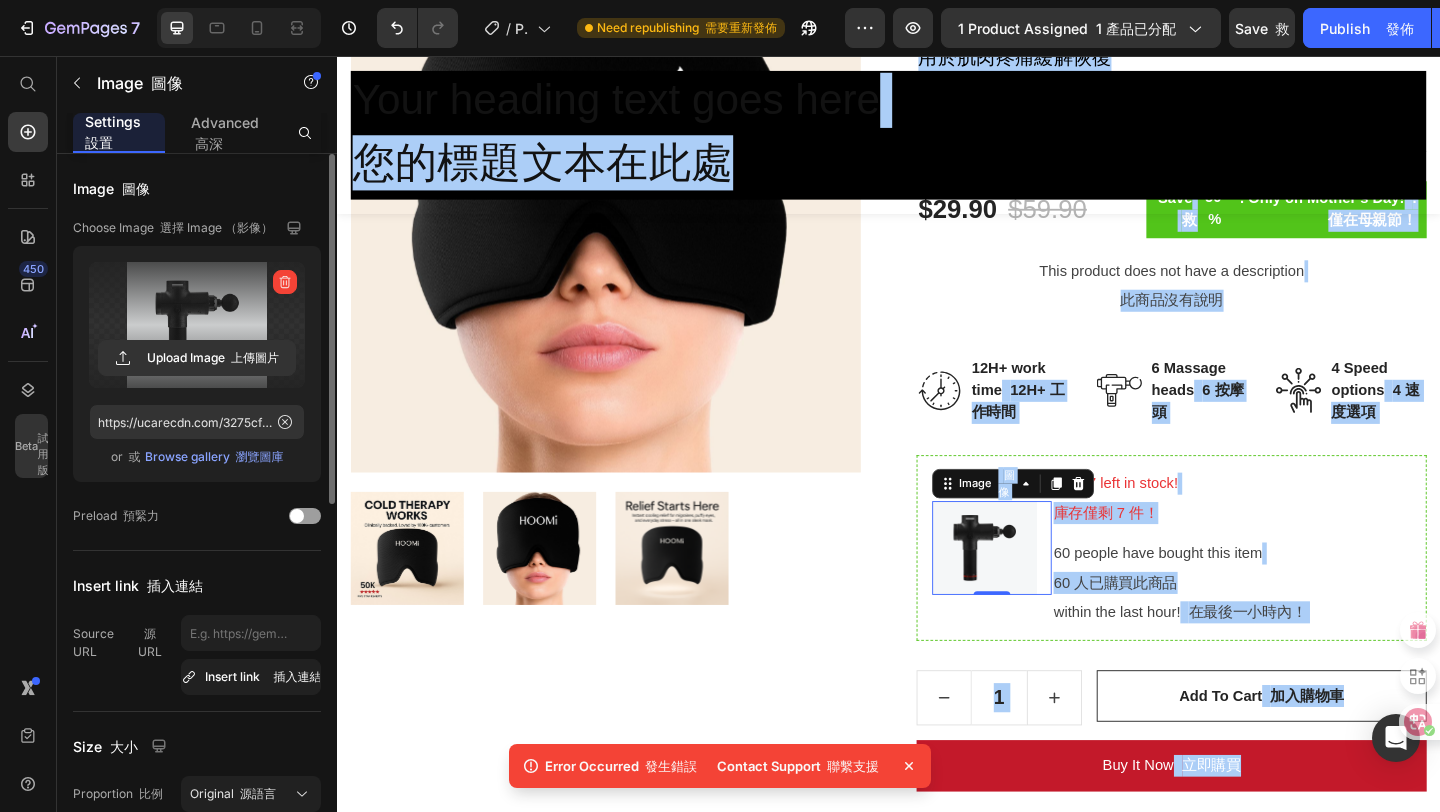 scroll, scrollTop: 652, scrollLeft: 0, axis: vertical 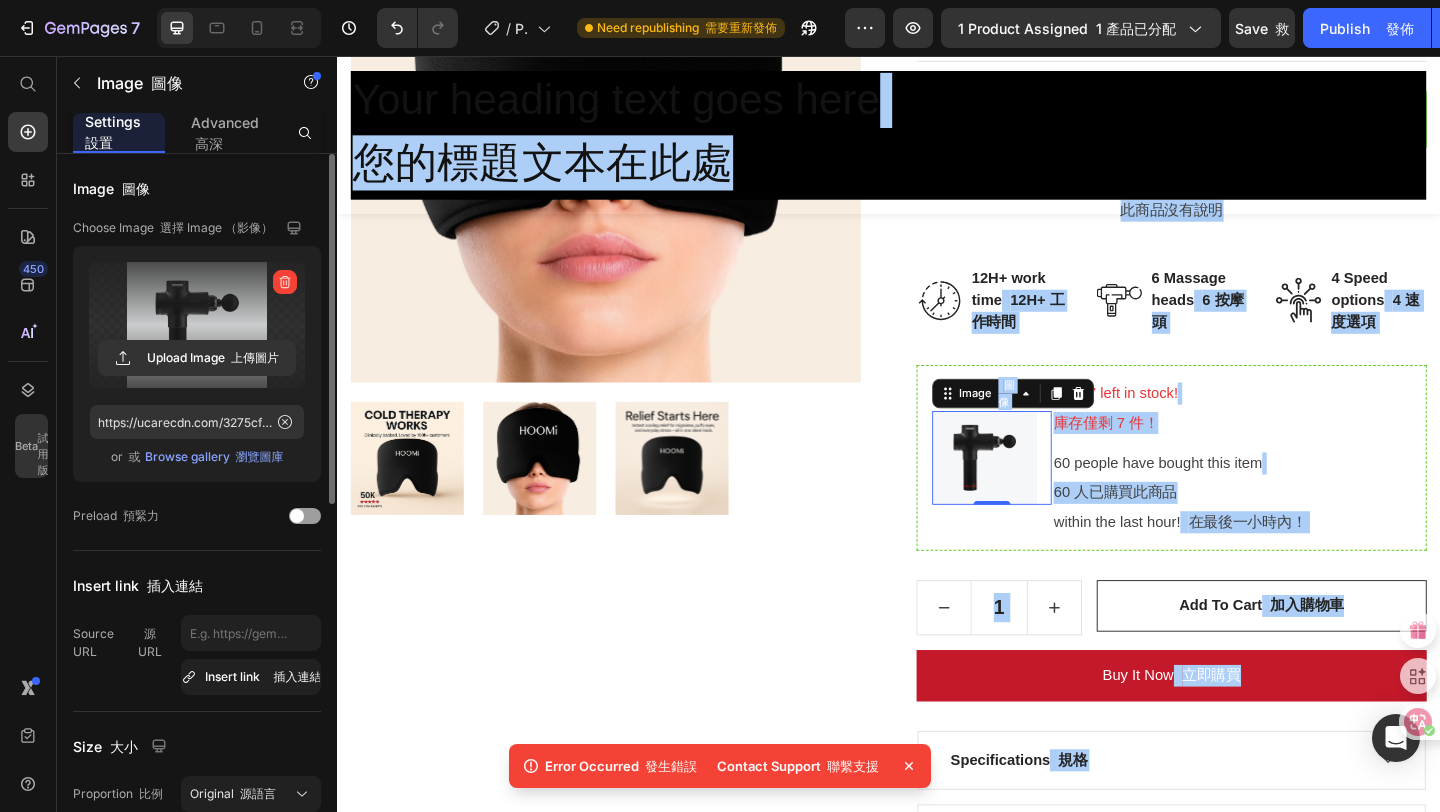 click 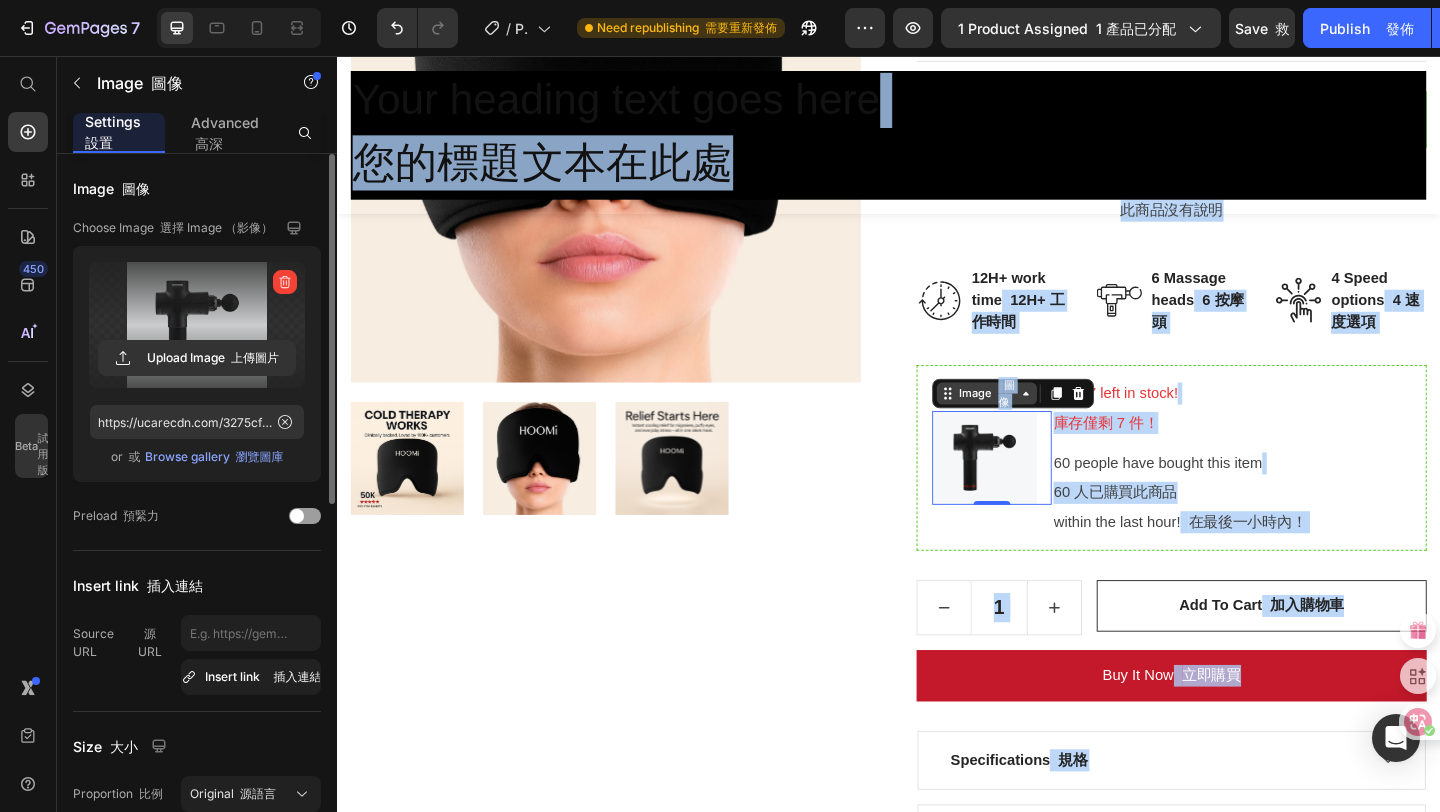 click on "Image    圖像" at bounding box center (1043, 423) 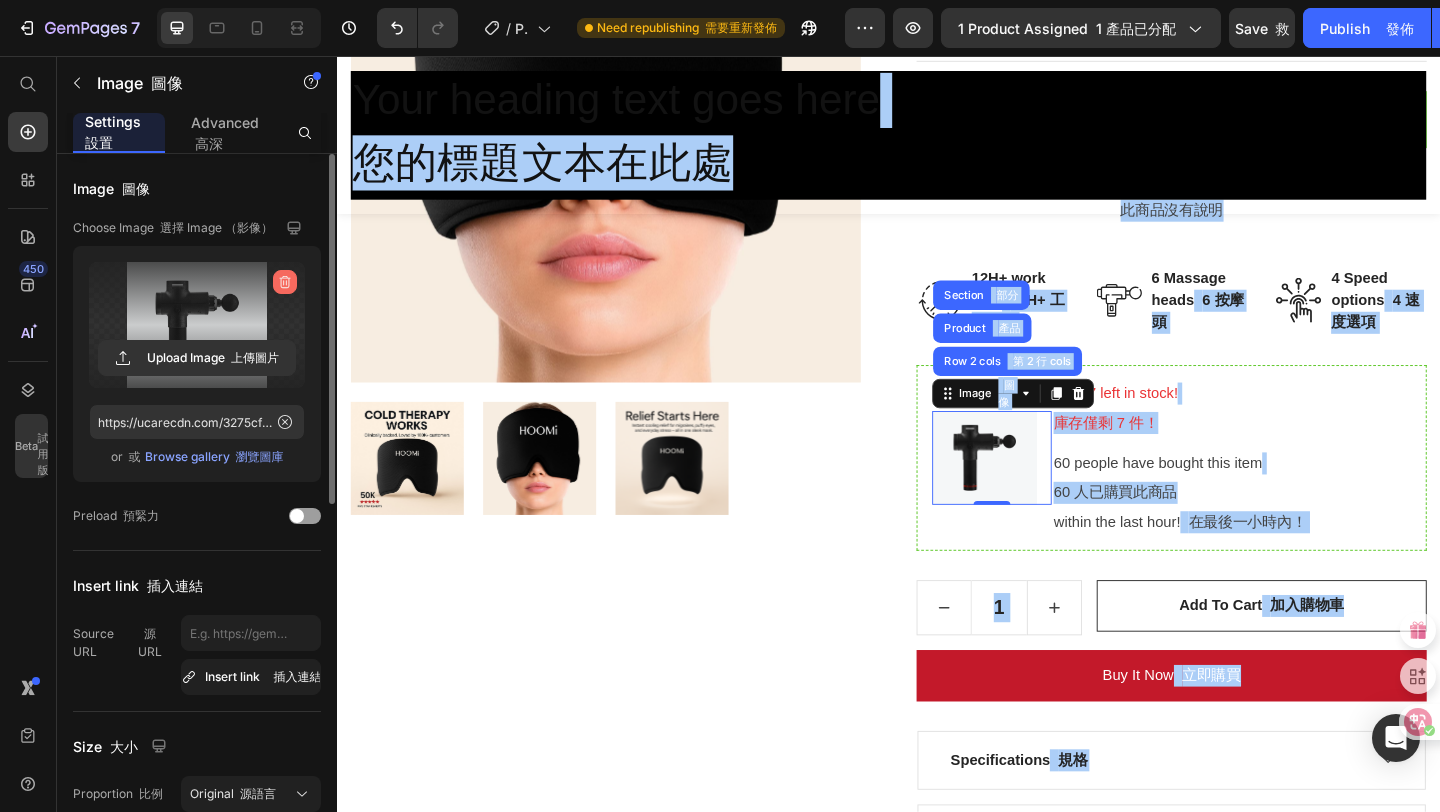click 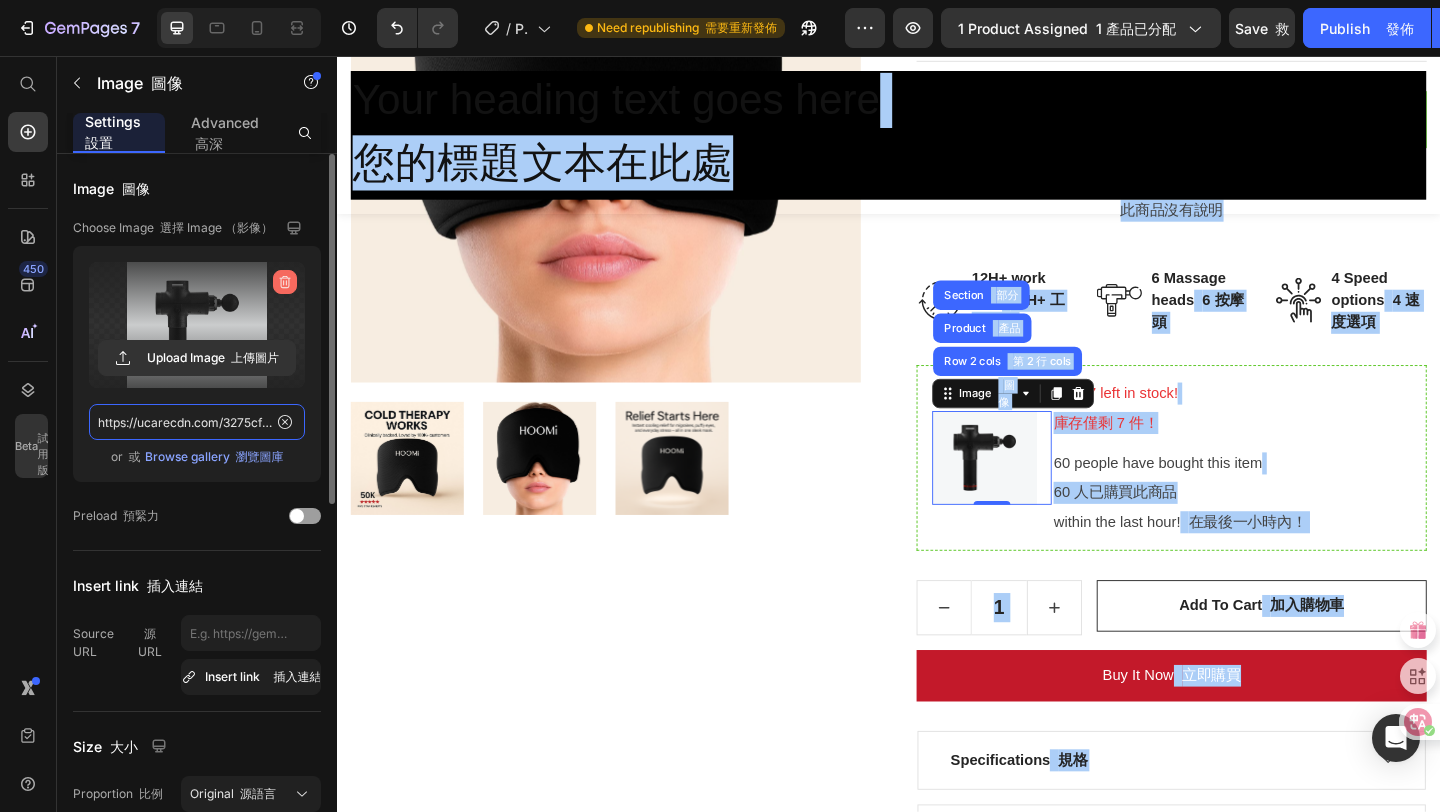 type 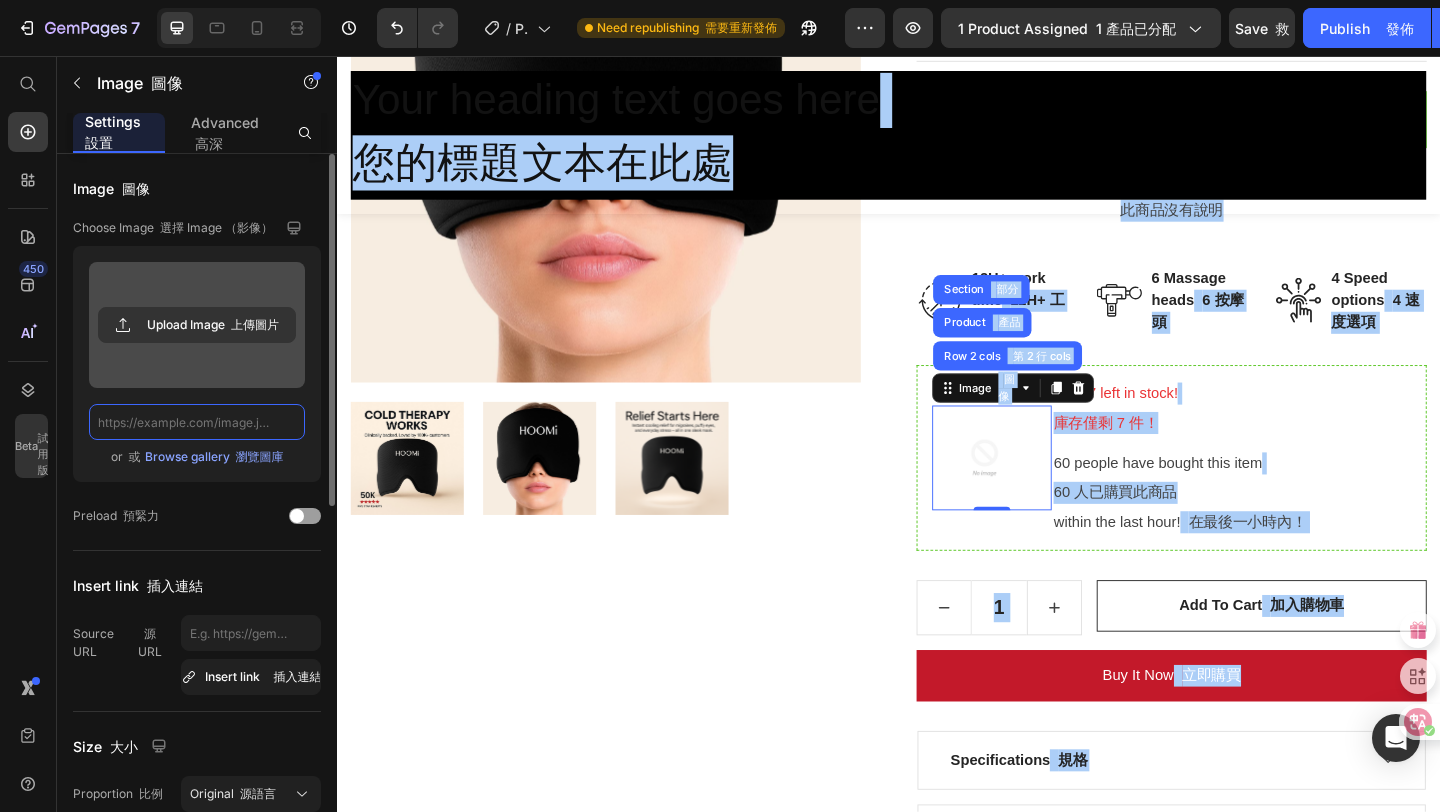 scroll, scrollTop: 0, scrollLeft: 0, axis: both 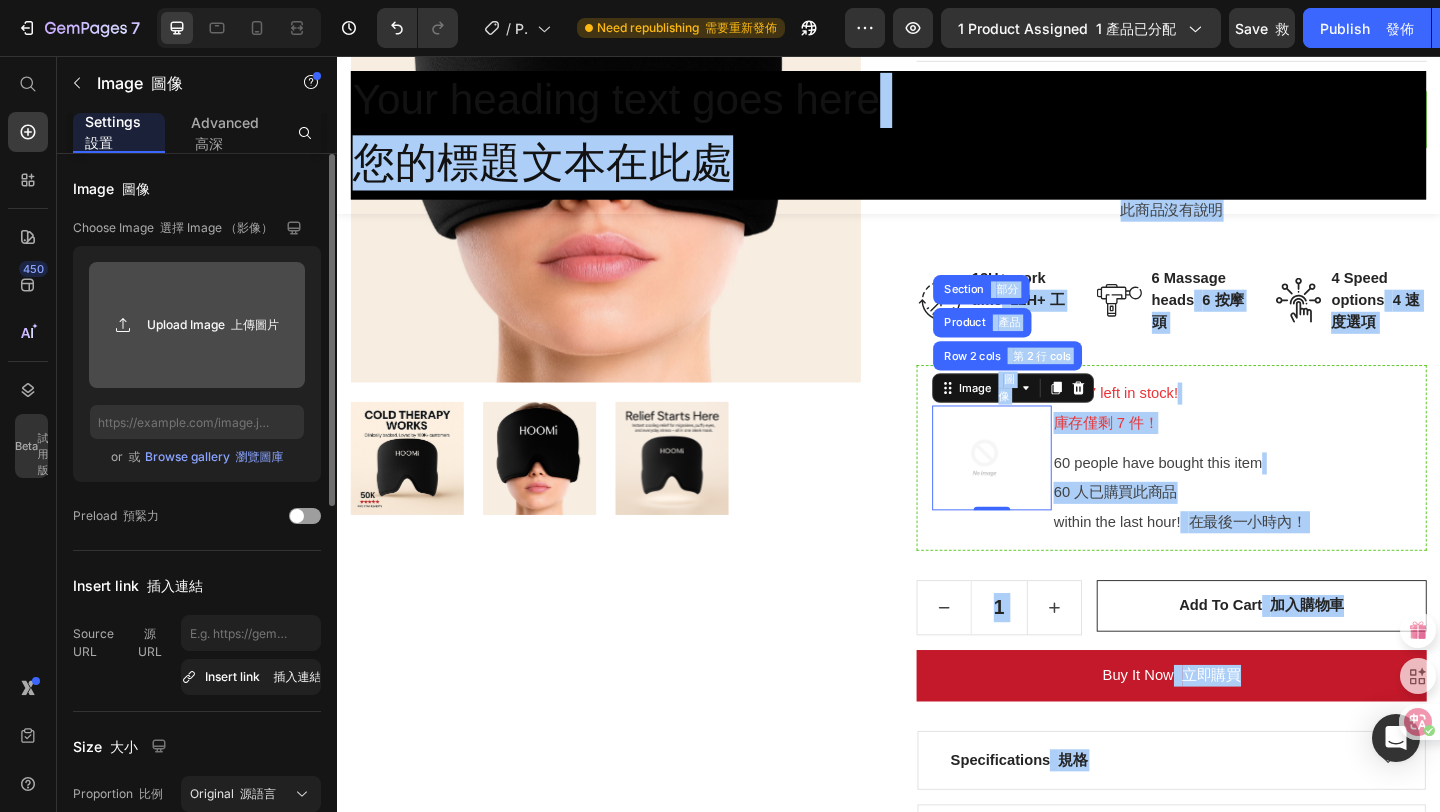 click 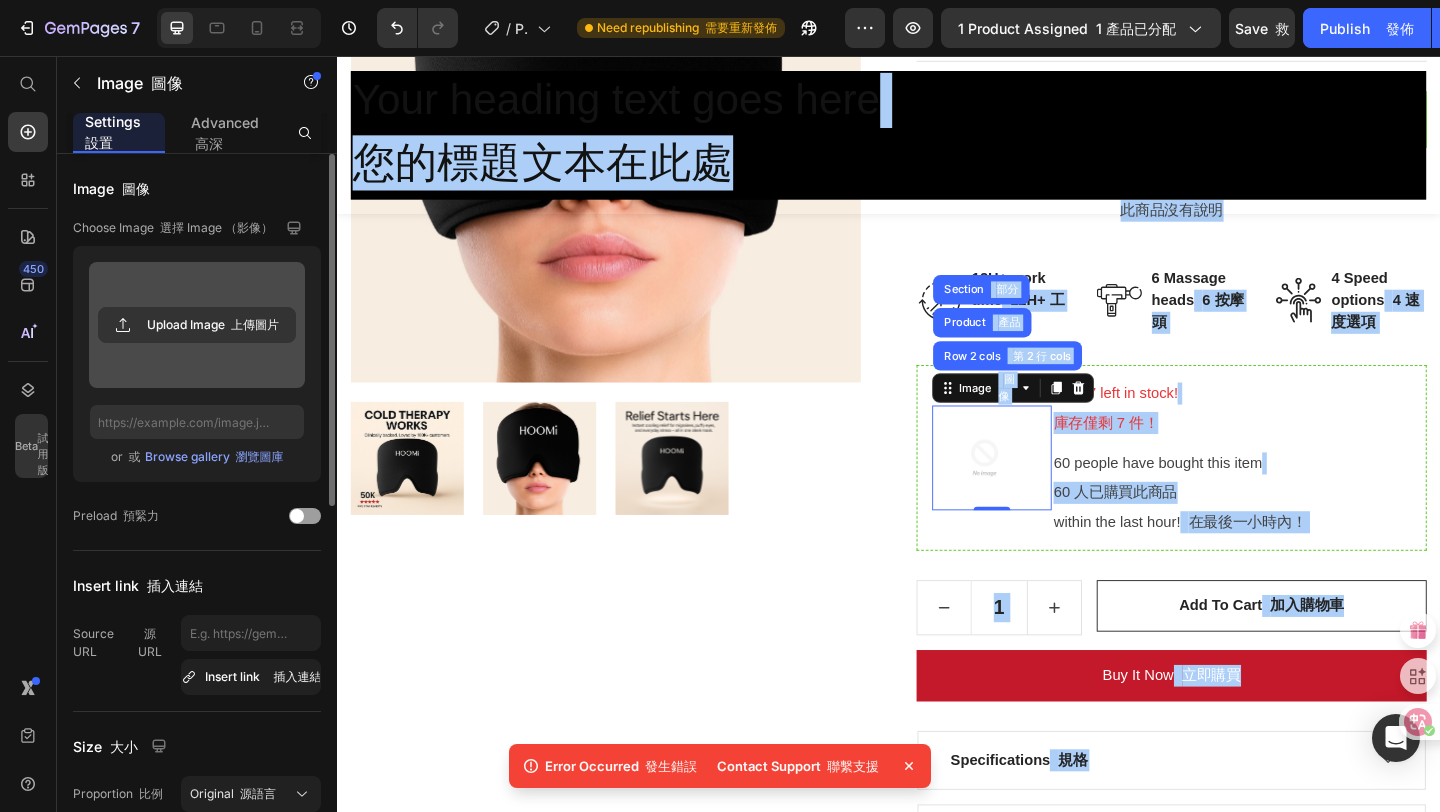 click at bounding box center [233, 456] 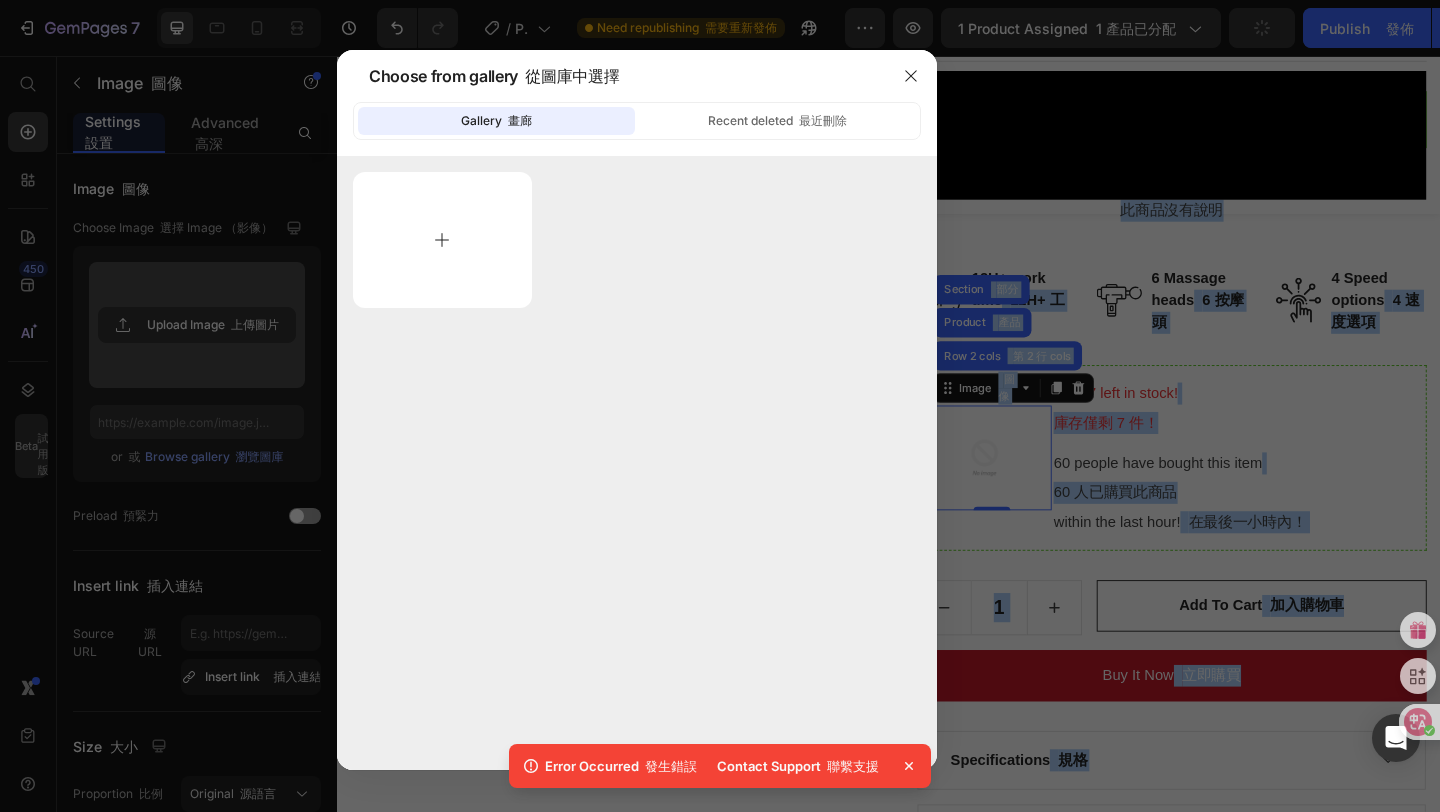 click at bounding box center [442, 240] 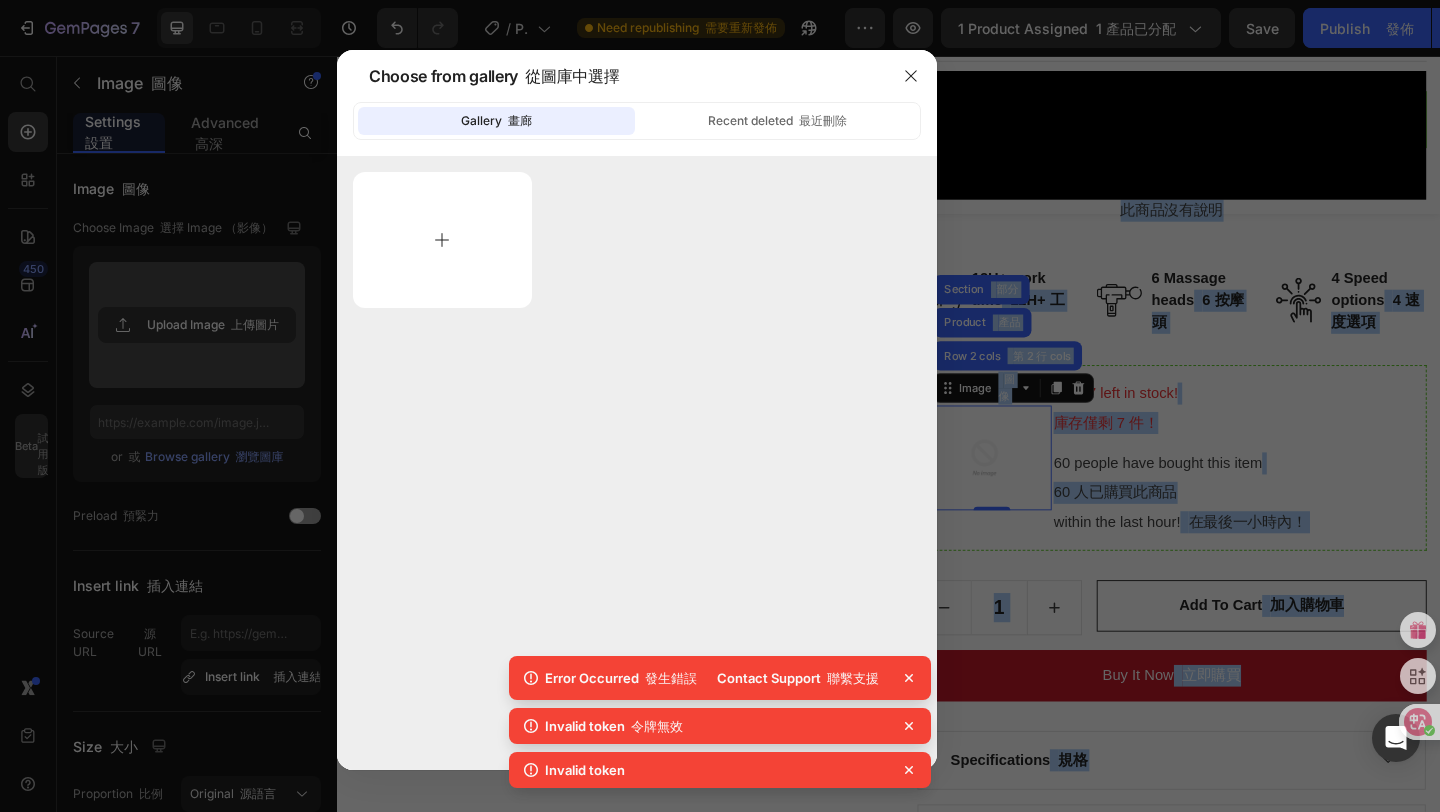 type on "C:\fakepath\鋁合金 伸縮支架 (2).jpg" 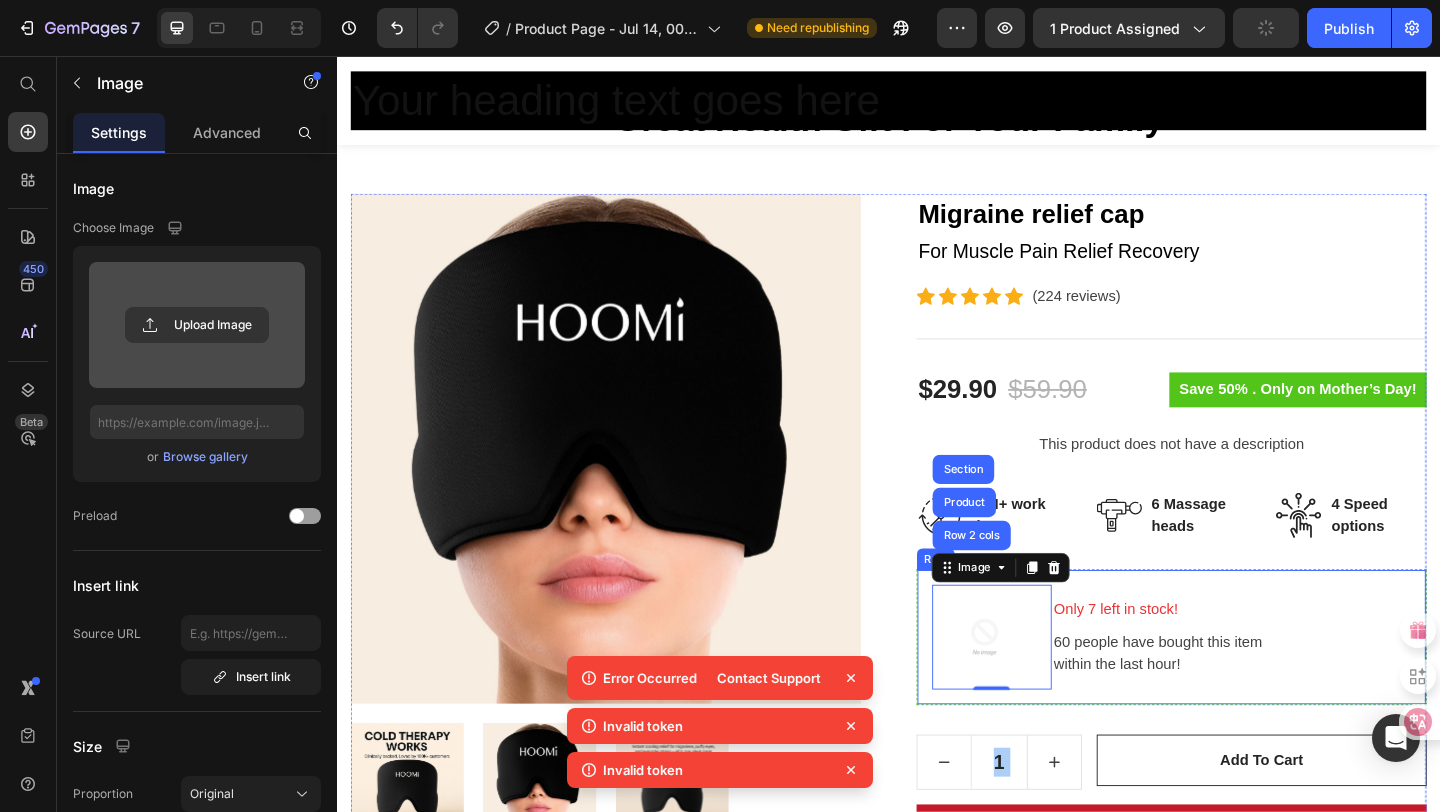scroll, scrollTop: 0, scrollLeft: 0, axis: both 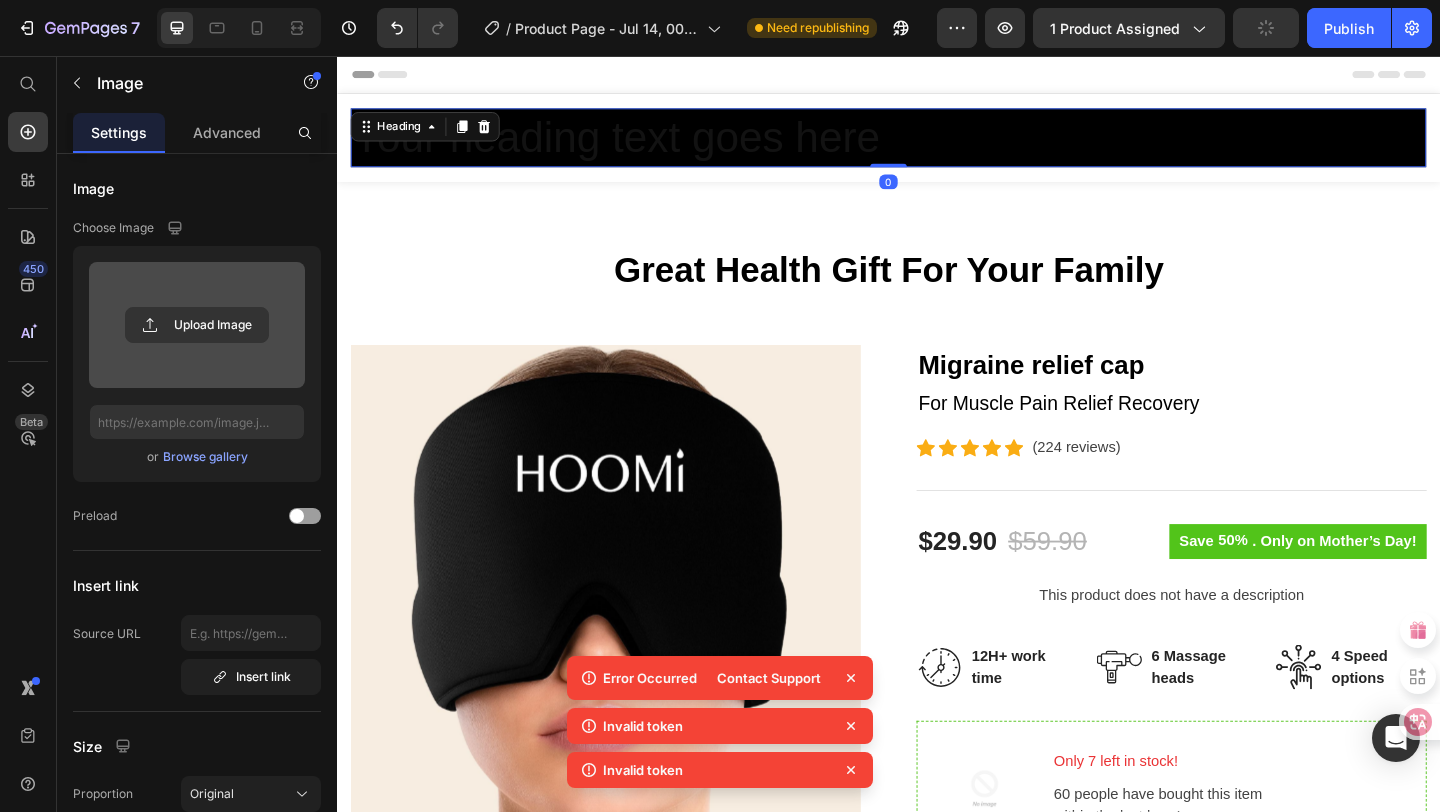 click on "Your heading text goes here" at bounding box center [937, 145] 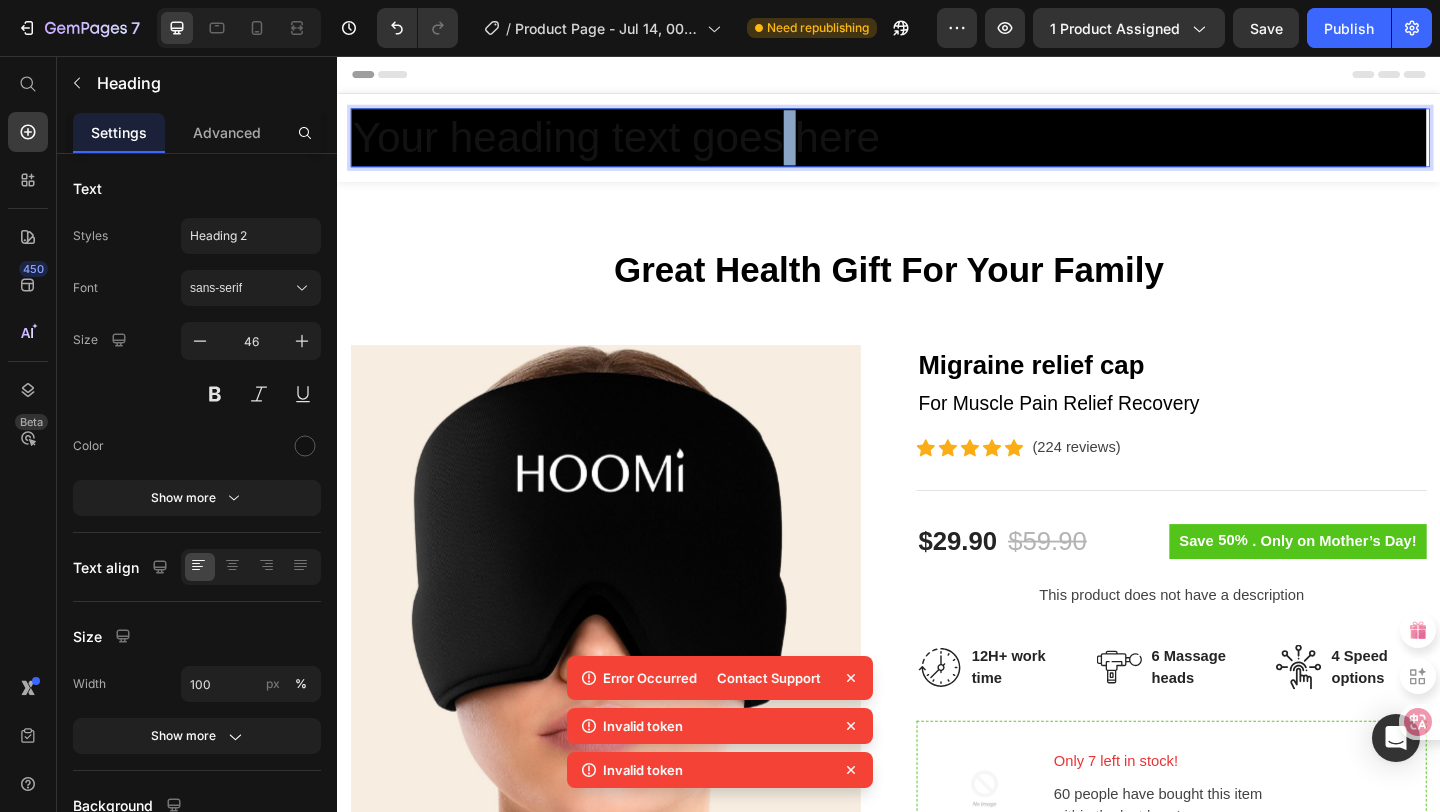 click on "Your heading text goes here" at bounding box center [937, 145] 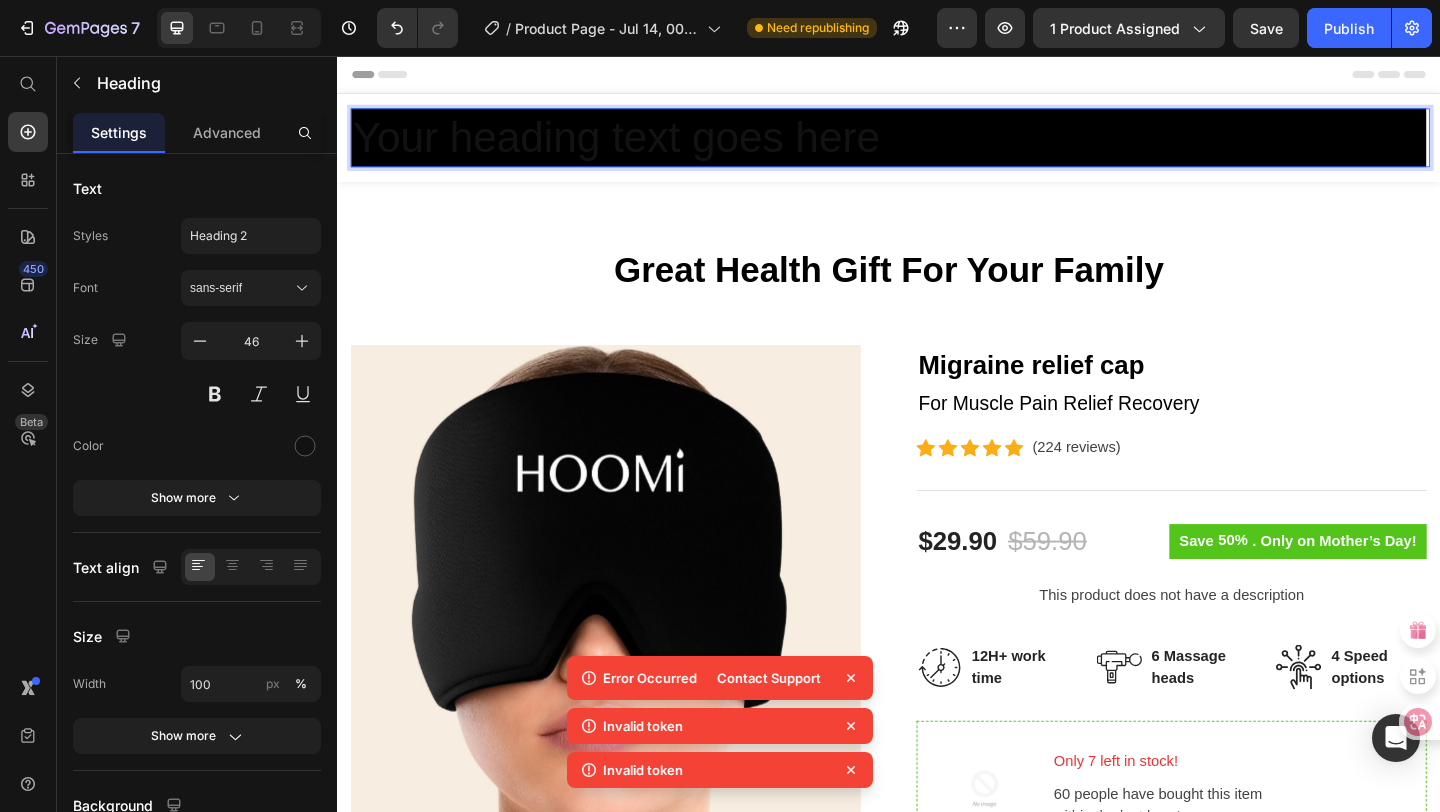 click on "Your heading text goes here" at bounding box center (937, 145) 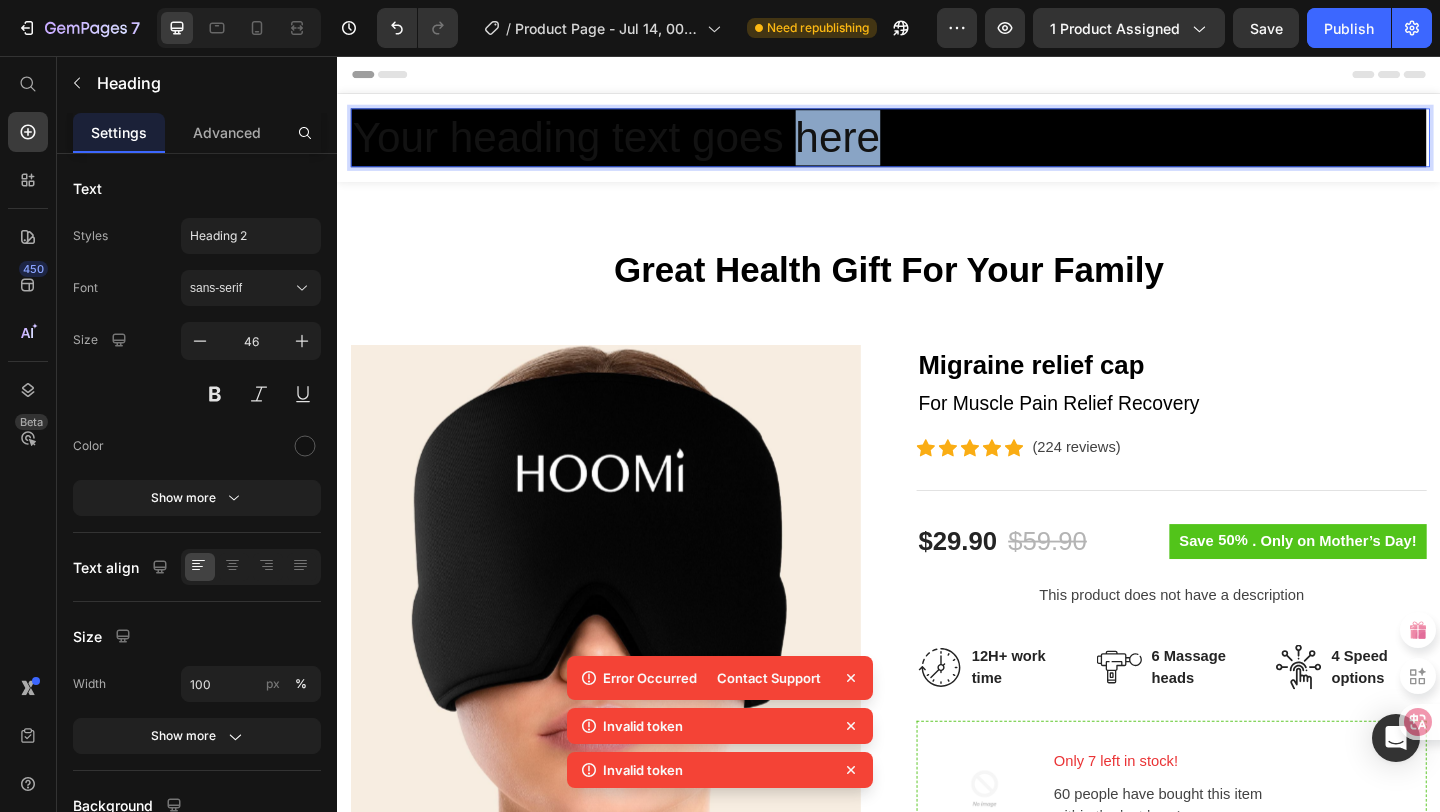 click on "Your heading text goes here" at bounding box center (937, 145) 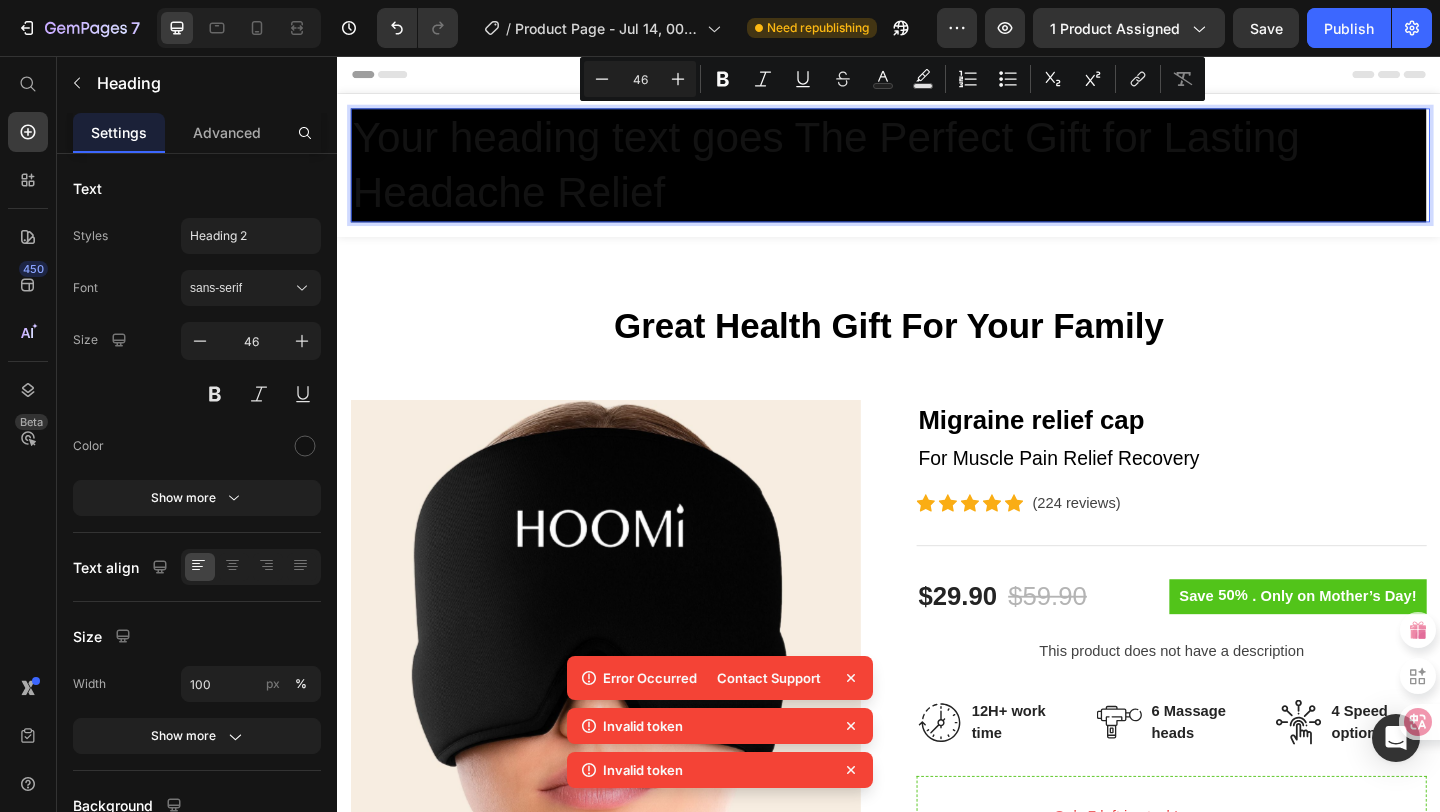 scroll, scrollTop: 0, scrollLeft: 0, axis: both 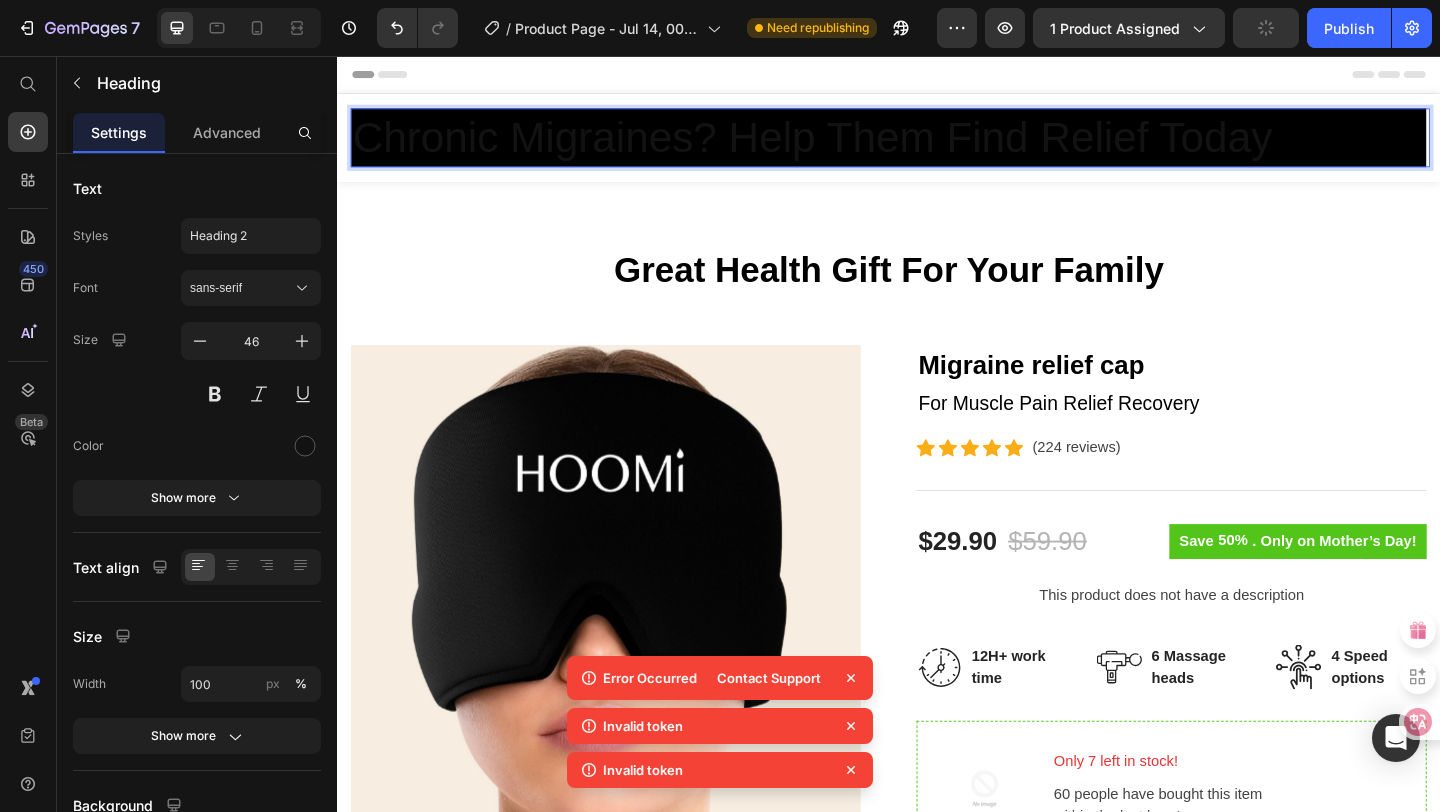 click on "Chronic Migraines? Help Them Find Relief Today" at bounding box center [937, 145] 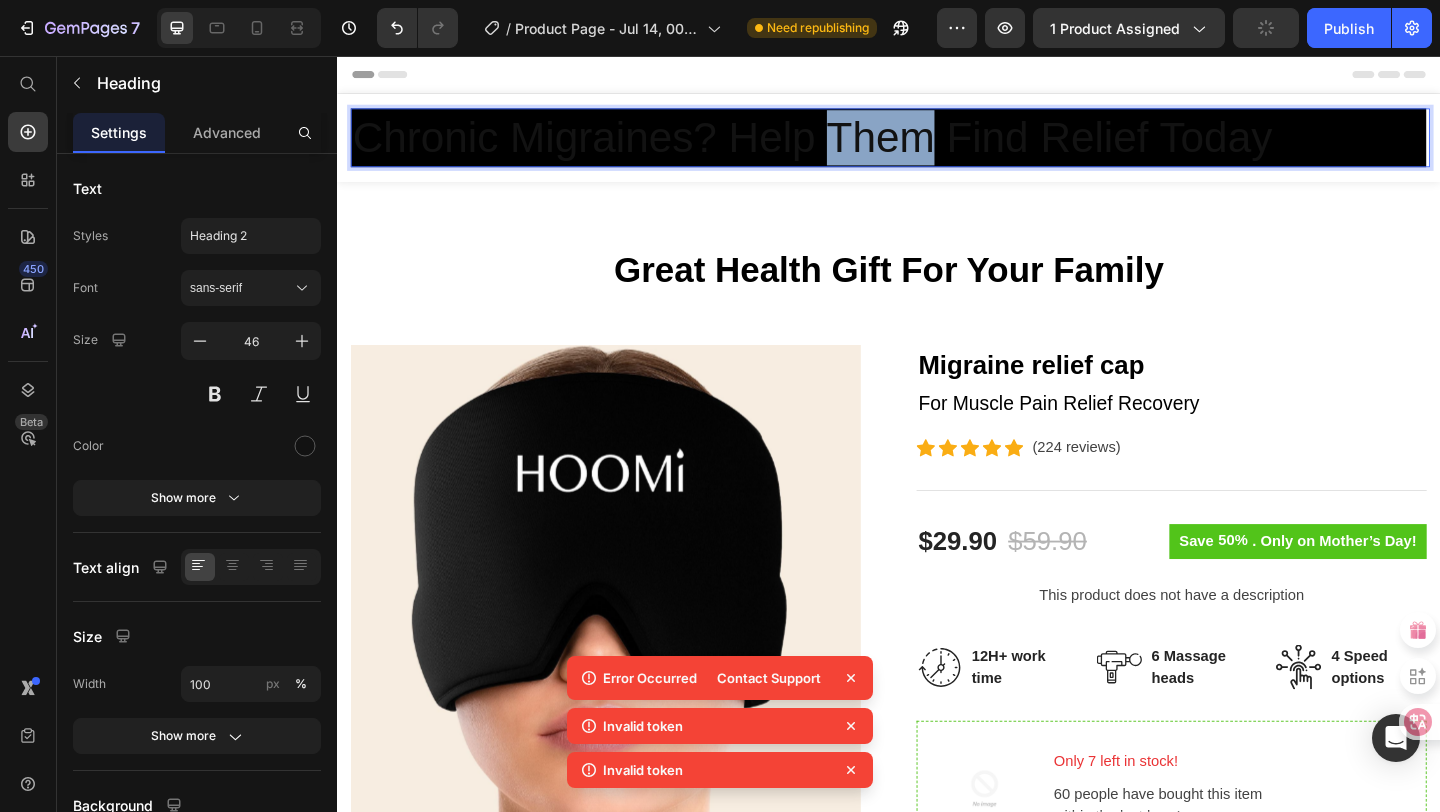 click on "Chronic Migraines? Help Them Find Relief Today" at bounding box center (937, 145) 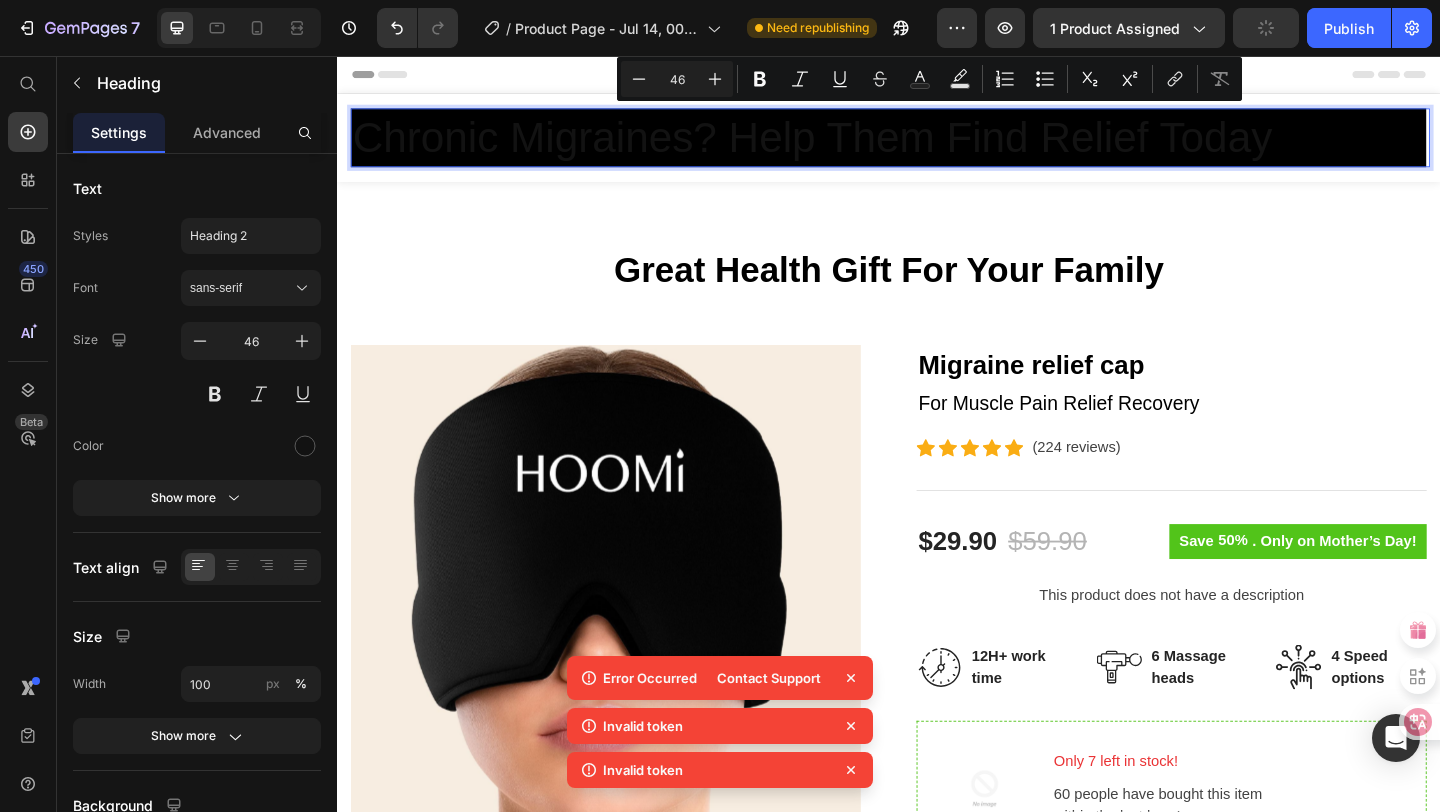 scroll, scrollTop: 0, scrollLeft: 0, axis: both 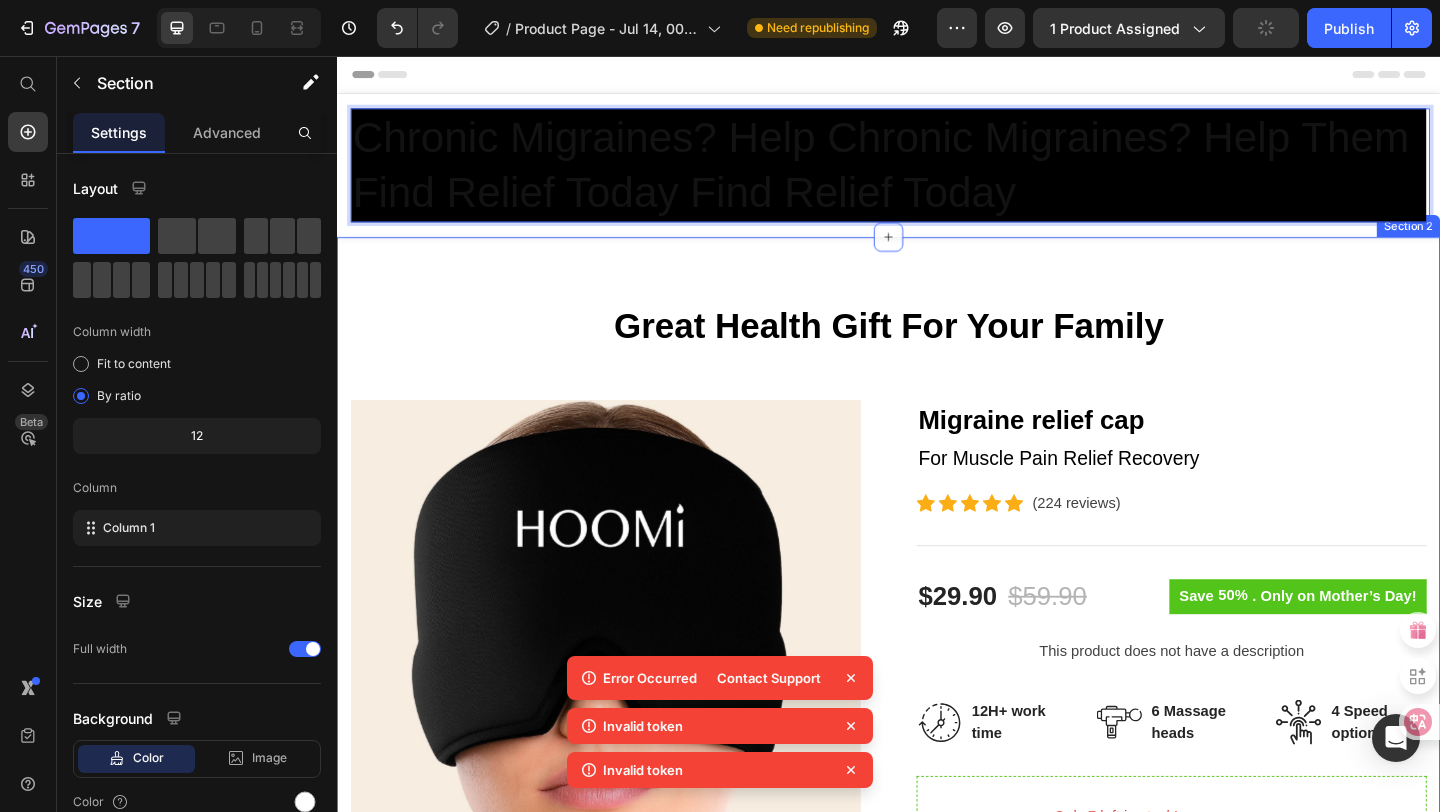 click on "Great Health Gift For Your Family Heading Row Product Images Migraine relief cap (P) Title For Muscle Pain Relief Recovery Text block                Icon                Icon                Icon                Icon                Icon Icon List Hoz (224 reviews) Text block Row                Title Line $29.90 (P) Price $59.90 (P) Price Row Save 50% . Only on Mother’s Day! (P) Tag Row This product does not have a description (P) Description Image 12H+ work time Text block Row Image 6 Massage heads  Text block Row Image 4 Speed options Text block Row Row Image Only 7 left in stock! Text block 60 people have bought this item within the last hour! Text block Row 1 (P) Quantity add to cart (P) Cart Button Row buy it now (P) Dynamic Checkout
Specifications
What's in the box?
How to use Accordion Product Section 2" at bounding box center (937, 866) 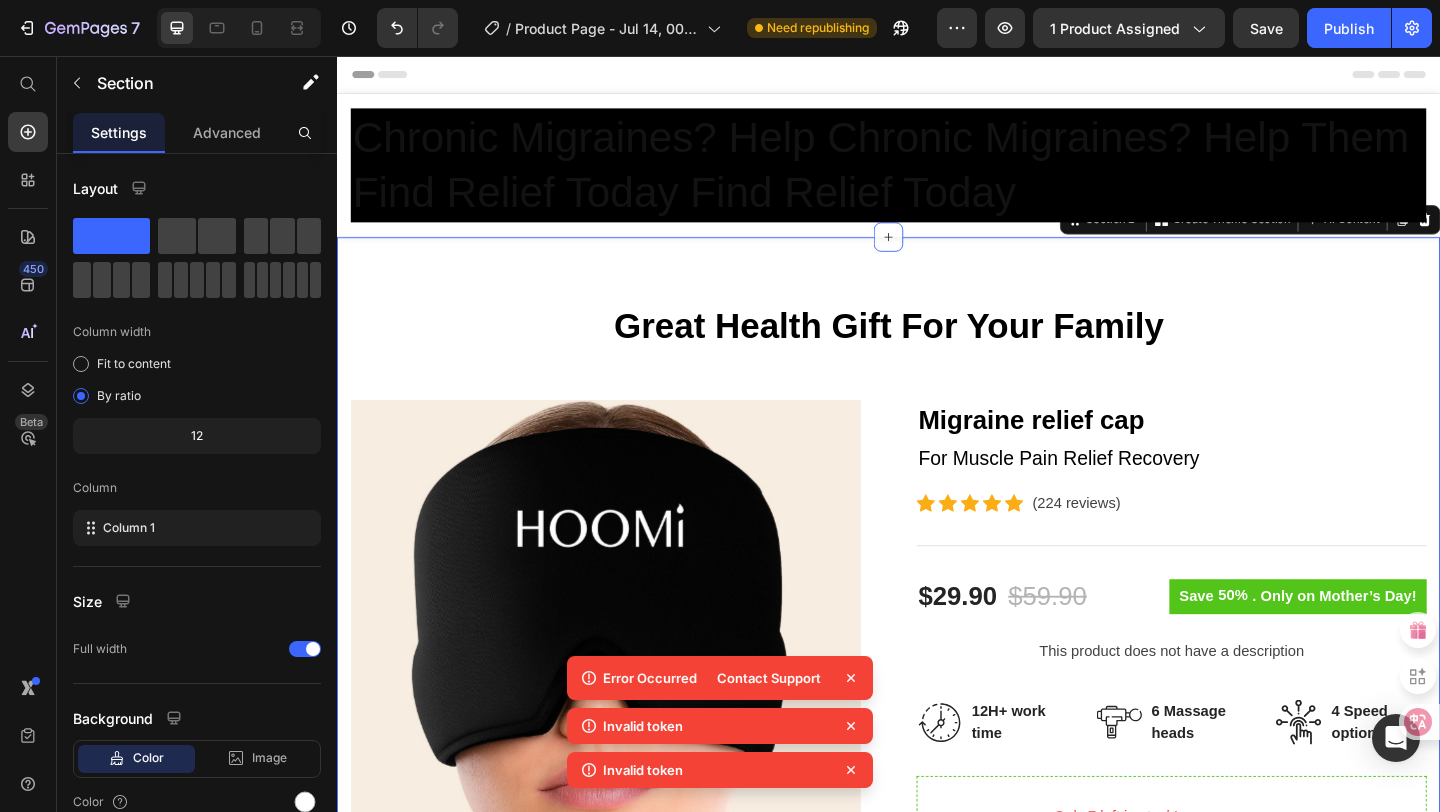 click 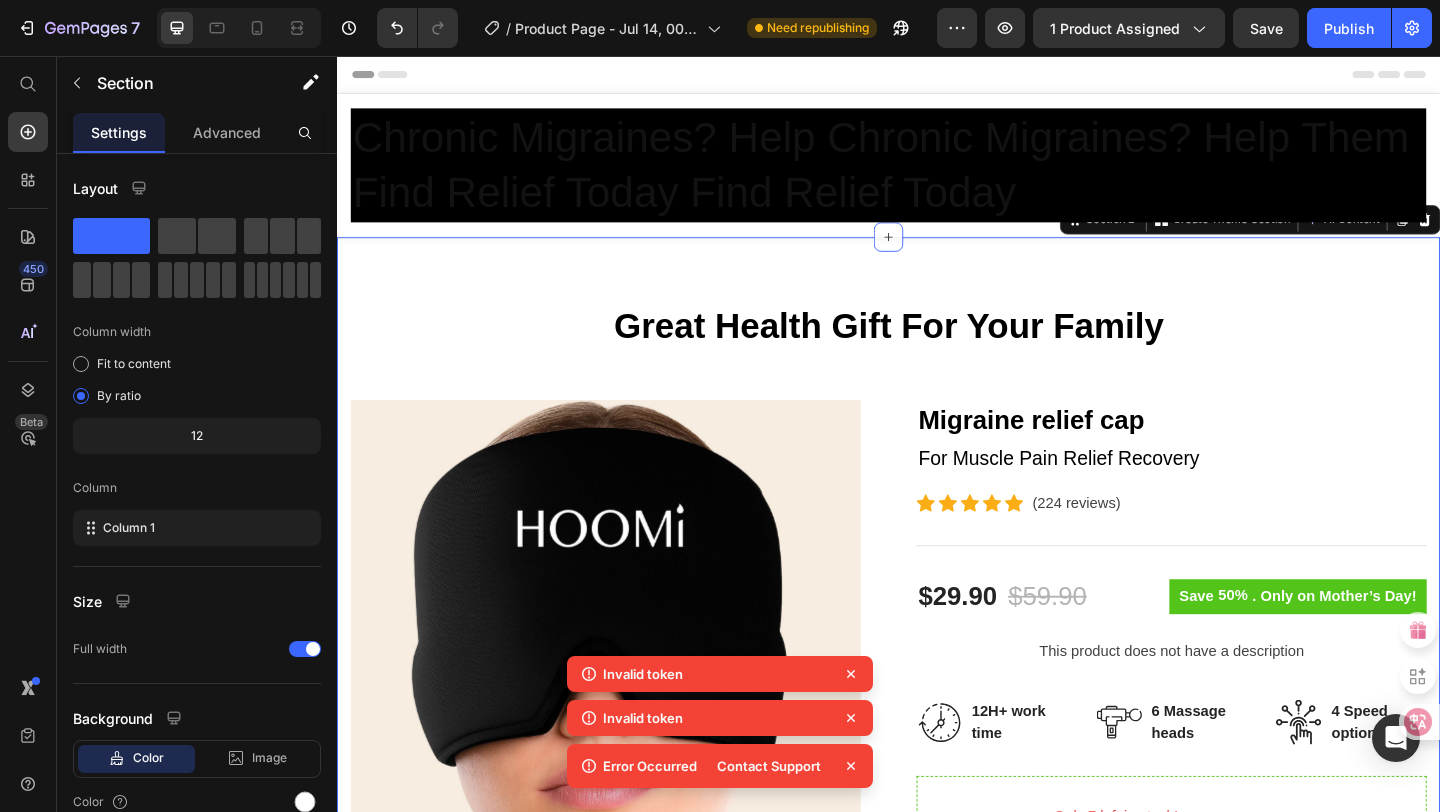 click 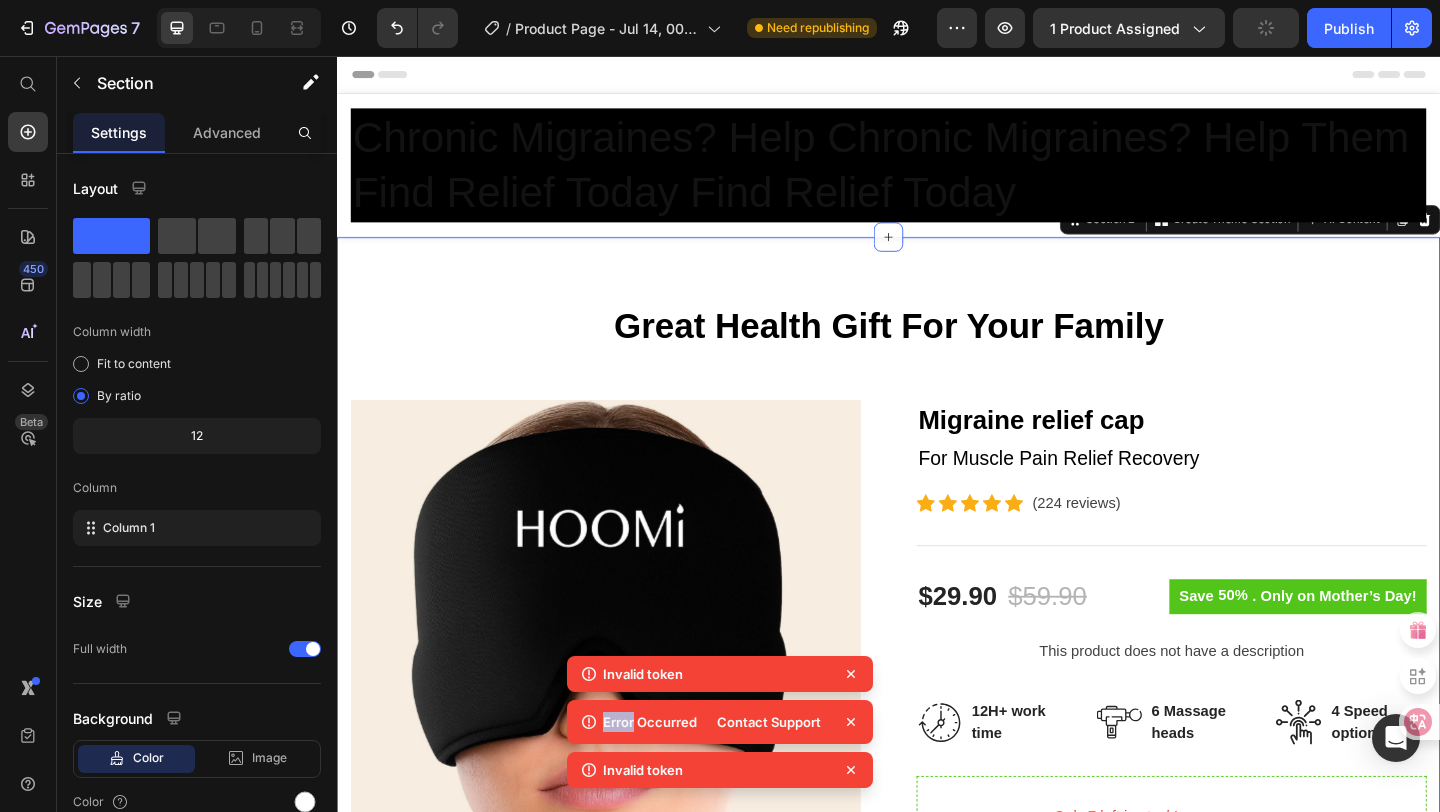 click 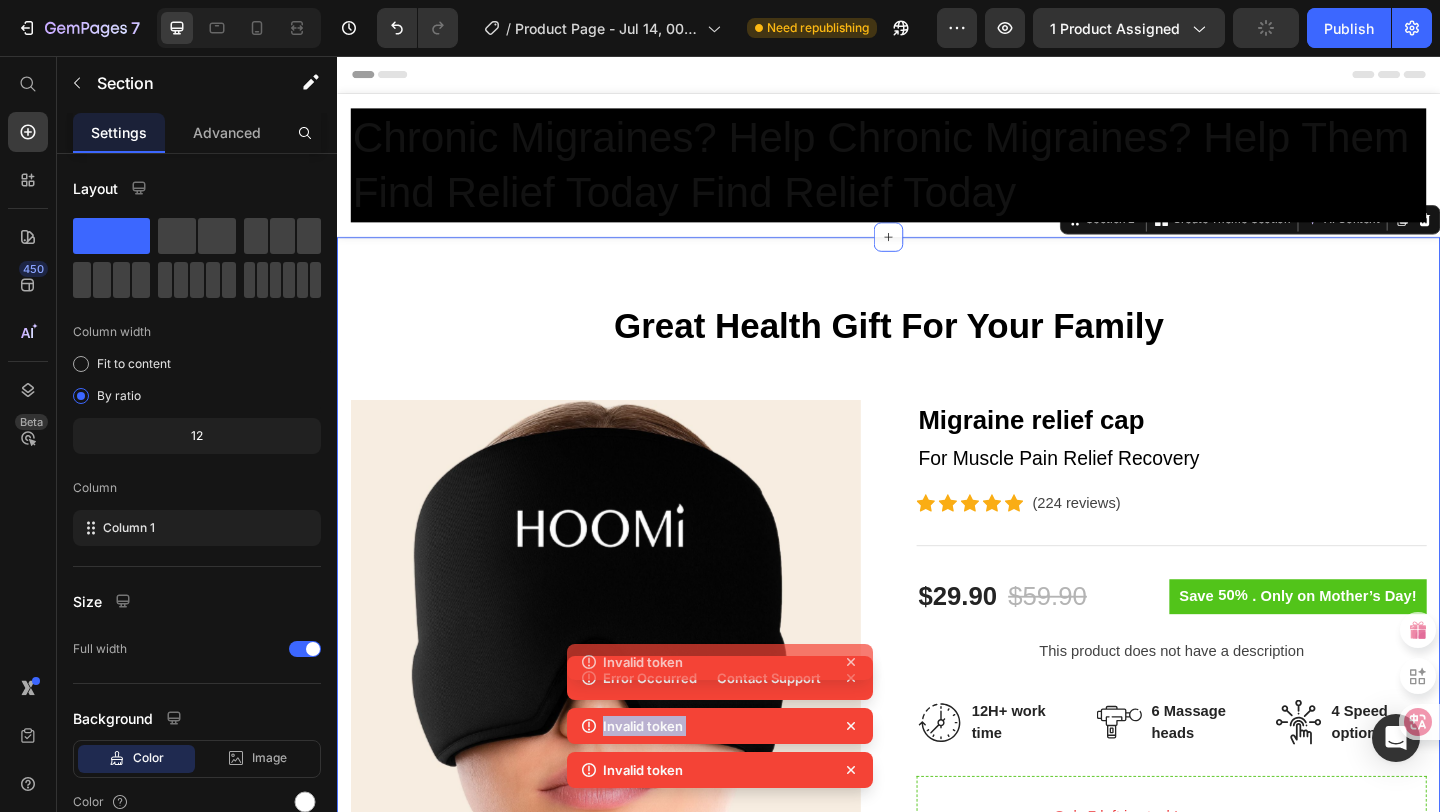 click 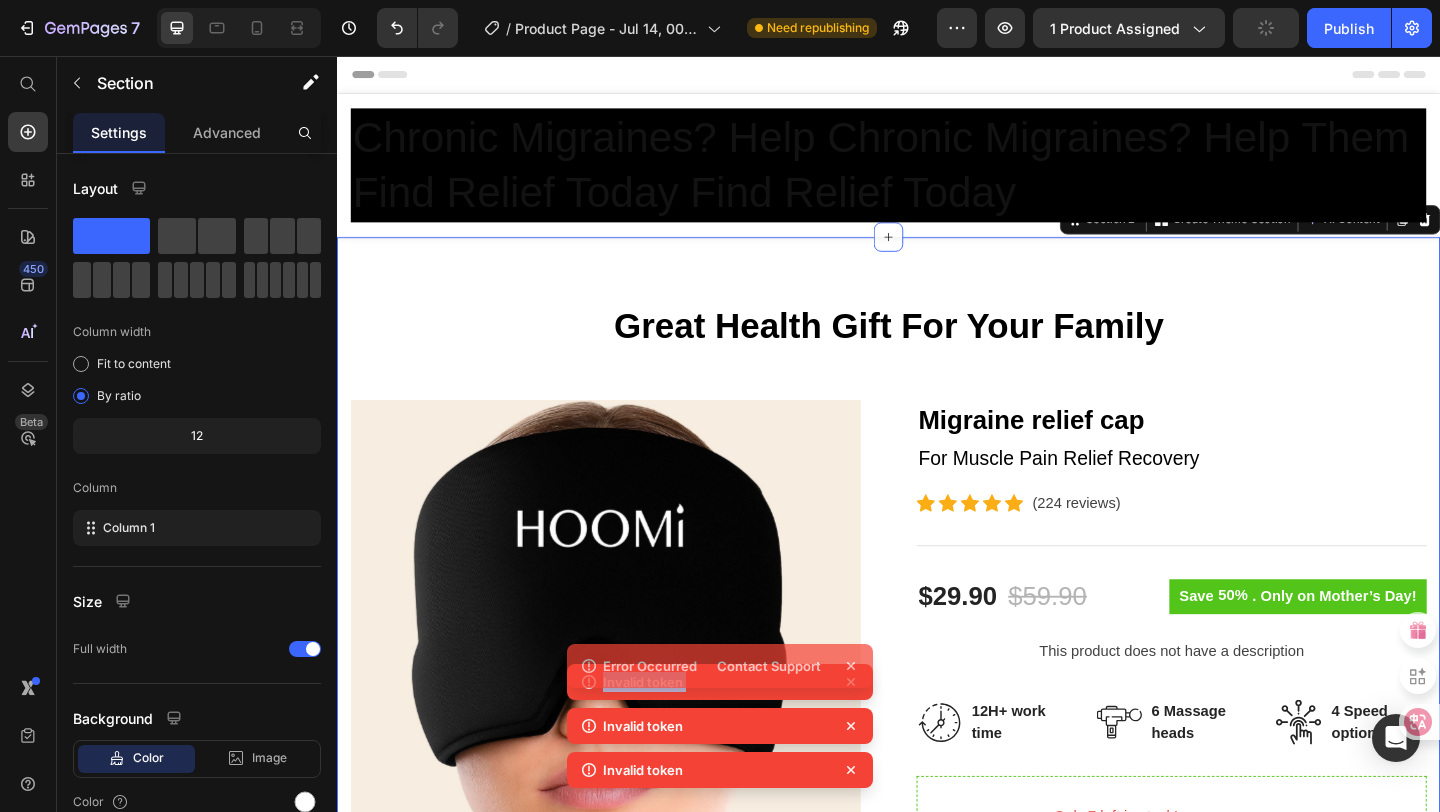 click on "Error Occurred Contact Support Invalid token Invalid token Invalid token" at bounding box center (720, 704) 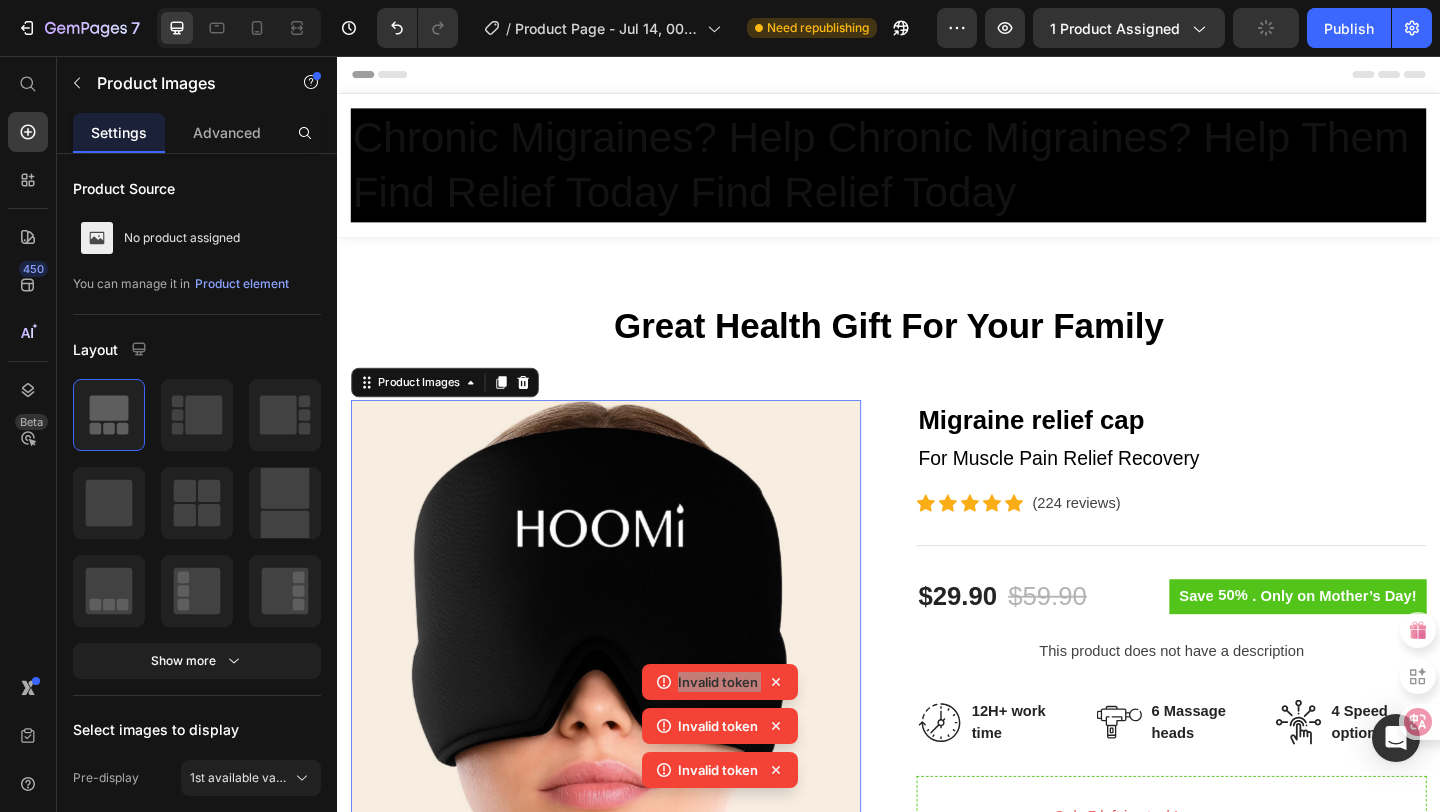 click at bounding box center (629, 707) 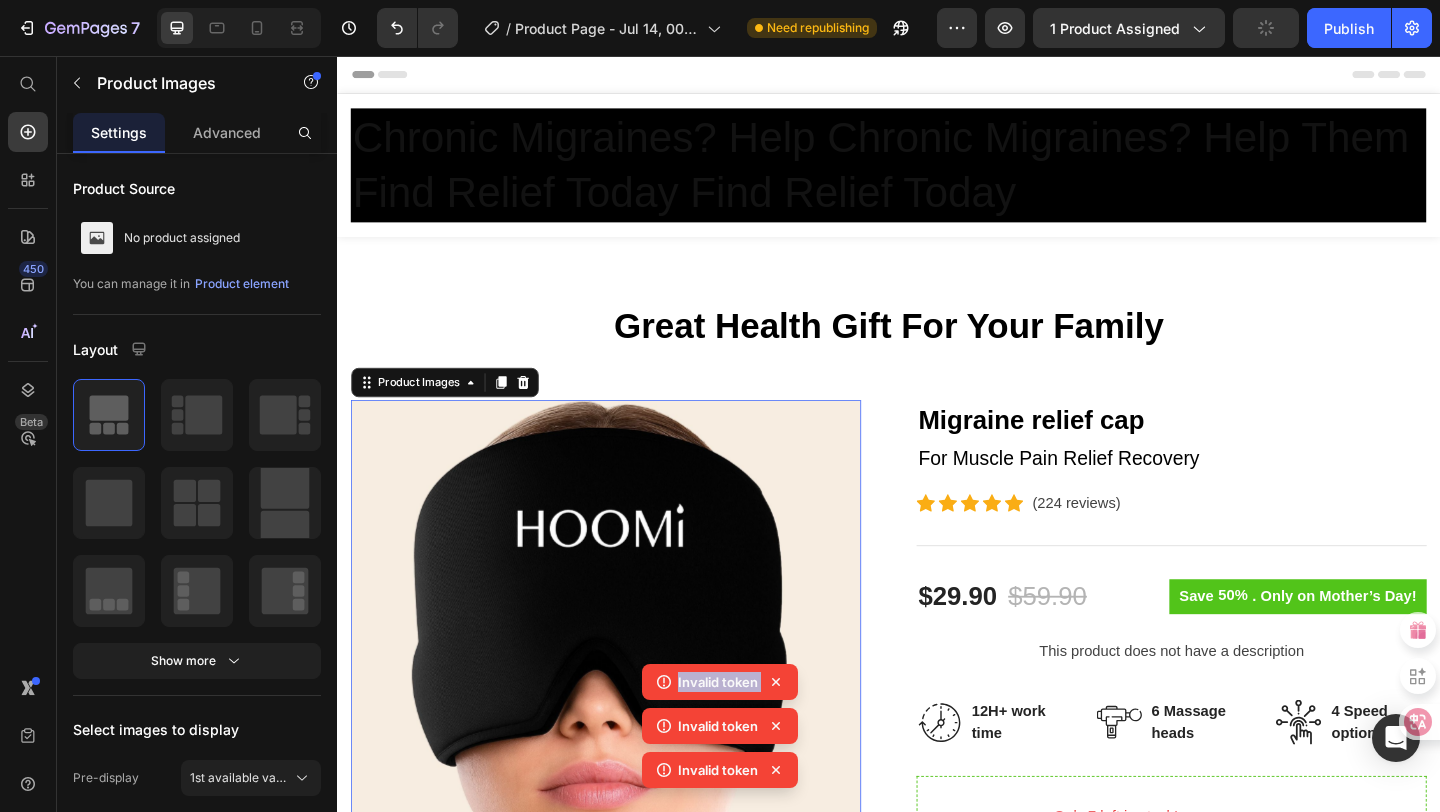 click 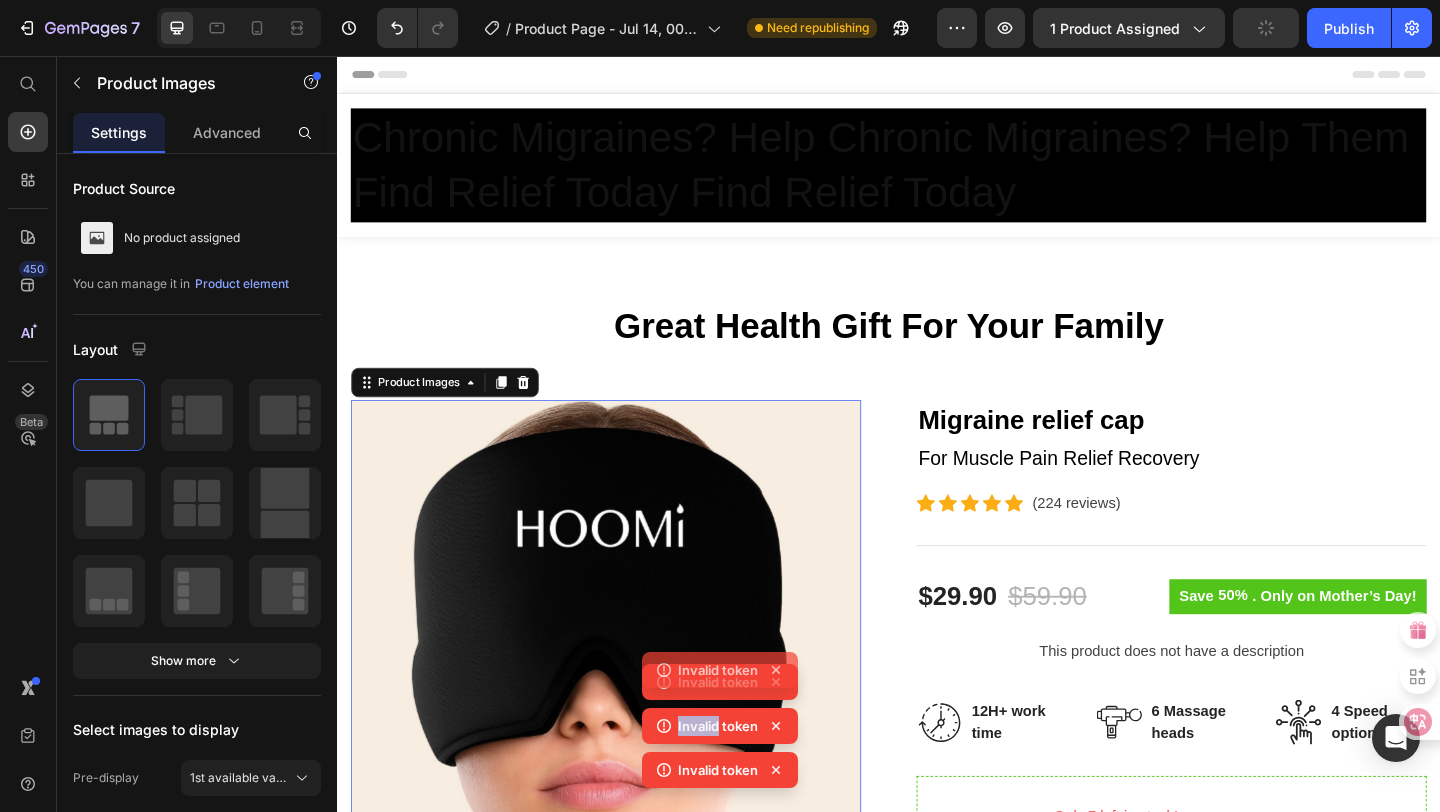 click on "Invalid token Invalid token Invalid token Invalid token" at bounding box center [720, 708] 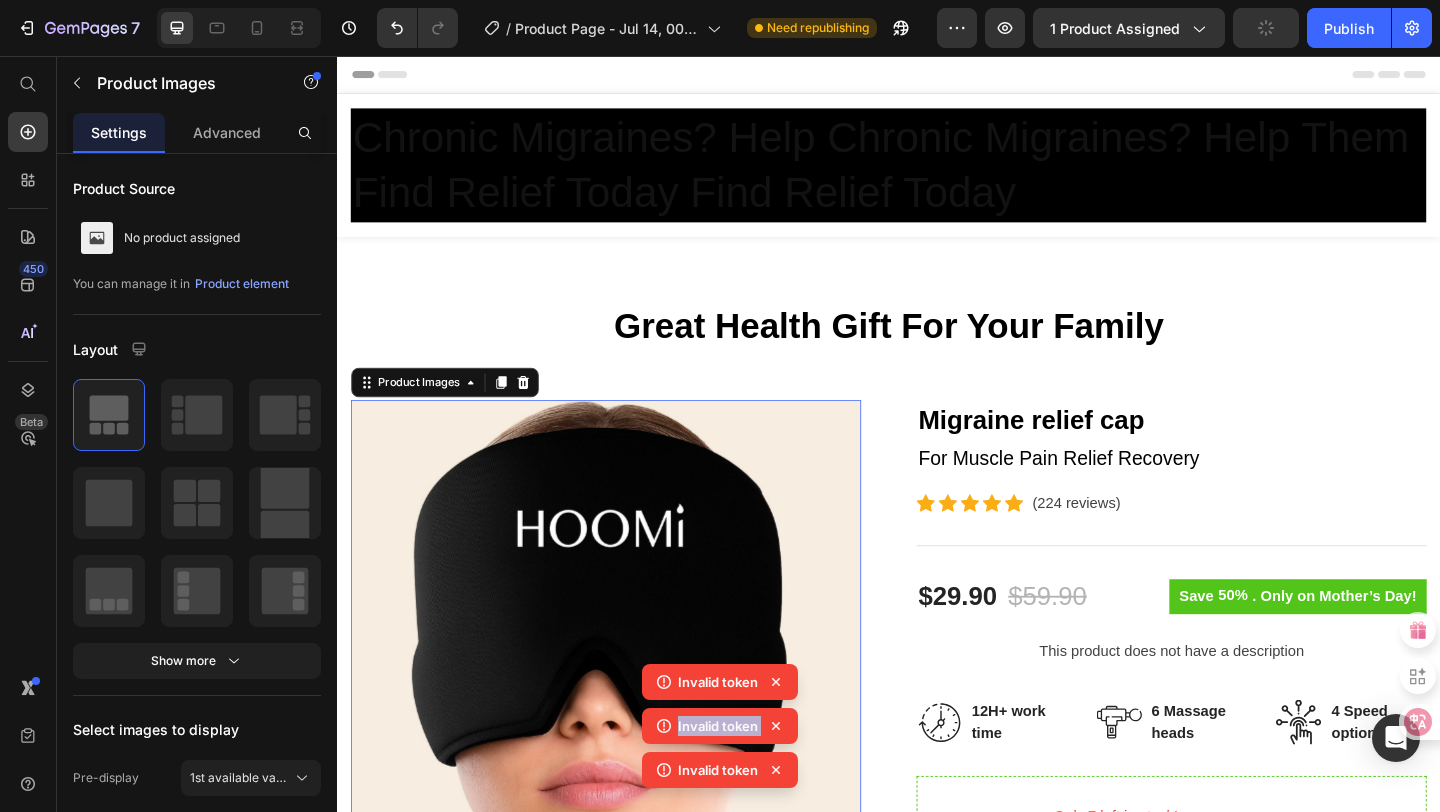 click 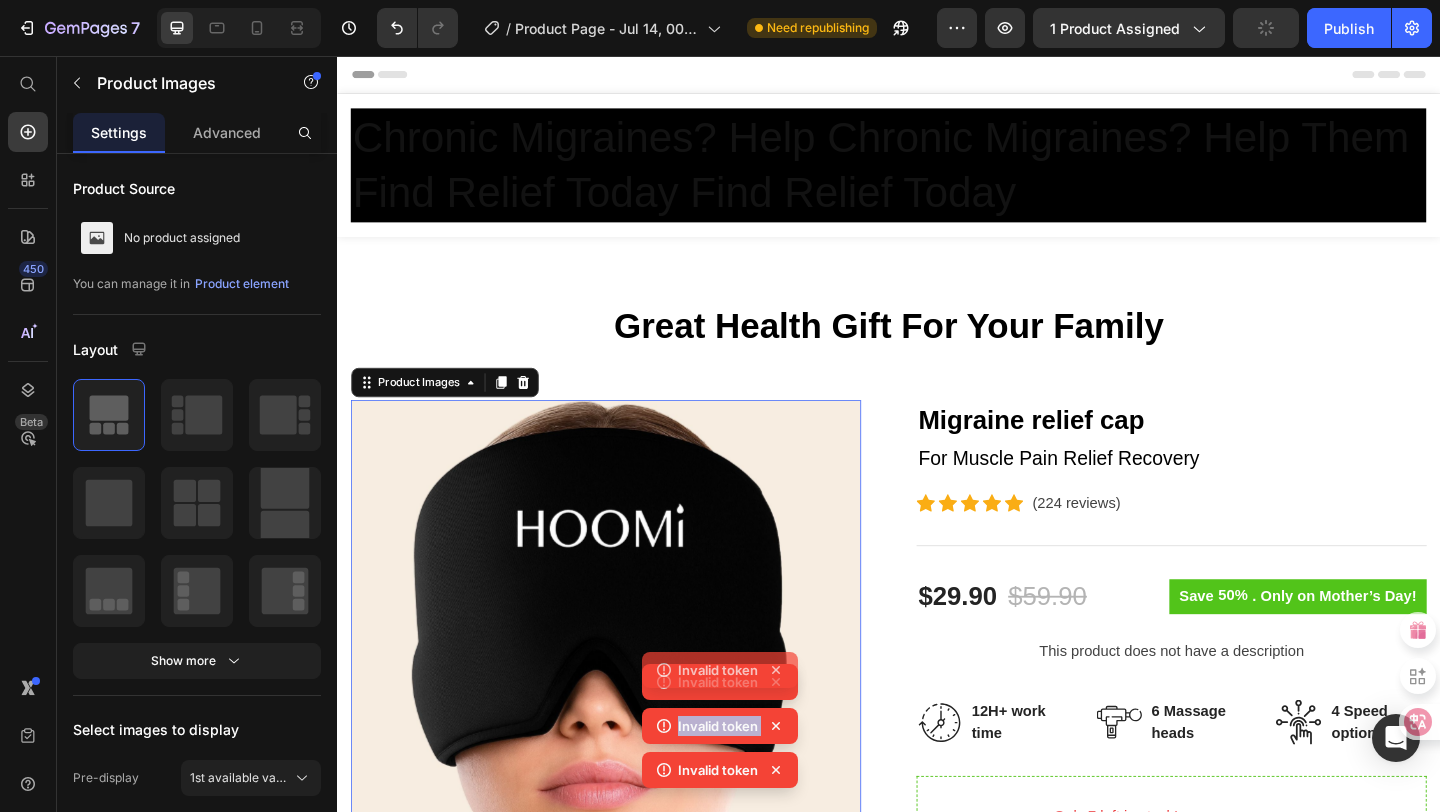 click on "Invalid token Invalid token Invalid token Invalid token" at bounding box center [720, 708] 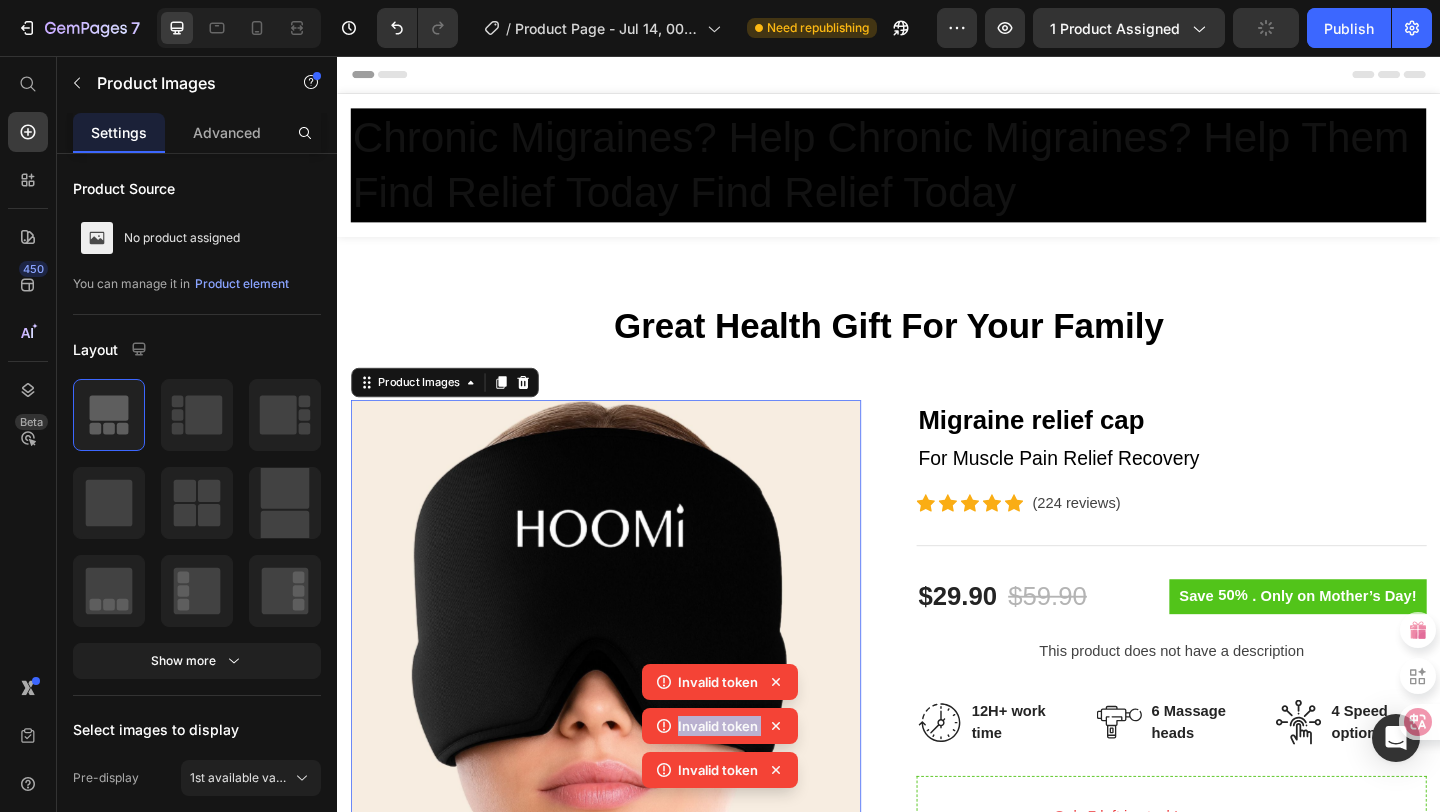 click 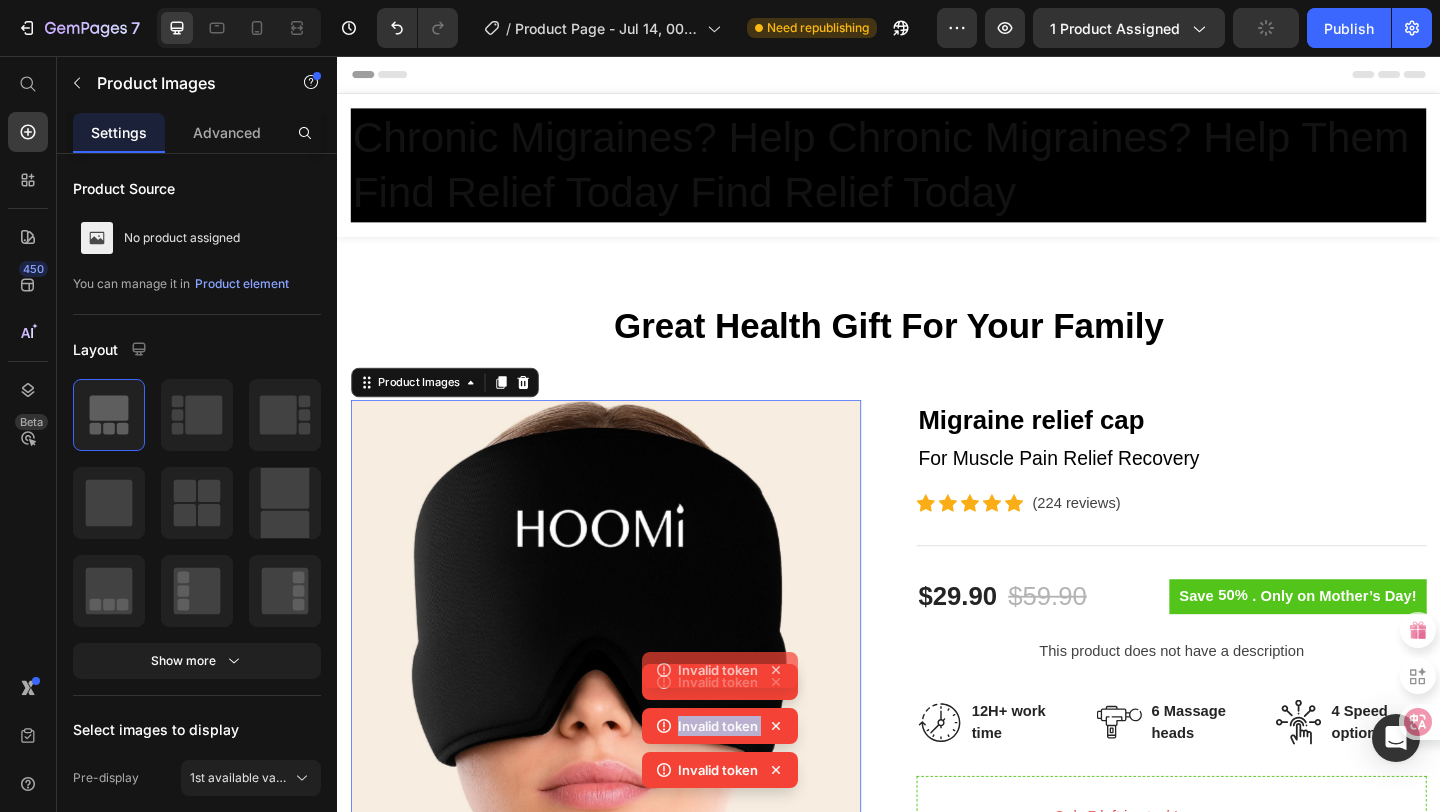 click on "Invalid token Invalid token Invalid token Invalid token" at bounding box center (720, 708) 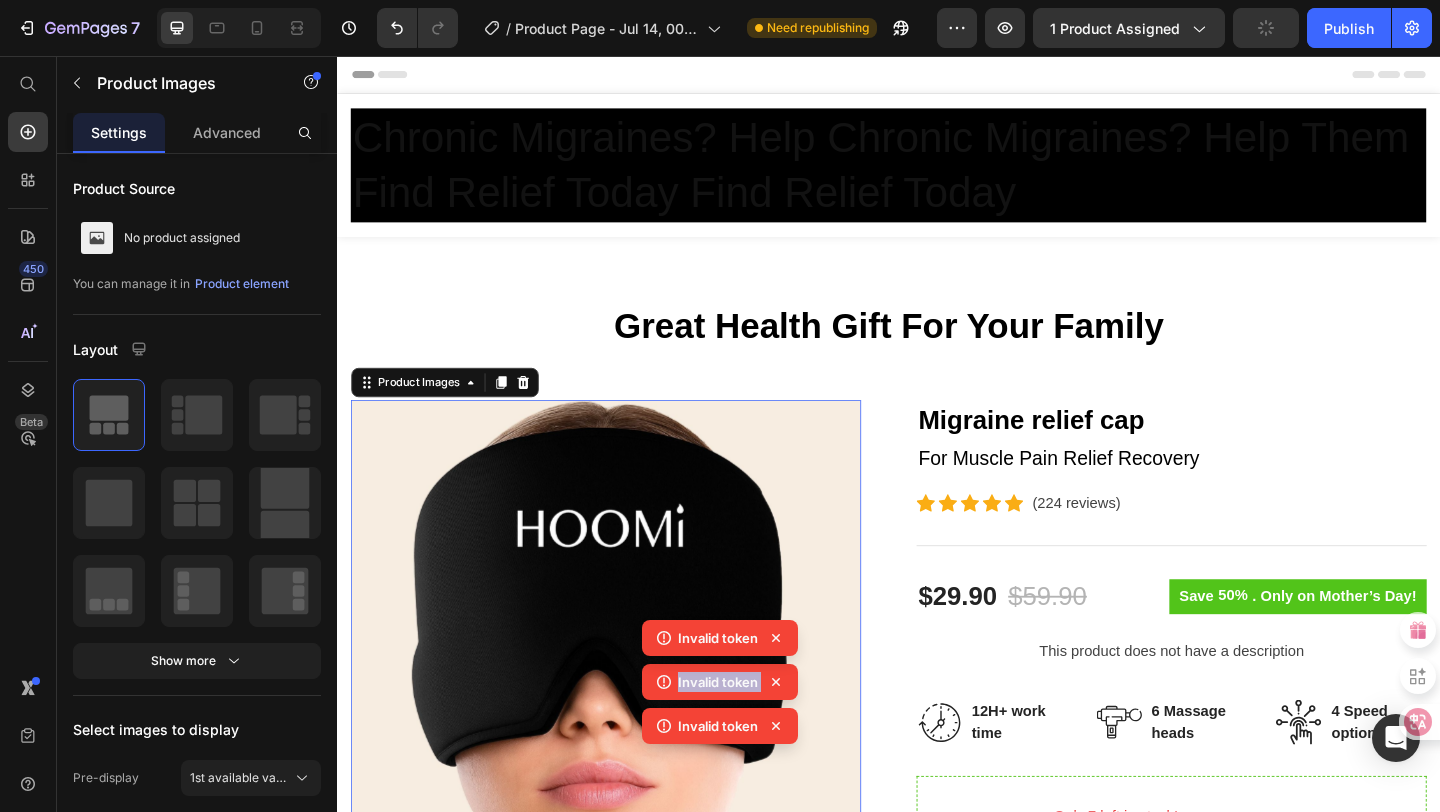 click on "Invalid token Invalid token Invalid token Invalid token" at bounding box center [720, 708] 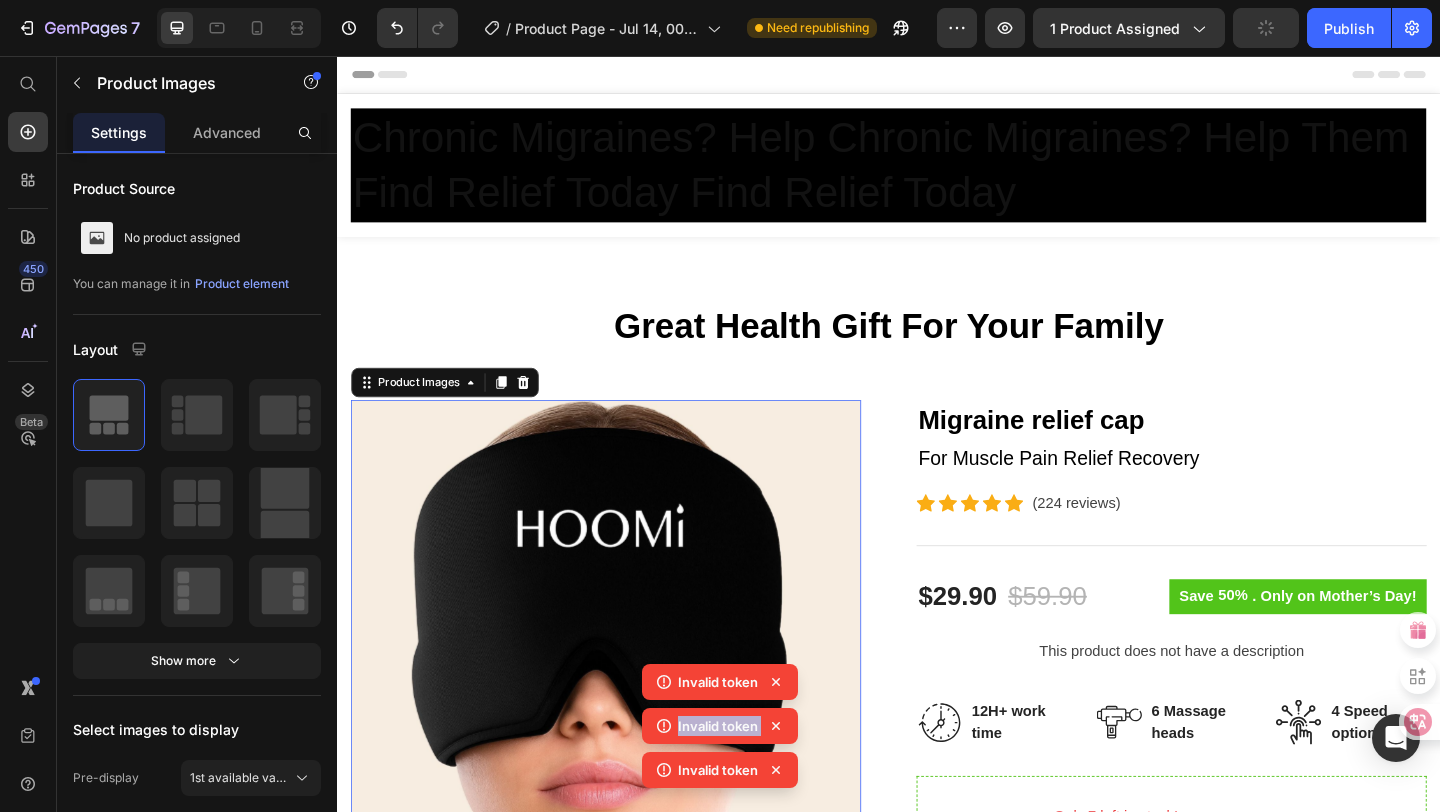 click 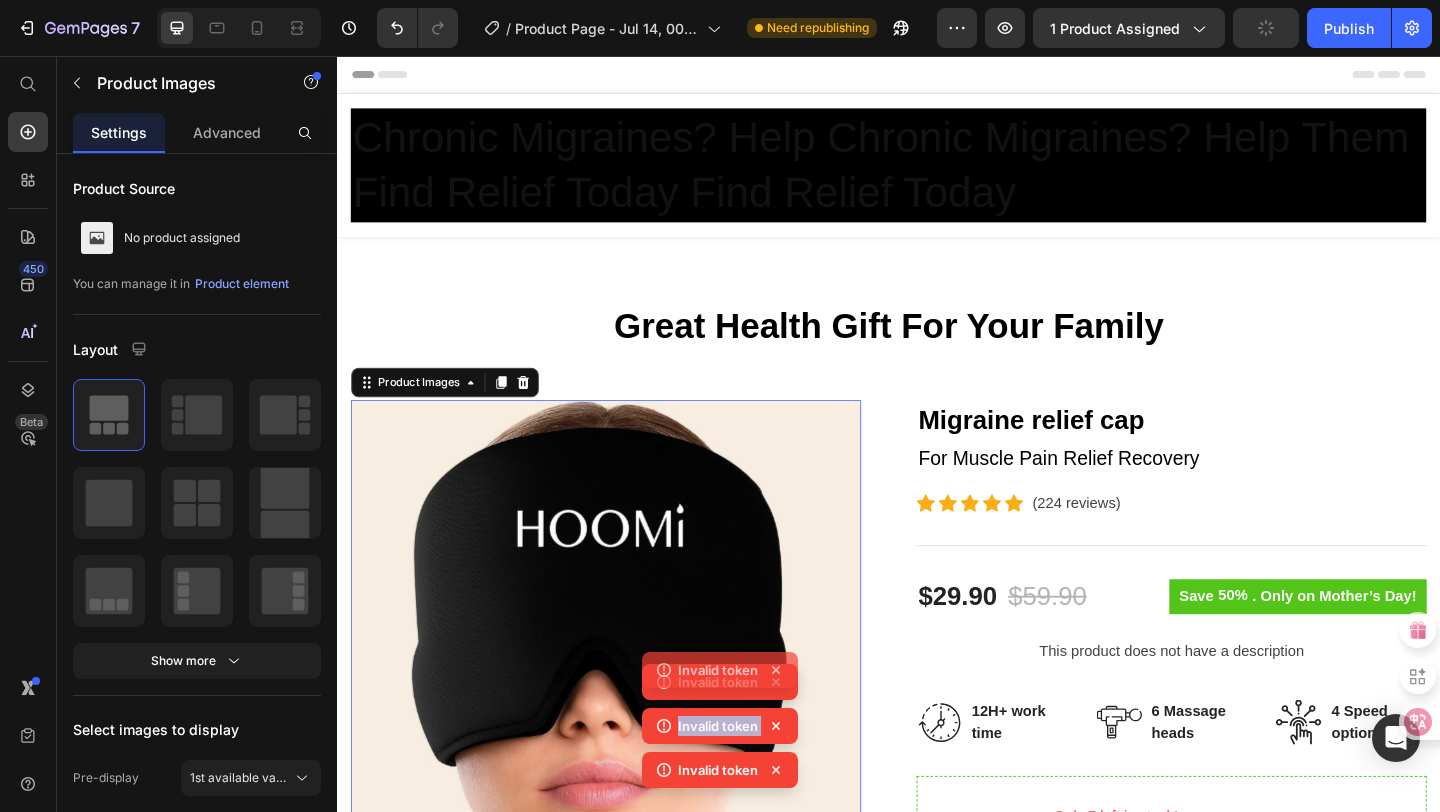 click 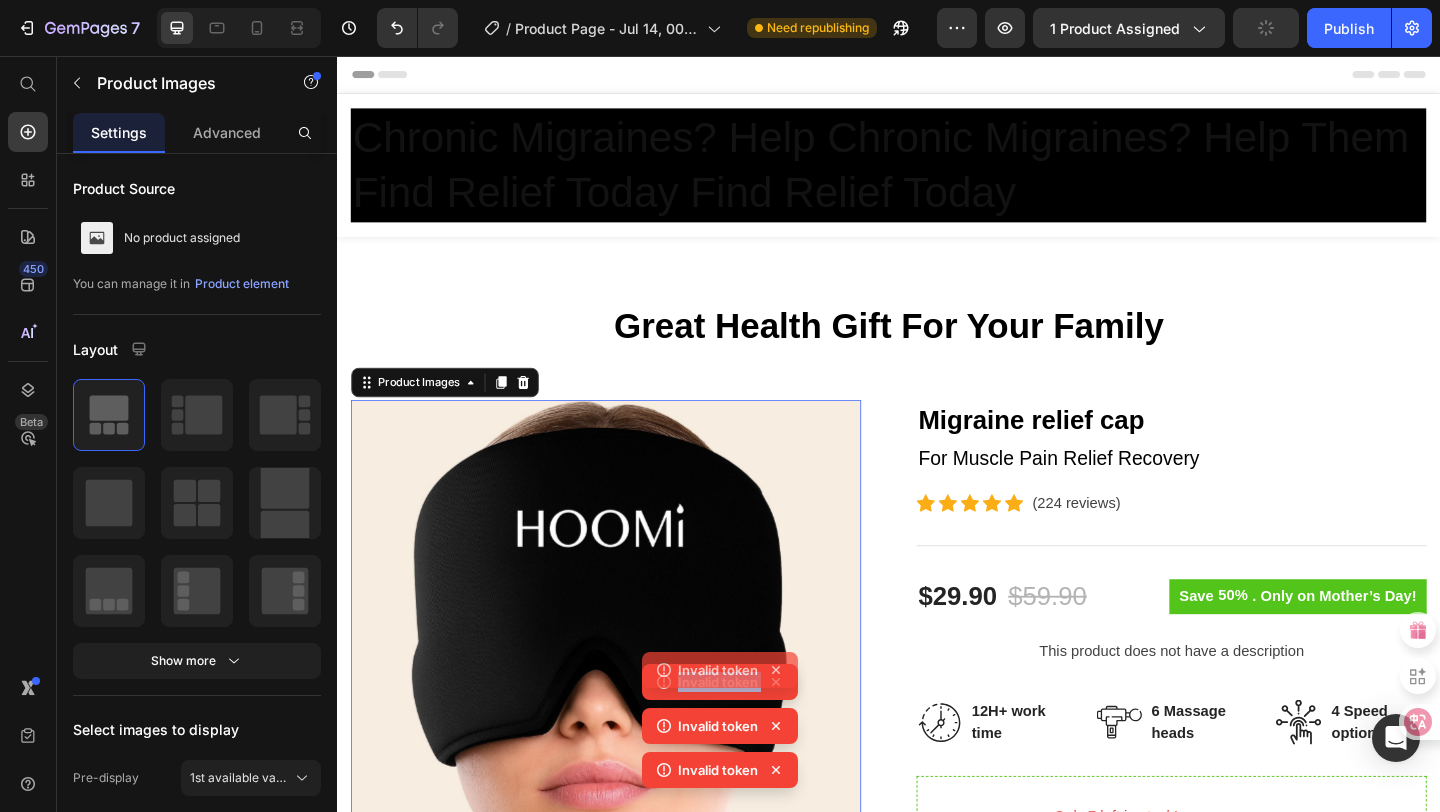 click on "Invalid token Invalid token Invalid token Invalid token" at bounding box center [720, 708] 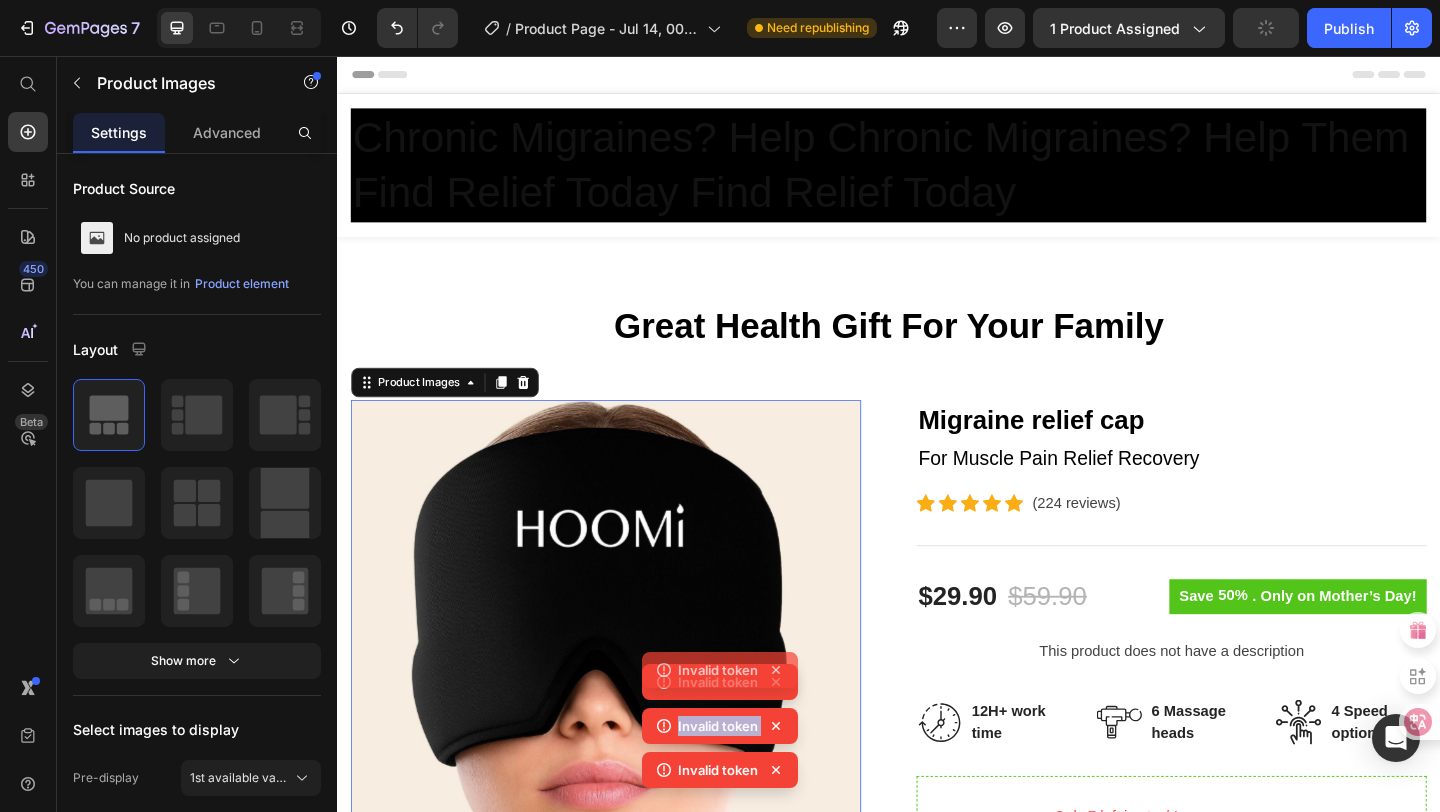 click 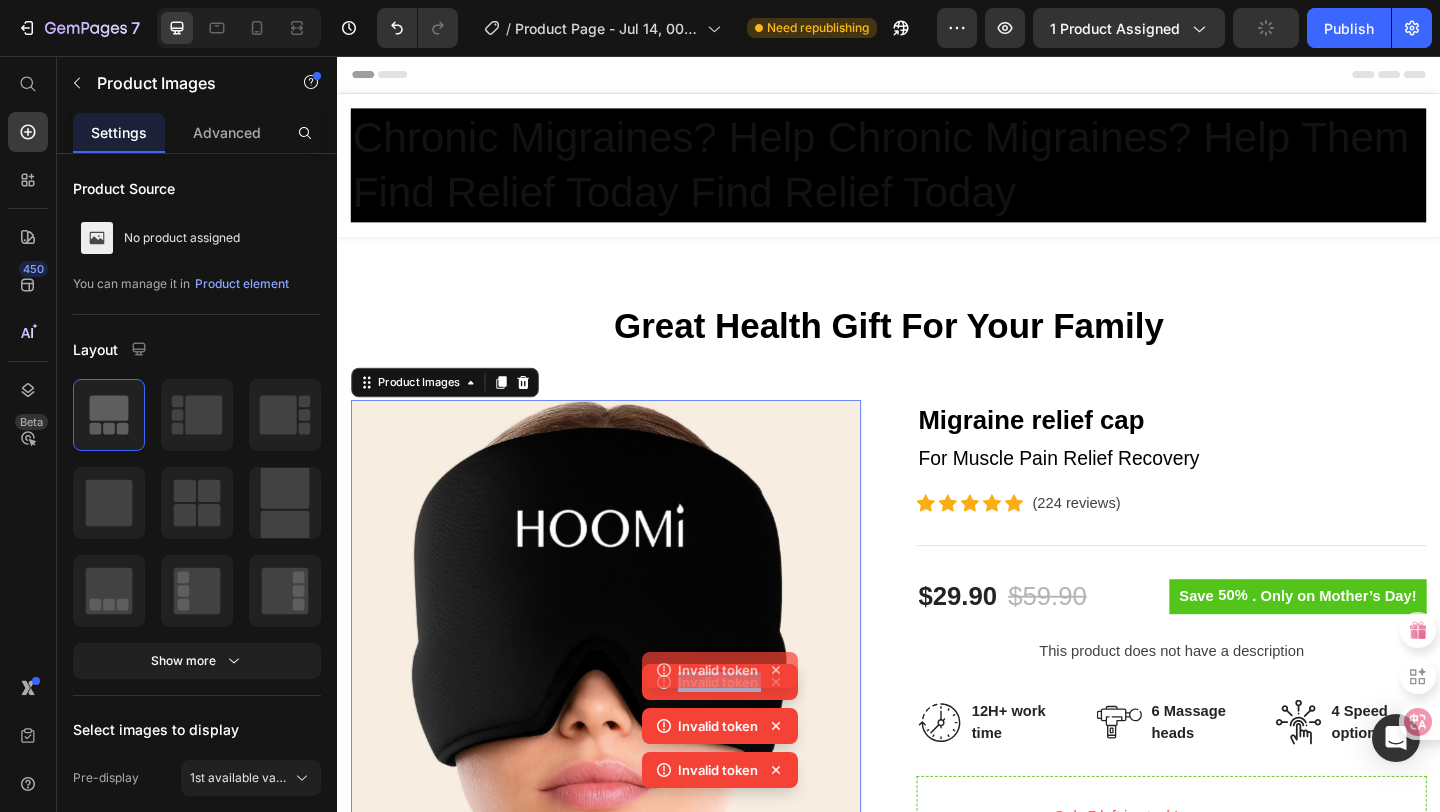 click on "Invalid token Invalid token Invalid token Invalid token" at bounding box center (720, 708) 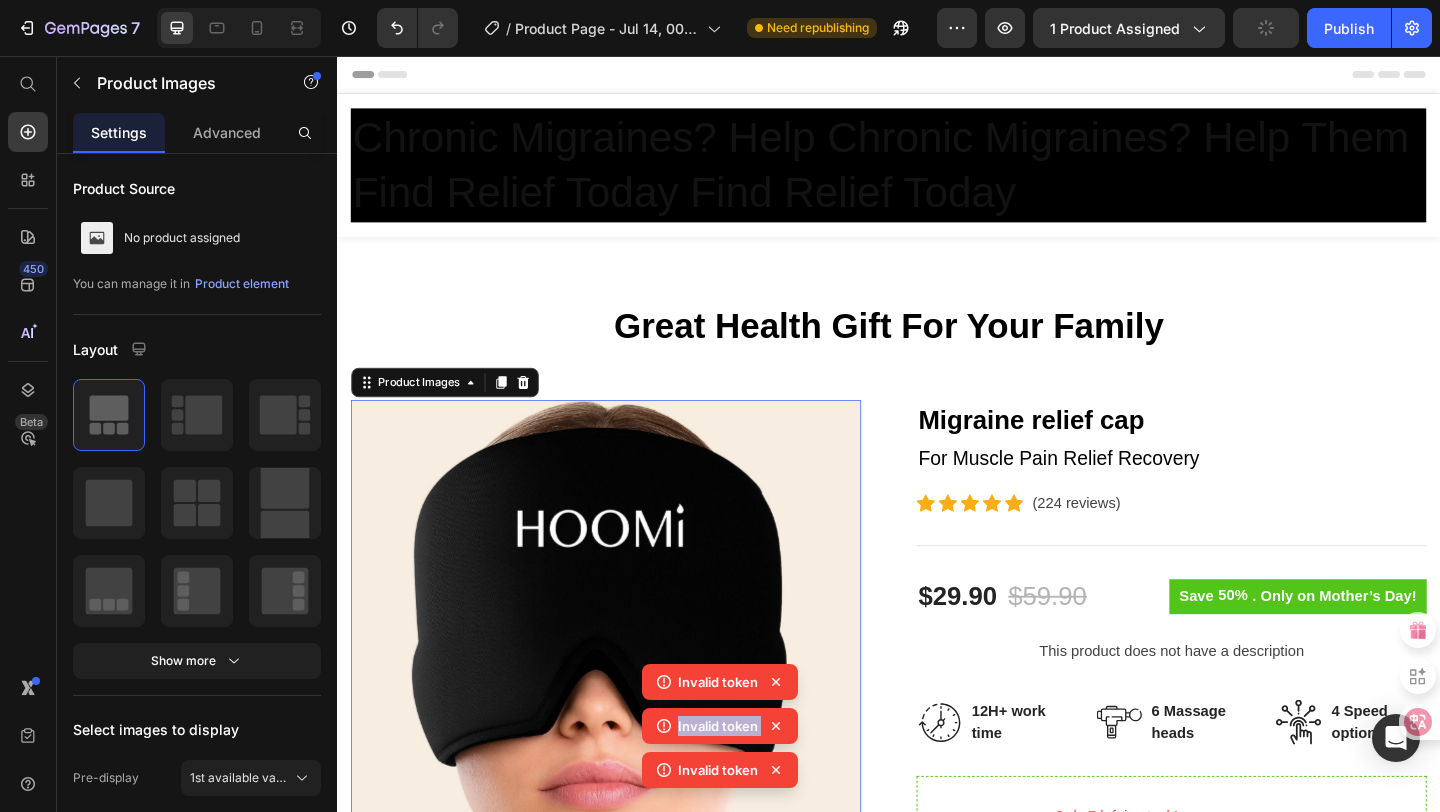 click 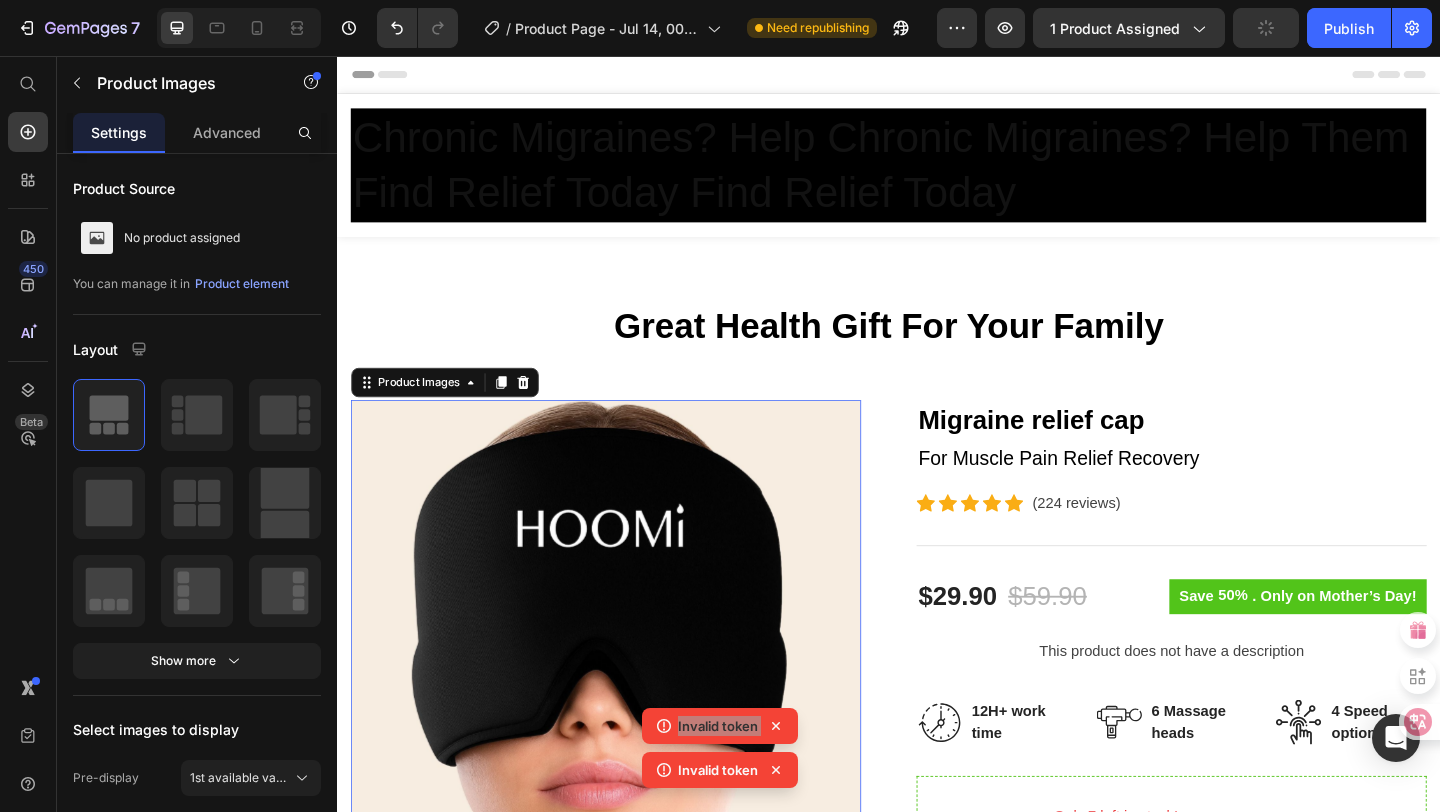 click at bounding box center [629, 707] 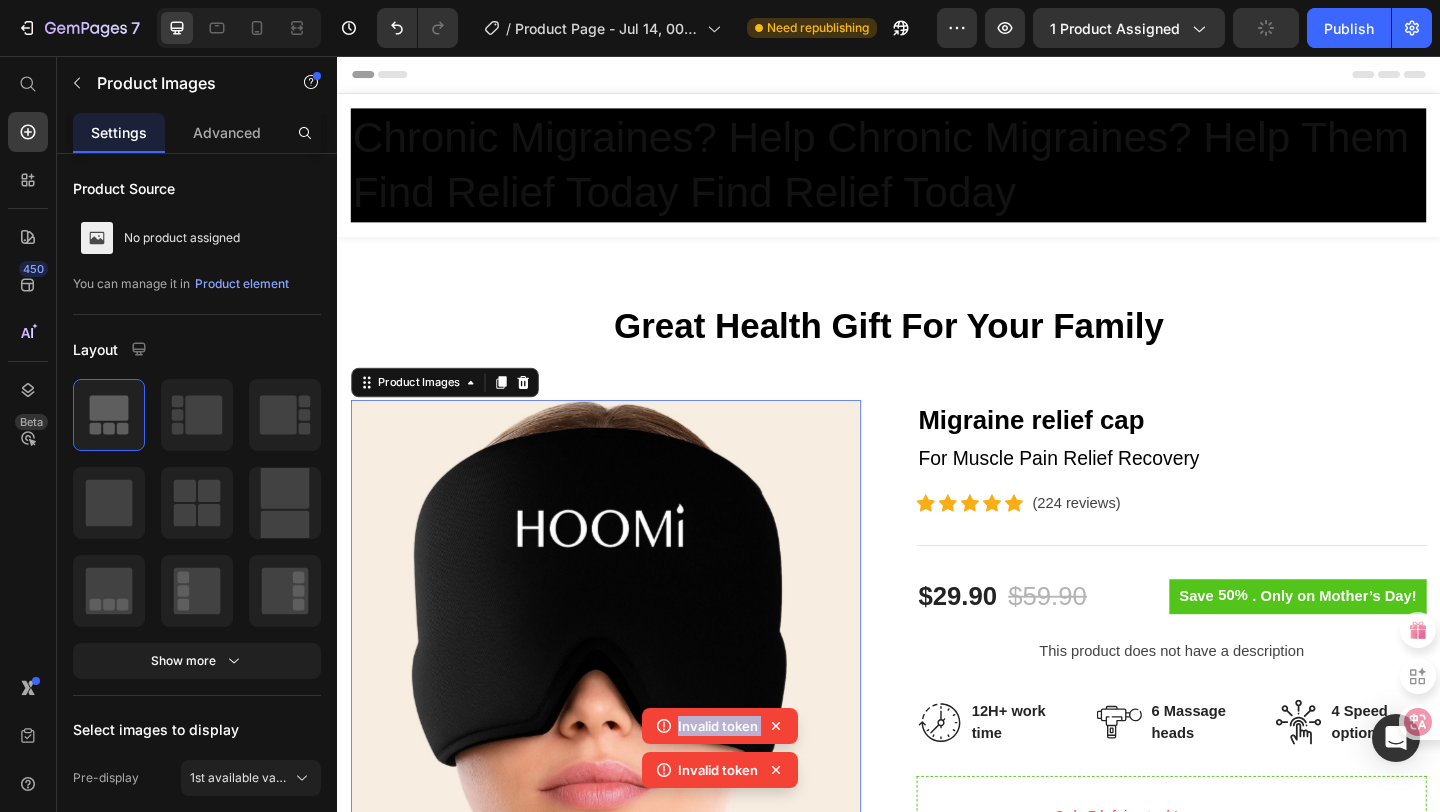 click 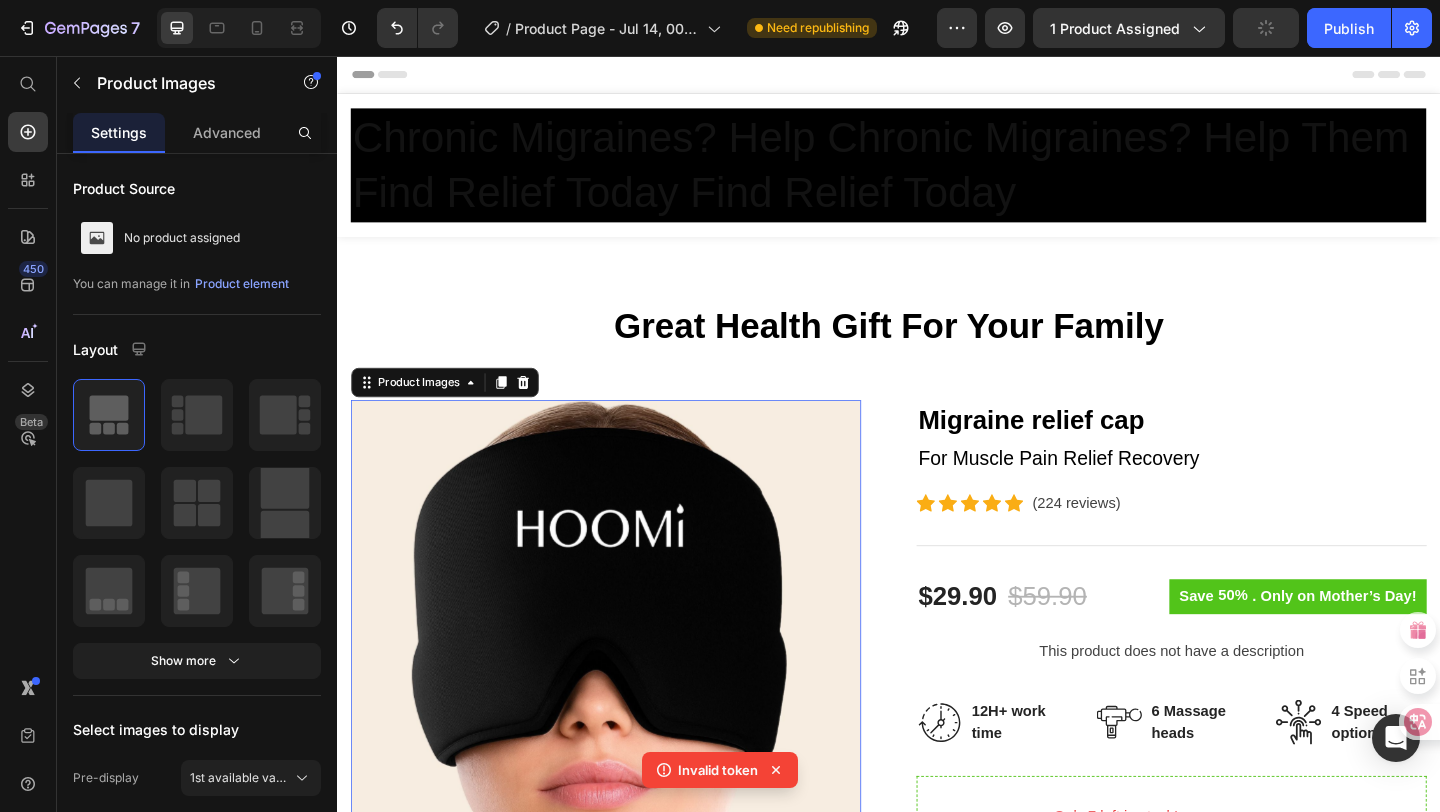 click 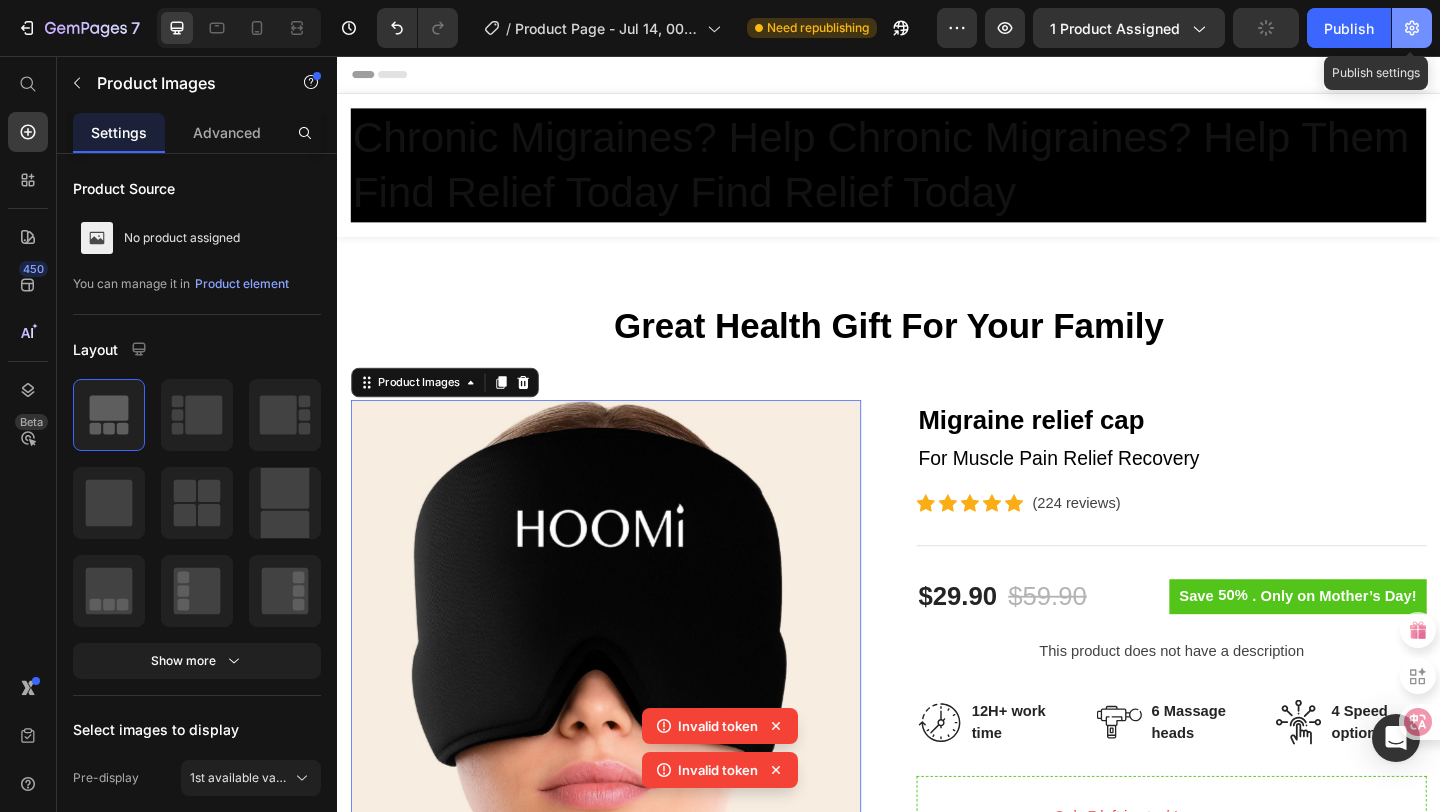 click 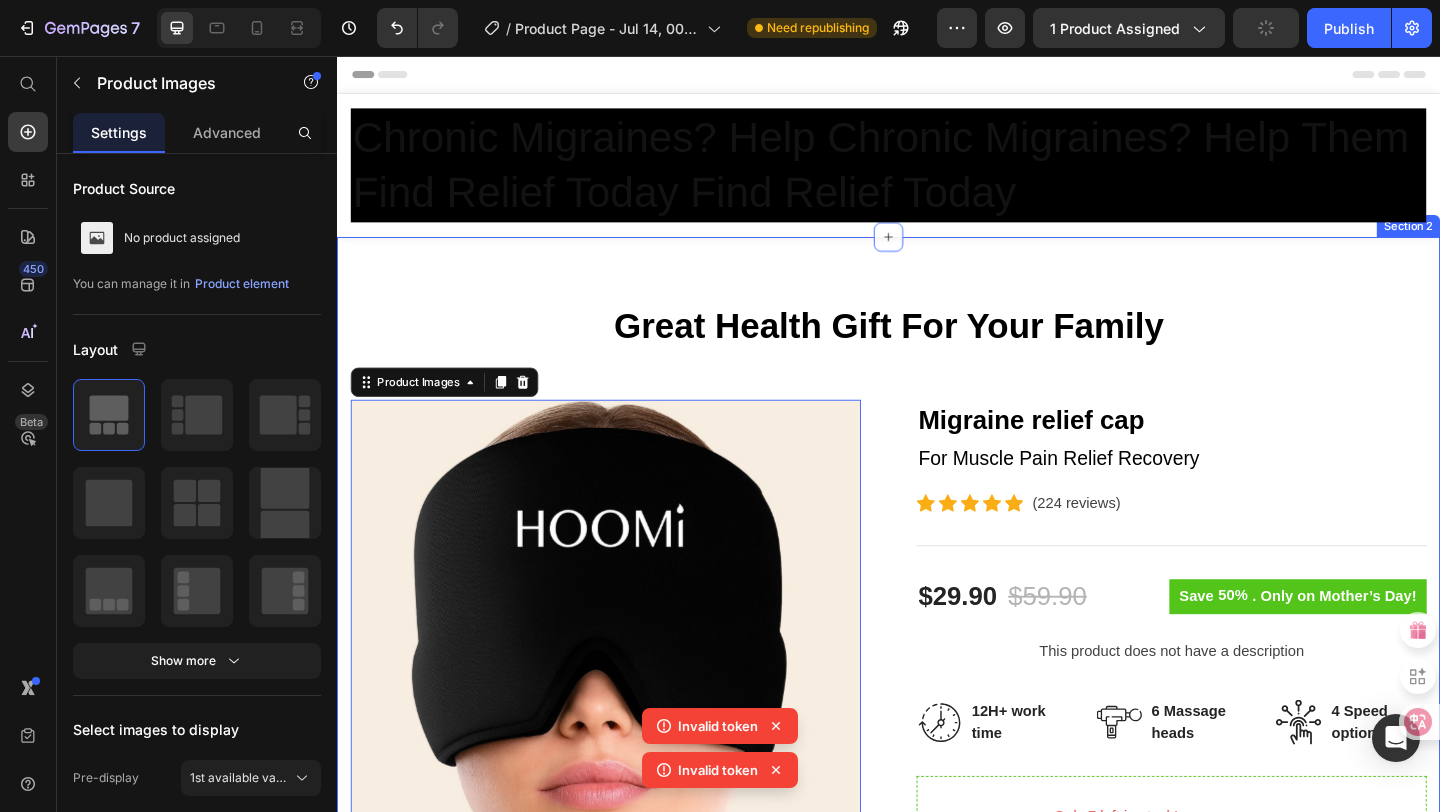 click on "Great Health Gift For Your Family Heading Row Product Images   0 Migraine relief cap (P) Title For Muscle Pain Relief Recovery Text block                Icon                Icon                Icon                Icon                Icon Icon List Hoz (224 reviews) Text block Row                Title Line $29.90 (P) Price $59.90 (P) Price Row Save 50% . Only on Mother’s Day! (P) Tag Row This product does not have a description (P) Description Image 12H+ work time Text block Row Image 6 Massage heads  Text block Row Image 4 Speed options Text block Row Row Image Only 7 left in stock! Text block 60 people have bought this item within the last hour! Text block Row 1 (P) Quantity add to cart (P) Cart Button Row buy it now (P) Dynamic Checkout
Specifications
What's in the box?
How to use Accordion Product Section 2" at bounding box center (937, 866) 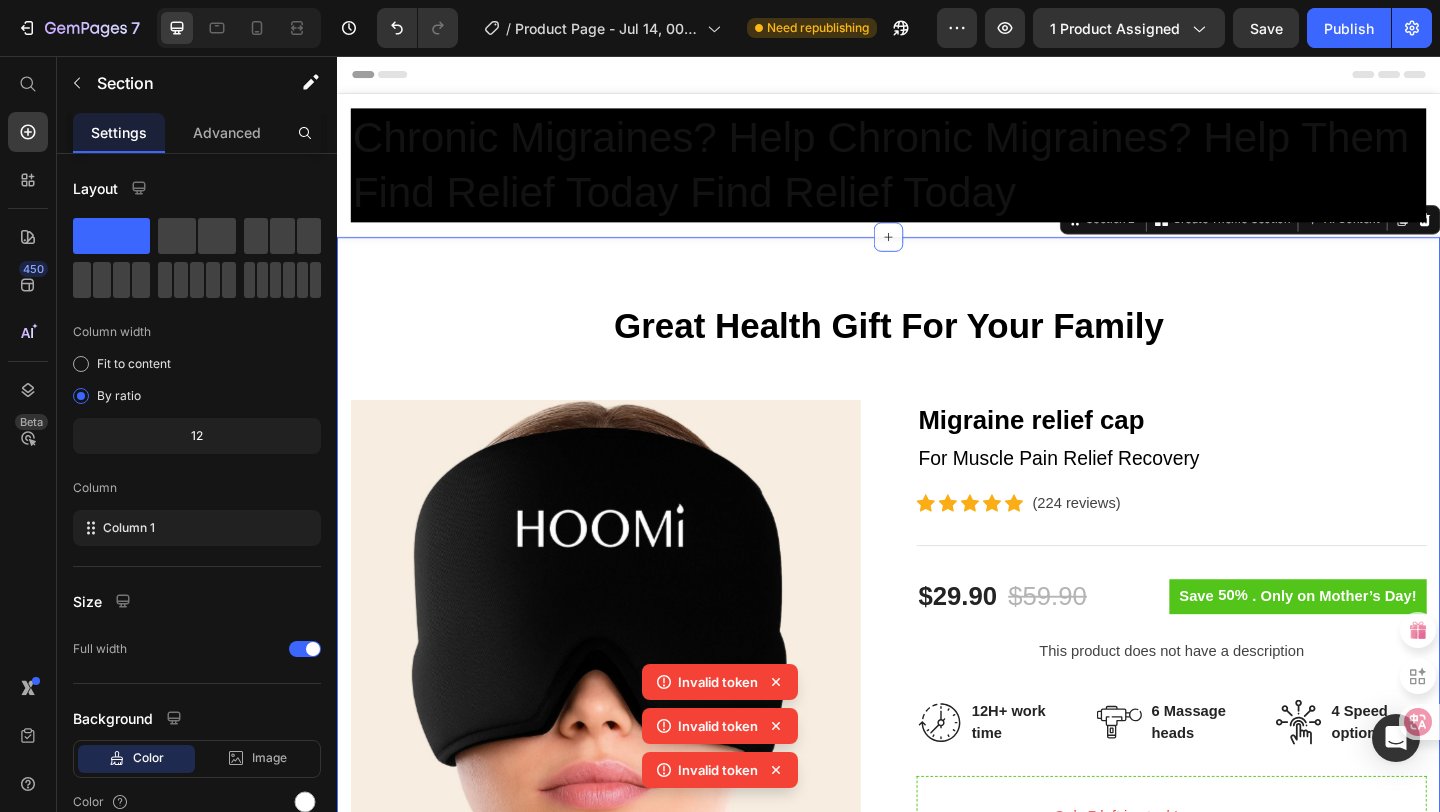 click 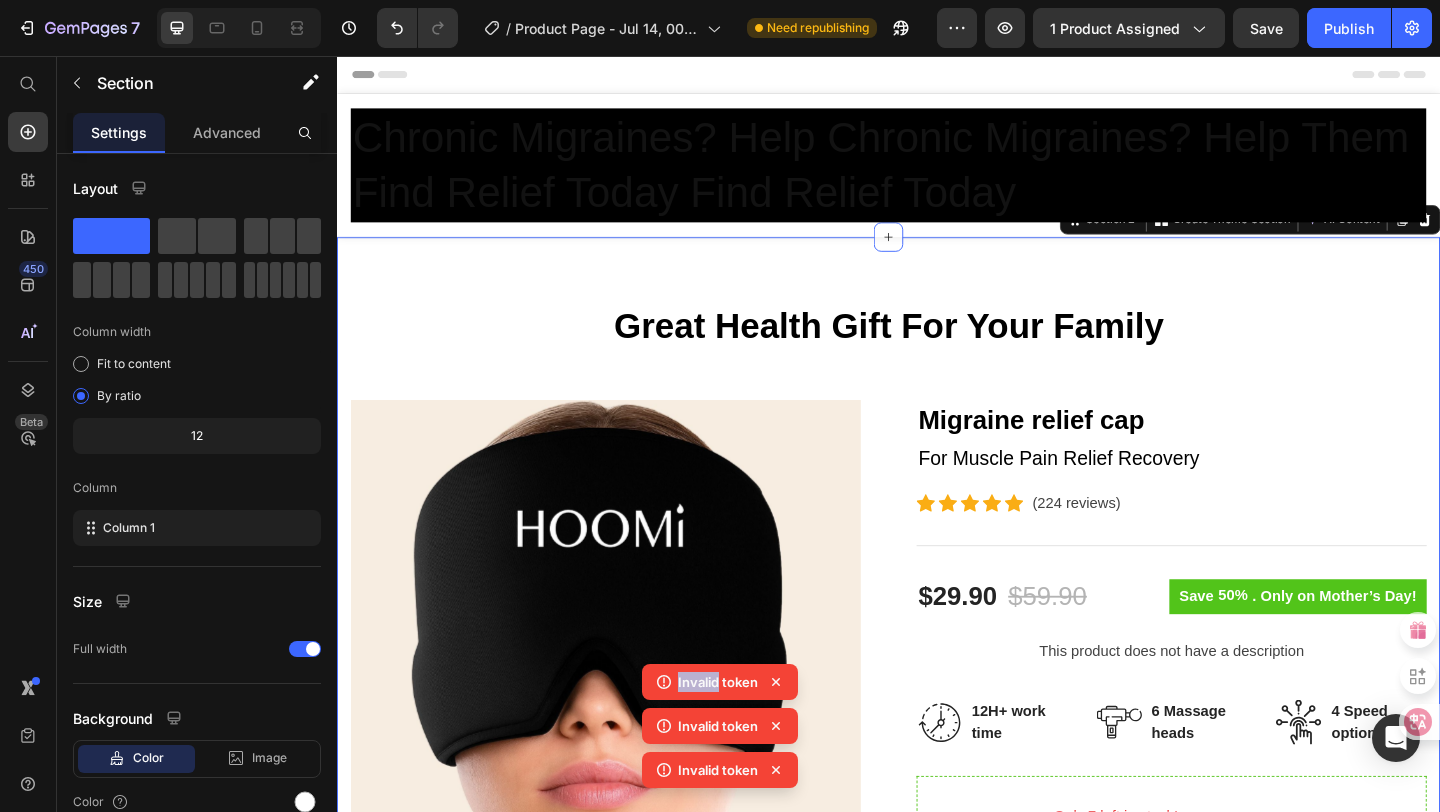click 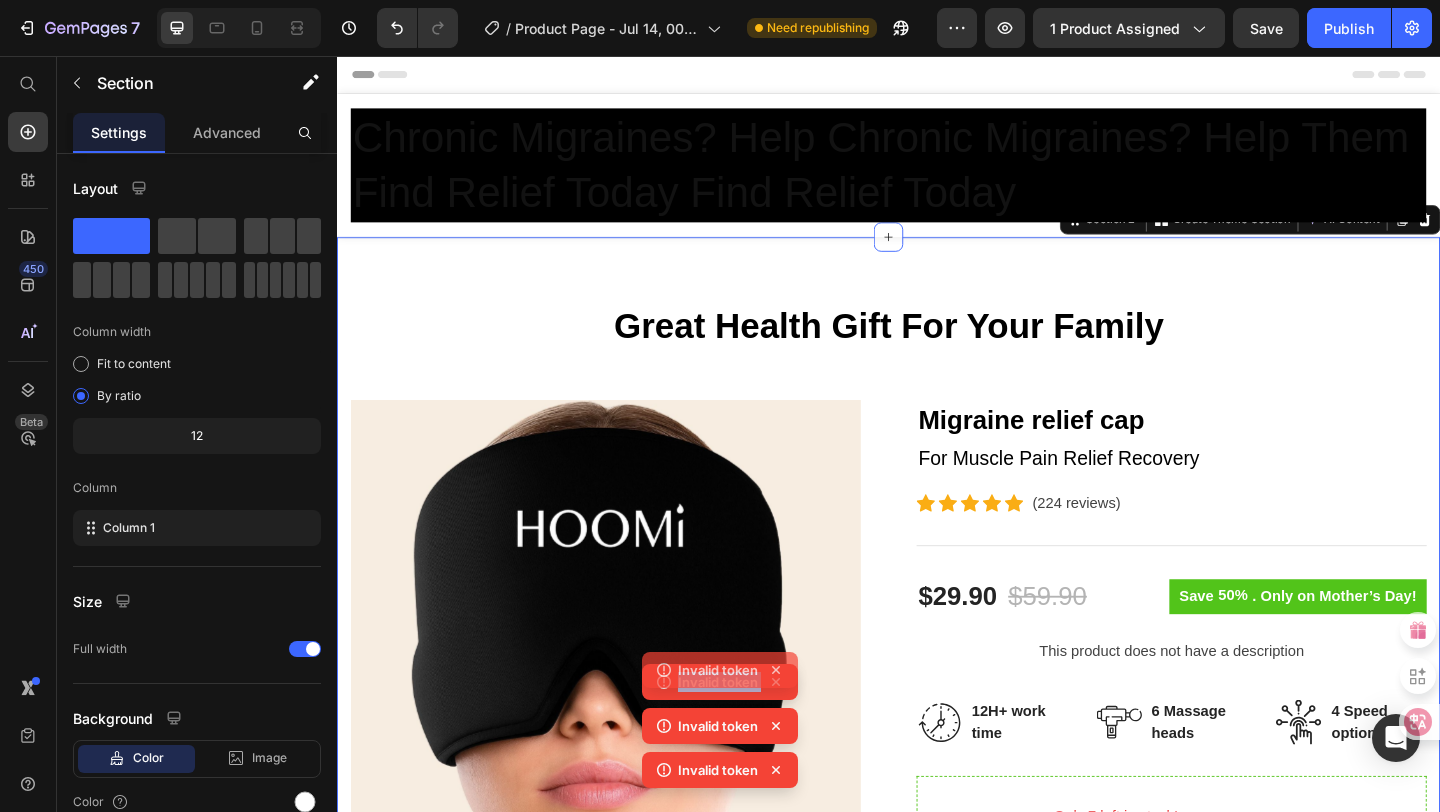click 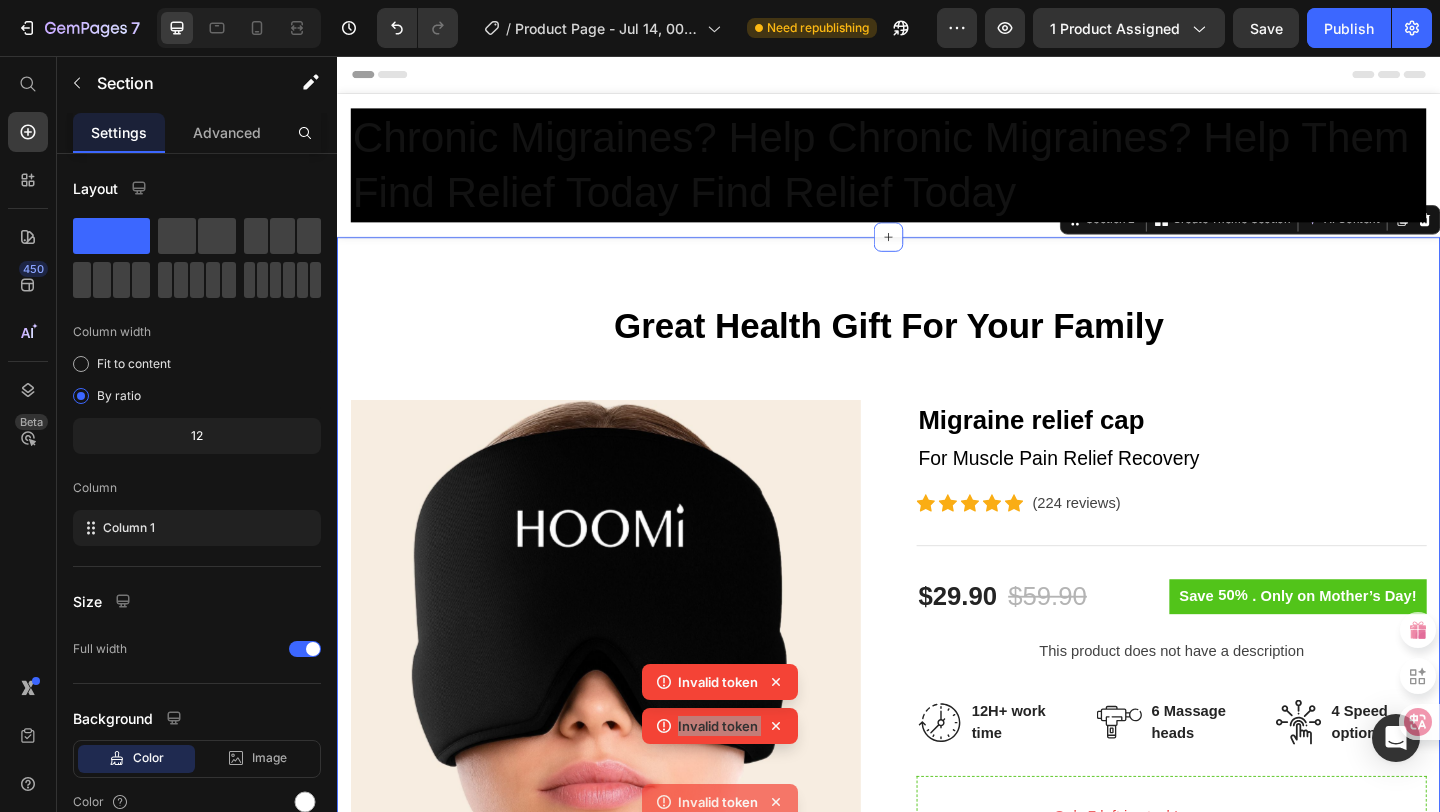 click at bounding box center (629, 707) 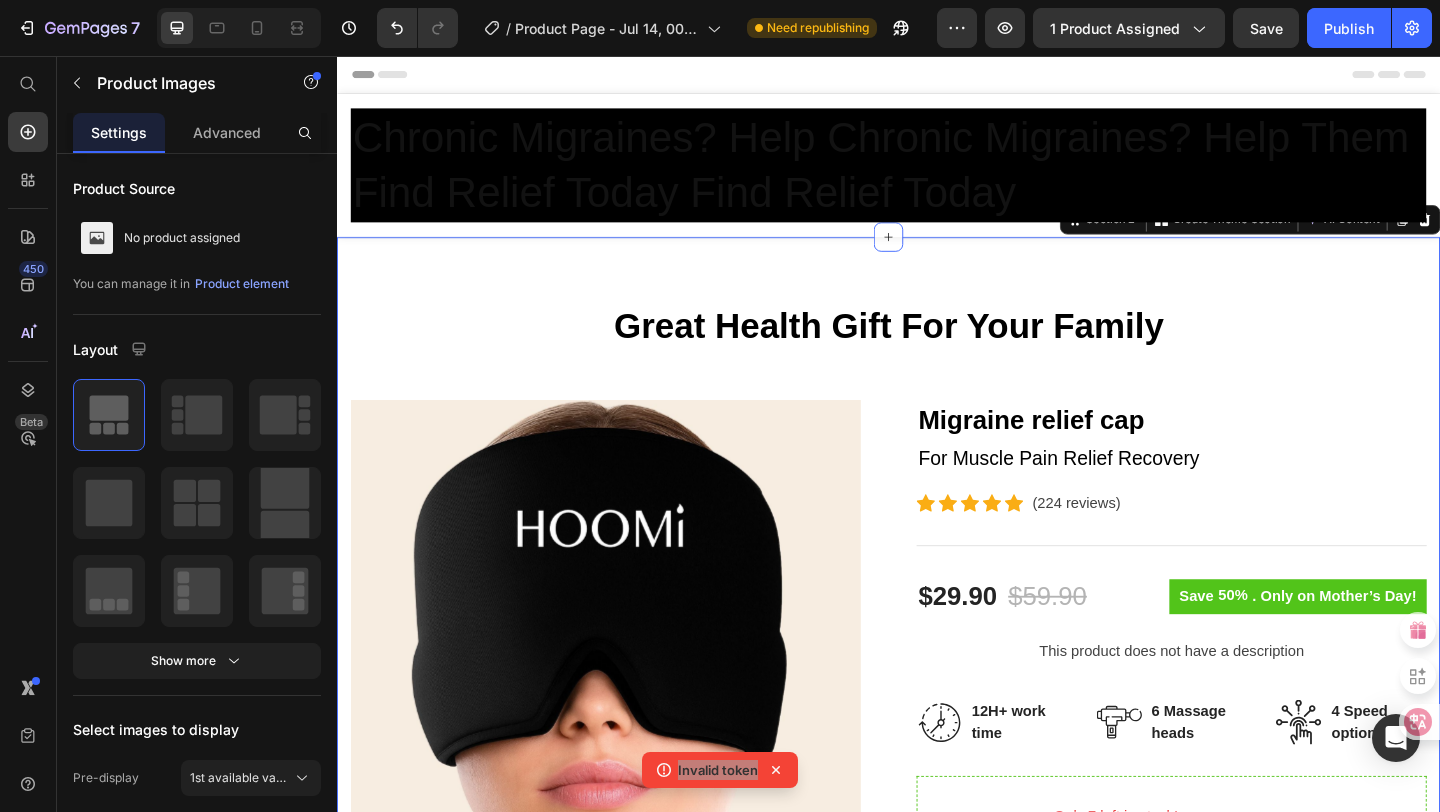 click at bounding box center [629, 707] 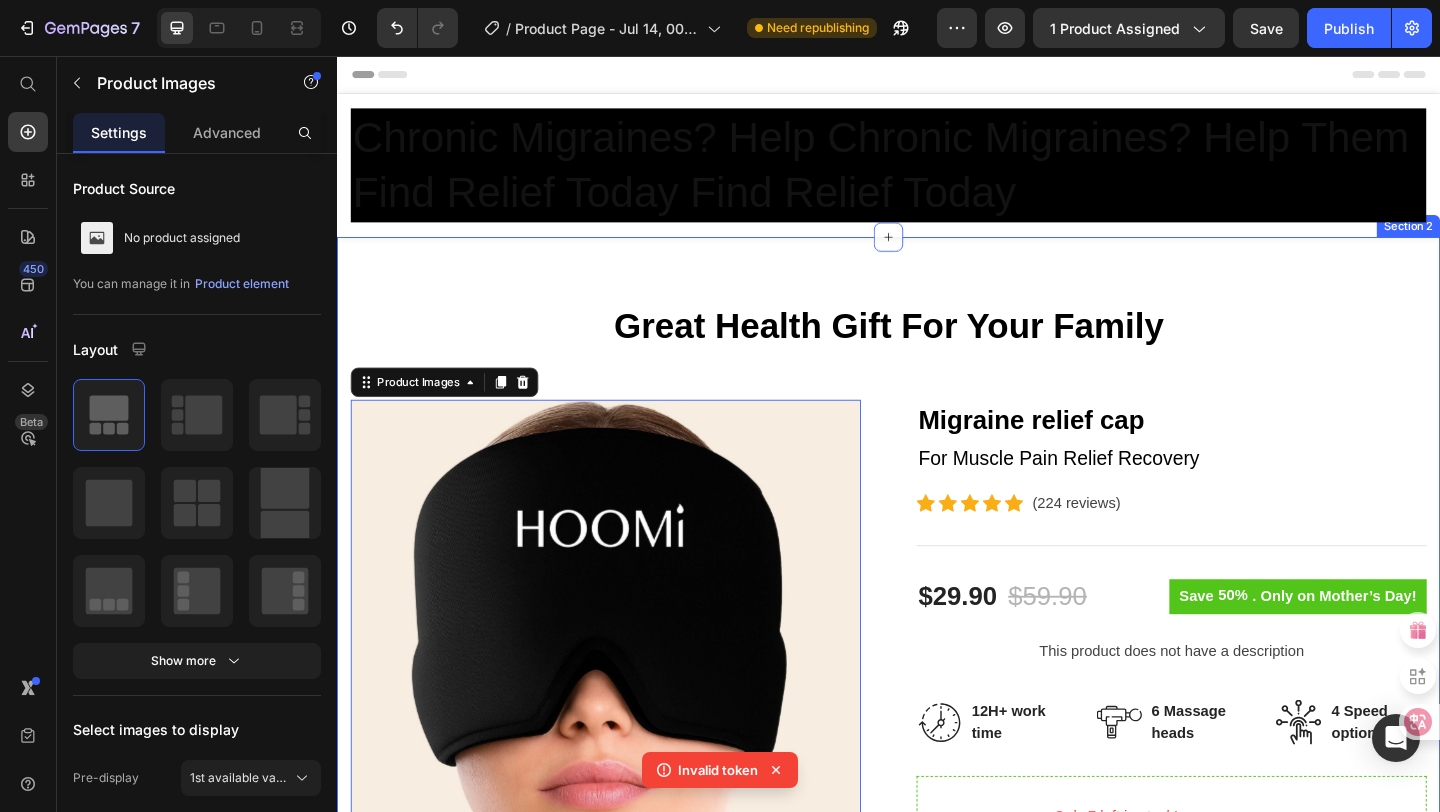click on "Great Health Gift For Your Family Heading Row Product Images   0 Migraine relief cap (P) Title For Muscle Pain Relief Recovery Text block                Icon                Icon                Icon                Icon                Icon Icon List Hoz (224 reviews) Text block Row                Title Line $29.90 (P) Price $59.90 (P) Price Row Save 50% . Only on Mother’s Day! (P) Tag Row This product does not have a description (P) Description Image 12H+ work time Text block Row Image 6 Massage heads  Text block Row Image 4 Speed options Text block Row Row Image Only 7 left in stock! Text block 60 people have bought this item within the last hour! Text block Row 1 (P) Quantity add to cart (P) Cart Button Row buy it now (P) Dynamic Checkout
Specifications
What's in the box?
How to use Accordion Product" at bounding box center [937, 866] 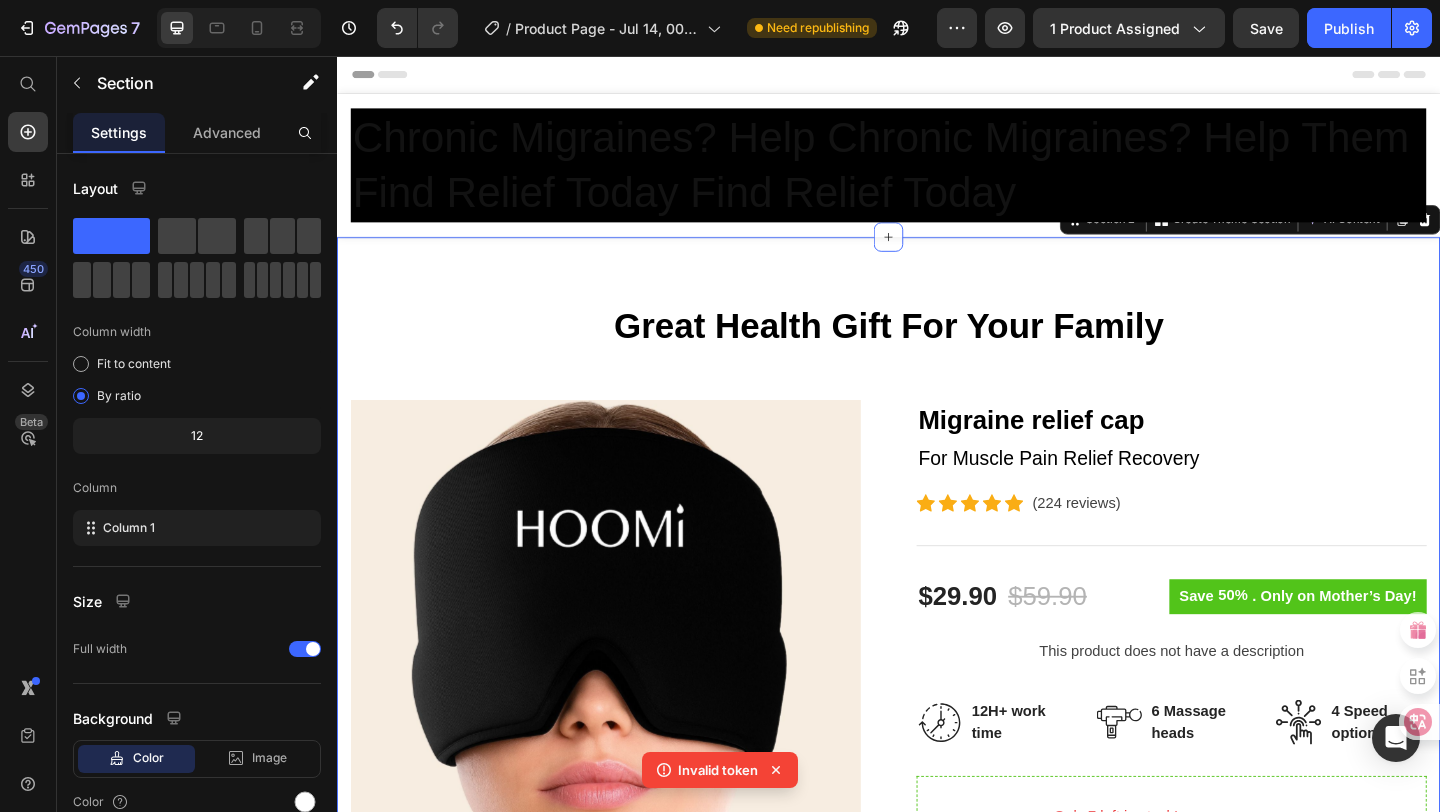 click 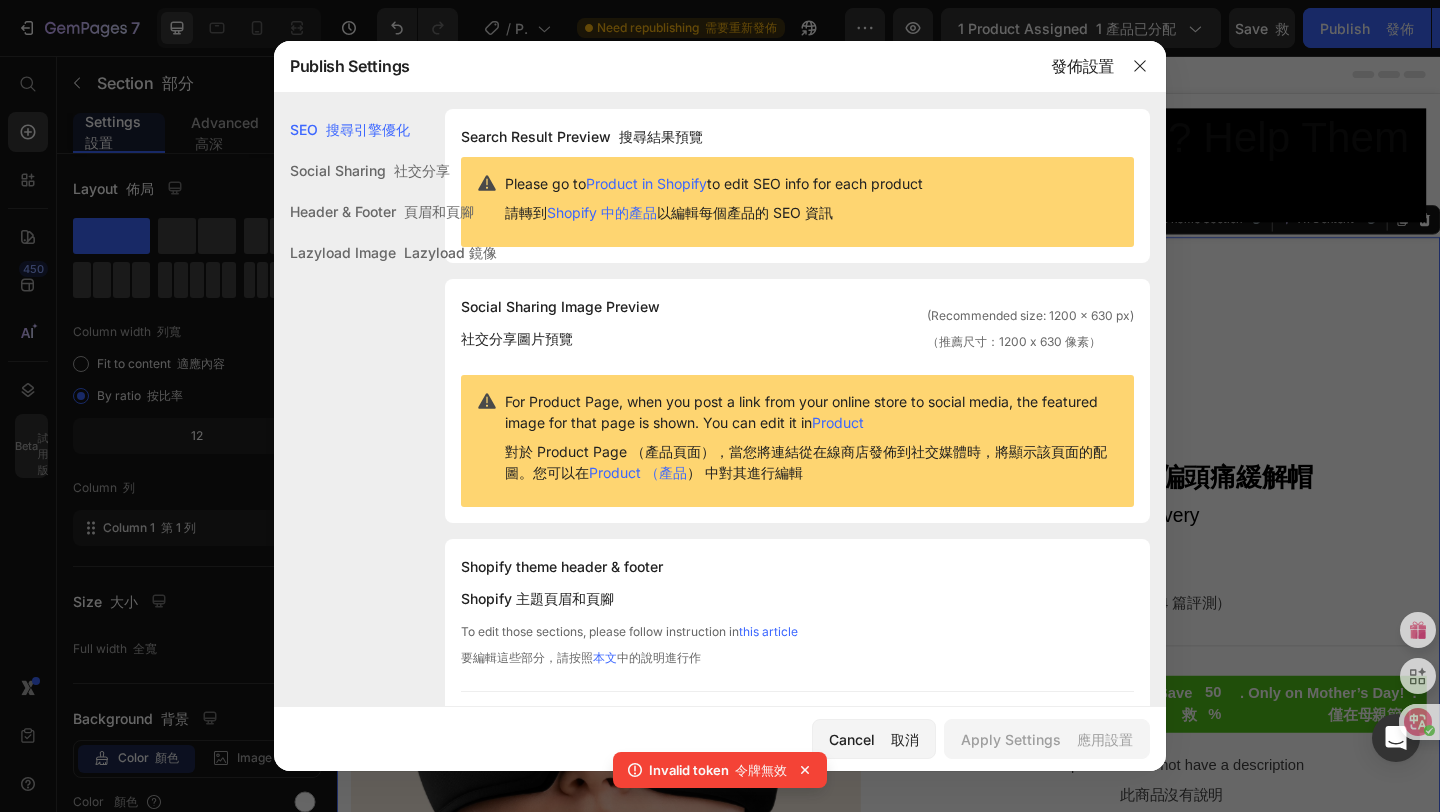 scroll, scrollTop: 0, scrollLeft: 0, axis: both 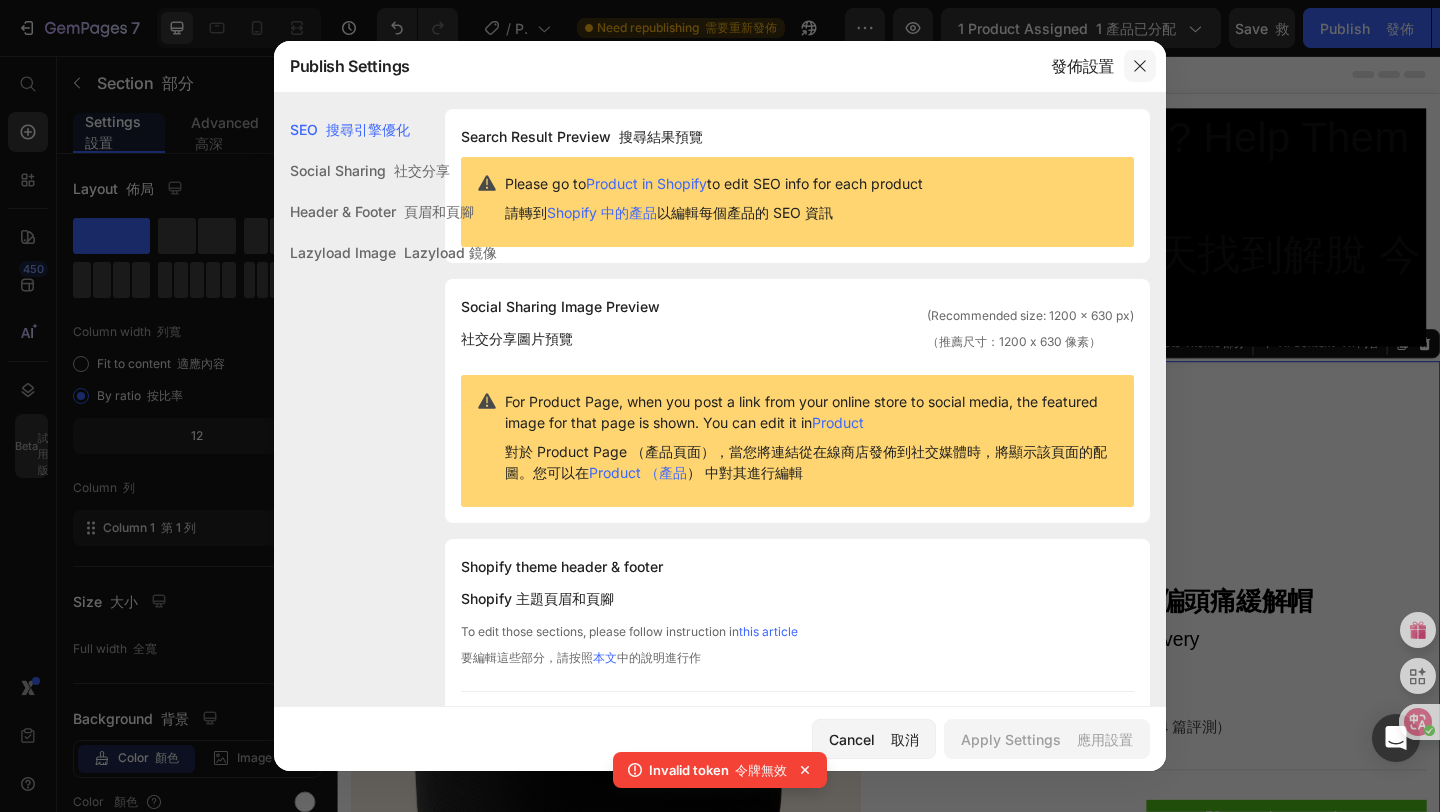 click 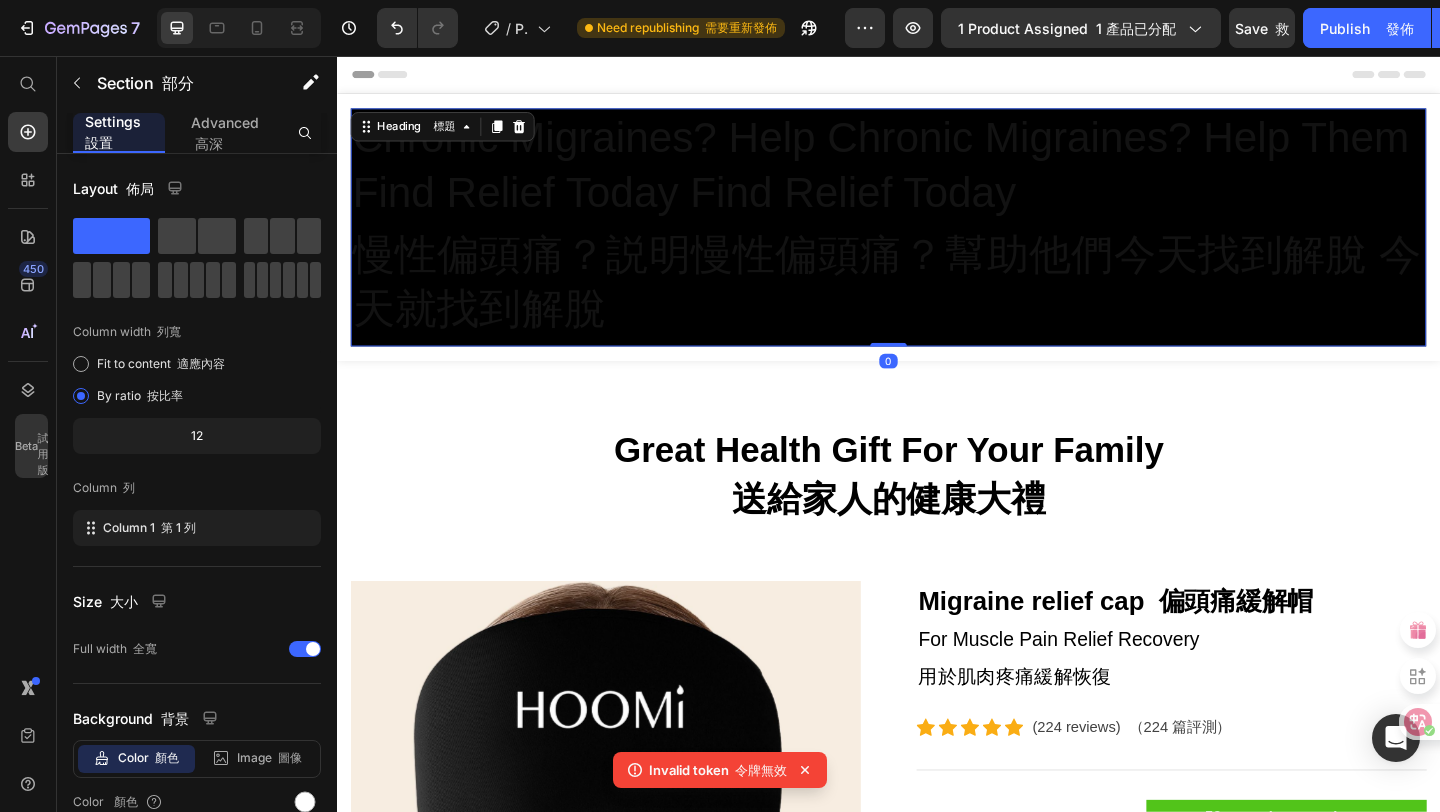 click on "慢性偏頭痛？説明慢性偏頭痛？幫助他們今天找到解脫 今天就找到解脫" at bounding box center [935, 302] 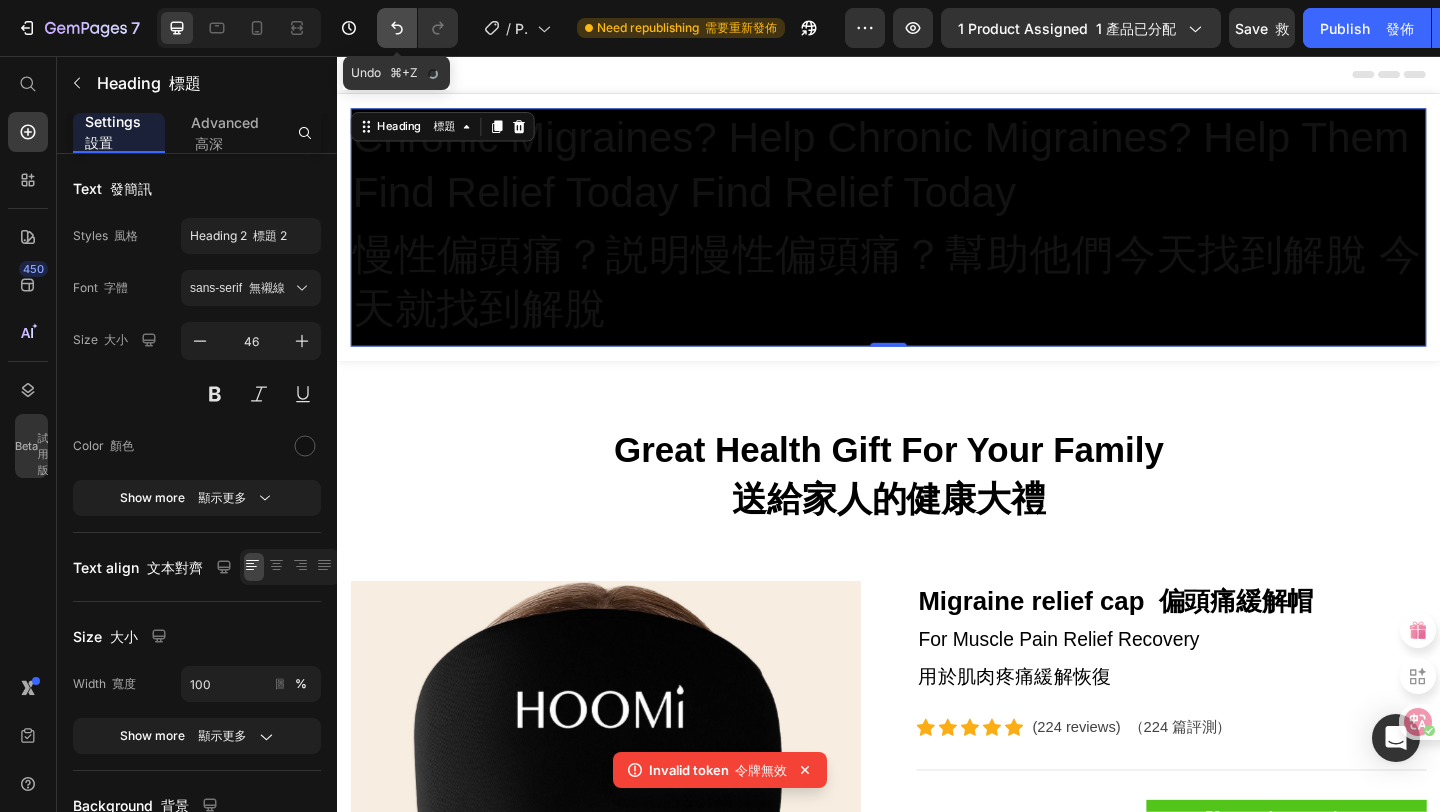 click 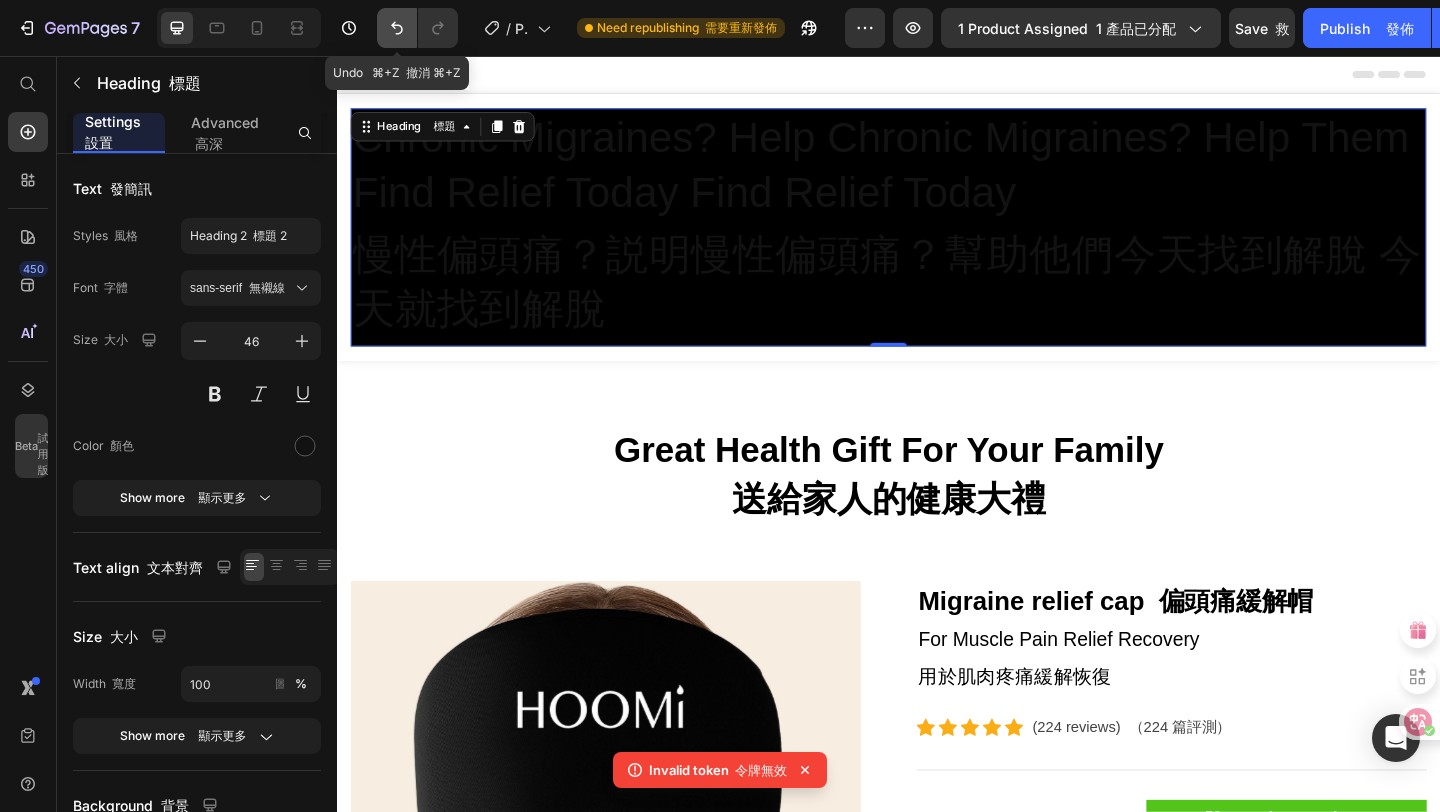 click 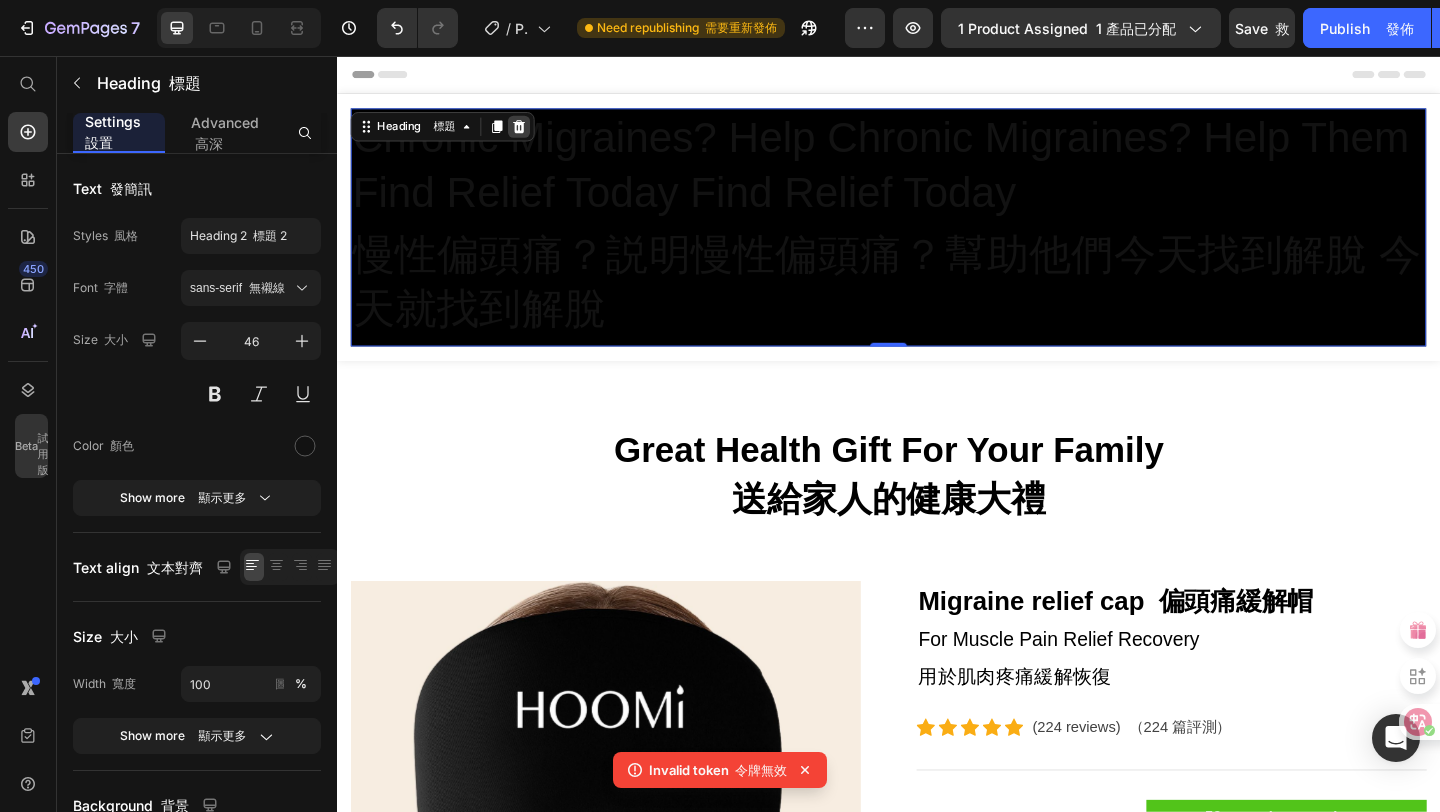 click 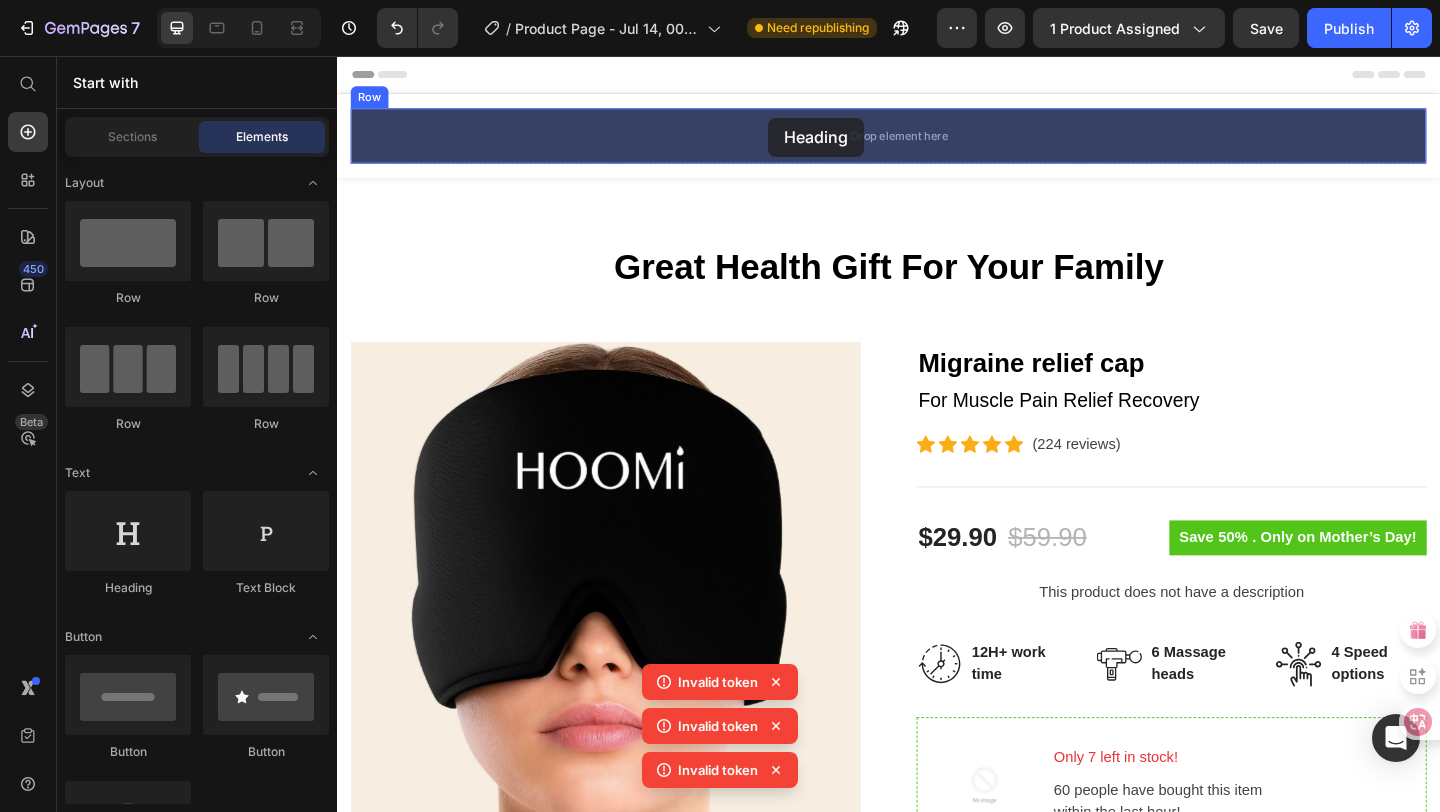 drag, startPoint x: 464, startPoint y: 605, endPoint x: 807, endPoint y: 124, distance: 590.7707 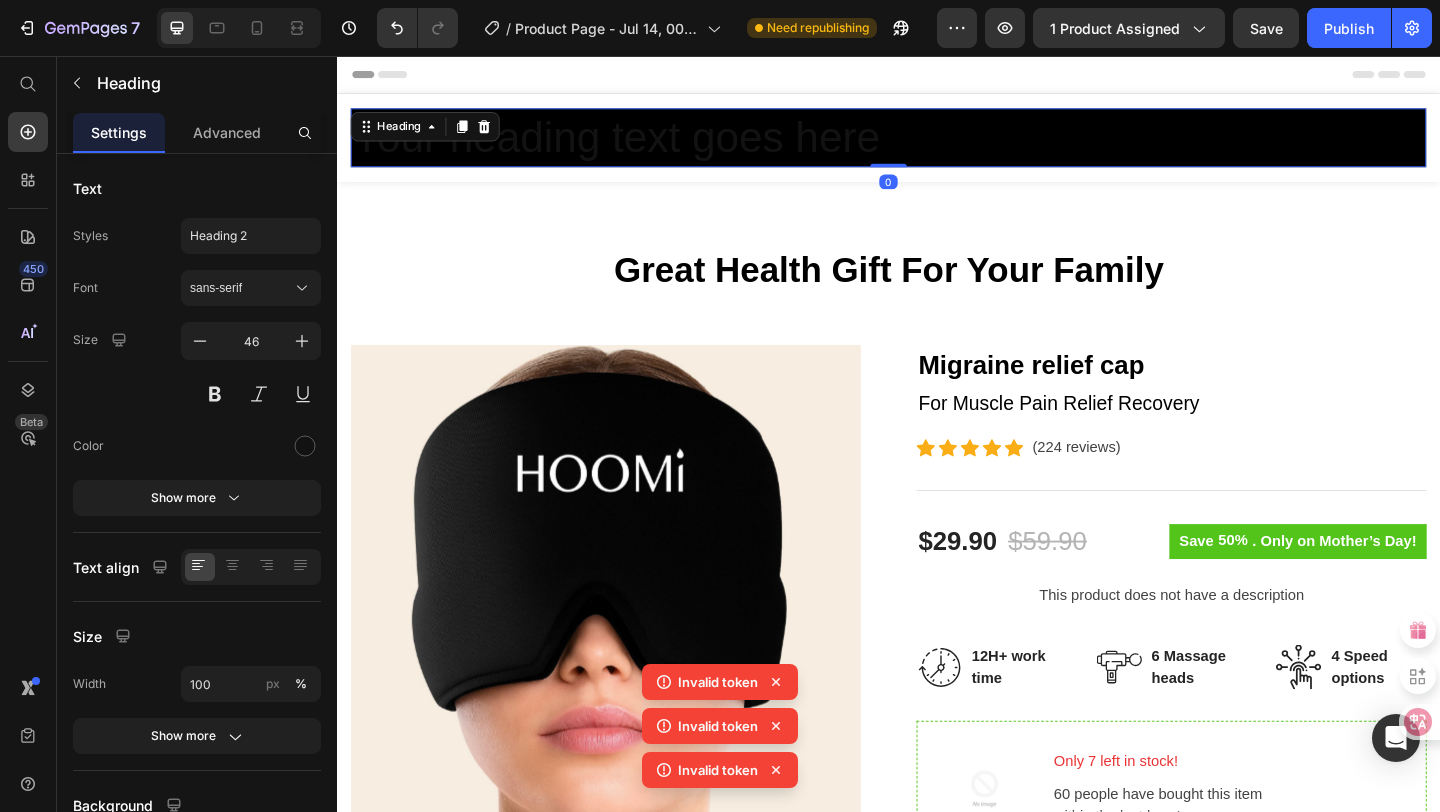 click on "Your heading text goes here" at bounding box center [937, 145] 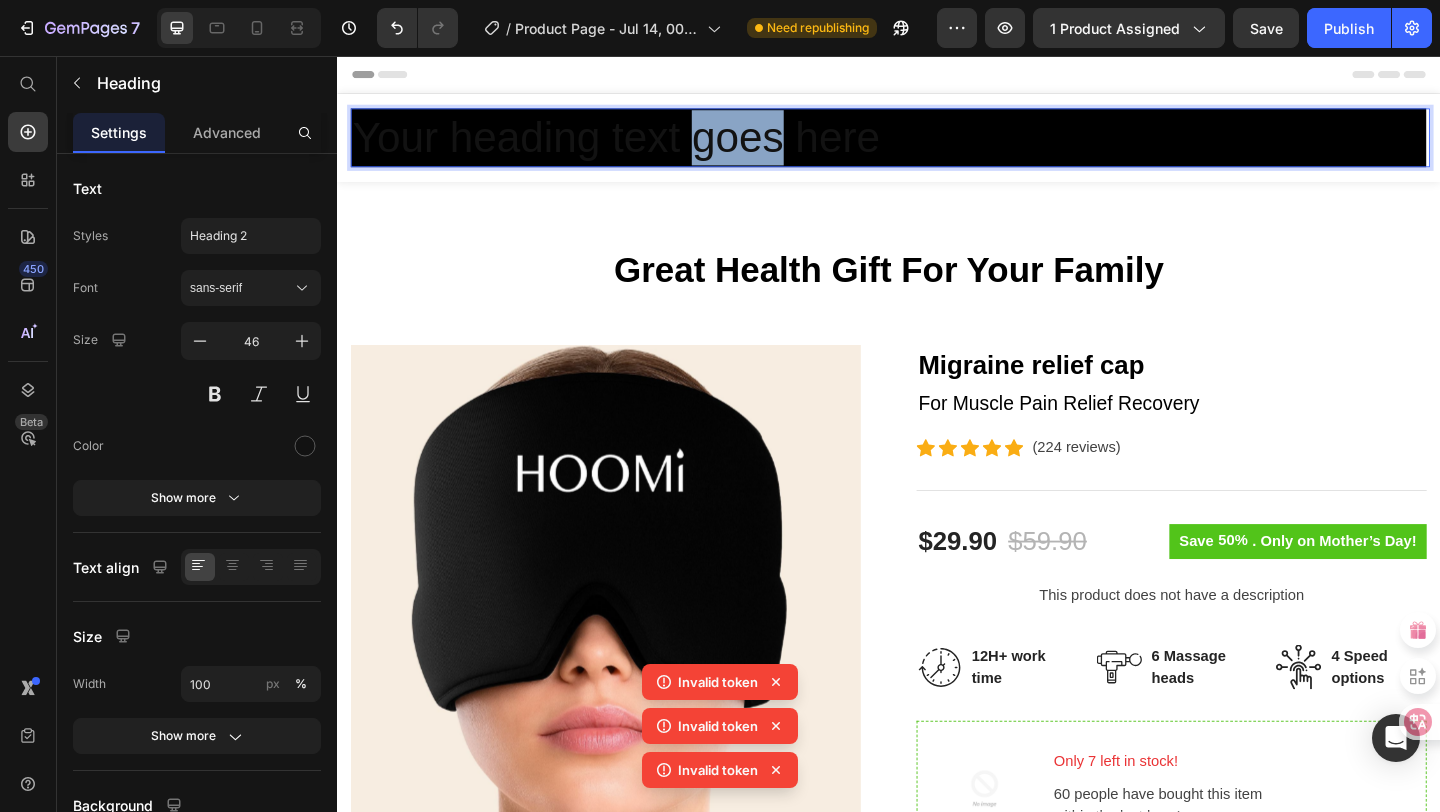 click on "Your heading text goes here" at bounding box center [937, 145] 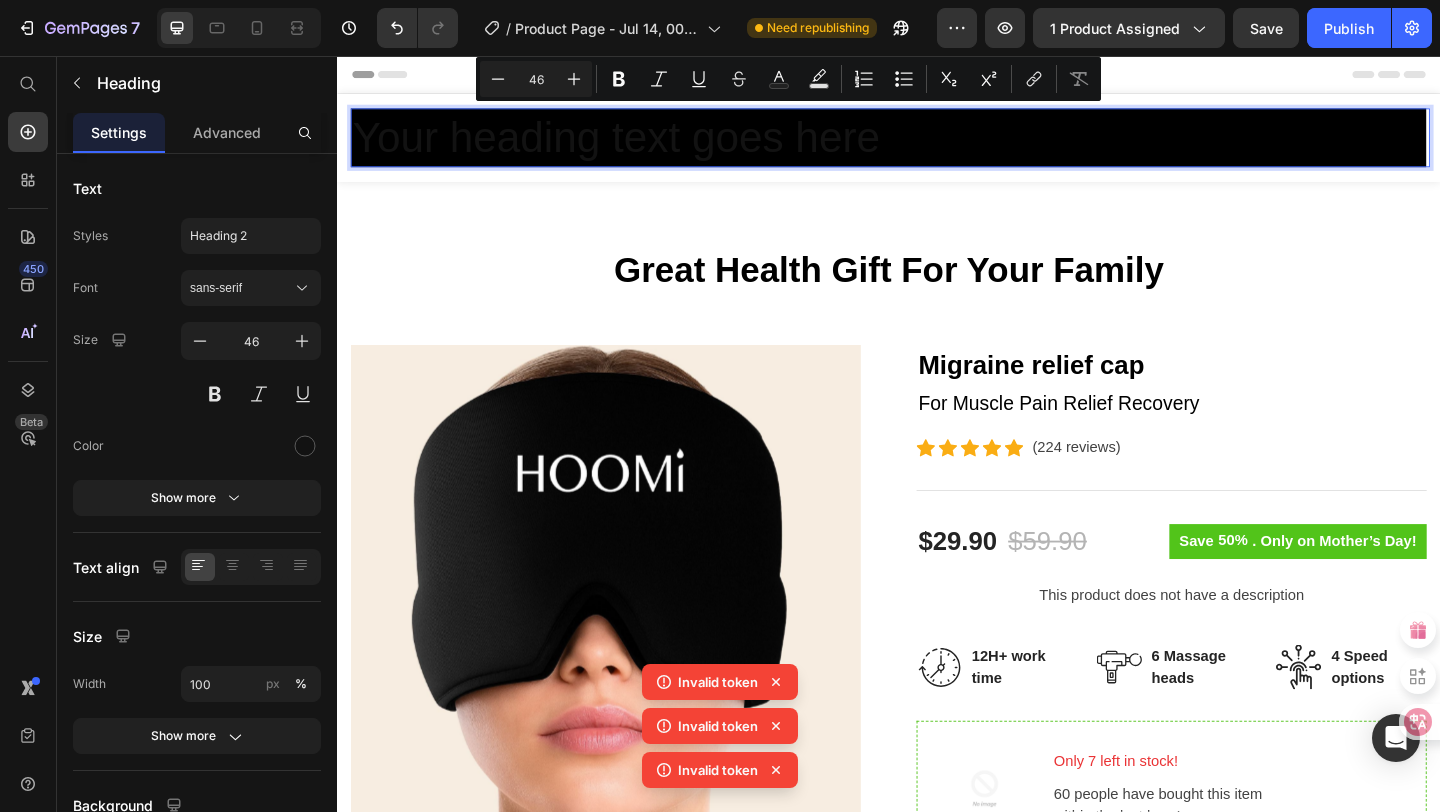 click on "Your heading text goes here" at bounding box center [937, 145] 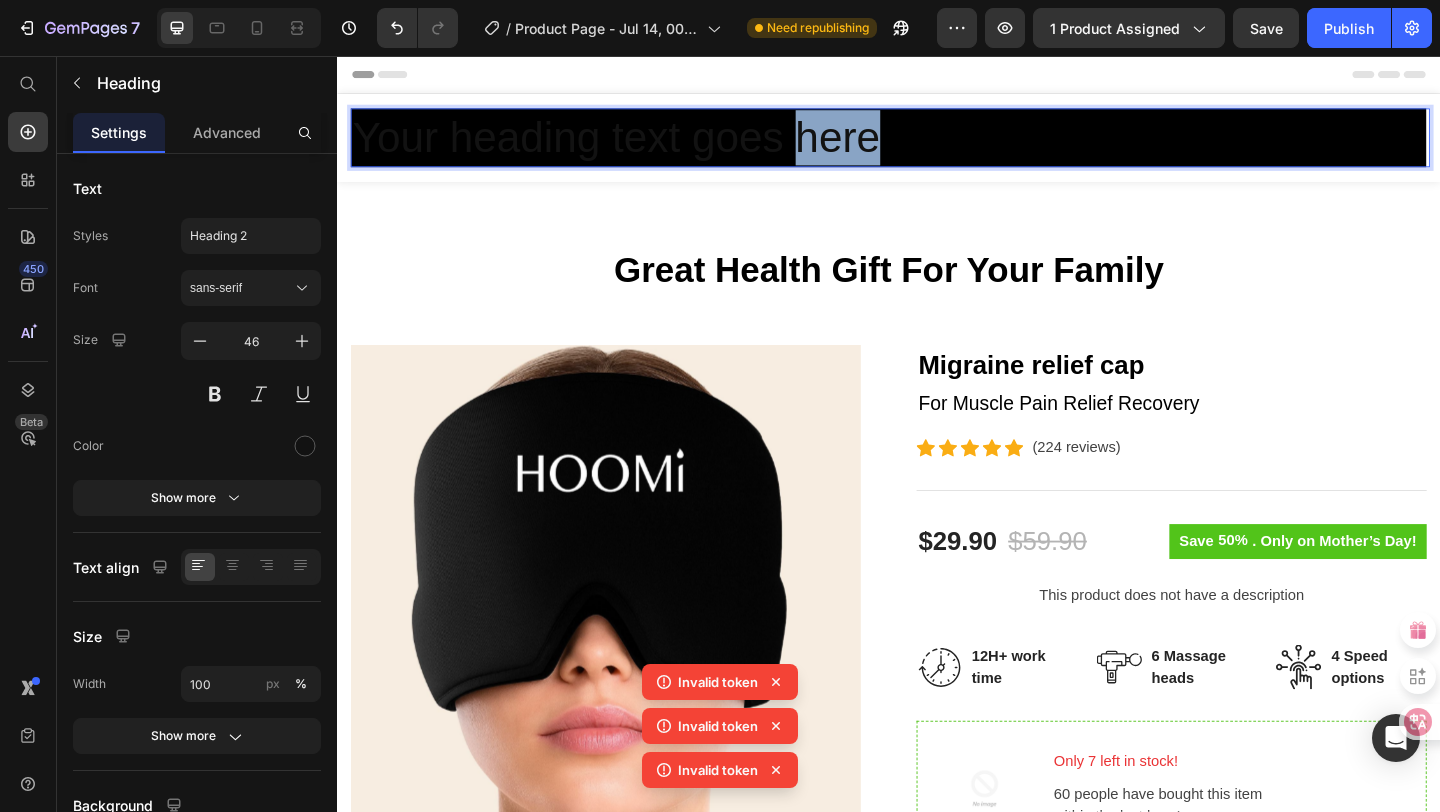 click on "Your heading text goes here" at bounding box center (937, 145) 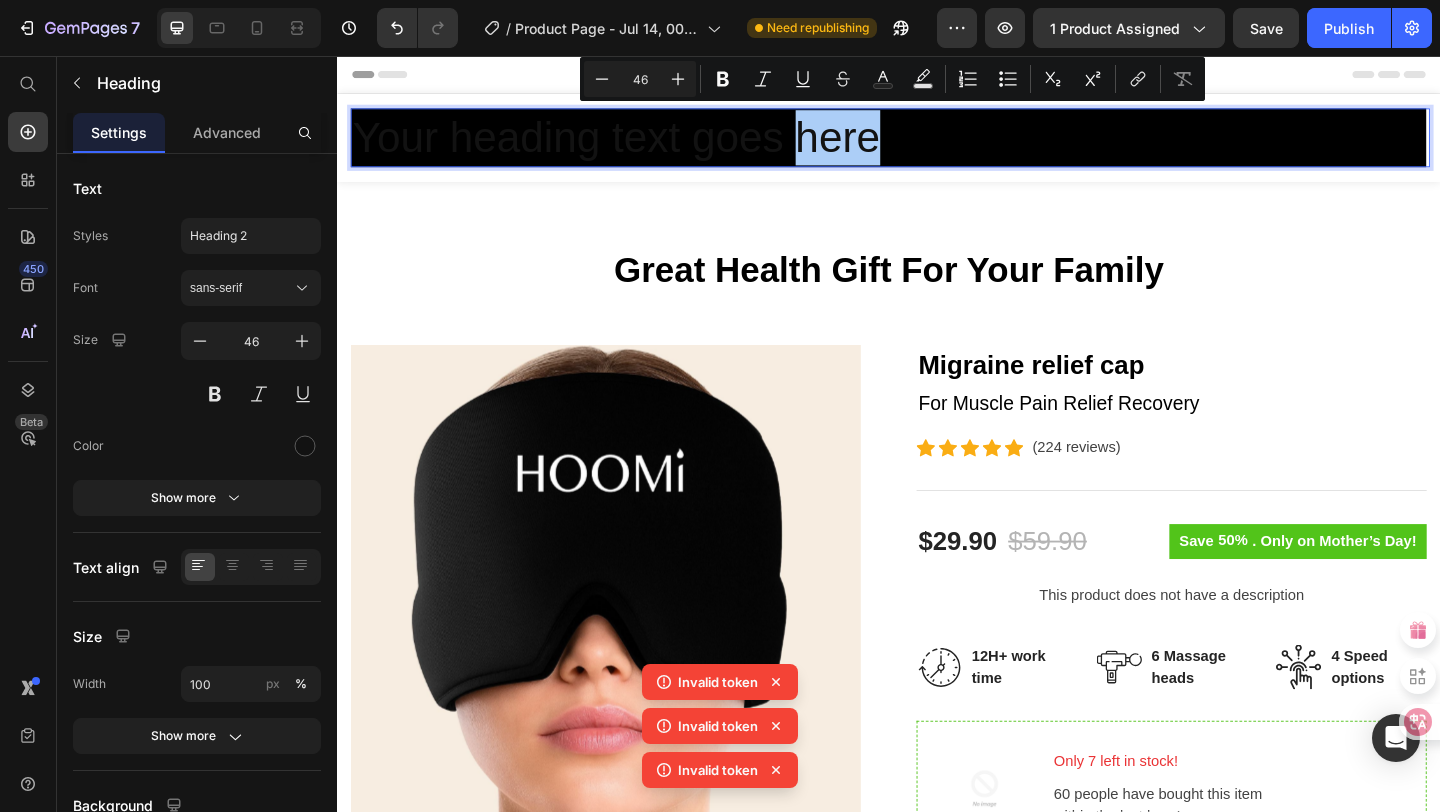 click 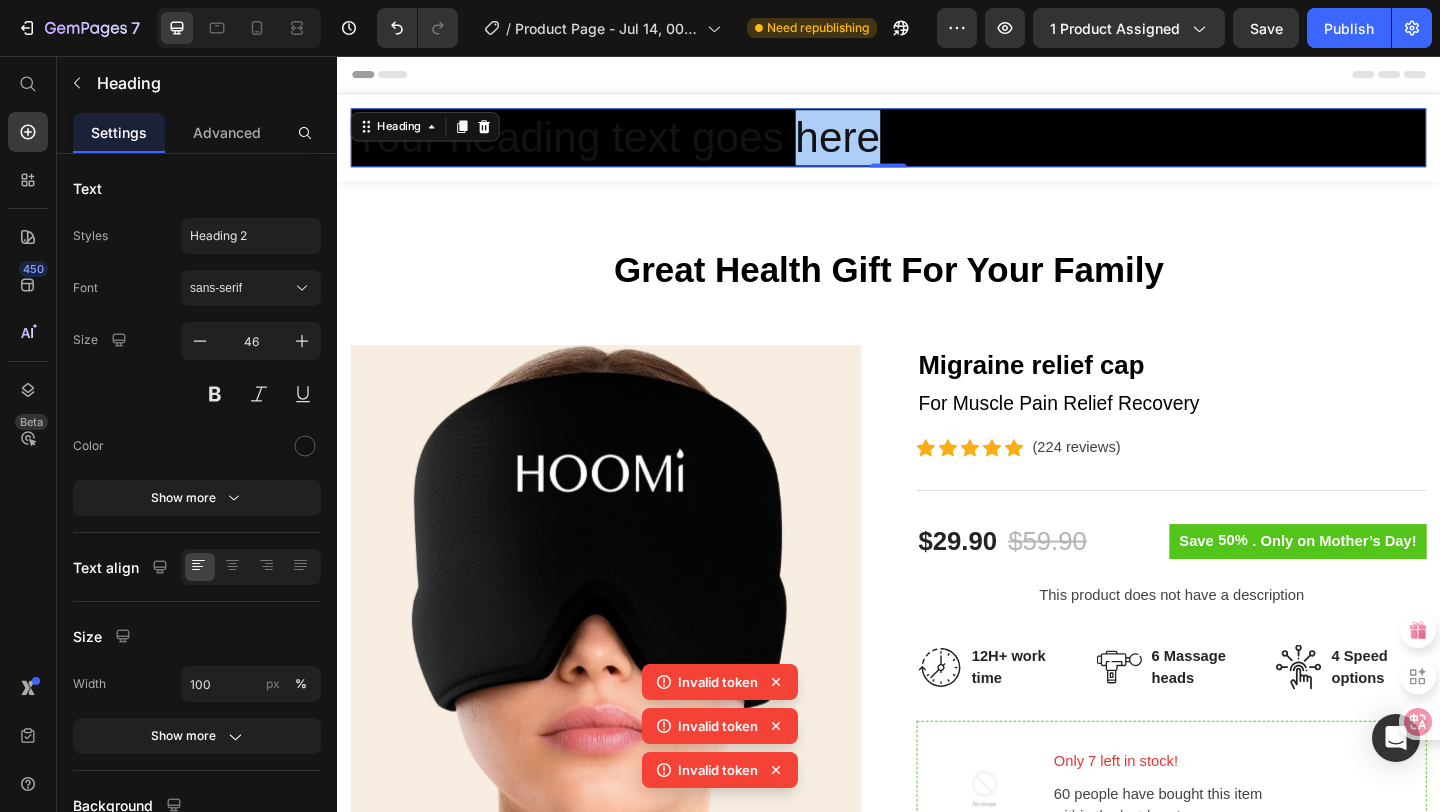 click 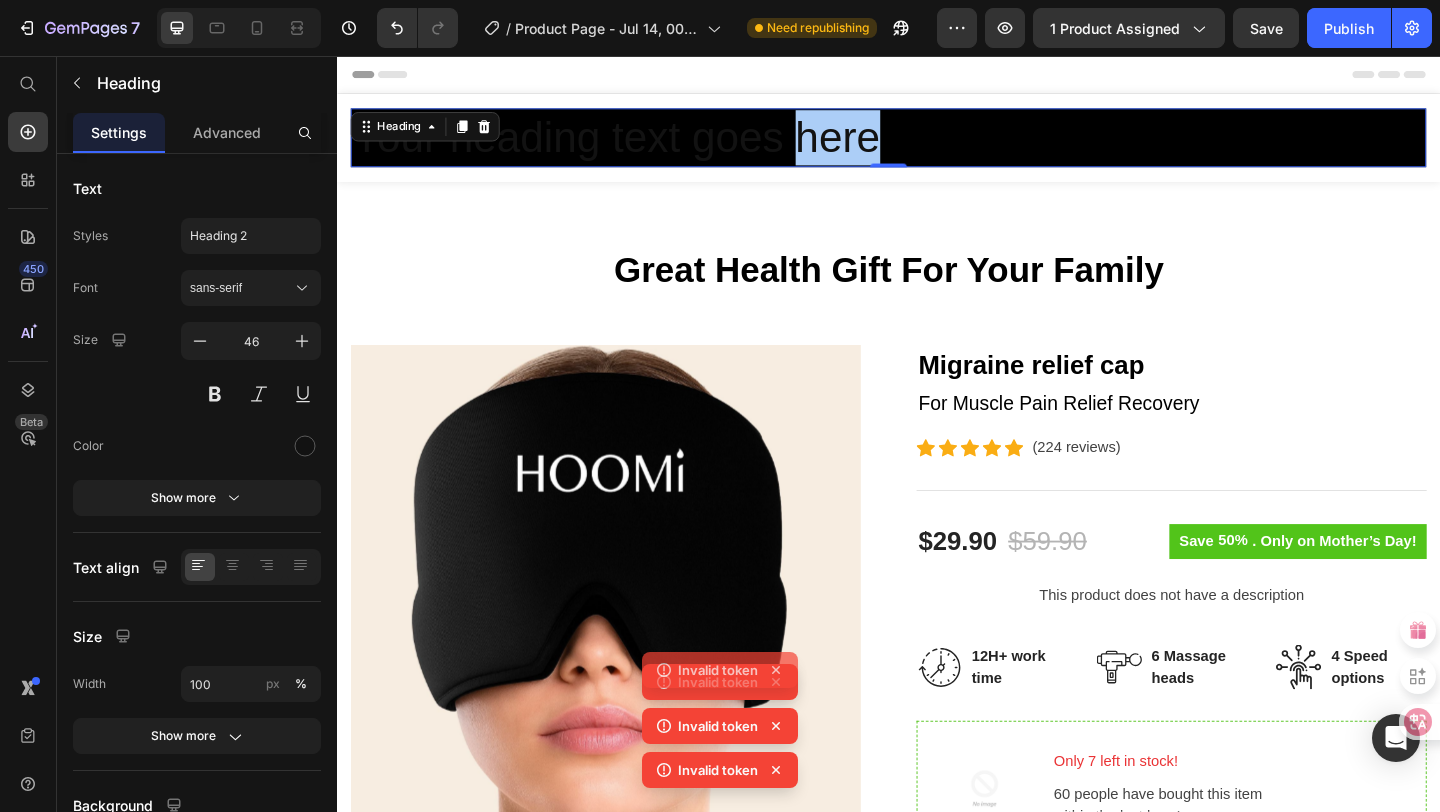 click 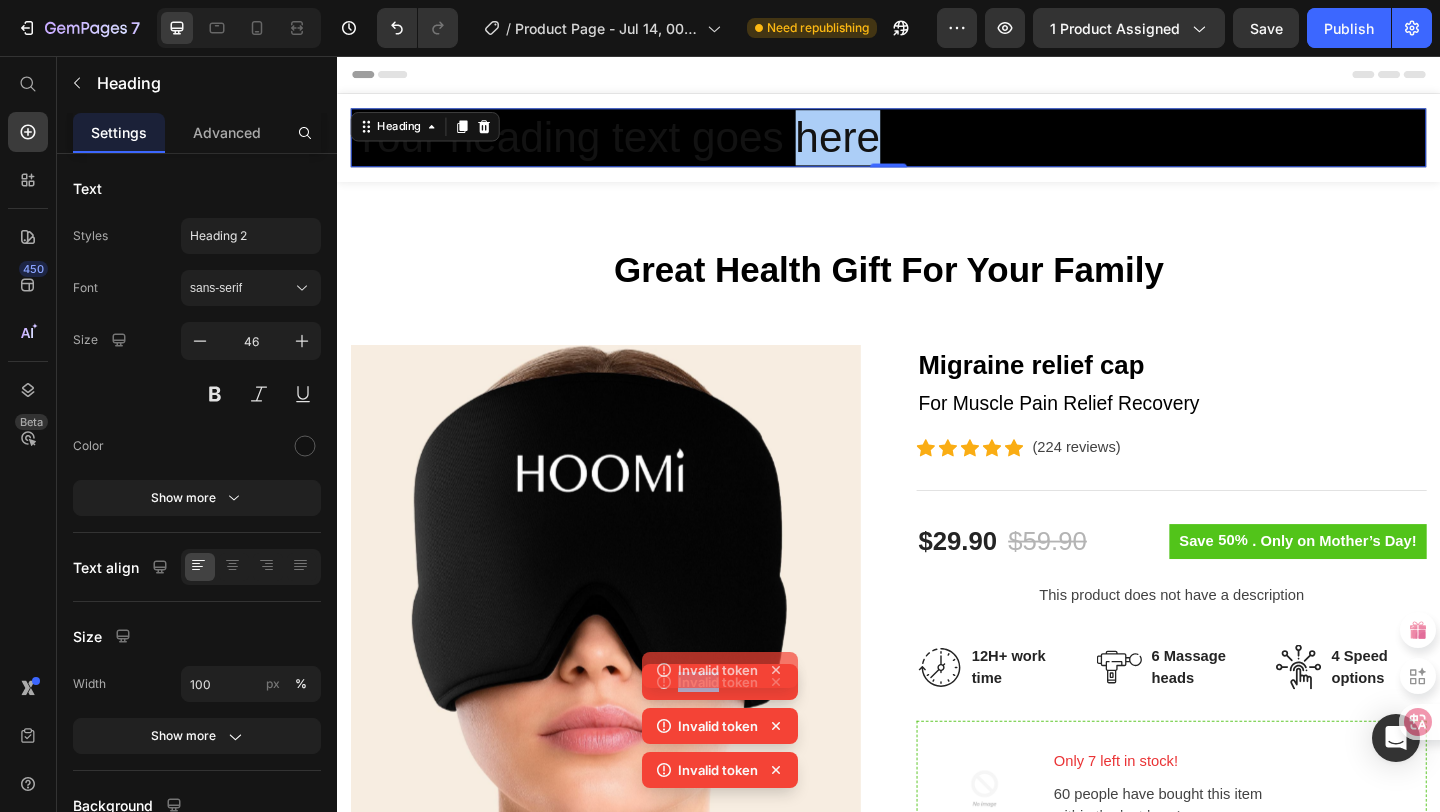 click on "Invalid token" 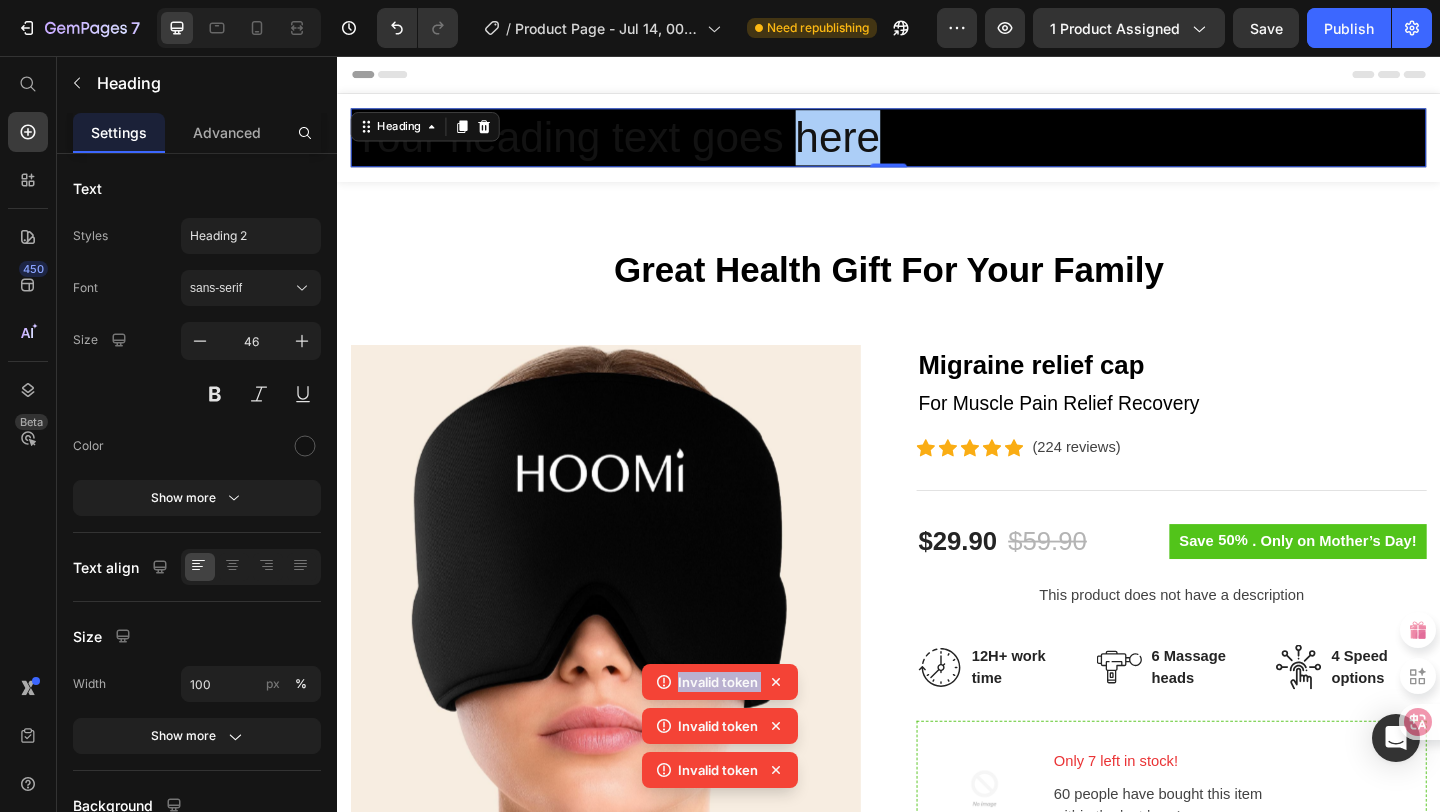 click 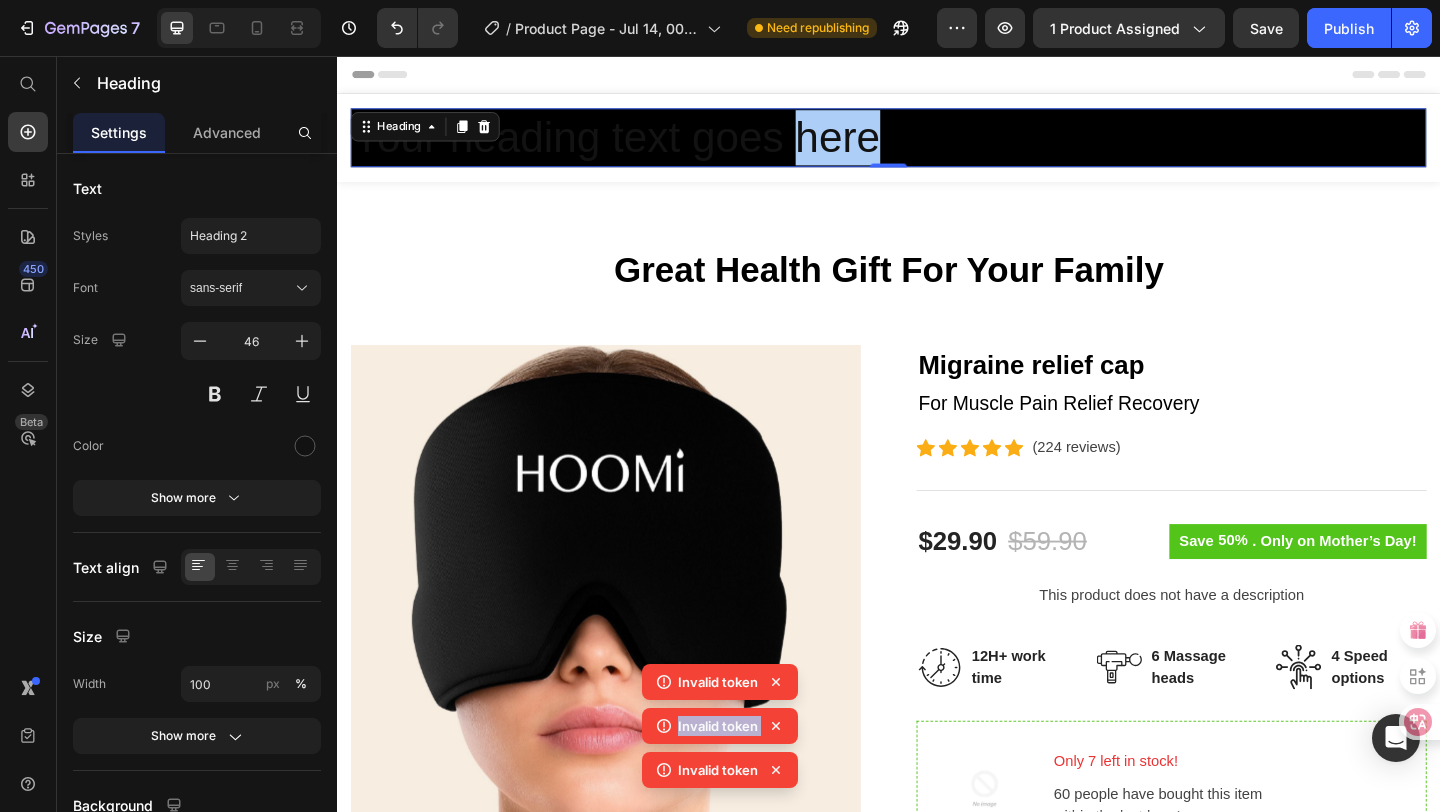 click 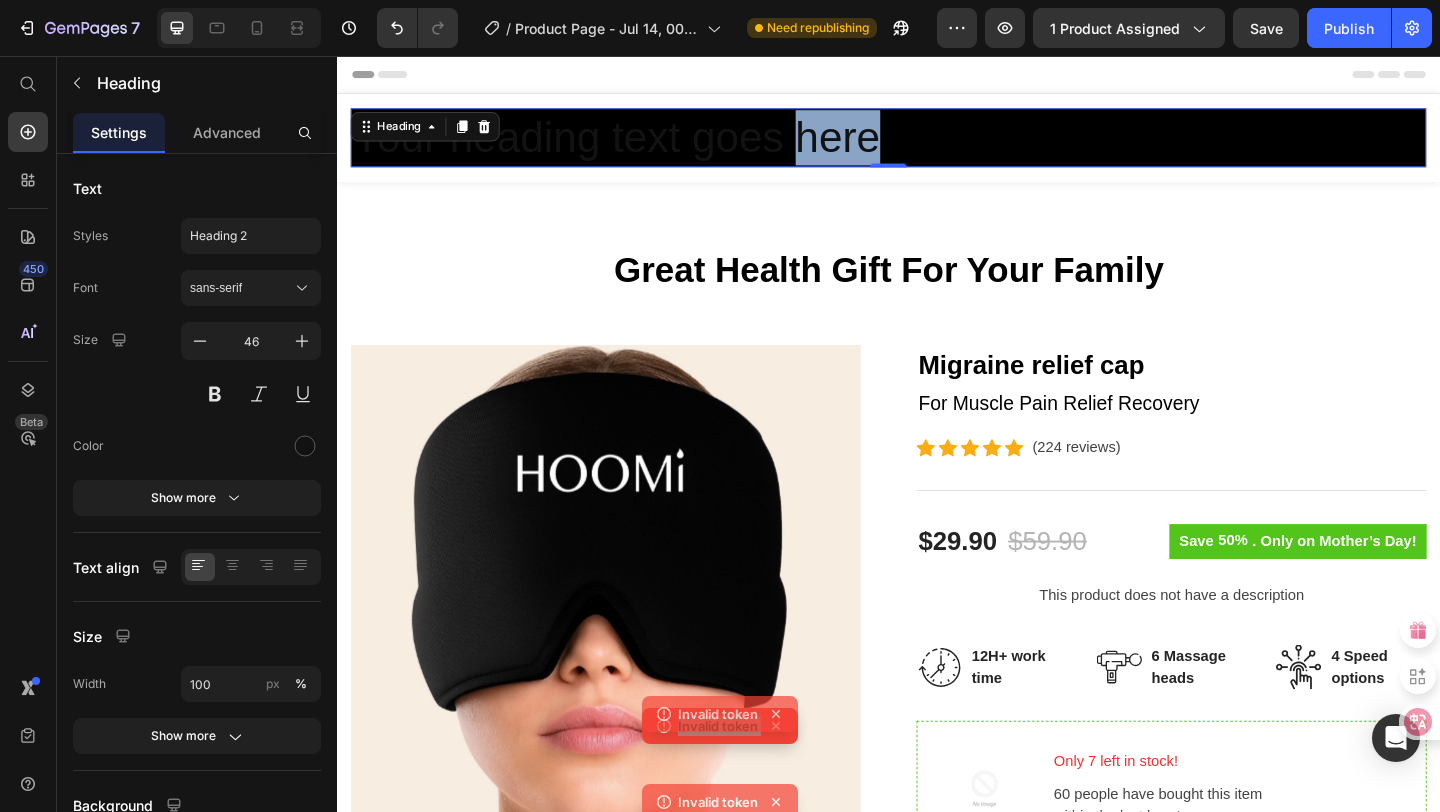 click at bounding box center [629, 647] 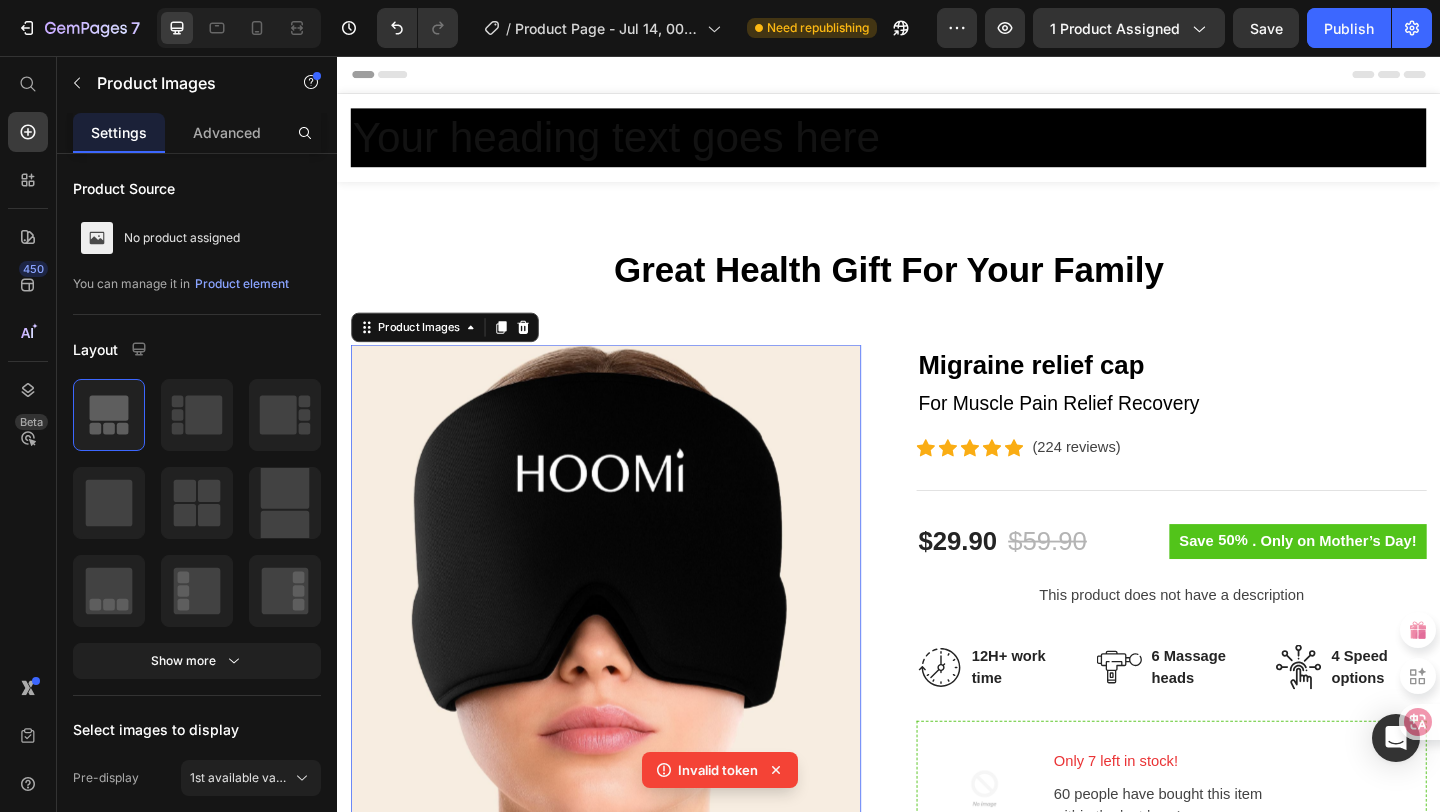 click 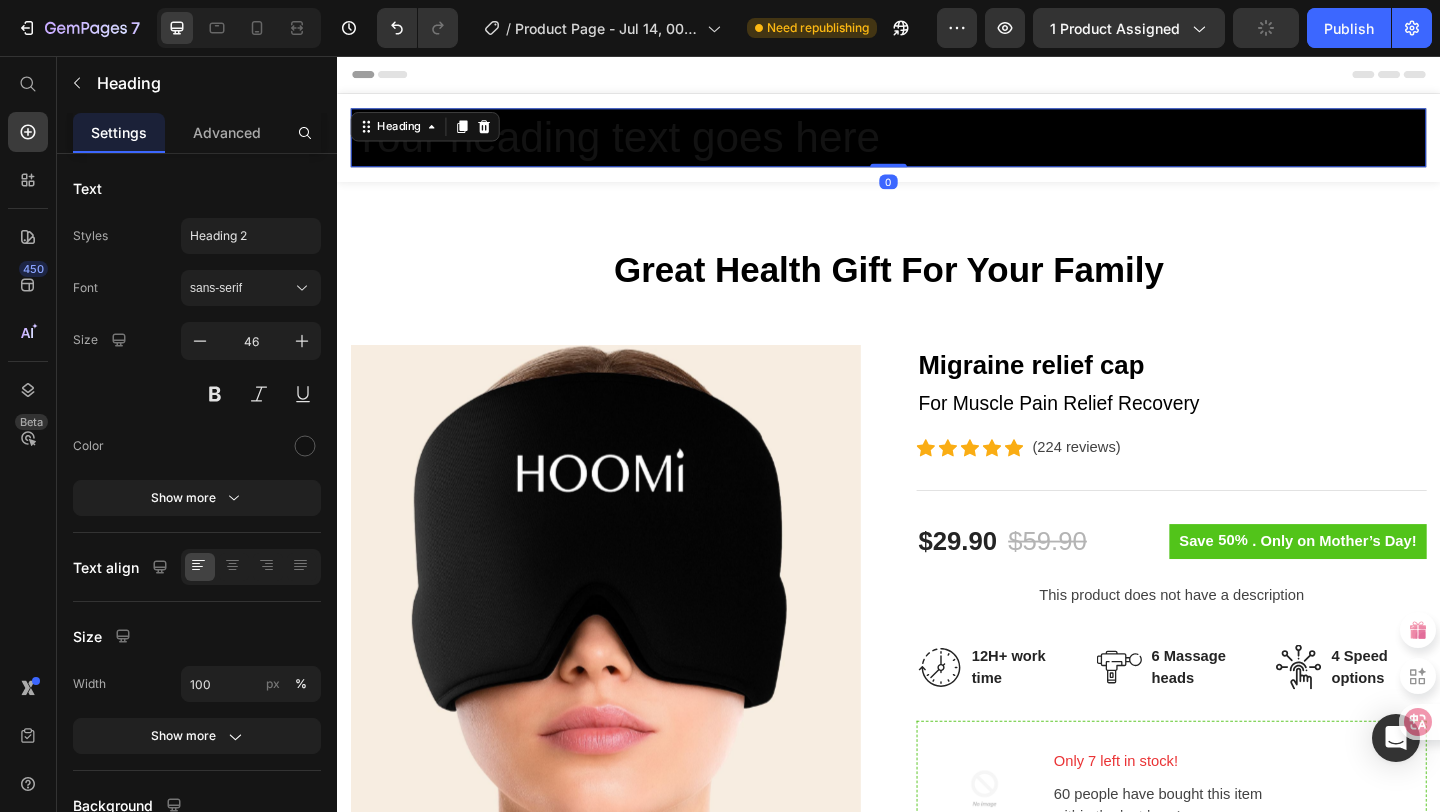 click on "Your heading text goes here" at bounding box center [937, 145] 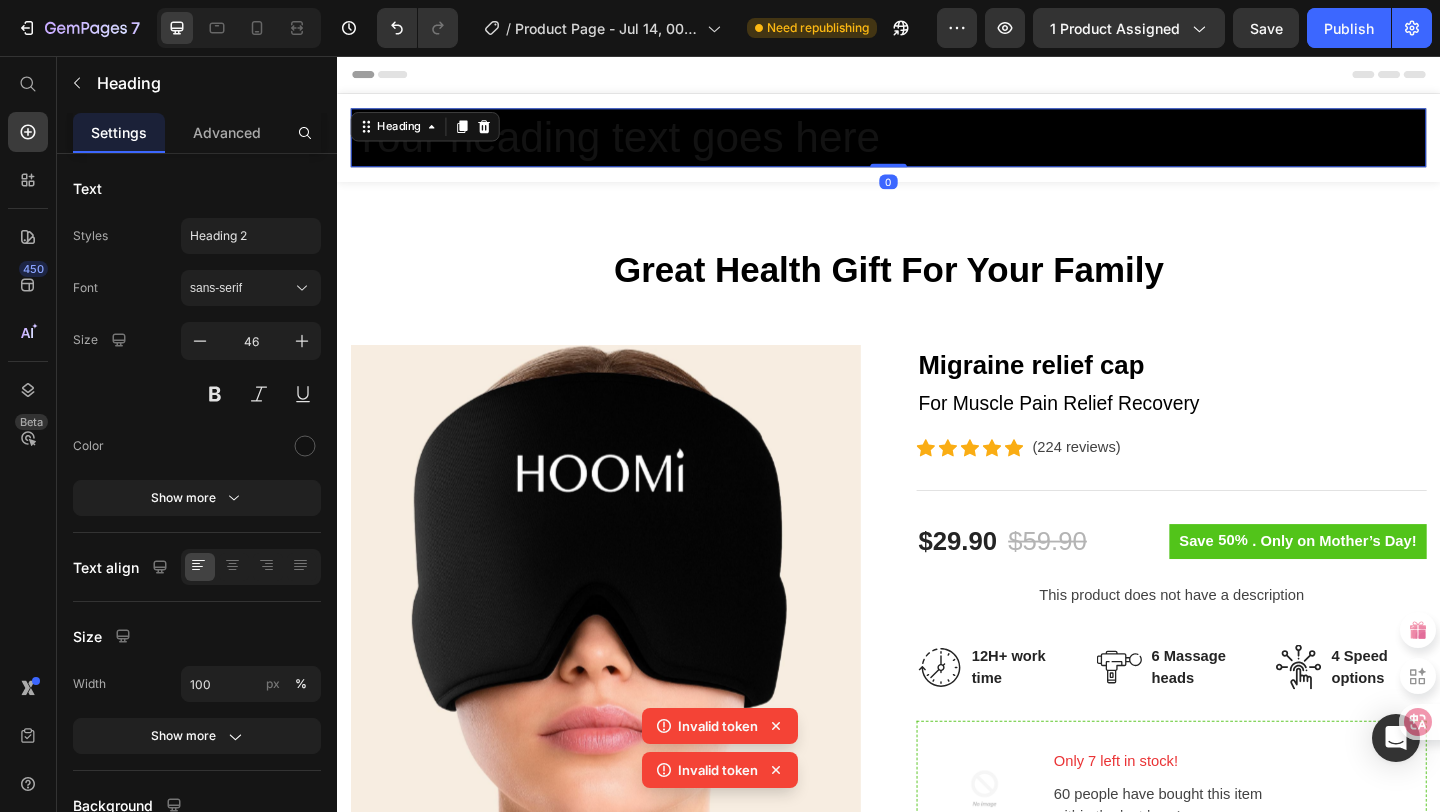 click 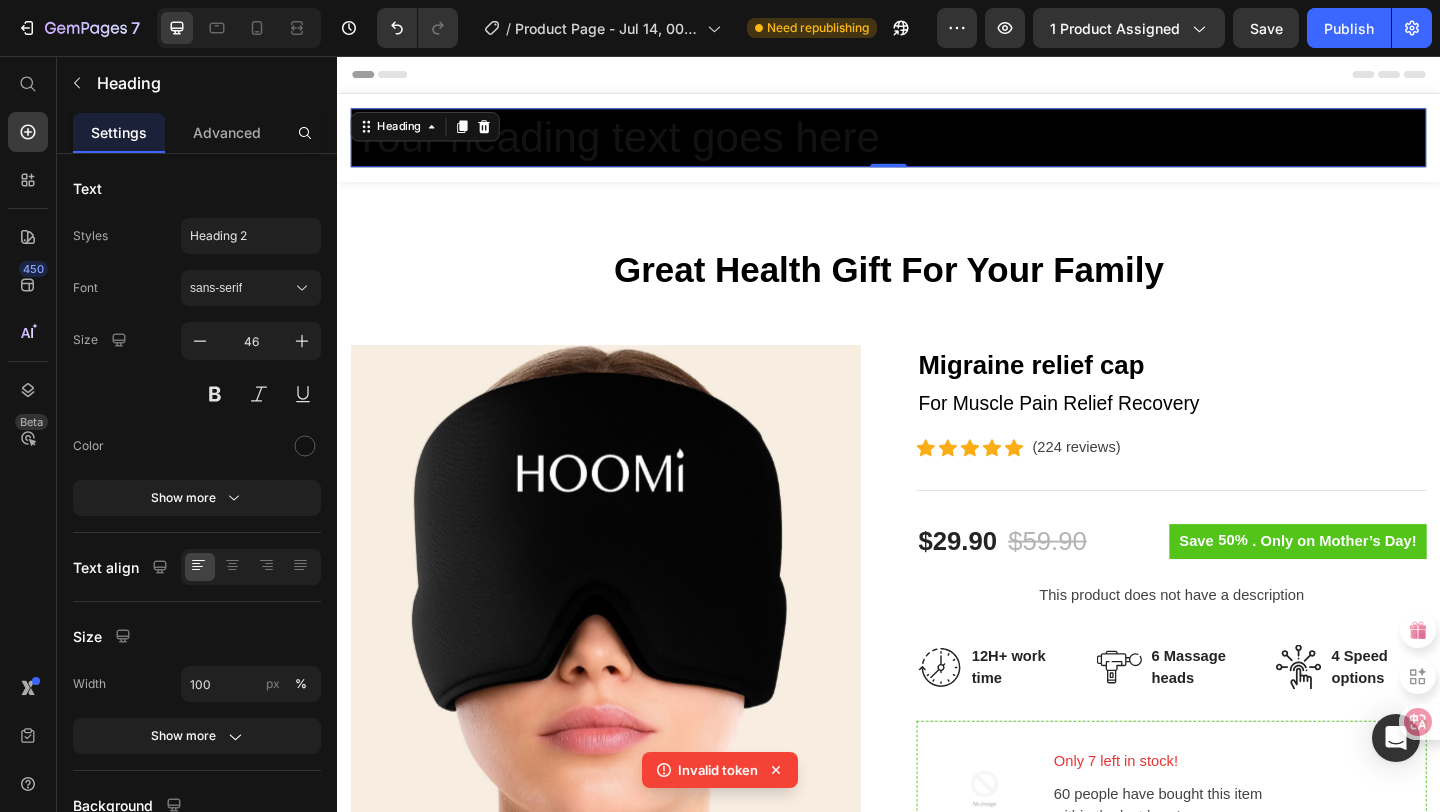 click 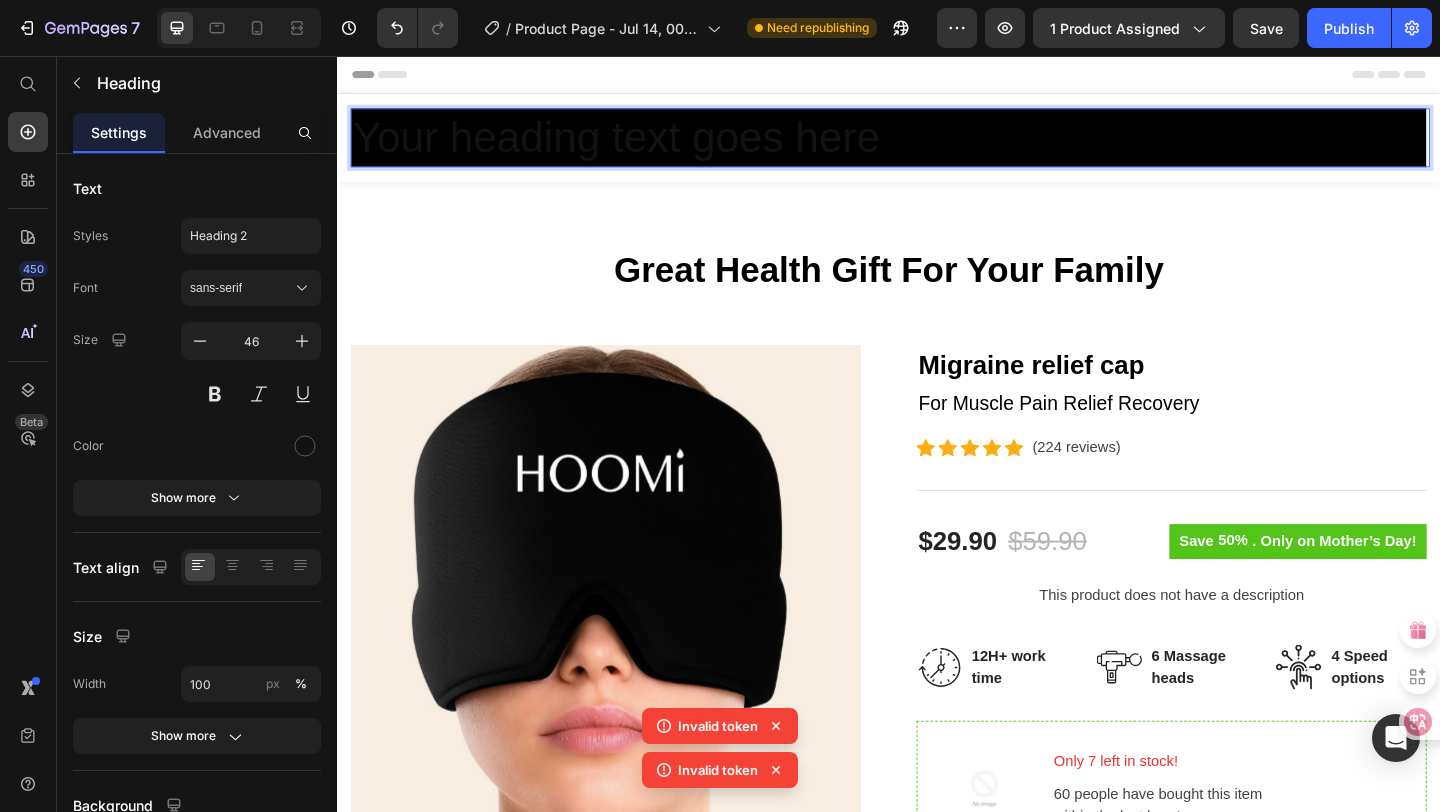 click on "Your heading text goes here" at bounding box center [937, 145] 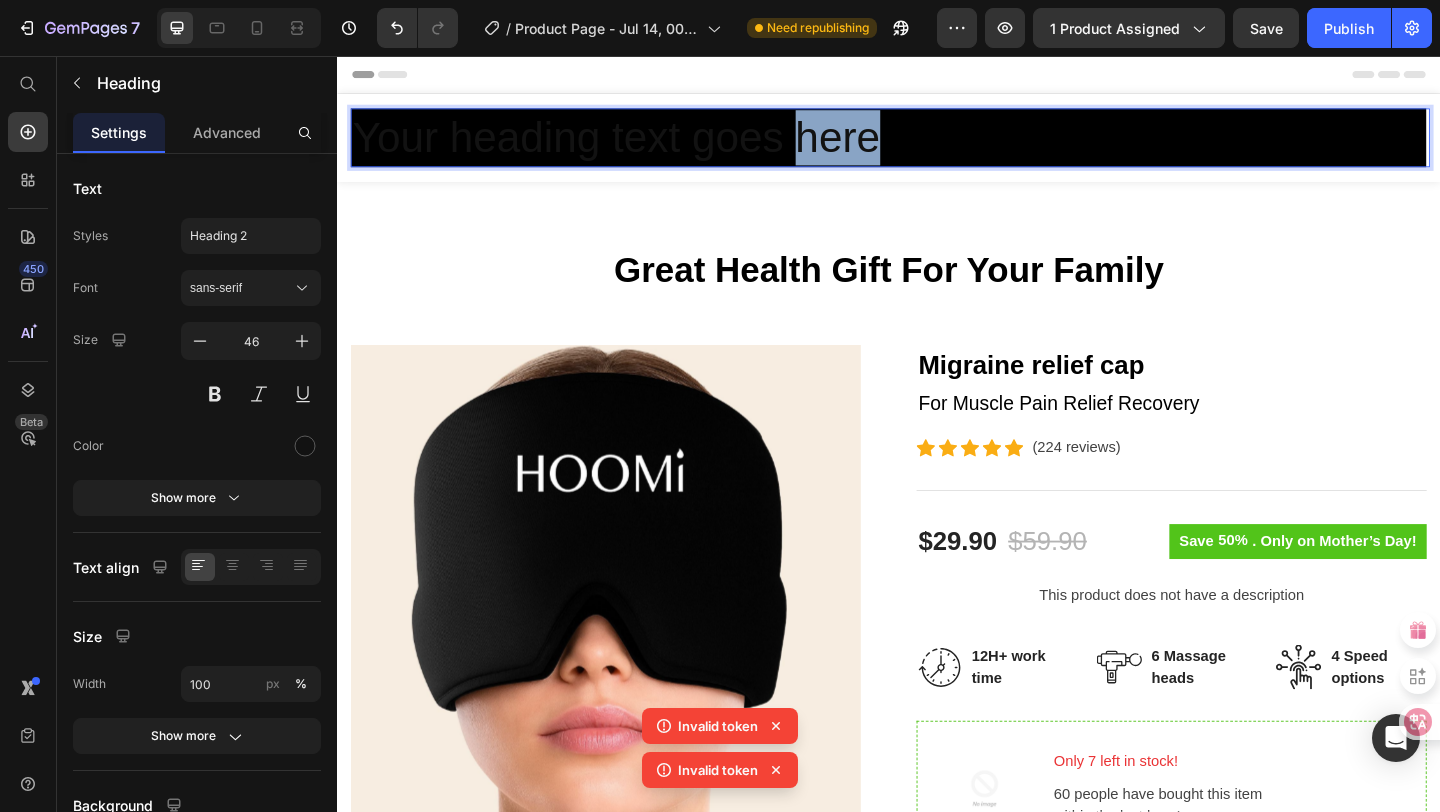 click on "Your heading text goes here" at bounding box center (937, 145) 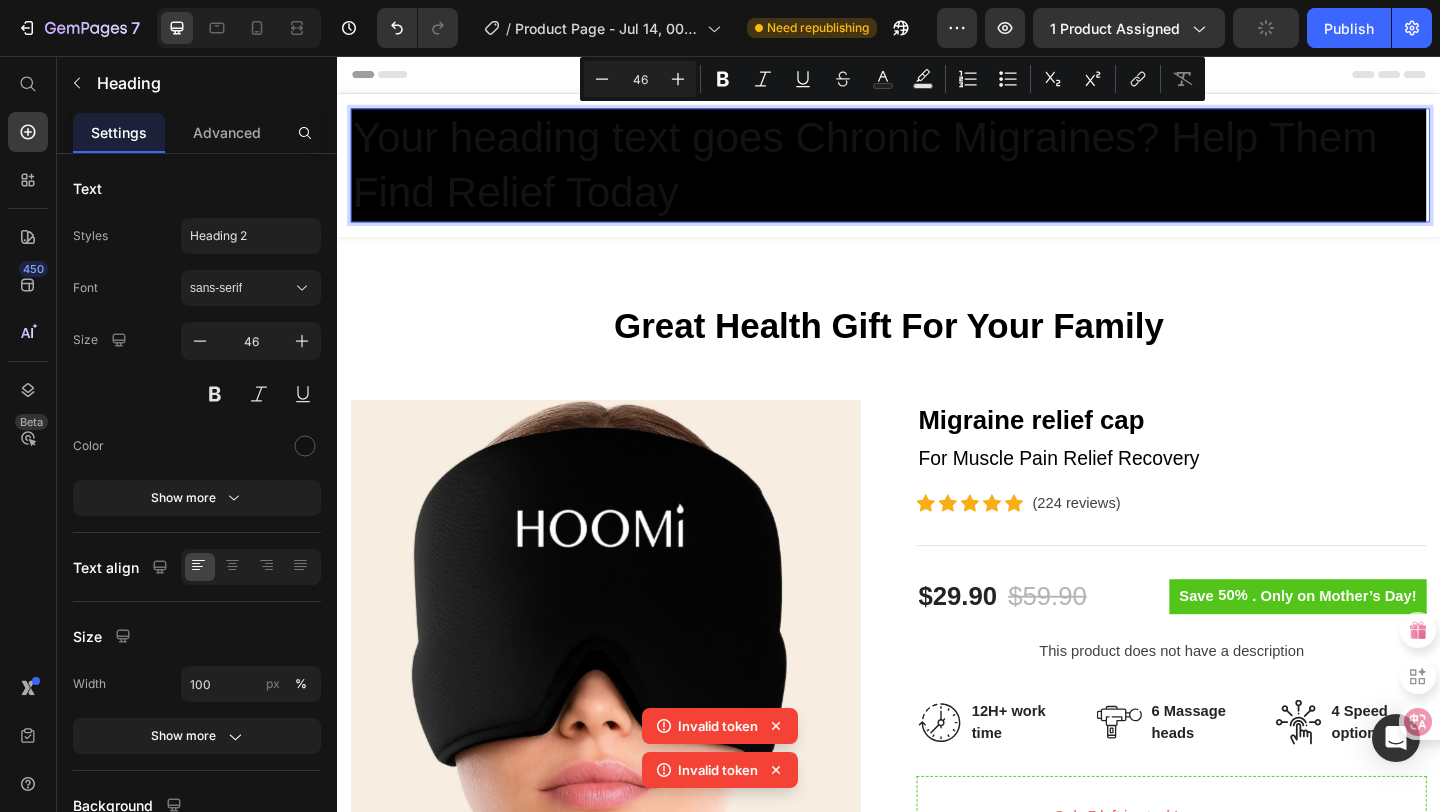 scroll, scrollTop: 0, scrollLeft: 0, axis: both 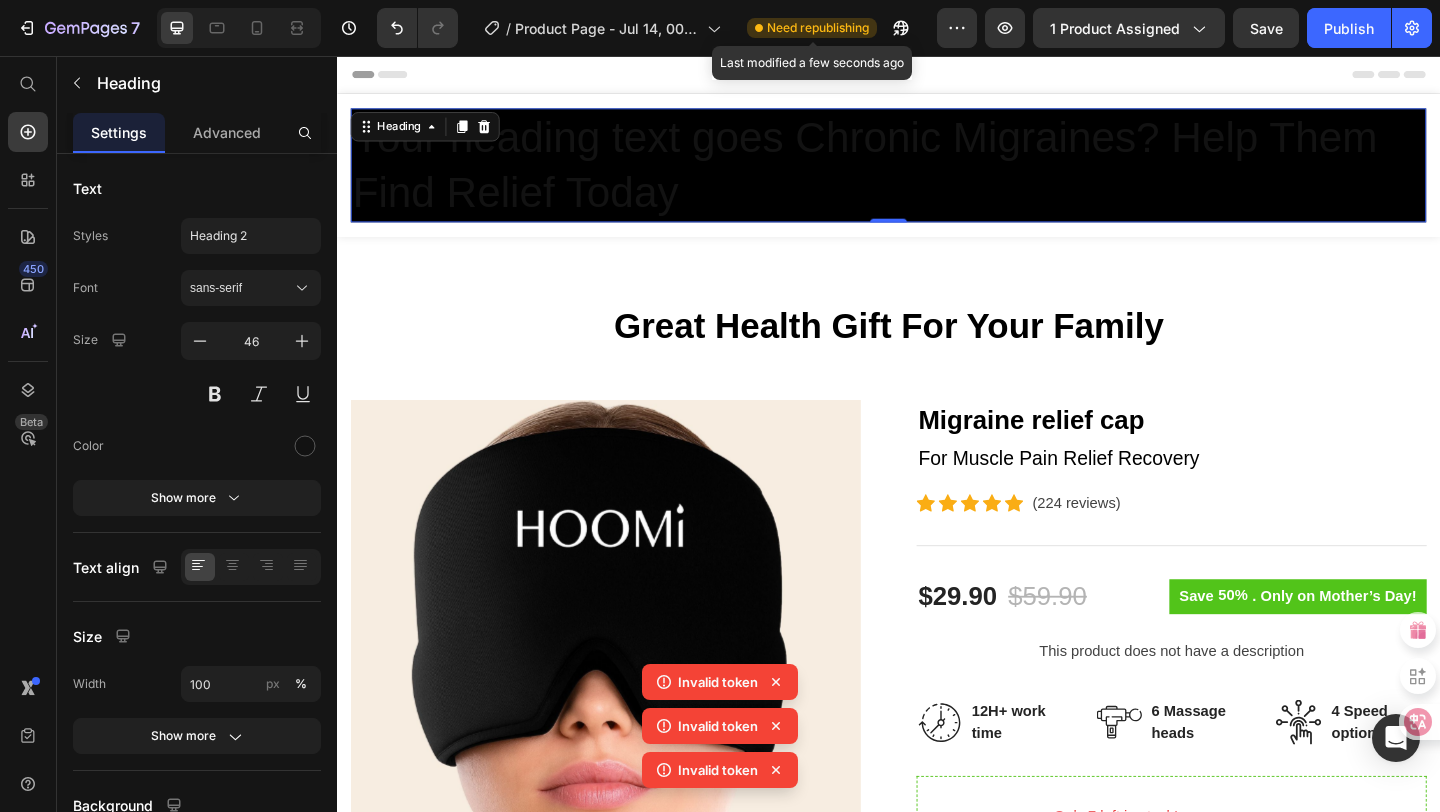 click on "Need republishing" at bounding box center (818, 28) 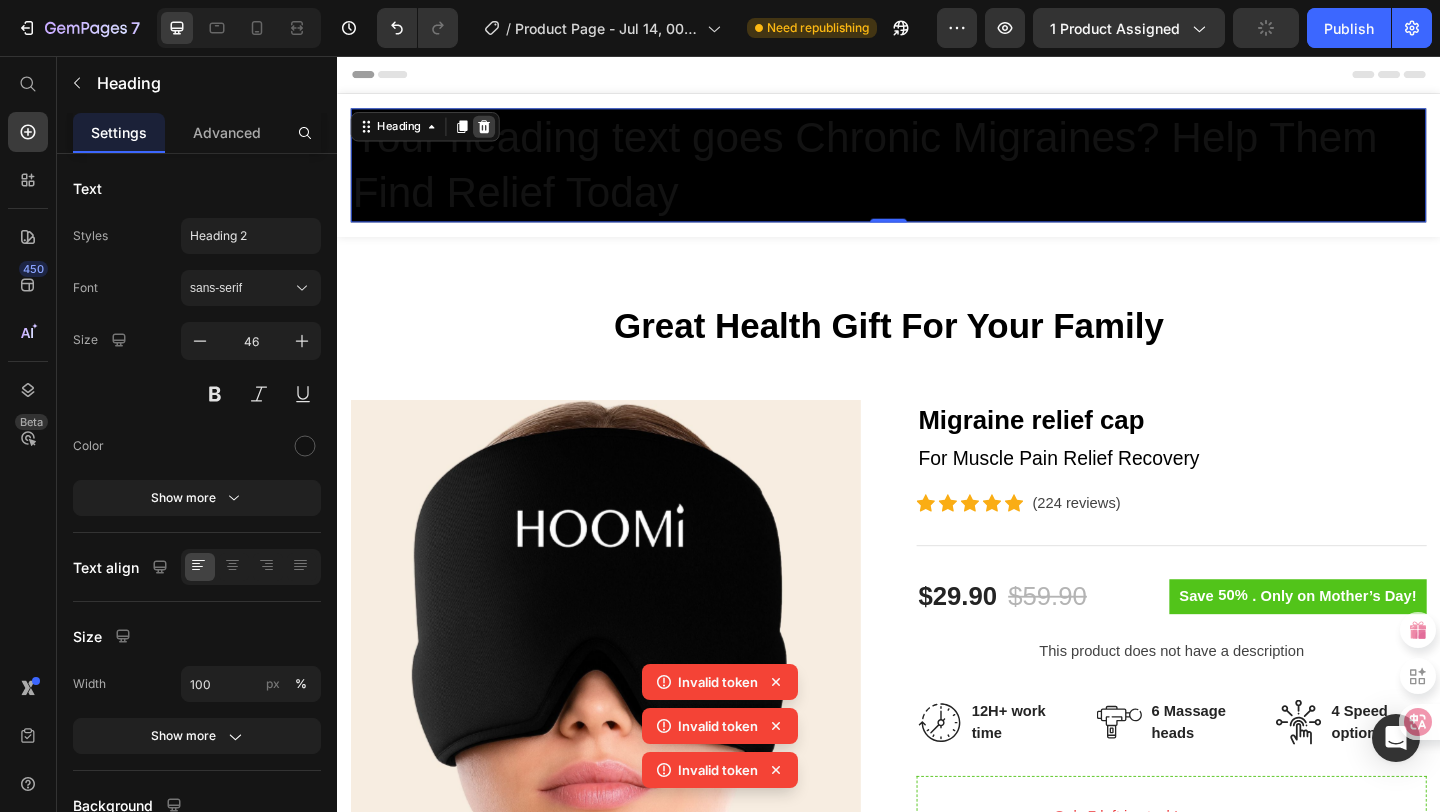 click 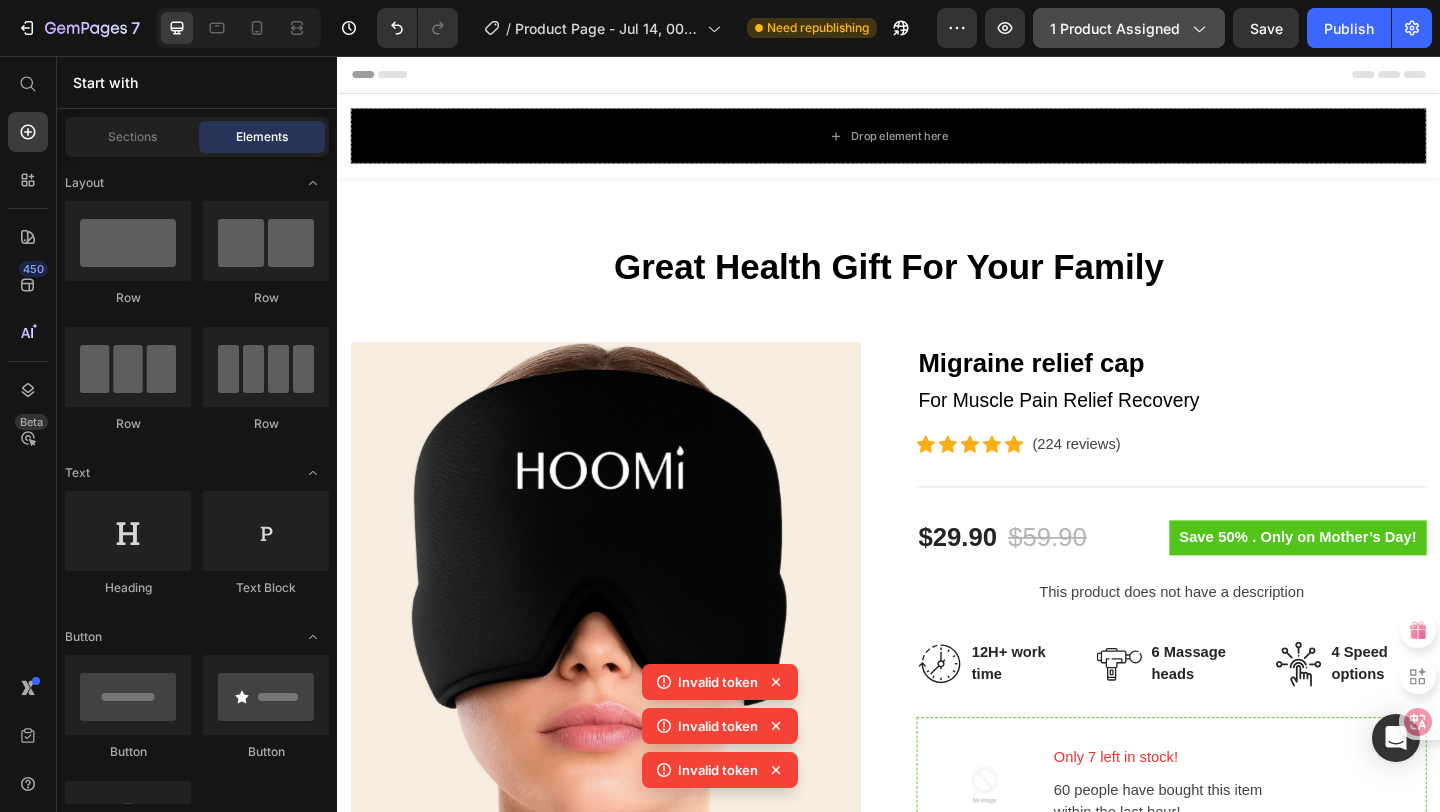 click on "1 product assigned" at bounding box center [1129, 28] 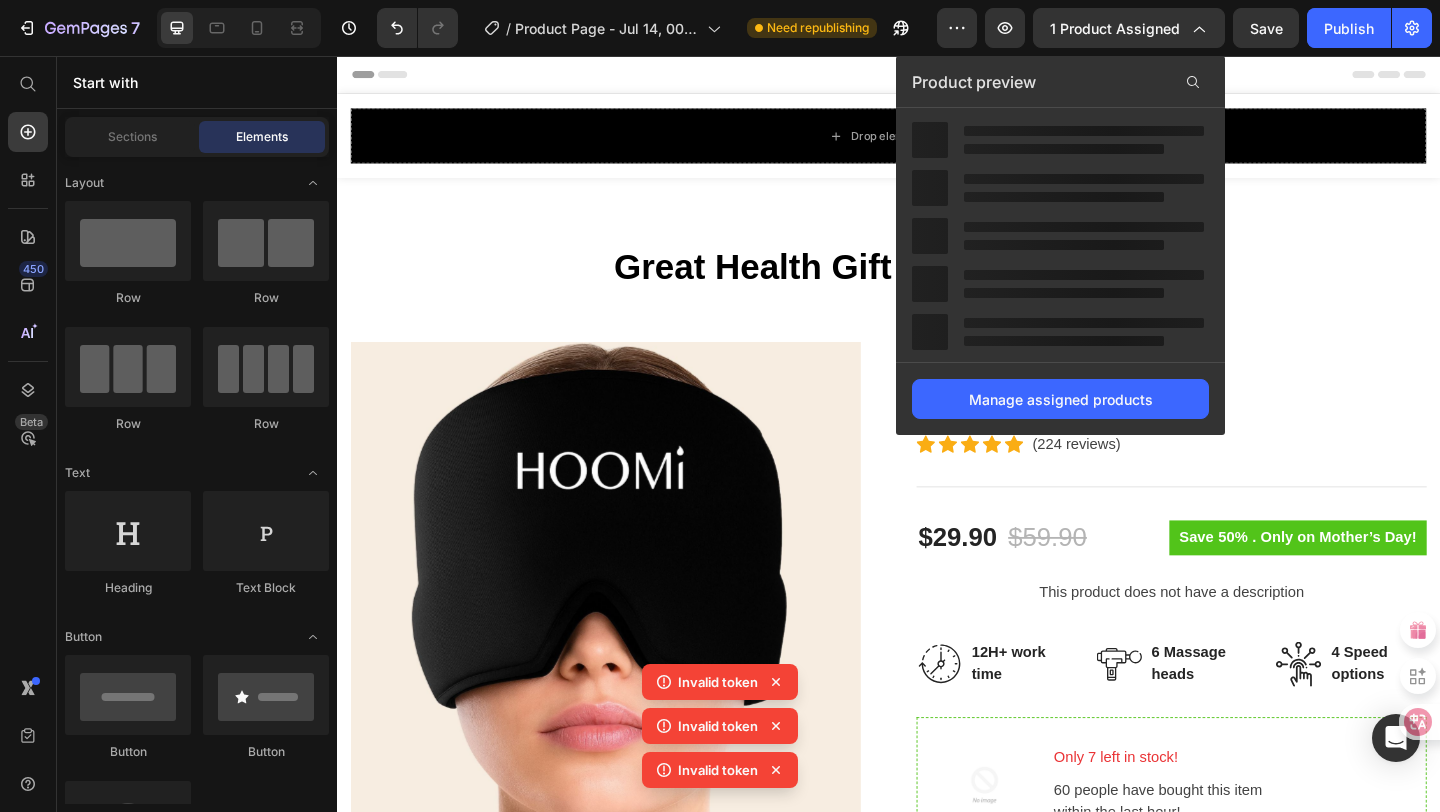 click on "Header" at bounding box center (937, 76) 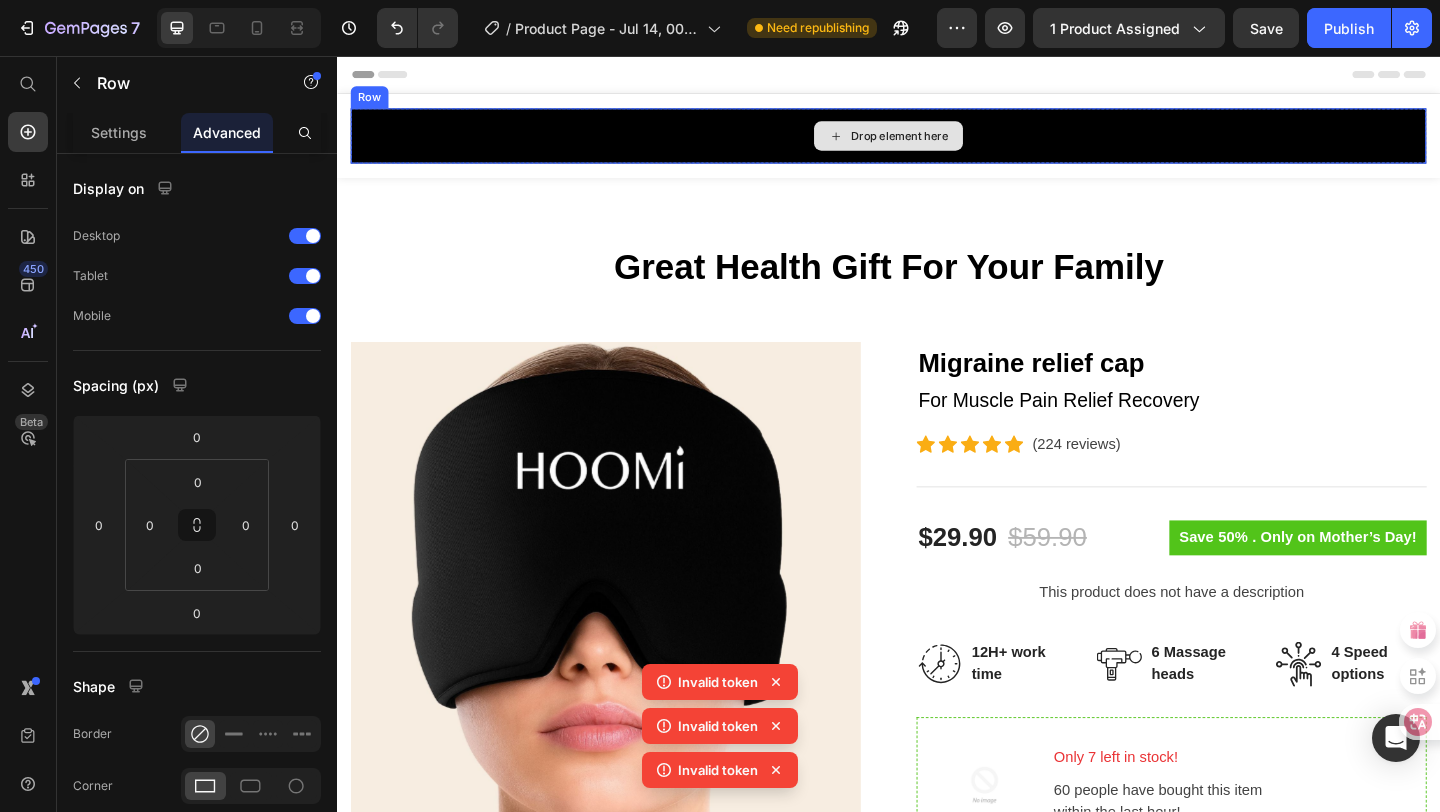 click on "Drop element here" at bounding box center [937, 143] 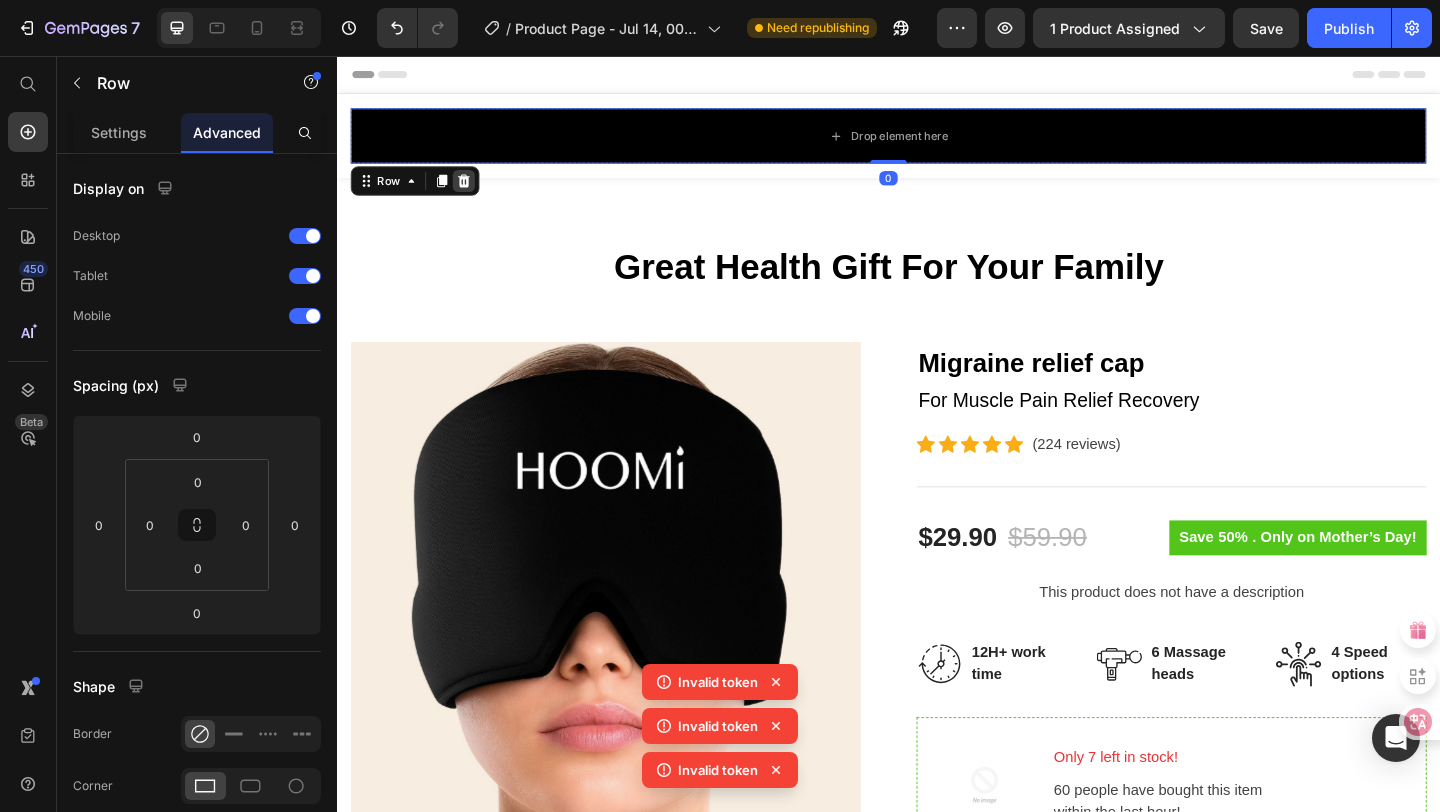 click 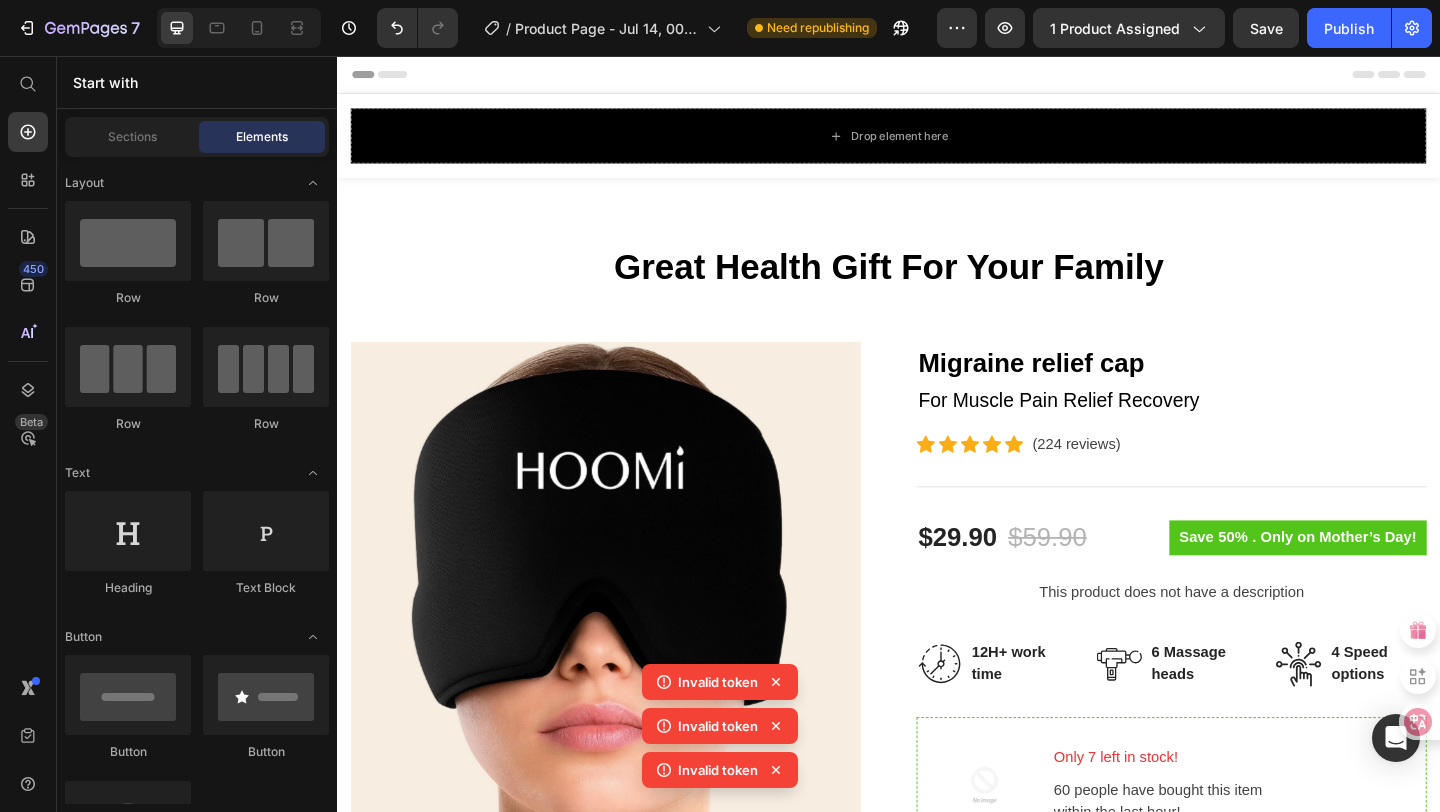 click 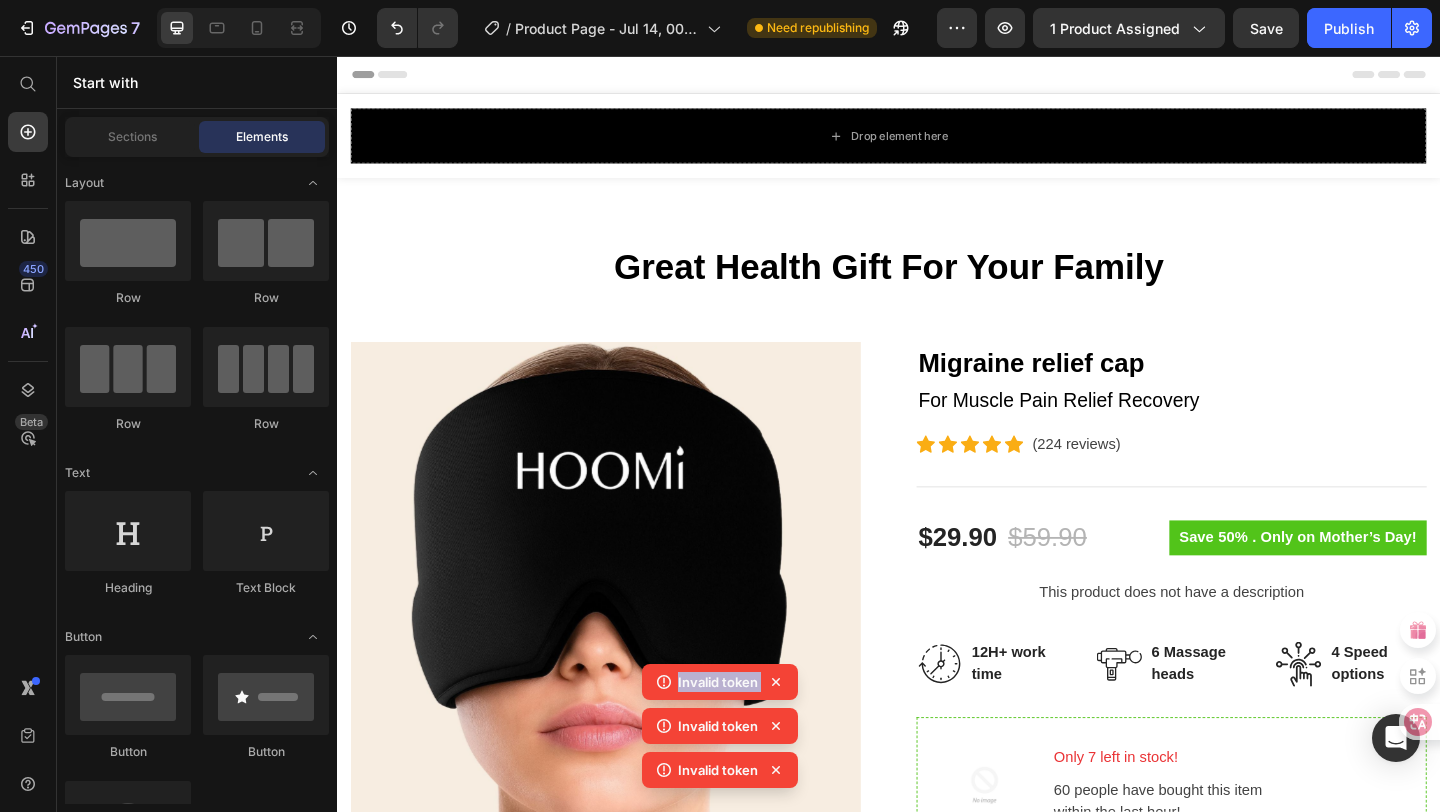 click 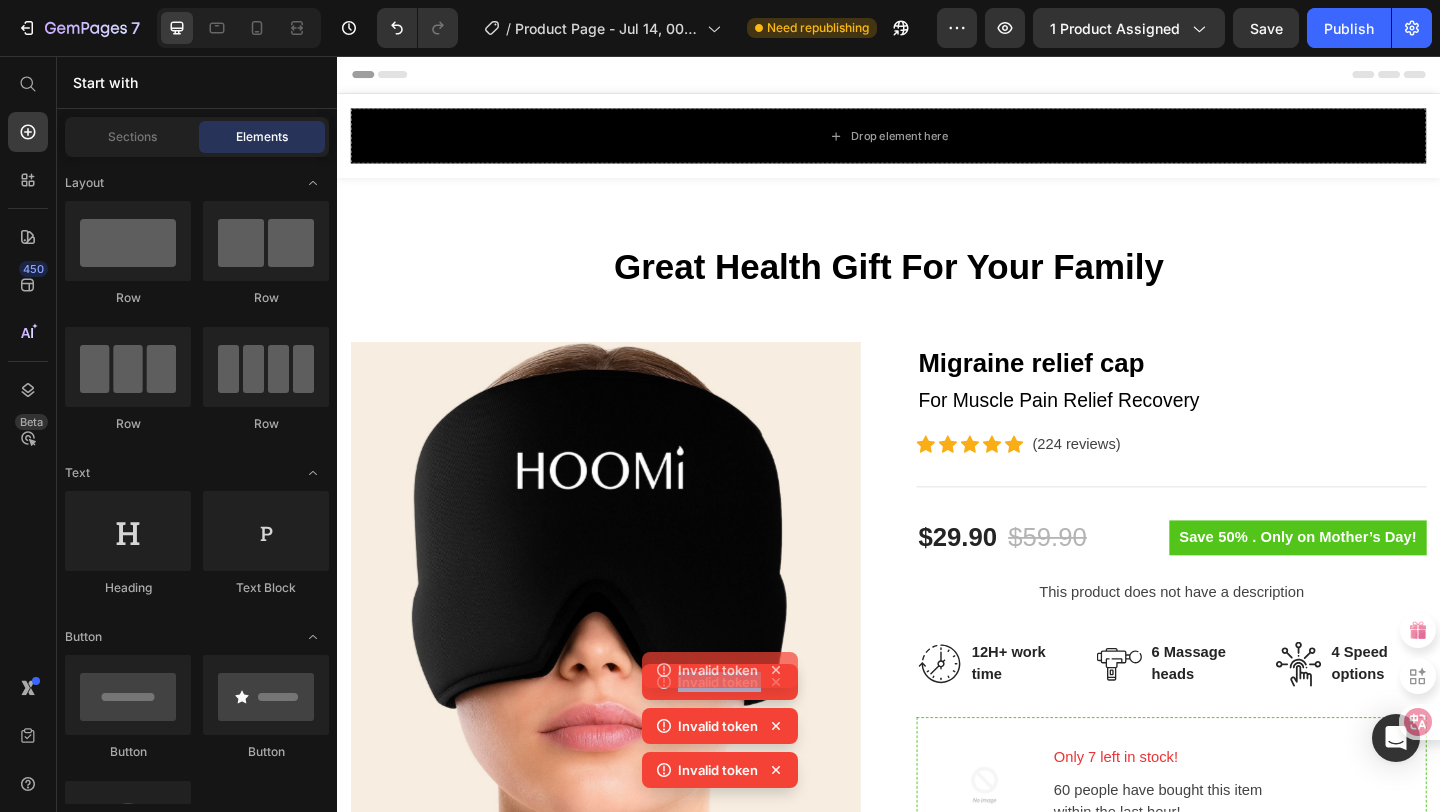 click 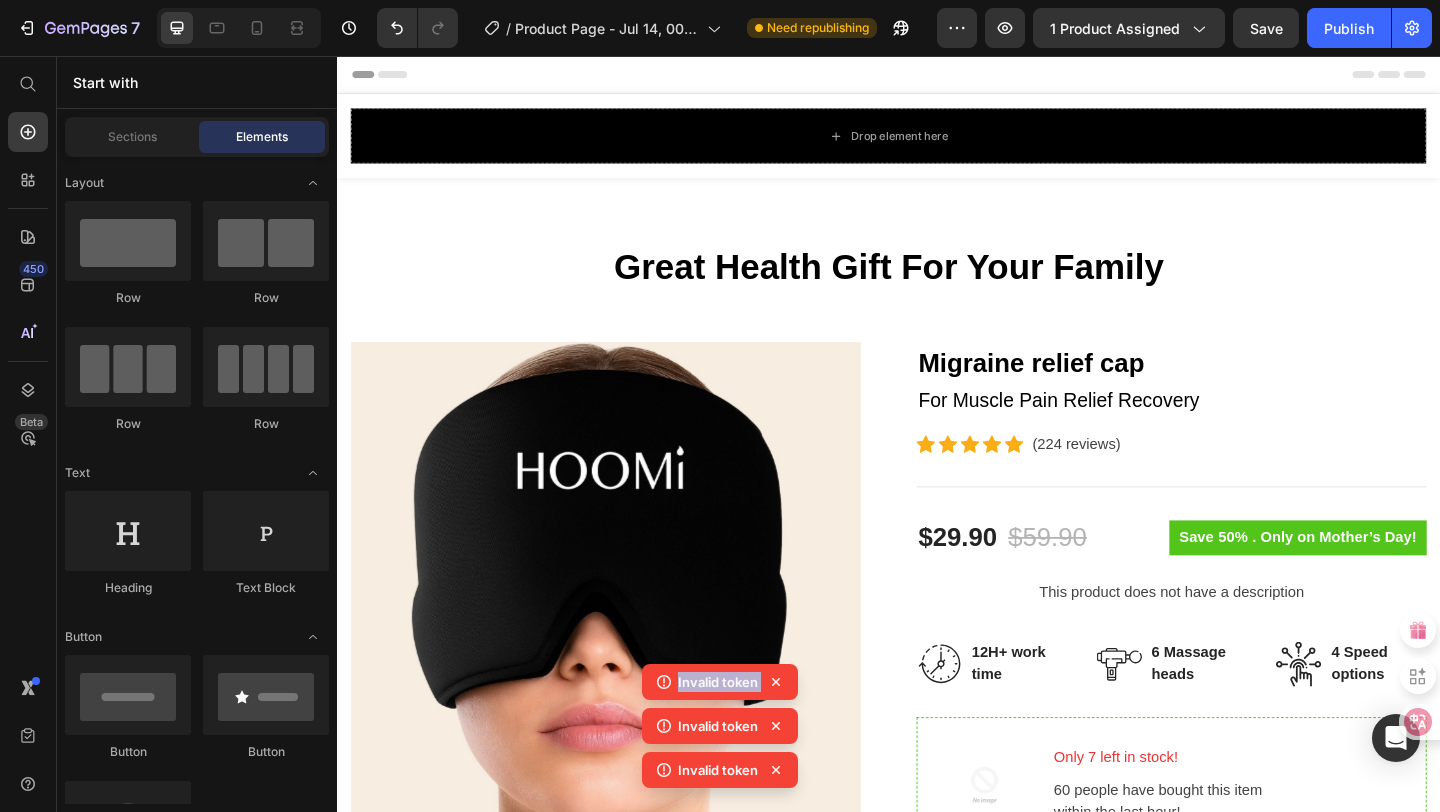 click 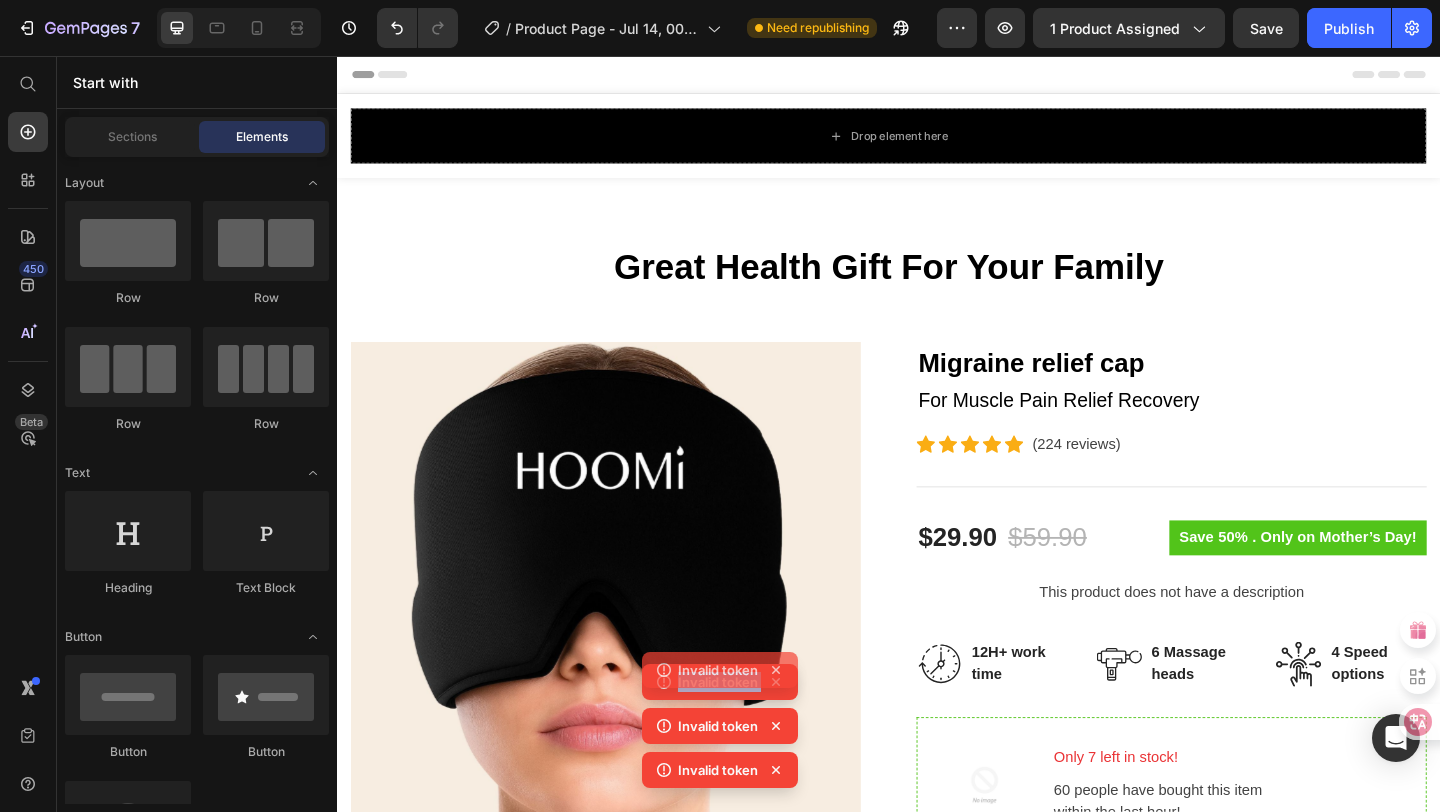 click 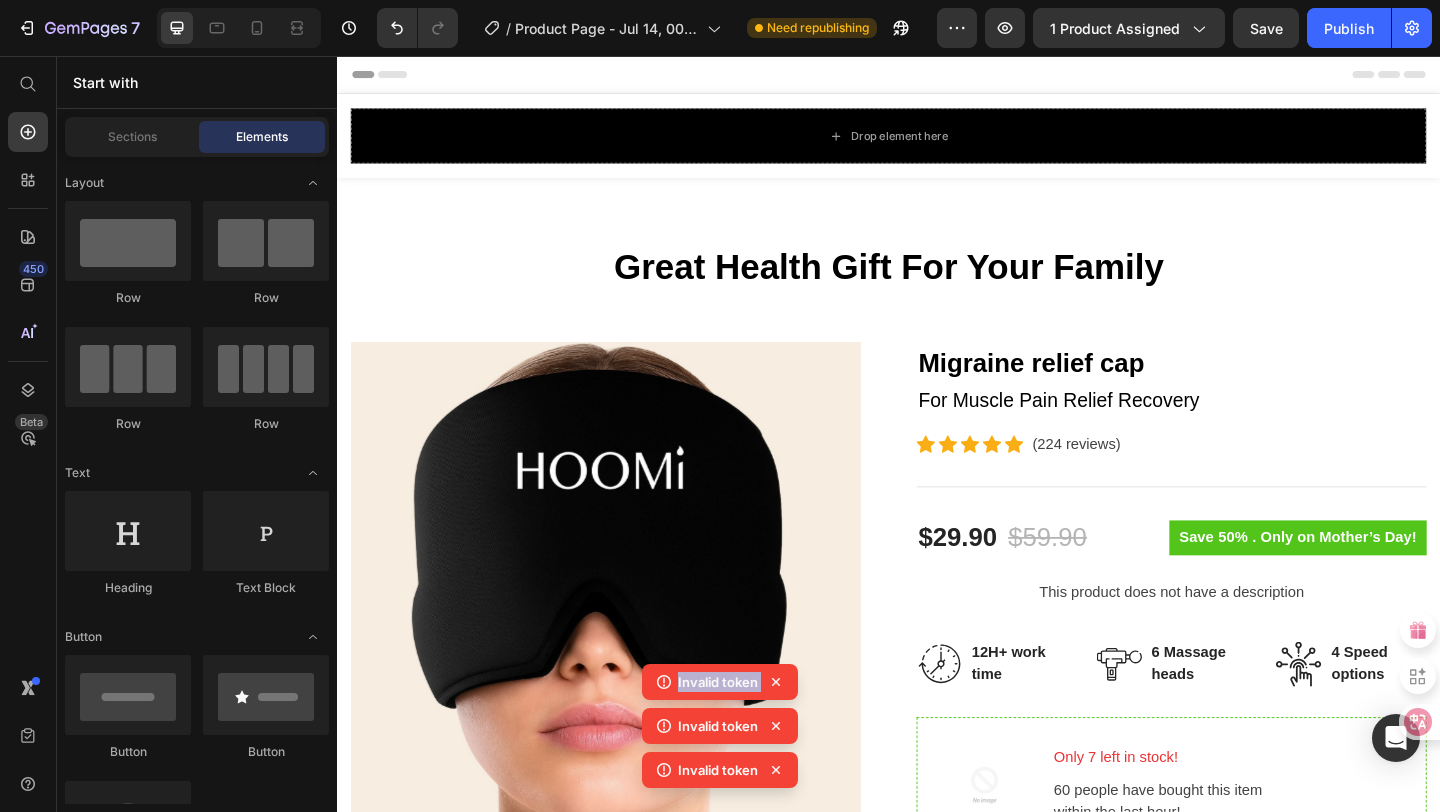 click 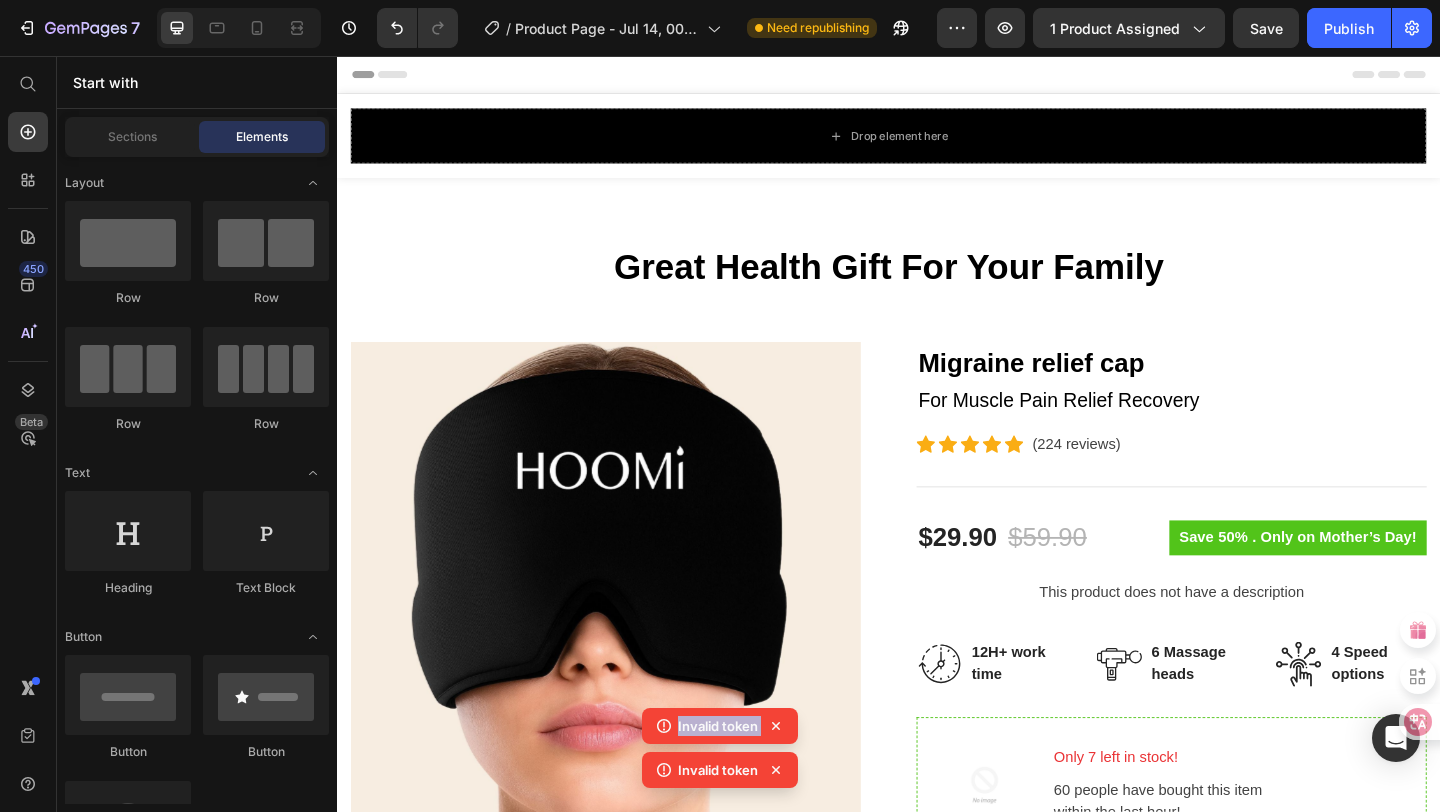 click 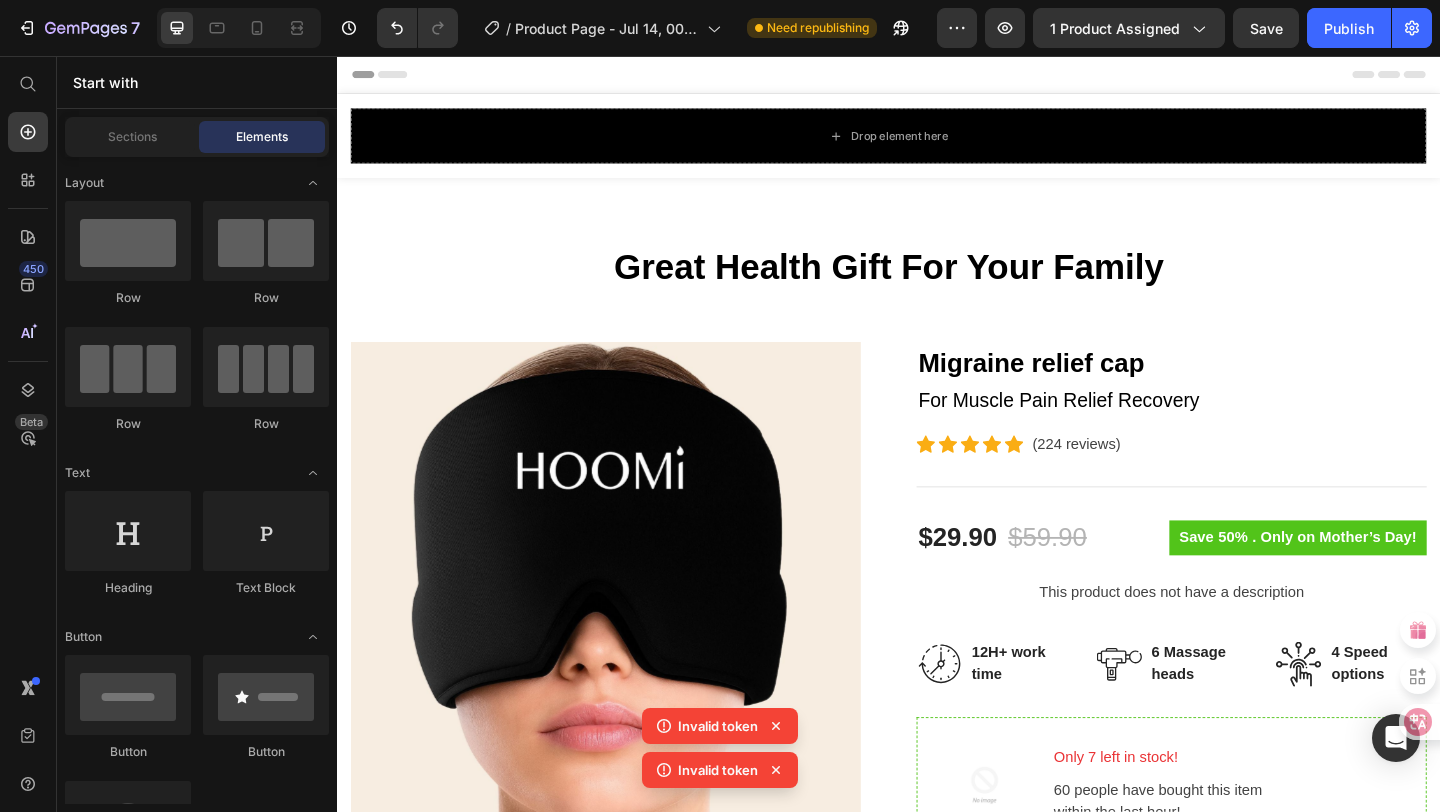 click 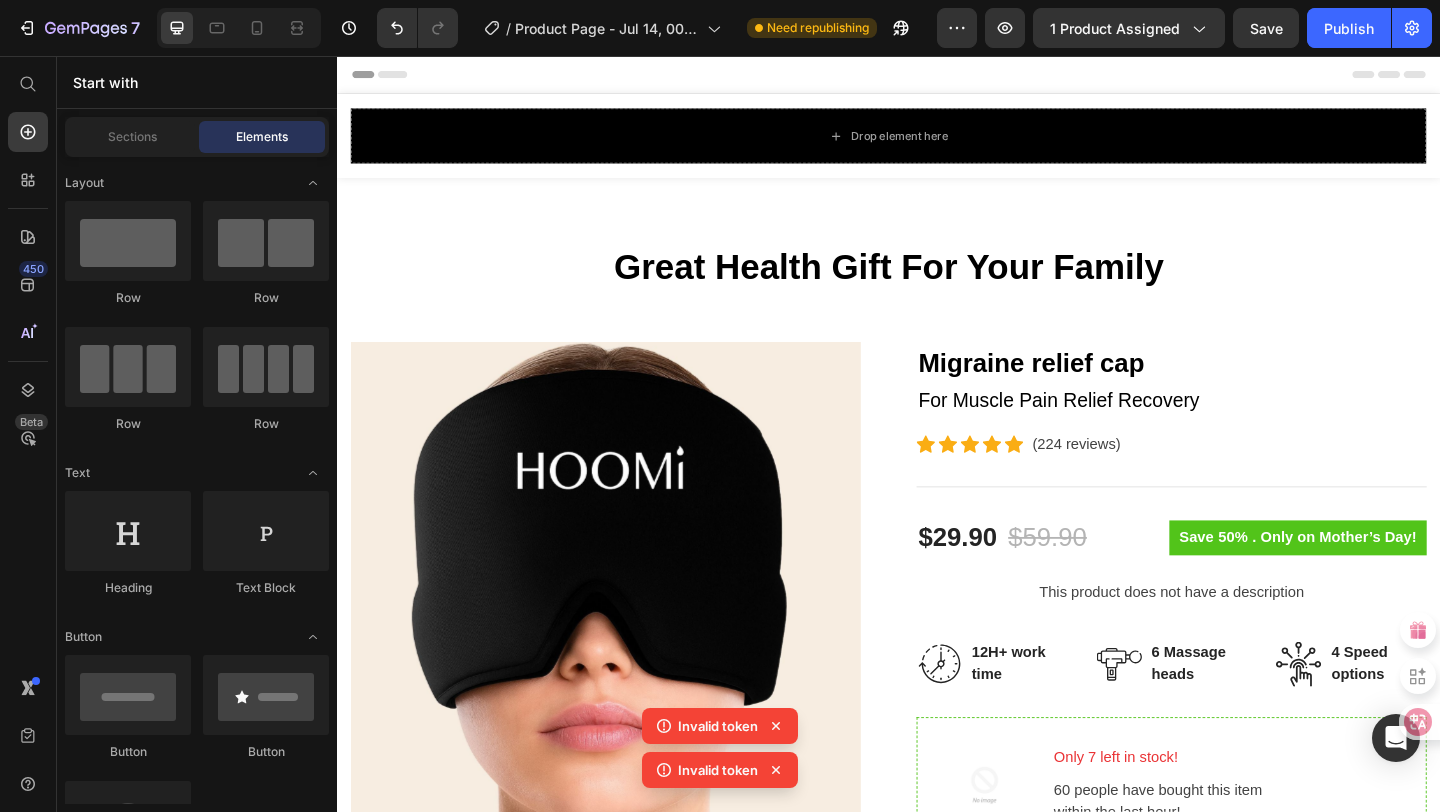 click on "Invalid token" 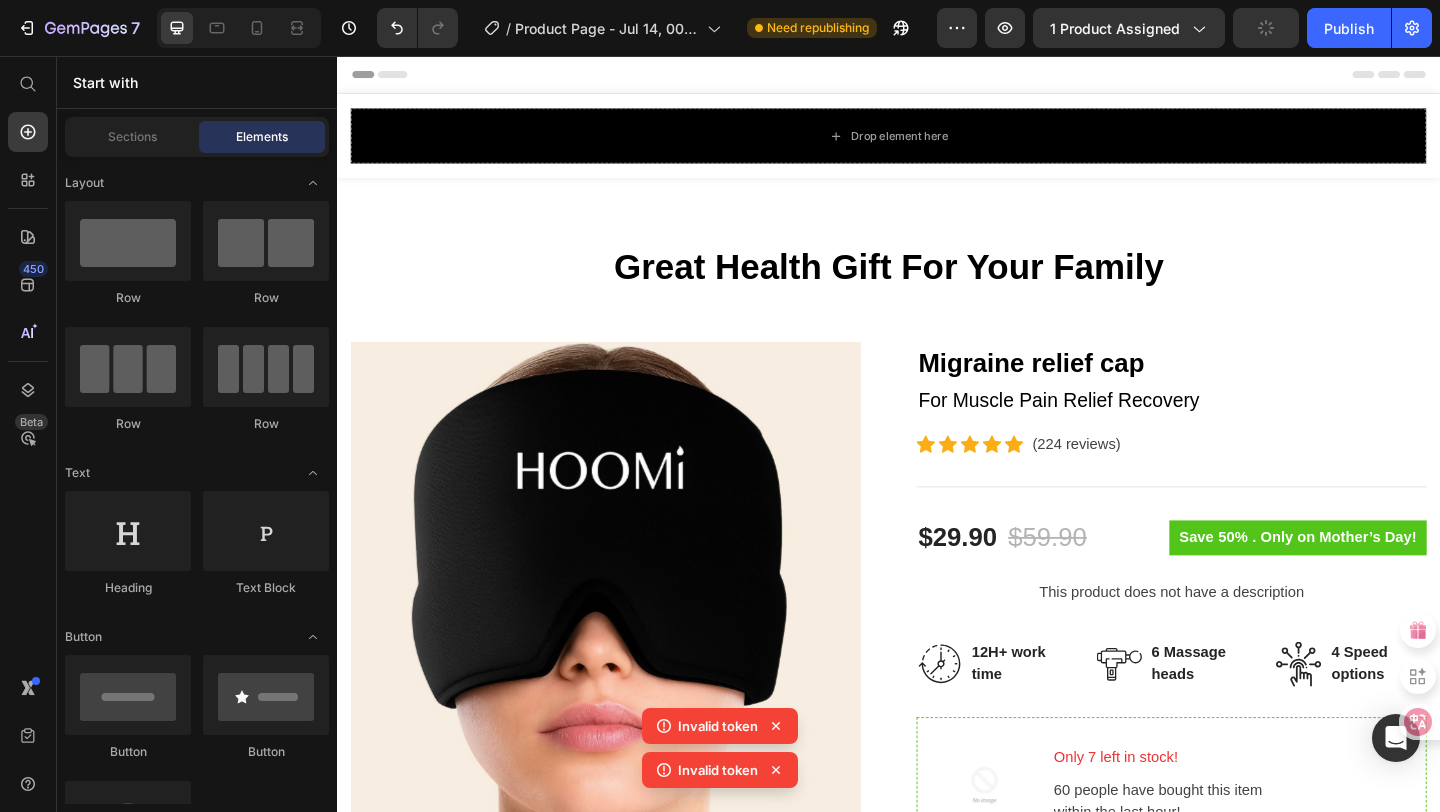 click 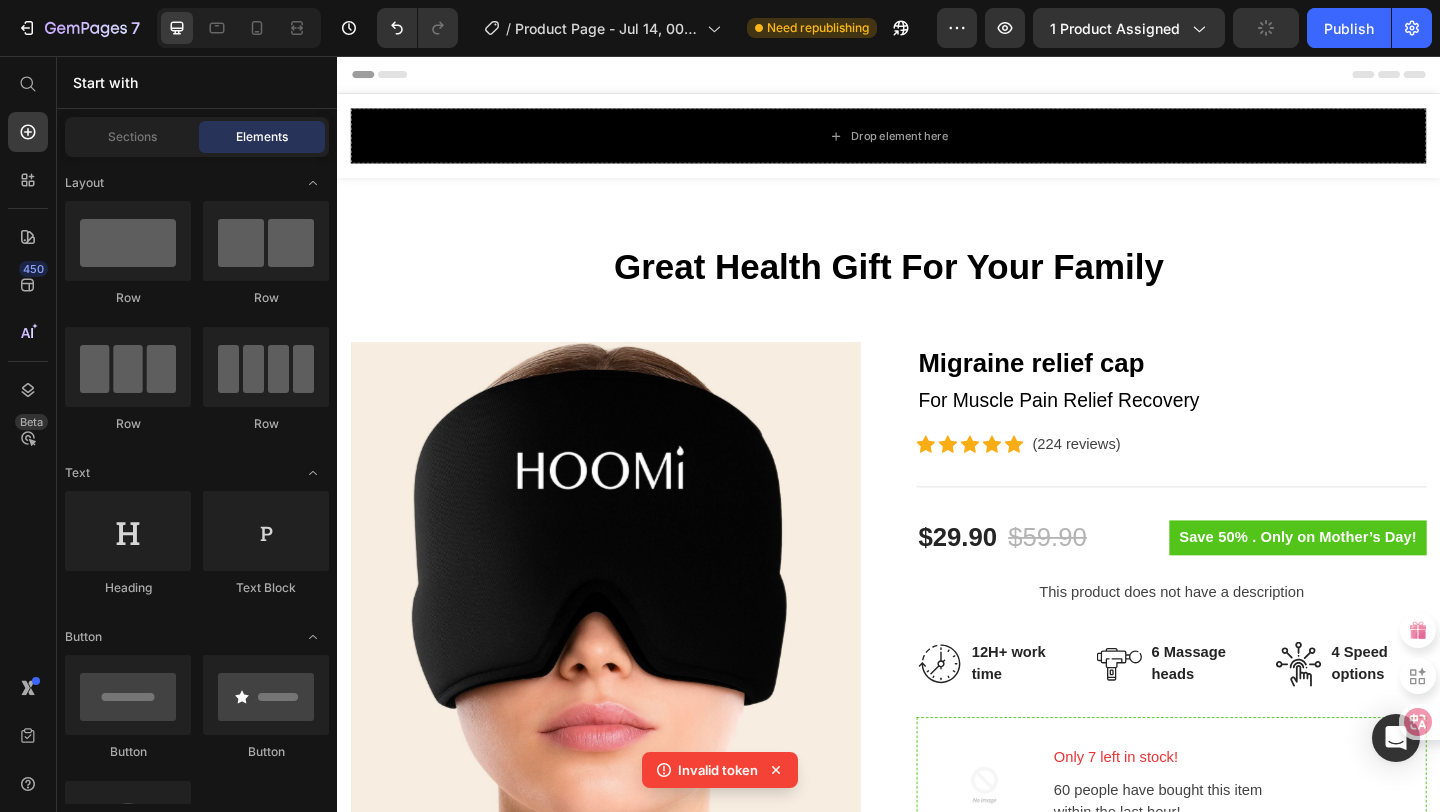 click 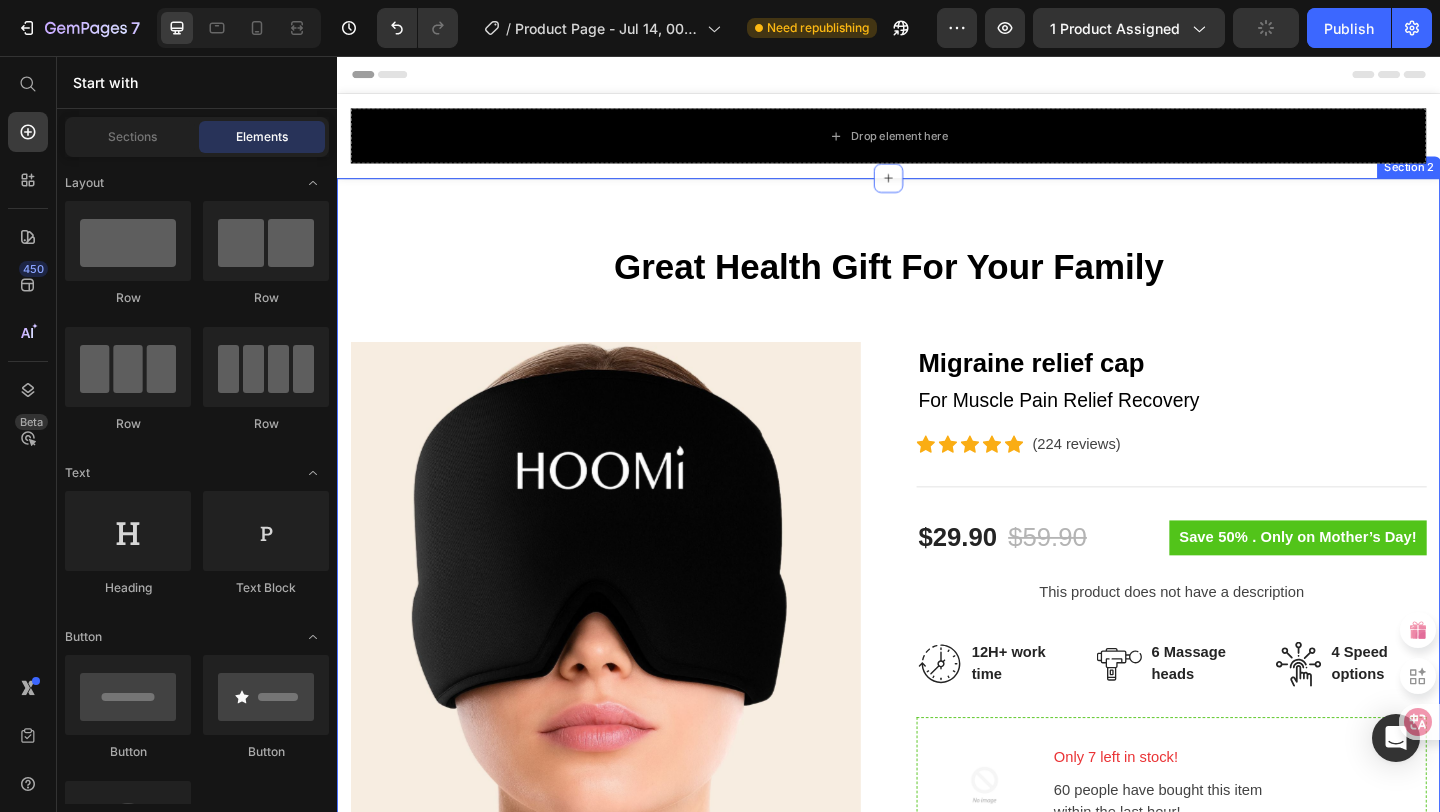 click on "Great Health Gift For Your Family Heading Row Product Images Migraine relief cap (P) Title For Muscle Pain Relief Recovery Text block                Icon                Icon                Icon                Icon                Icon Icon List Hoz (224 reviews) Text block Row                Title Line $29.90 (P) Price $59.90 (P) Price Row Save 50% . Only on Mother’s Day! (P) Tag Row This product does not have a description (P) Description Image 12H+ work time Text block Row Image 6 Massage heads  Text block Row Image 4 Speed options Text block Row Row Image Only 7 left in stock! Text block 60 people have bought this item within the last hour! Text block Row 1 (P) Quantity add to cart (P) Cart Button Row buy it now (P) Dynamic Checkout
Specifications
What's in the box?
How to use Accordion Product Section 2" at bounding box center (937, 802) 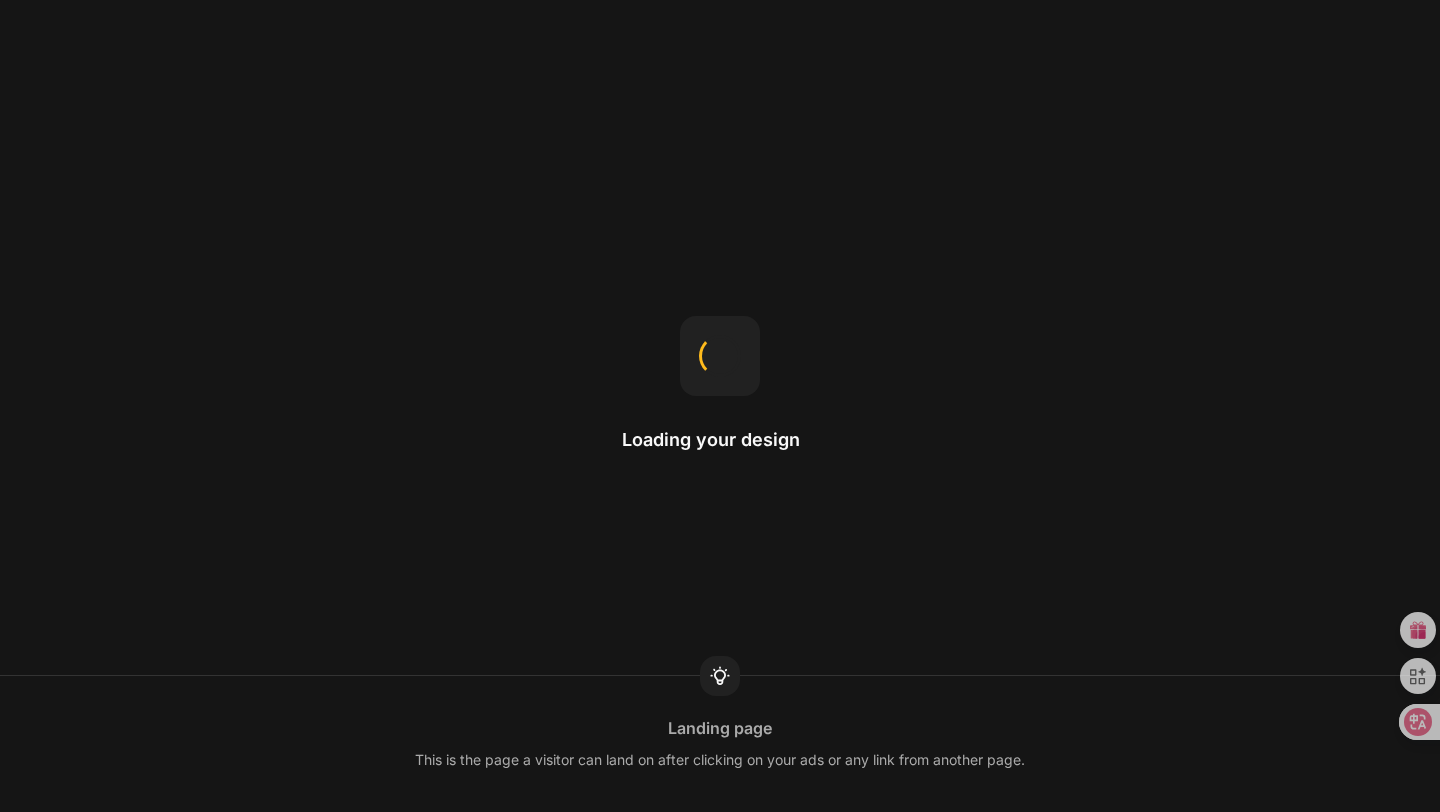 scroll, scrollTop: 0, scrollLeft: 0, axis: both 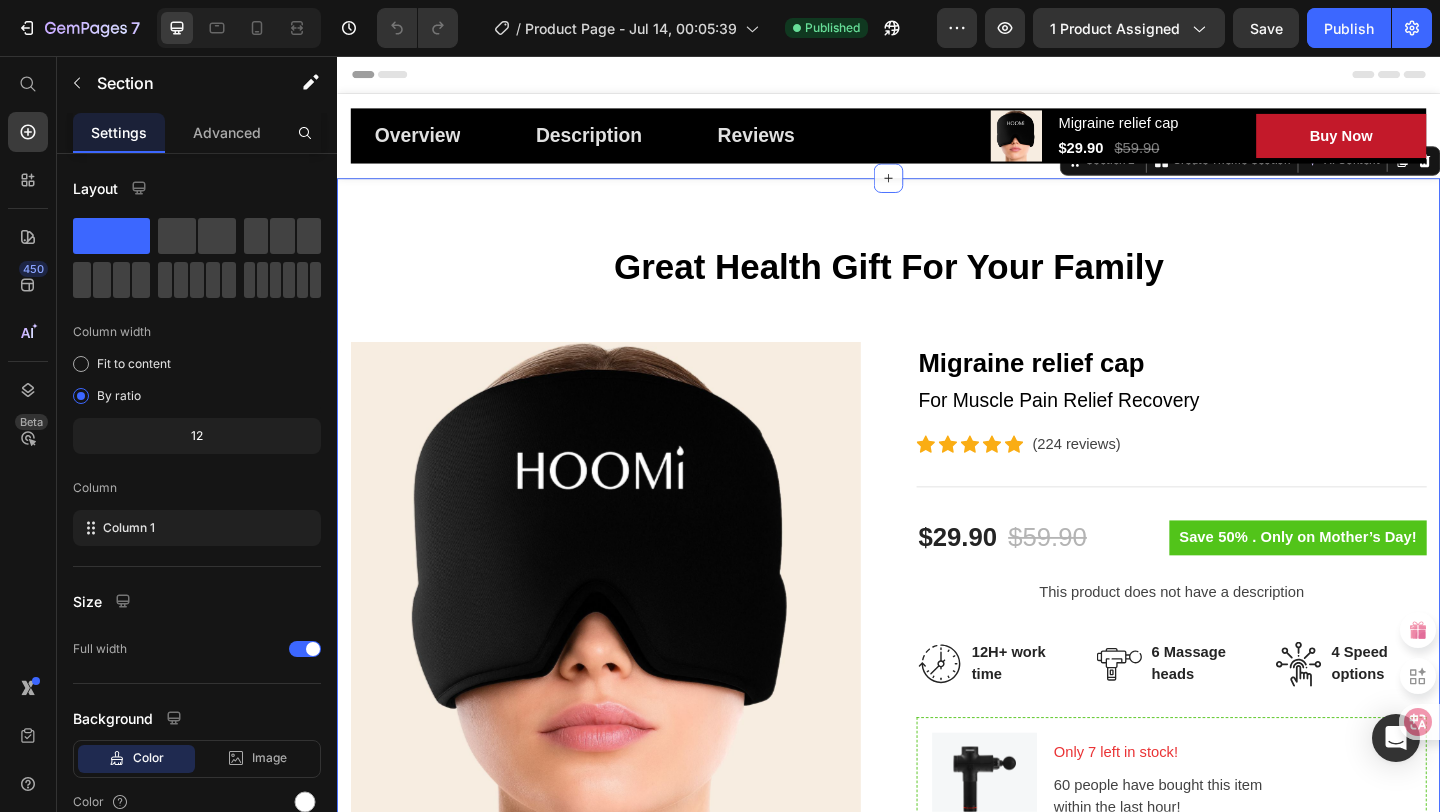 click on "Great Health Gift For Your Family Heading Row Product Images Migraine relief cap (P) Title For Muscle Pain Relief Recovery Text block Icon Icon Icon Icon Icon Icon List Hoz (224 reviews) Text block Row Title Line $29.90 (P) Price $59.90 (P) Price Row Save 50% . Only on Mother’s Day! (P) Tag Row This product does not have a description (P) Description Image 12H+ work time Text block Row Image 6 Massage heads Text block Row Image 4 Speed options Text block Row Row Image Only 7 left in stock! Text block 60 people have bought this item within the last hour! Text block Row 1 (P) Quantity add to cart (P) Cart Button Row buy it now (P) Dynamic Checkout Specifications What's in the box? How to use Accordion Product Section 2 You can create reusable sections Create Theme Section AI Content Persuasive" at bounding box center [937, 796] 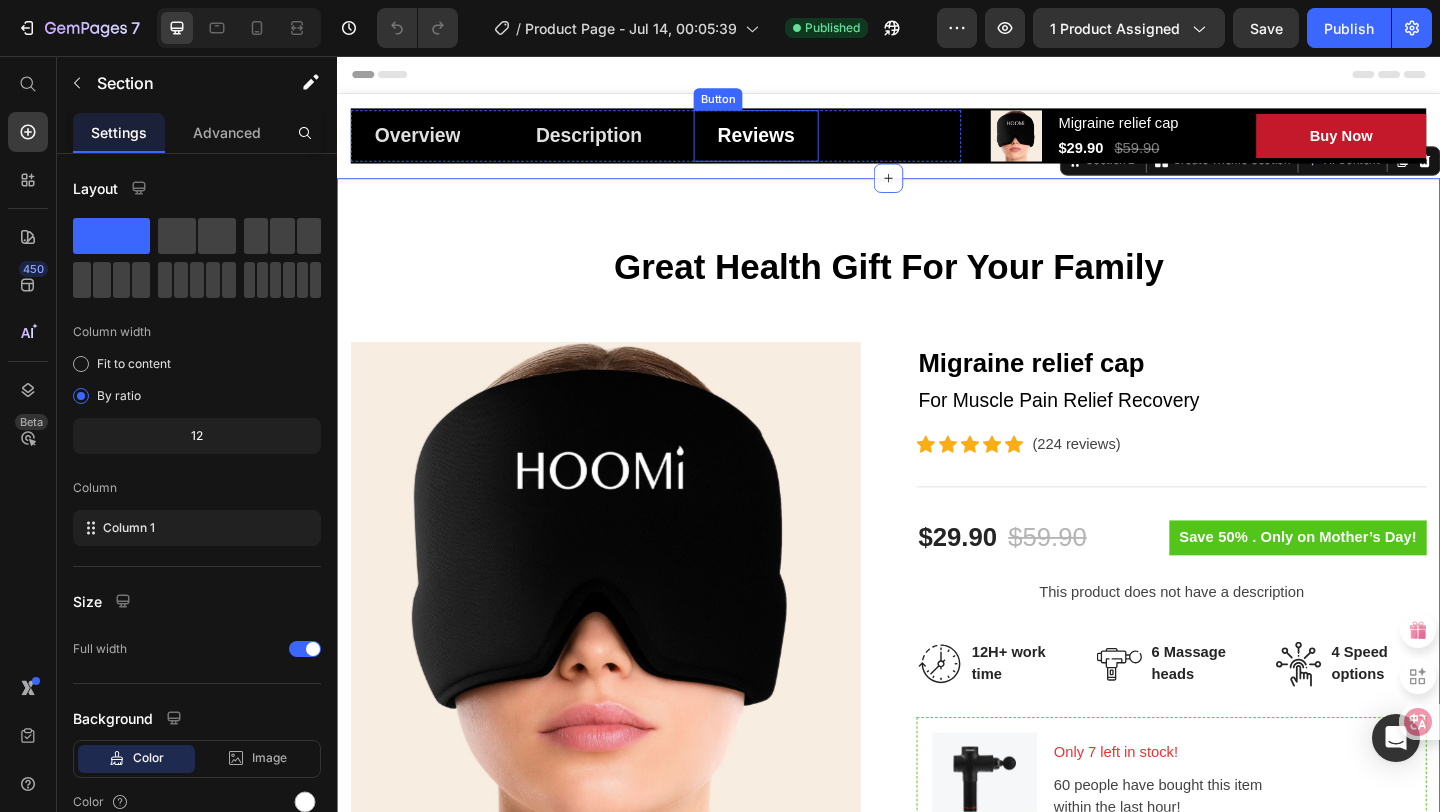 click on "Reviews" at bounding box center [793, 143] 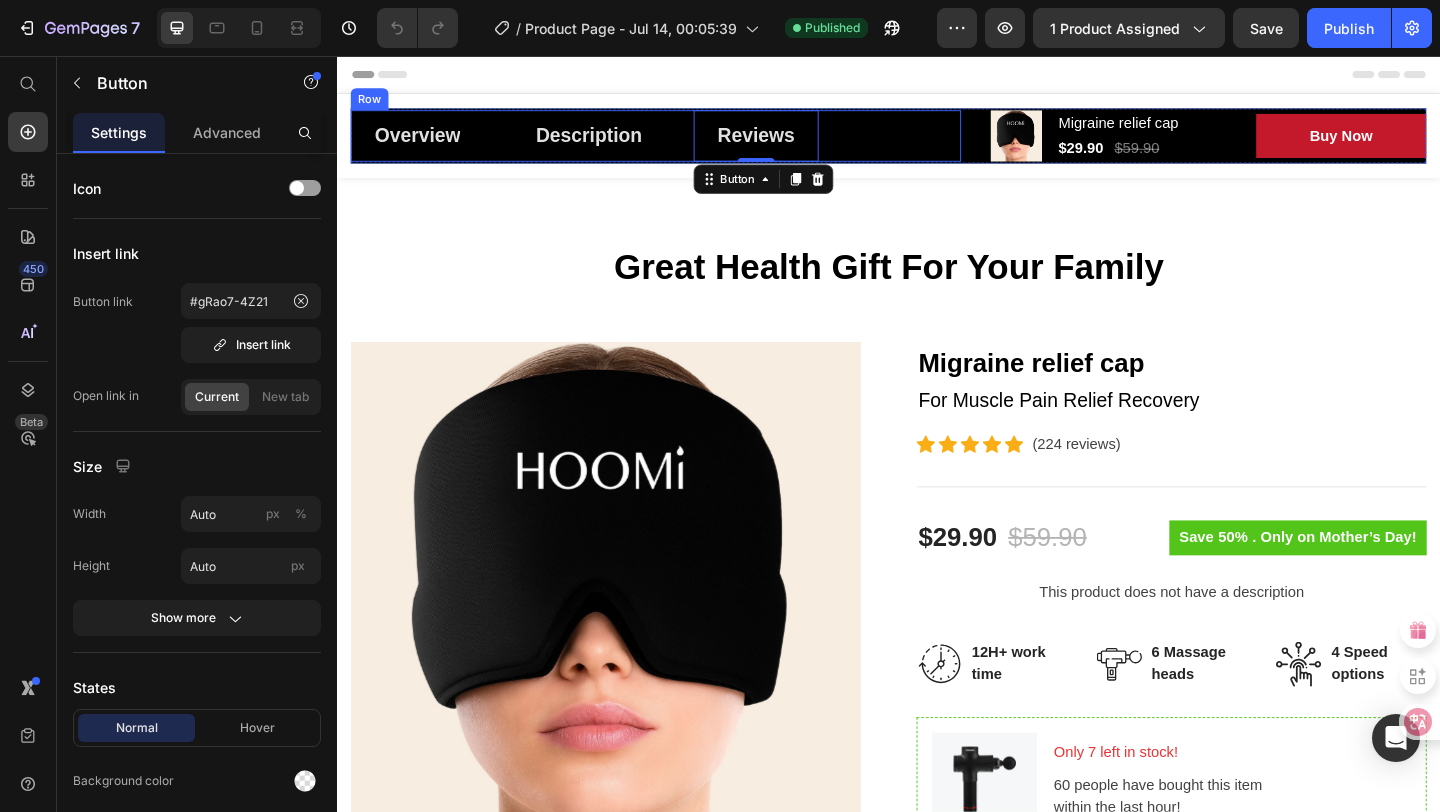 click on "Overview Button Description Button Reviews Button   0 Row" at bounding box center [684, 143] 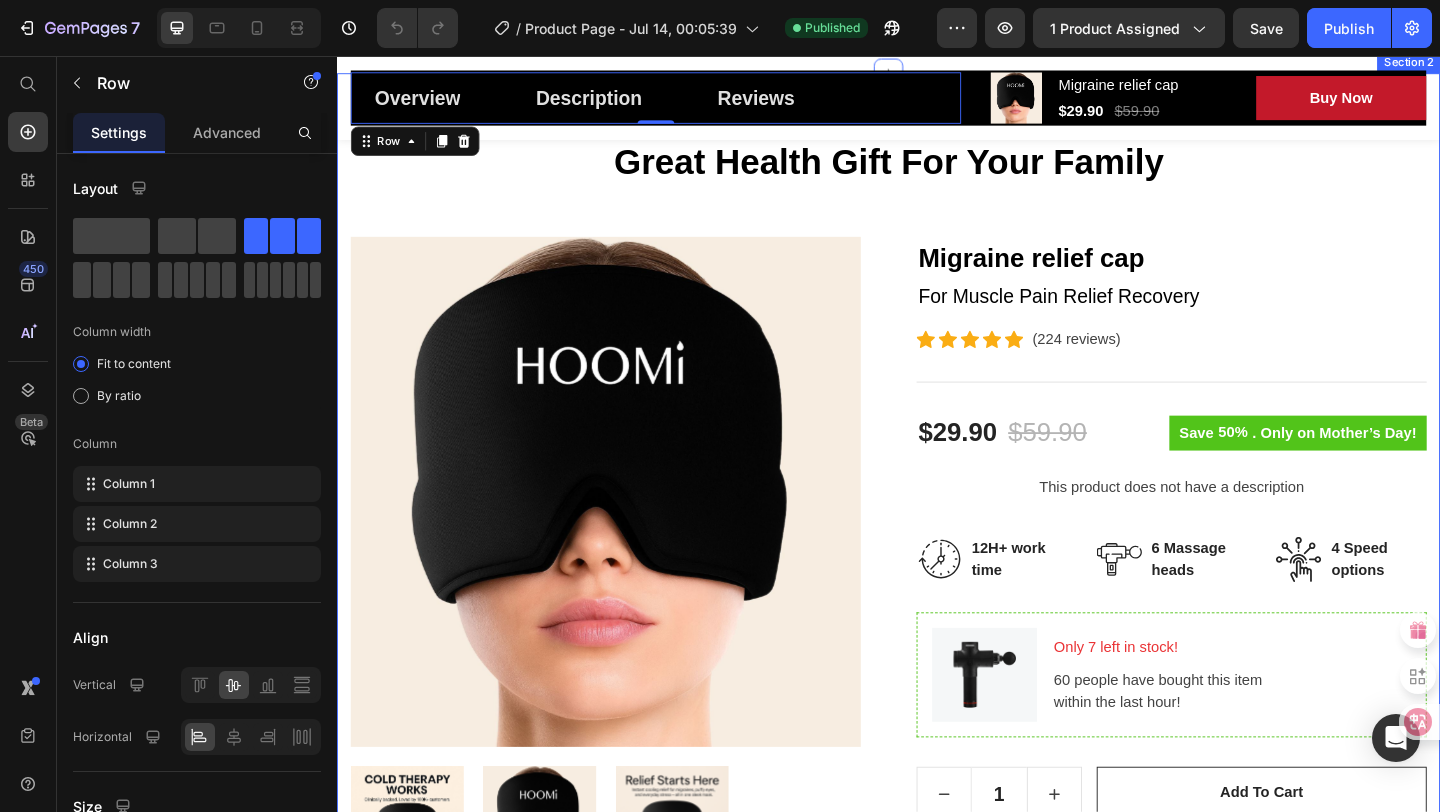 scroll, scrollTop: 184, scrollLeft: 0, axis: vertical 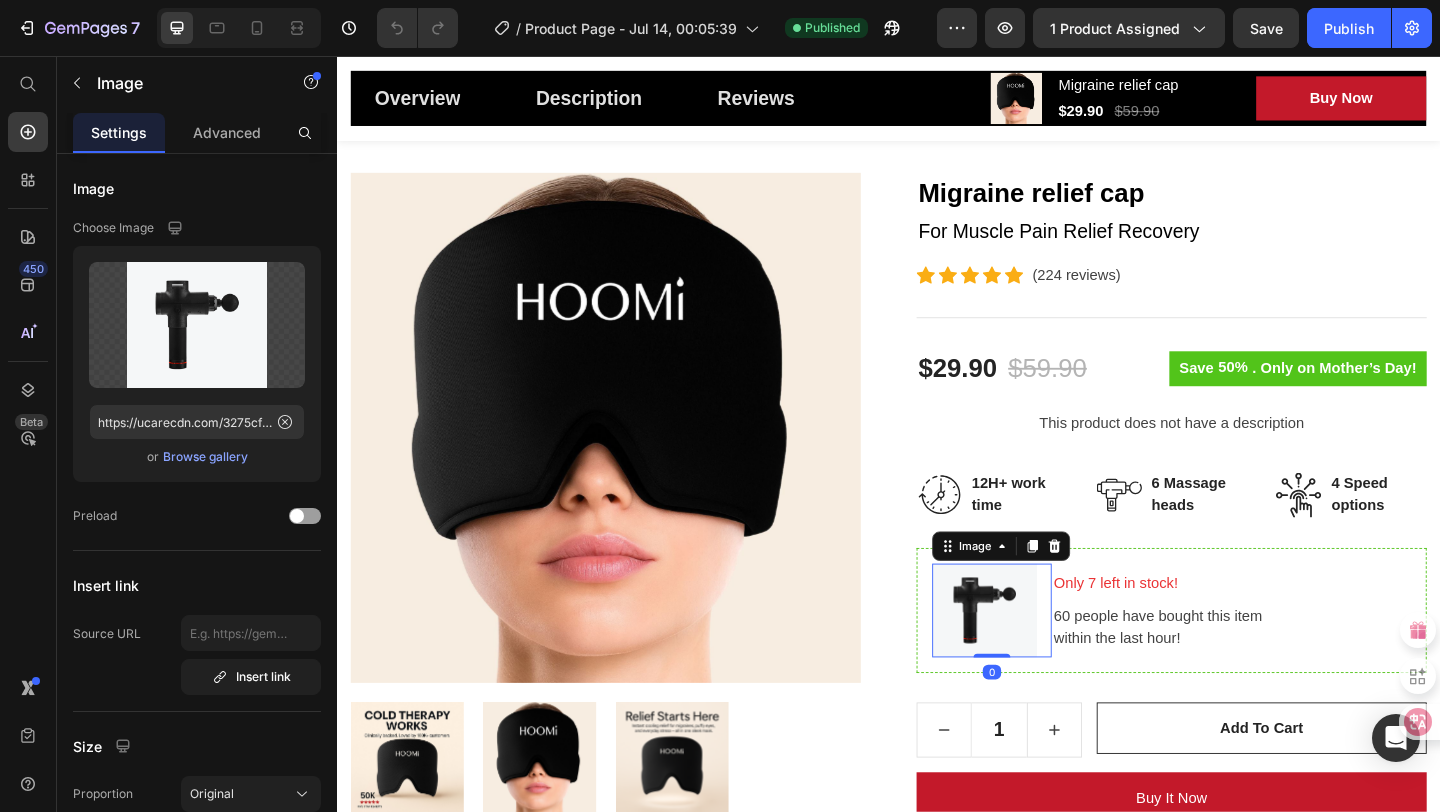 click at bounding box center (1049, 659) 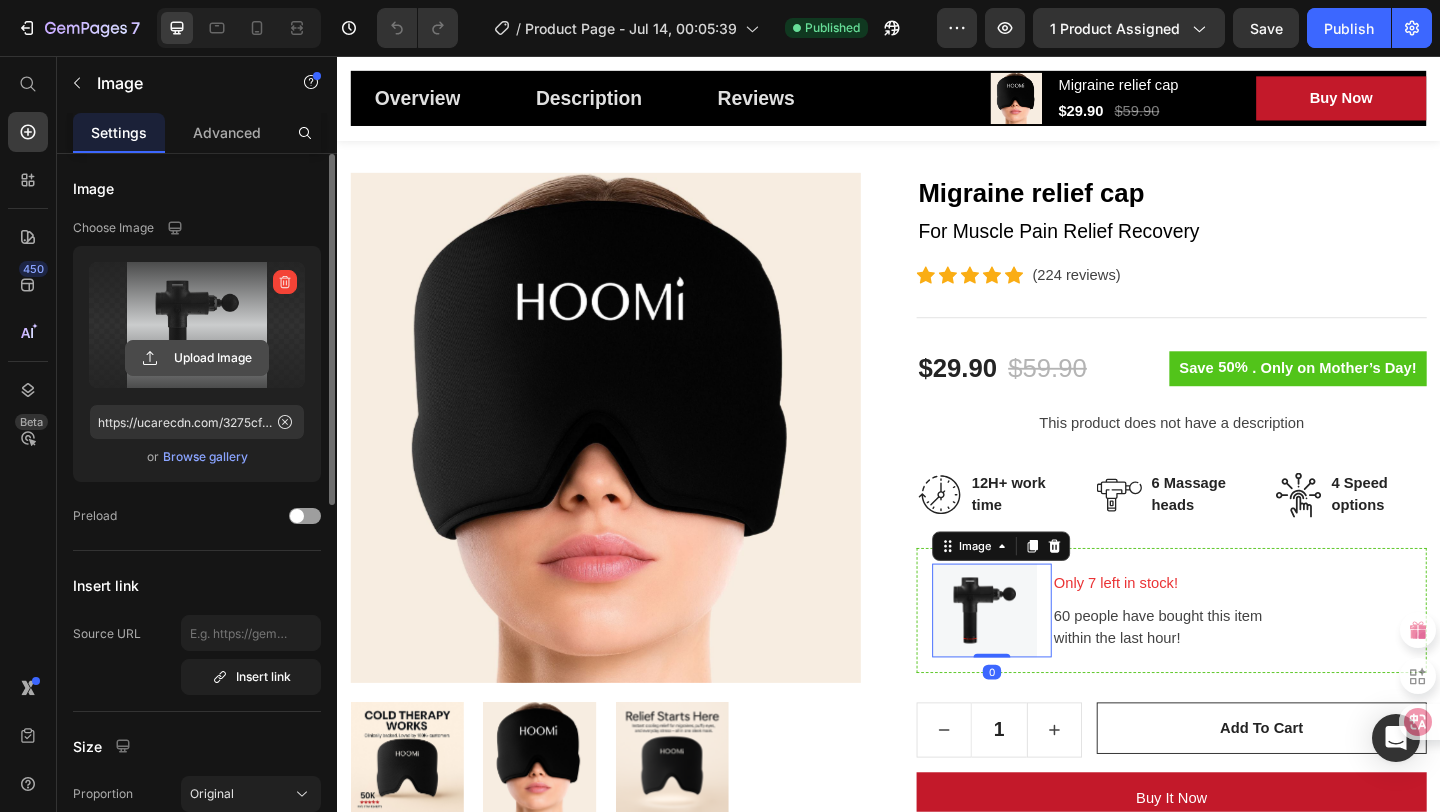 click 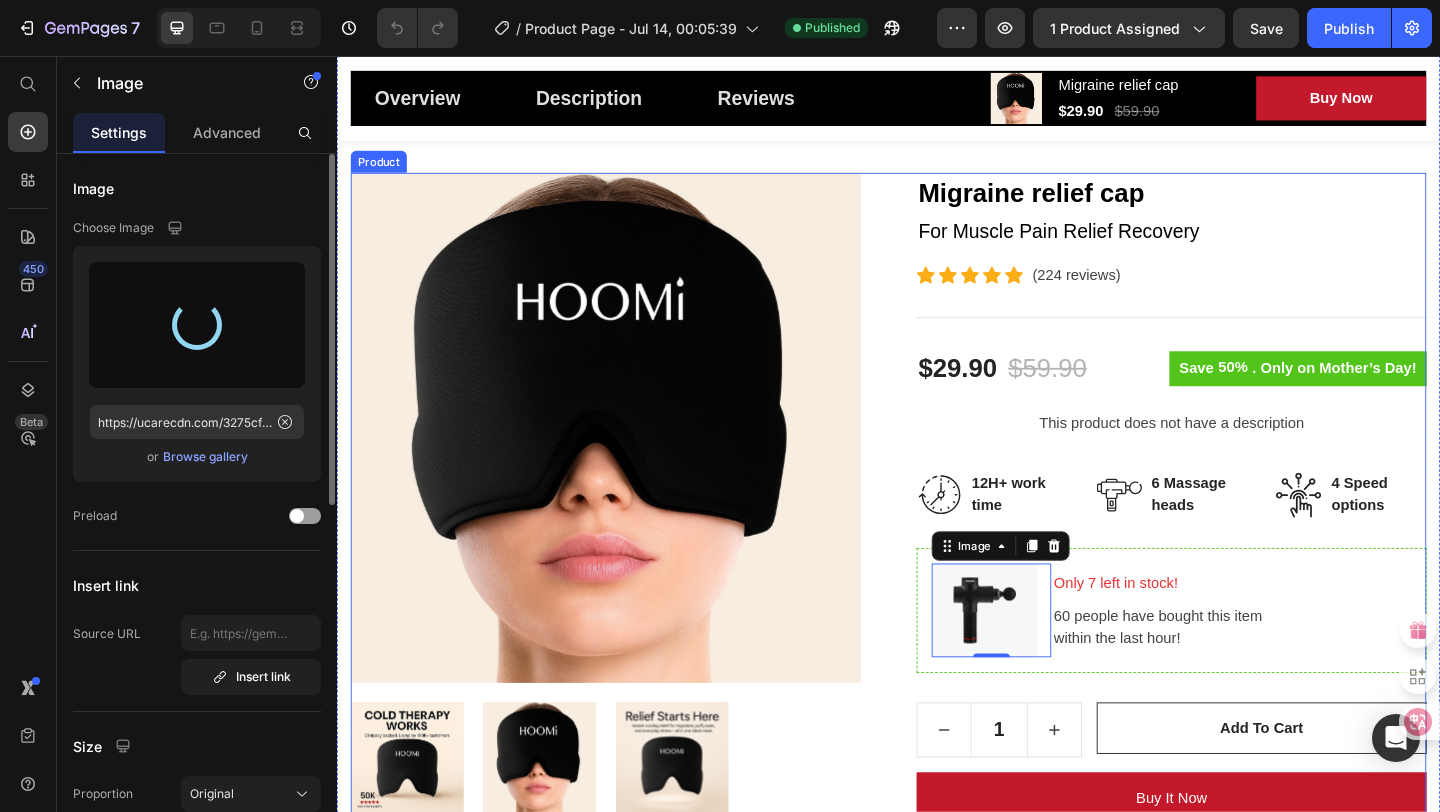 type on "https://cdn.shopify.com/s/files/1/0669/8788/4679/files/gempages_574985201206232176-fcbf3f3e-0169-4a3f-a970-62b0344f637a.jpg" 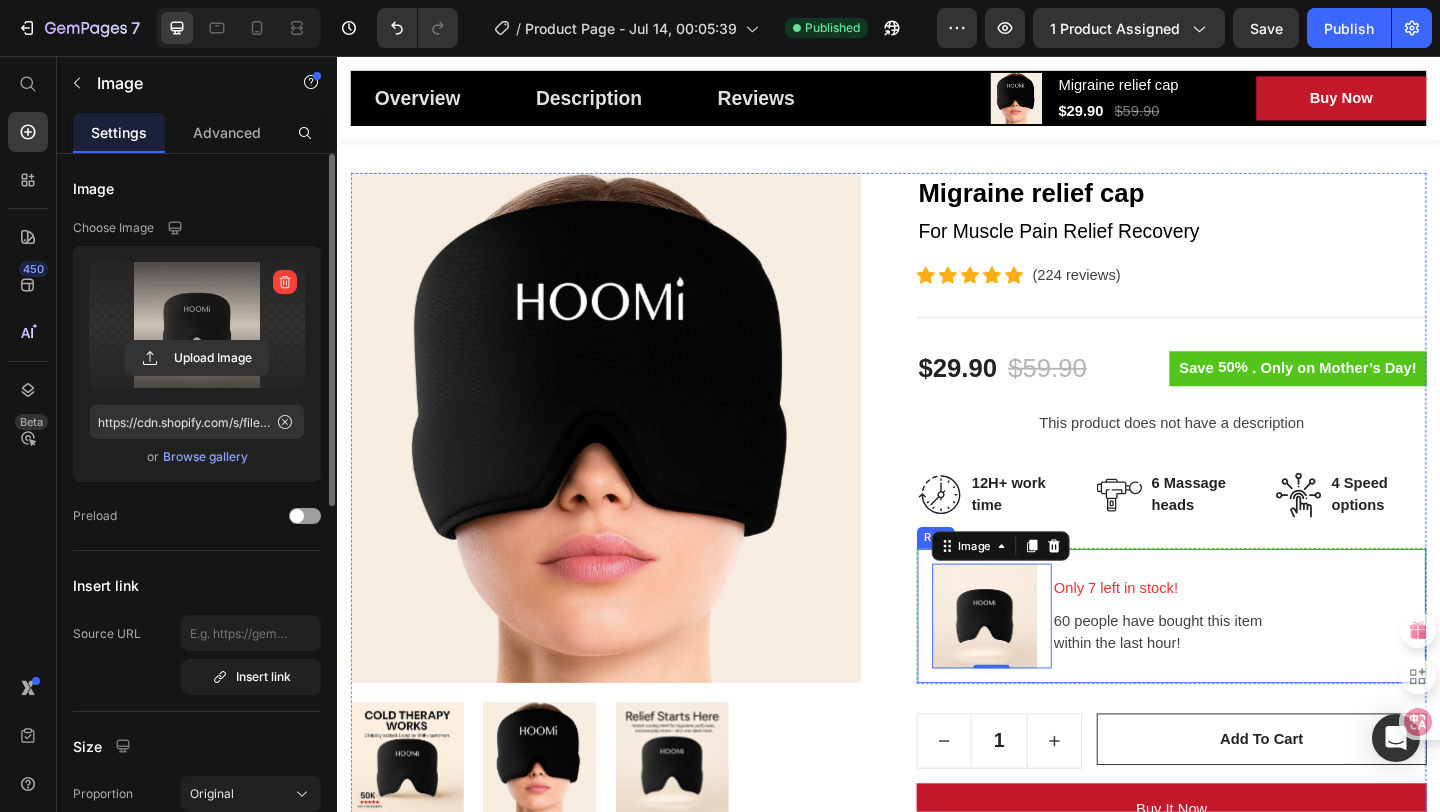 click on "Only 7 left in stock! Text block 60 people have bought this item within the last hour! Text block" at bounding box center (1309, 665) 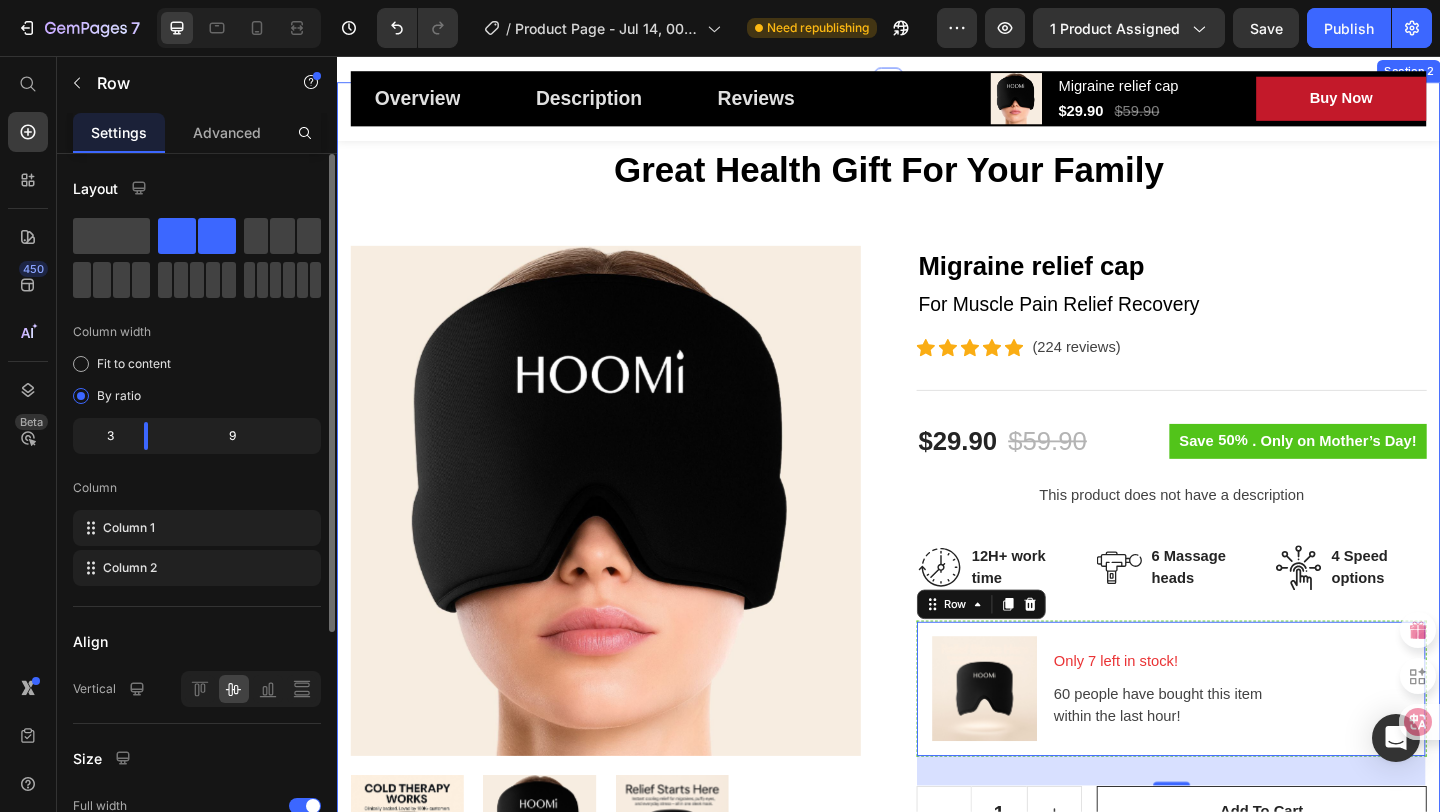 scroll, scrollTop: 112, scrollLeft: 0, axis: vertical 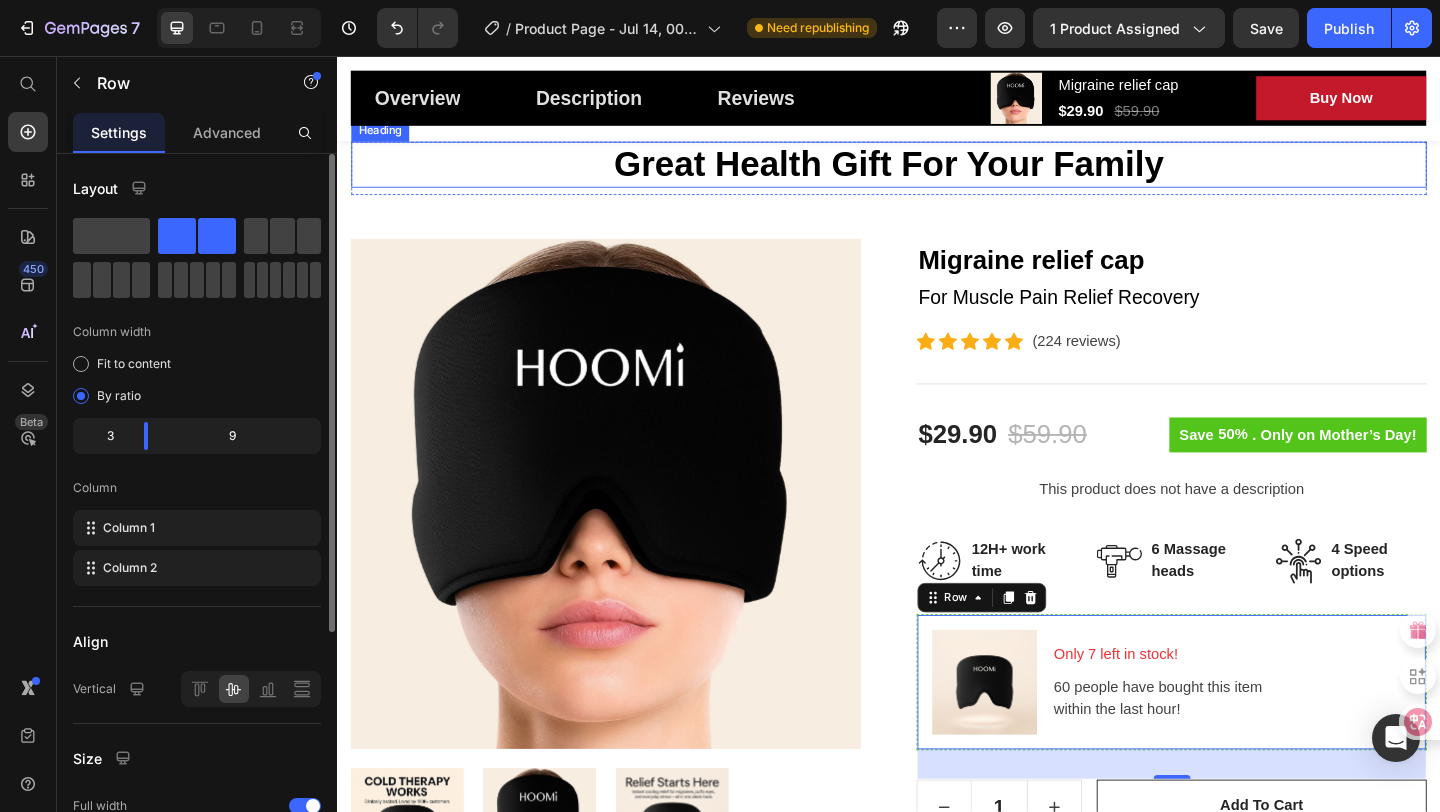 click on "Great Health Gift For Your Family" at bounding box center (937, 174) 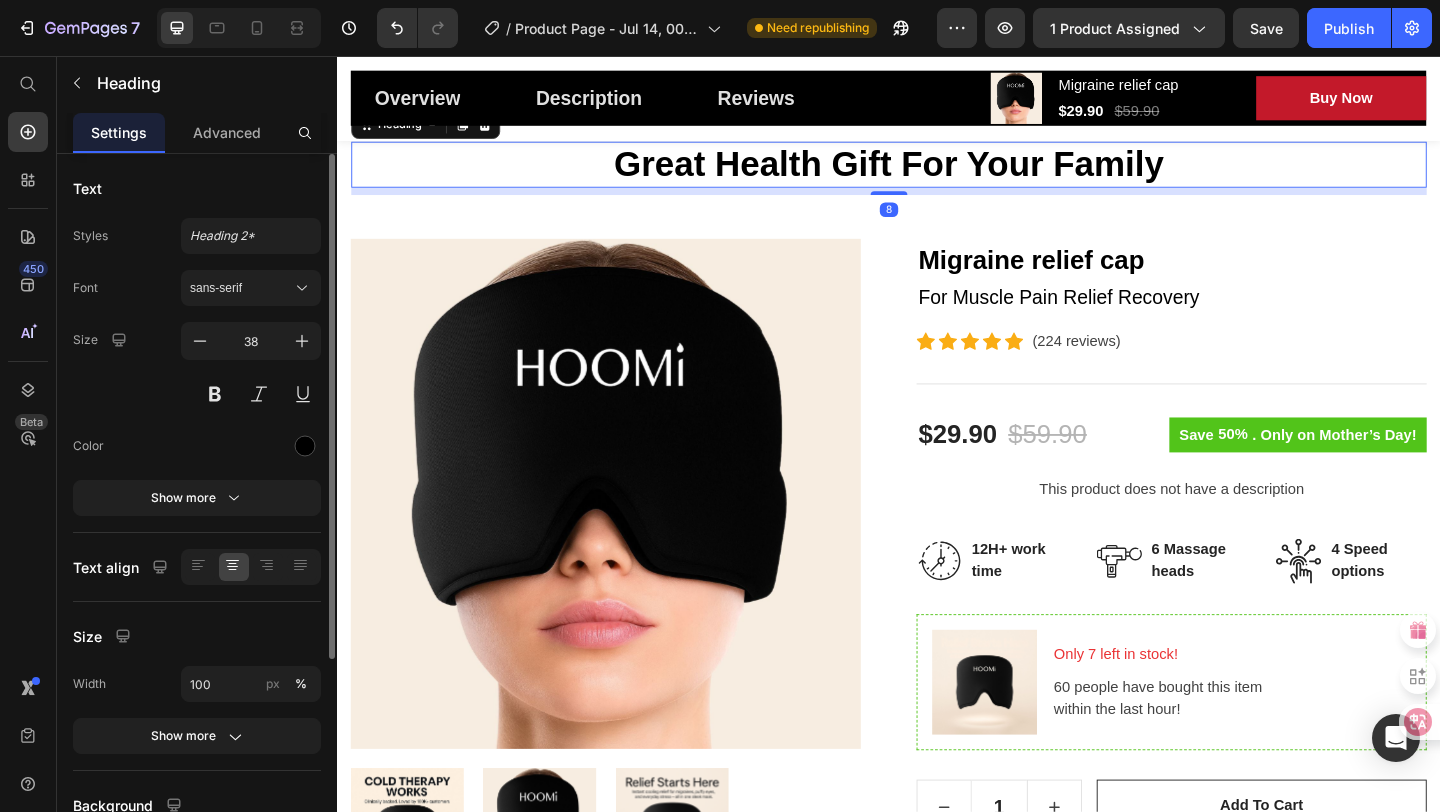 click on "Great Health Gift For Your Family" at bounding box center (937, 174) 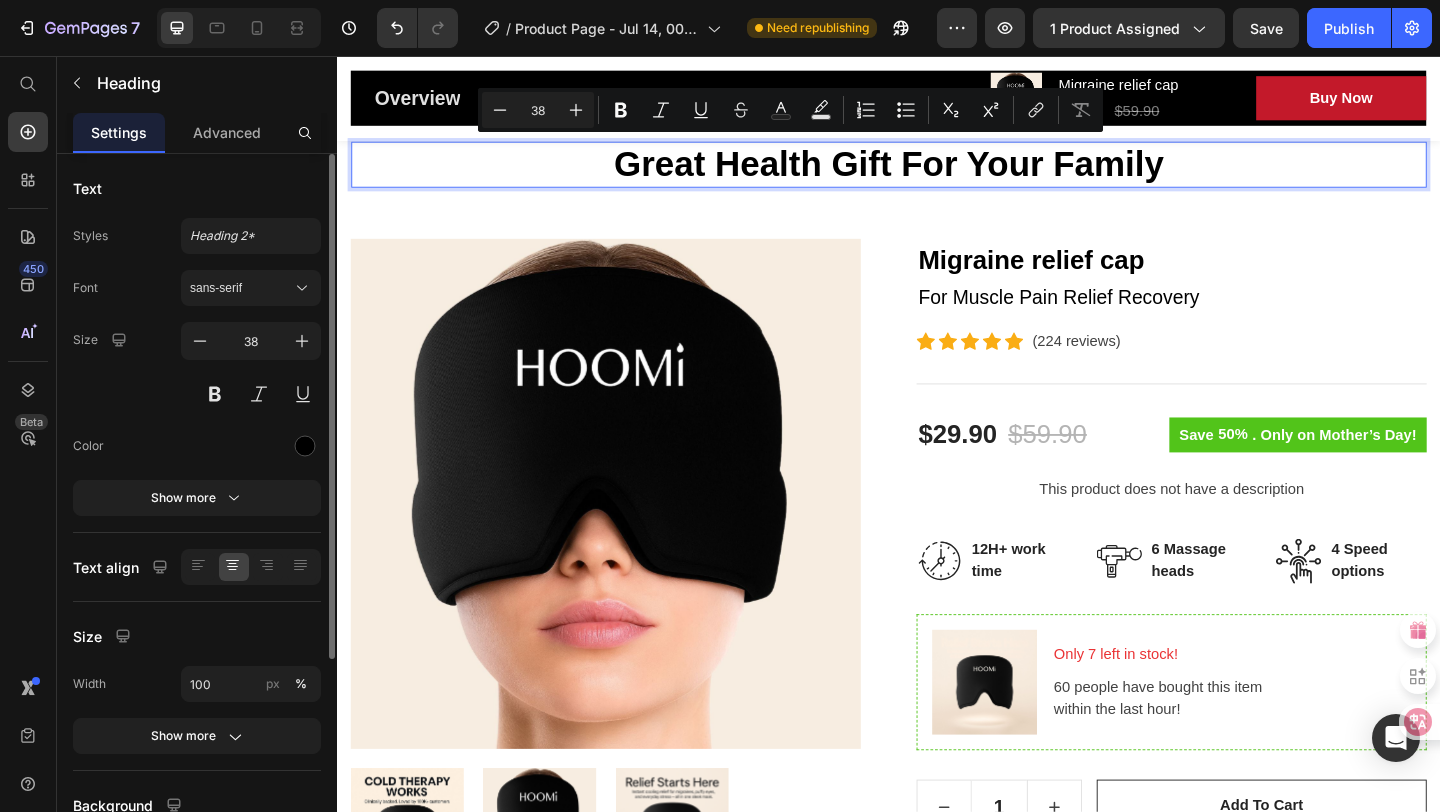 click on "Great Health Gift For Your Family" at bounding box center [937, 174] 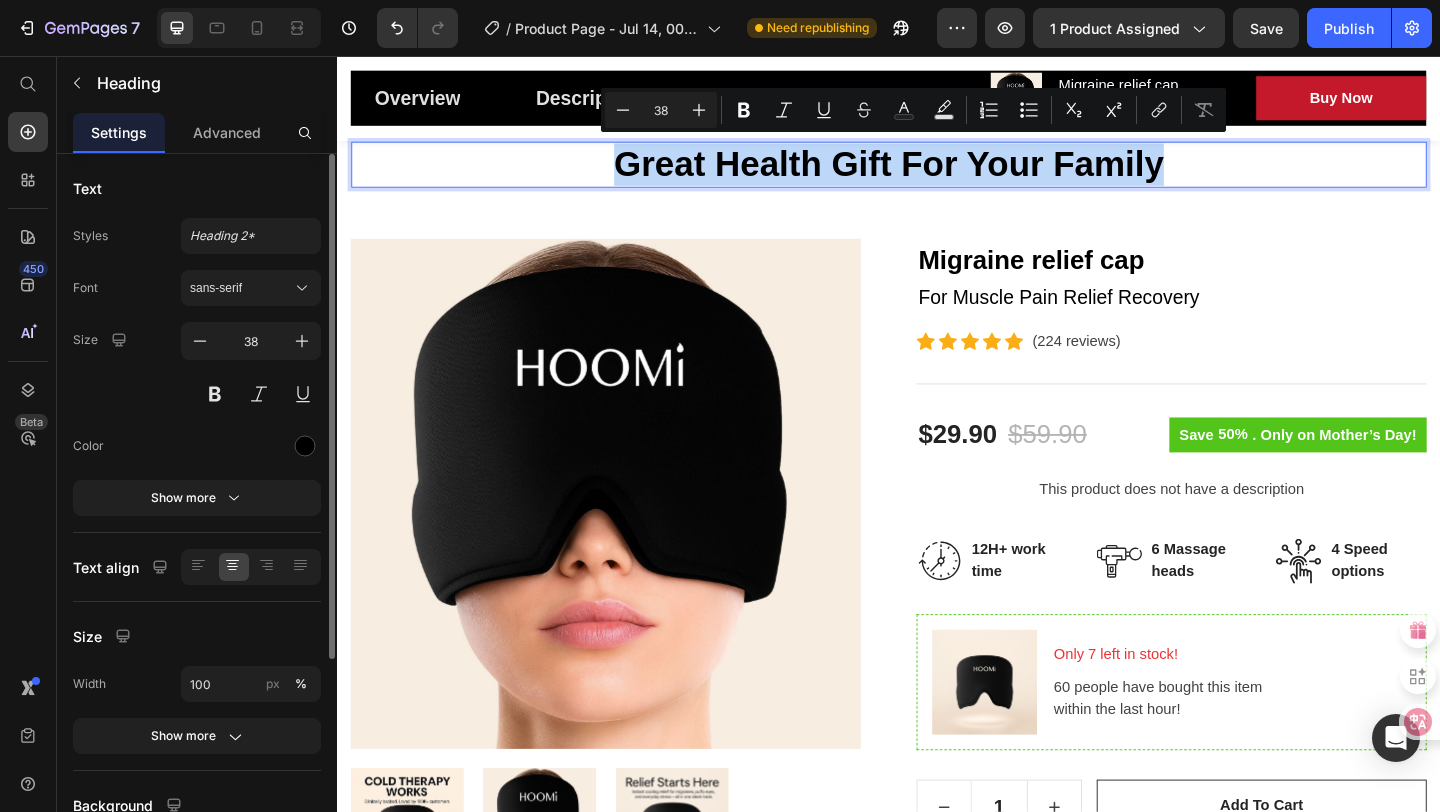 drag, startPoint x: 1263, startPoint y: 176, endPoint x: 633, endPoint y: 178, distance: 630.0032 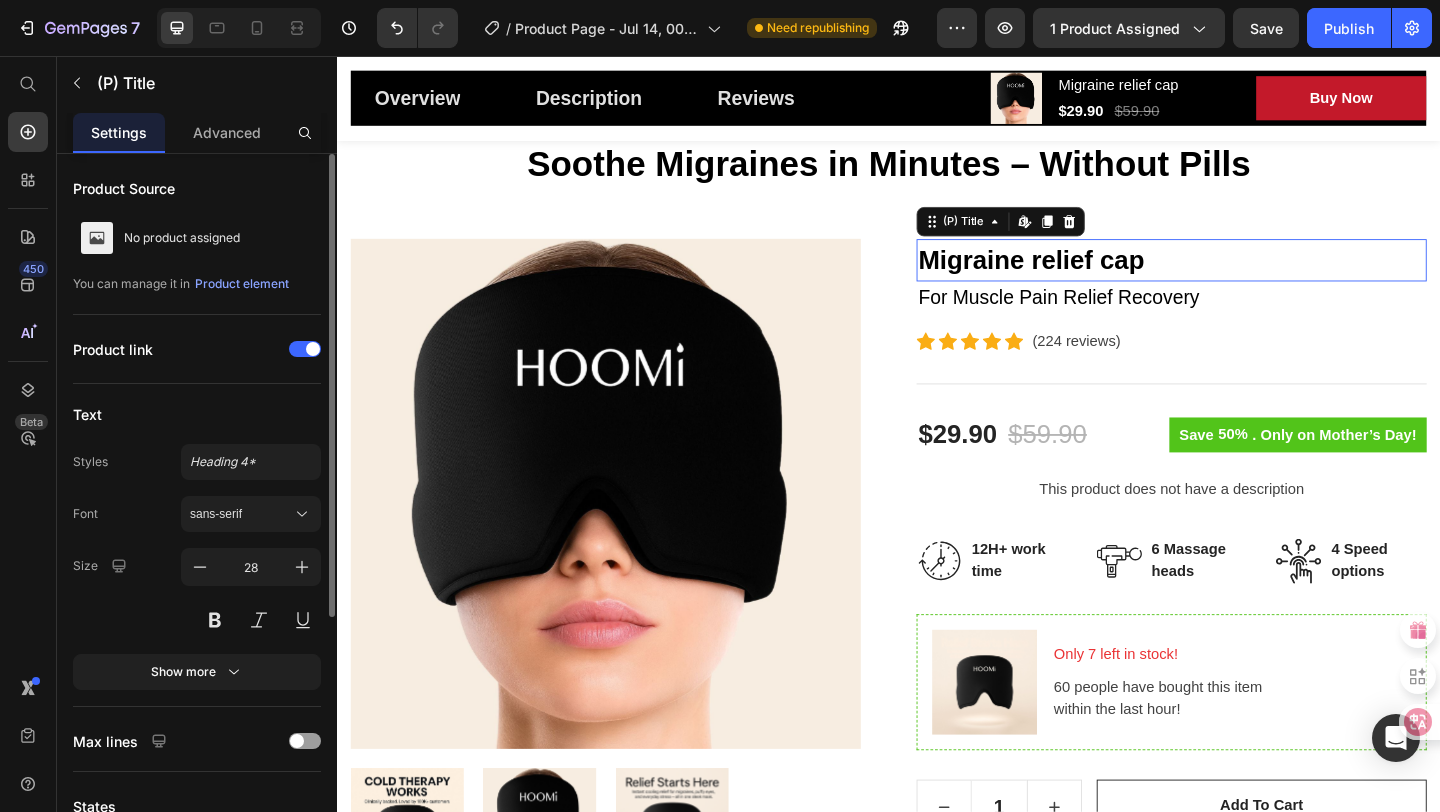click on "Migraine relief cap" at bounding box center (1244, 278) 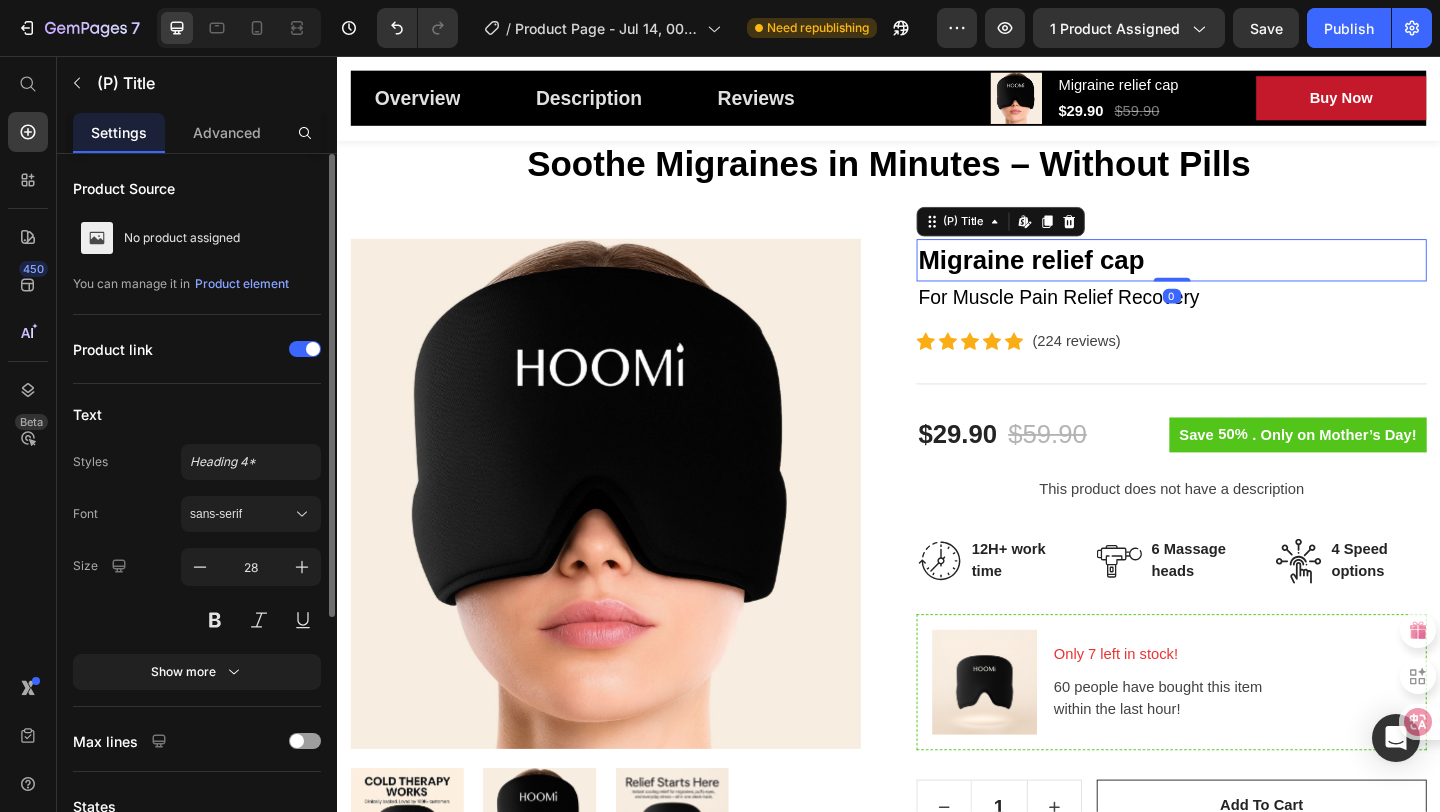 click on "Migraine relief cap" at bounding box center [1244, 278] 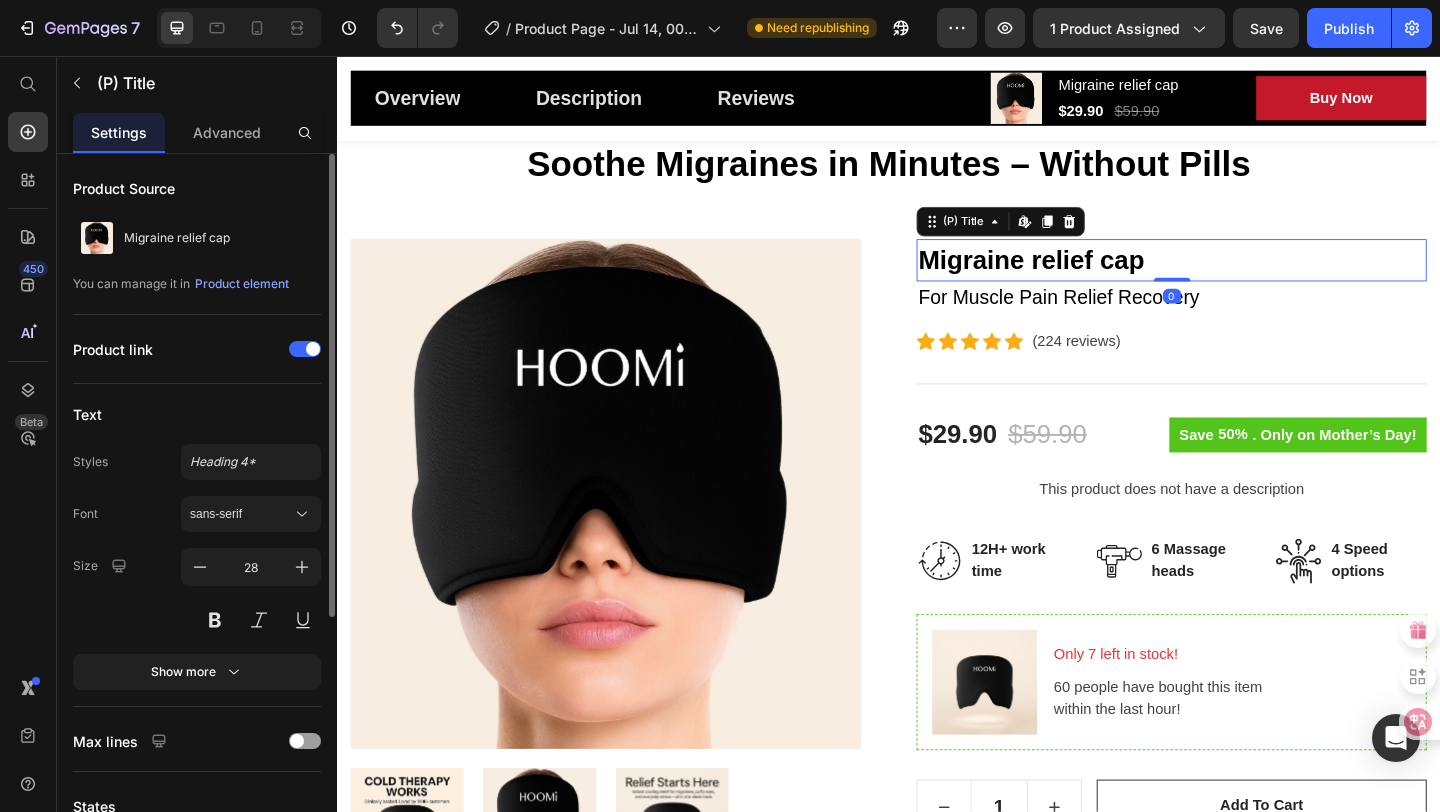 click on "Migraine relief cap" at bounding box center [1244, 278] 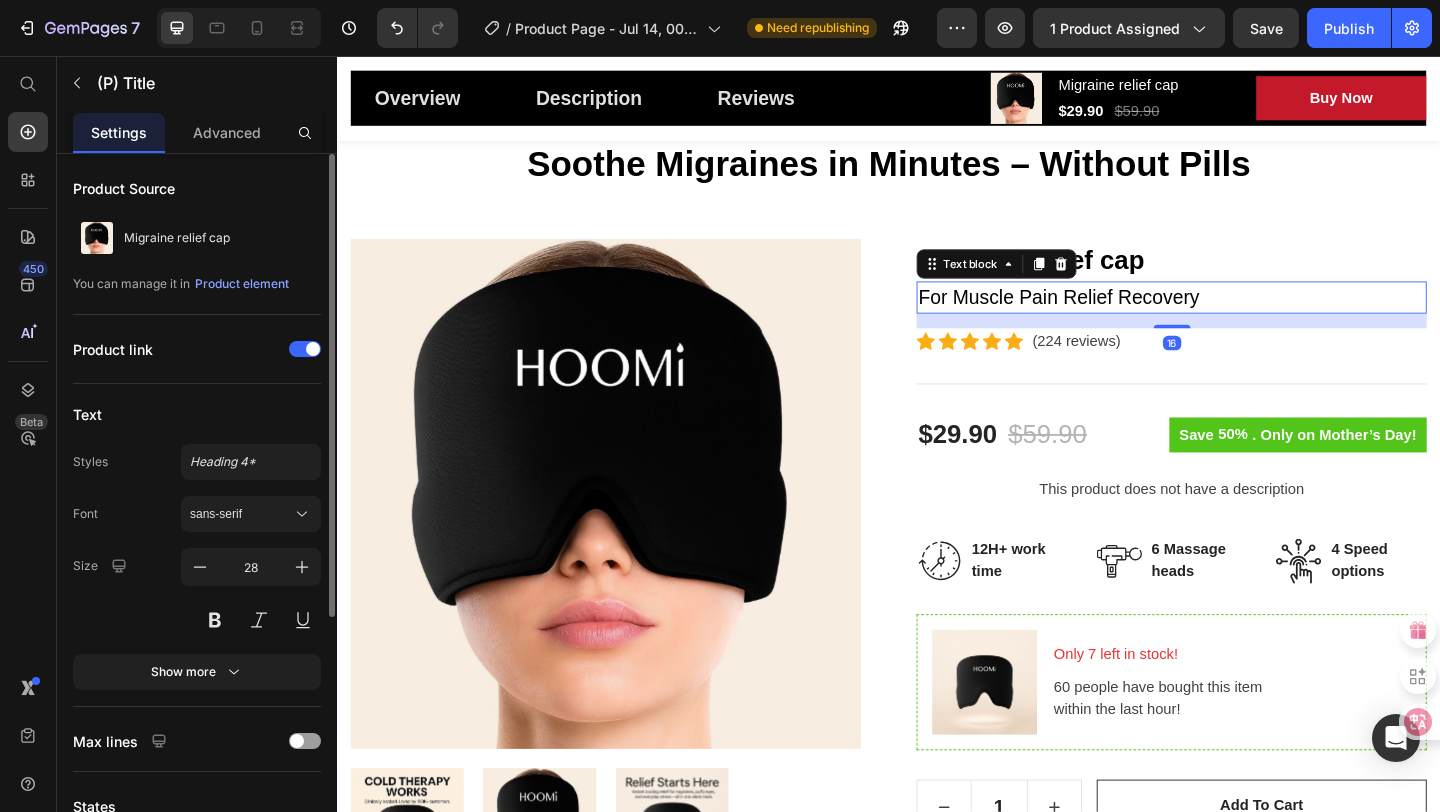 click on "For Muscle Pain Relief Recovery" at bounding box center (1244, 319) 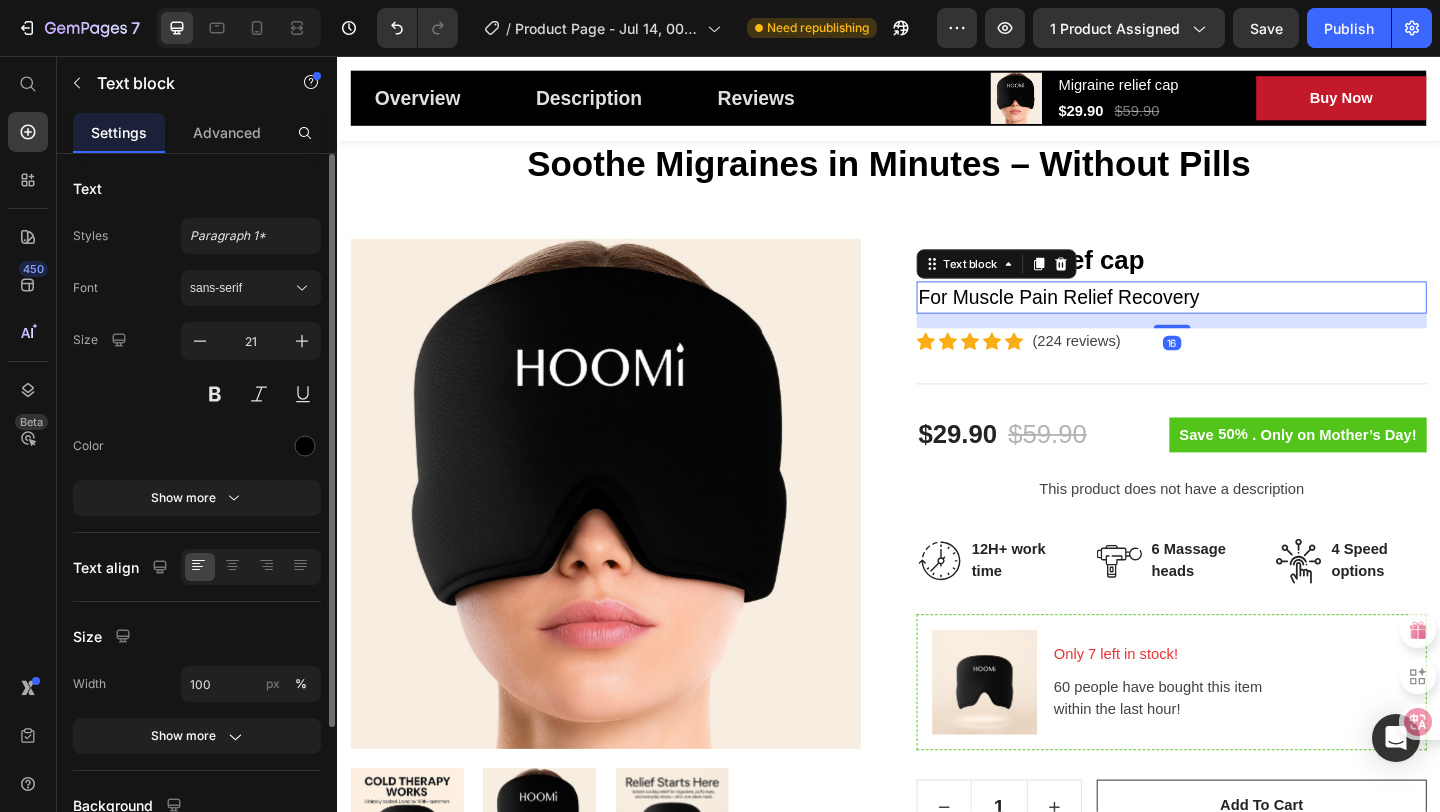 click on "For Muscle Pain Relief Recovery" at bounding box center (1244, 319) 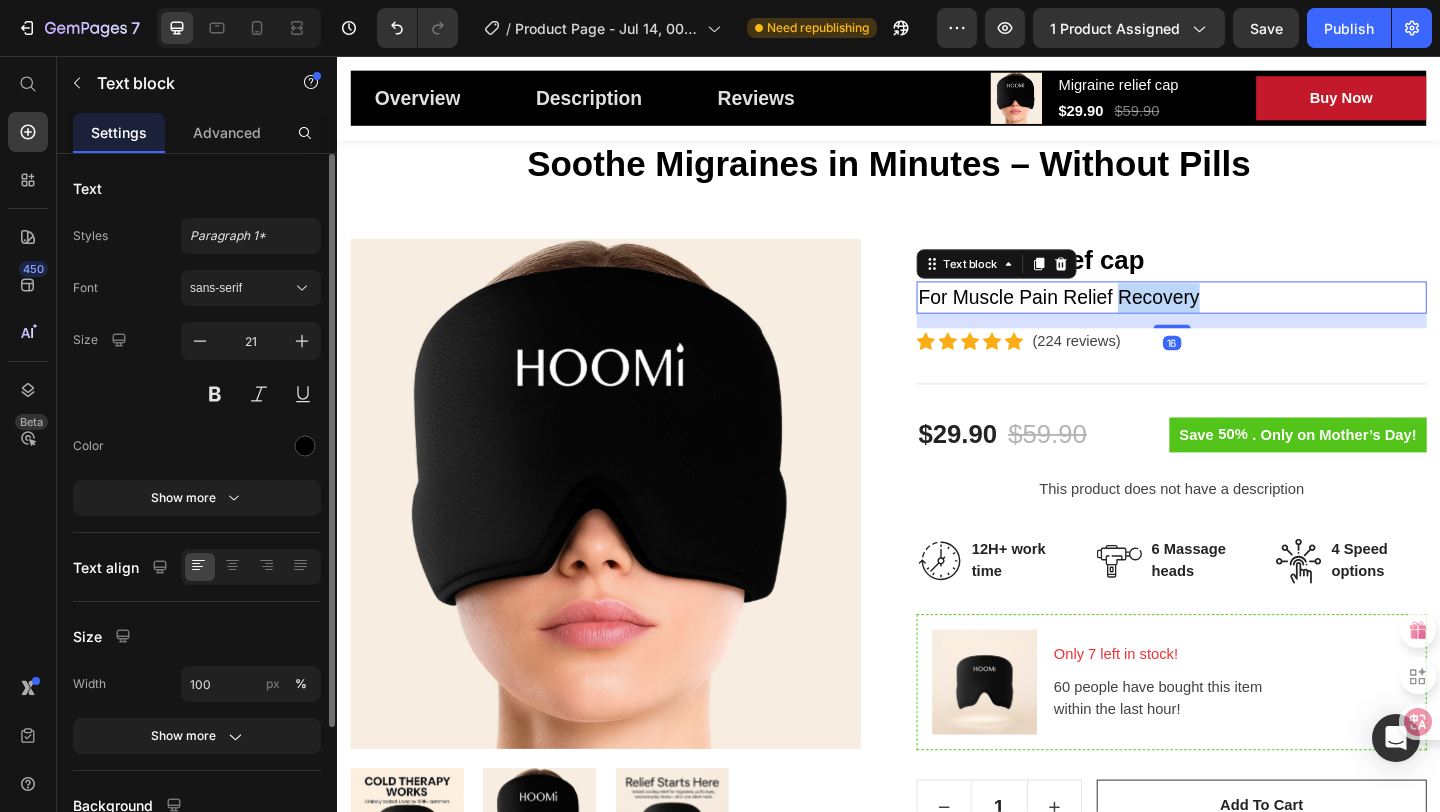 click on "For Muscle Pain Relief Recovery" at bounding box center [1244, 319] 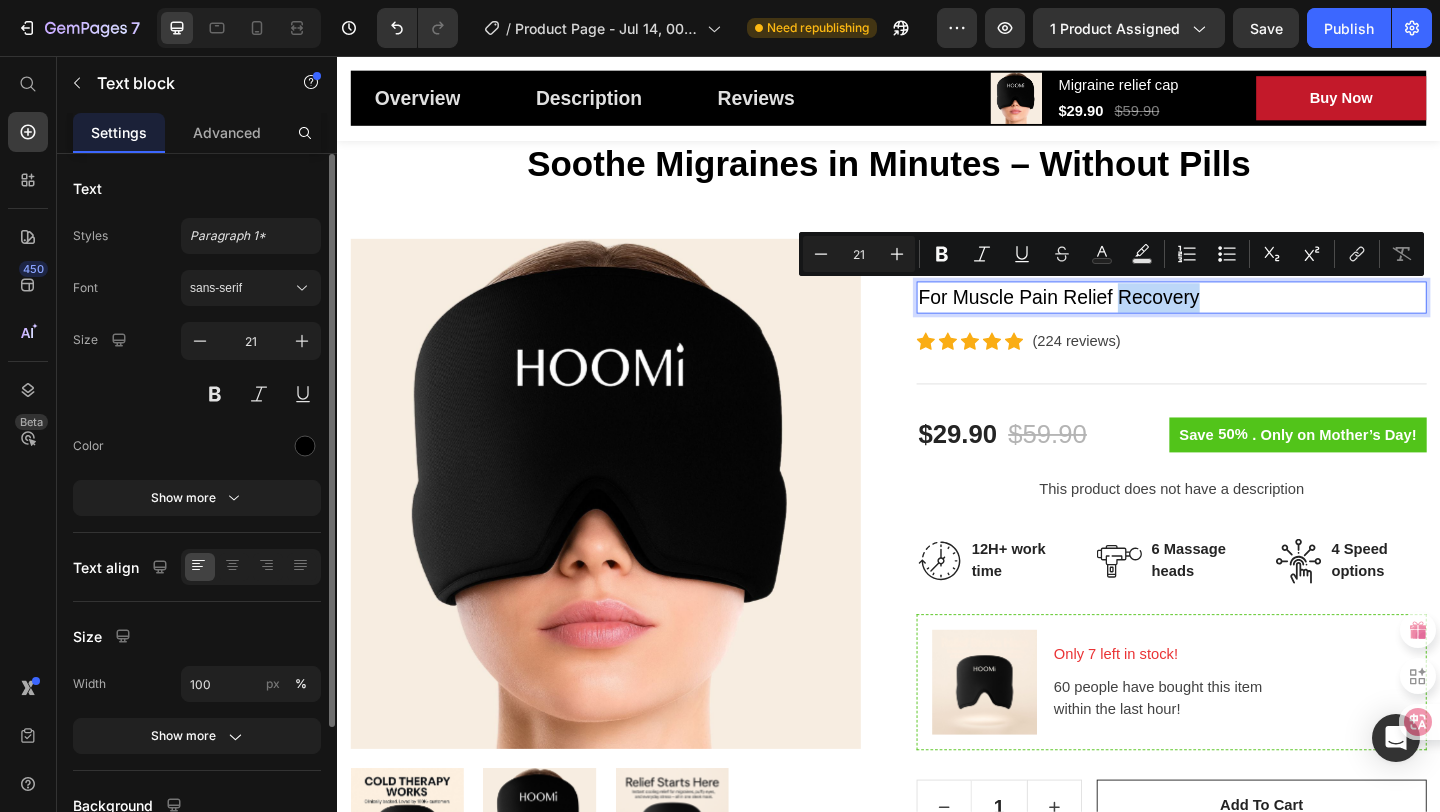 click on "For Muscle Pain Relief Recovery" at bounding box center (1244, 319) 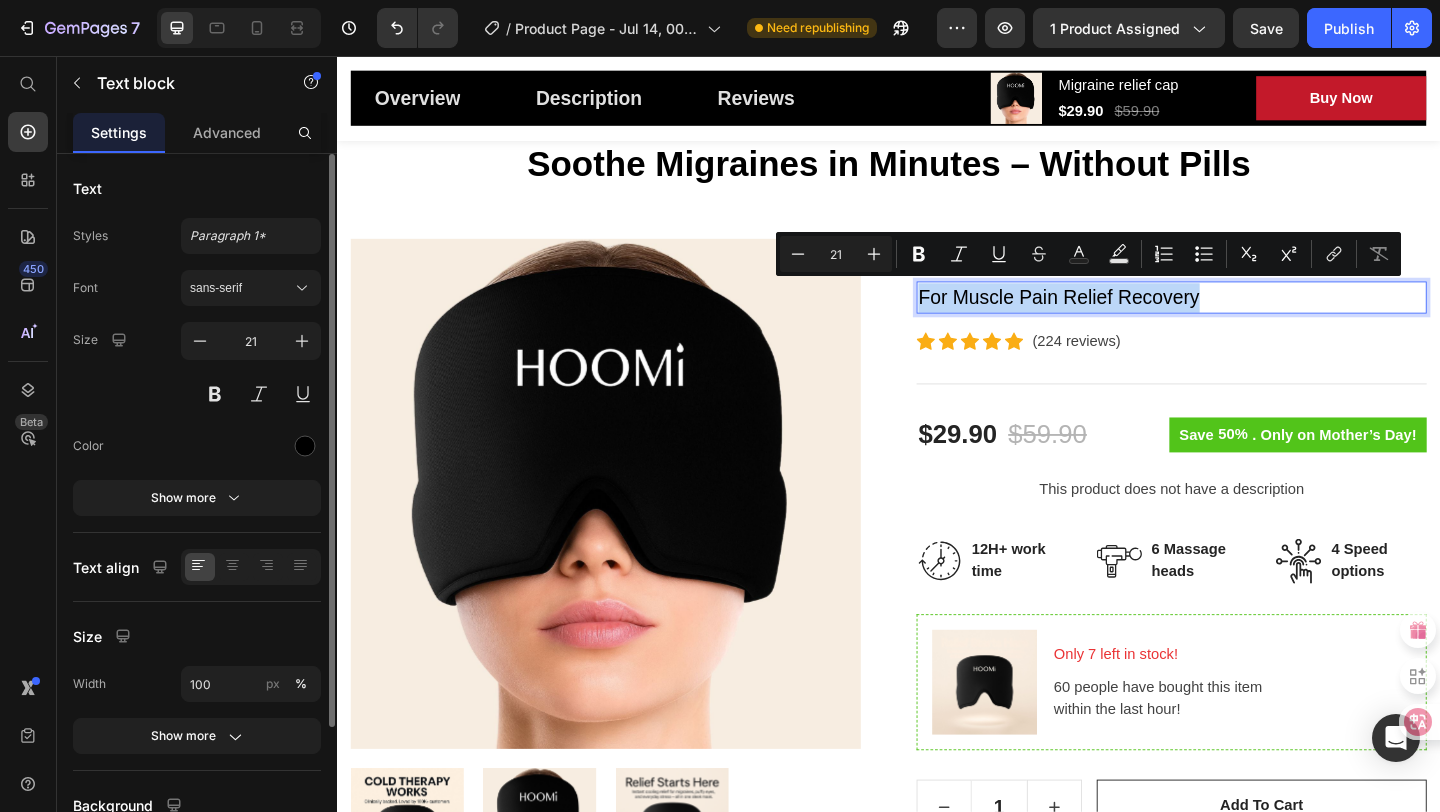 drag, startPoint x: 1297, startPoint y: 320, endPoint x: 973, endPoint y: 315, distance: 324.03857 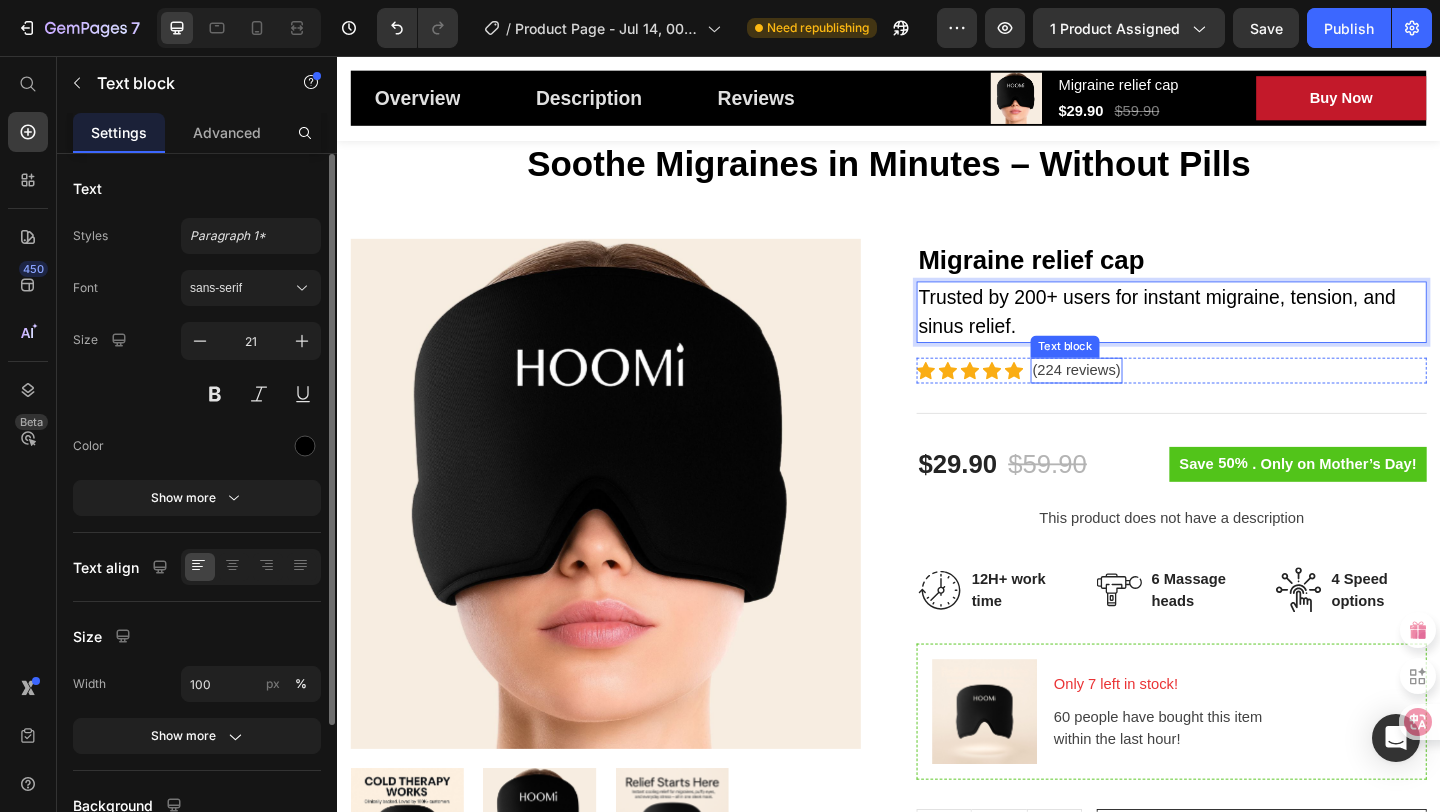 click on "(224 reviews)" at bounding box center [1141, 398] 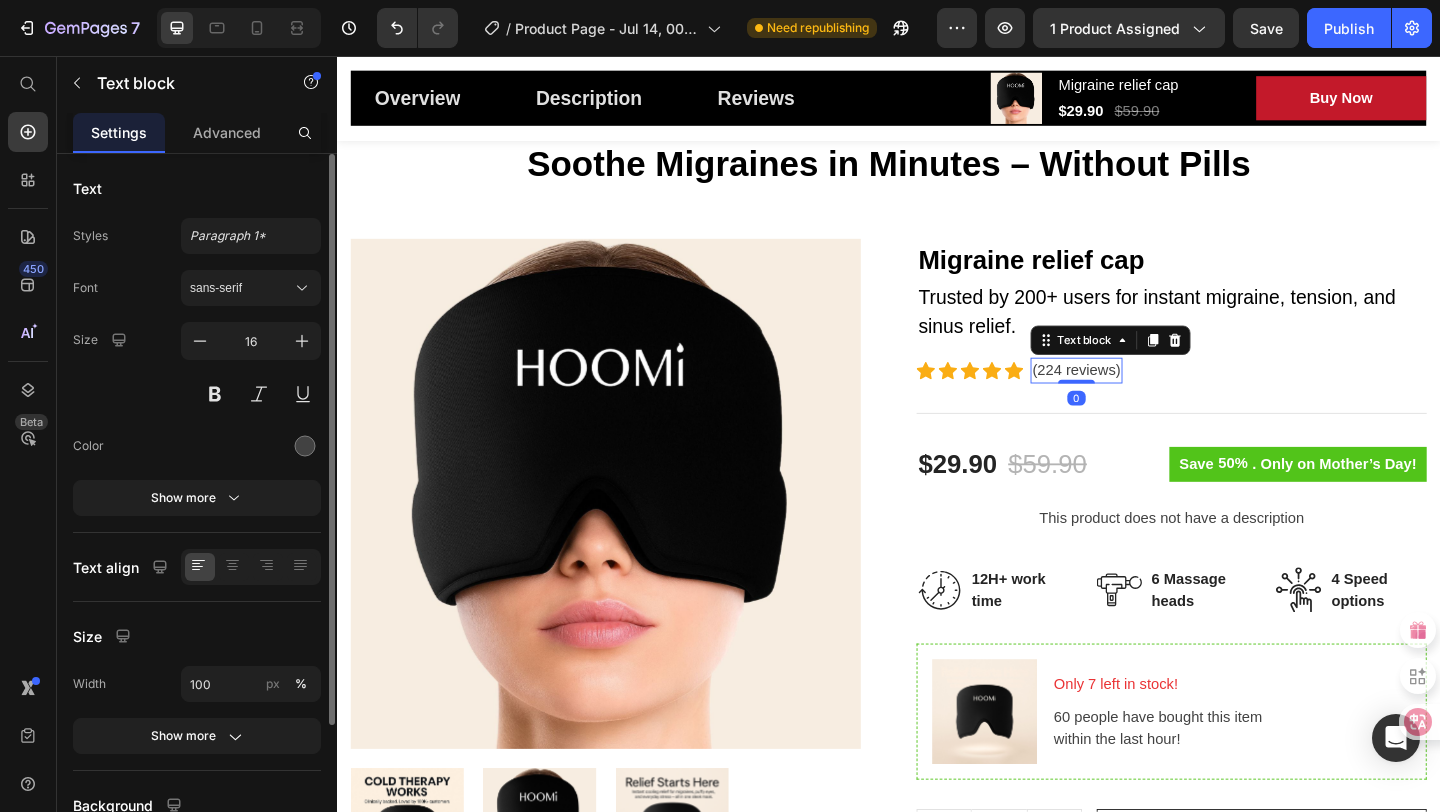click on "(224 reviews)" at bounding box center [1141, 398] 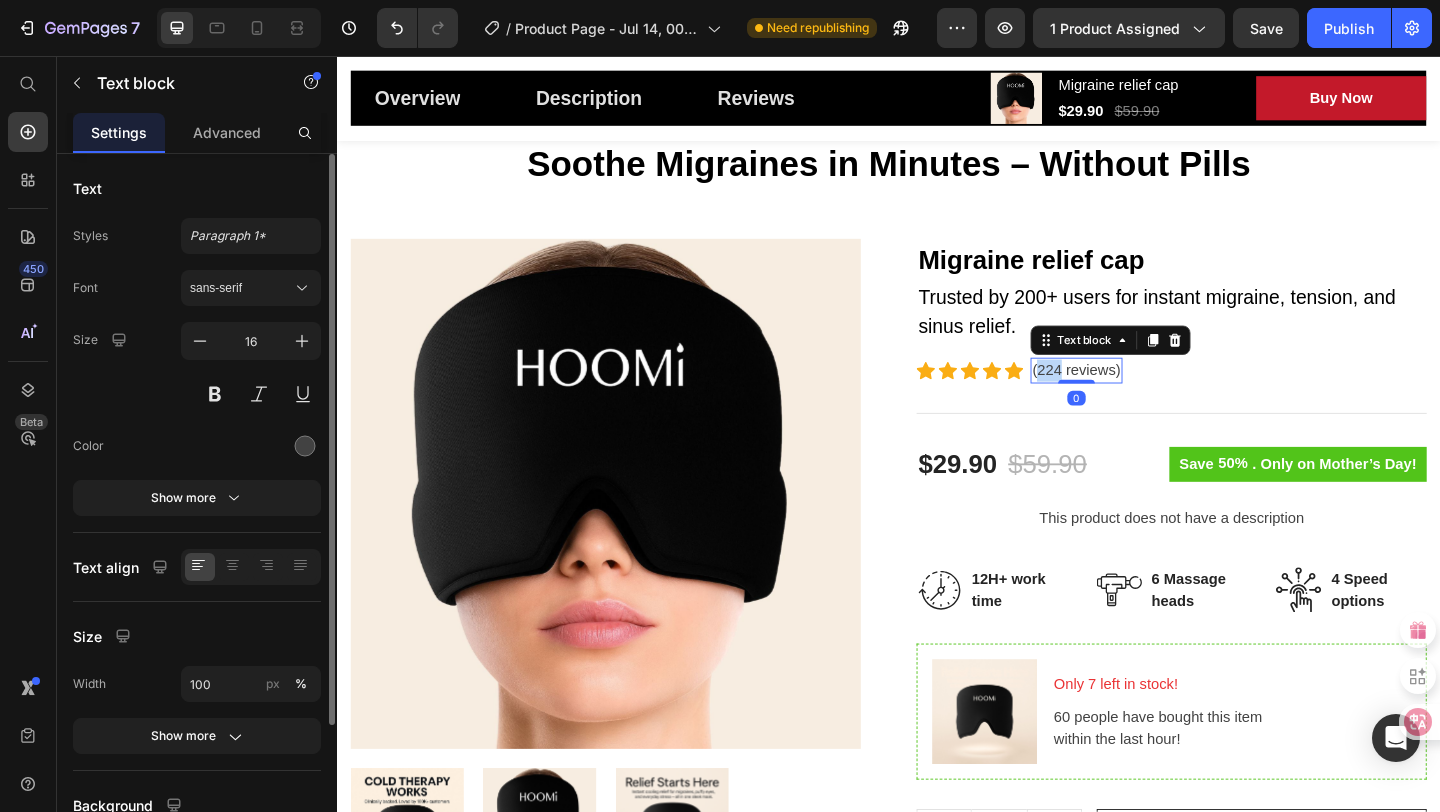 click on "(224 reviews)" at bounding box center [1141, 398] 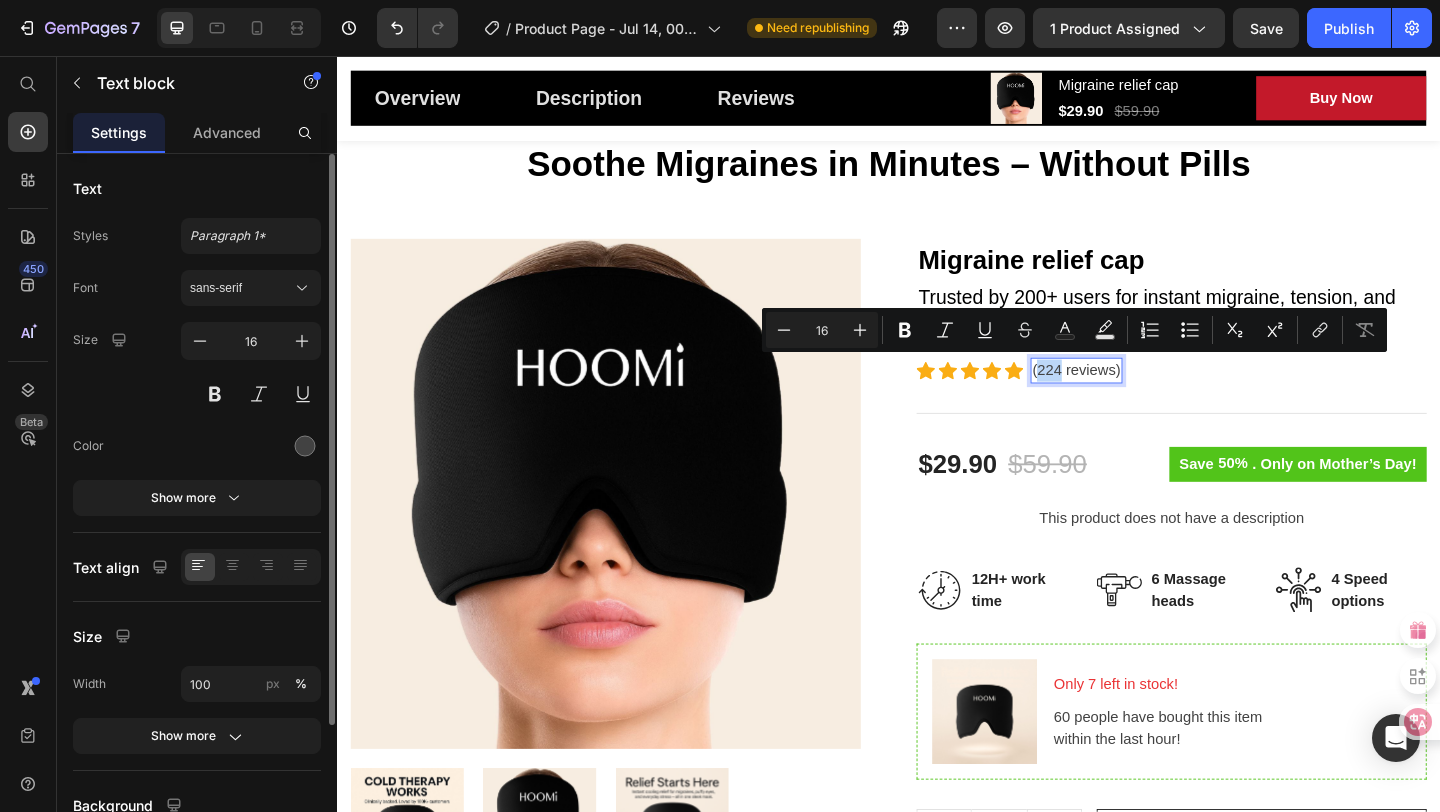 click on "(224 reviews)" at bounding box center [1141, 398] 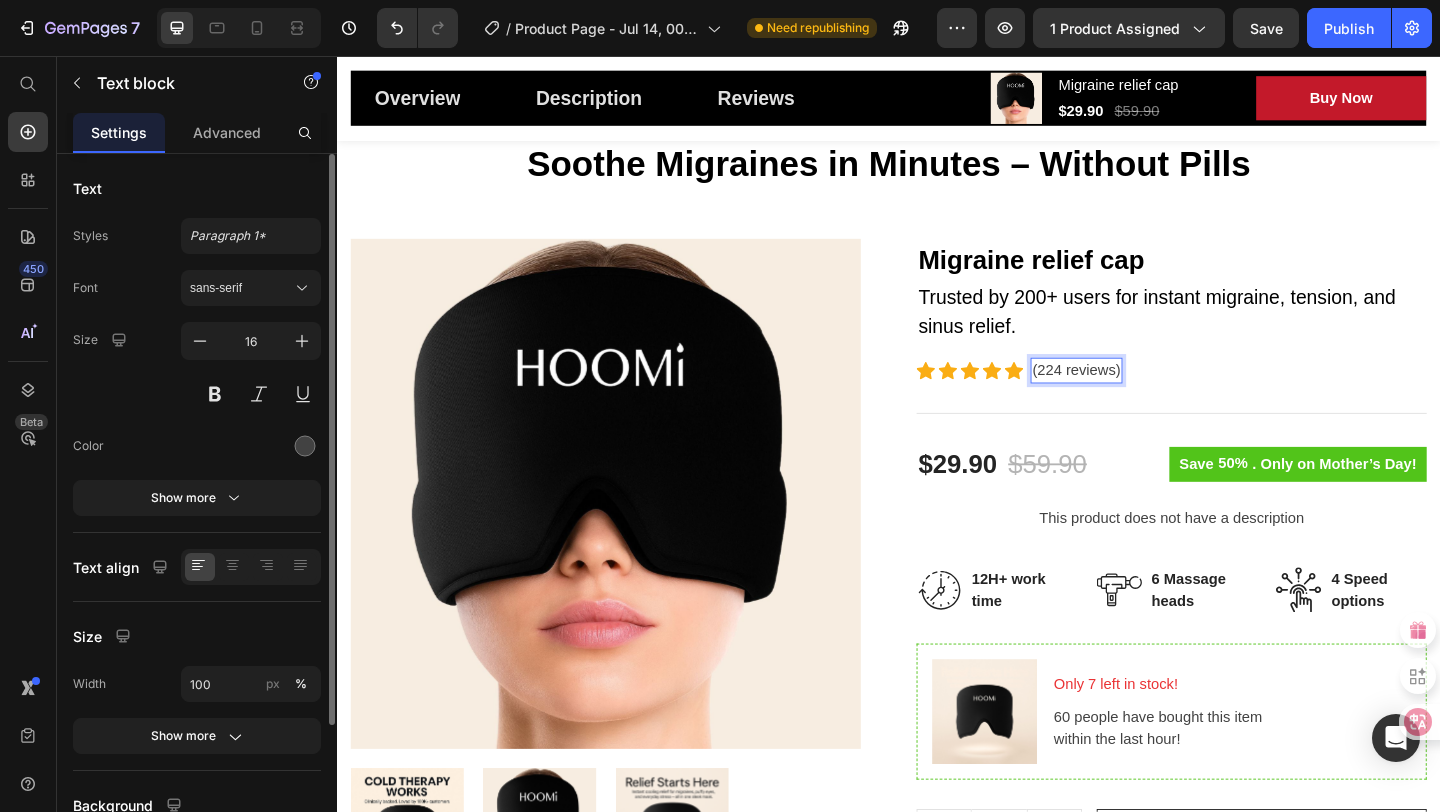 click on "(224 reviews)" at bounding box center (1141, 398) 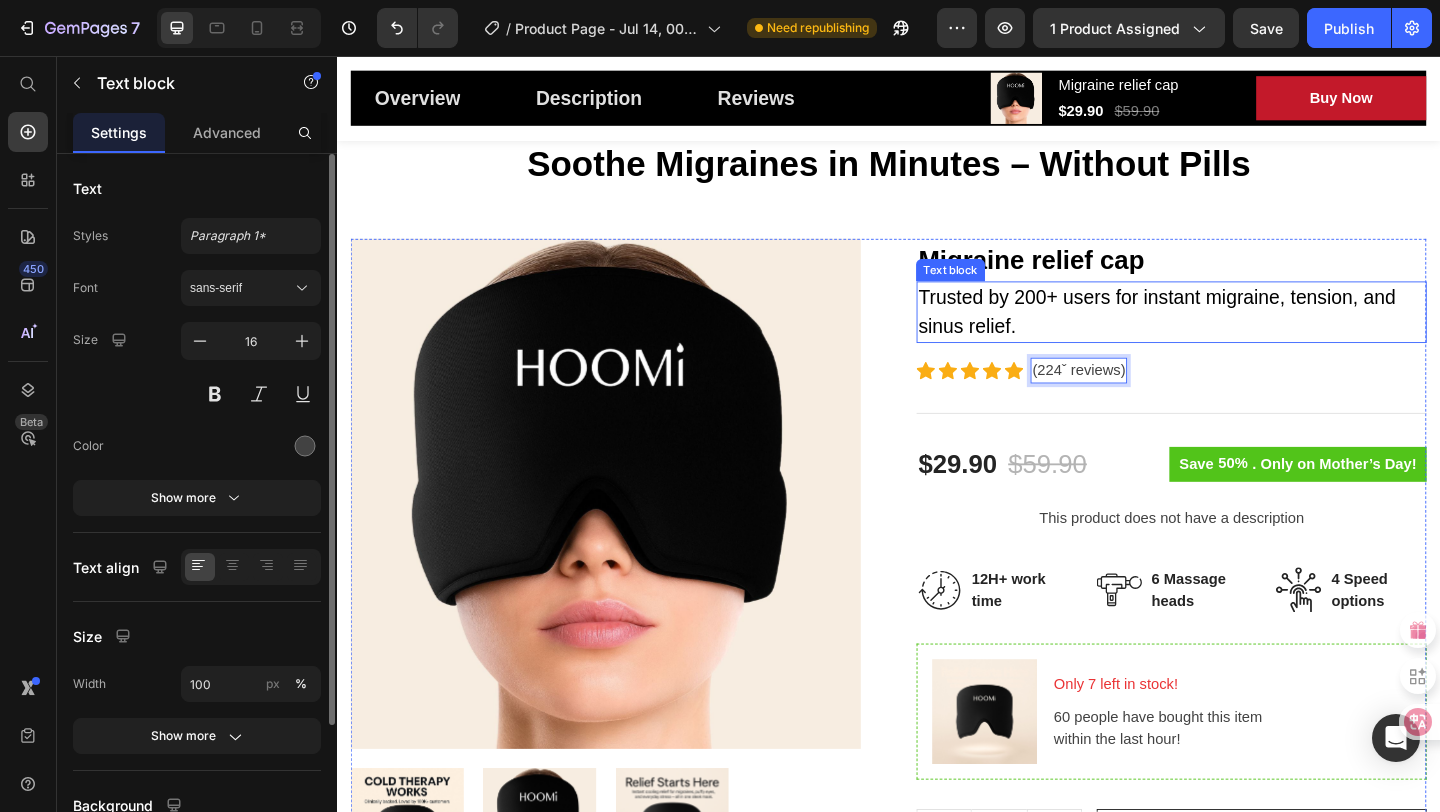 click on "Trusted by 200+ users for instant migraine, tension, and sinus relief." at bounding box center [1244, 334] 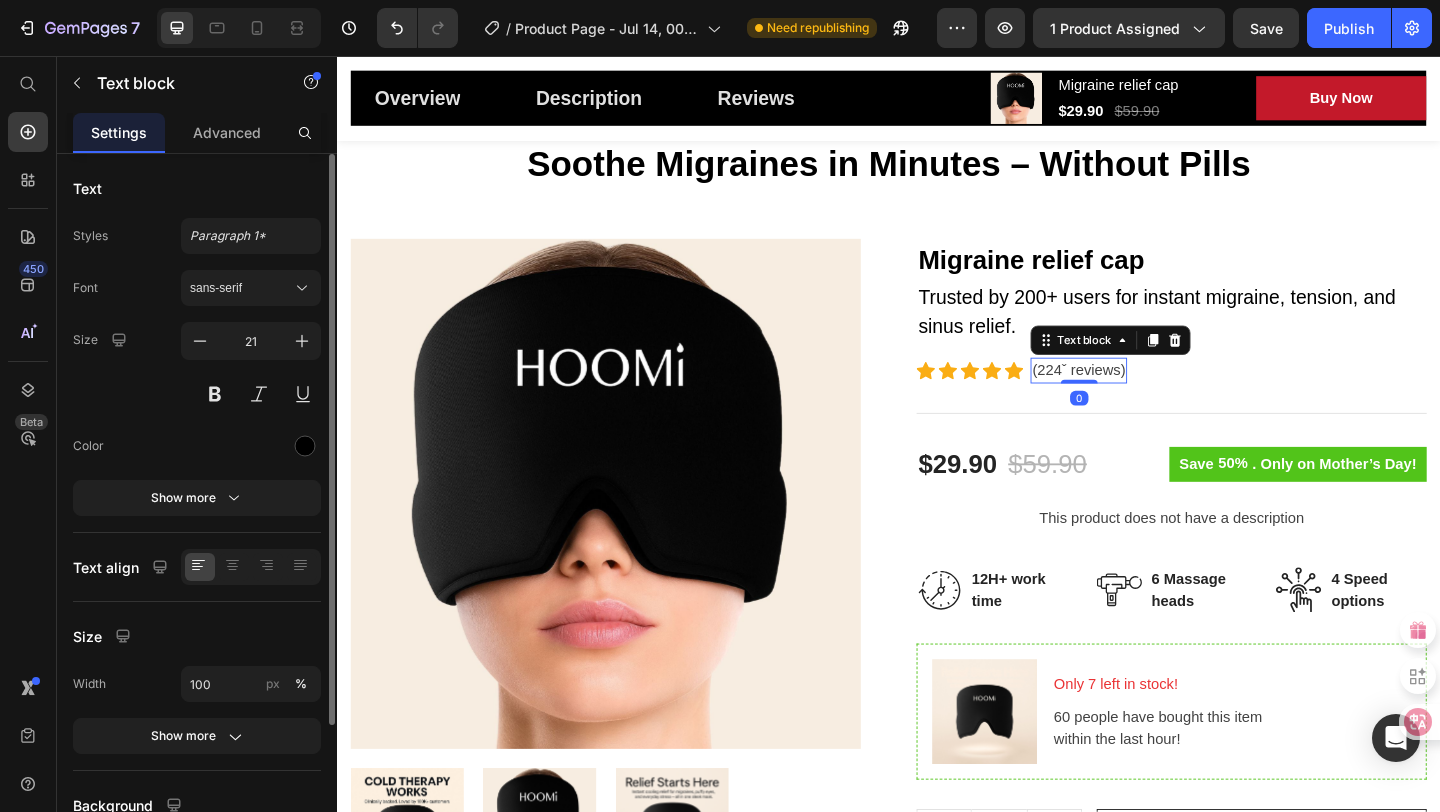 click on "(224ˇ reviews)" at bounding box center (1143, 398) 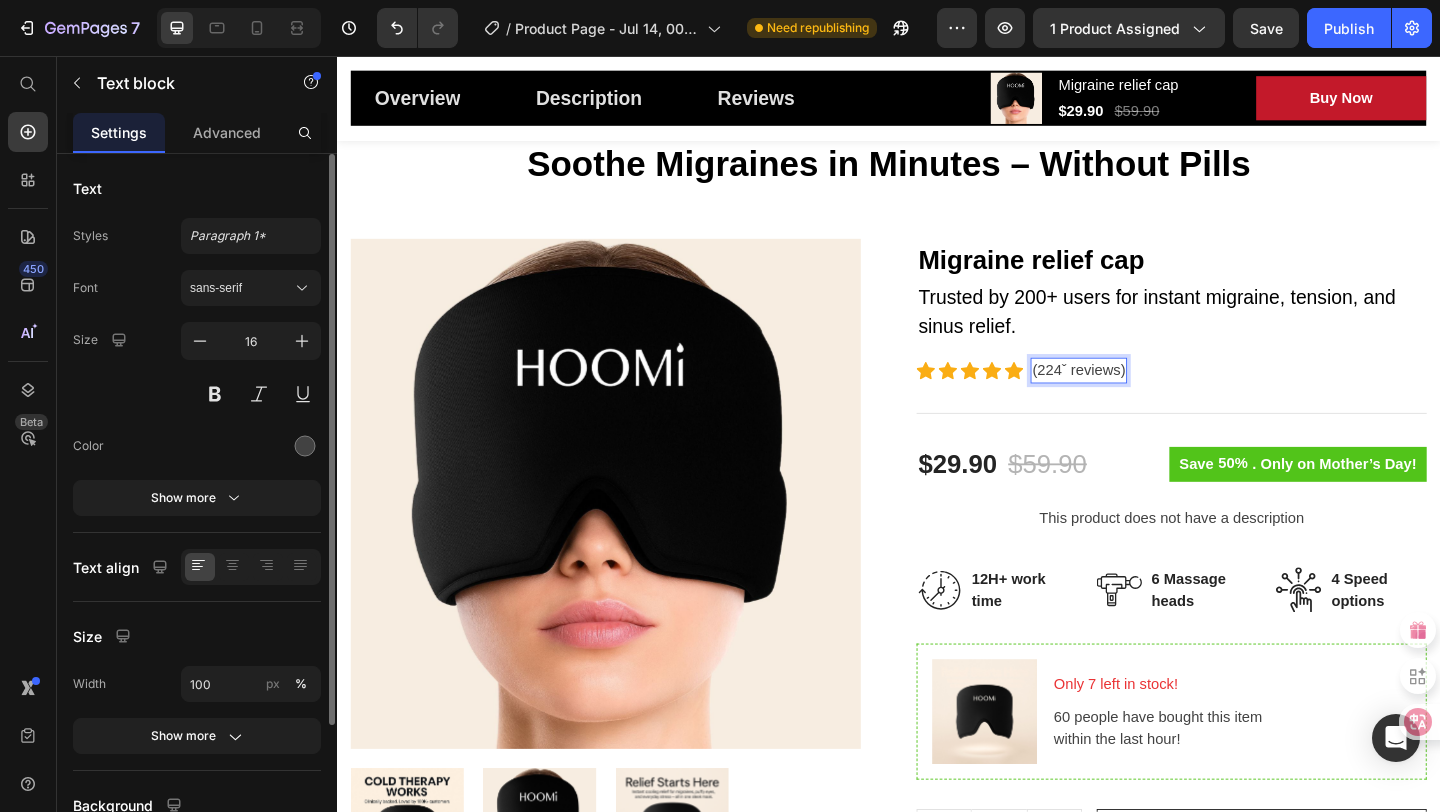 click on "(224ˇ reviews)" at bounding box center [1143, 398] 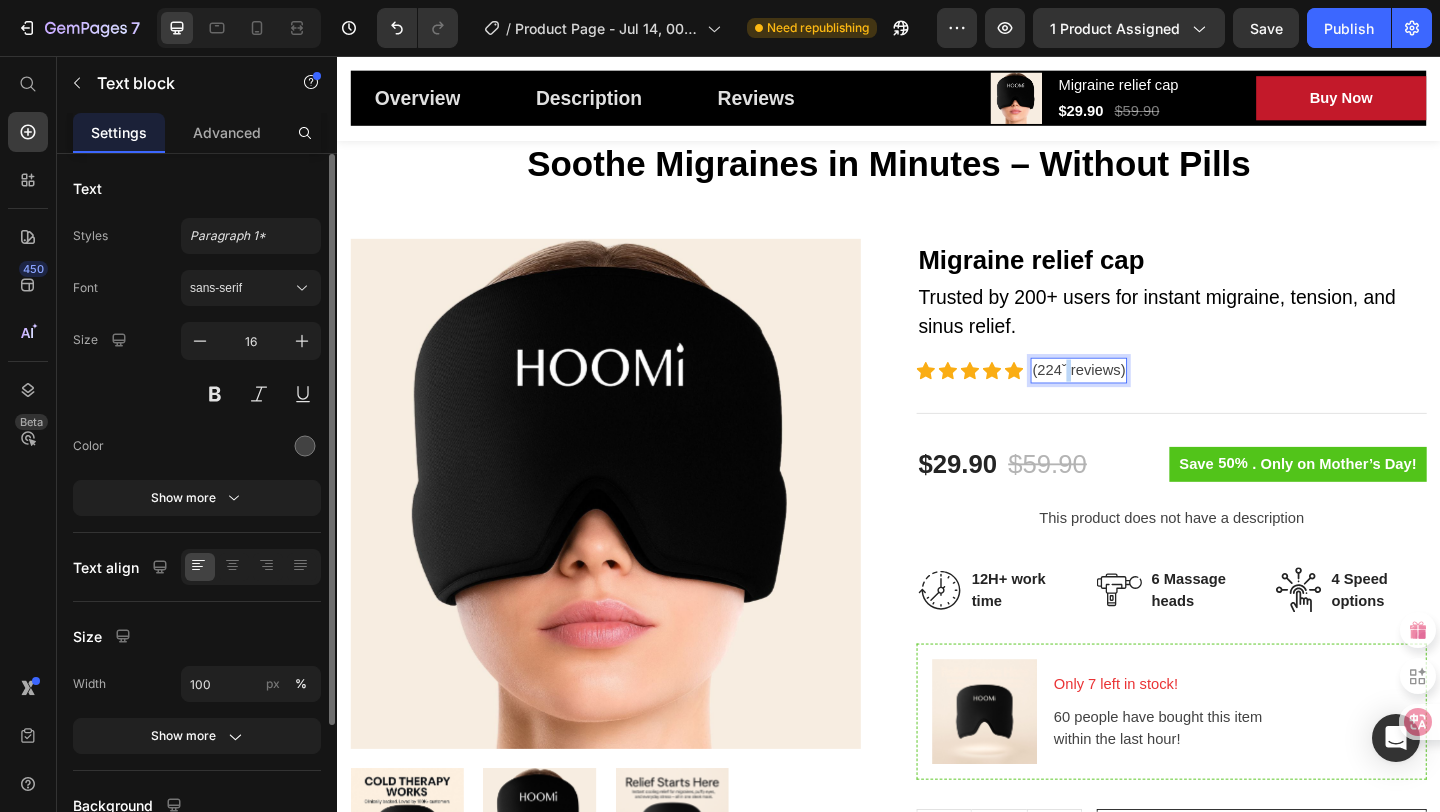 click on "(224ˇ reviews)" at bounding box center (1143, 398) 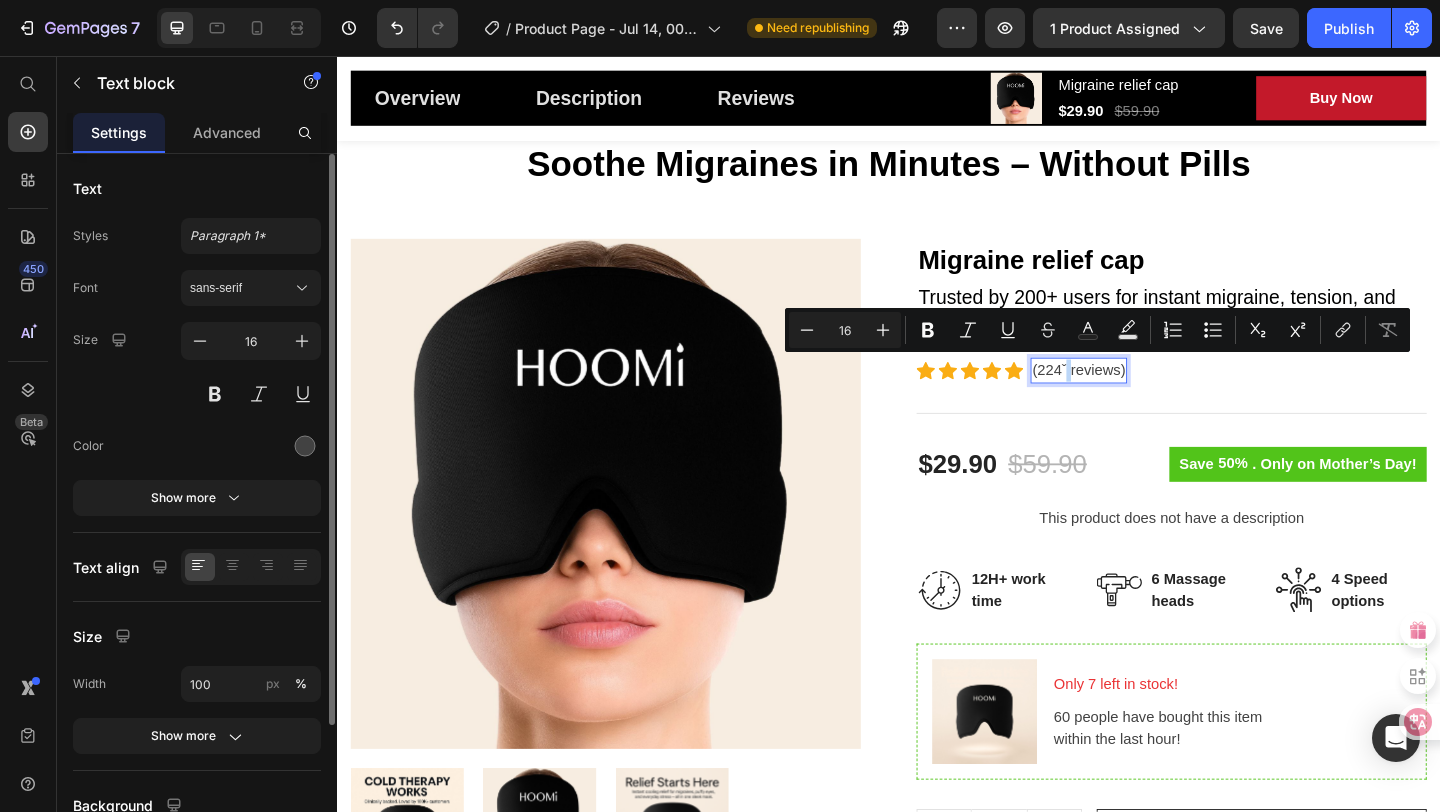 click on "(224ˇ reviews)" at bounding box center [1143, 398] 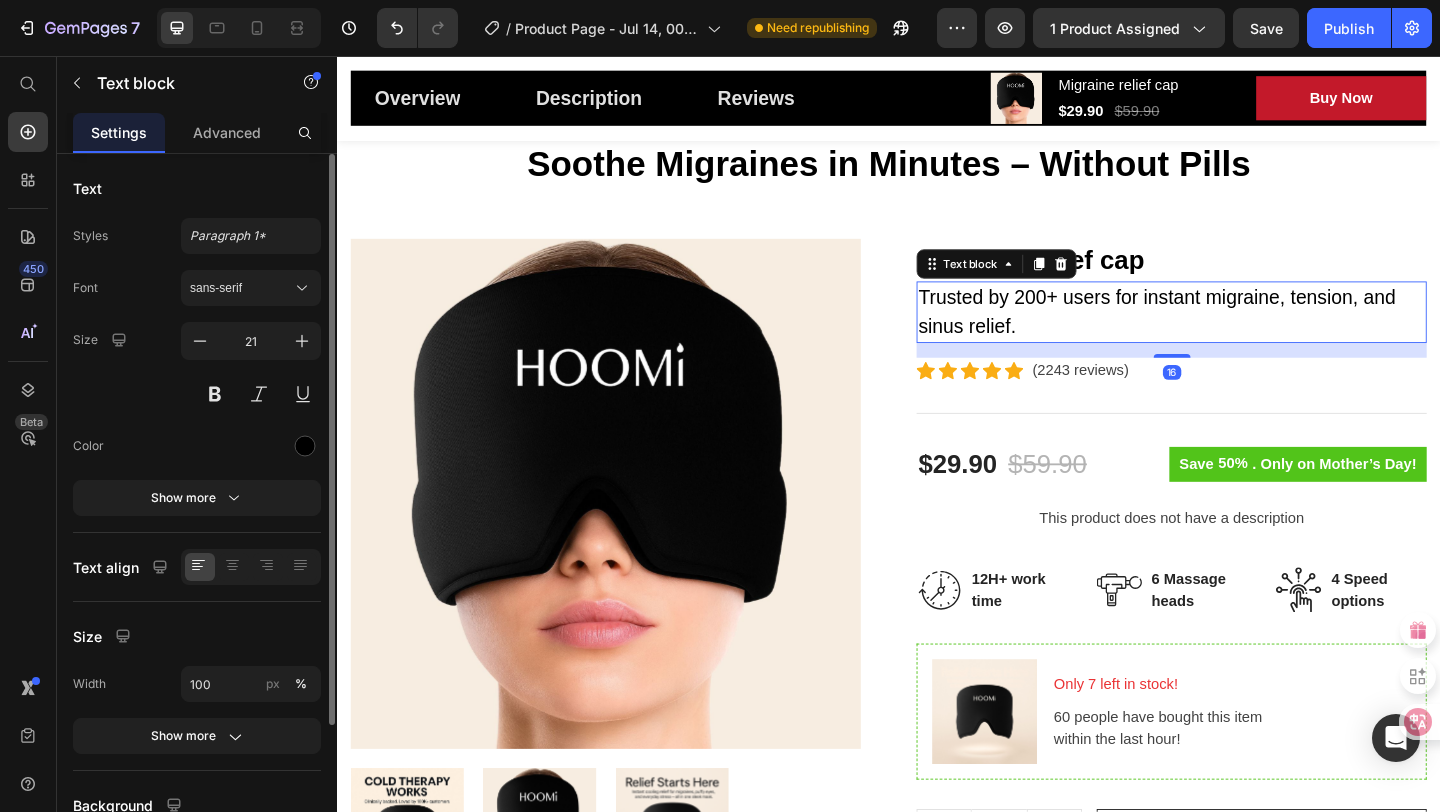 click on "Trusted by 200+ users for instant migraine, tension, and sinus relief." at bounding box center [1244, 334] 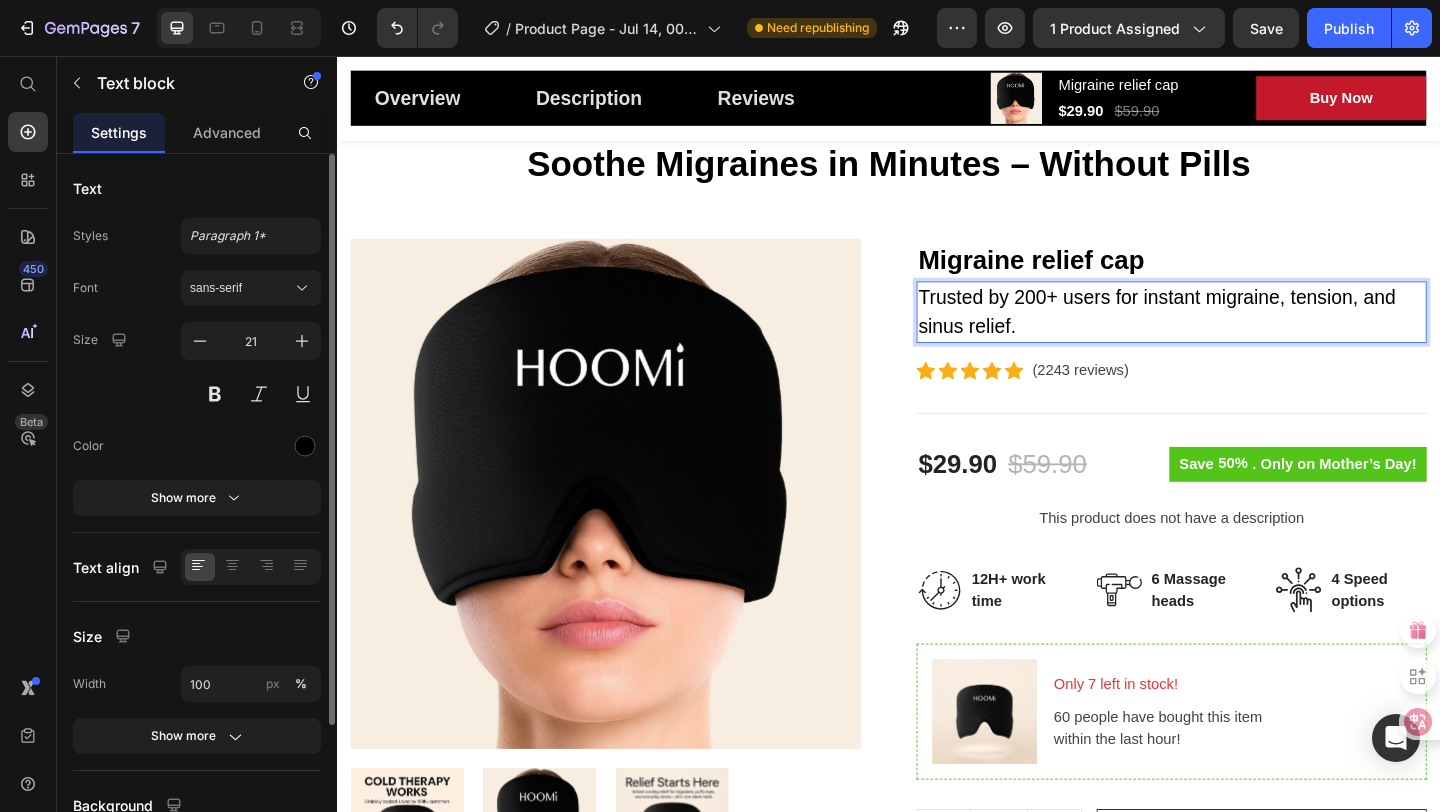 click on "Trusted by 200+ users for instant migraine, tension, and sinus relief." at bounding box center [1244, 334] 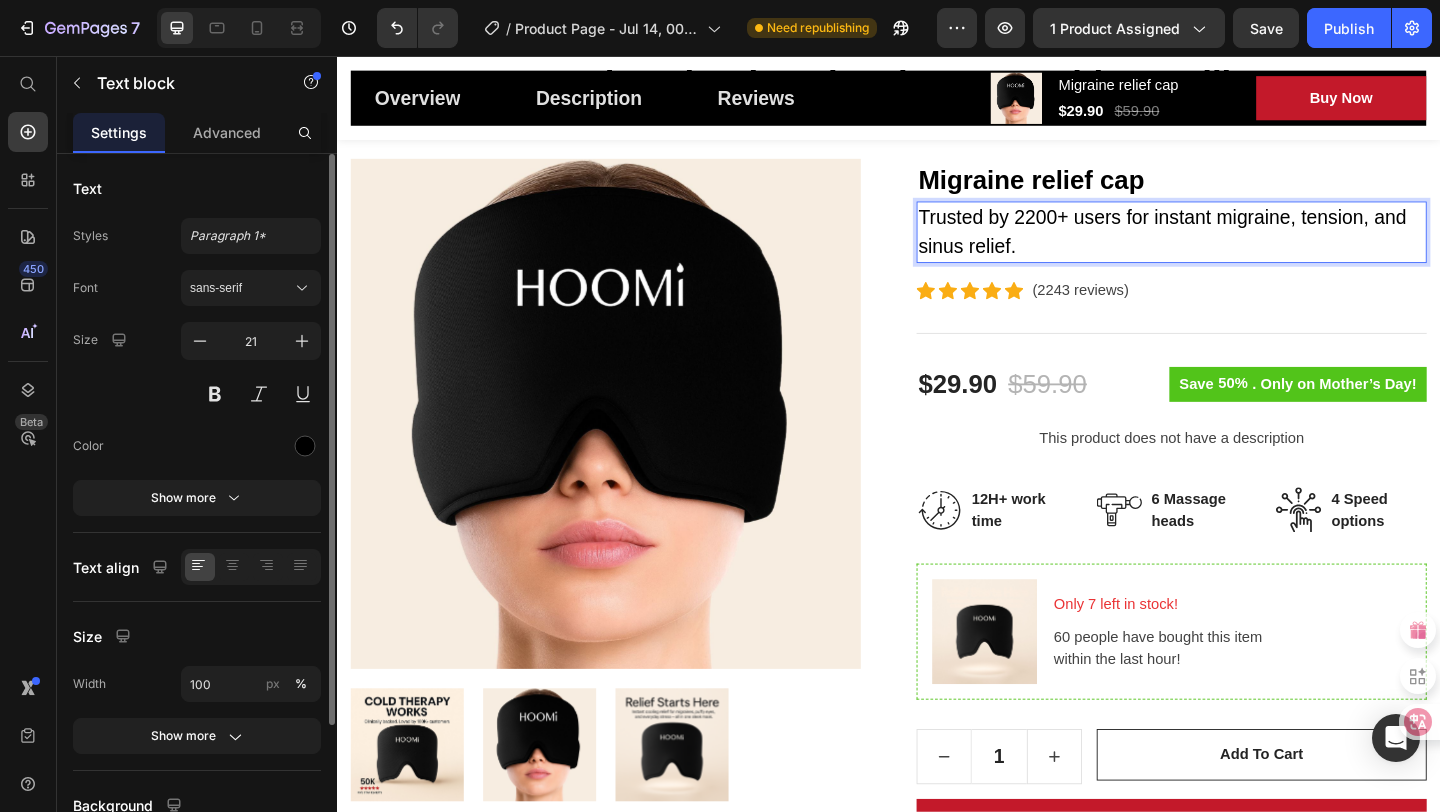 scroll, scrollTop: 220, scrollLeft: 0, axis: vertical 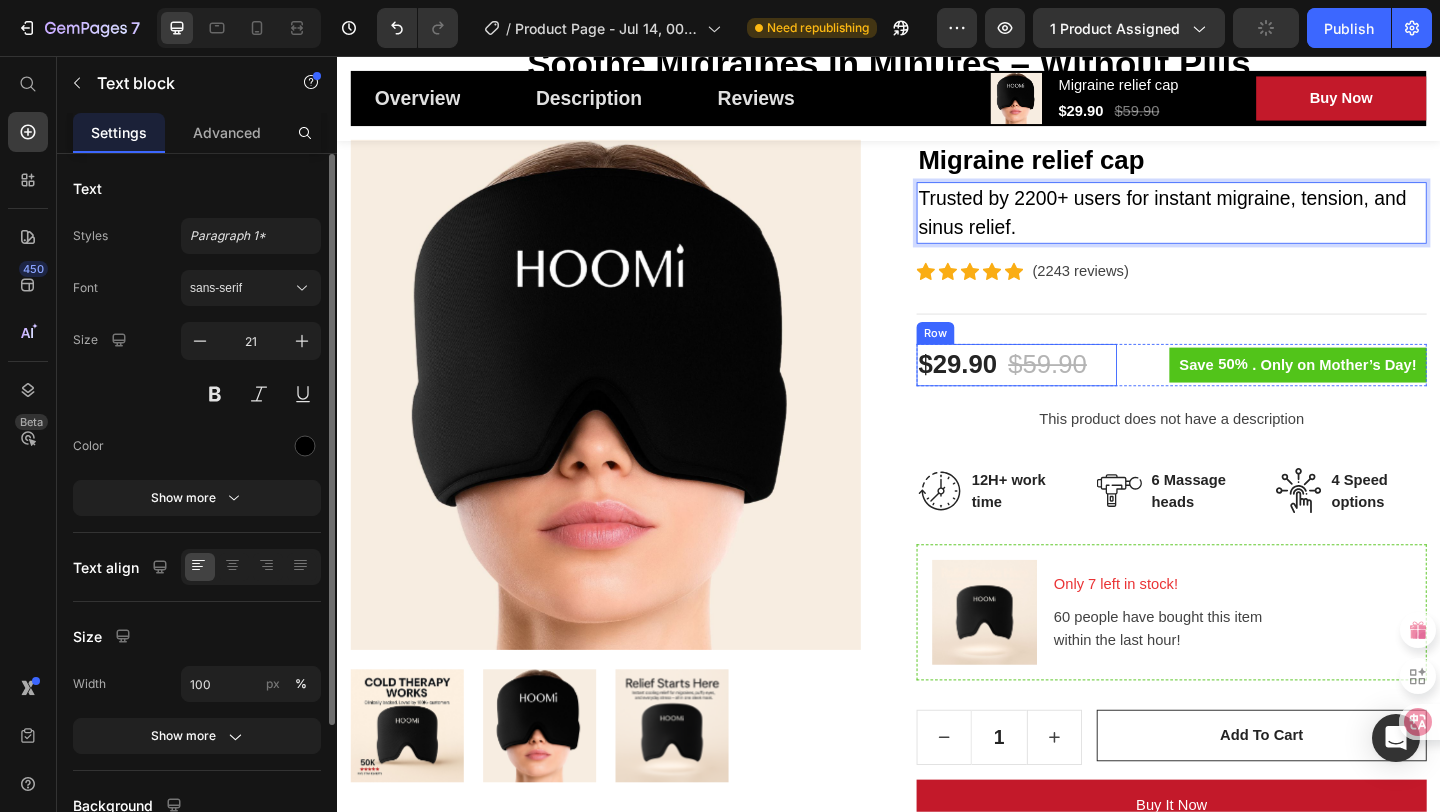 click on "$29.90 (P) Price $59.90 (P) Price Row" at bounding box center (1076, 392) 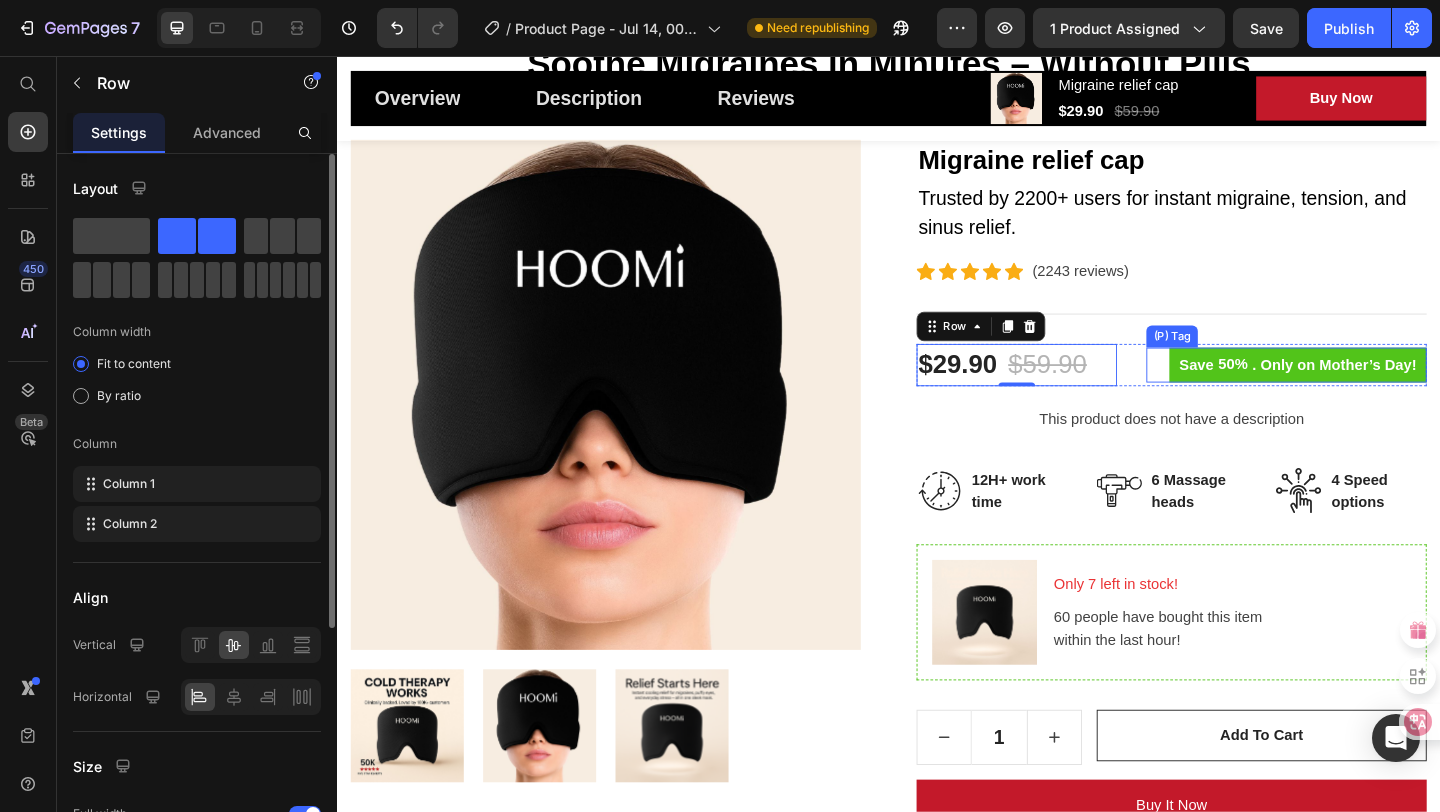 click on ". Only on Mother’s Day!" at bounding box center (1421, 392) 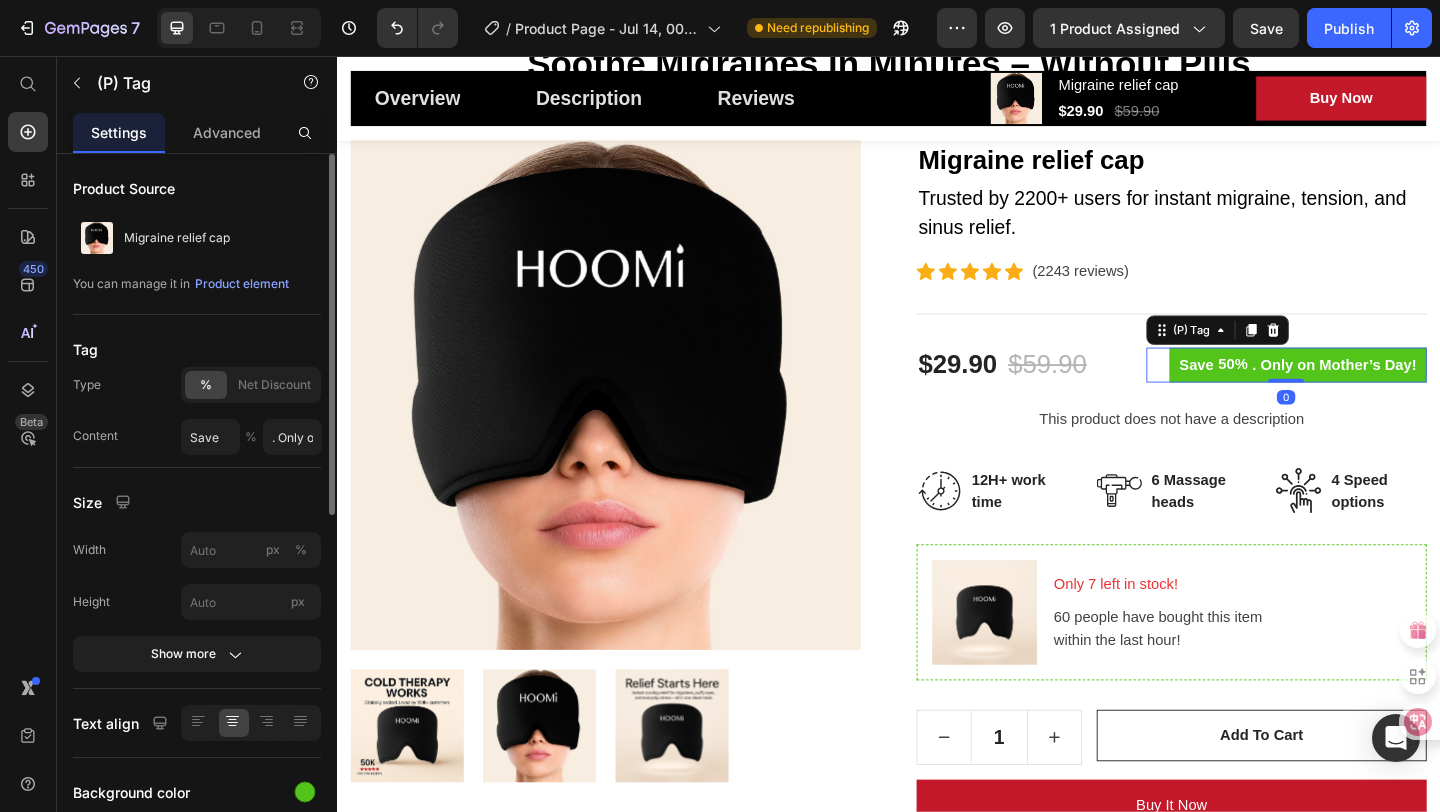 click on ". Only on Mother’s Day!" at bounding box center (1421, 392) 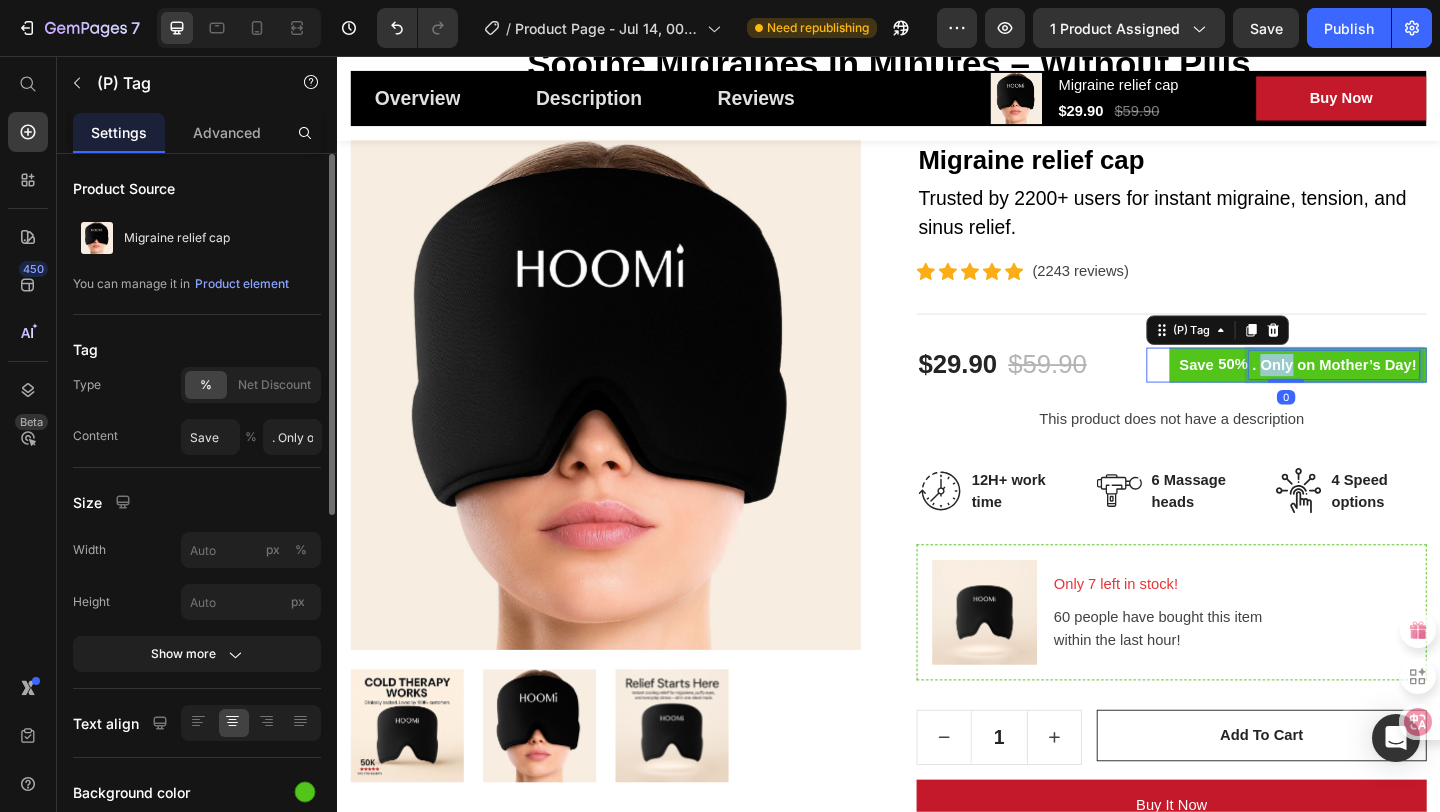 click on ". Only on Mother’s Day!" at bounding box center (1421, 392) 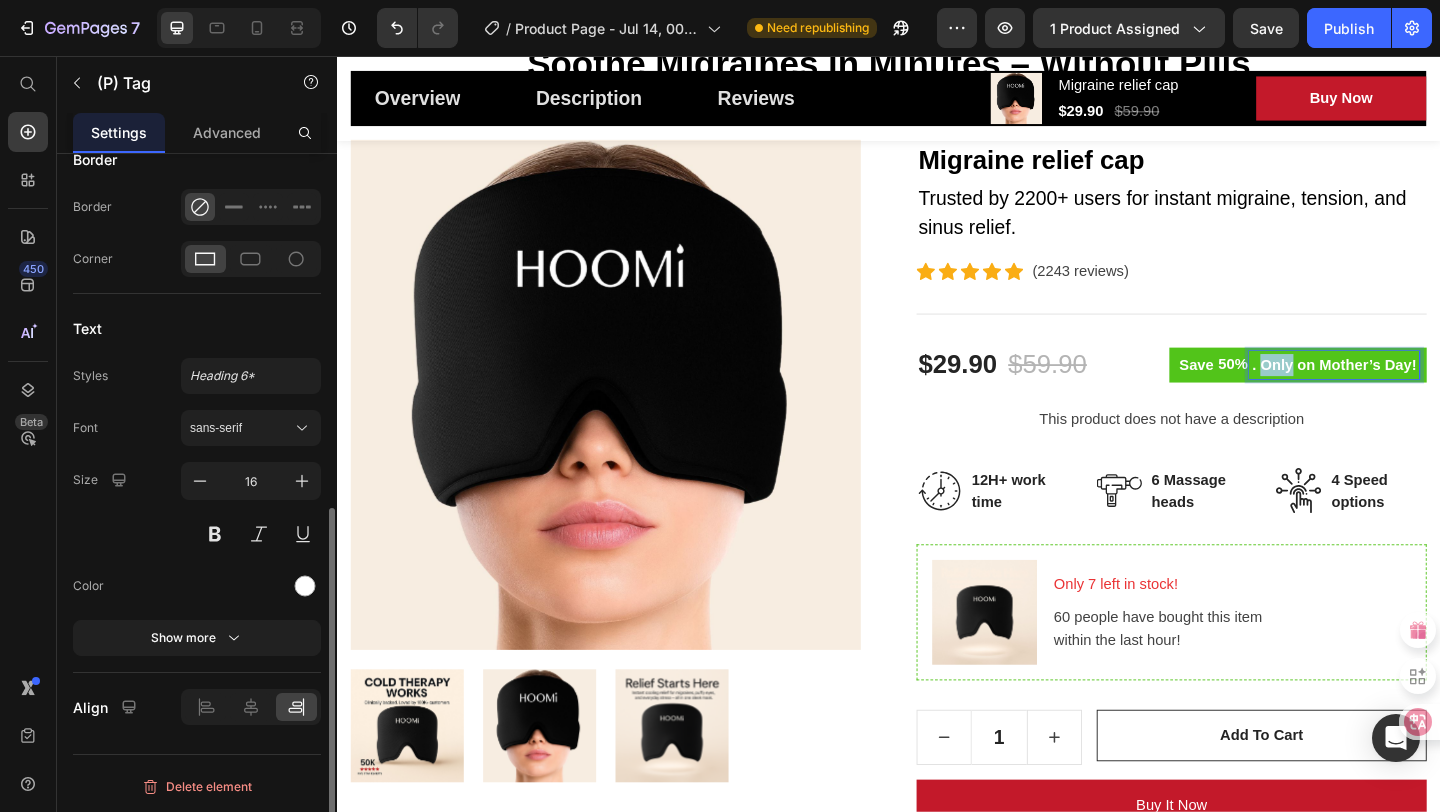 scroll, scrollTop: 0, scrollLeft: 0, axis: both 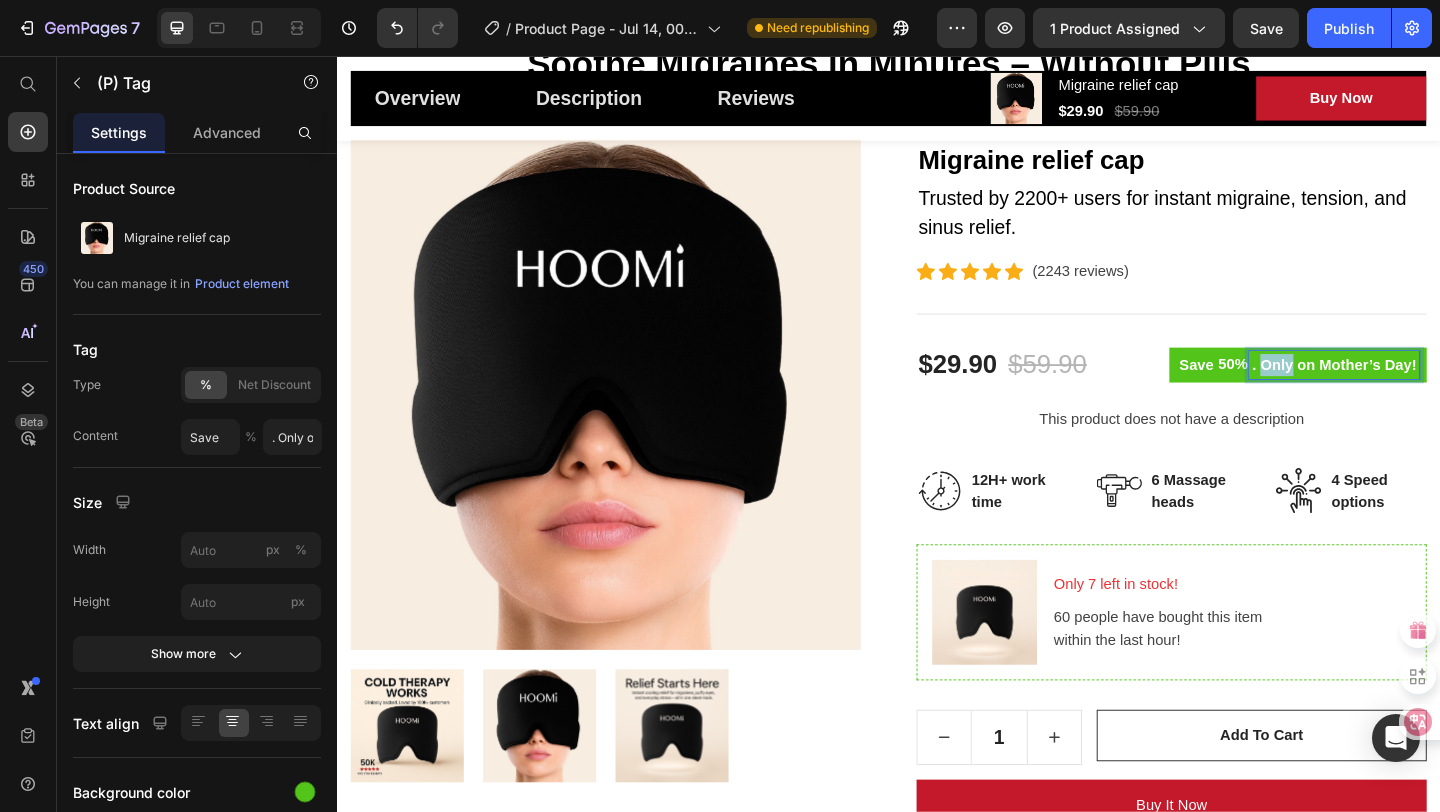 click on ". Only on Mother’s Day!" at bounding box center (1421, 392) 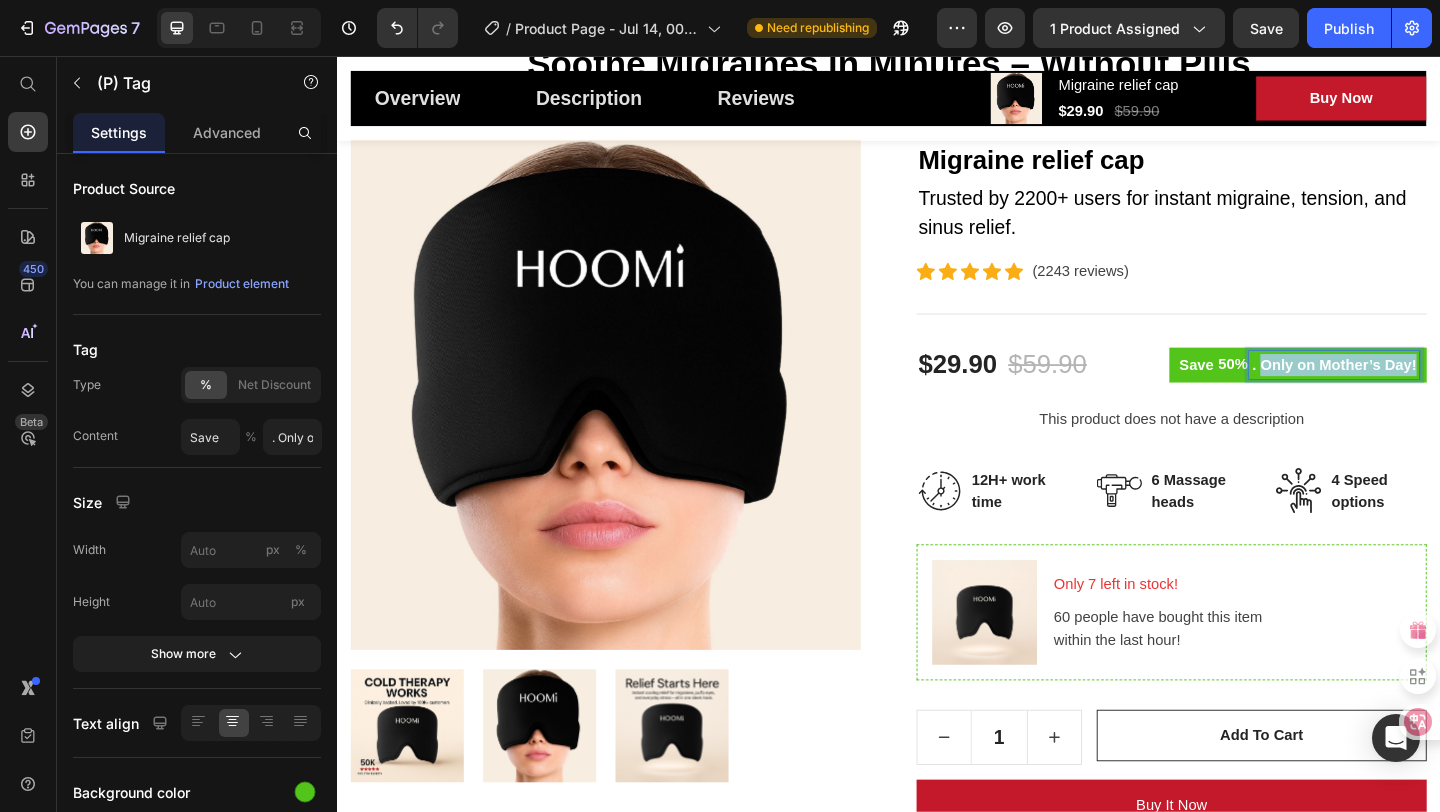 drag, startPoint x: 1342, startPoint y: 390, endPoint x: 1512, endPoint y: 391, distance: 170.00294 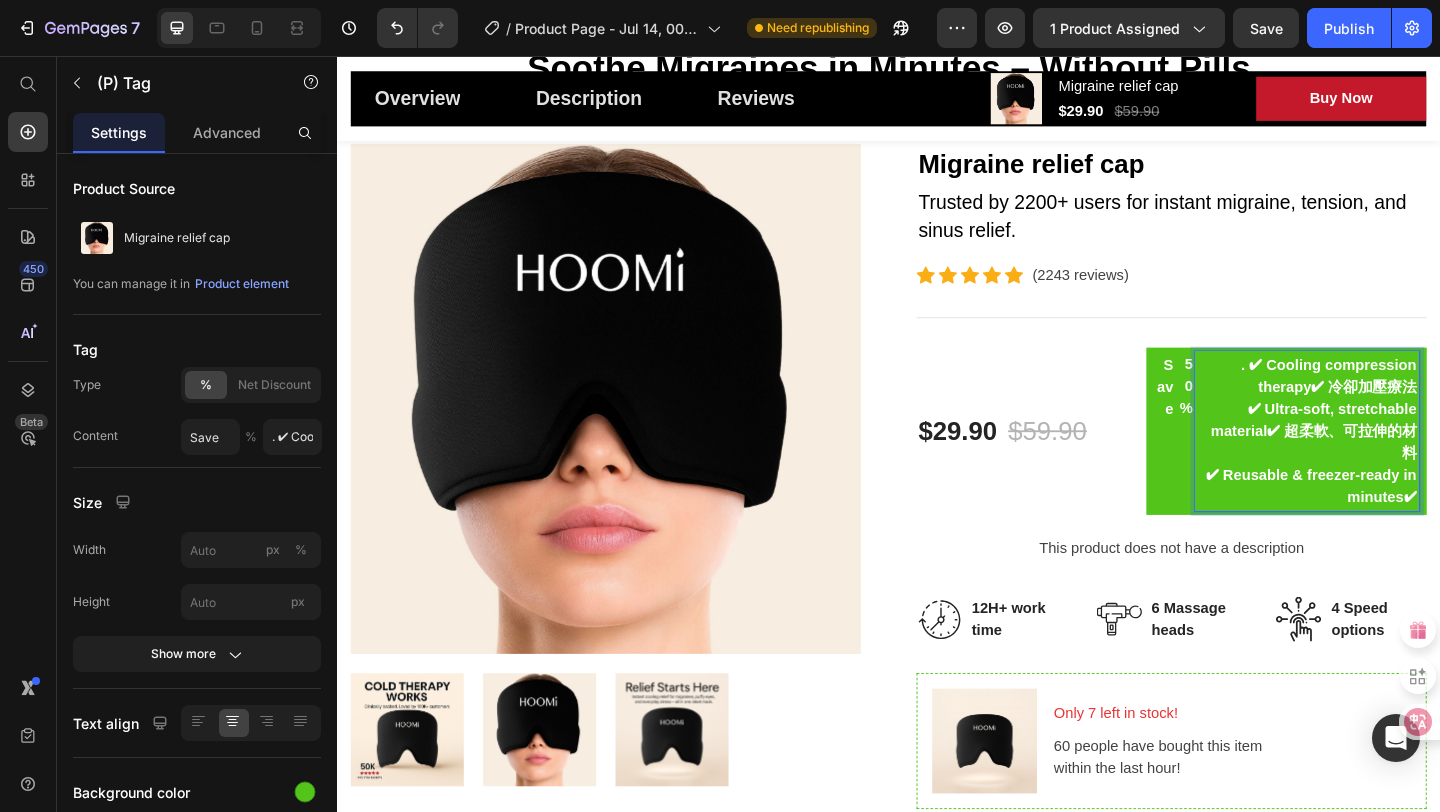 scroll, scrollTop: 220, scrollLeft: 0, axis: vertical 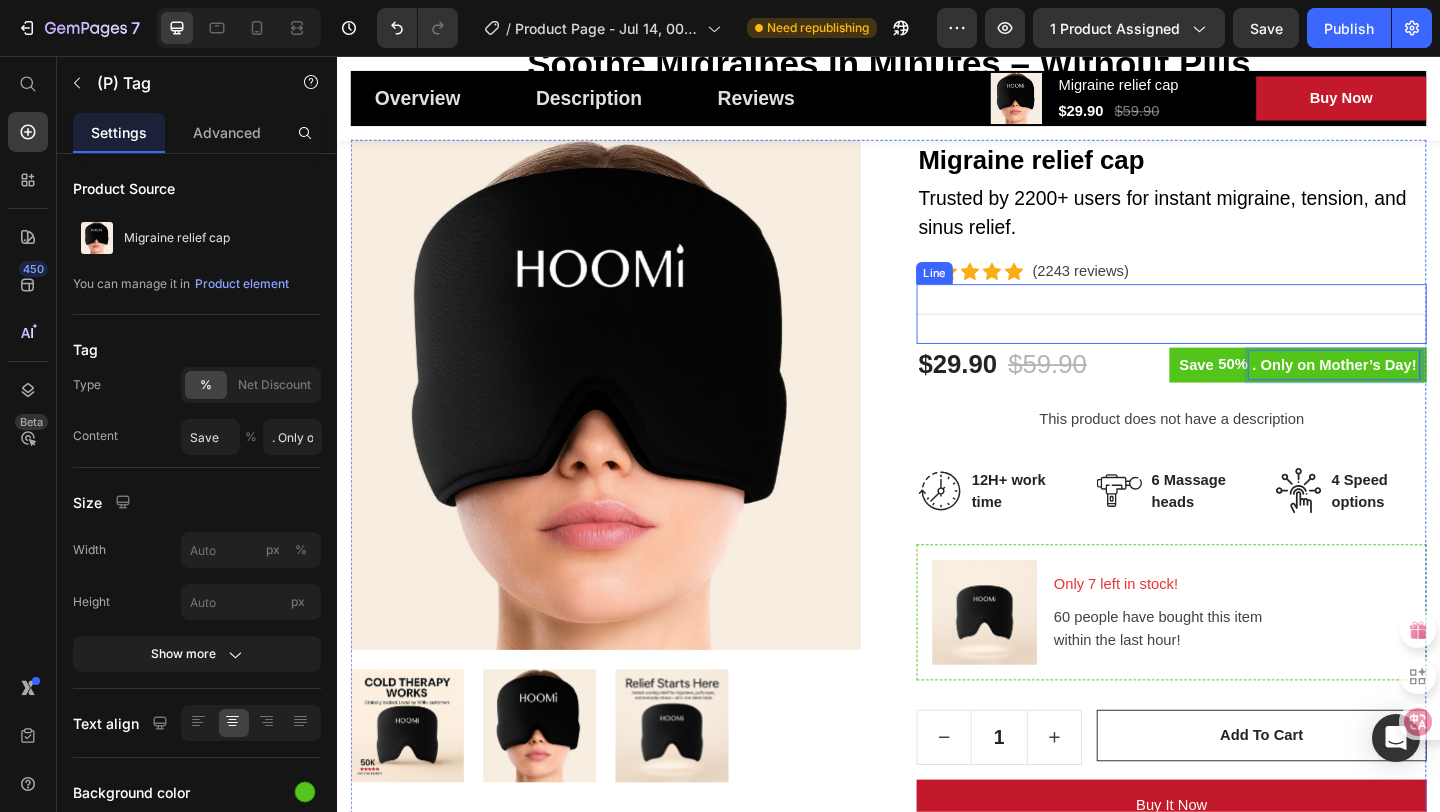type on ". Limited Time Offer" 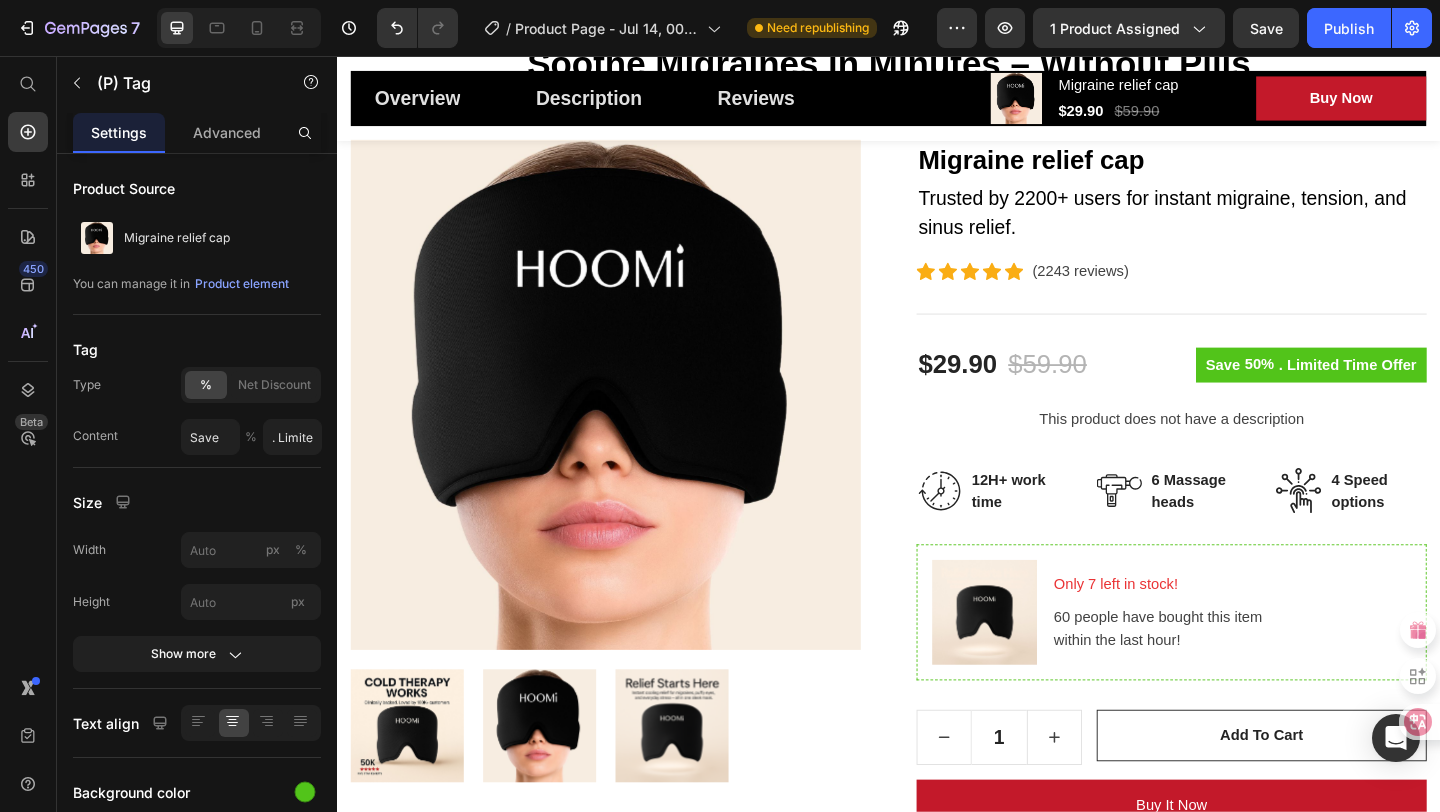 click on "50%" at bounding box center [1340, 391] 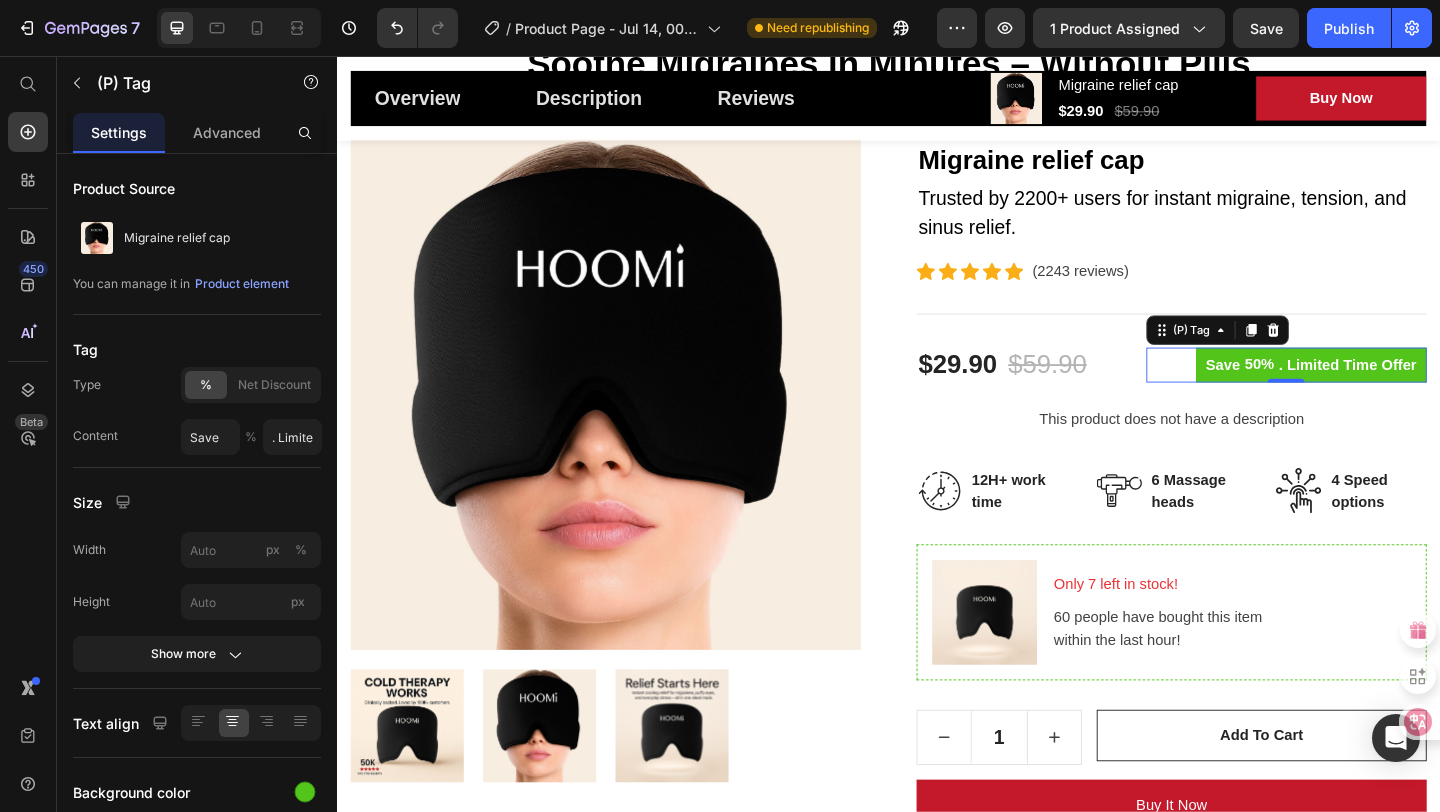 click on "50%" at bounding box center (1340, 391) 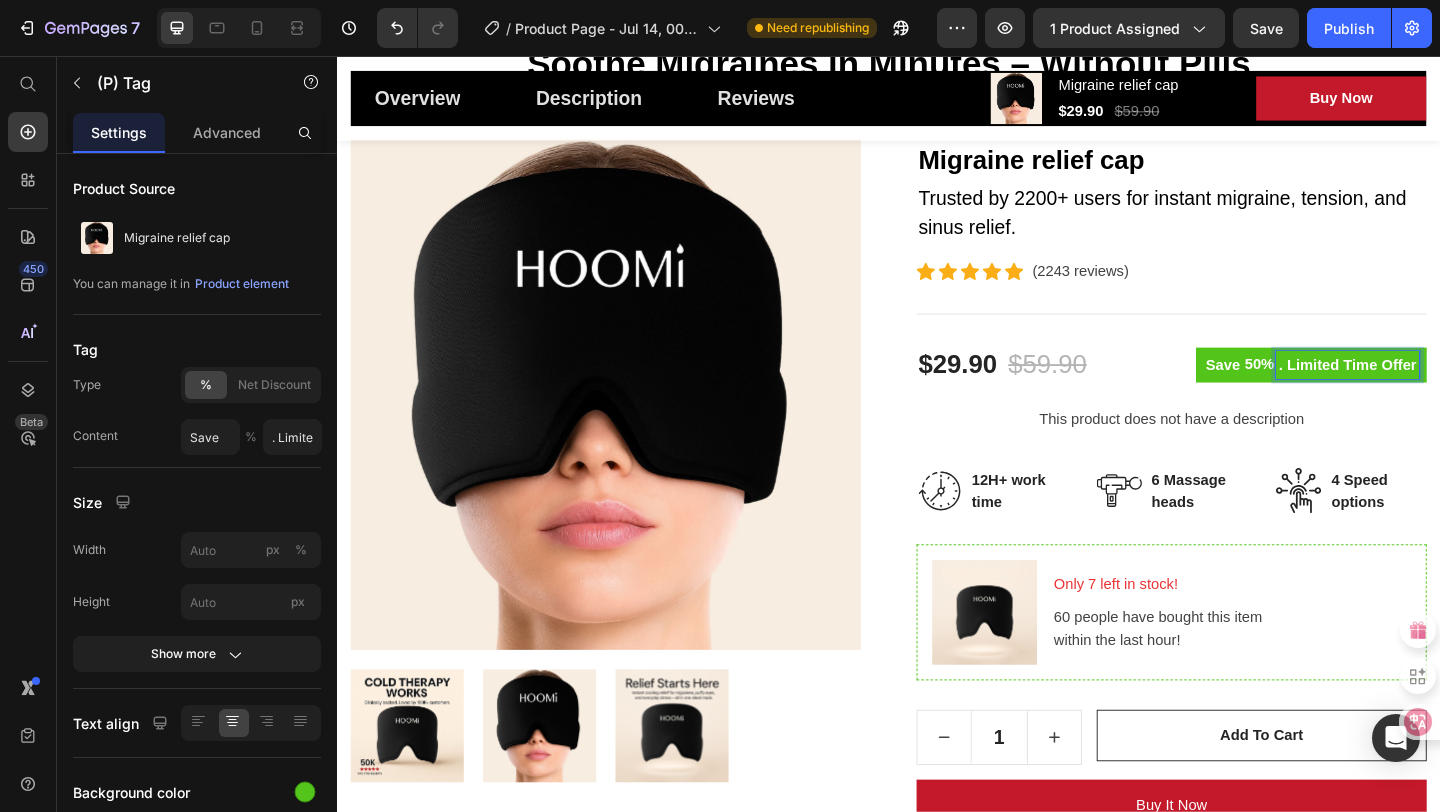 click on ". Limited Time Offer" at bounding box center [1436, 392] 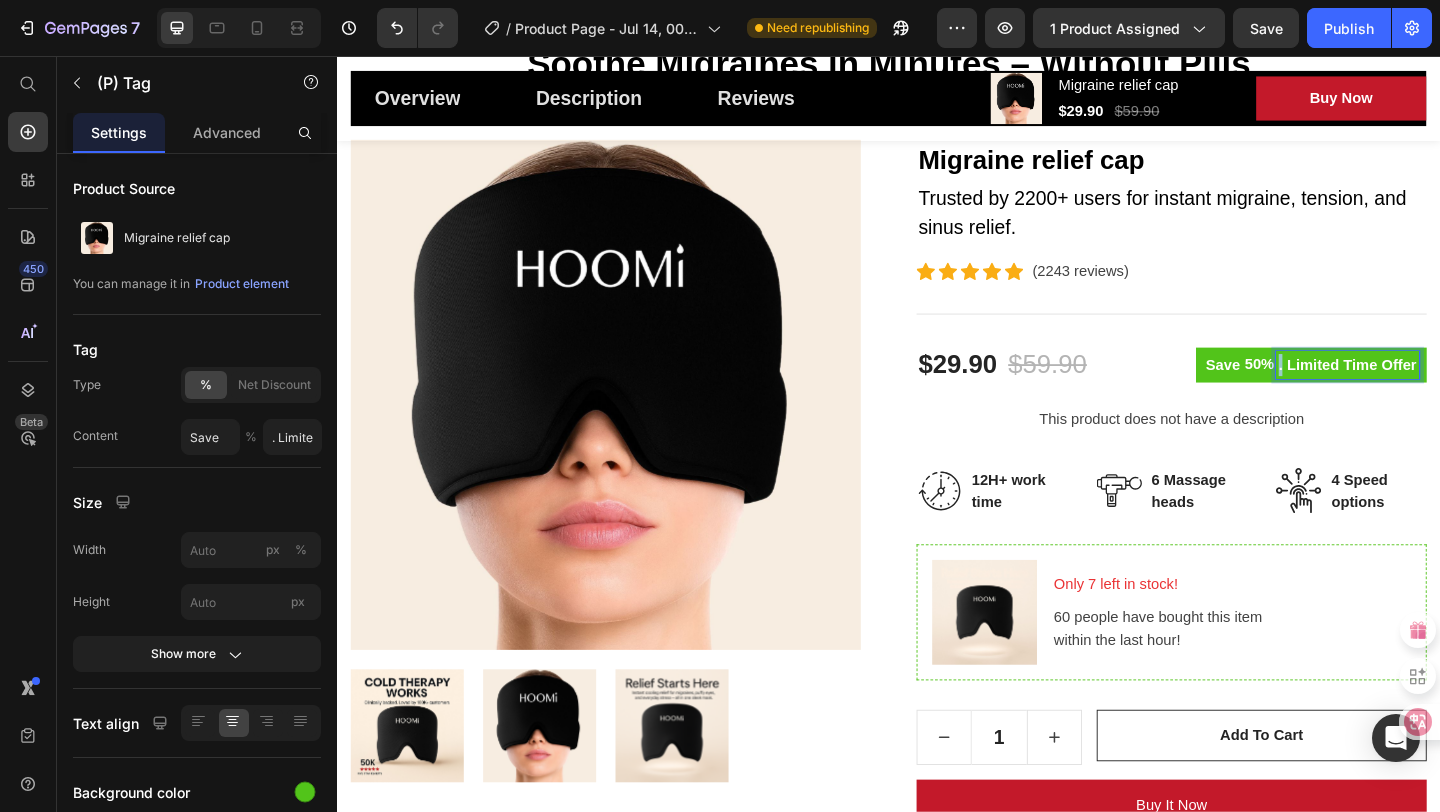 click on ". Limited Time Offer" at bounding box center (1436, 392) 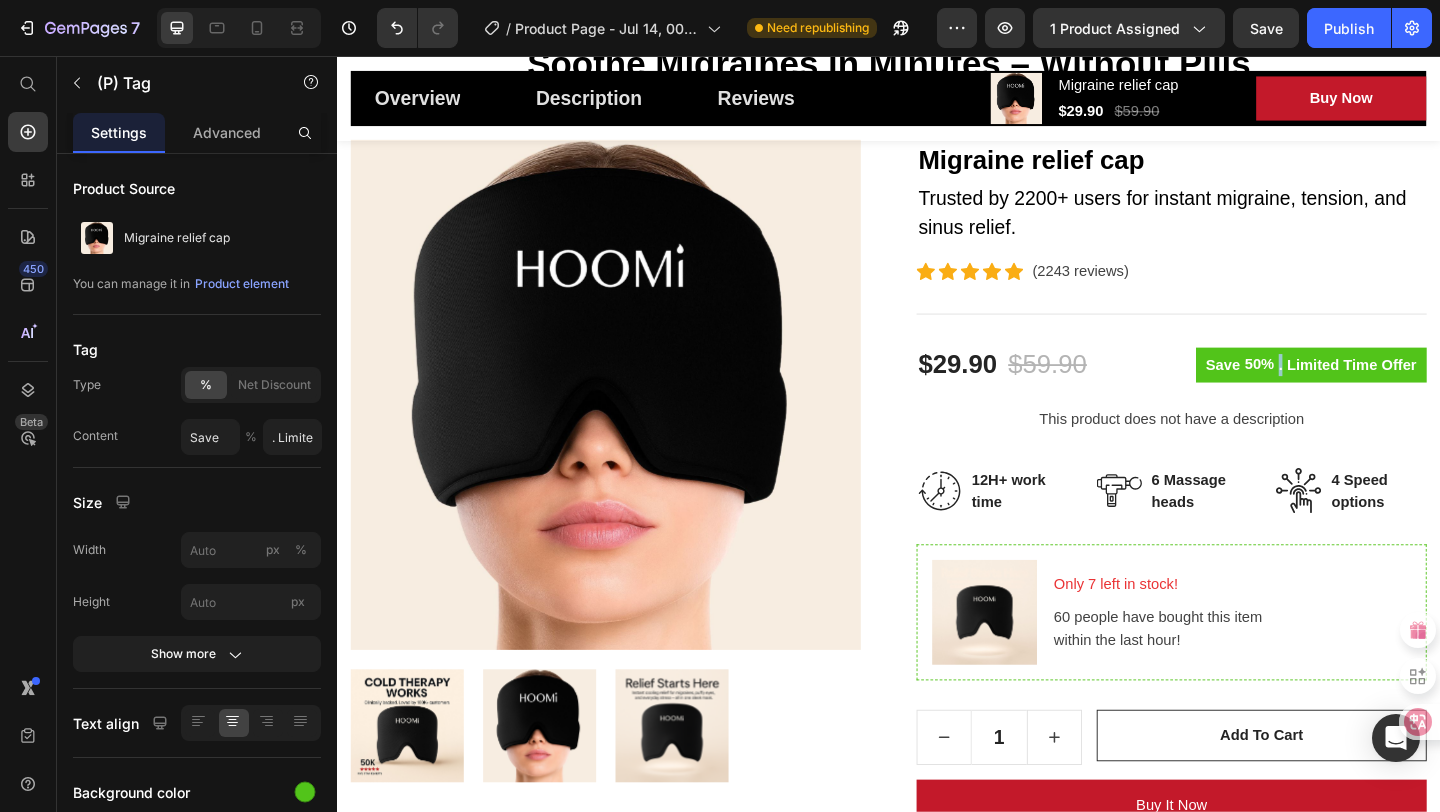 click on "50%" at bounding box center (1340, 391) 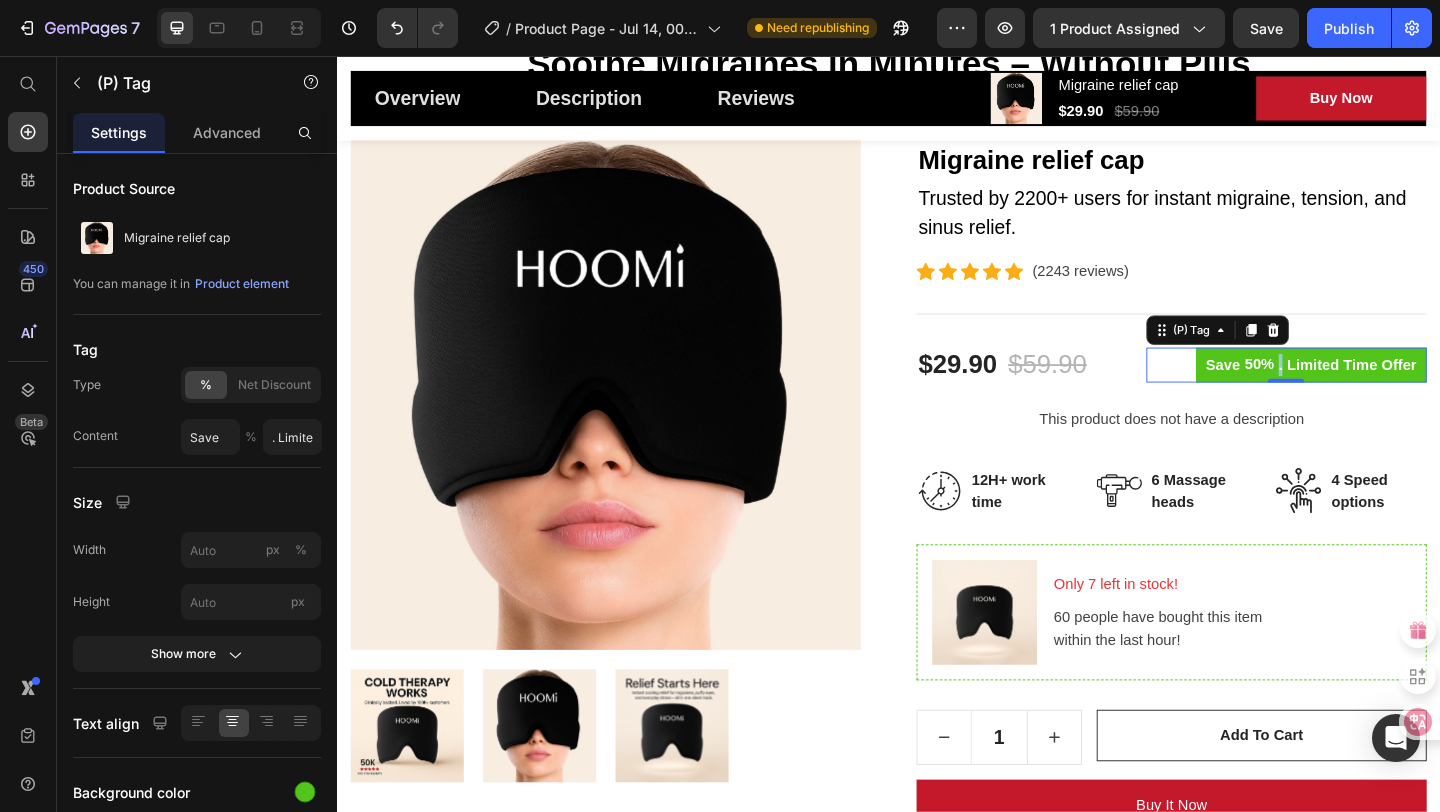click on "50%" at bounding box center [1340, 391] 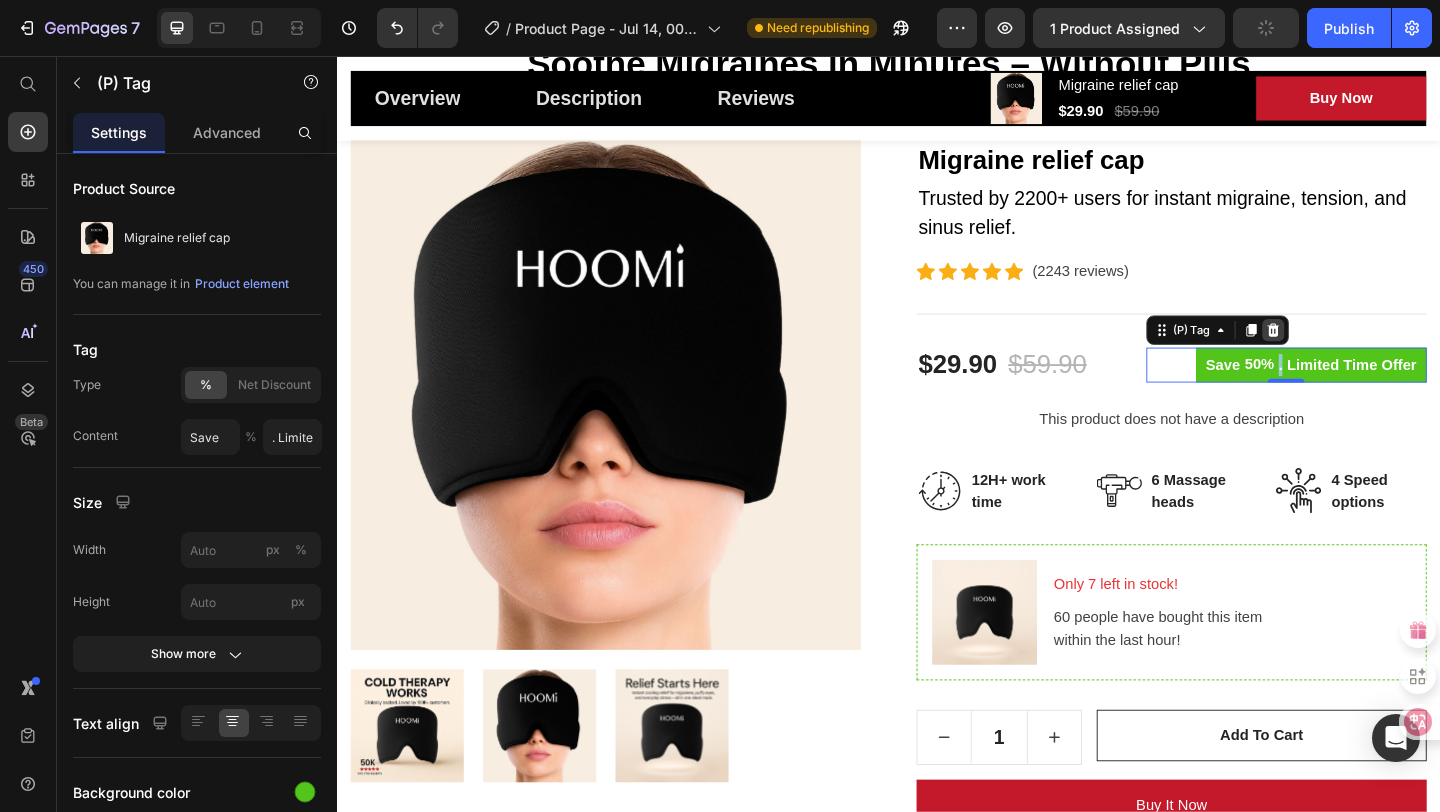 click at bounding box center [1355, 354] 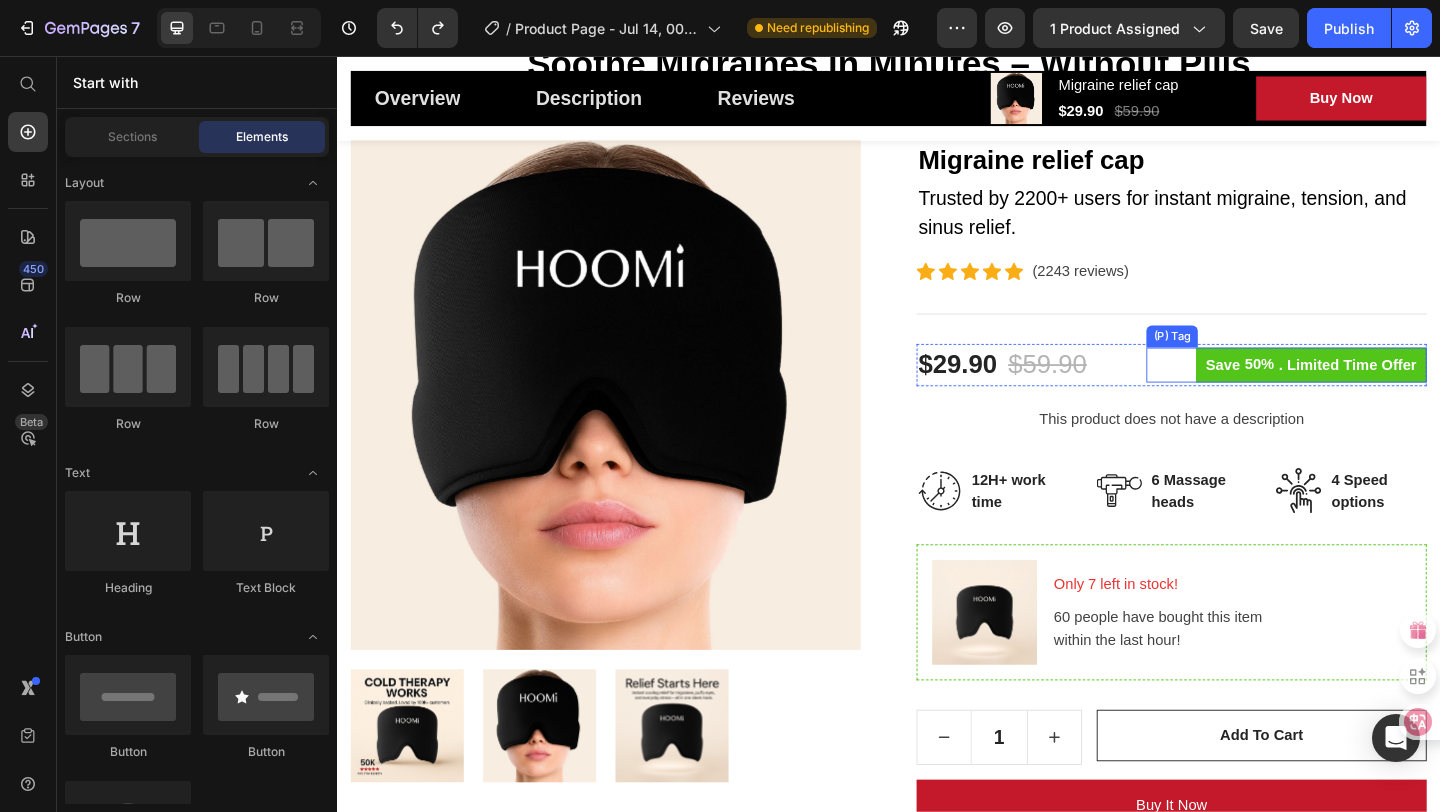click on ". Limited Time Offer" at bounding box center (1436, 392) 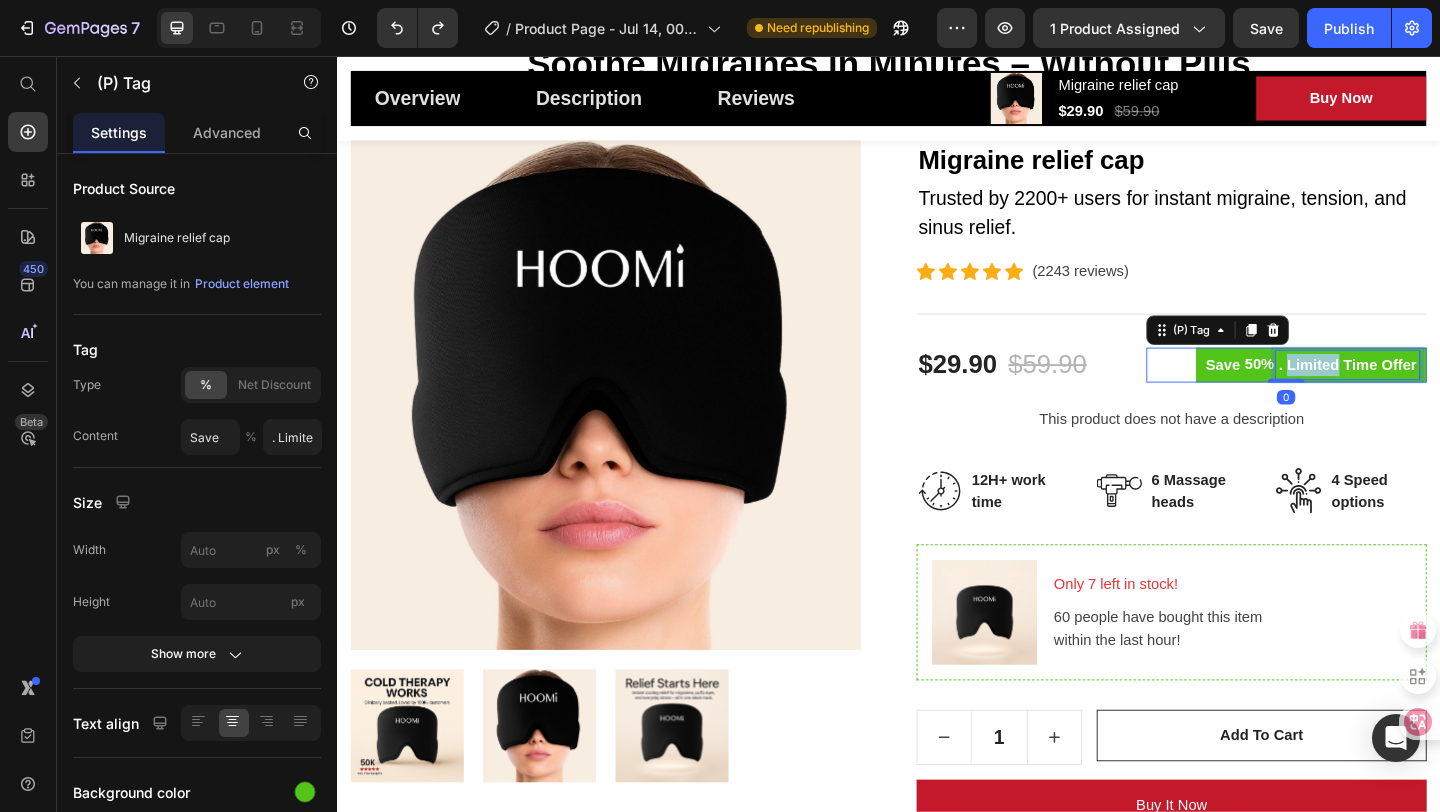 click on ". Limited Time Offer" at bounding box center (1436, 392) 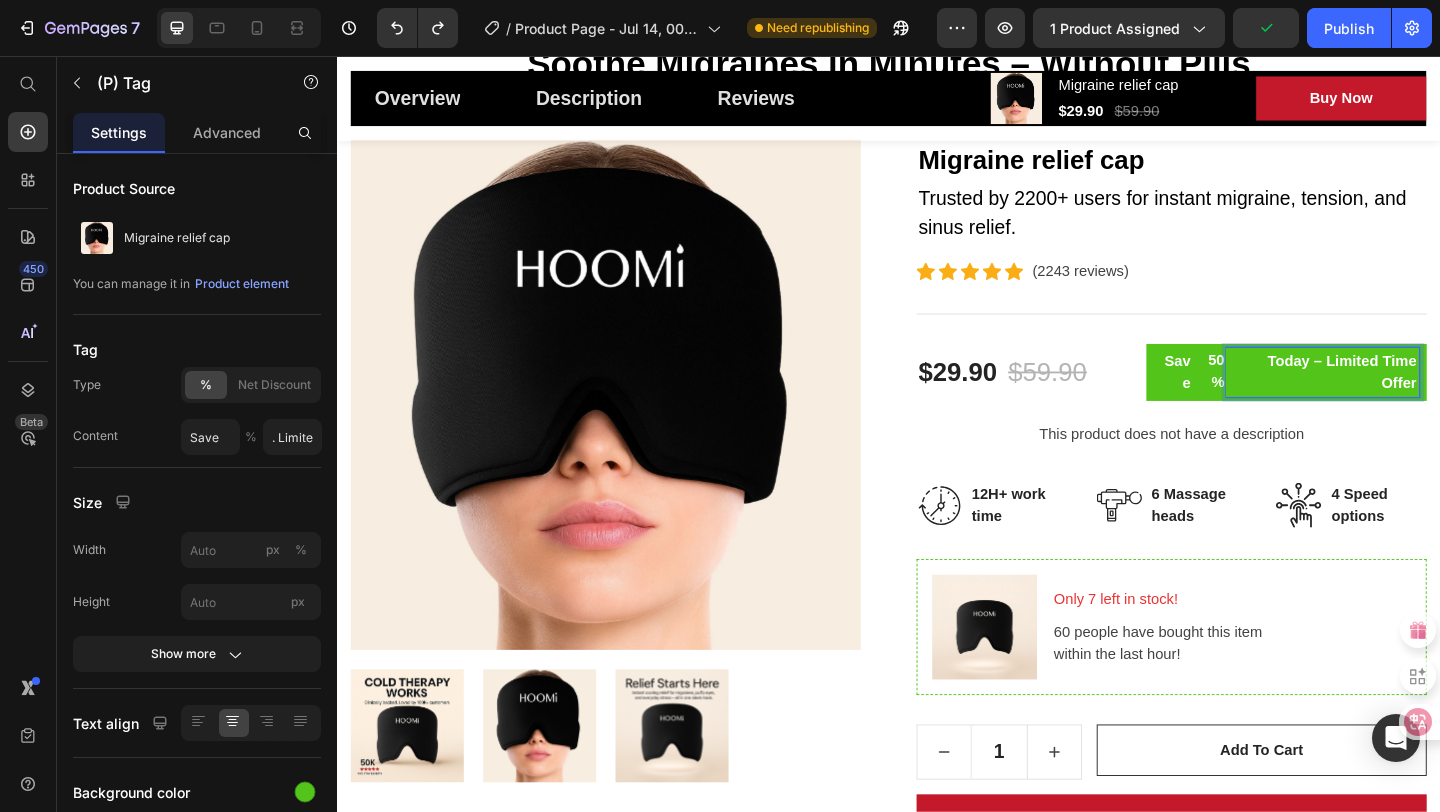 scroll, scrollTop: 216, scrollLeft: 0, axis: vertical 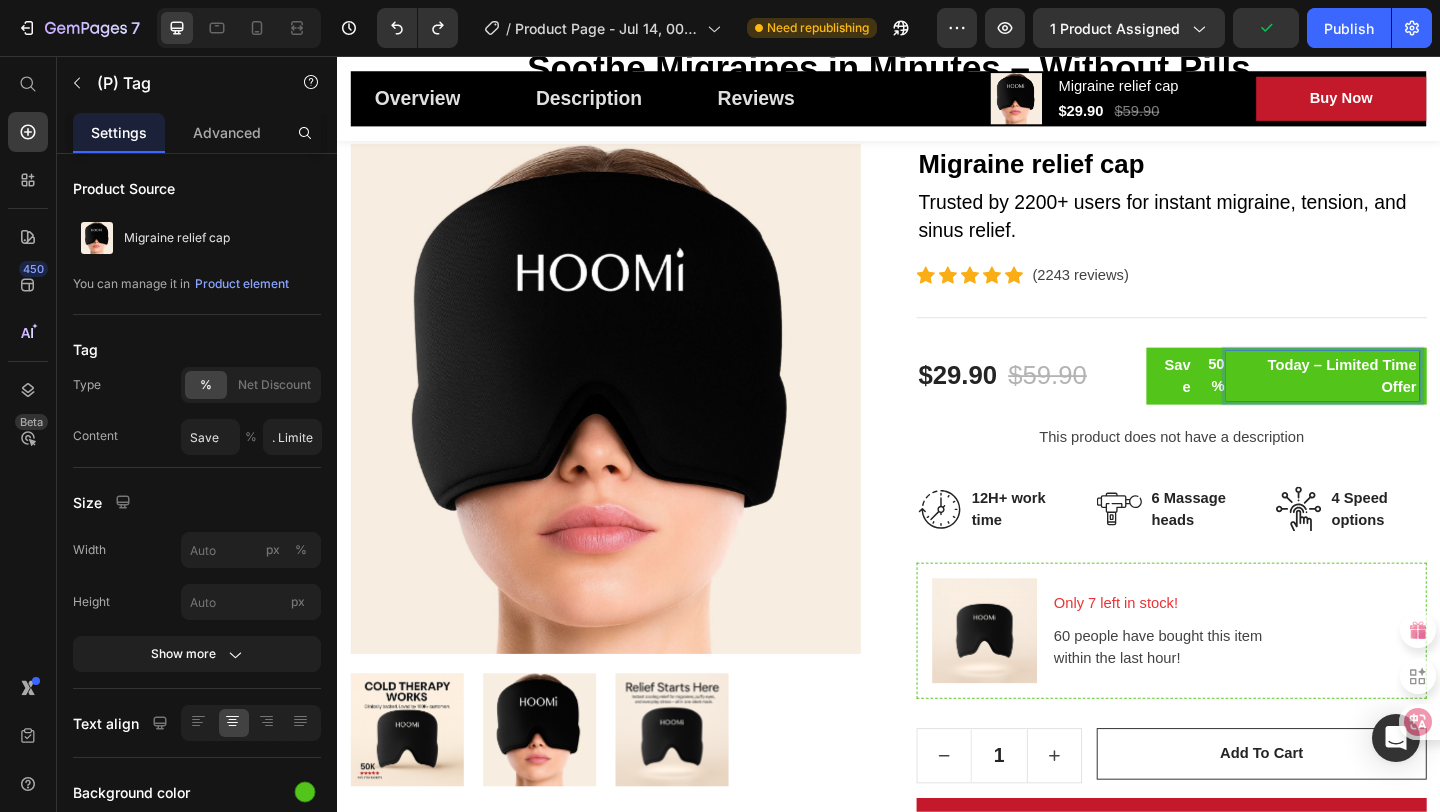 type on "Today – Limited Time Offer" 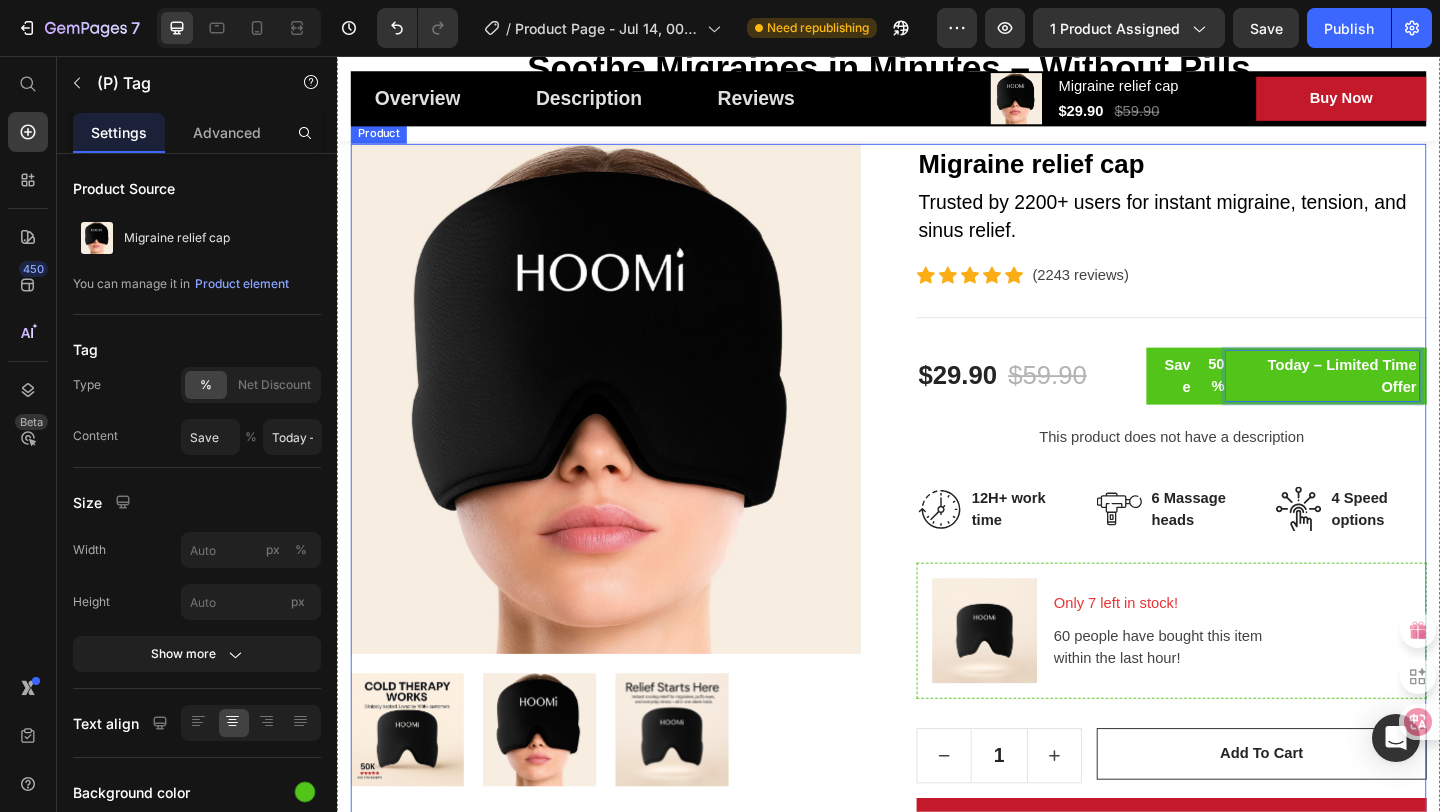 click on "Migraine relief cap (P) Title Trusted by 2200+ users for instant migraine, tension, and sinus relief. Text block Icon Icon Icon Icon Icon Icon List Hoz (2243 reviews) Text block Row Title Line $29.90 (P) Price $59.90 (P) Price Row Save 50% Today – Limited Time Offer (P) Tag 0 Row This product does not have a description (P) Description Image 12H+ work time Text block Row Image 6 Massage heads Text block Row Image 4 Speed options Text block Row Row Image Only 7 left in stock! Text block 60 people have bought this item within the last hour! Text block Row 1 (P) Quantity add to cart (P) Cart Button Row buy it now (P) Dynamic Checkout Specifications What's in the box? How to use Accordion" at bounding box center (1244, 663) 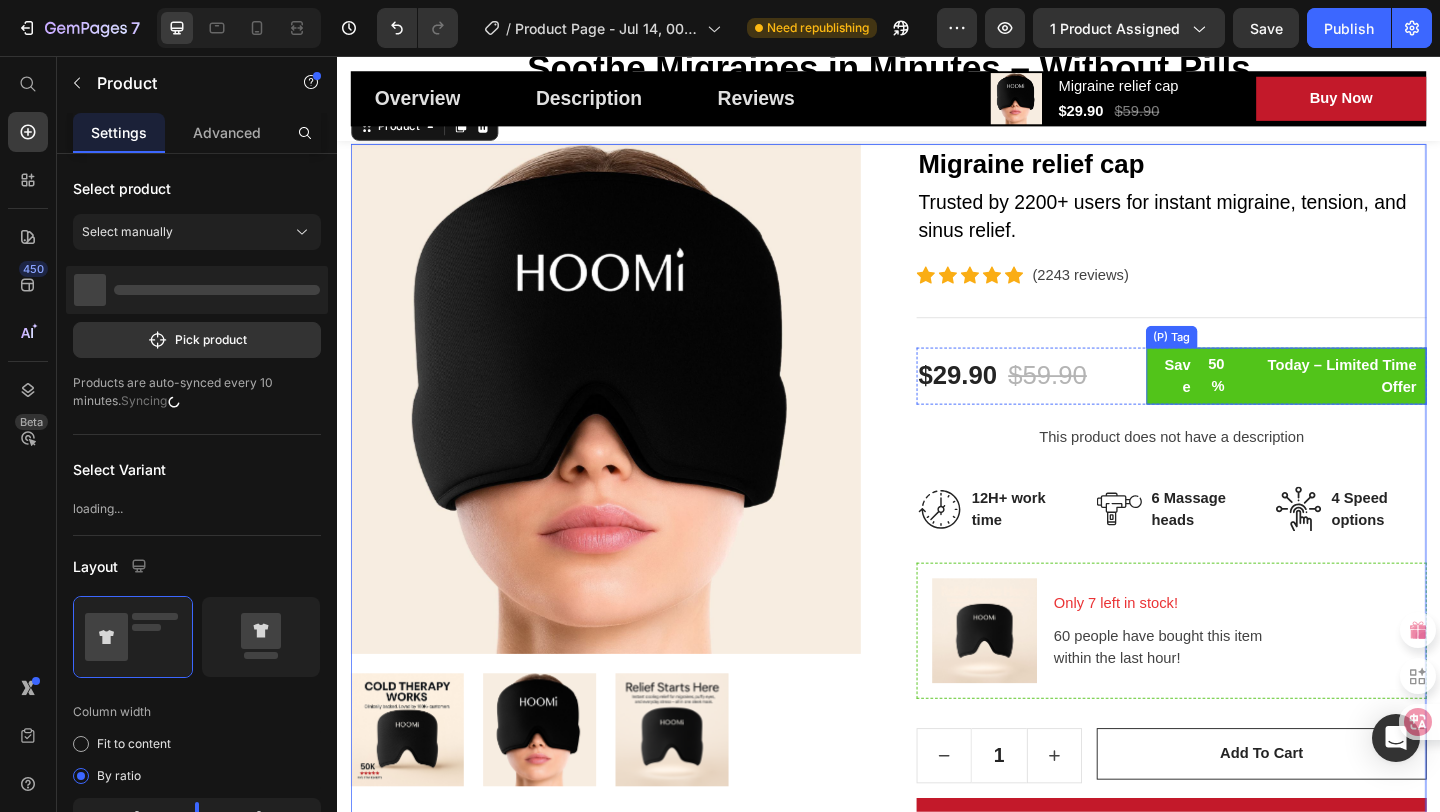 click on "50%" at bounding box center [1286, 403] 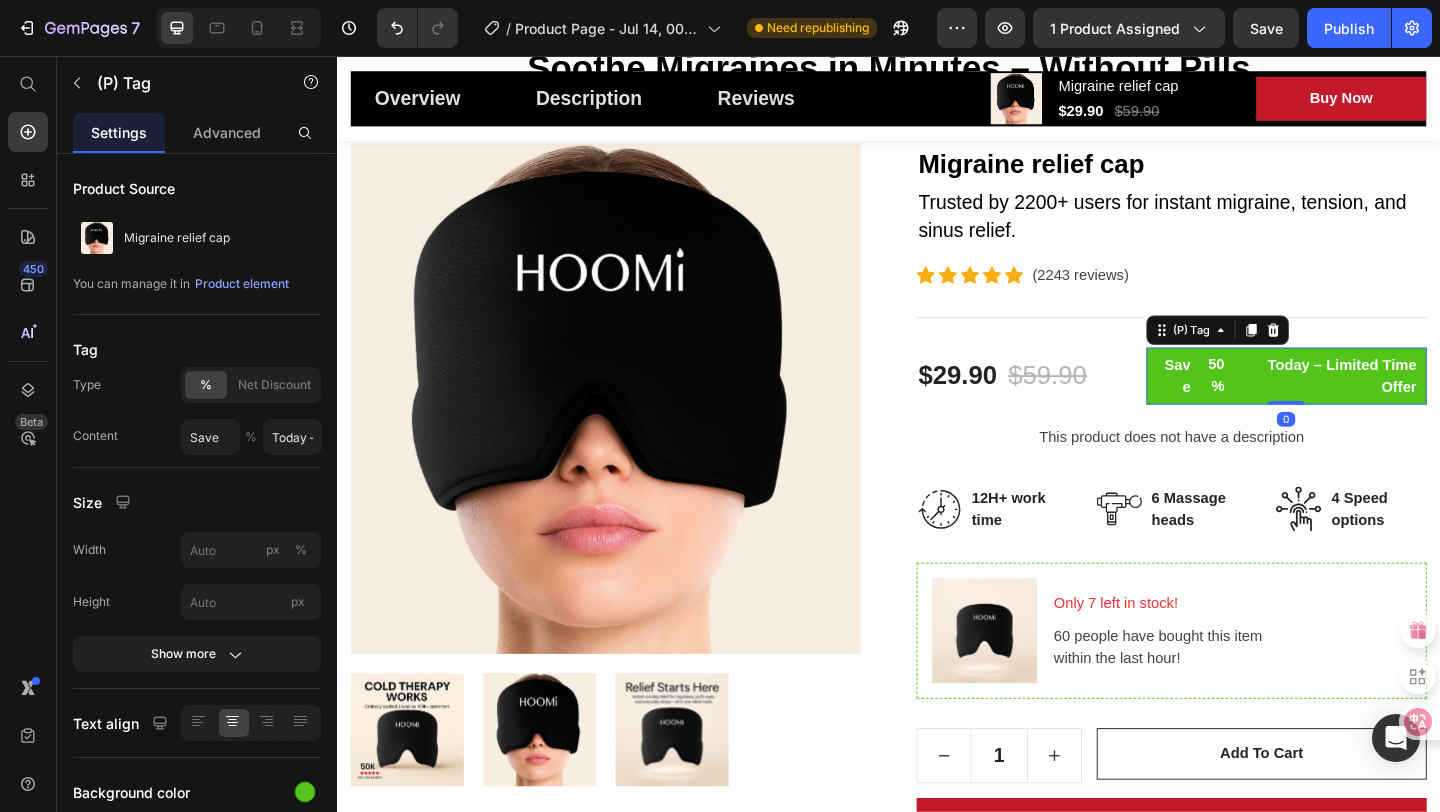 type on ". Limited Time Offer" 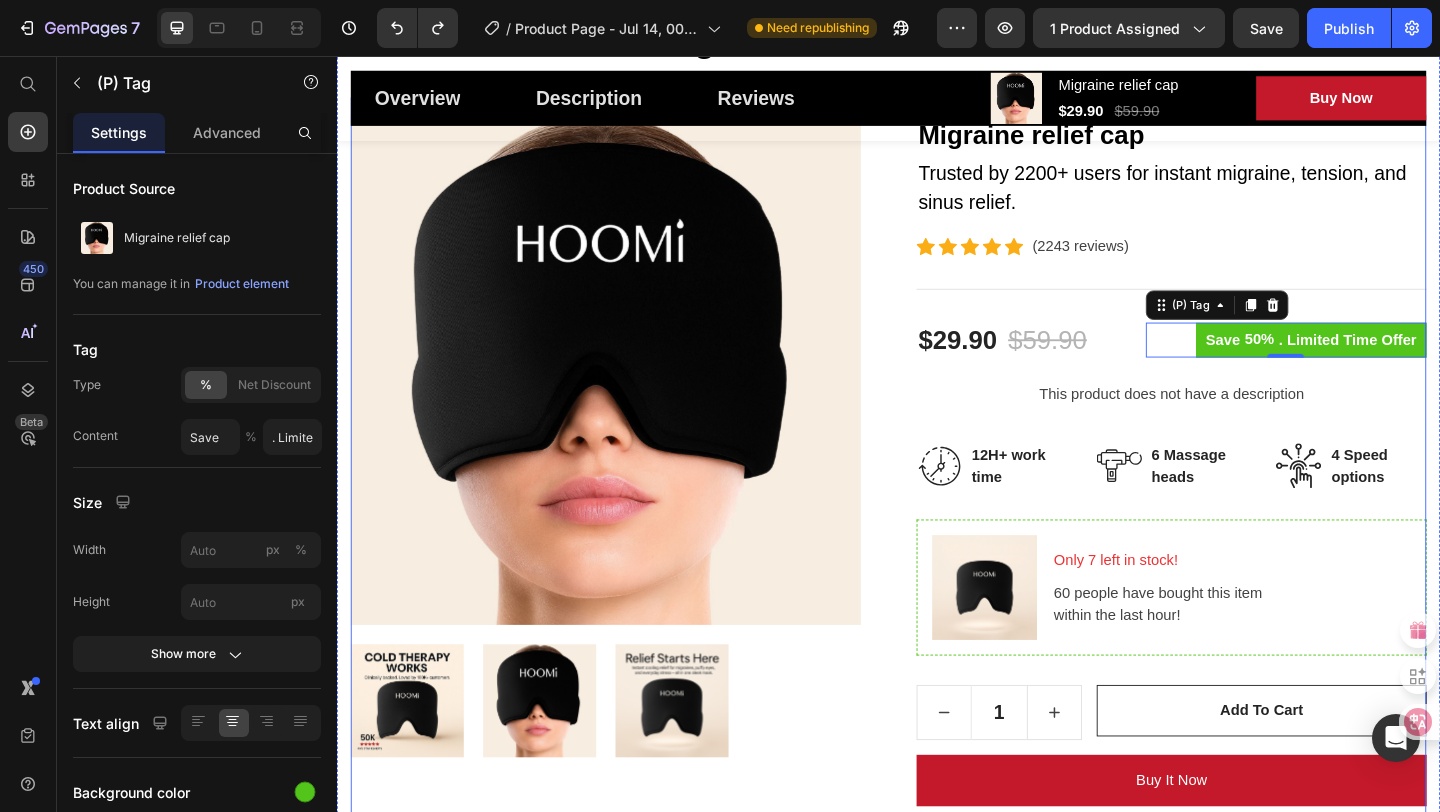 scroll, scrollTop: 249, scrollLeft: 0, axis: vertical 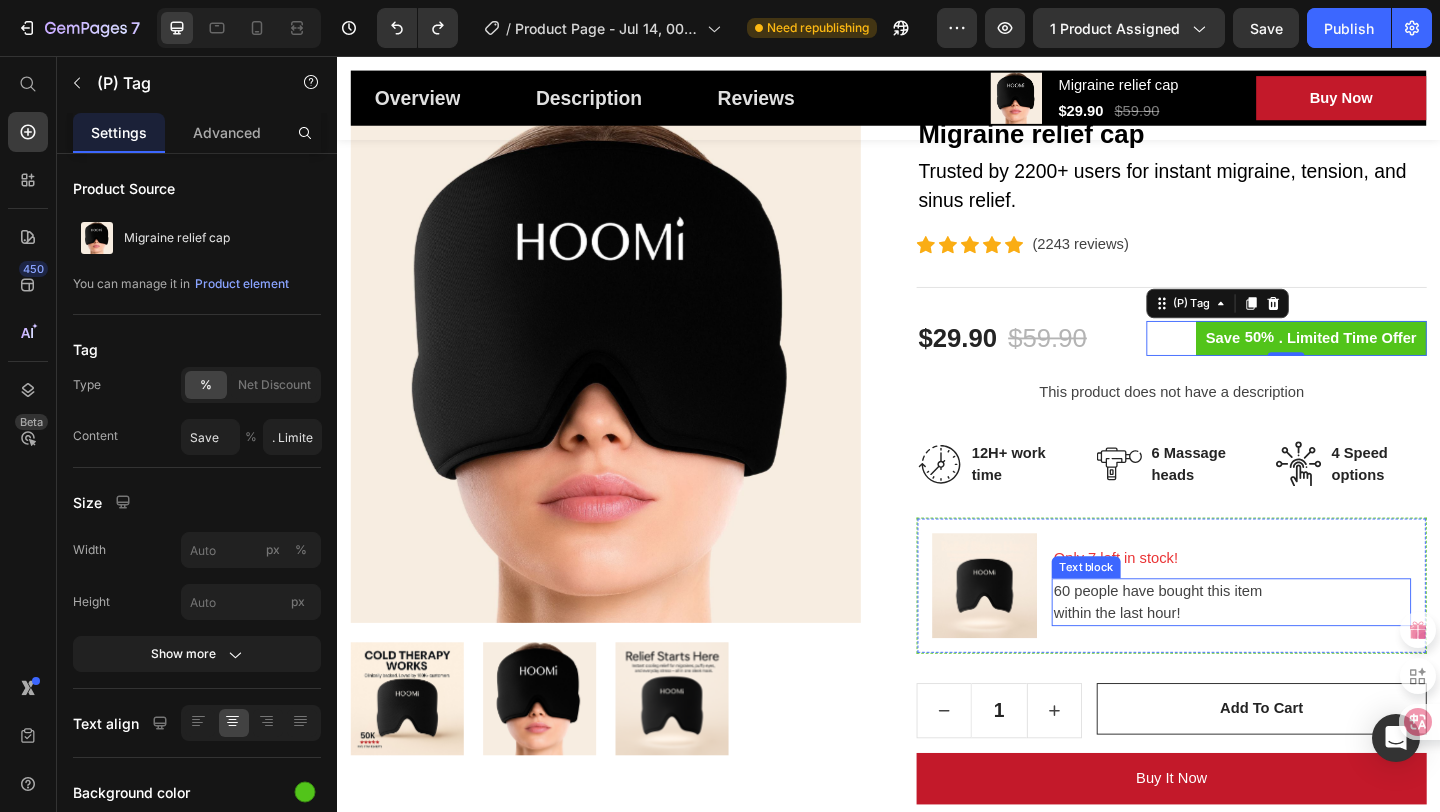 click on "60 people have bought this item within the last hour!" at bounding box center [1309, 650] 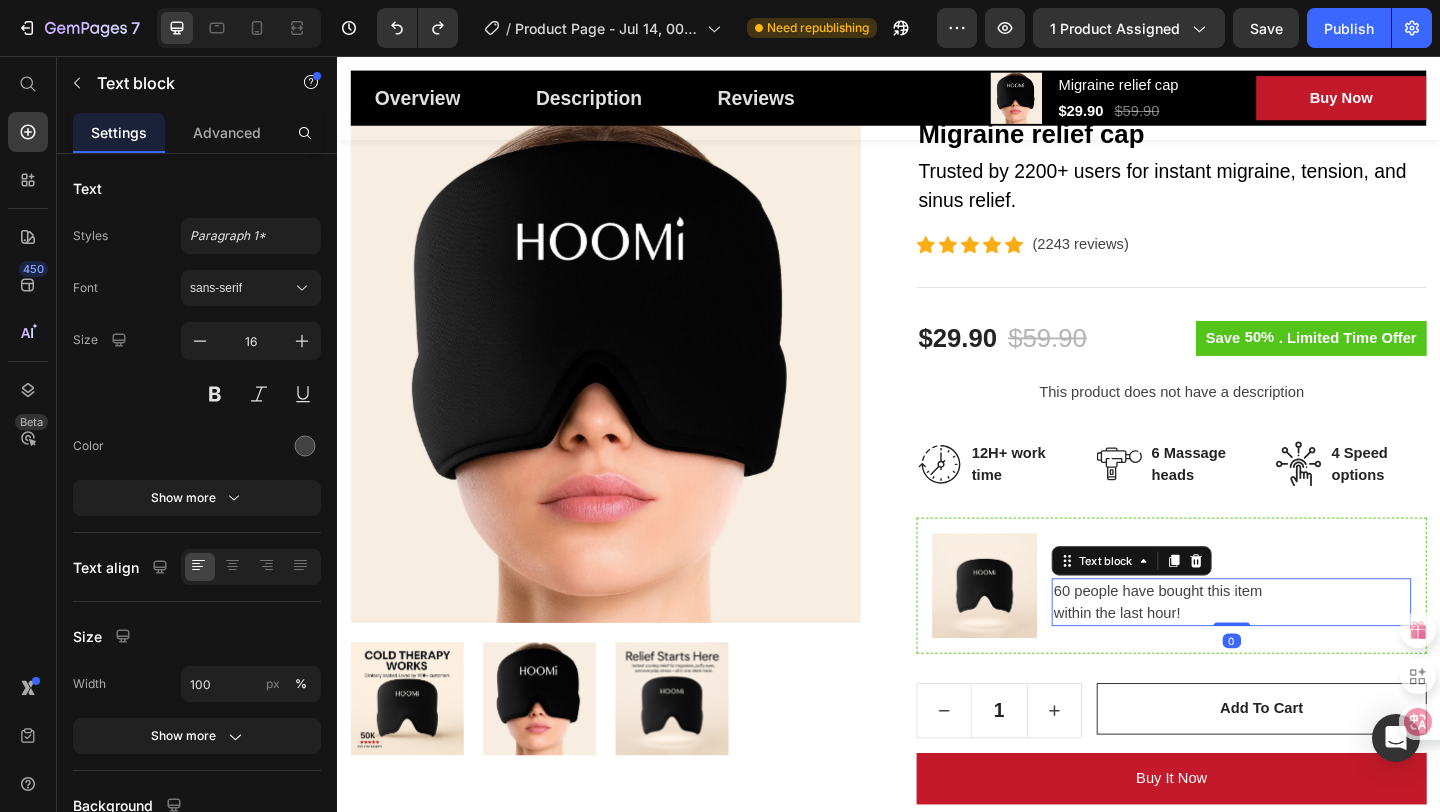 click on "60 people have bought this item within the last hour!" at bounding box center [1309, 650] 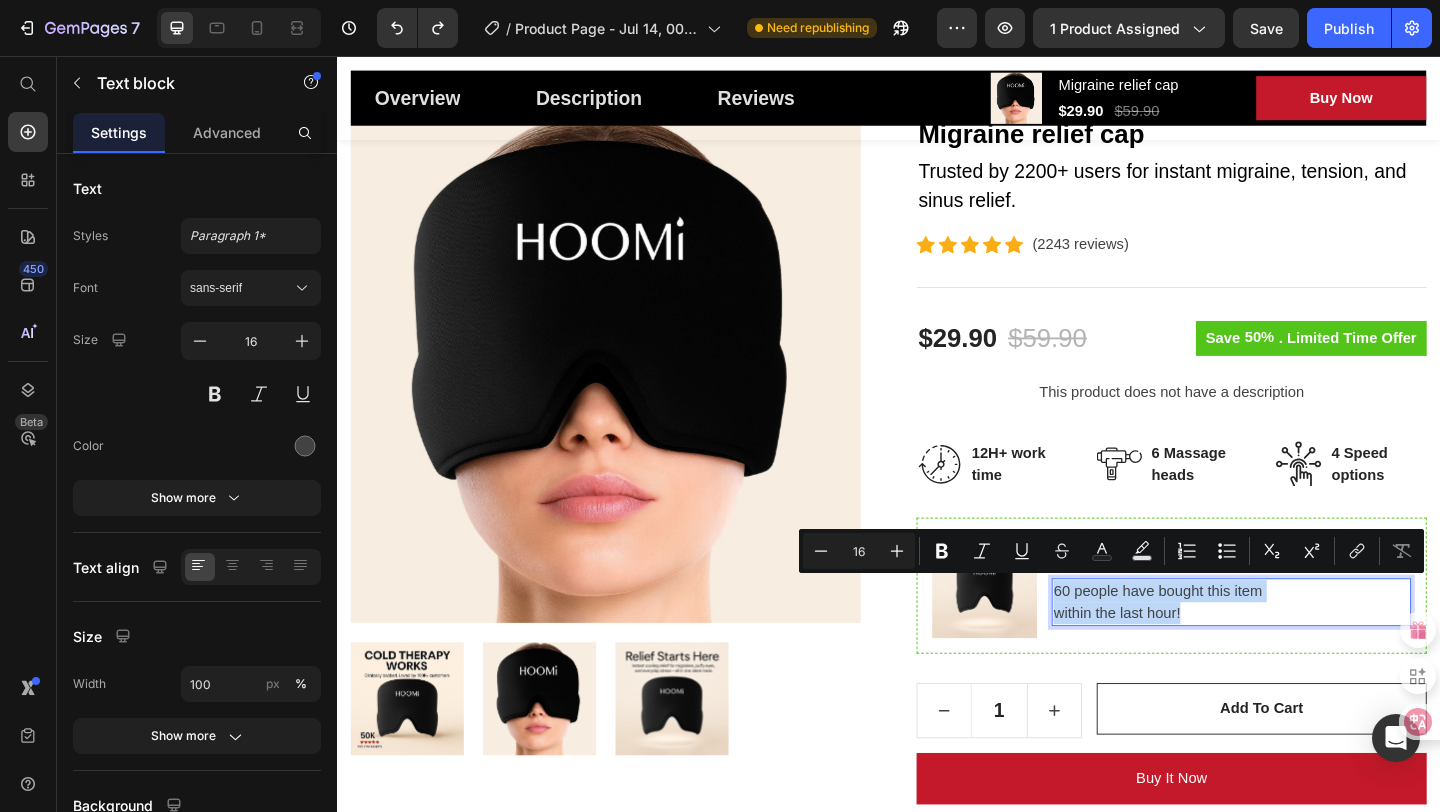 drag, startPoint x: 1287, startPoint y: 658, endPoint x: 1119, endPoint y: 633, distance: 169.84993 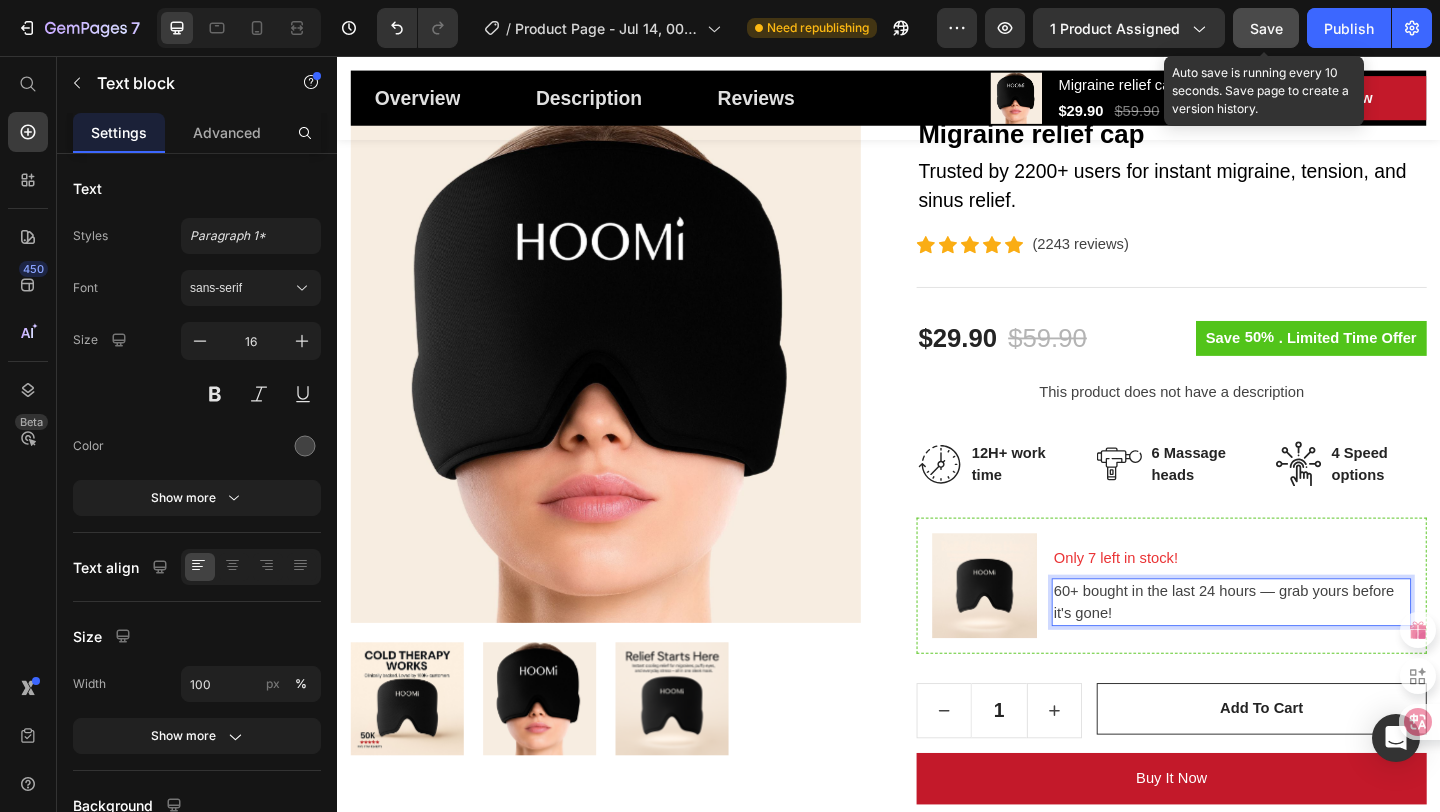 click on "Save" at bounding box center [1266, 28] 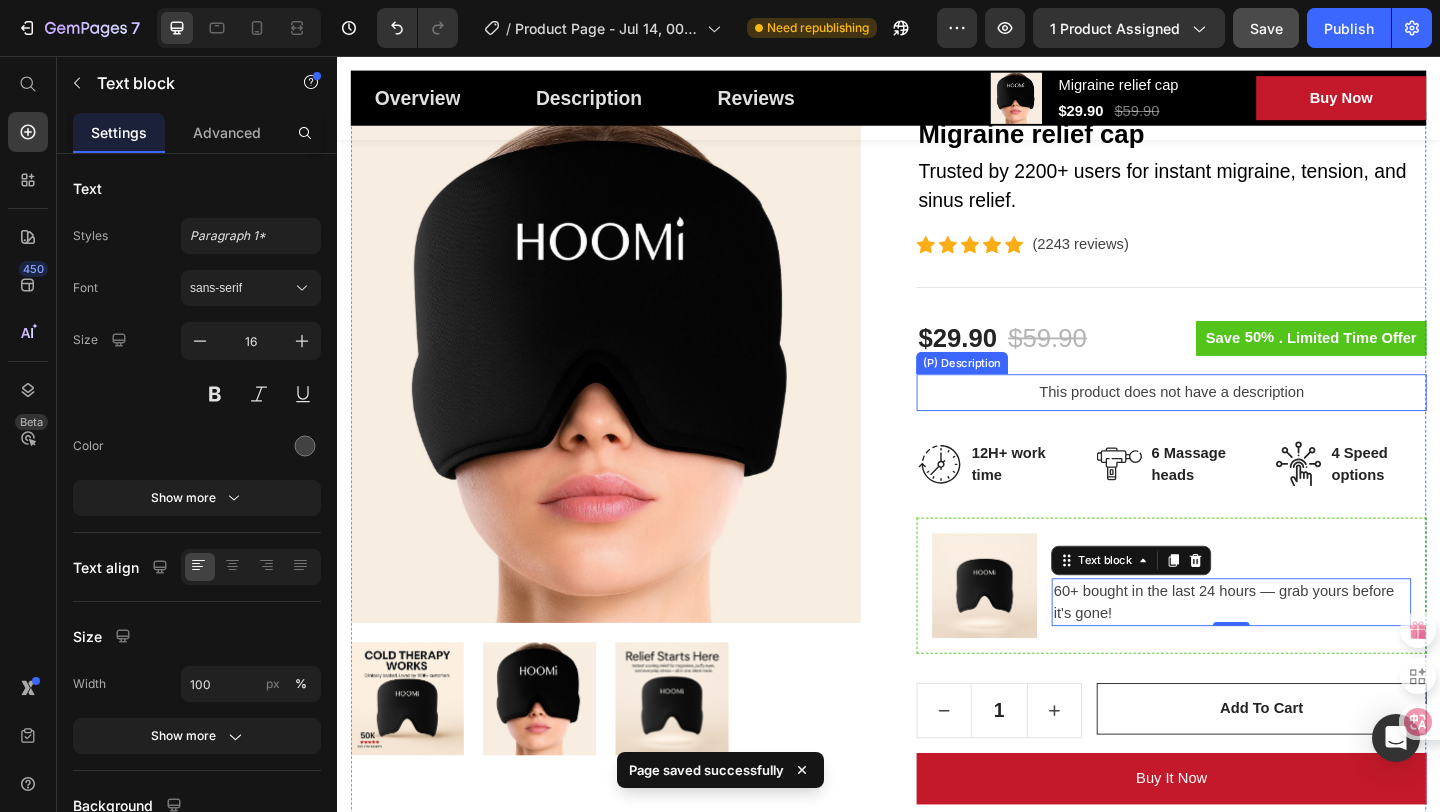click on "This product does not have a description" at bounding box center (1244, 422) 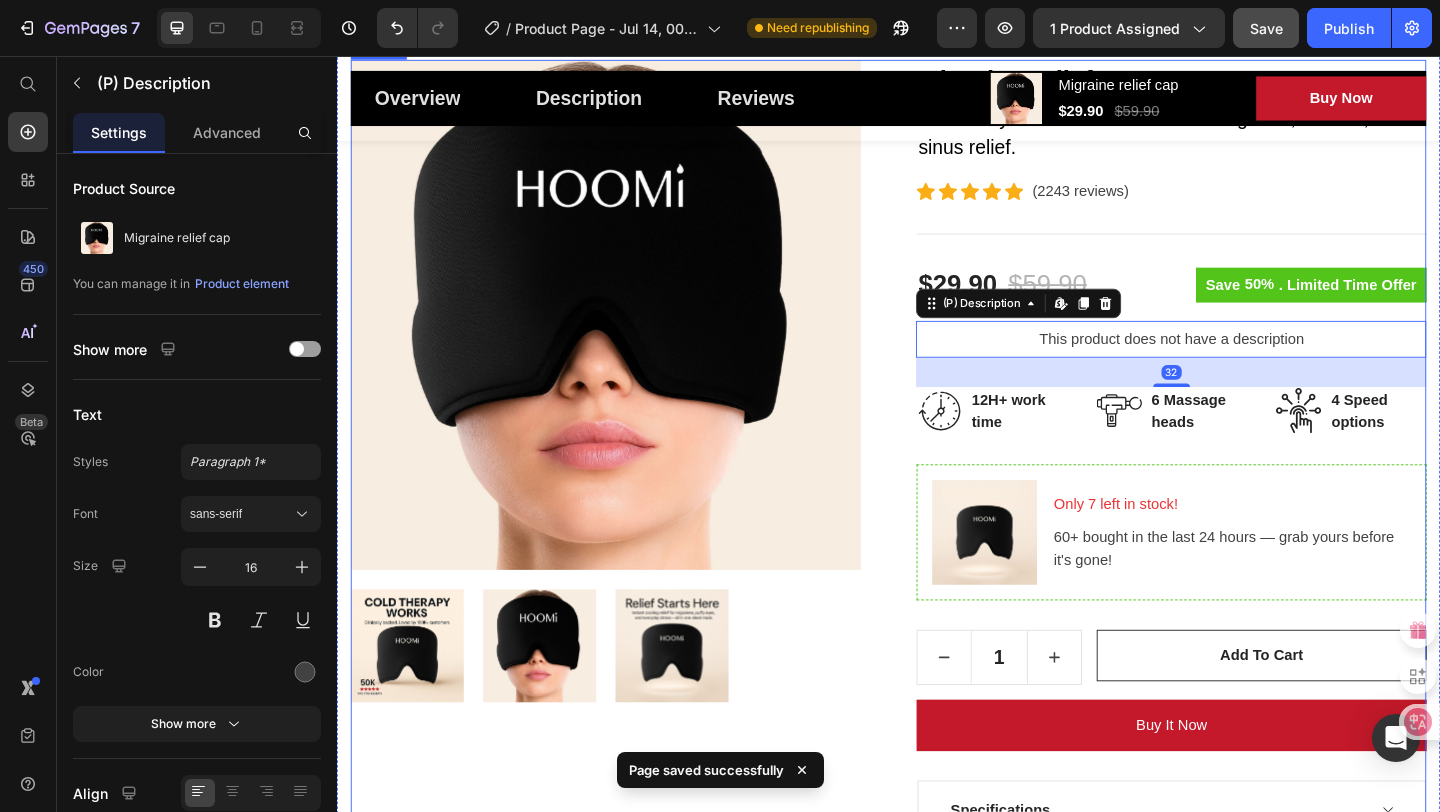 scroll, scrollTop: 312, scrollLeft: 0, axis: vertical 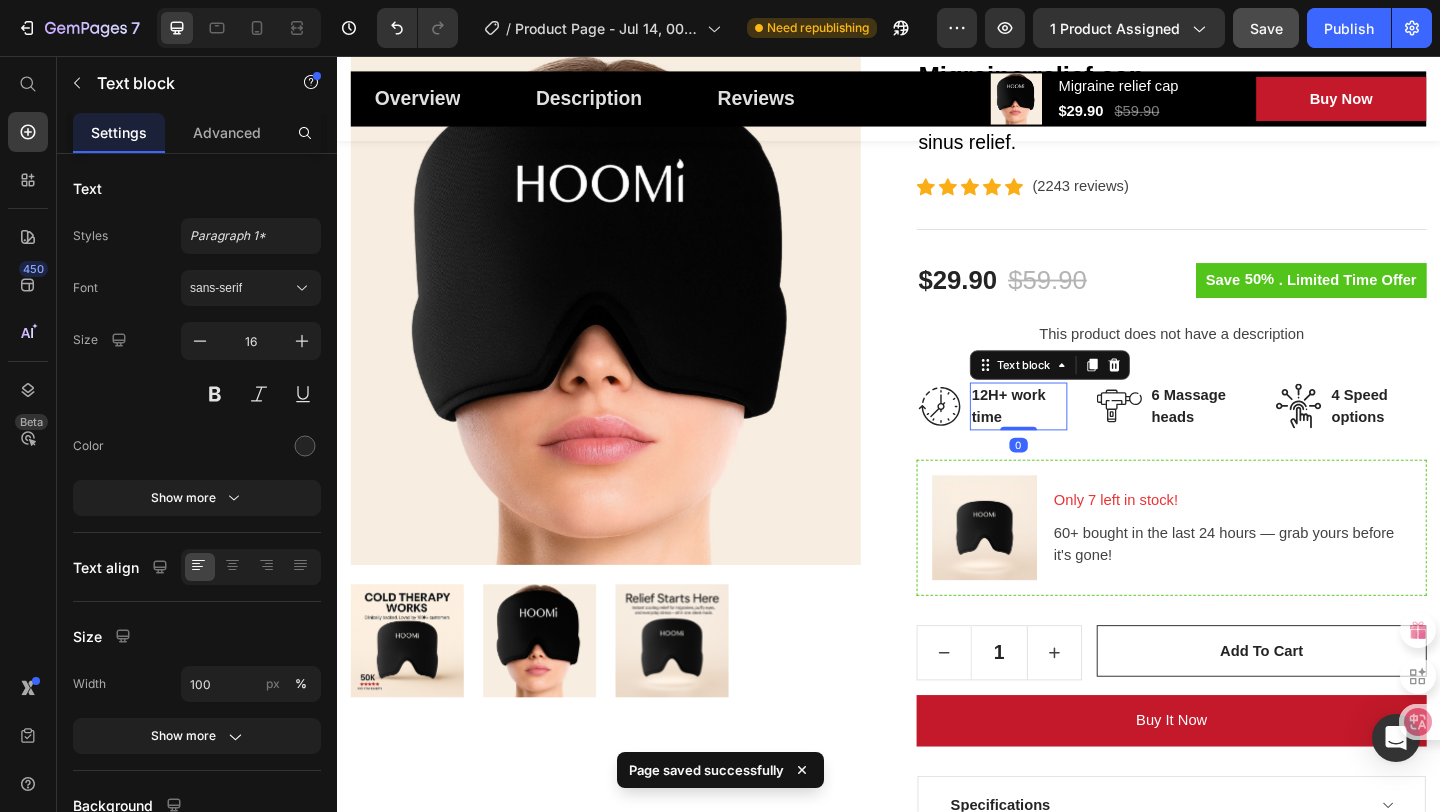 click on "12H+ work time" at bounding box center (1078, 437) 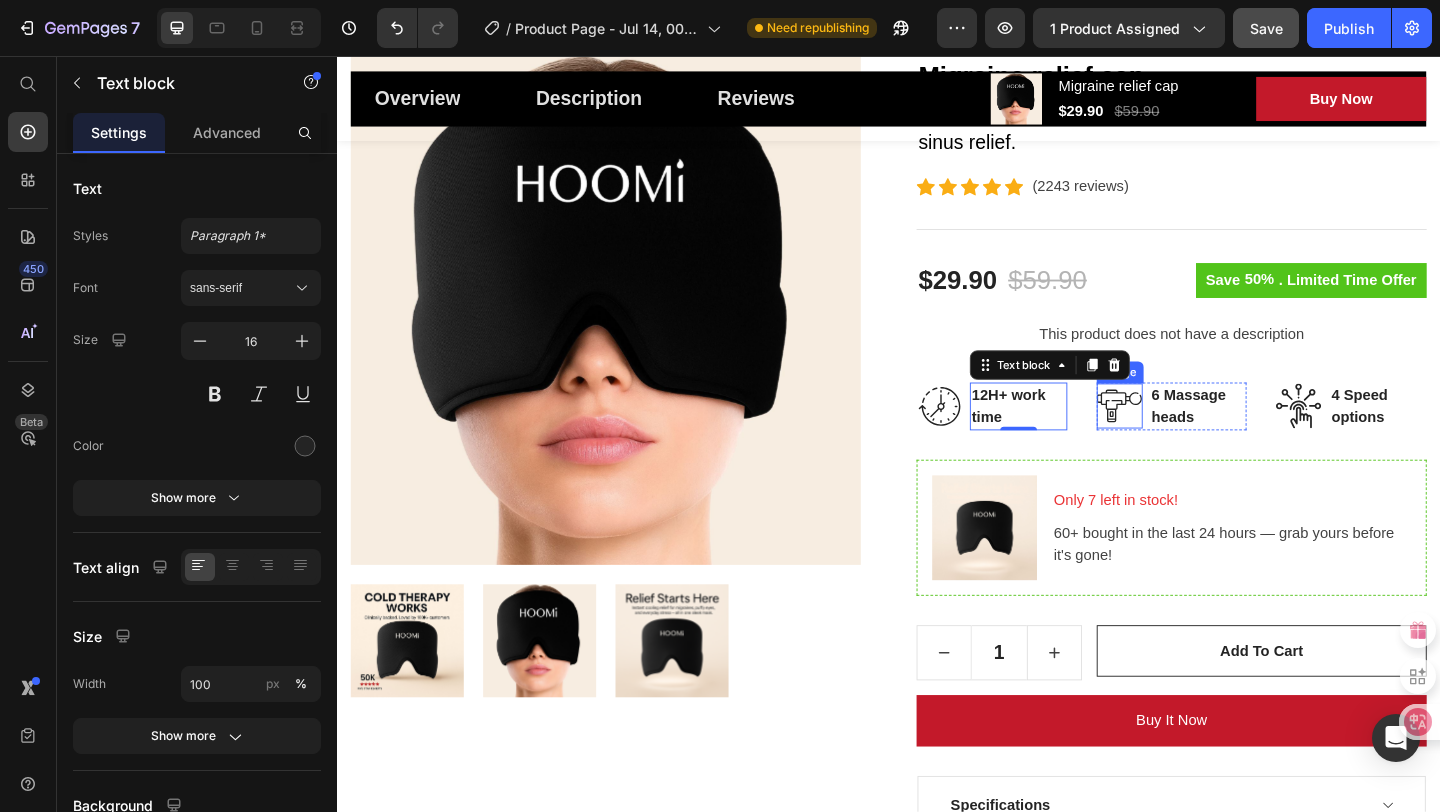 click at bounding box center [1188, 436] 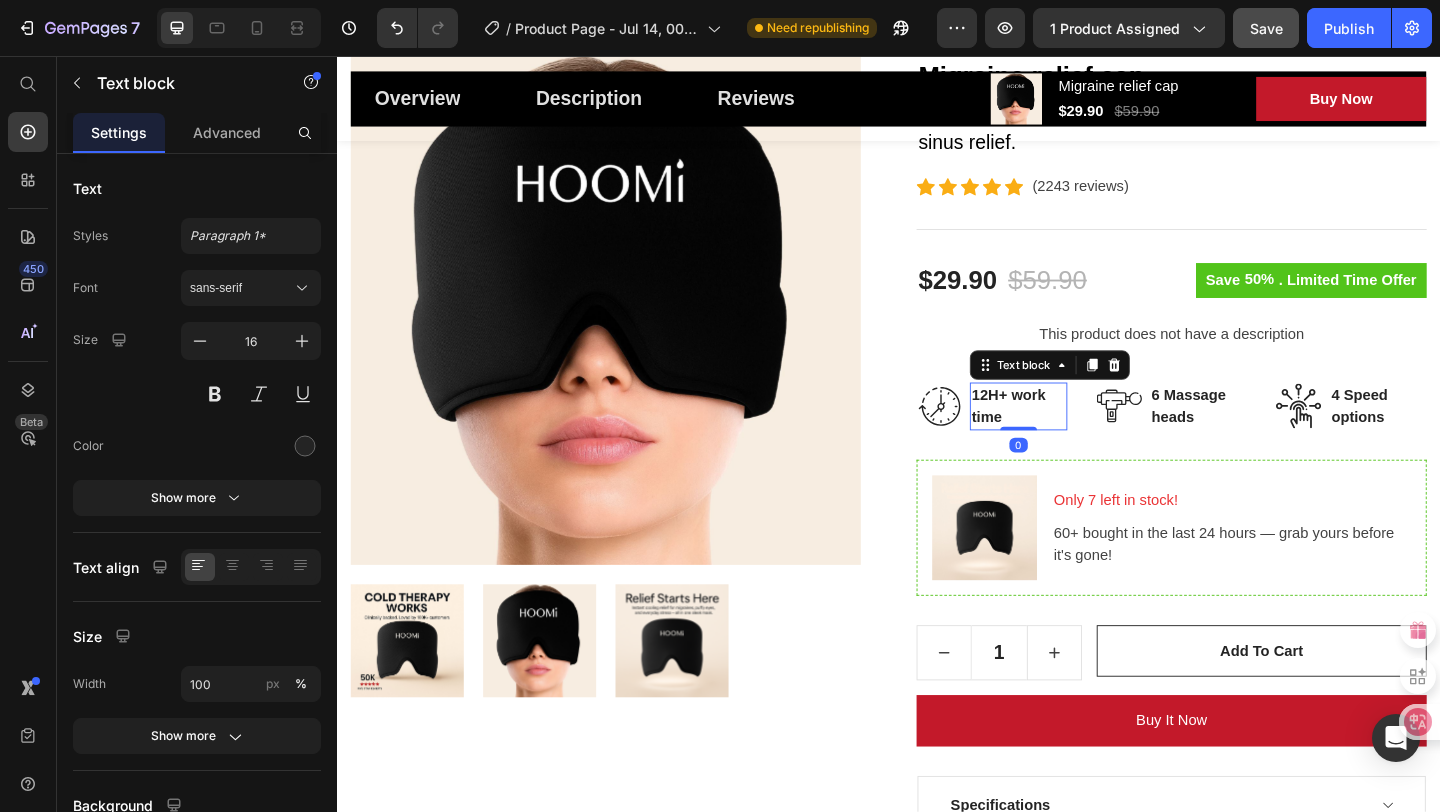 click on "12H+ work time" at bounding box center (1078, 437) 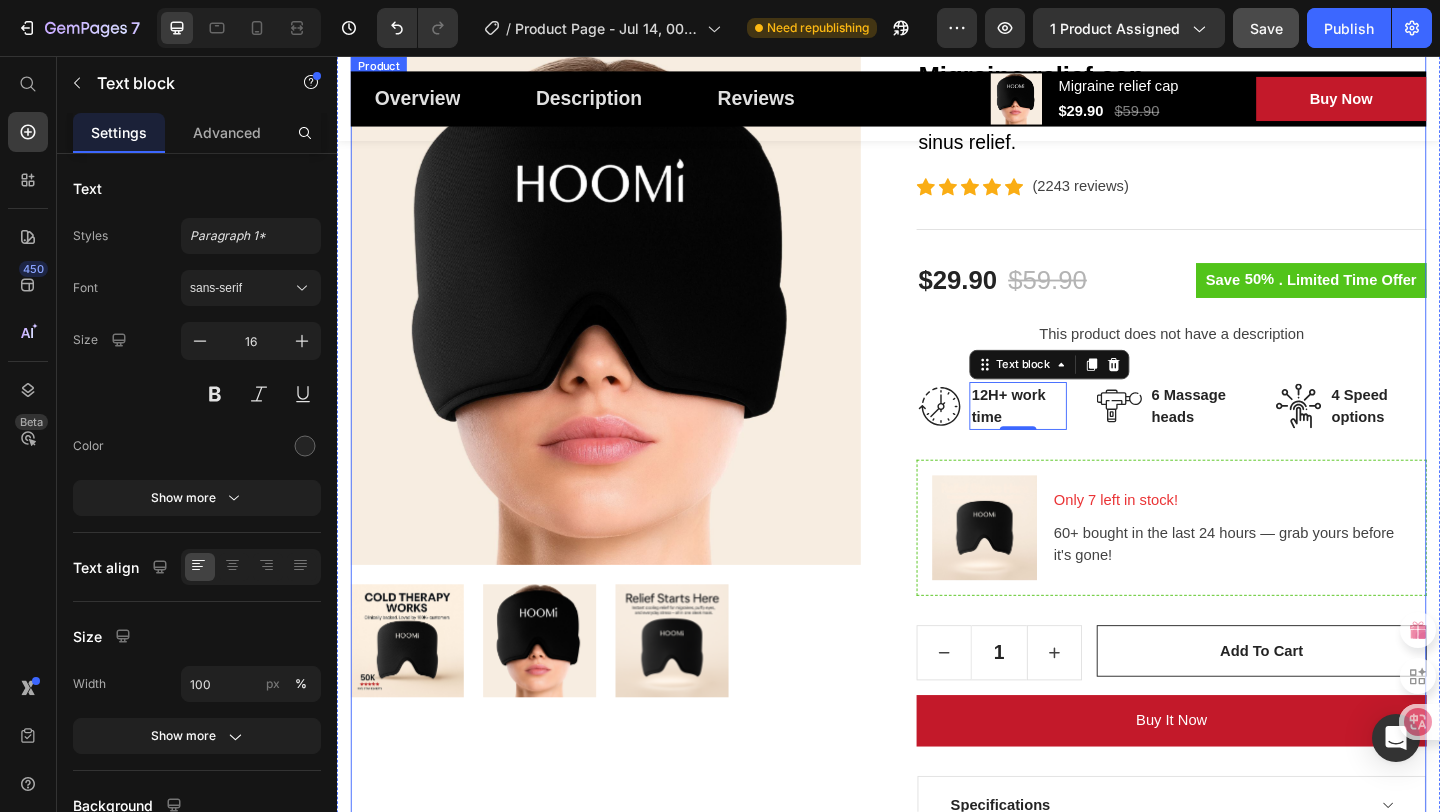 click on "Product Images Migraine relief cap (P) Title Trusted by 2200+ users for instant migraine, tension, and sinus relief. Text block Icon Icon Icon Icon Icon Icon List Hoz (2243 reviews) Text block Row Title Line $29.90 (P) Price $59.90 (P) Price Row Save 50% . Limited Time Offer (P) Tag Row This product does not have a description (P) Description Image 12H+ work time Text block 0 Row Image 6 Massage heads Text block Row Image 4 Speed options Text block Row Row Image Only 7 left in stock! Text block 60+ bought in the last 24 hours — grab yours before it's gone! Text block Row 1 (P) Quantity add to cart (P) Cart Button Row buy it now (P) Dynamic Checkout Specifications What's in the box? How to use Accordion Product" at bounding box center [937, 559] 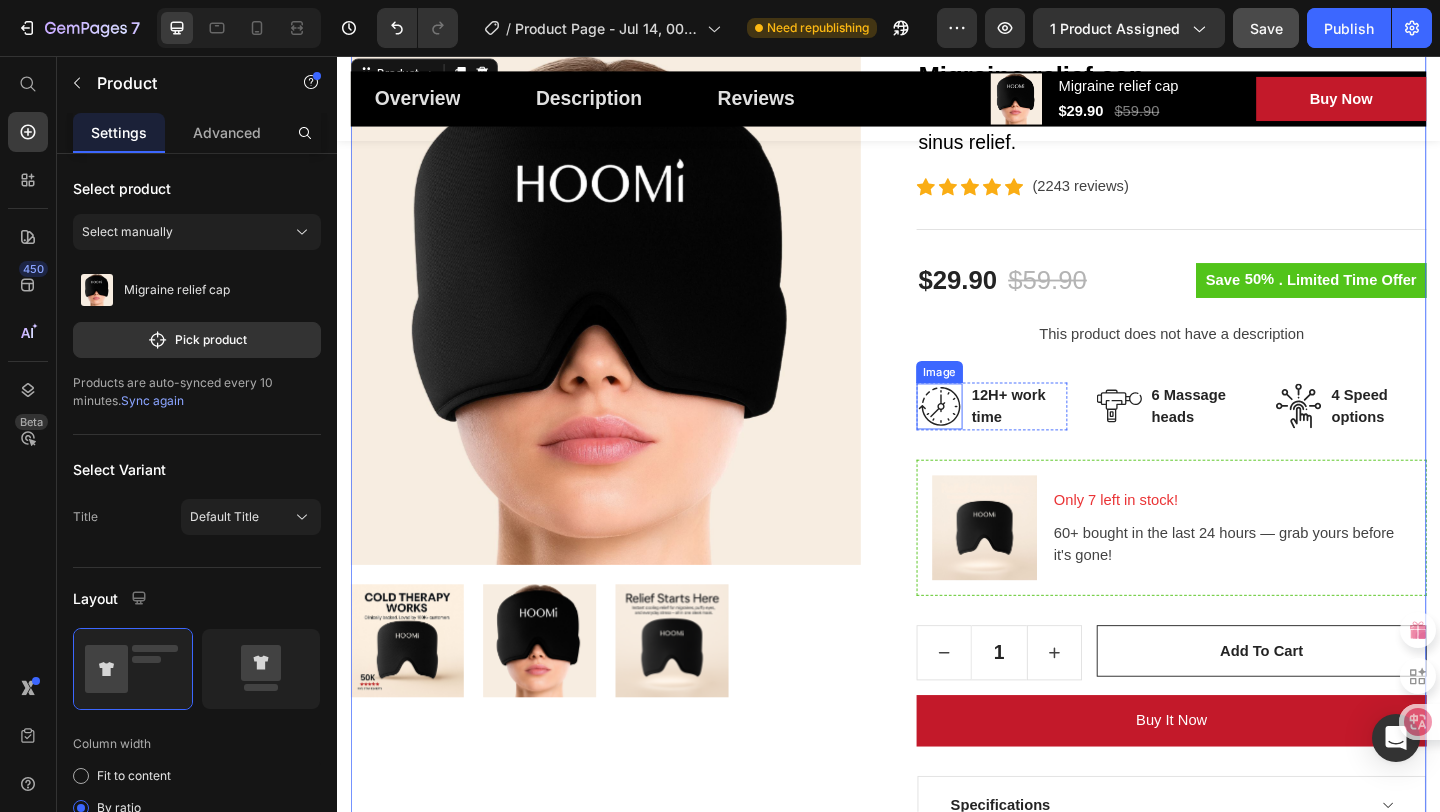 click at bounding box center (992, 437) 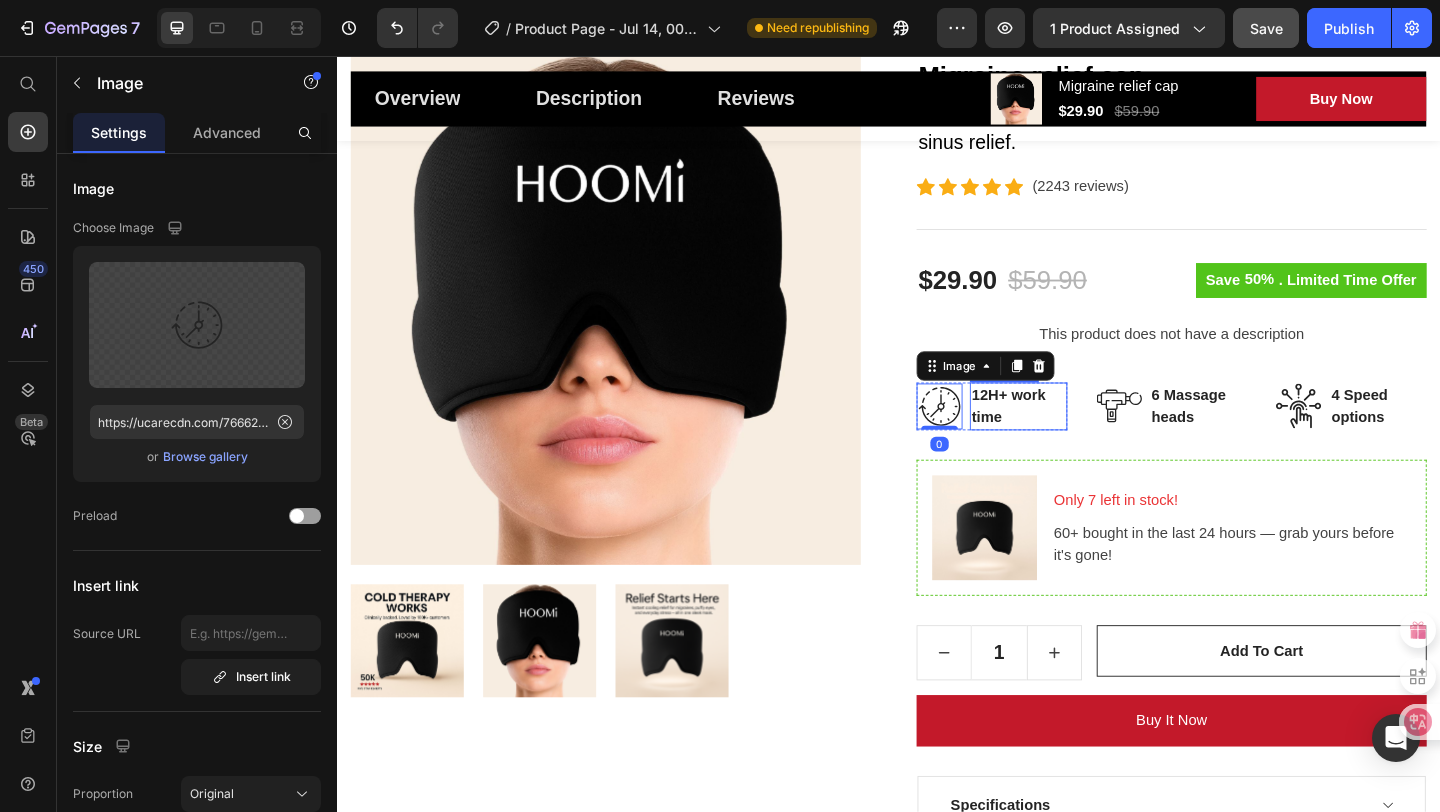 click on "12H+ work time" at bounding box center (1078, 437) 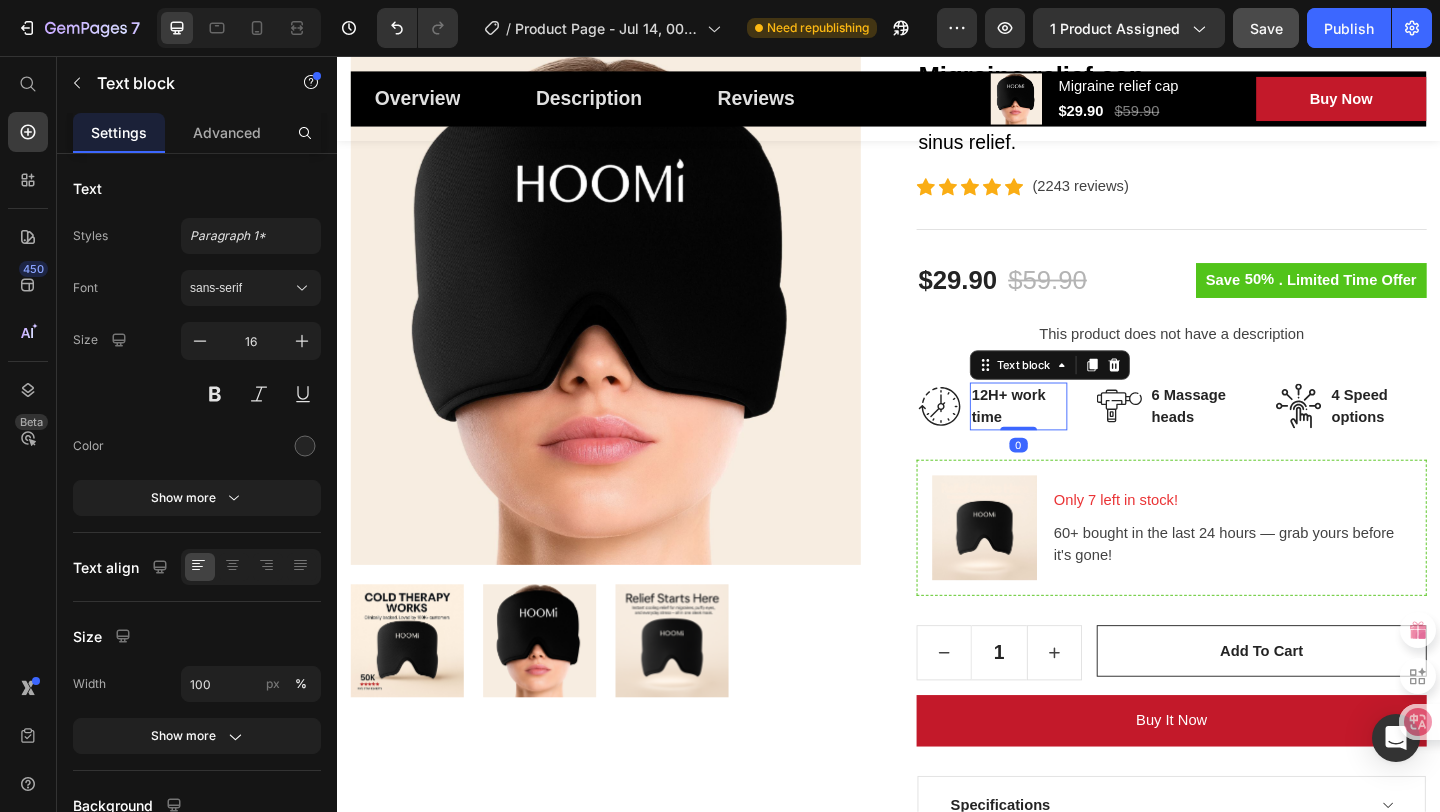 click on "12H+ work time" at bounding box center [1078, 437] 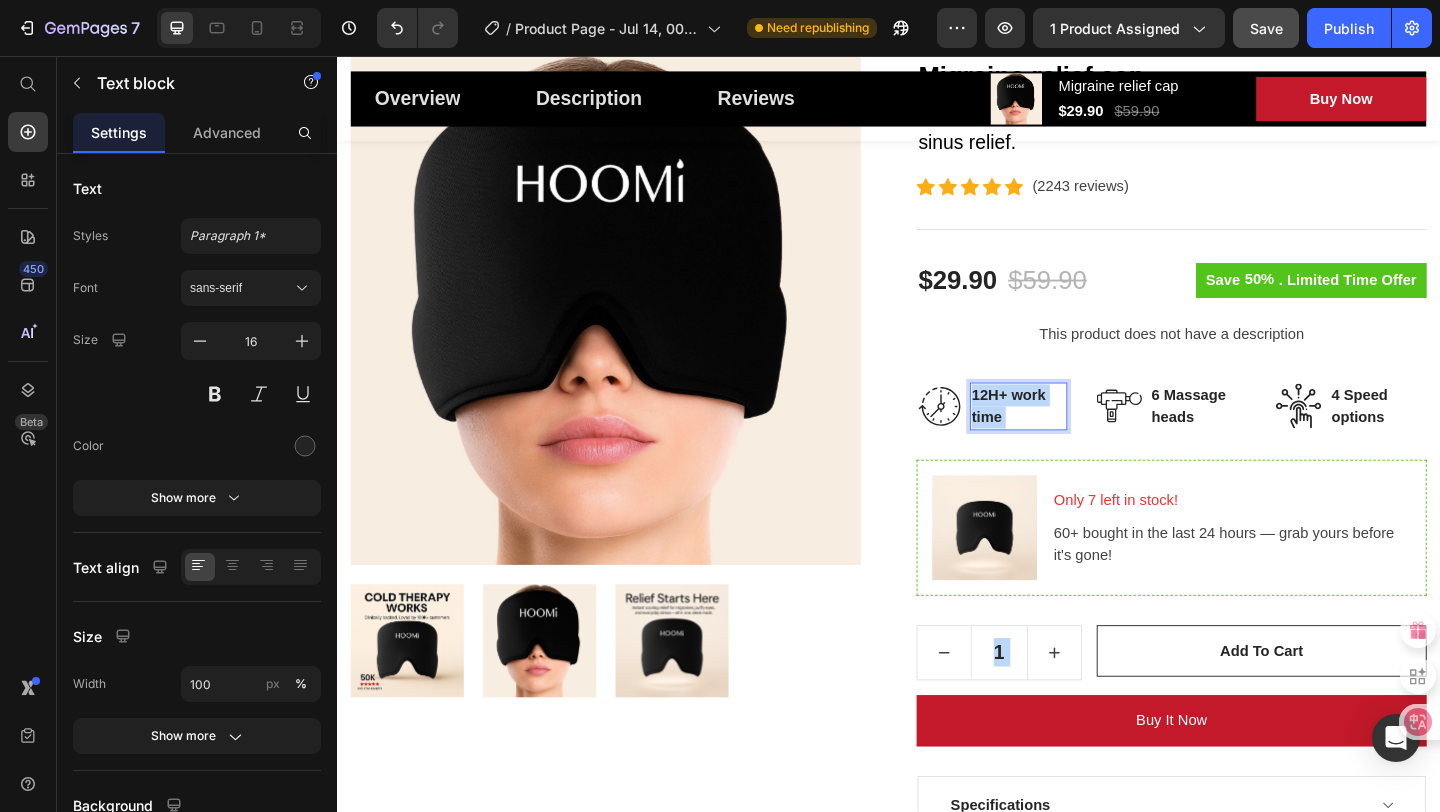 drag, startPoint x: 1065, startPoint y: 445, endPoint x: 1028, endPoint y: 420, distance: 44.65423 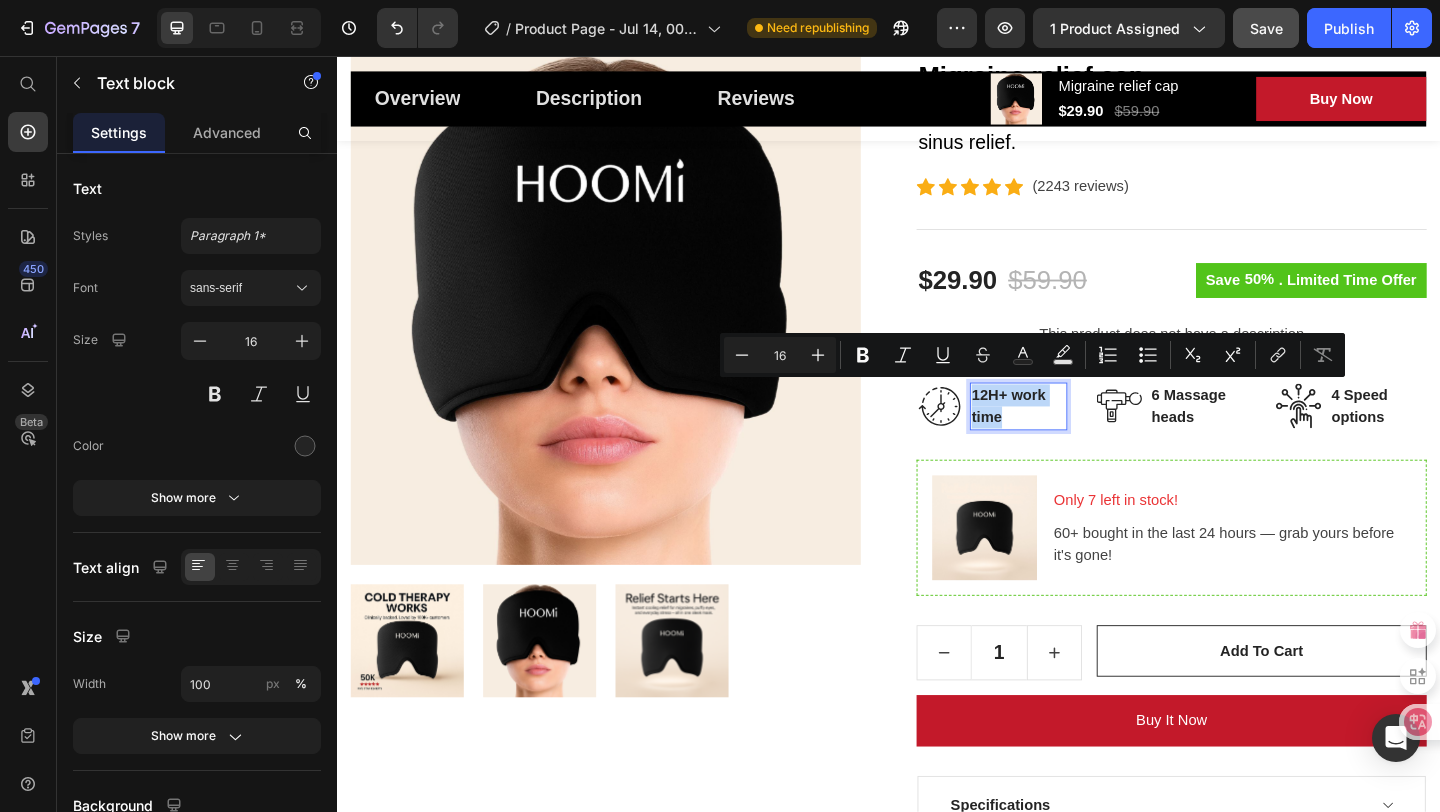 drag, startPoint x: 1028, startPoint y: 420, endPoint x: 1072, endPoint y: 445, distance: 50.606323 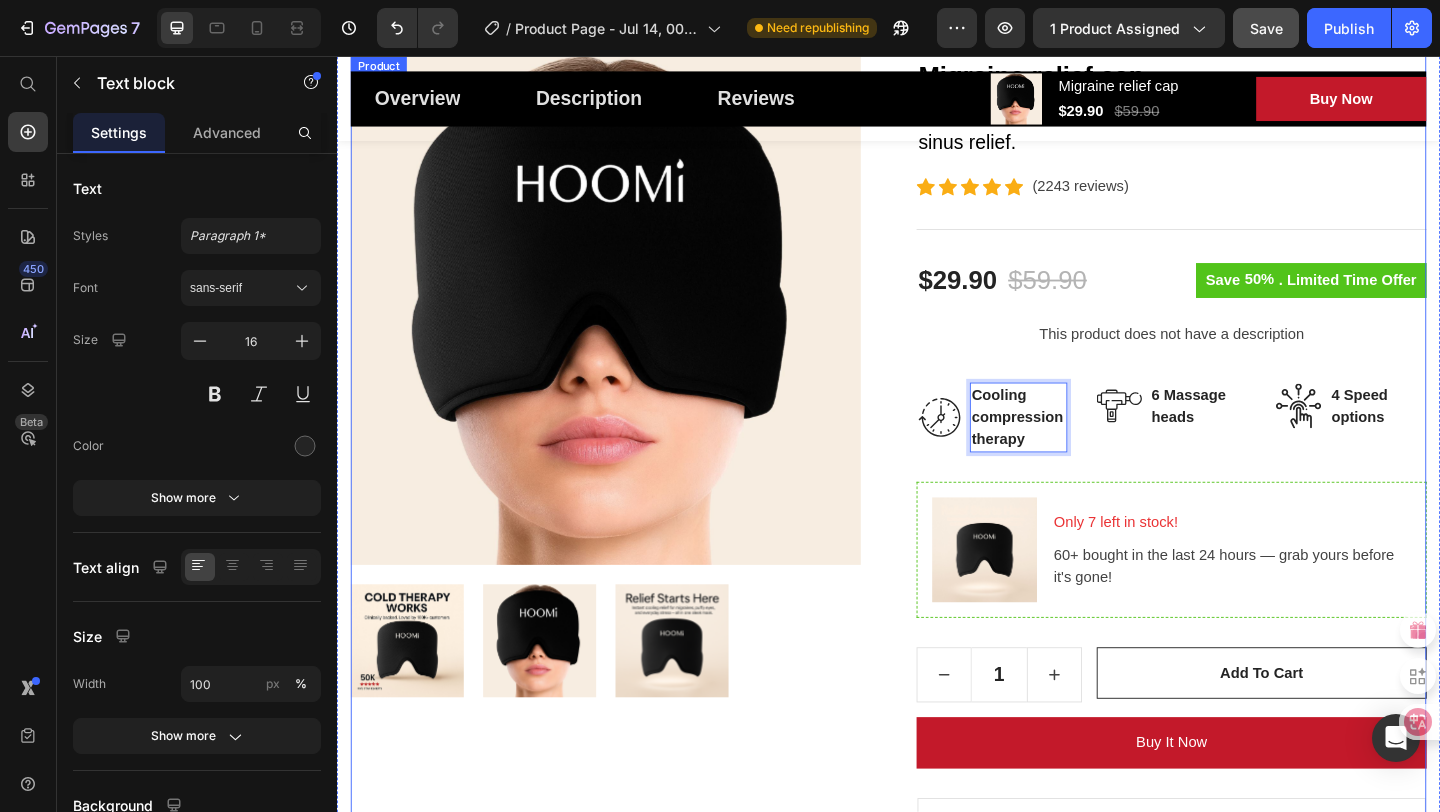 click on "Migraine relief cap (P) Title Trusted by 2200+ users for instant migraine, tension, and sinus relief. Text block Icon Icon Icon Icon Icon Icon List Hoz (2243 reviews) Text block Row Title Line $29.90 (P) Price $59.90 (P) Price Row Save 50% . Limited Time Offer (P) Tag Row This product does not have a description (P) Description Image Cooling compression therapy Text block 0 Row Image 6 Massage heads Text block Row Image 4 Speed options Text block Row Row Image Only 7 left in stock! Text block 60+ bought in the last 24 hours — grab yours before it's gone! Text block Row 1 (P) Quantity add to cart (P) Cart Button Row buy it now (P) Dynamic Checkout Specifications What's in the box? How to use Accordion" at bounding box center (1244, 571) 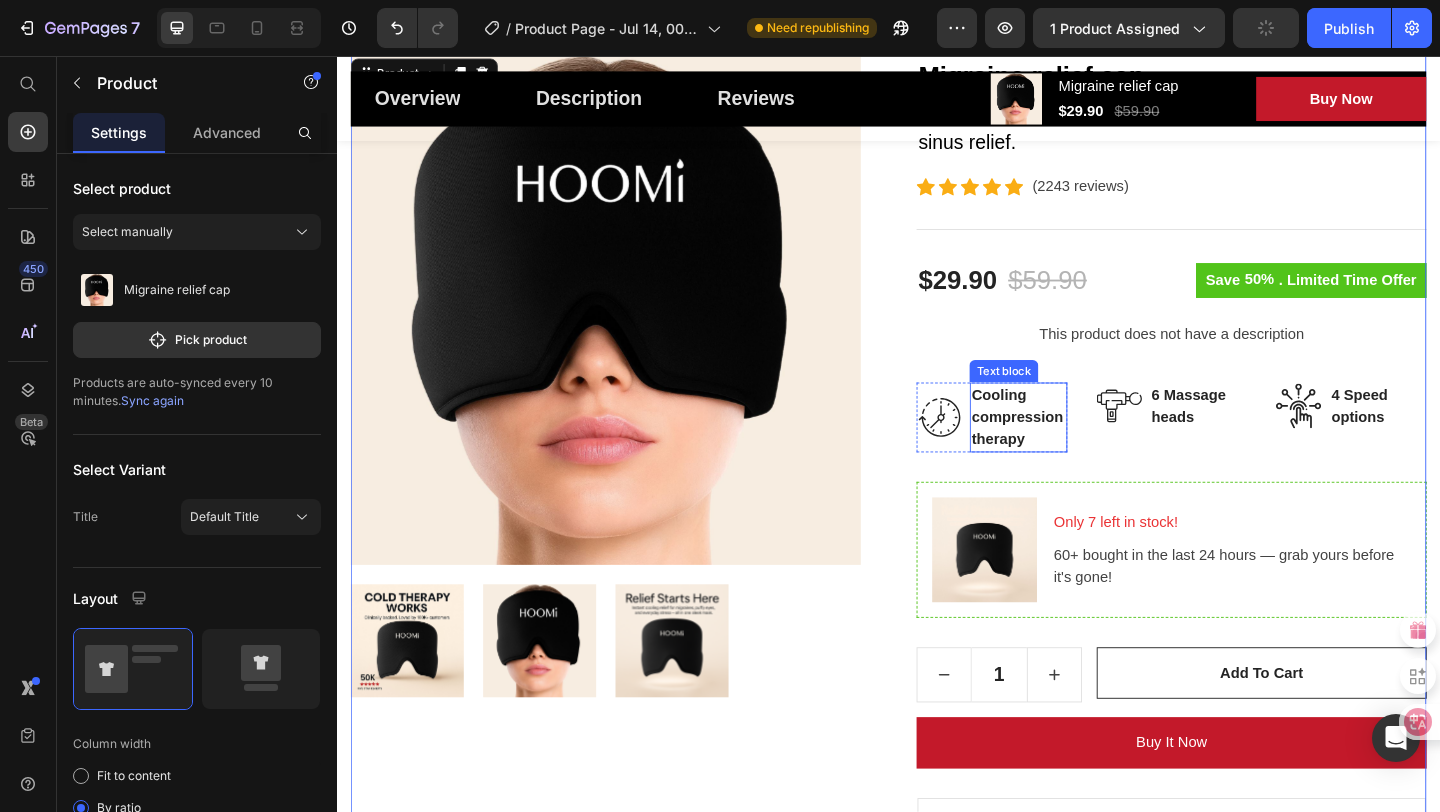 click on "Cooling compression therapy" at bounding box center [1078, 449] 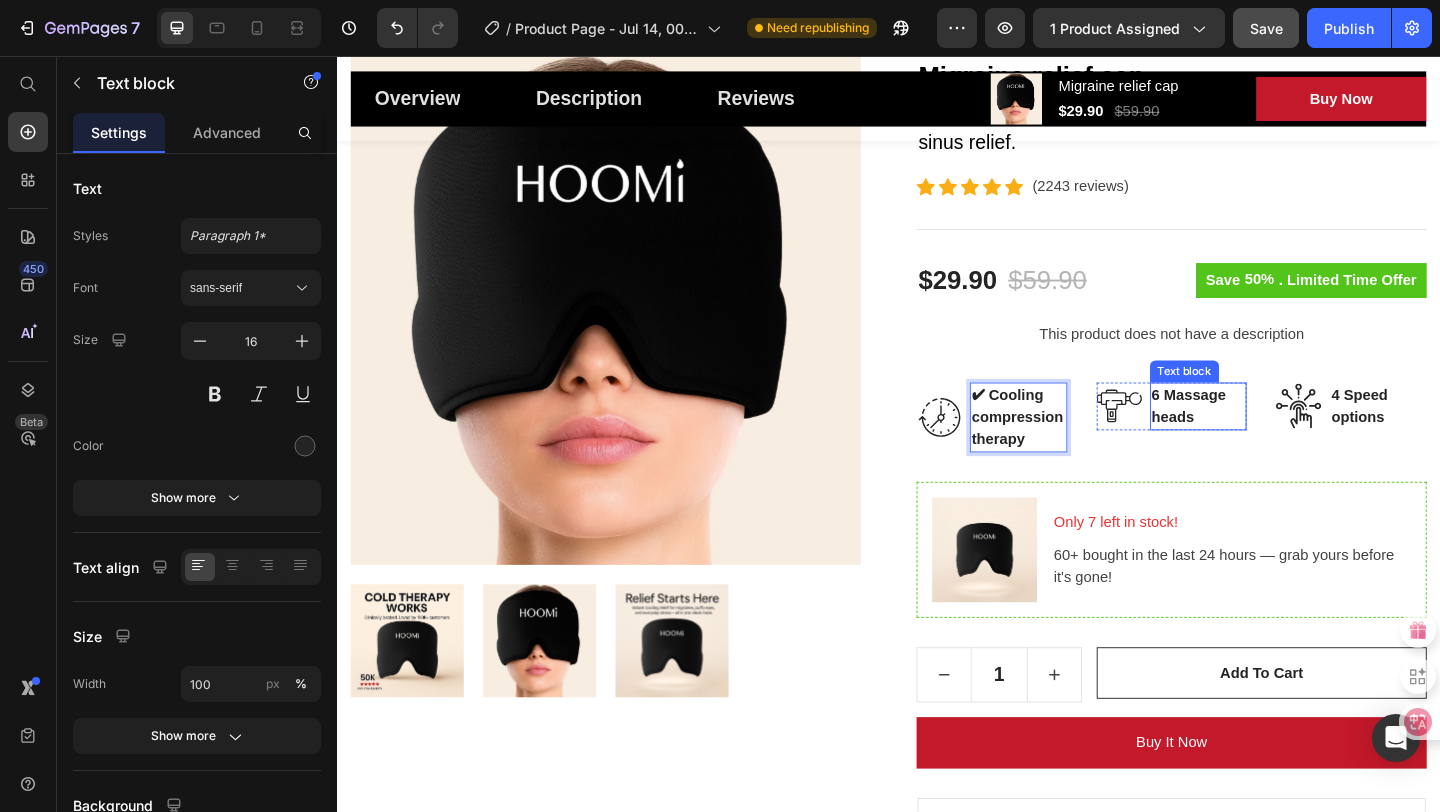 click on "6 Massage heads" at bounding box center [1274, 437] 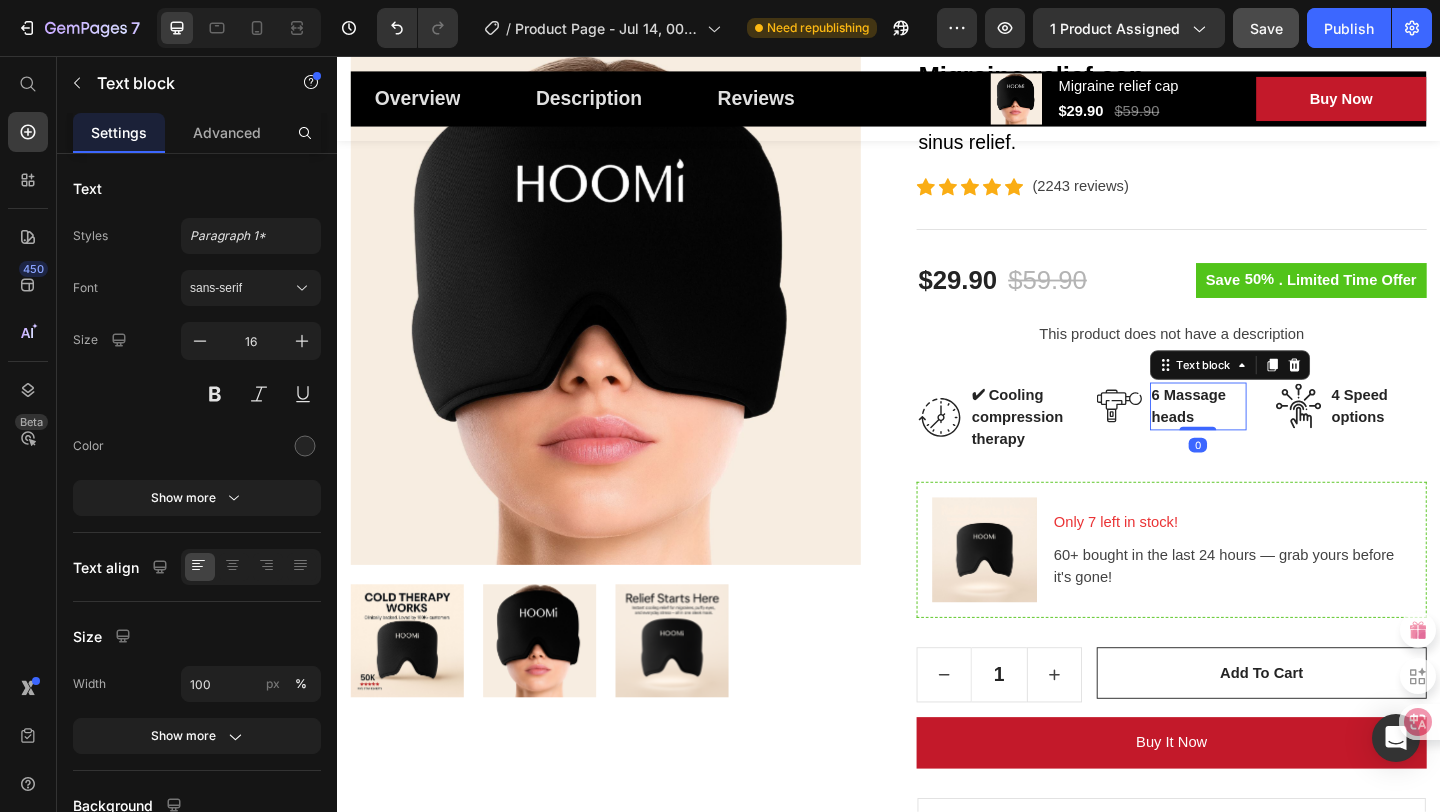 click on "6 Massage heads" at bounding box center [1274, 437] 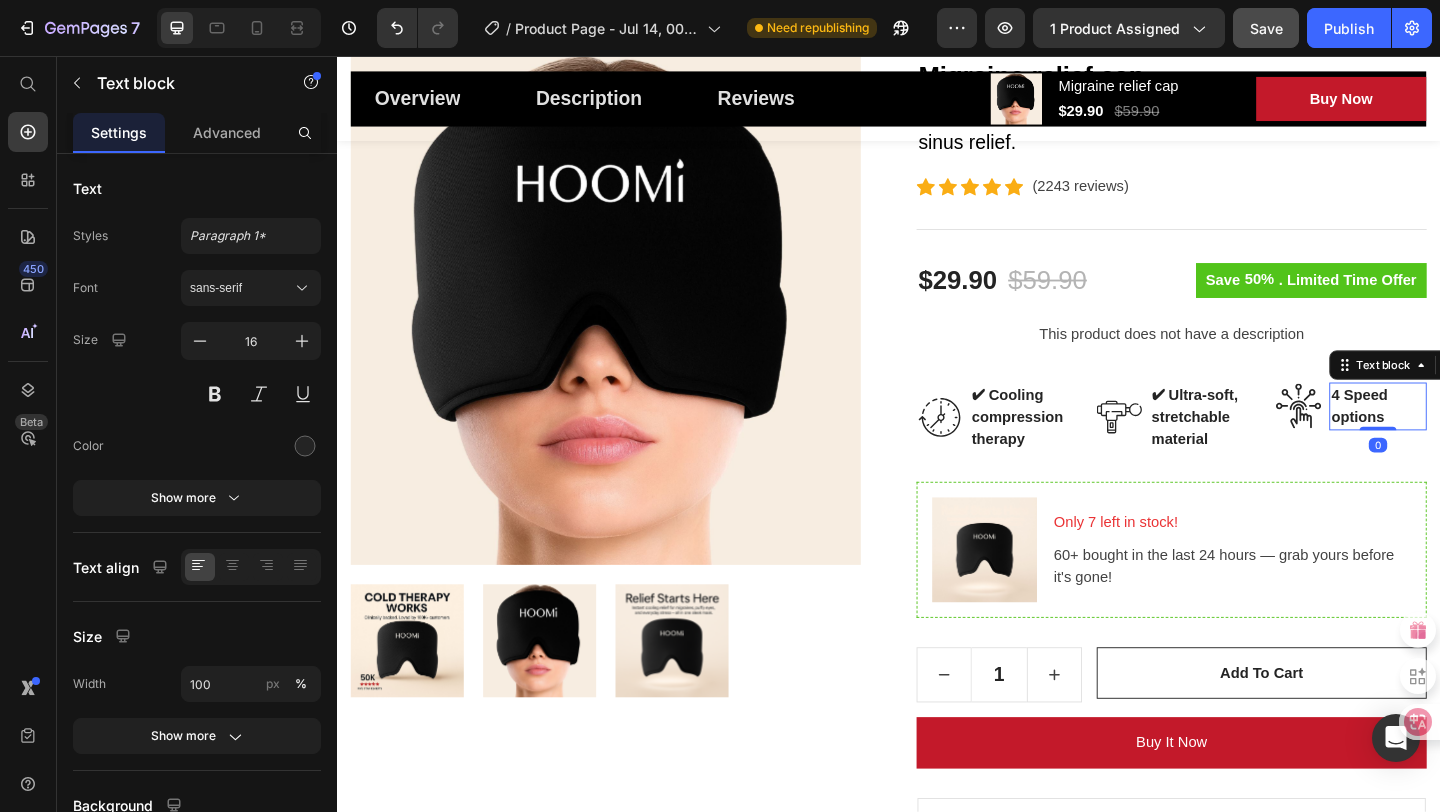 click on "4 Speed options" at bounding box center (1469, 437) 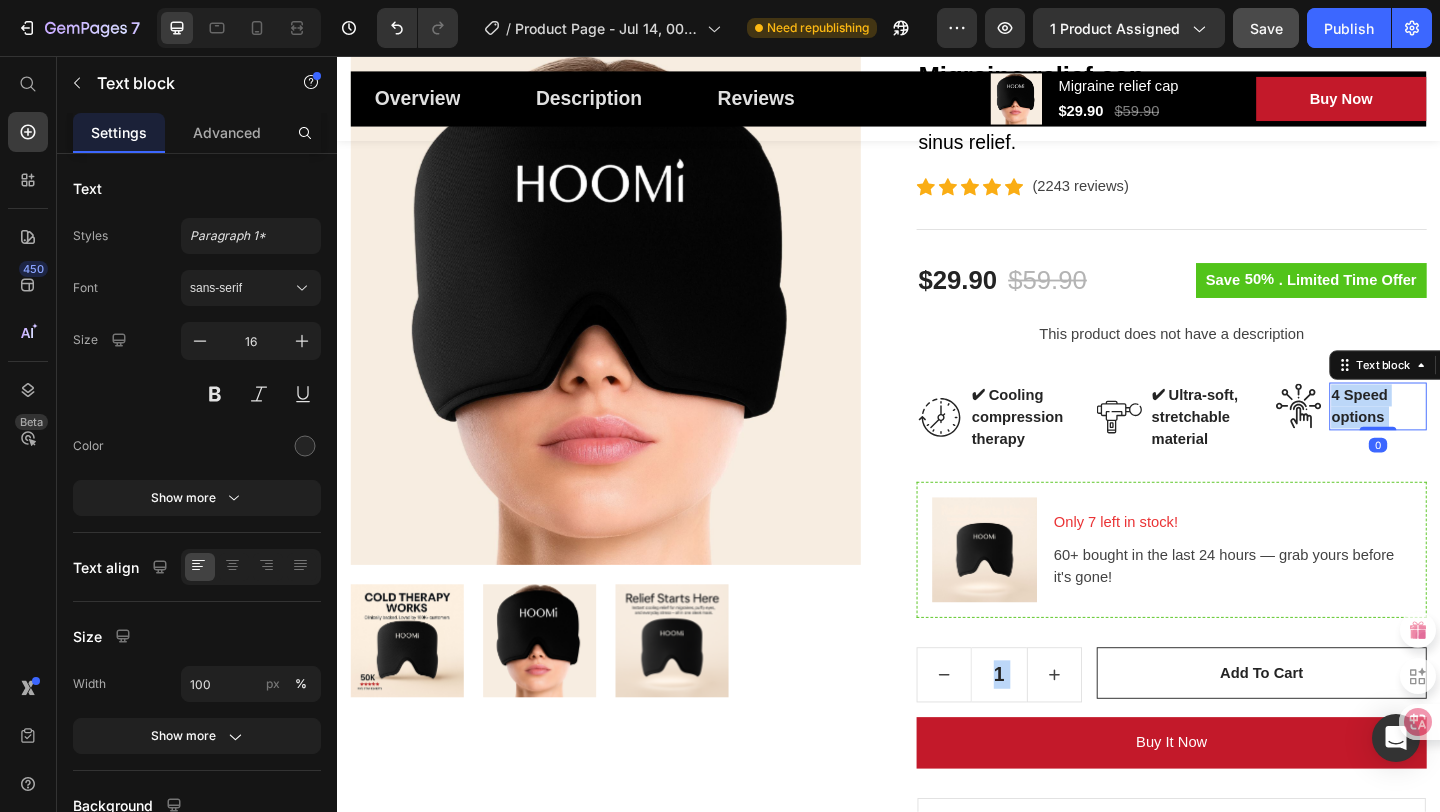 click on "4 Speed options" at bounding box center (1469, 437) 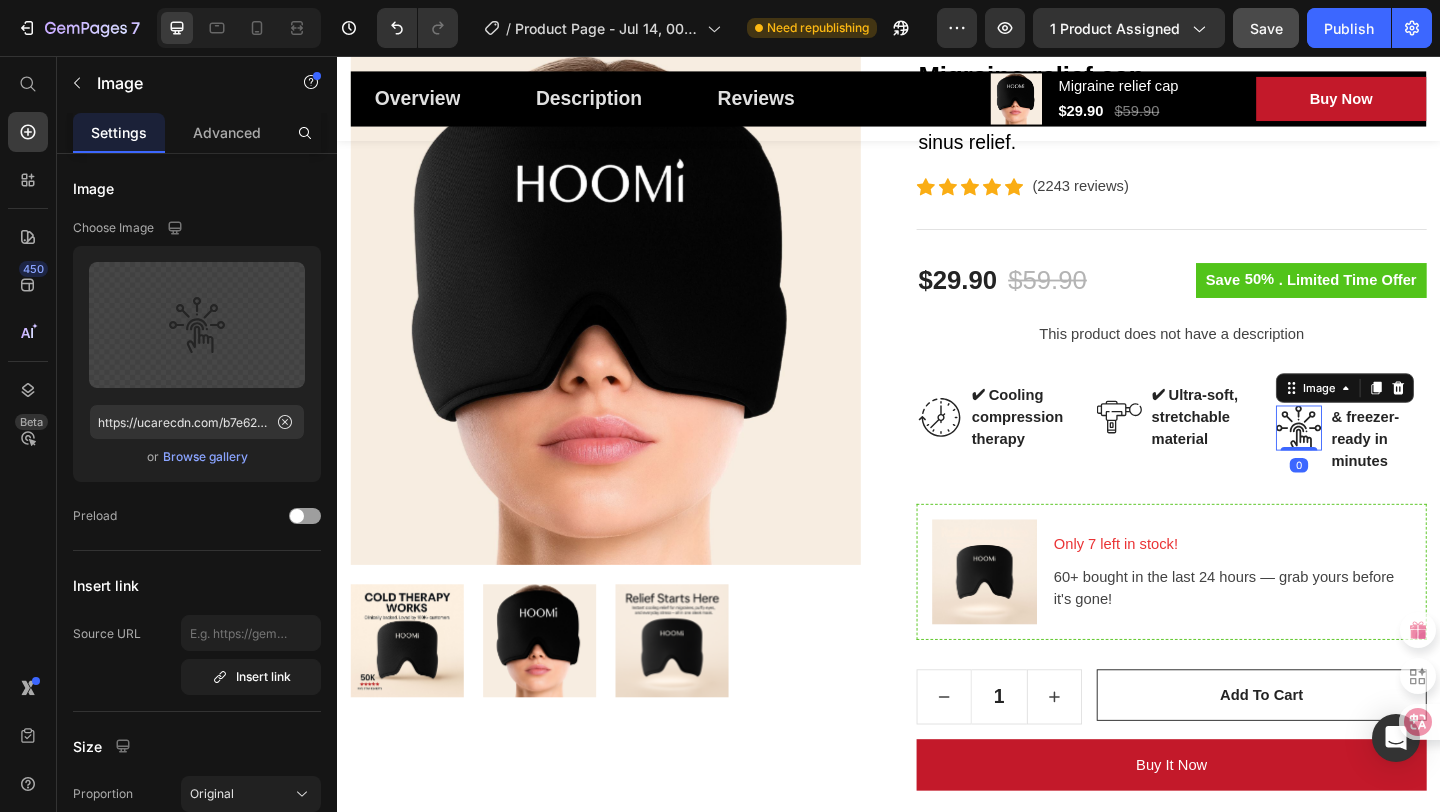 click at bounding box center [1383, 460] 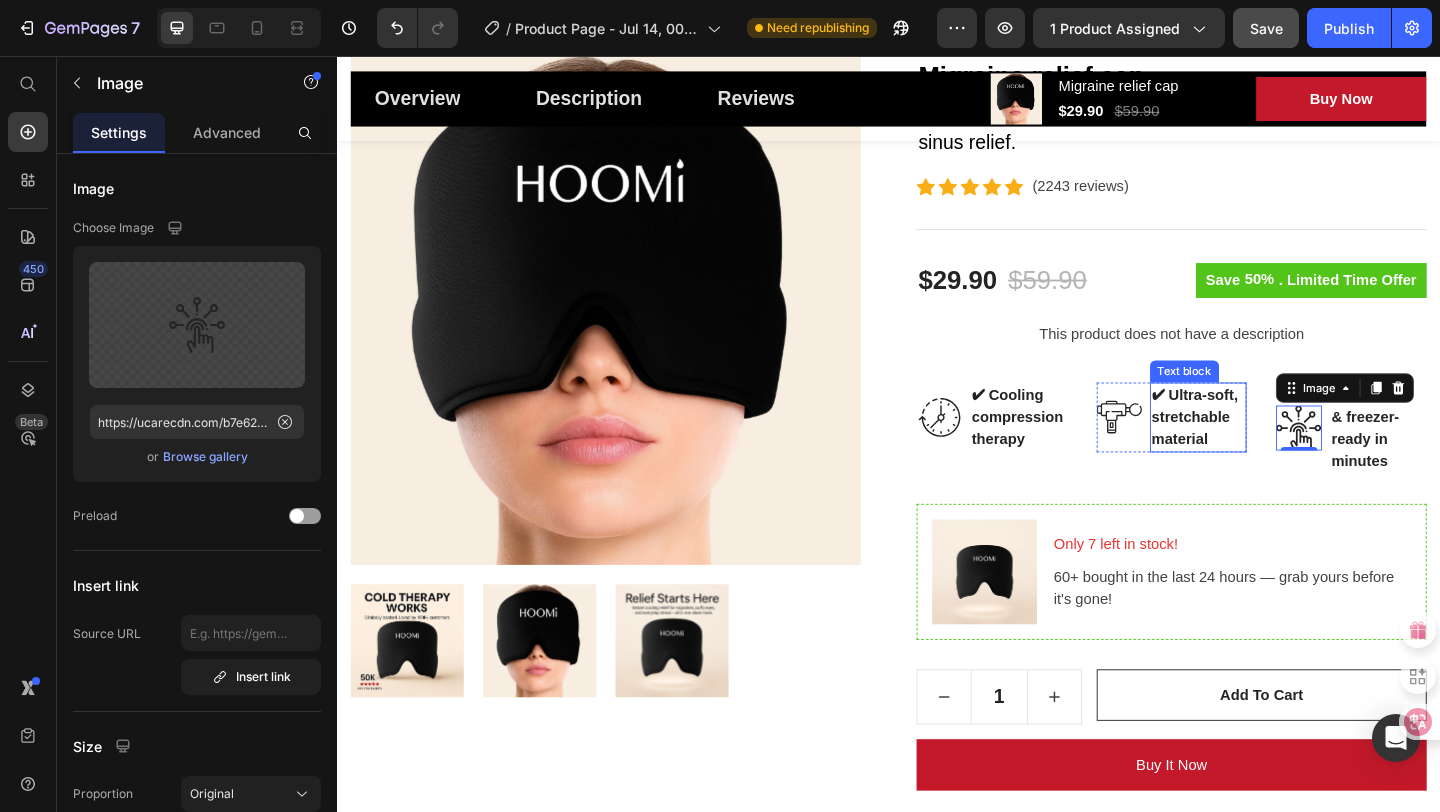 click on "✔ Ultra-soft, stretchable material" at bounding box center (1274, 449) 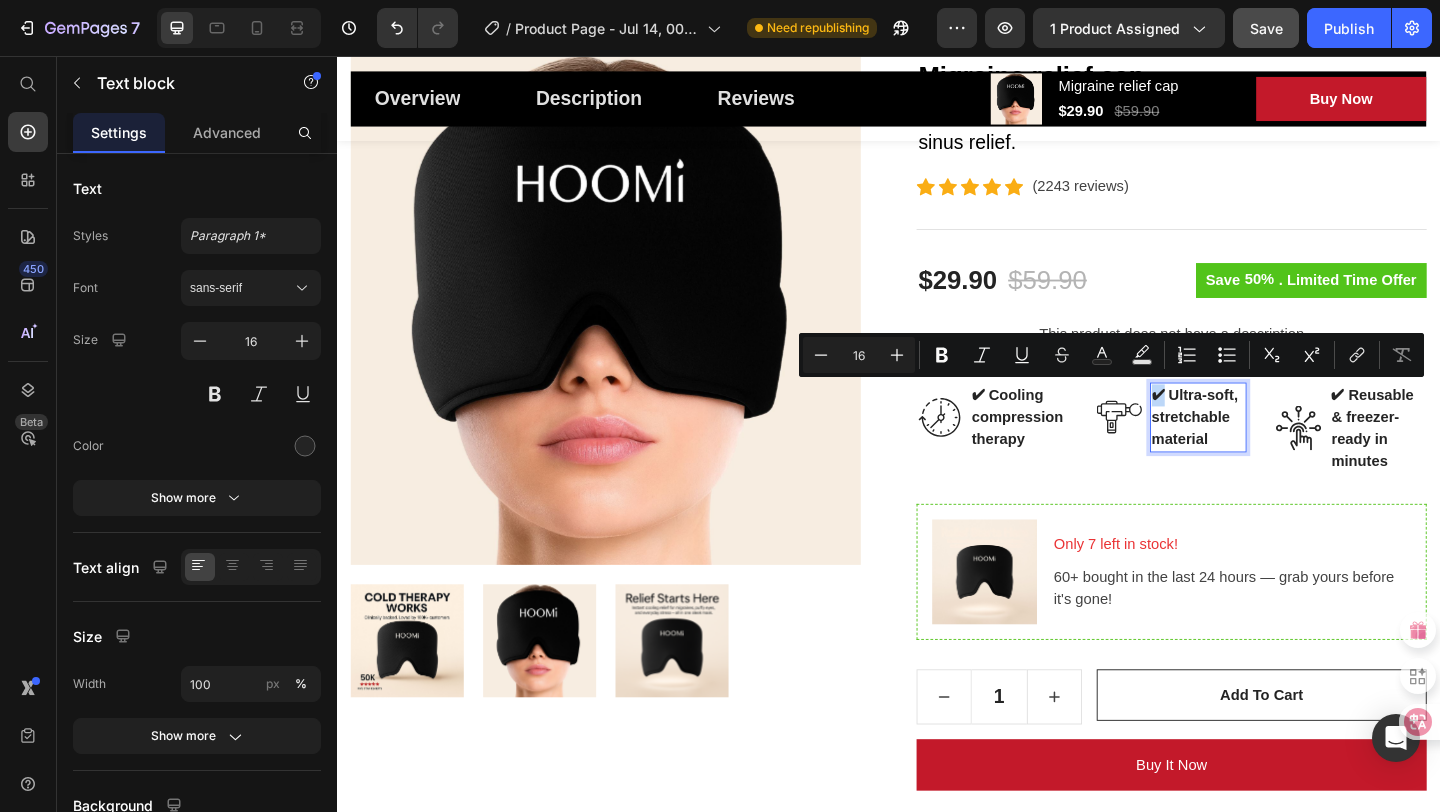 drag, startPoint x: 1234, startPoint y: 427, endPoint x: 1221, endPoint y: 426, distance: 13.038404 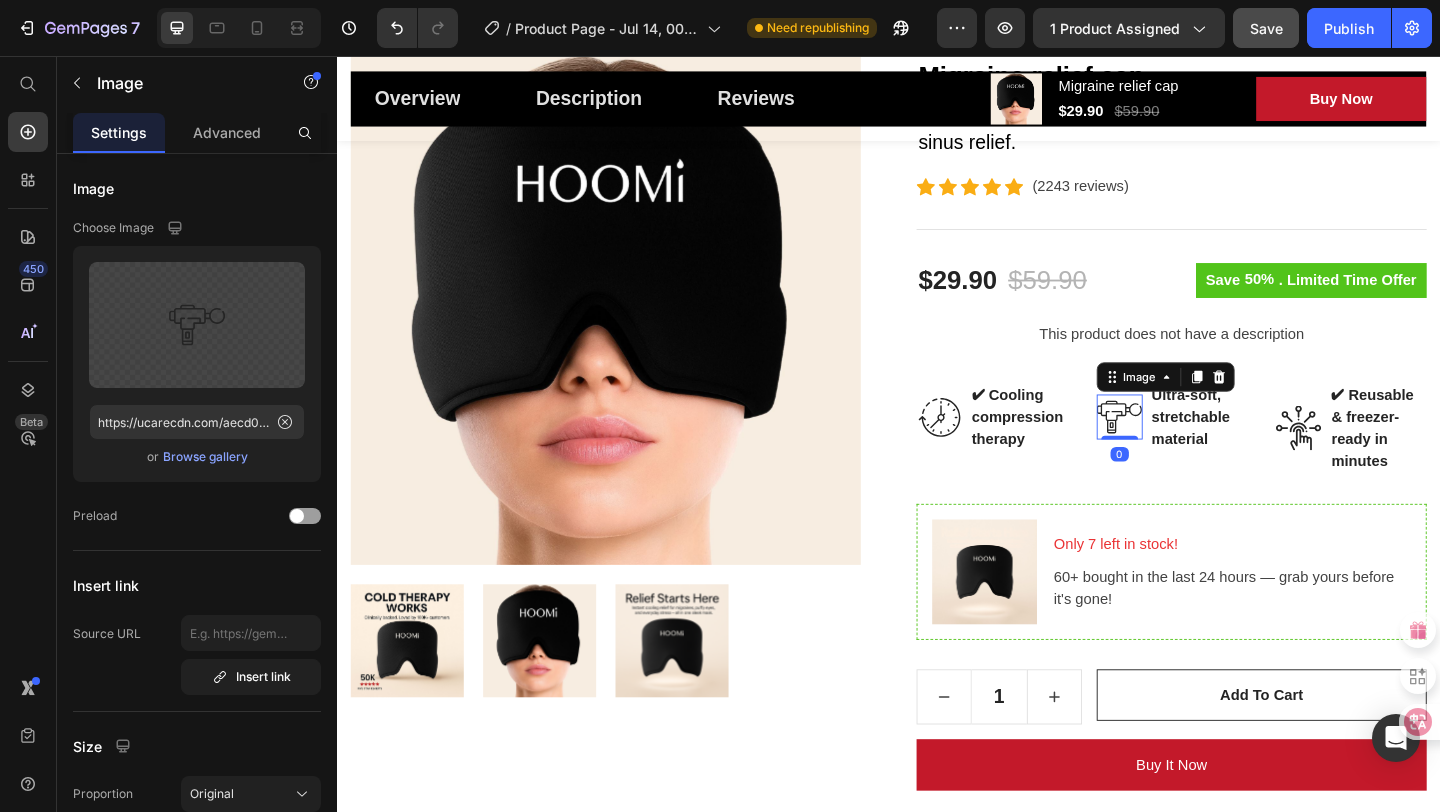 click at bounding box center (1188, 448) 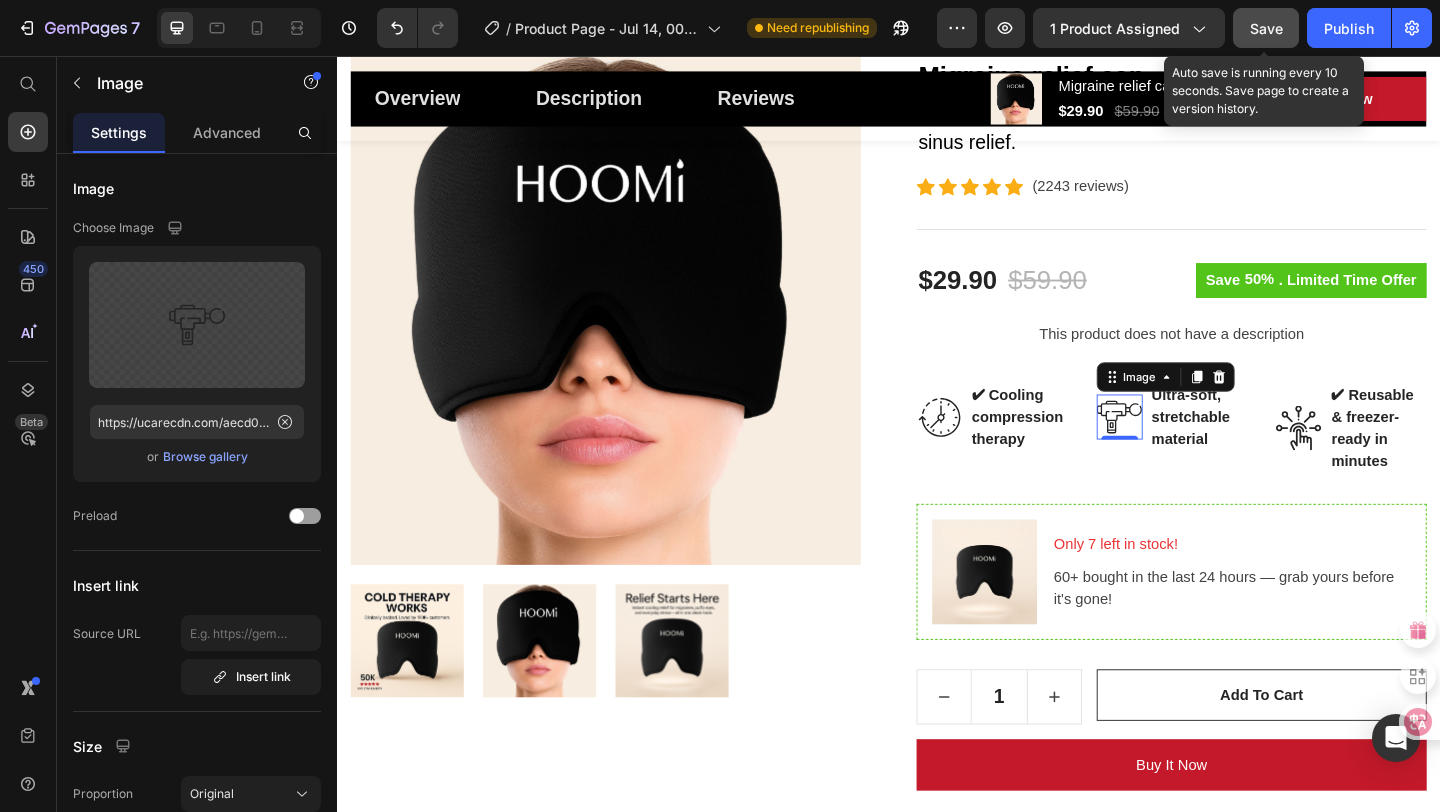 click on "Save" at bounding box center (1266, 28) 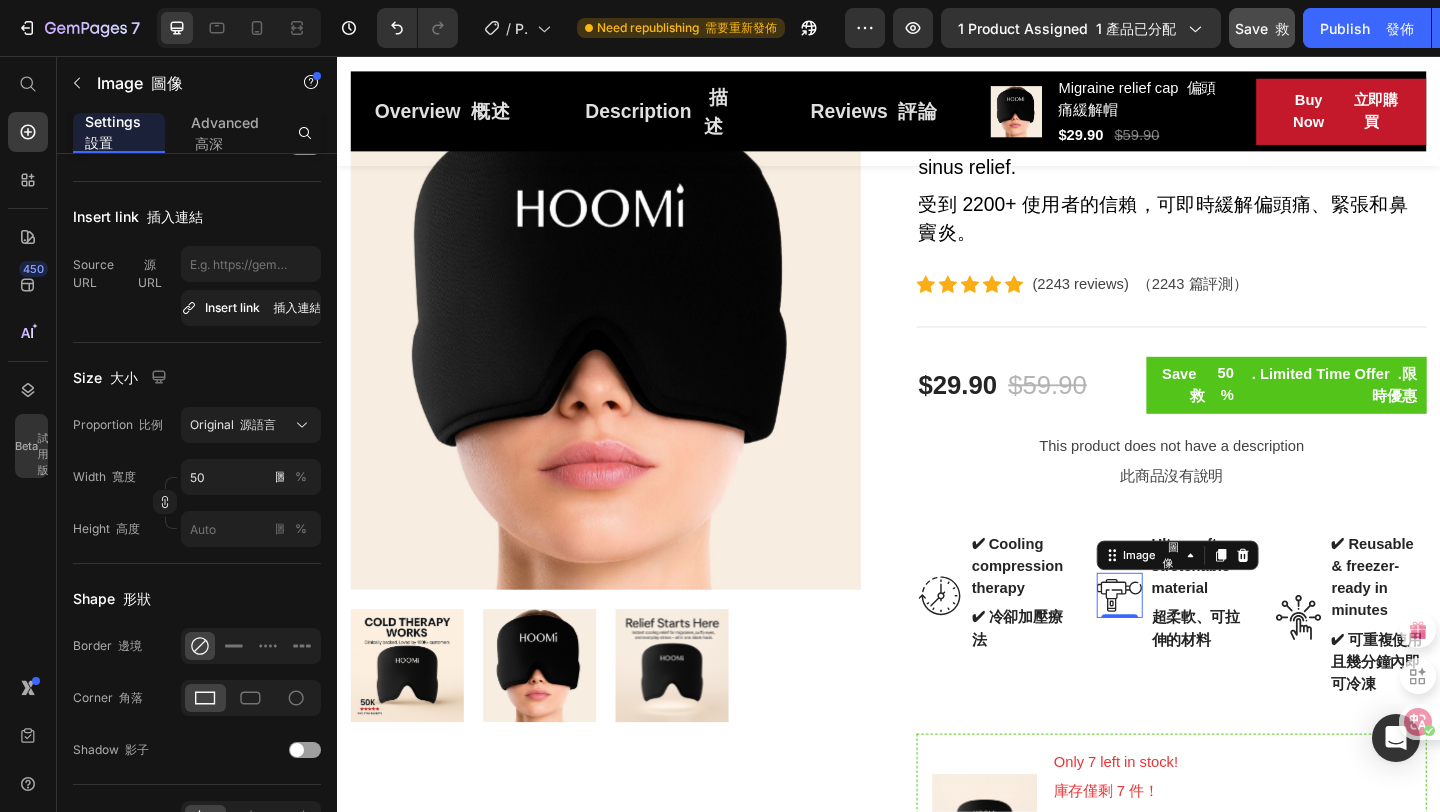 scroll, scrollTop: 0, scrollLeft: 0, axis: both 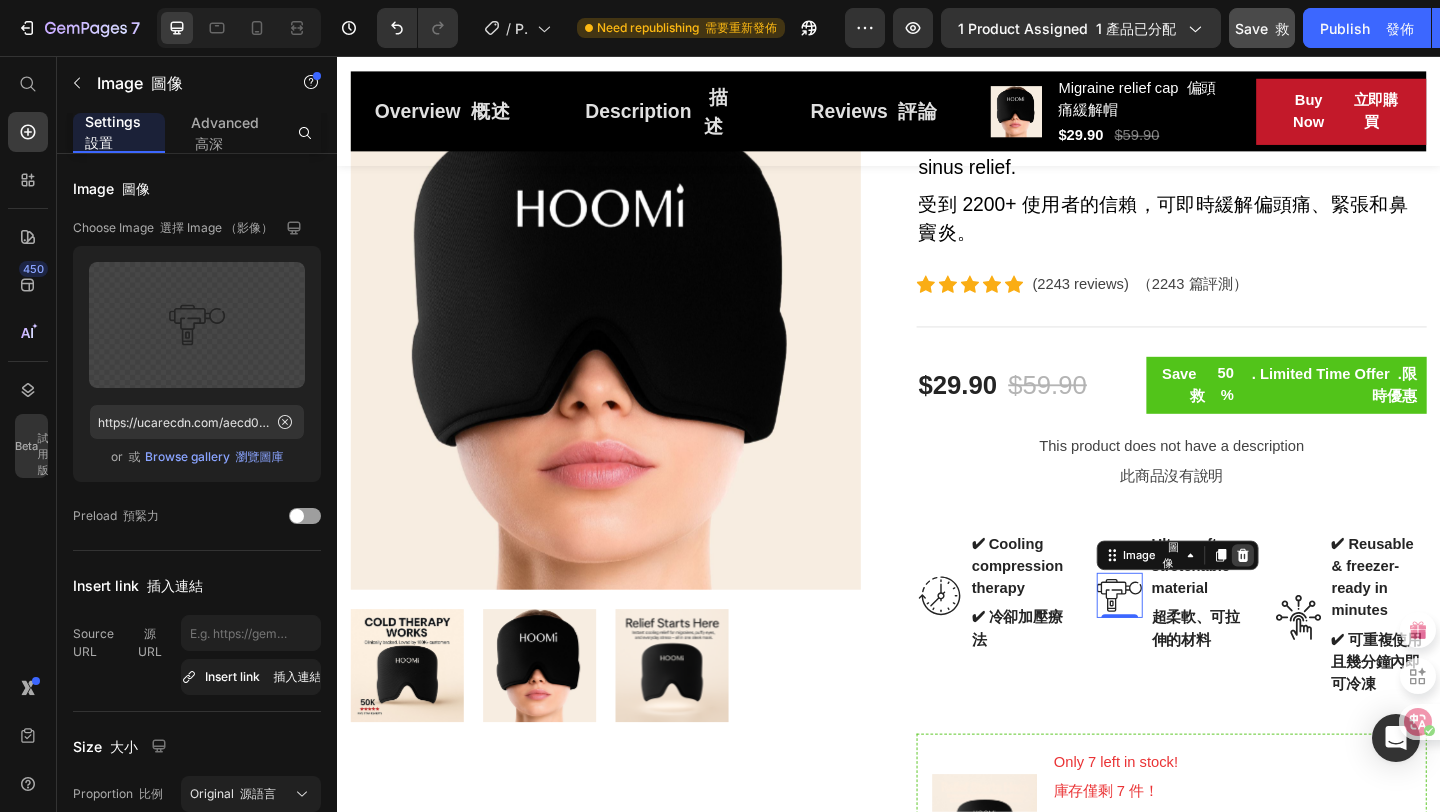 click 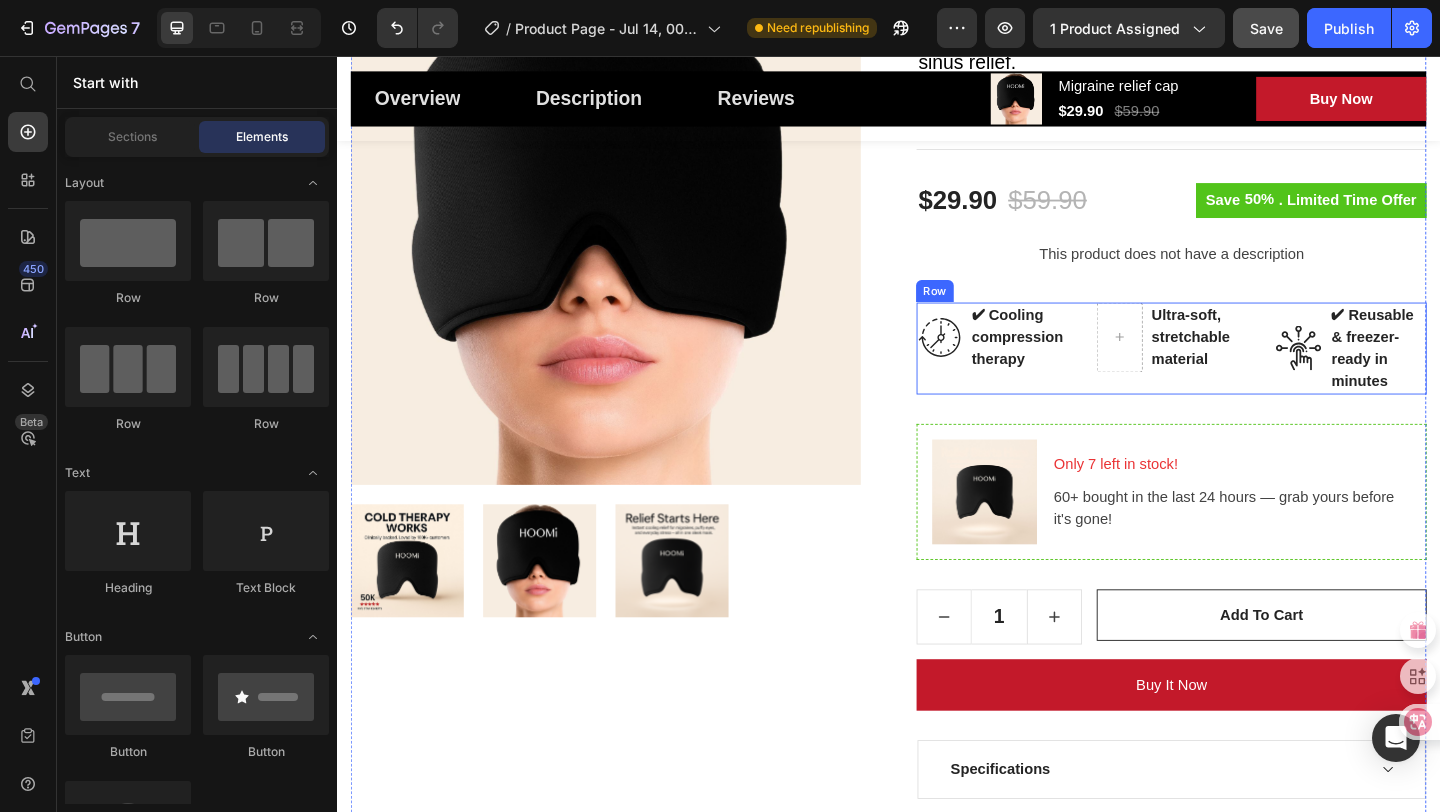 scroll, scrollTop: 409, scrollLeft: 0, axis: vertical 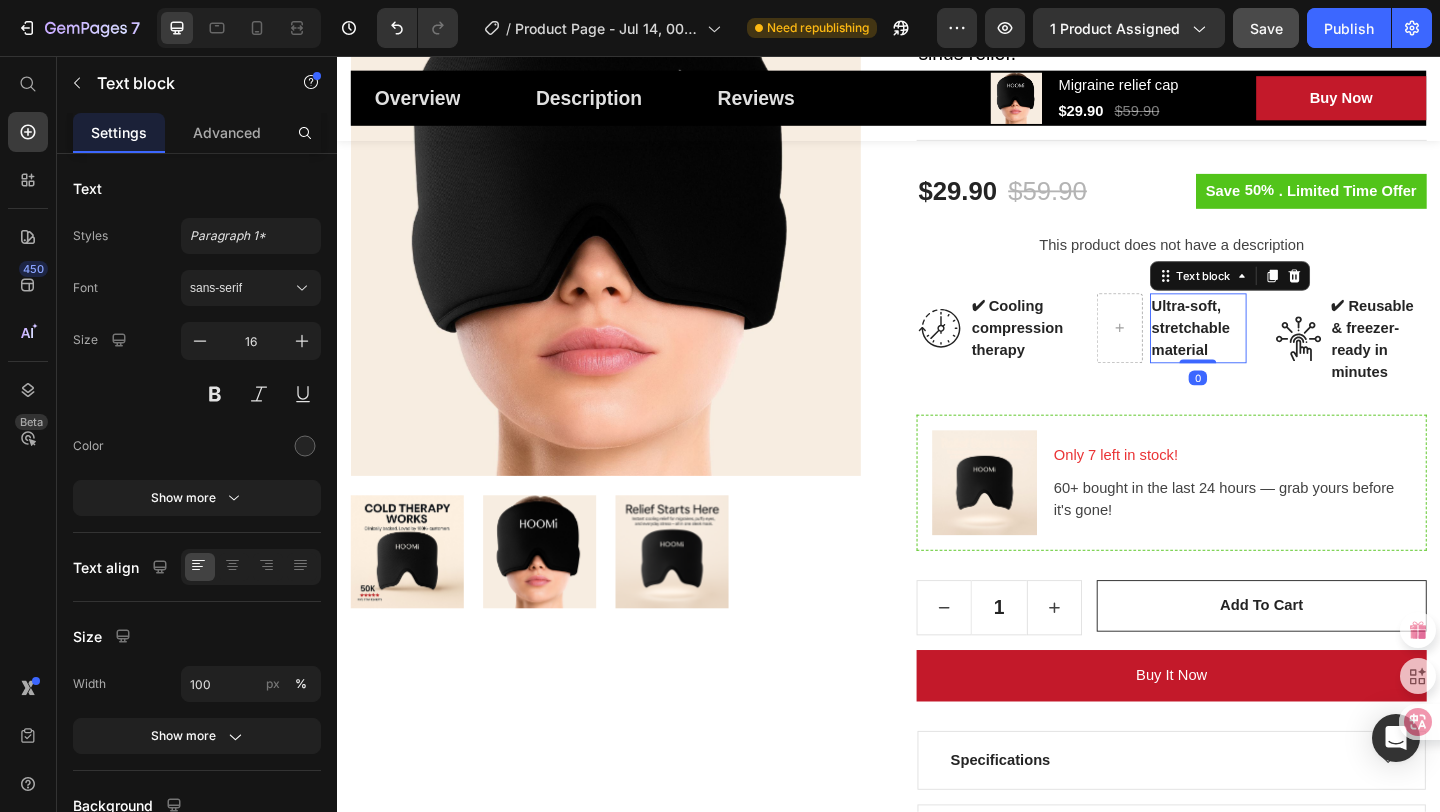 click on "Ultra-soft, stretchable material" at bounding box center (1274, 352) 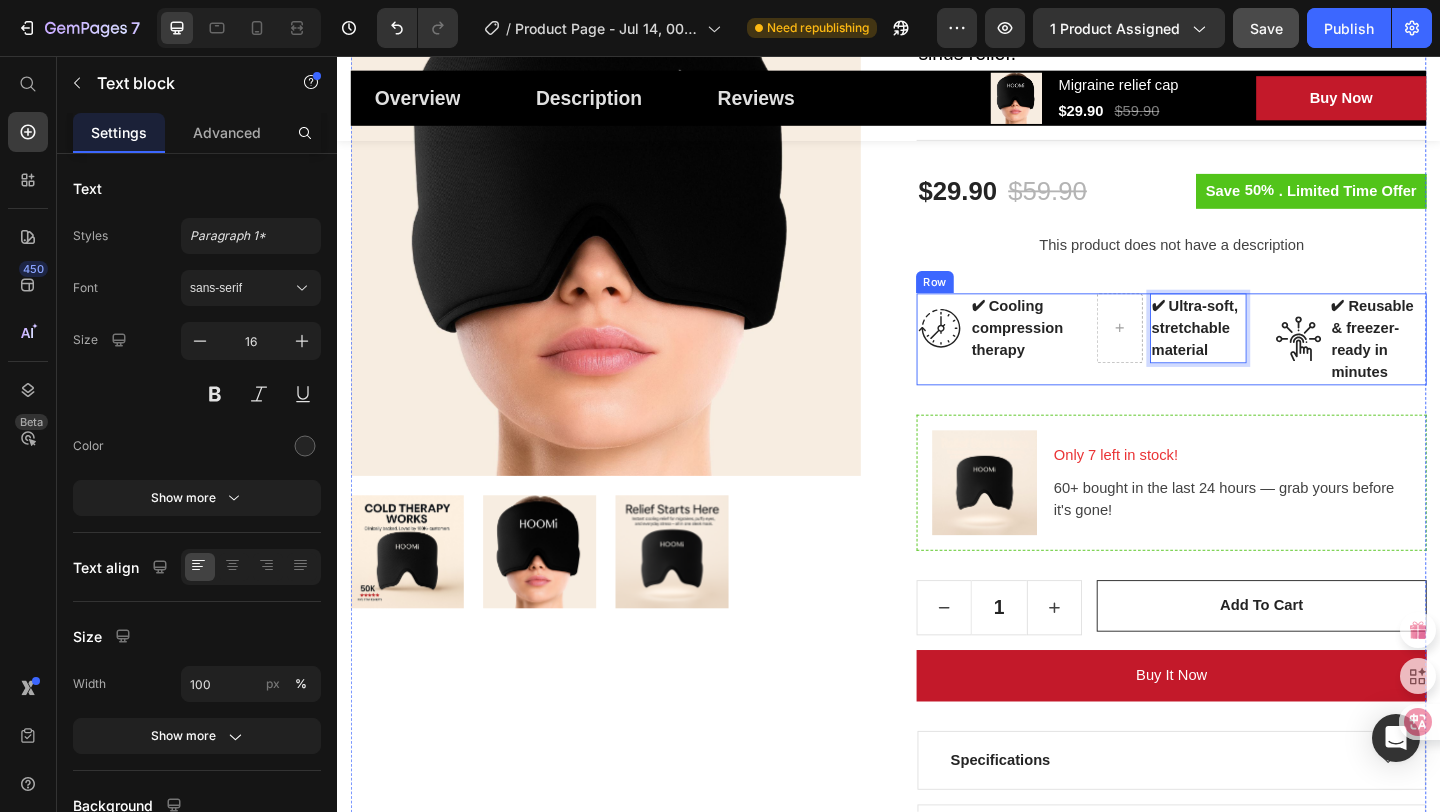 click on "✔ Ultra-soft, stretchable material Text block   0 Row" at bounding box center (1245, 364) 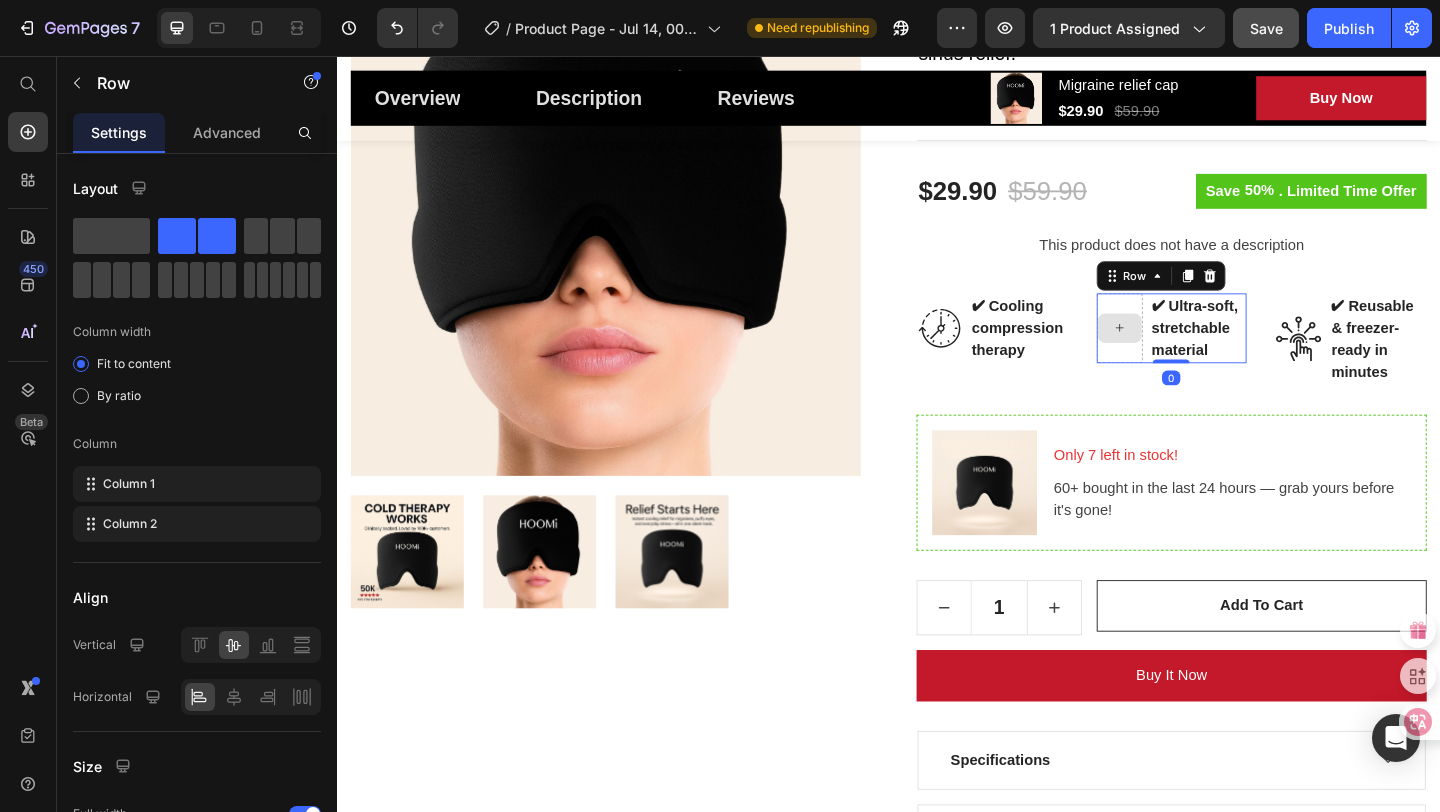 click at bounding box center (1188, 352) 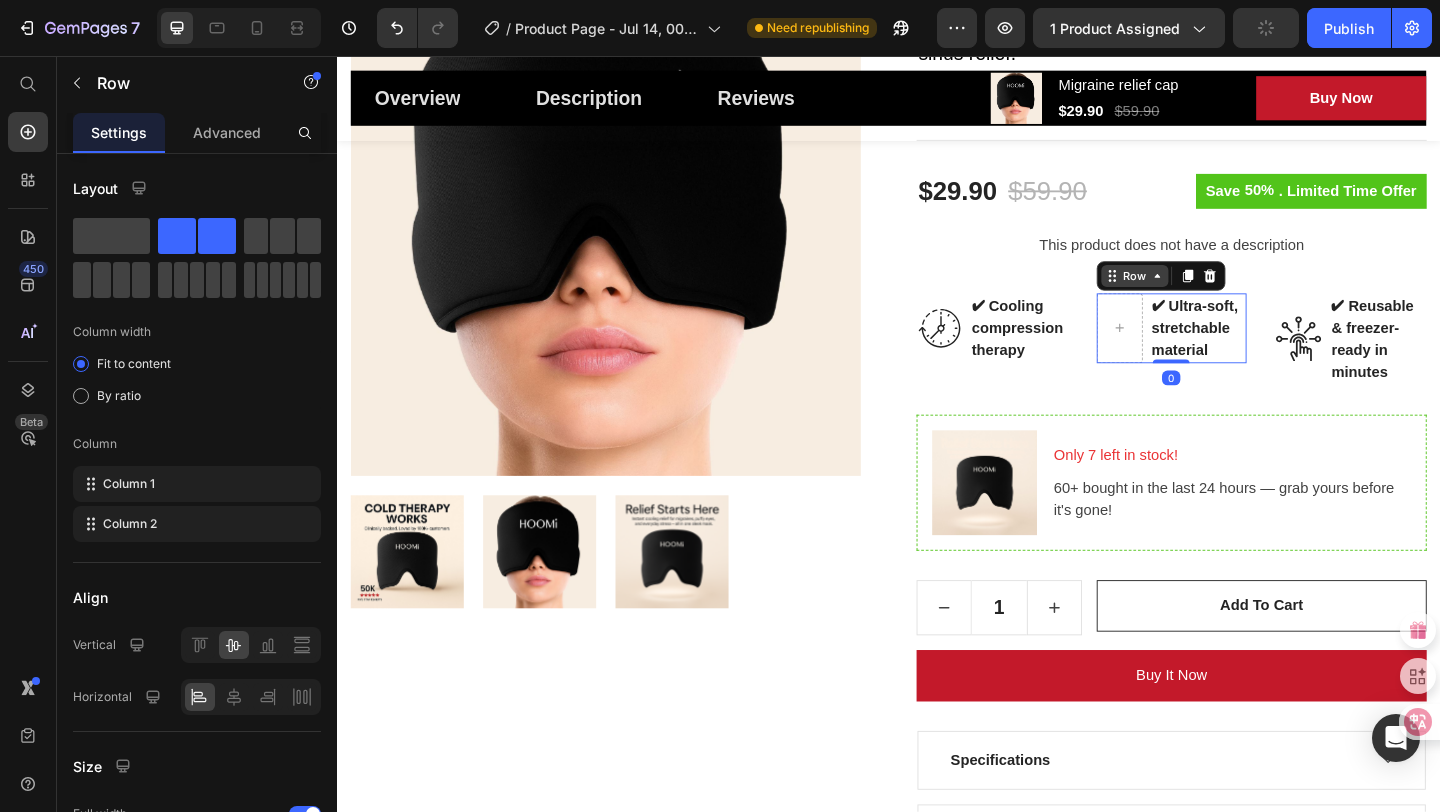 click on "Row" at bounding box center [1204, 295] 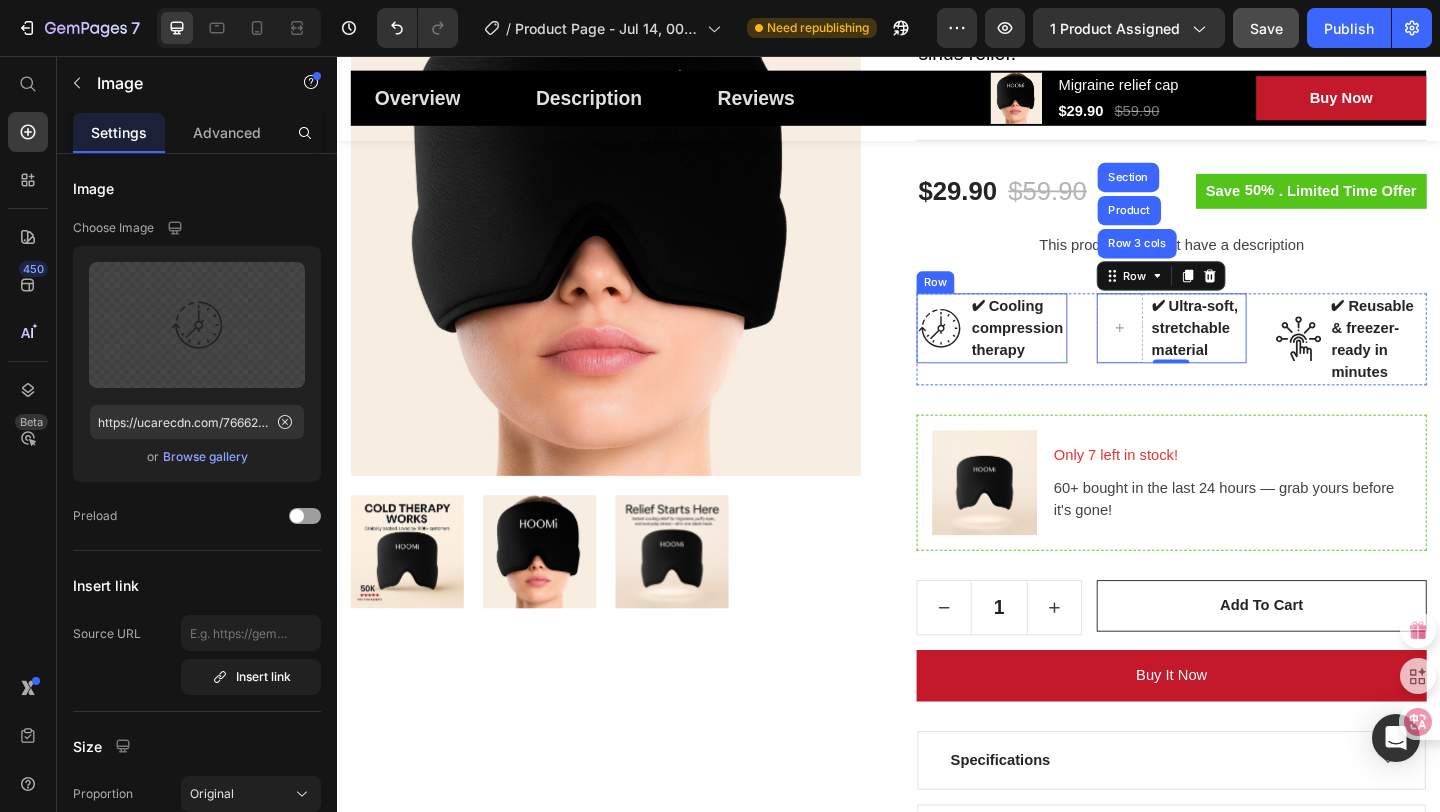 click at bounding box center (992, 352) 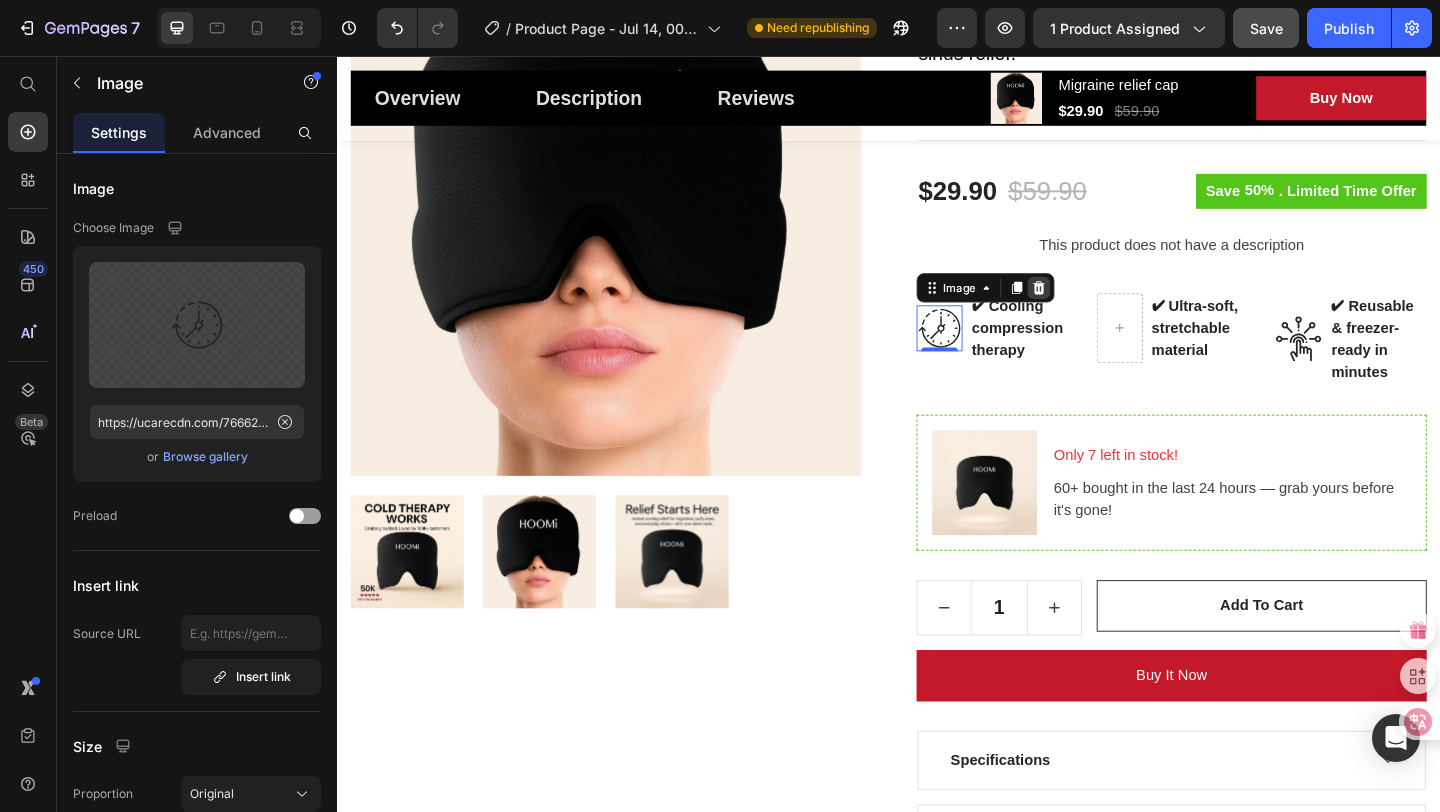 click 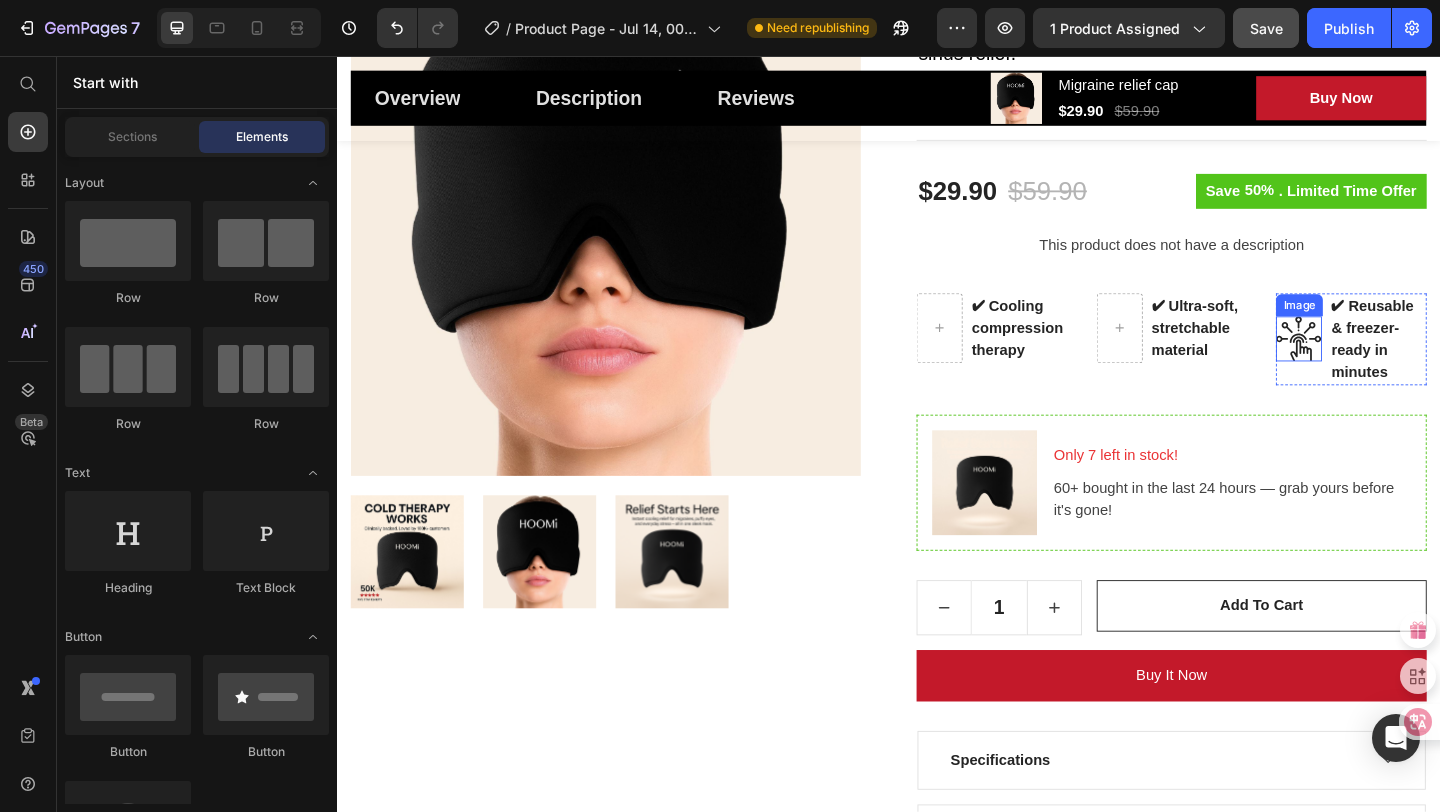 click at bounding box center (1383, 363) 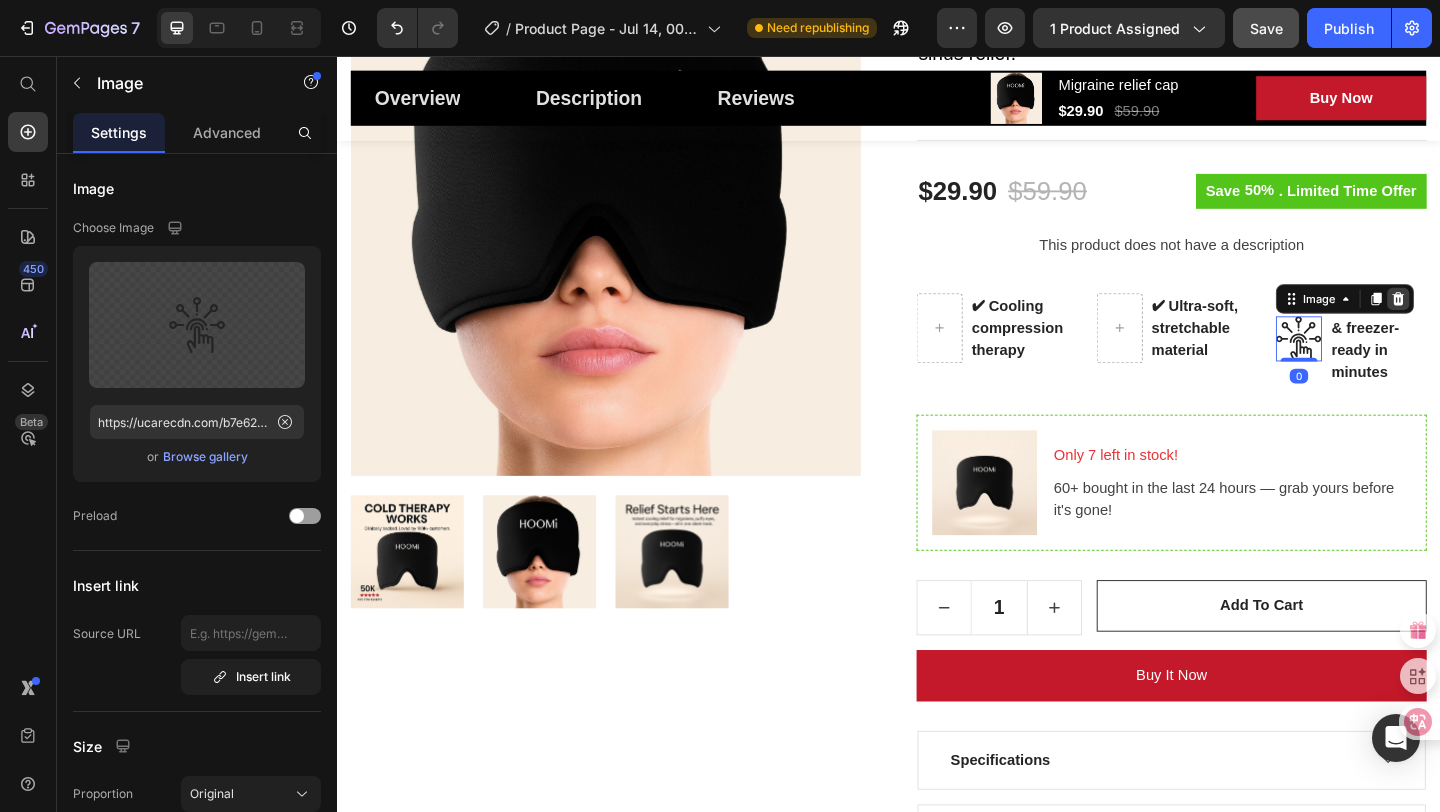 click 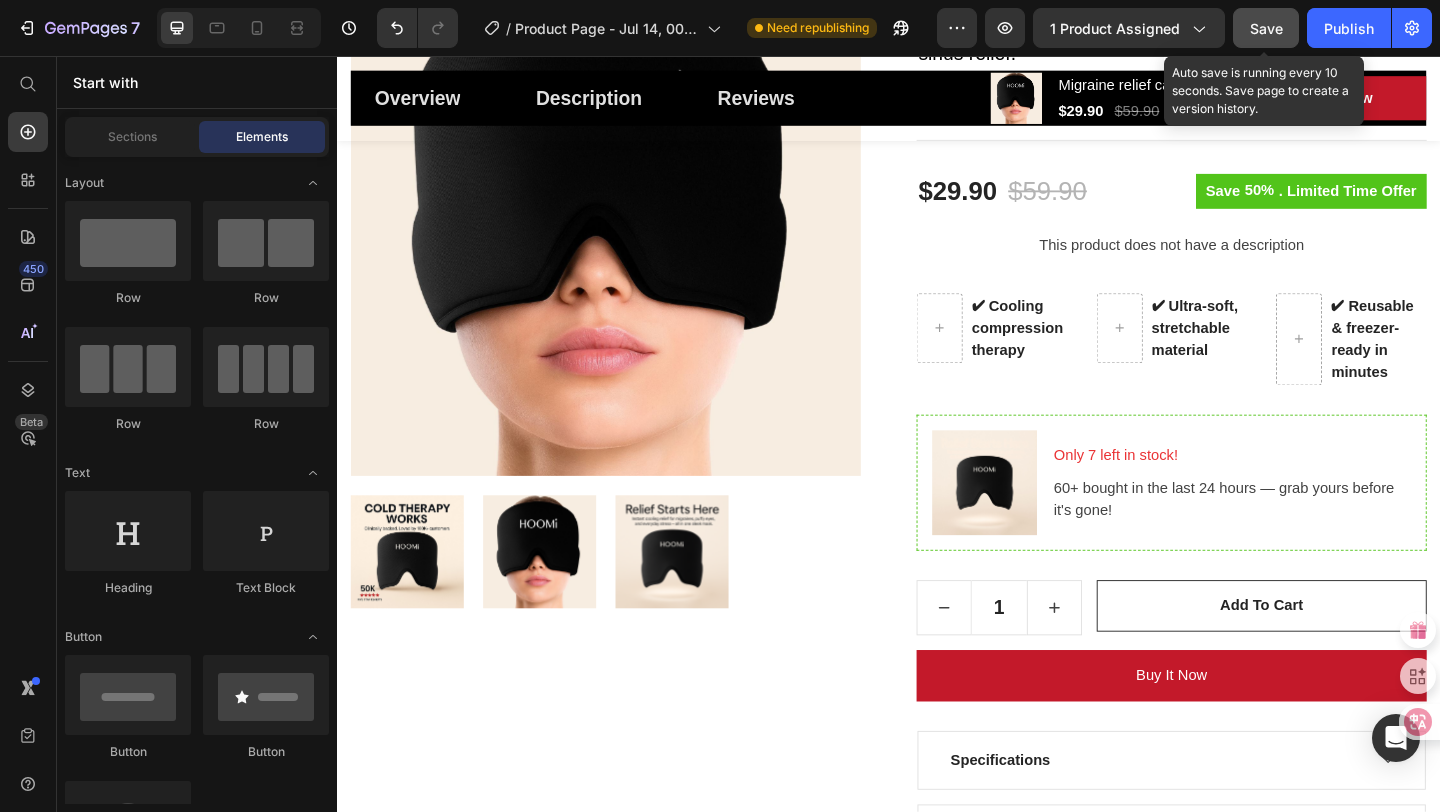 click on "Save" 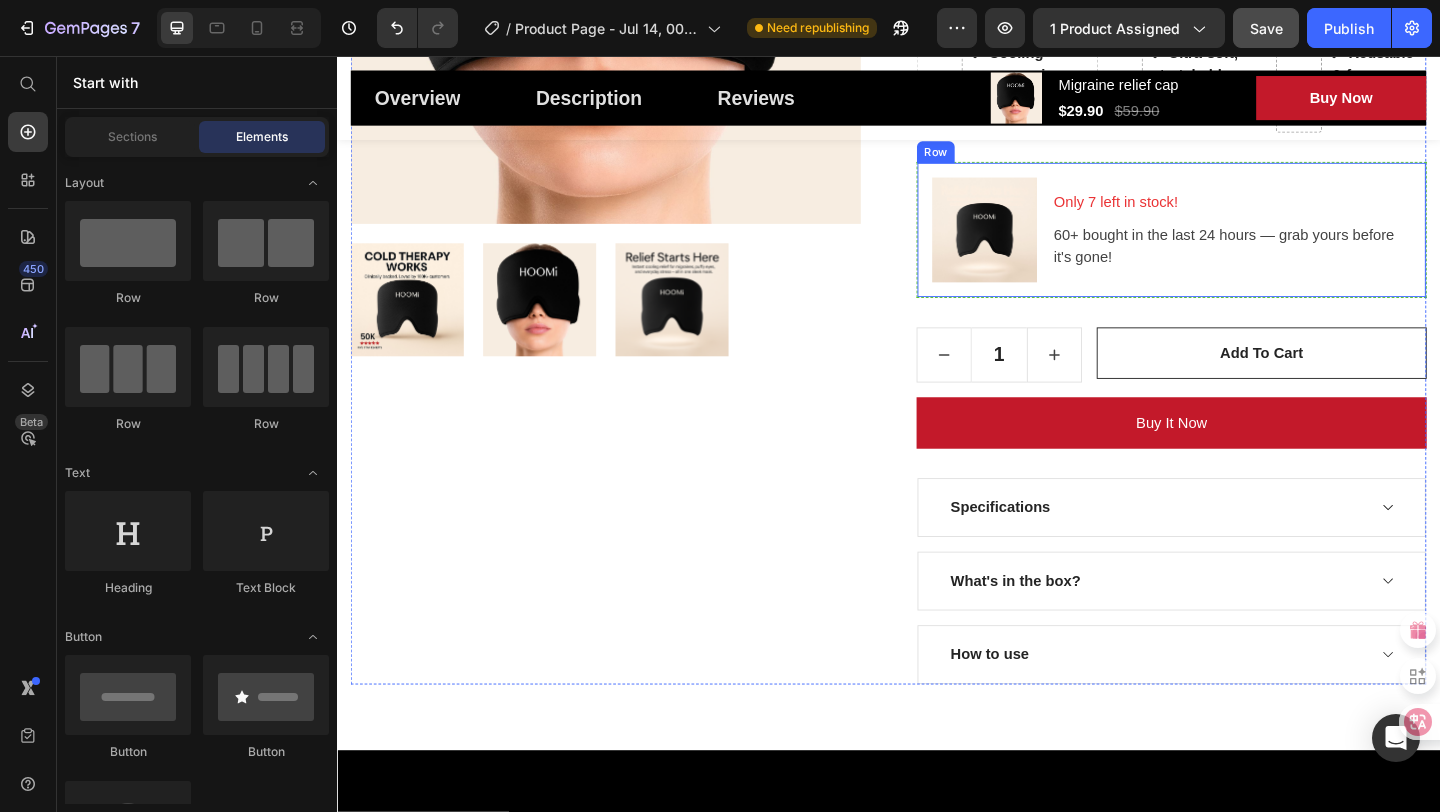 scroll, scrollTop: 689, scrollLeft: 0, axis: vertical 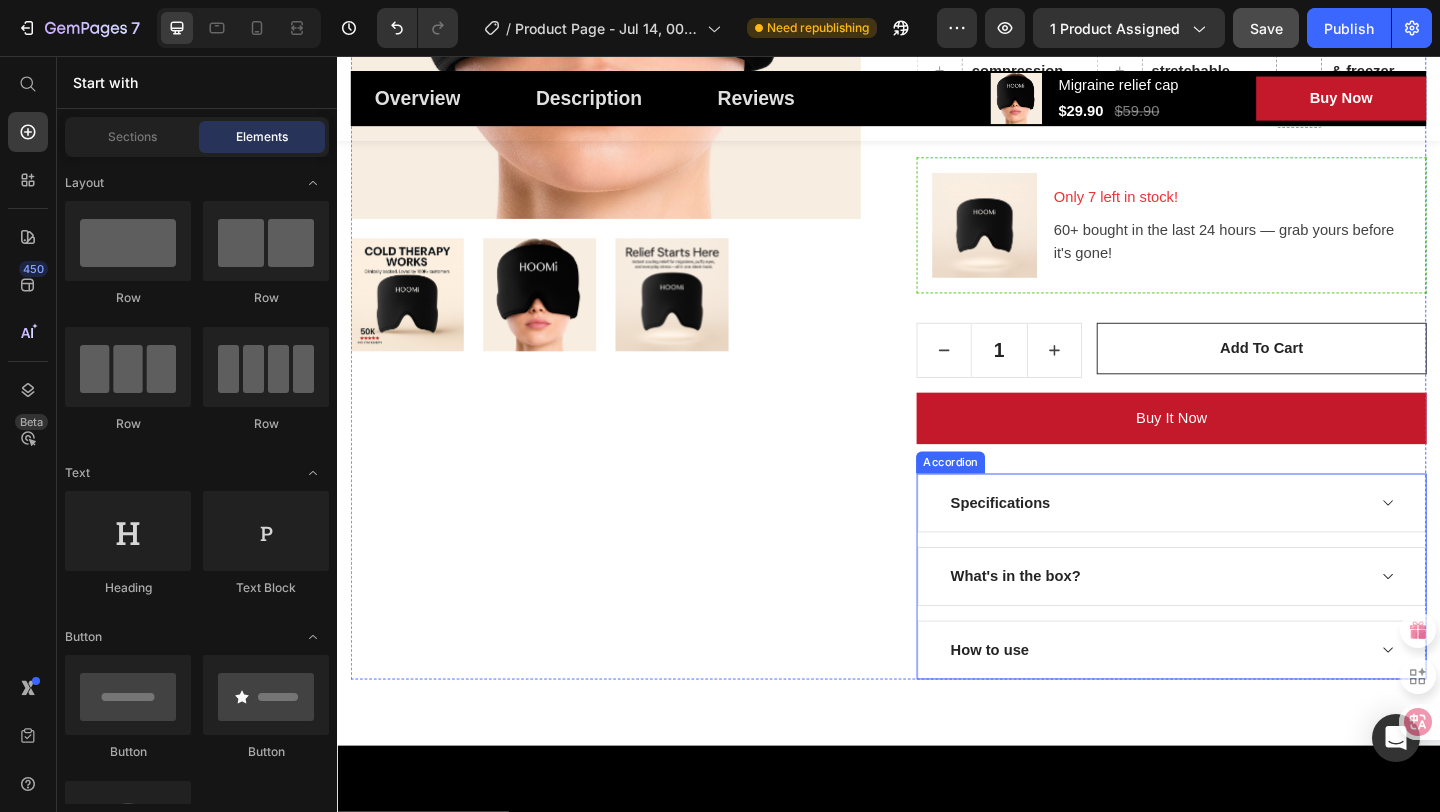 click on "Specifications" at bounding box center (1228, 542) 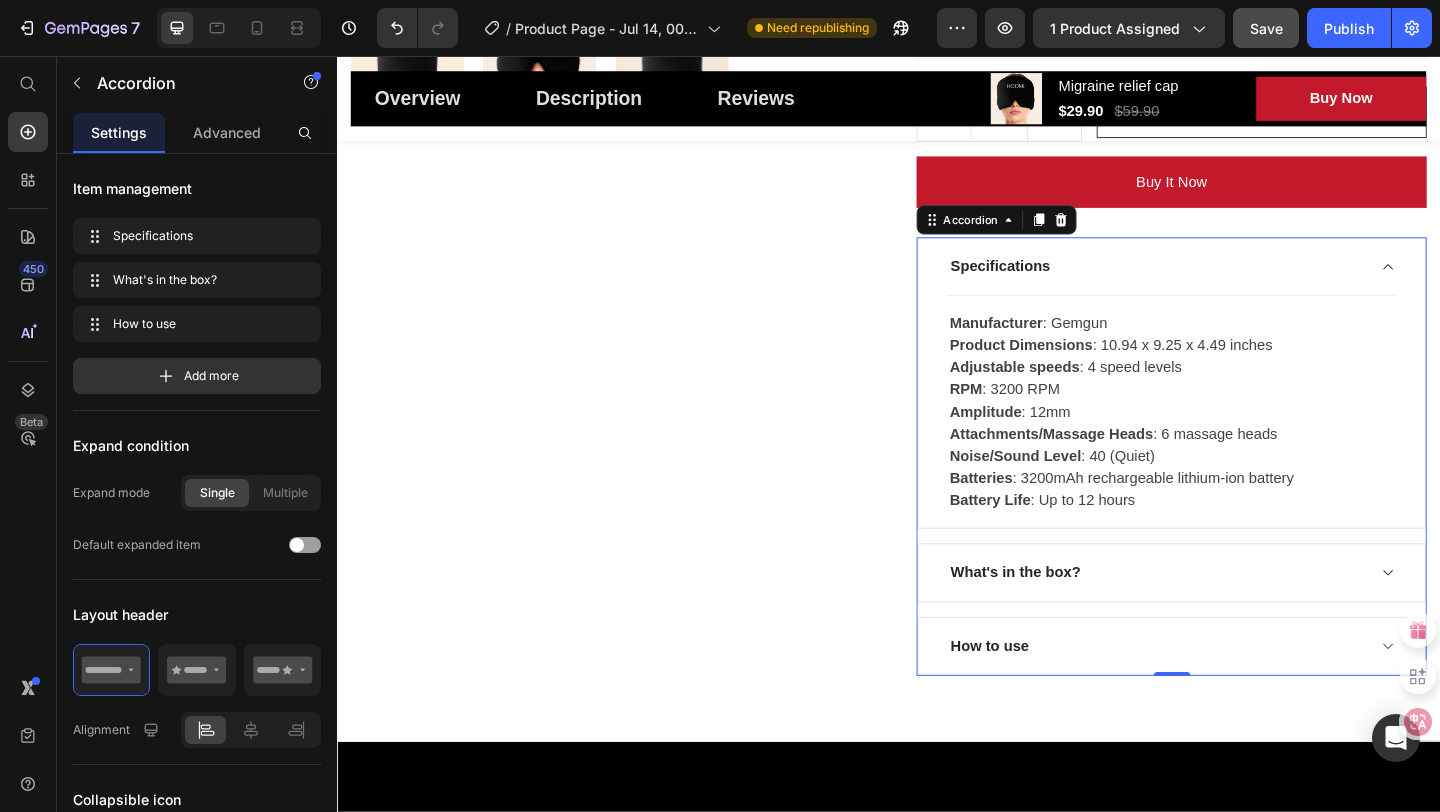 scroll, scrollTop: 978, scrollLeft: 0, axis: vertical 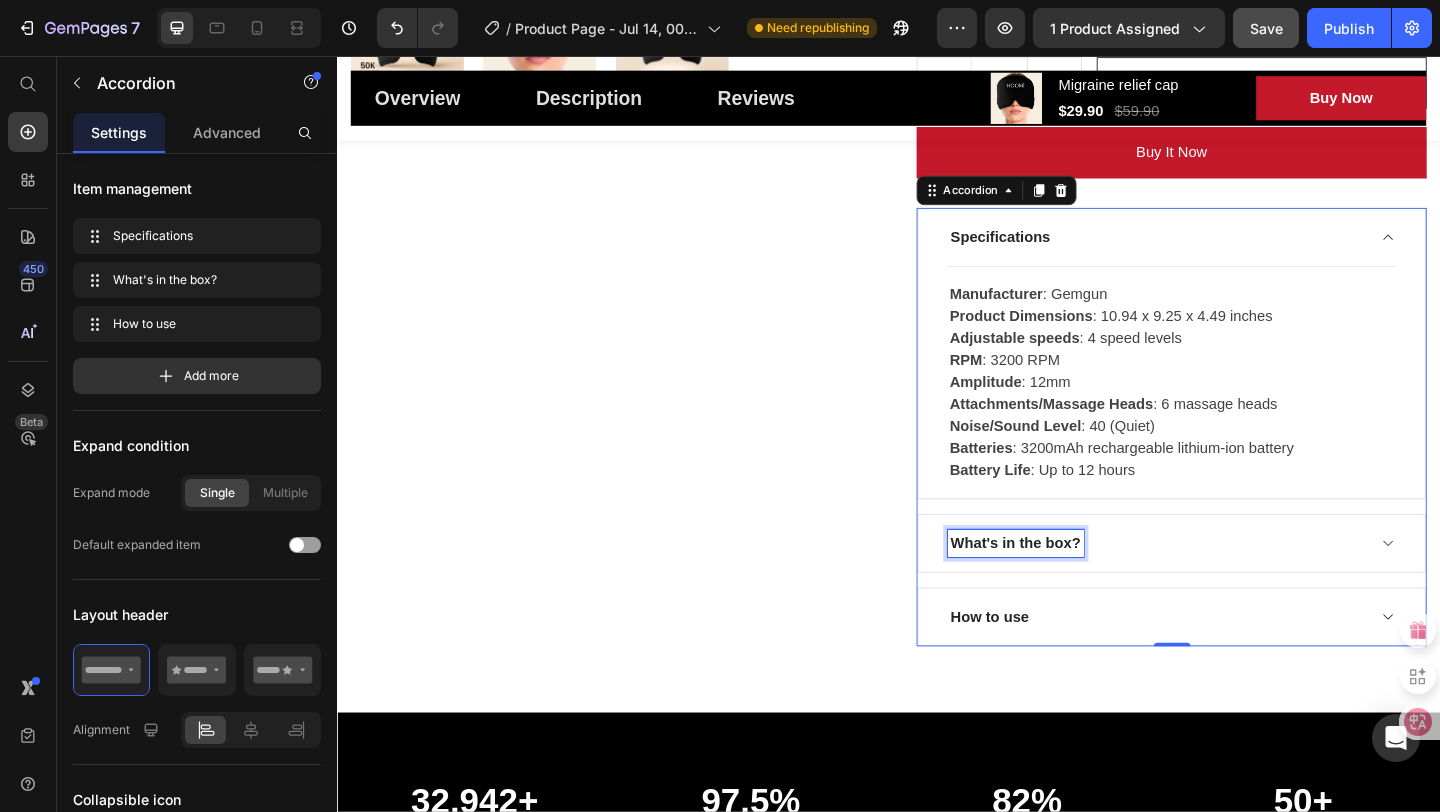 click on "What's in the box?" at bounding box center [1075, 586] 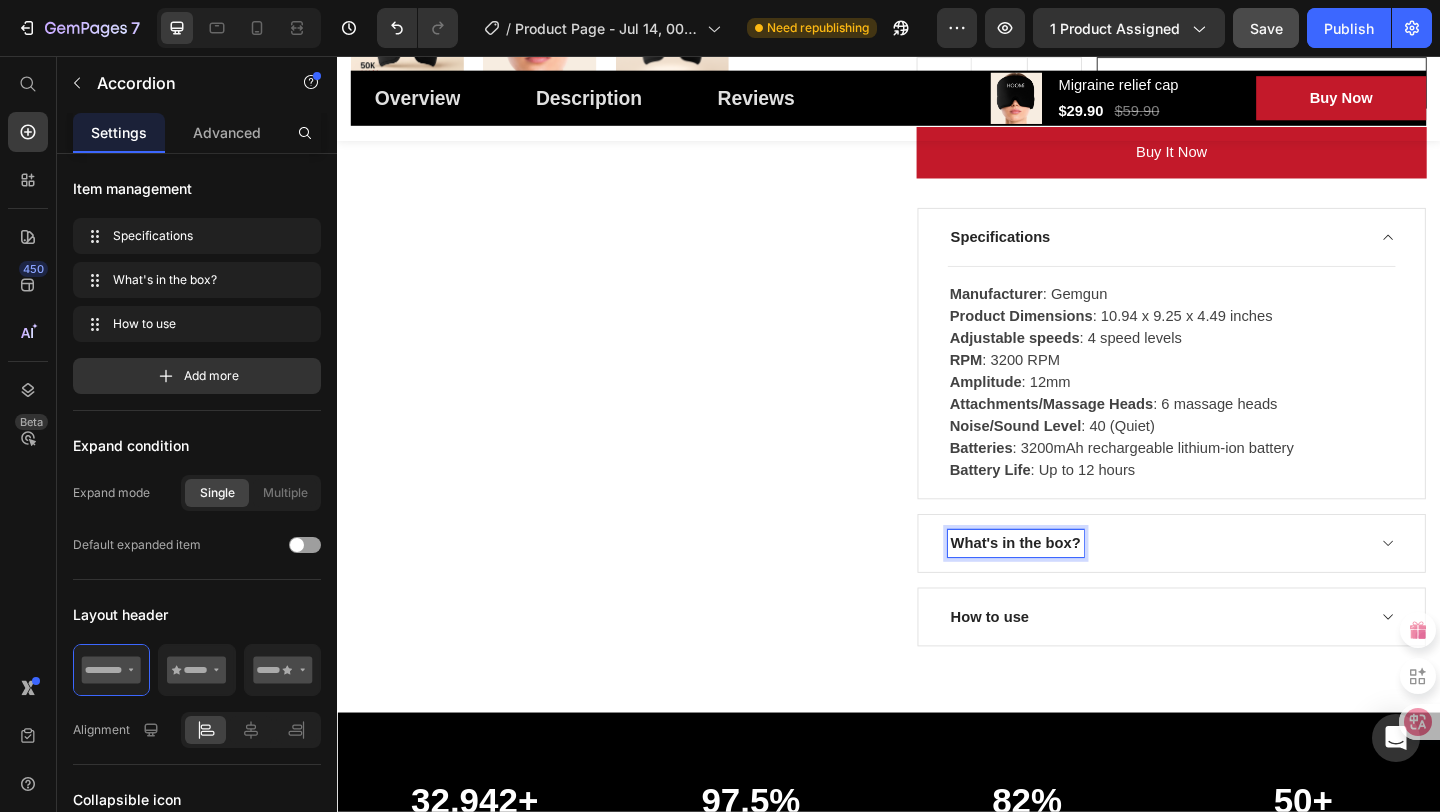 click on "What's in the box?" at bounding box center (1228, 586) 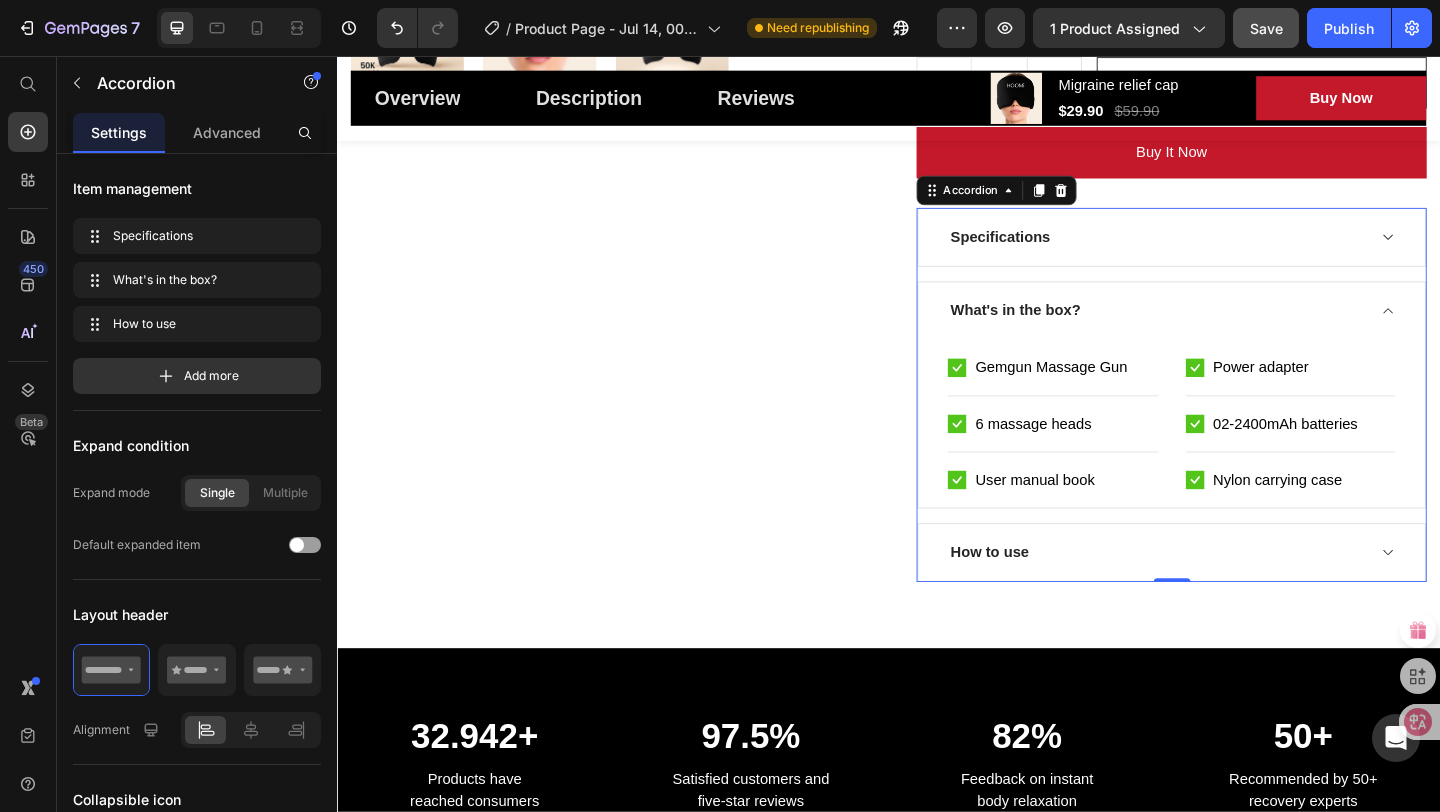click on "Specifications" at bounding box center (1228, 253) 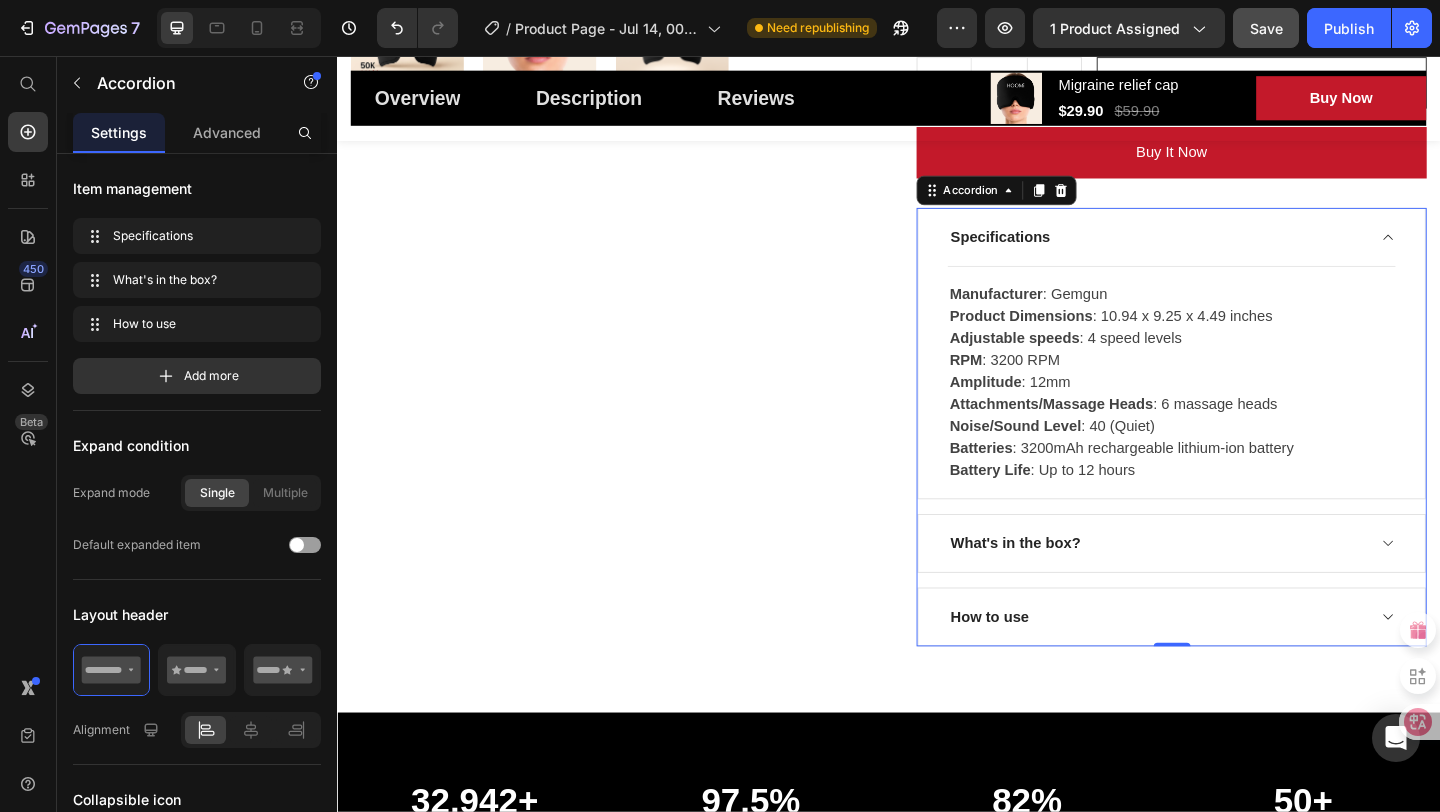 click on "Specifications" at bounding box center (1228, 253) 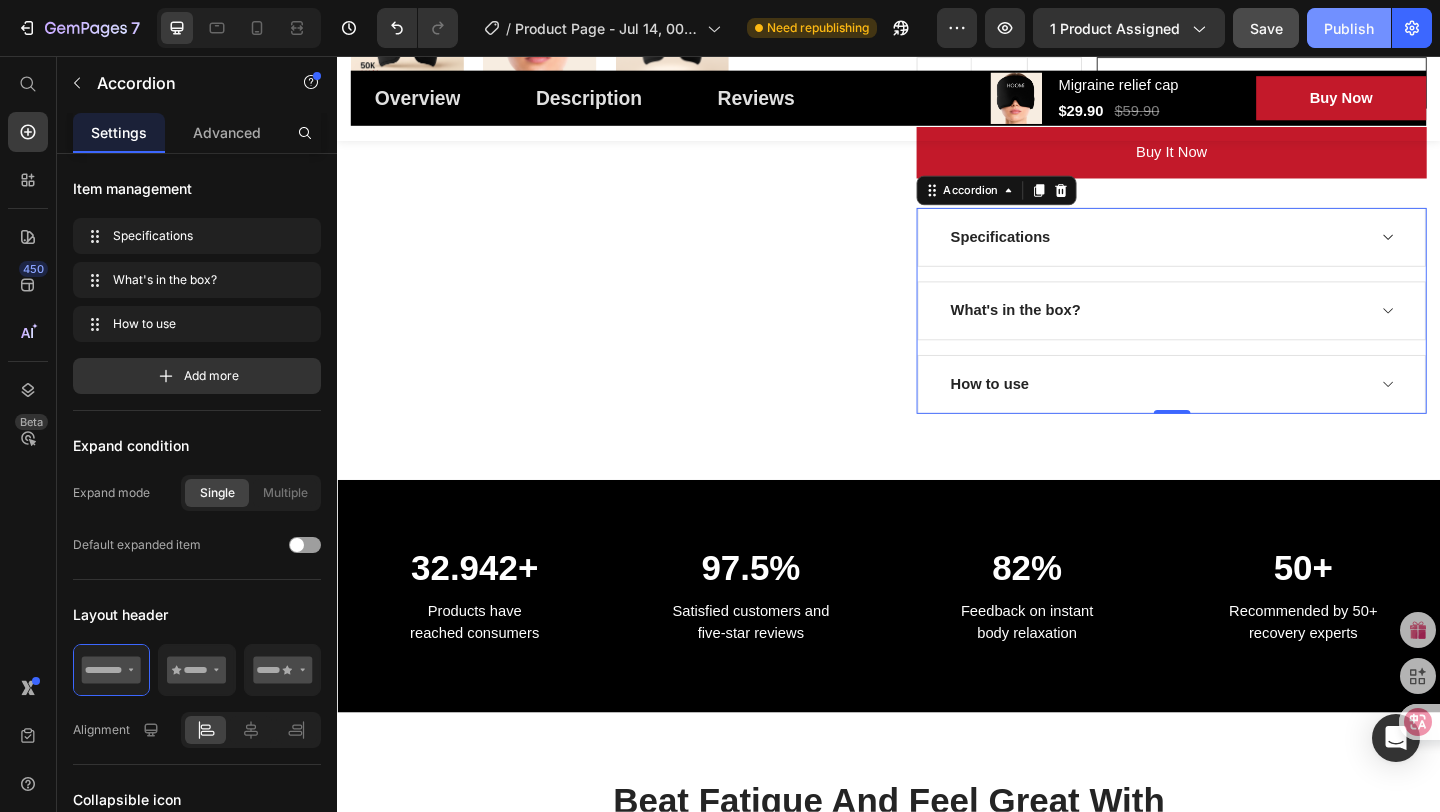click on "Publish" at bounding box center [1349, 28] 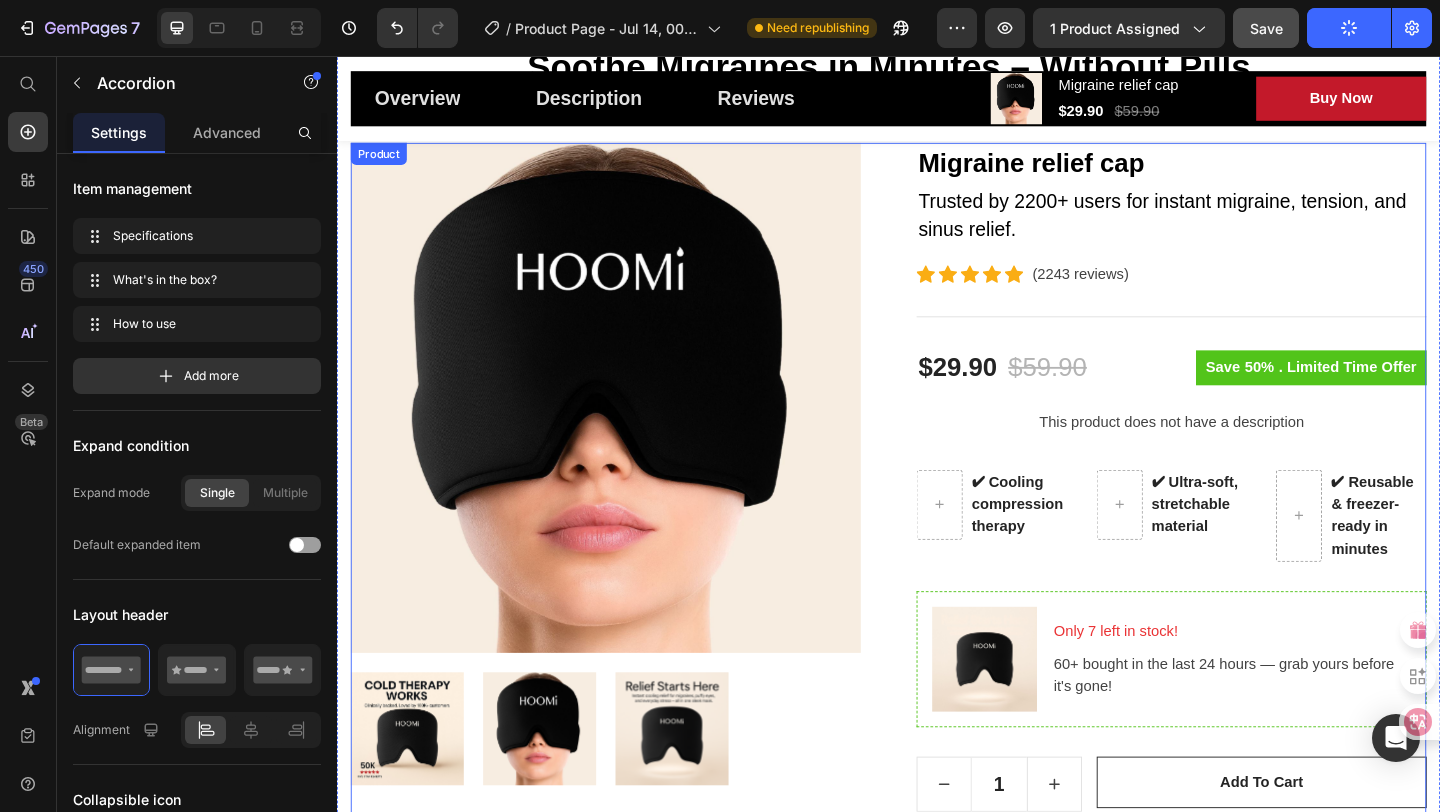 scroll, scrollTop: 0, scrollLeft: 0, axis: both 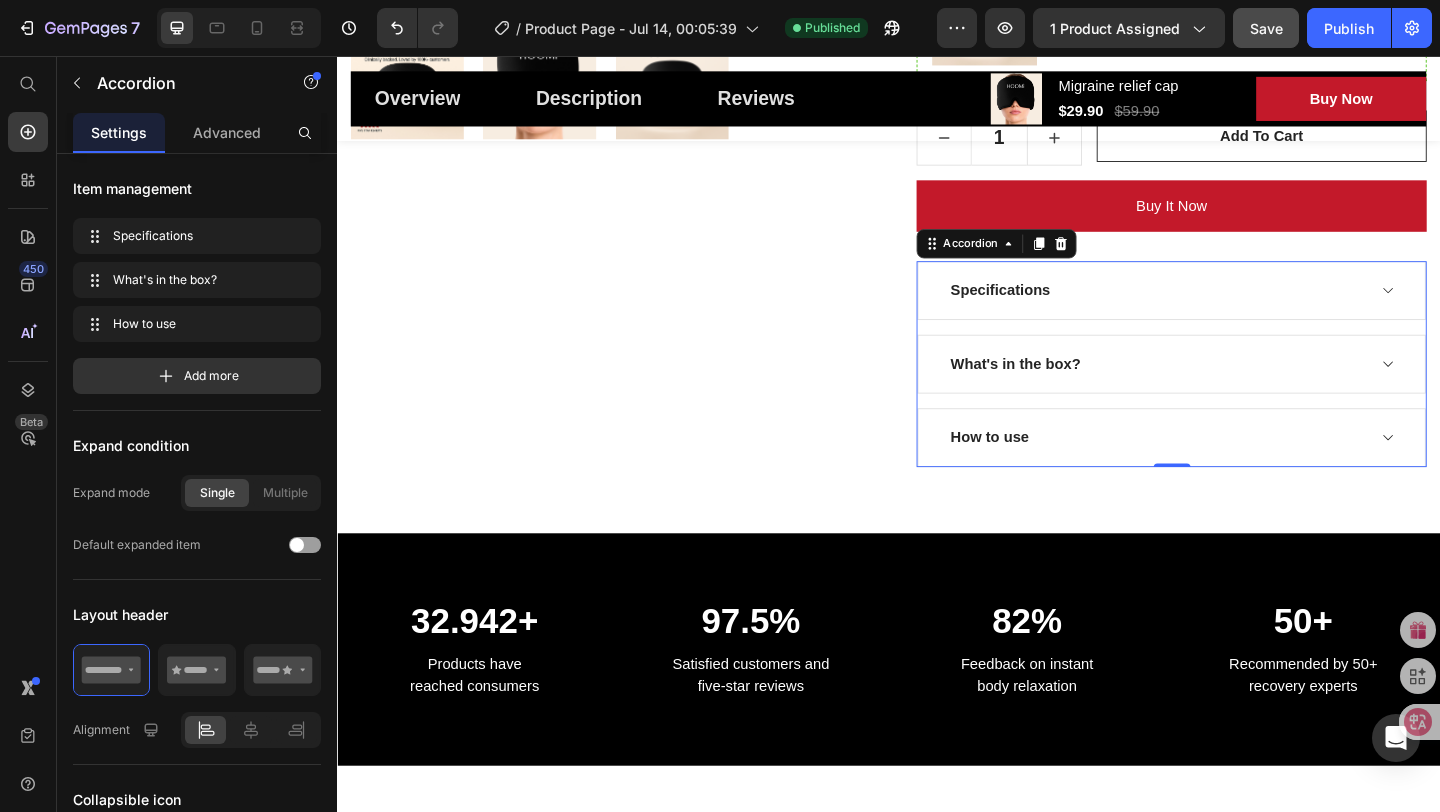 click on "Specifications" at bounding box center (1228, 311) 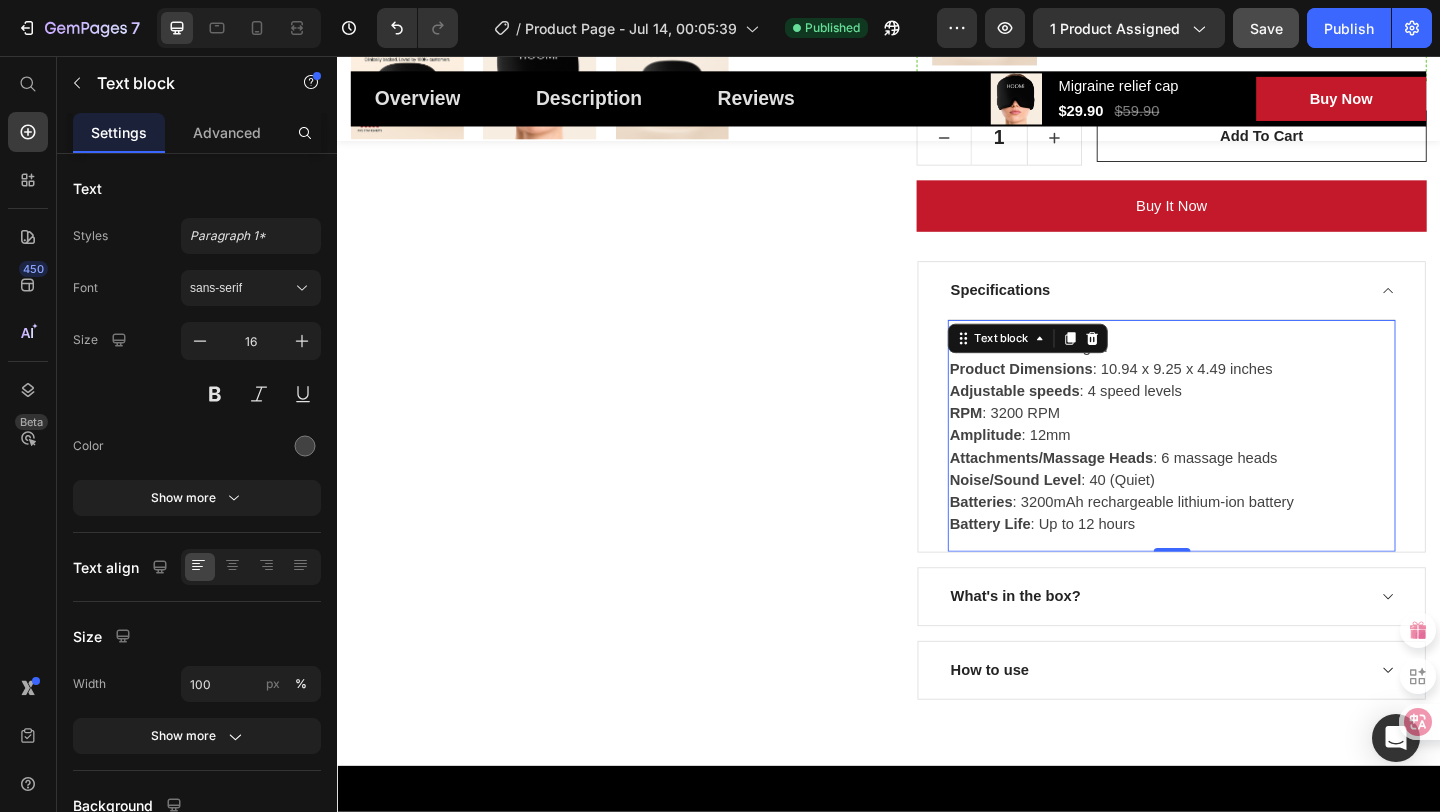 click on "Manufacturer : Gemgun Product Dimensions : 10.94 x 9.25 x 4.49 inches Adjustable speeds : 4 speed levels RPM : 3200 RPM  Amplitude : 12mm  Attachments/Massage Heads : 6 massage heads  Noise/Sound Level : 40 (Quiet)  Batteries : 3200mAh rechargeable lithium-ion battery  Battery Life : Up to 12 hours" at bounding box center [1244, 469] 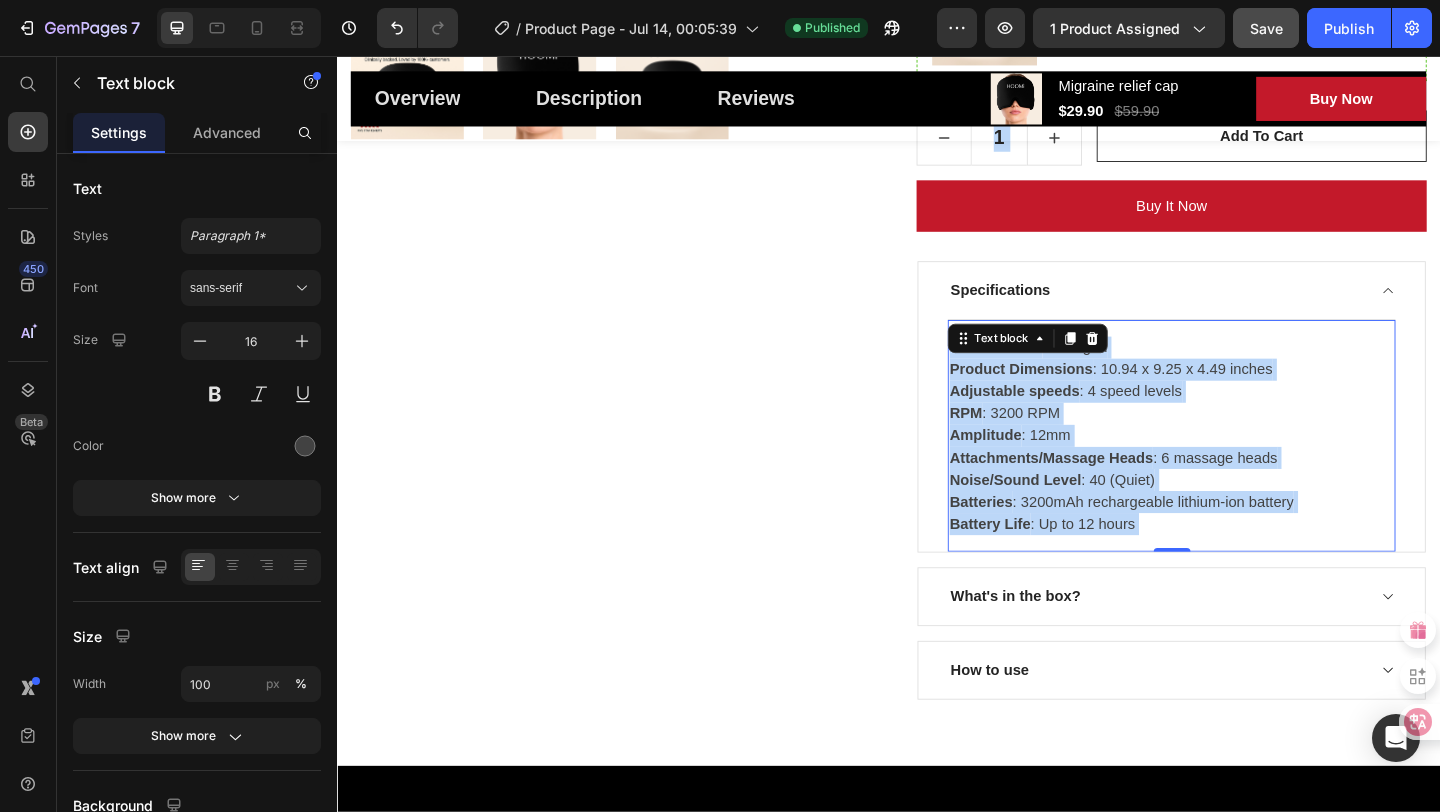 click on "Manufacturer : Gemgun Product Dimensions : 10.94 x 9.25 x 4.49 inches Adjustable speeds : 4 speed levels RPM : 3200 RPM  Amplitude : 12mm  Attachments/Massage Heads : 6 massage heads  Noise/Sound Level : 40 (Quiet)  Batteries : 3200mAh rechargeable lithium-ion battery  Battery Life : Up to 12 hours" at bounding box center (1244, 469) 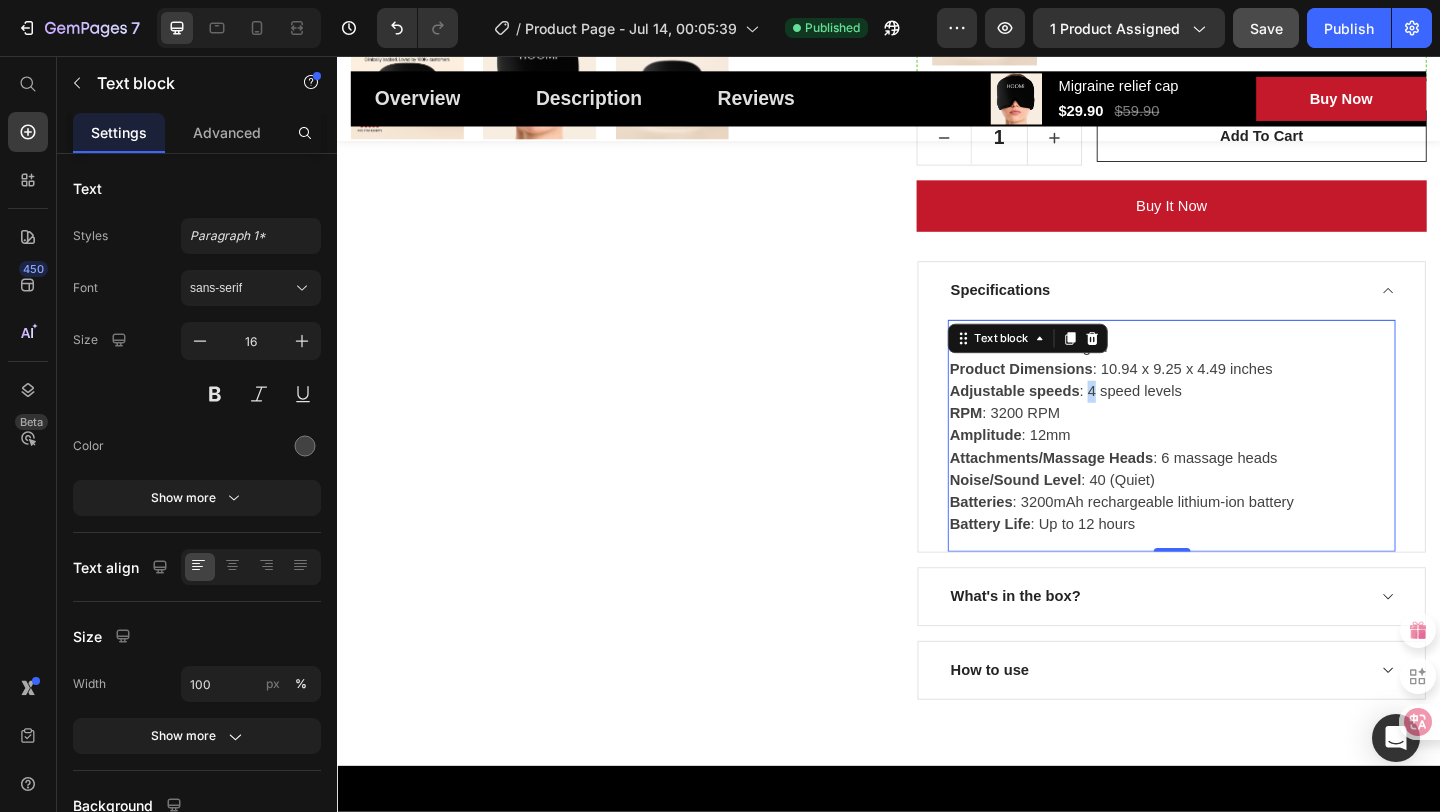 click on "Manufacturer : Gemgun Product Dimensions : 10.94 x 9.25 x 4.49 inches Adjustable speeds : 4 speed levels RPM : 3200 RPM  Amplitude : 12mm  Attachments/Massage Heads : 6 massage heads  Noise/Sound Level : 40 (Quiet)  Batteries : 3200mAh rechargeable lithium-ion battery  Battery Life : Up to 12 hours" at bounding box center (1244, 469) 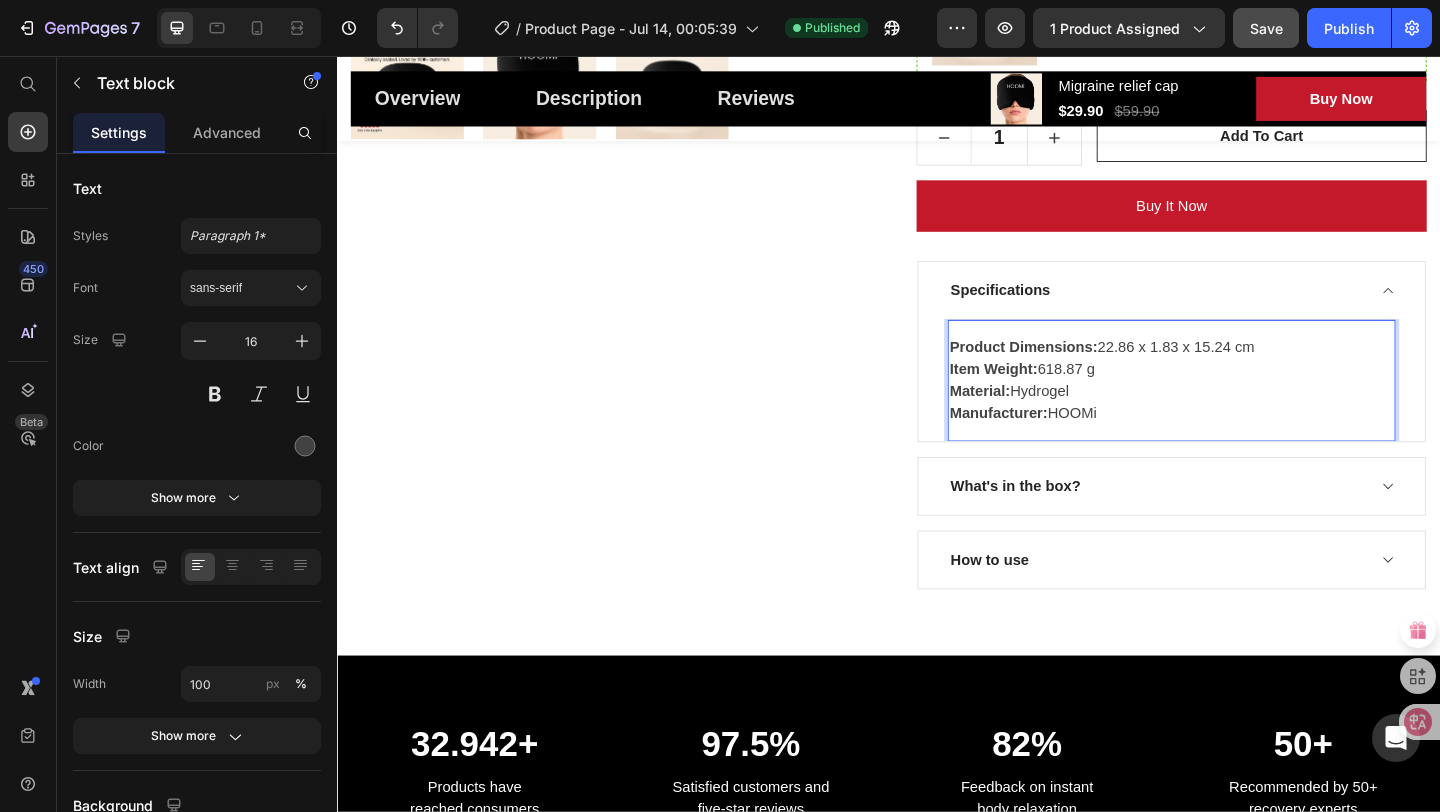click on "Manufacturer: [BRAND]" at bounding box center (1244, 445) 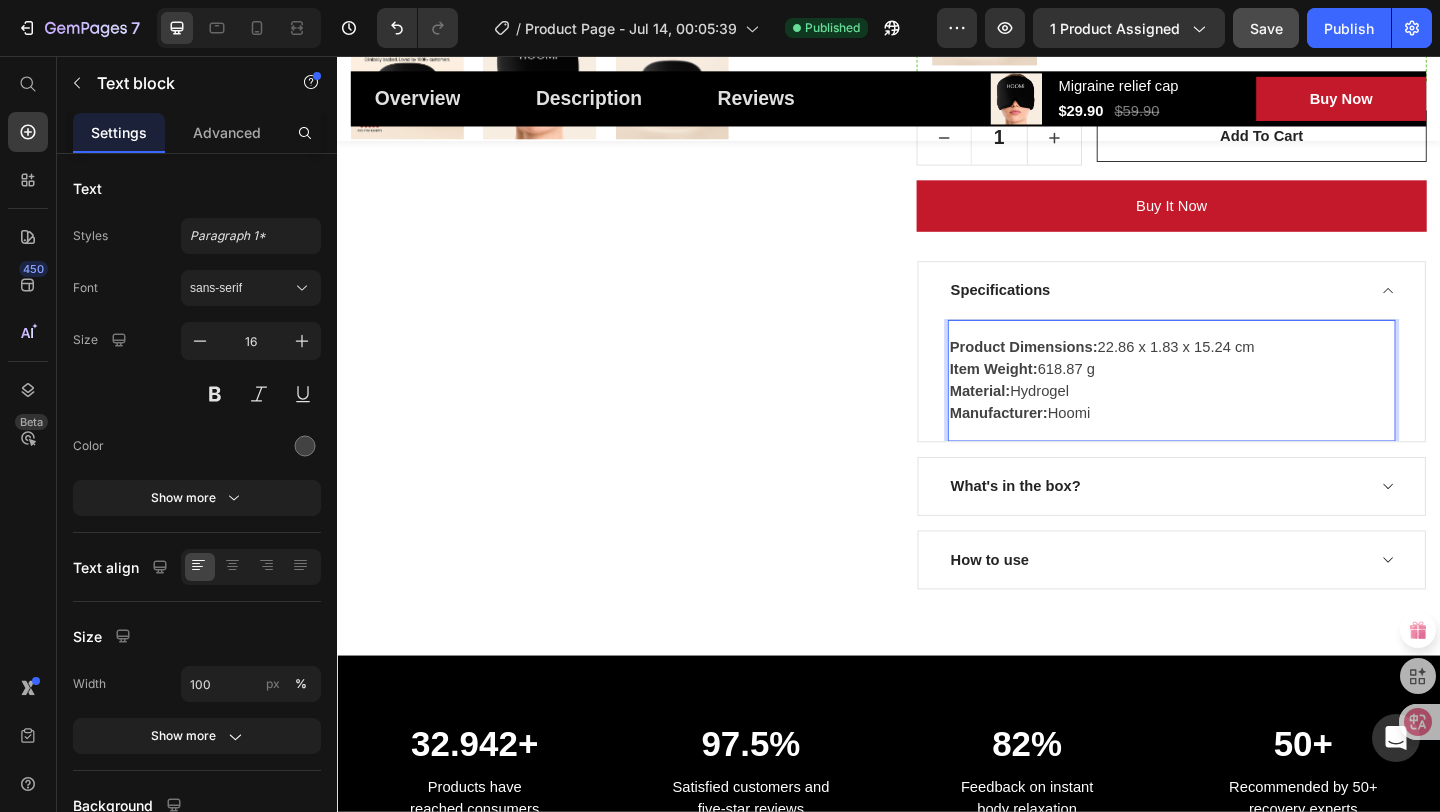 click on "Manufacturer: [BRAND]" at bounding box center [1244, 445] 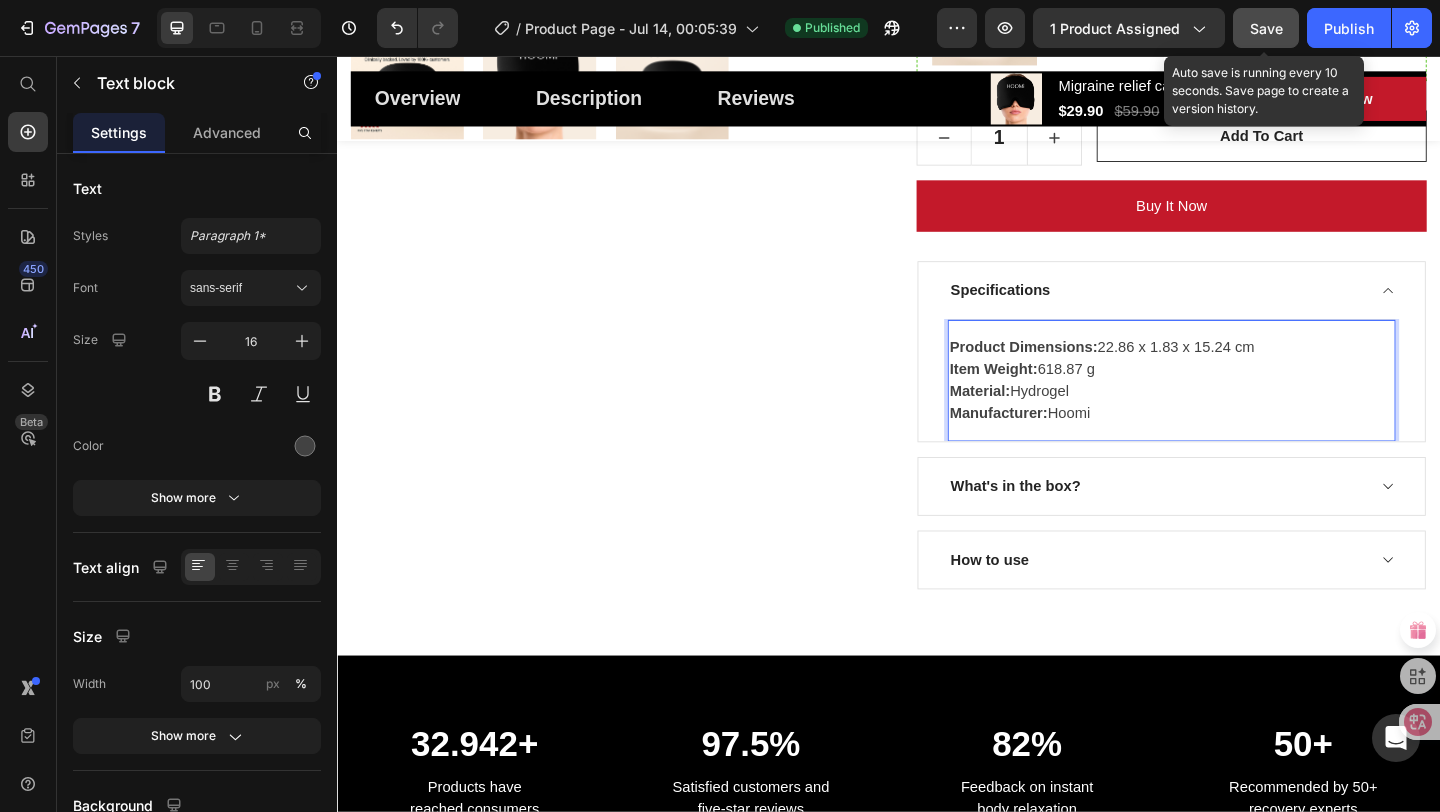 click on "Save" 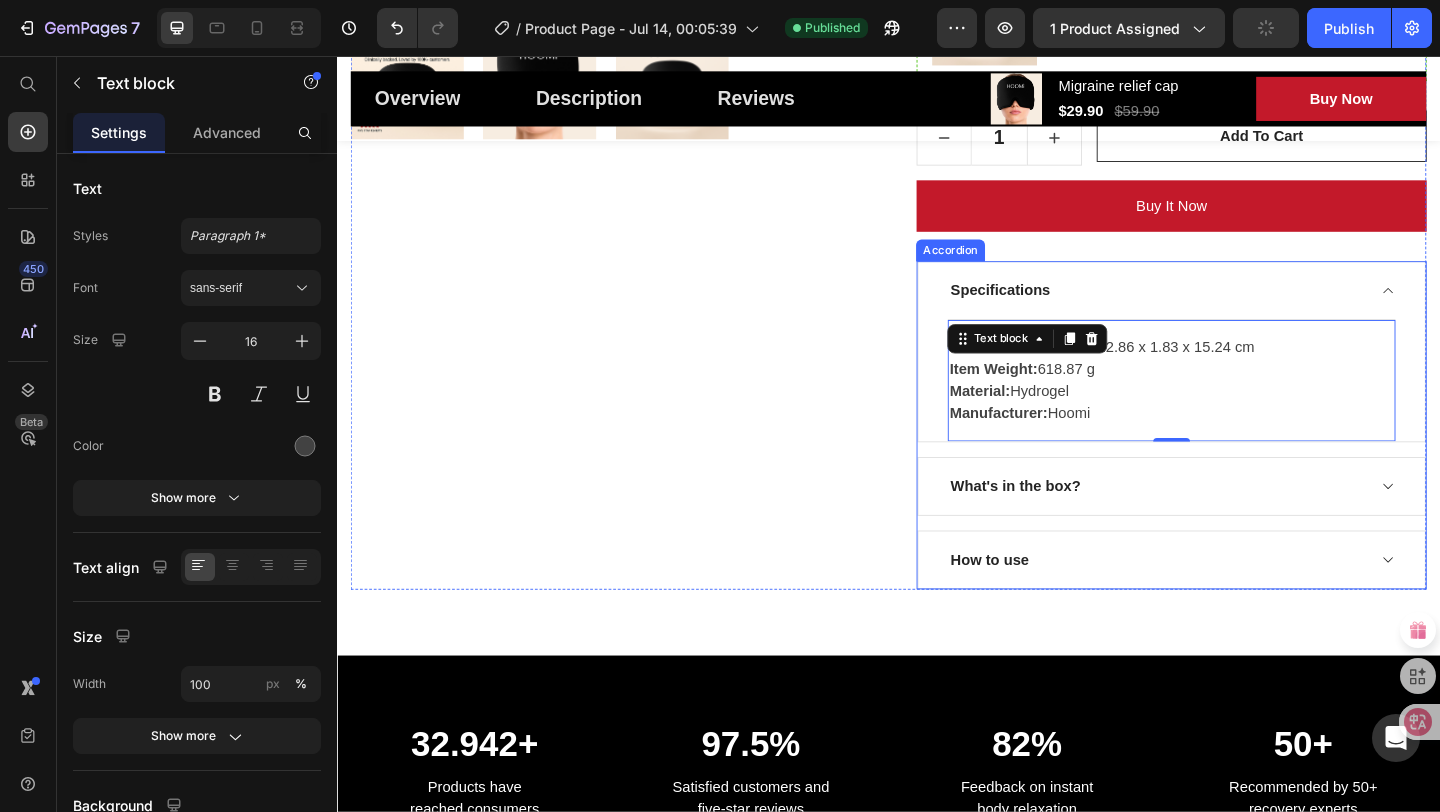 click on "What's in the box?" at bounding box center (1228, 524) 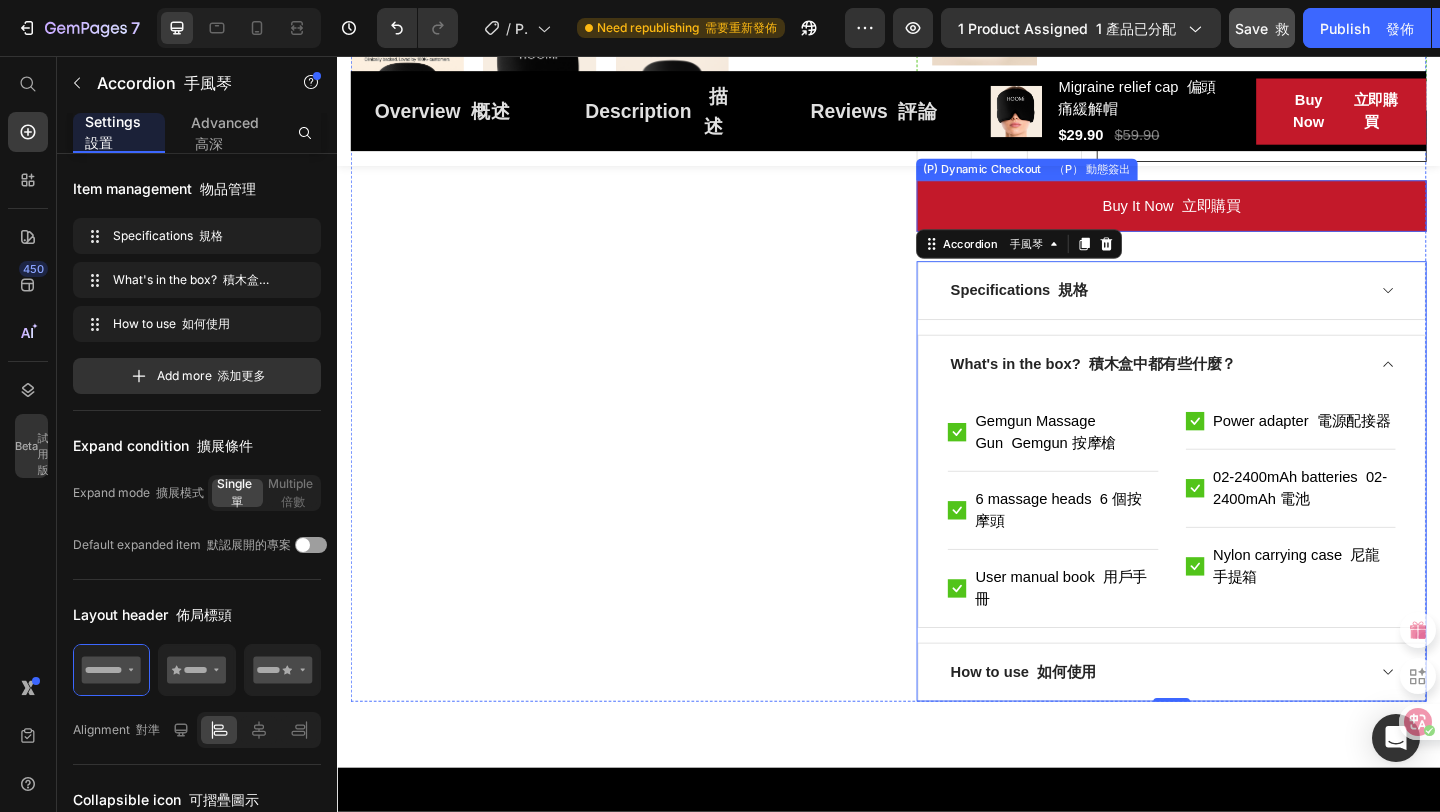 scroll, scrollTop: 920, scrollLeft: 0, axis: vertical 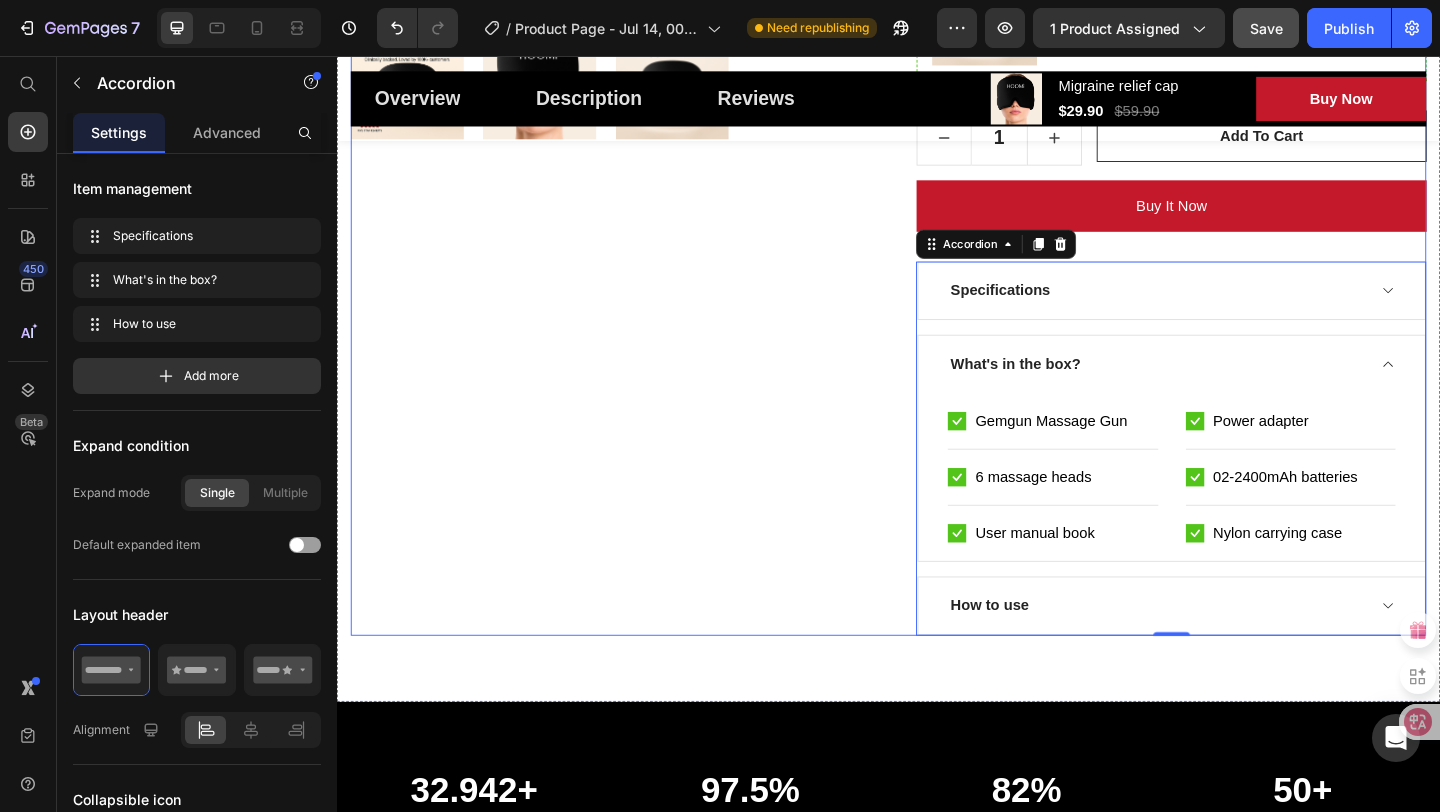 click on "Product Images" at bounding box center (629, 66) 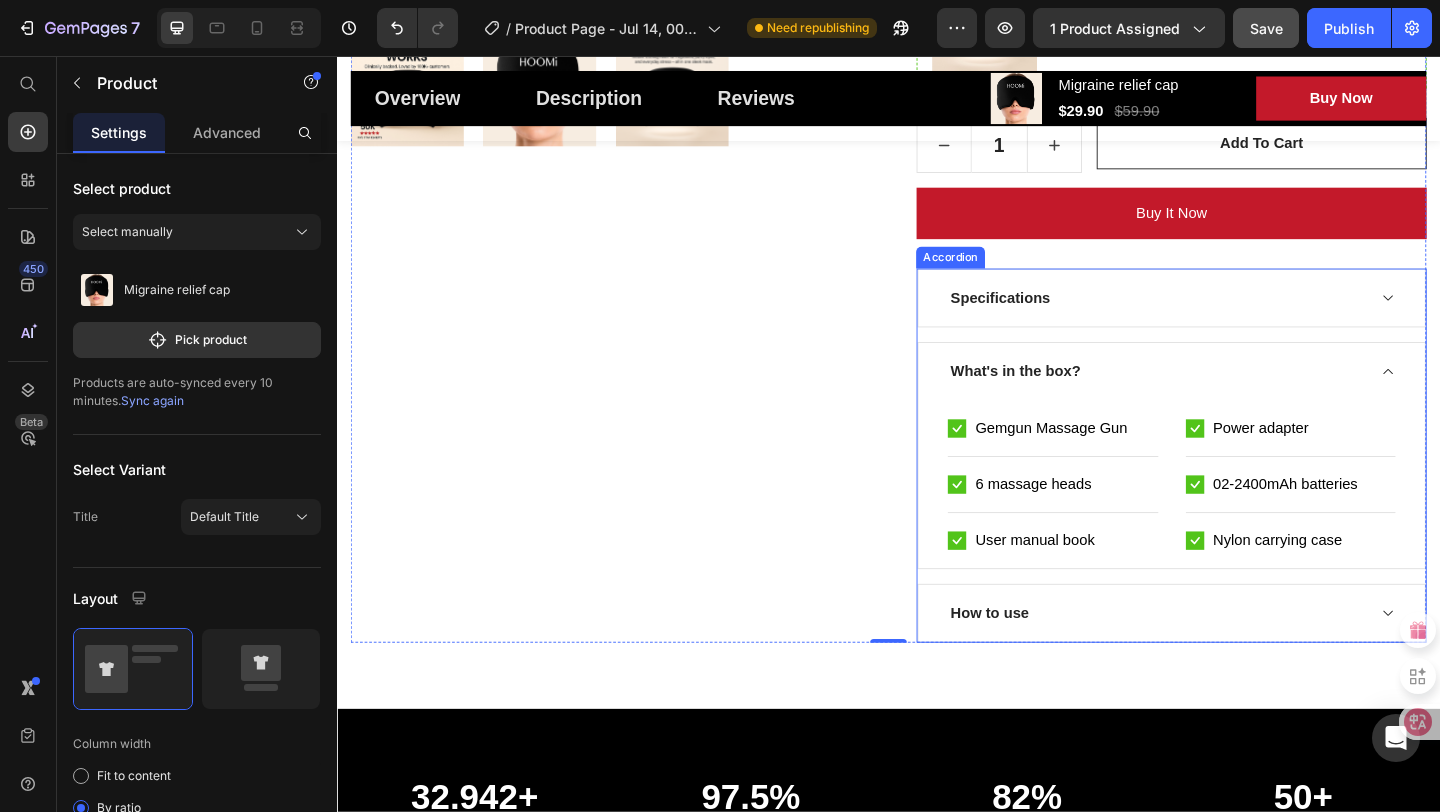 scroll, scrollTop: 908, scrollLeft: 0, axis: vertical 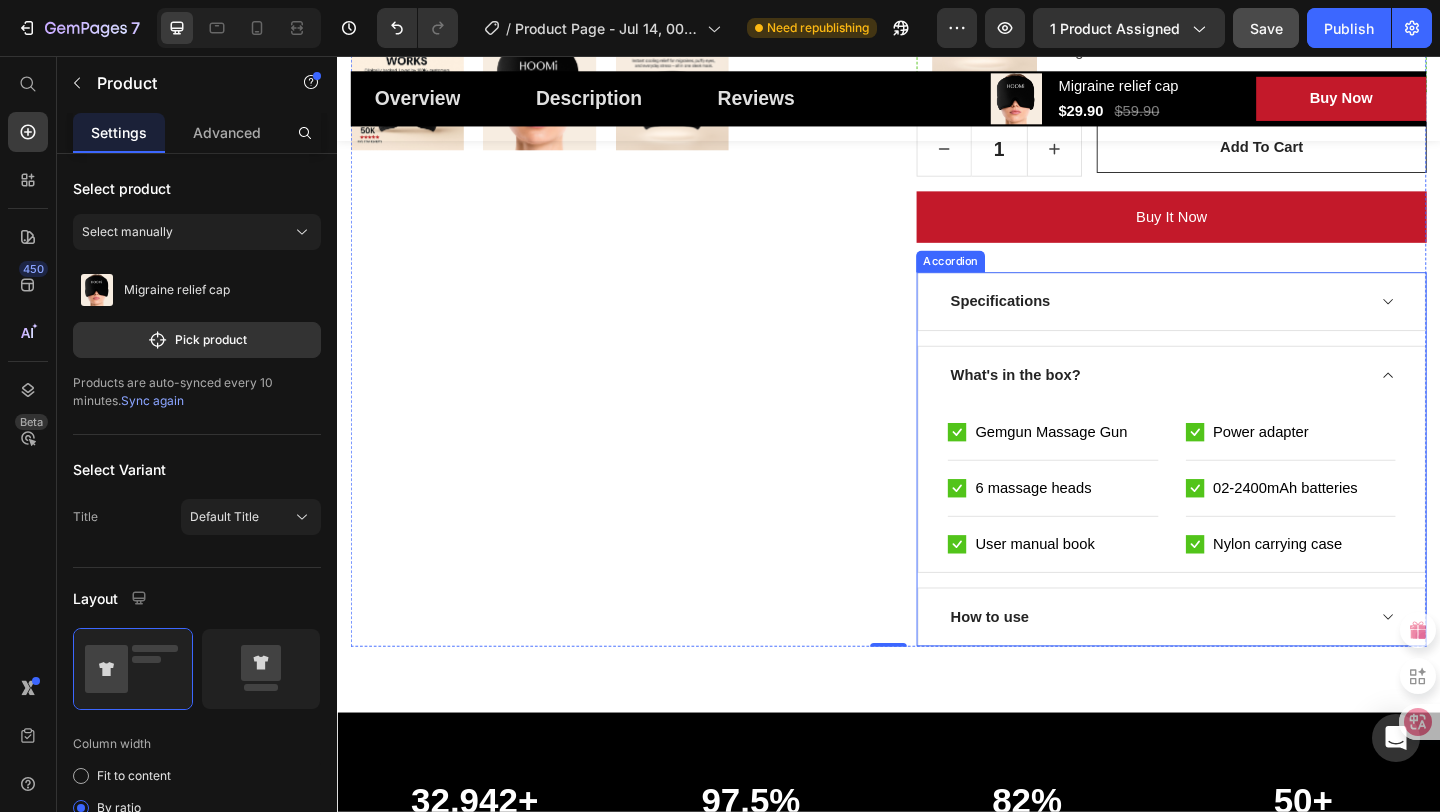 click on "What's in the box?" at bounding box center [1244, 403] 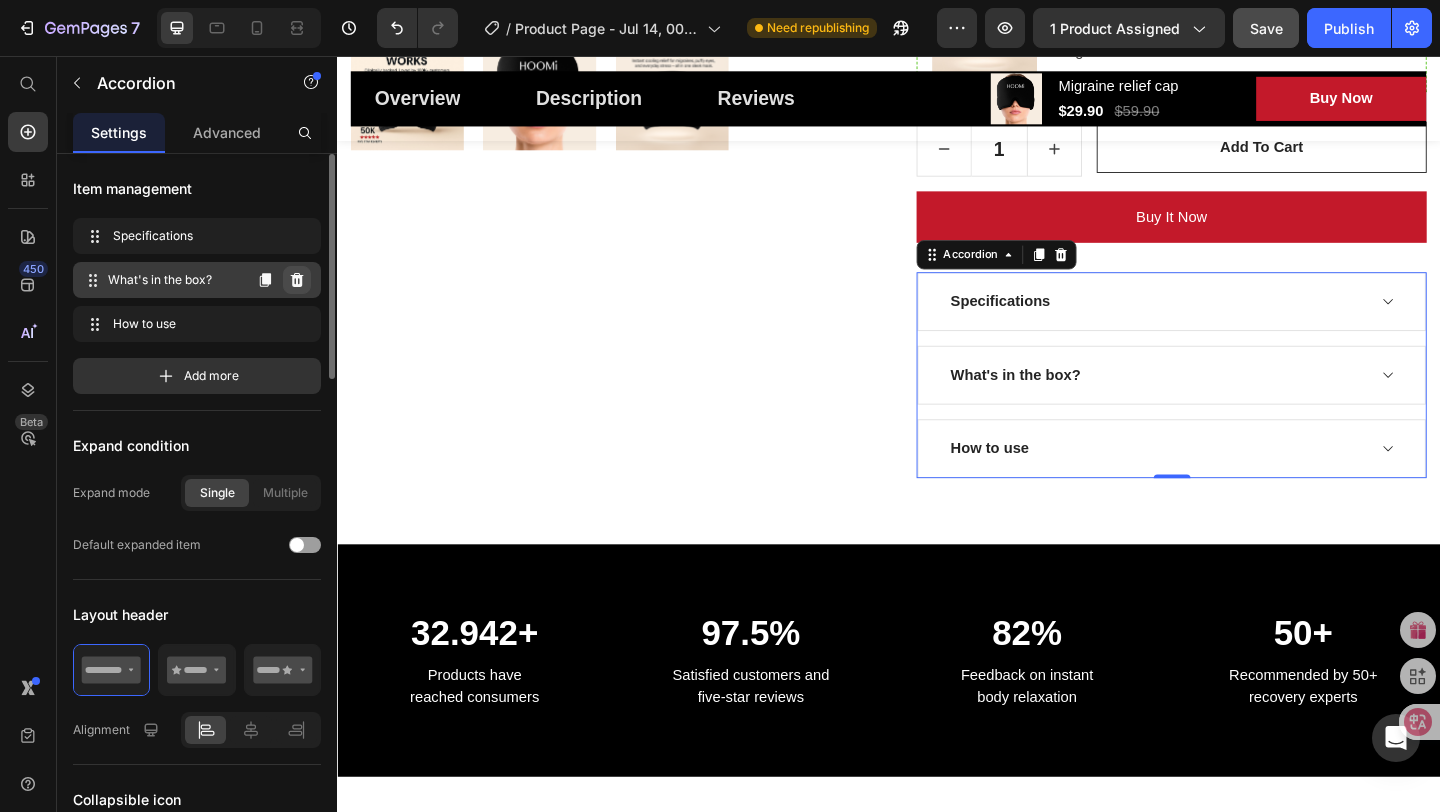 click 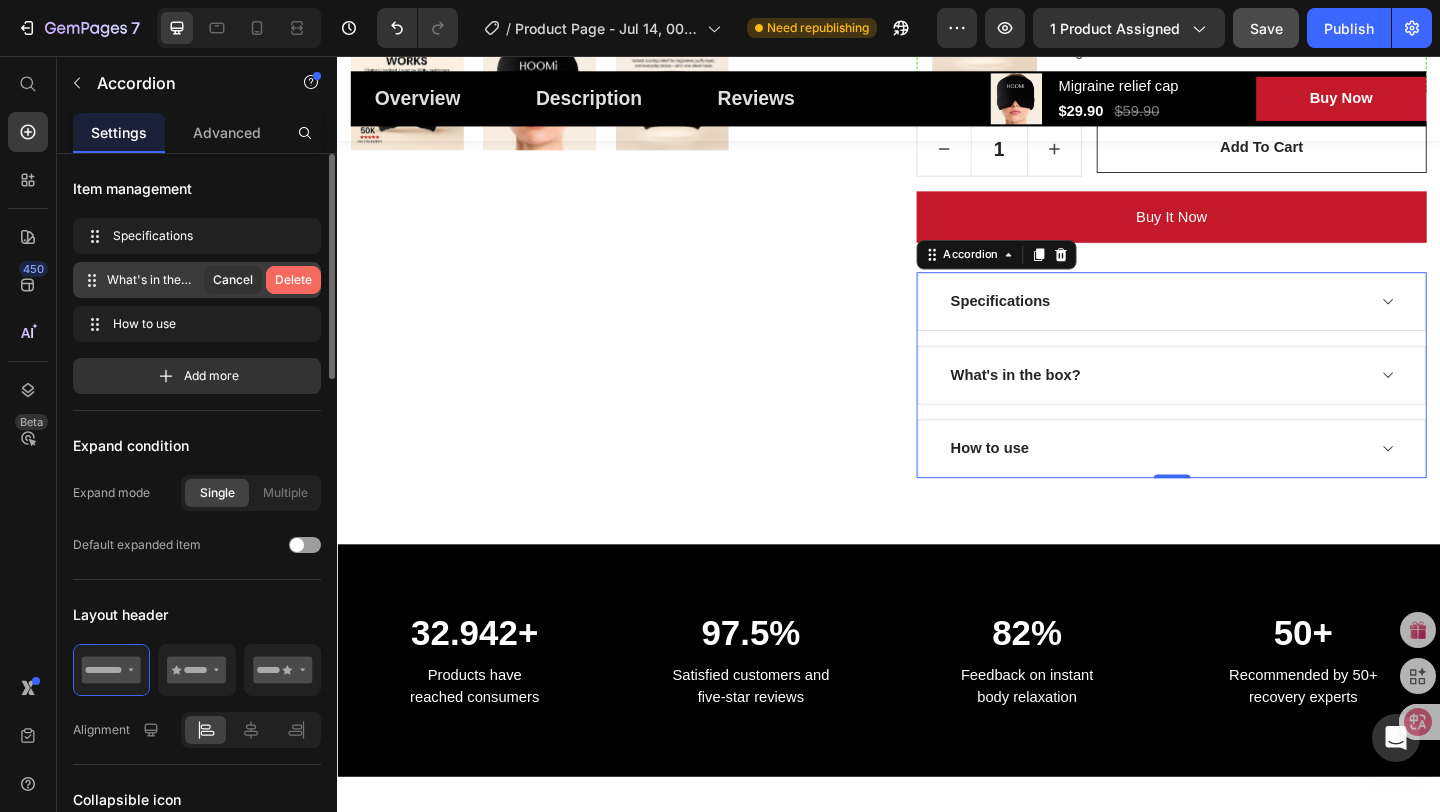 click on "Delete" at bounding box center [293, 280] 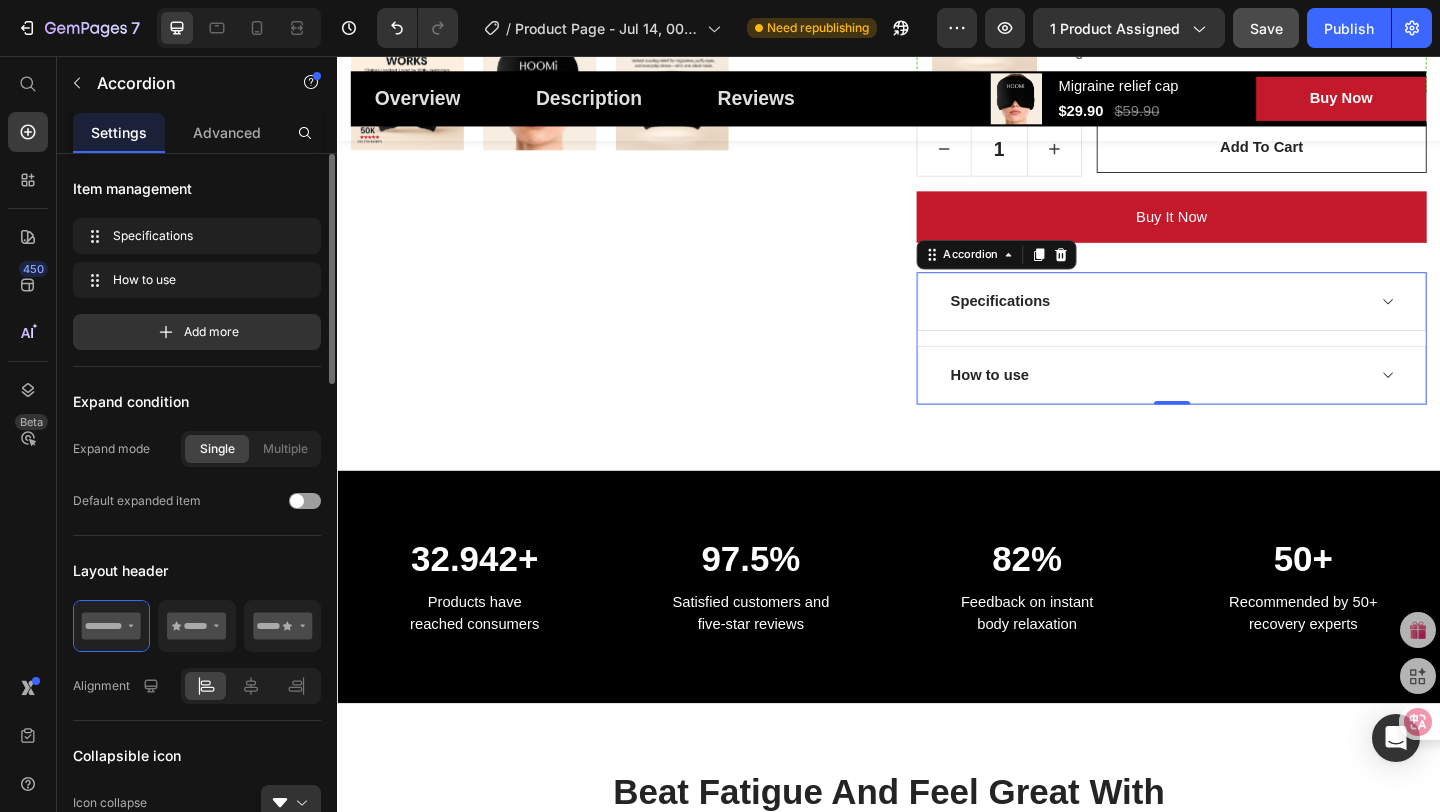 click on "How to use" at bounding box center [1228, 403] 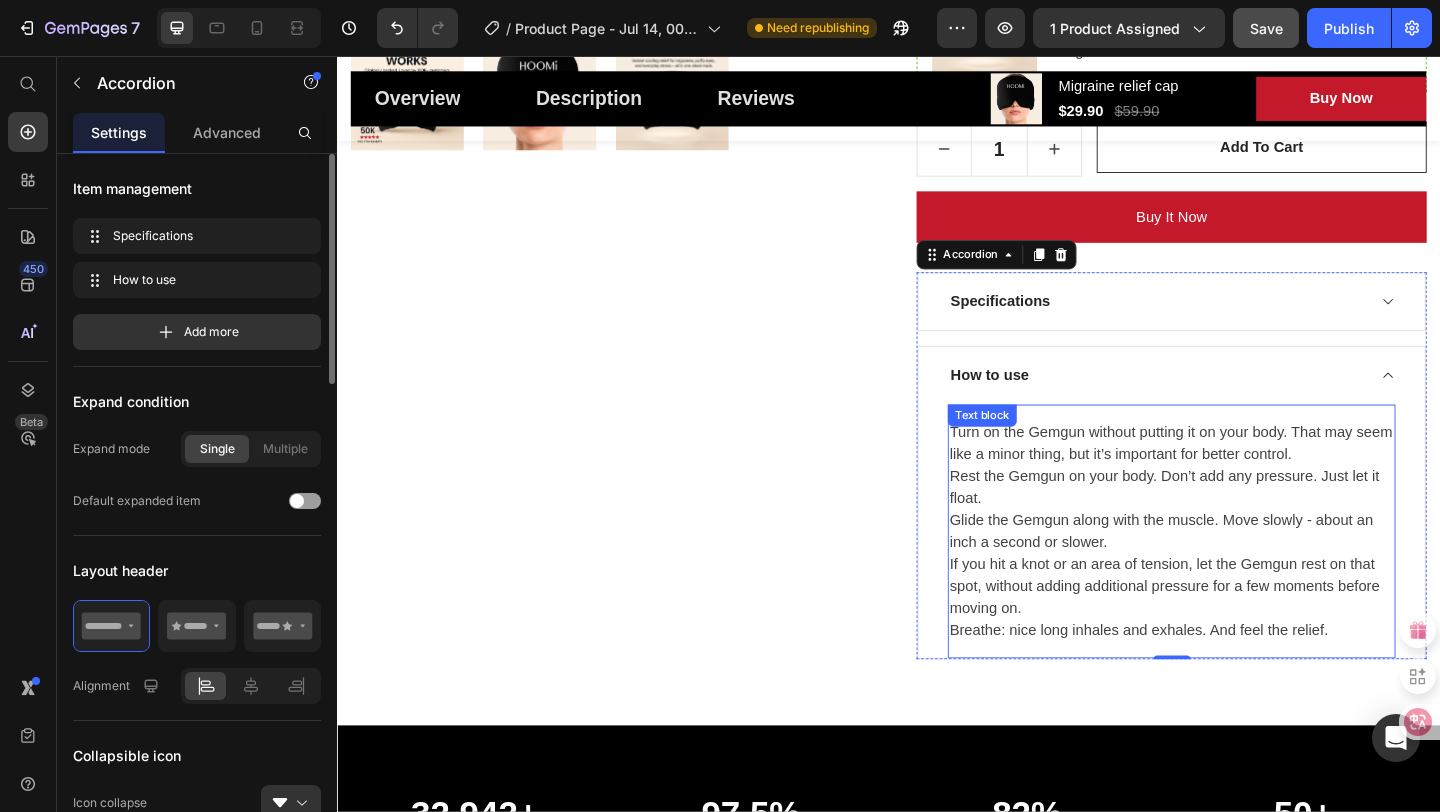 click on "Turn on the Gemgun without putting it on your body. That may seem like a minor thing, but it’s important for better control.  Rest the Gemgun on your body. Don’t add any pressure. Just let it float. Glide the Gemgun along with the muscle. Move slowly - about an inch a second or slower.  If you hit a knot or an area of tension, let the Gemgun rest on that spot, without adding additional pressure for a few moments before moving on.  Breathe: nice long inhales and exhales. And feel the relief. Text block" at bounding box center [1244, 572] 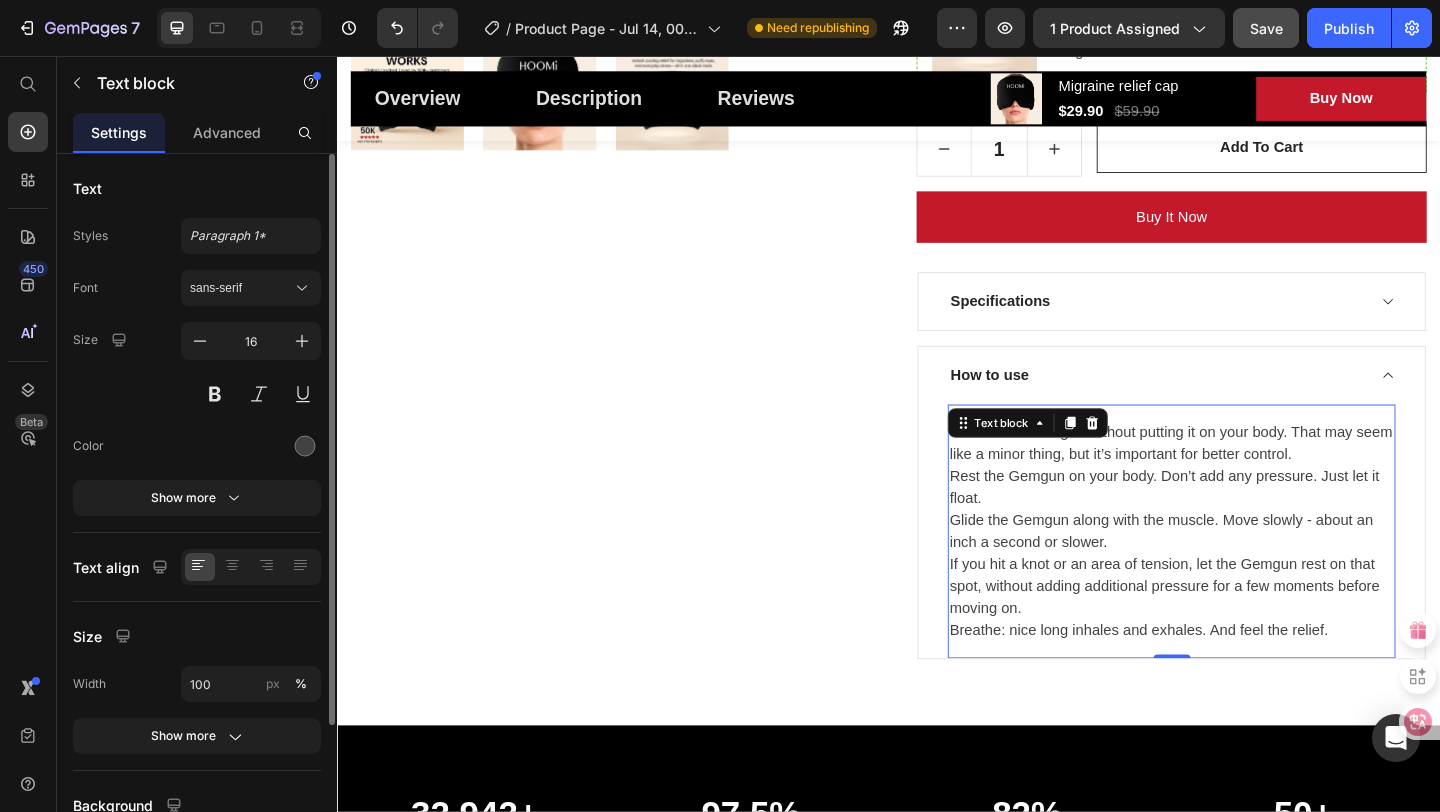 click on "Turn on the Gemgun without putting it on your body. That may seem like a minor thing, but it’s important for better control.  Rest the Gemgun on your body. Don’t add any pressure. Just let it float. Glide the Gemgun along with the muscle. Move slowly - about an inch a second or slower.  If you hit a knot or an area of tension, let the Gemgun rest on that spot, without adding additional pressure for a few moments before moving on.  Breathe: nice long inhales and exhales. And feel the relief." at bounding box center (1244, 573) 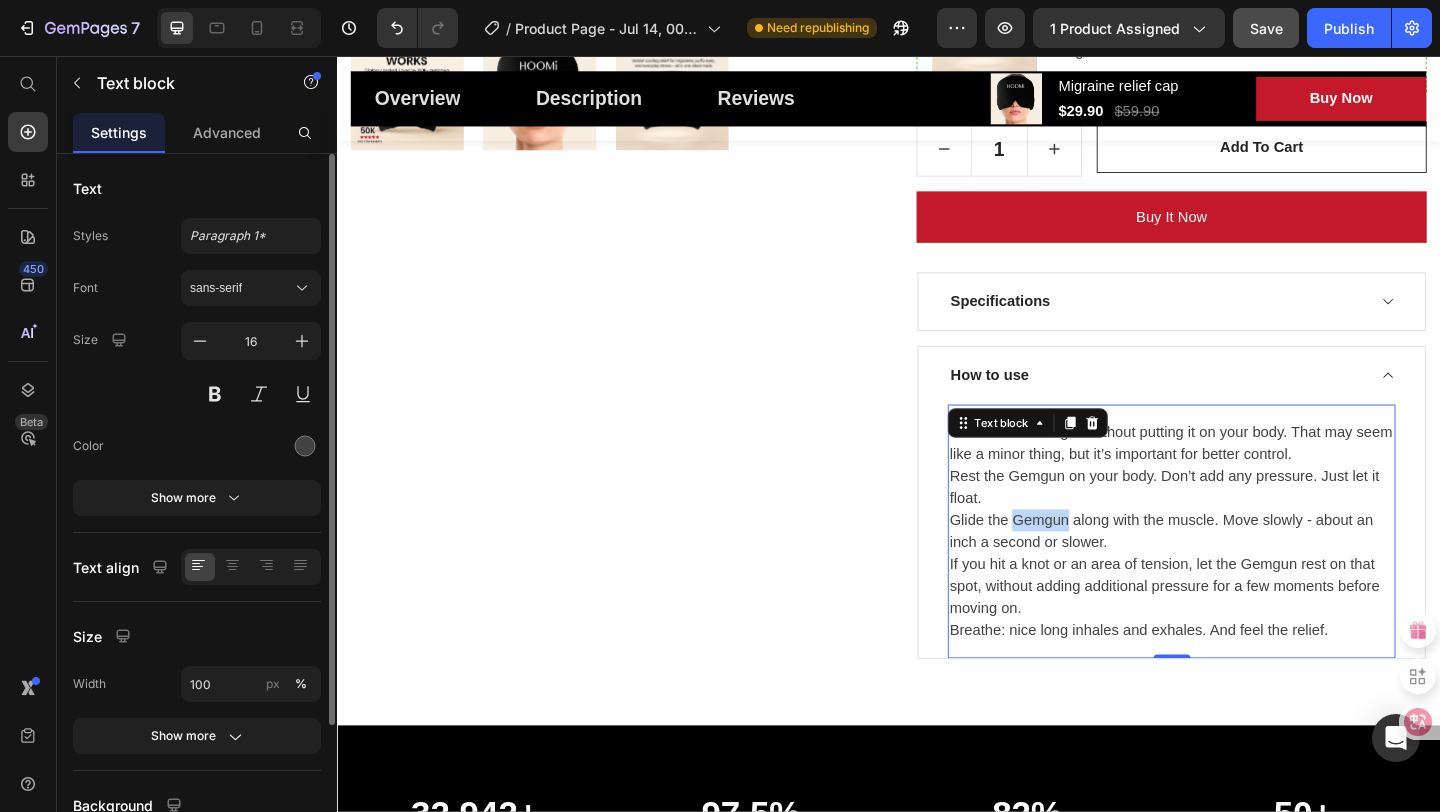 click on "Turn on the Gemgun without putting it on your body. That may seem like a minor thing, but it’s important for better control.  Rest the Gemgun on your body. Don’t add any pressure. Just let it float. Glide the Gemgun along with the muscle. Move slowly - about an inch a second or slower.  If you hit a knot or an area of tension, let the Gemgun rest on that spot, without adding additional pressure for a few moments before moving on.  Breathe: nice long inhales and exhales. And feel the relief." at bounding box center (1244, 573) 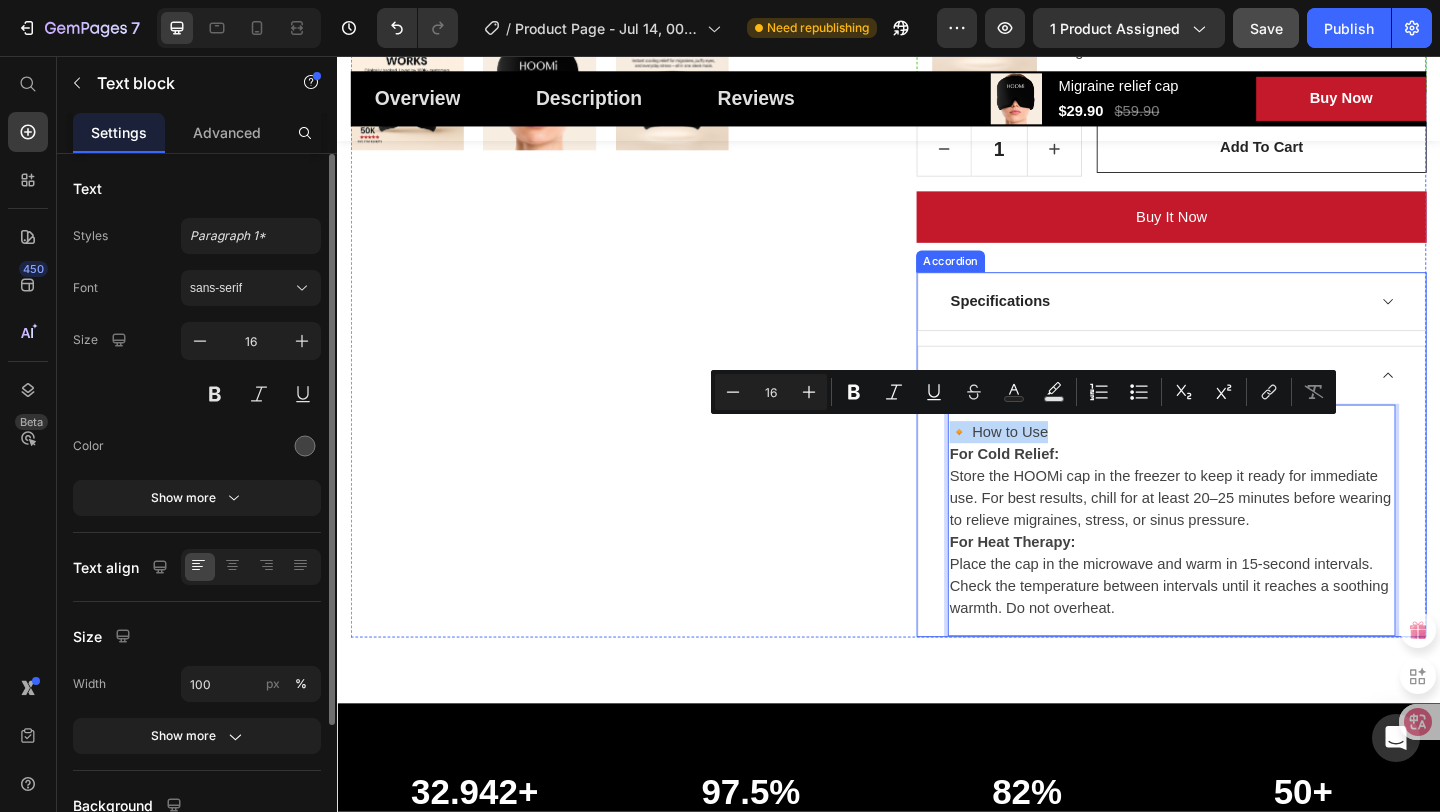 drag, startPoint x: 1113, startPoint y: 461, endPoint x: 996, endPoint y: 462, distance: 117.00427 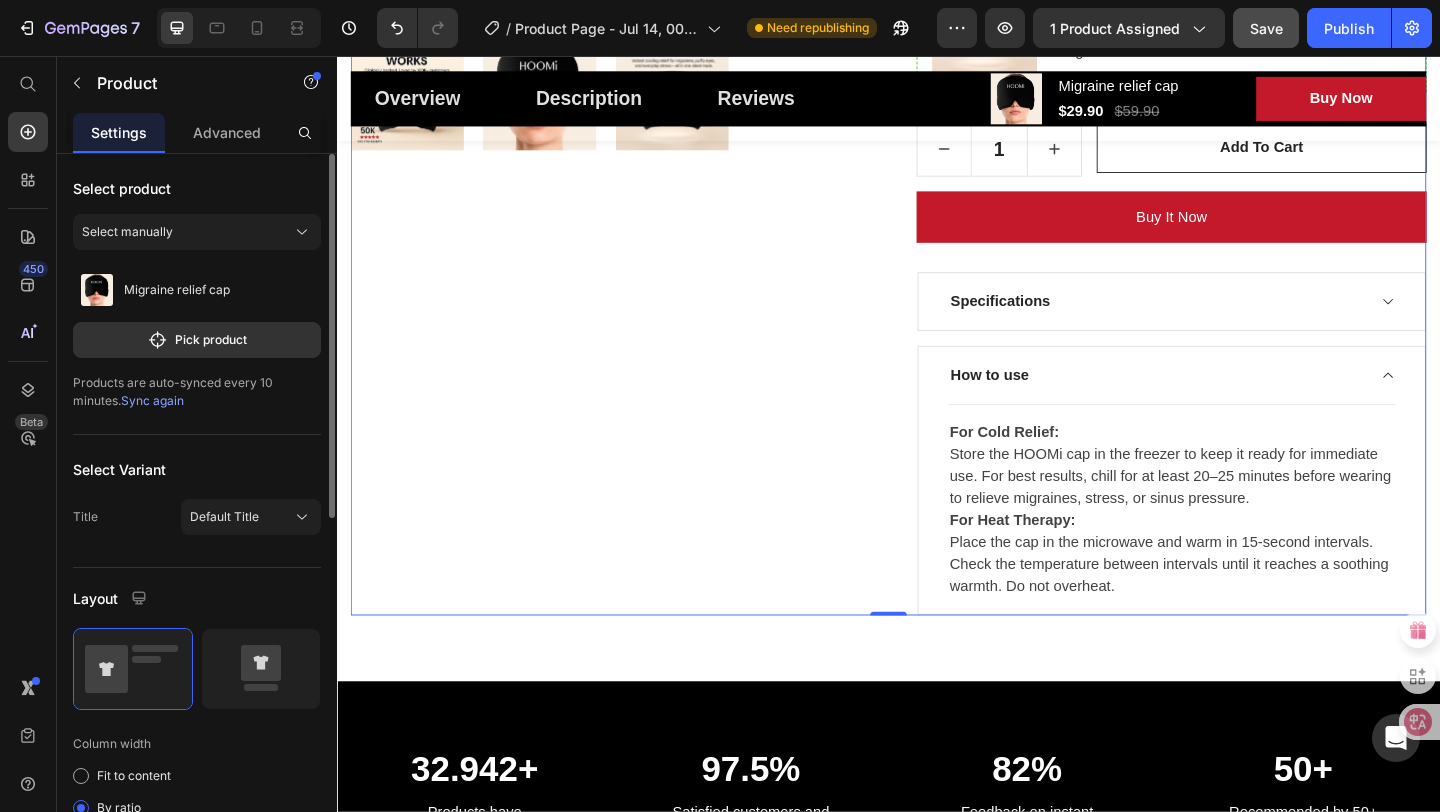 click on "Product Images" at bounding box center (629, 61) 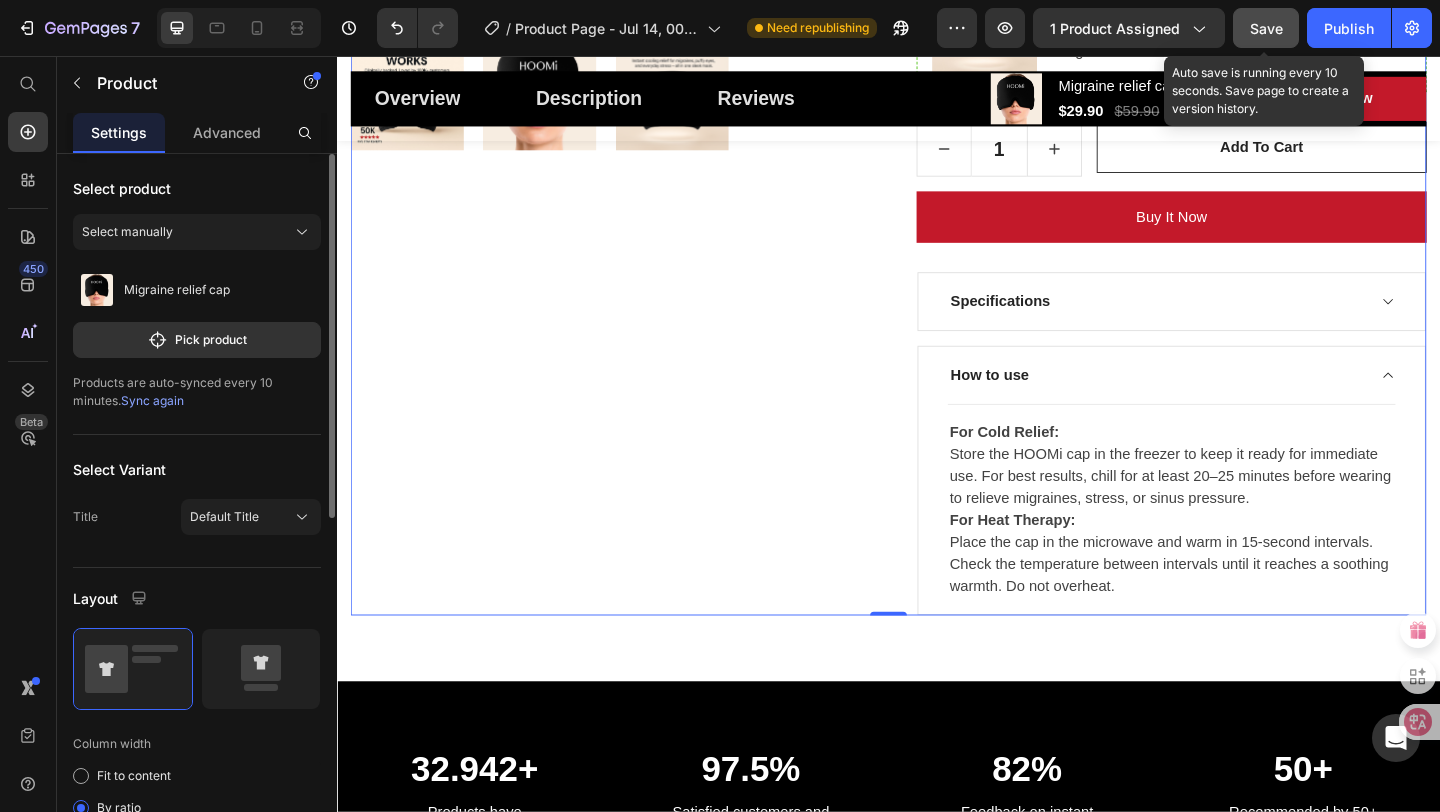 click on "Save" 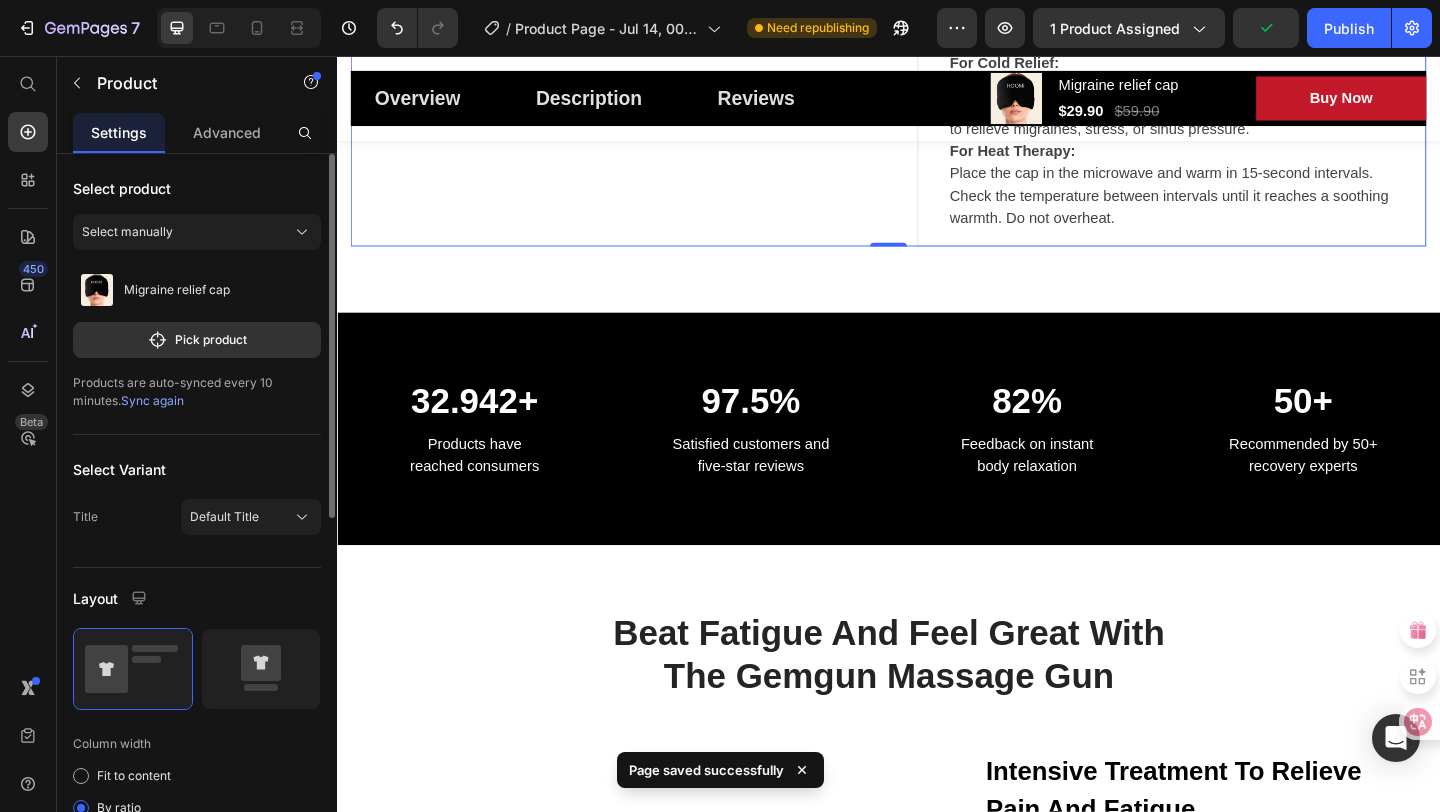 scroll, scrollTop: 1312, scrollLeft: 0, axis: vertical 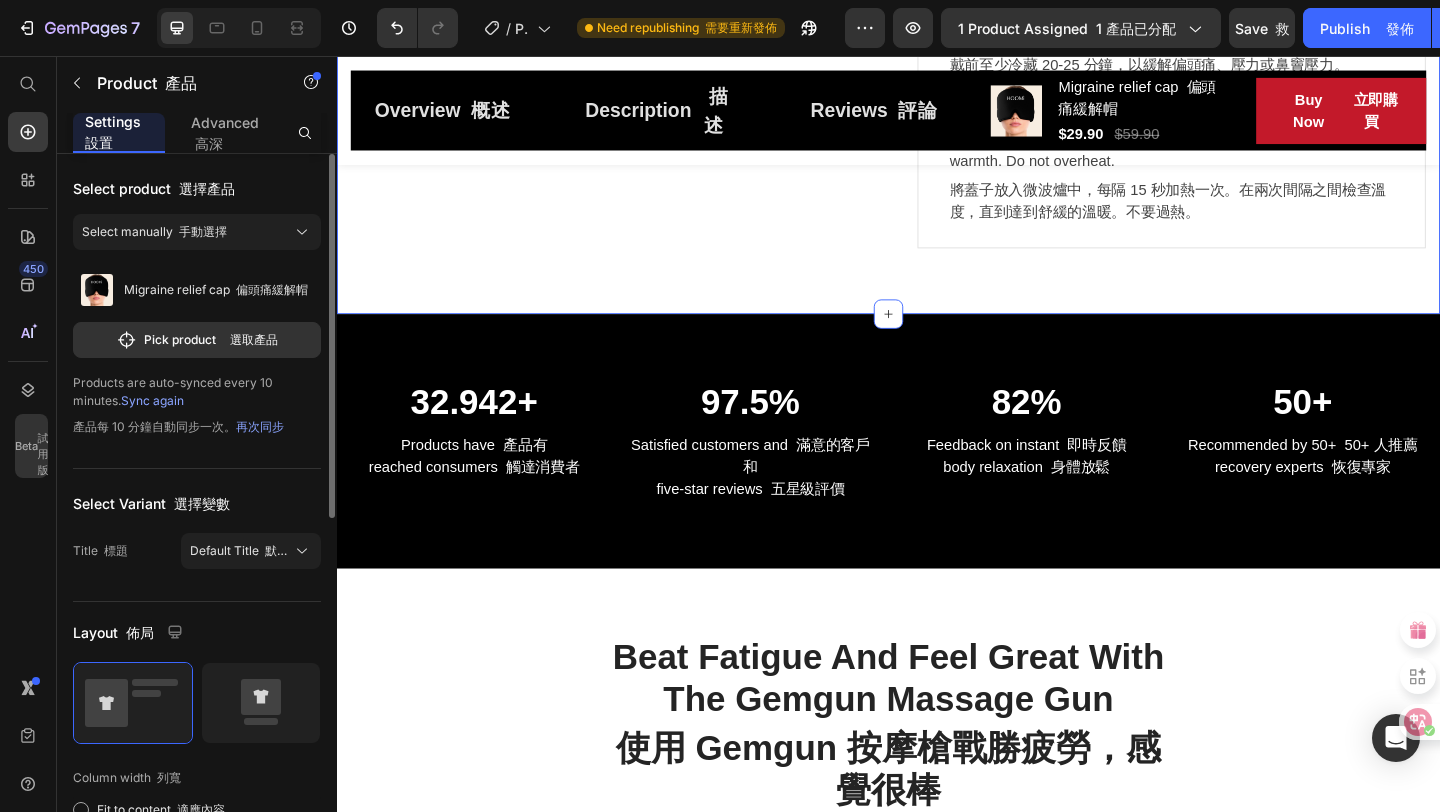 click on "Soothe Migraines in Minutes – Without Pills Heading Row Product Images Migraine relief cap (P) Title Trusted by 2200+ users for instant migraine, tension, and sinus relief. Text block Icon Icon Icon Icon Icon Icon List Hoz (2243 reviews) Text block Row Title Line $29.90 (P) Price $59.90 (P) Price Row Save 50% . Limited Time Offer (P) Tag Row This product does not have a description (P) Description ✔ Cooling compression therapy Text block Row ✔ Ultra-soft, stretchable material Text block Row ✔ Reusable & freezer-ready in minutes Text block Row Row Image Only 7 left in stock! Text block 60+ bought in the last 24 hours — grab yours before it's gone! Text block Row 1 (P) Quantity add to cart (P) Cart Button Row buy it now (P) Dynamic Checkout Specifications How to use" at bounding box center [937, -455] 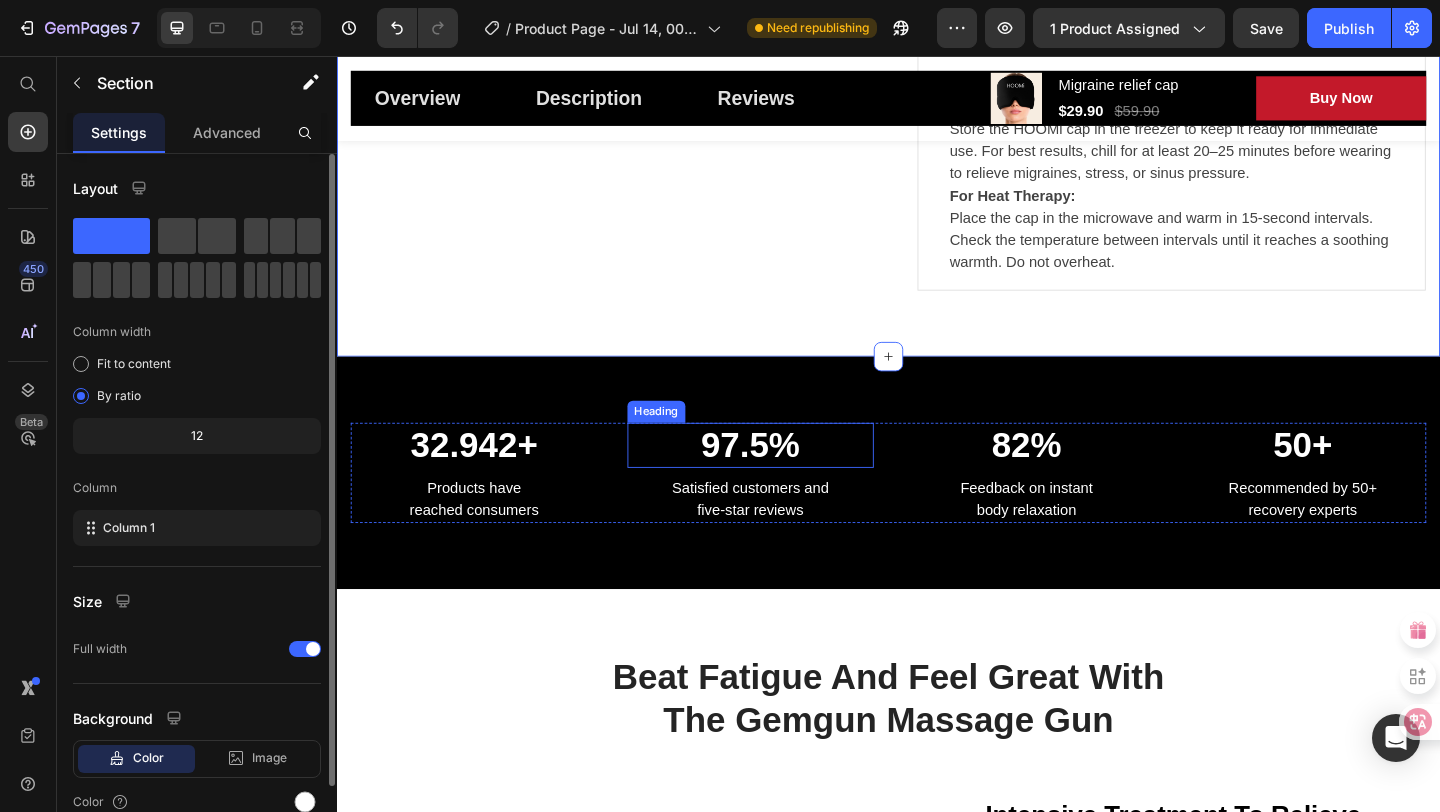 scroll, scrollTop: 1262, scrollLeft: 0, axis: vertical 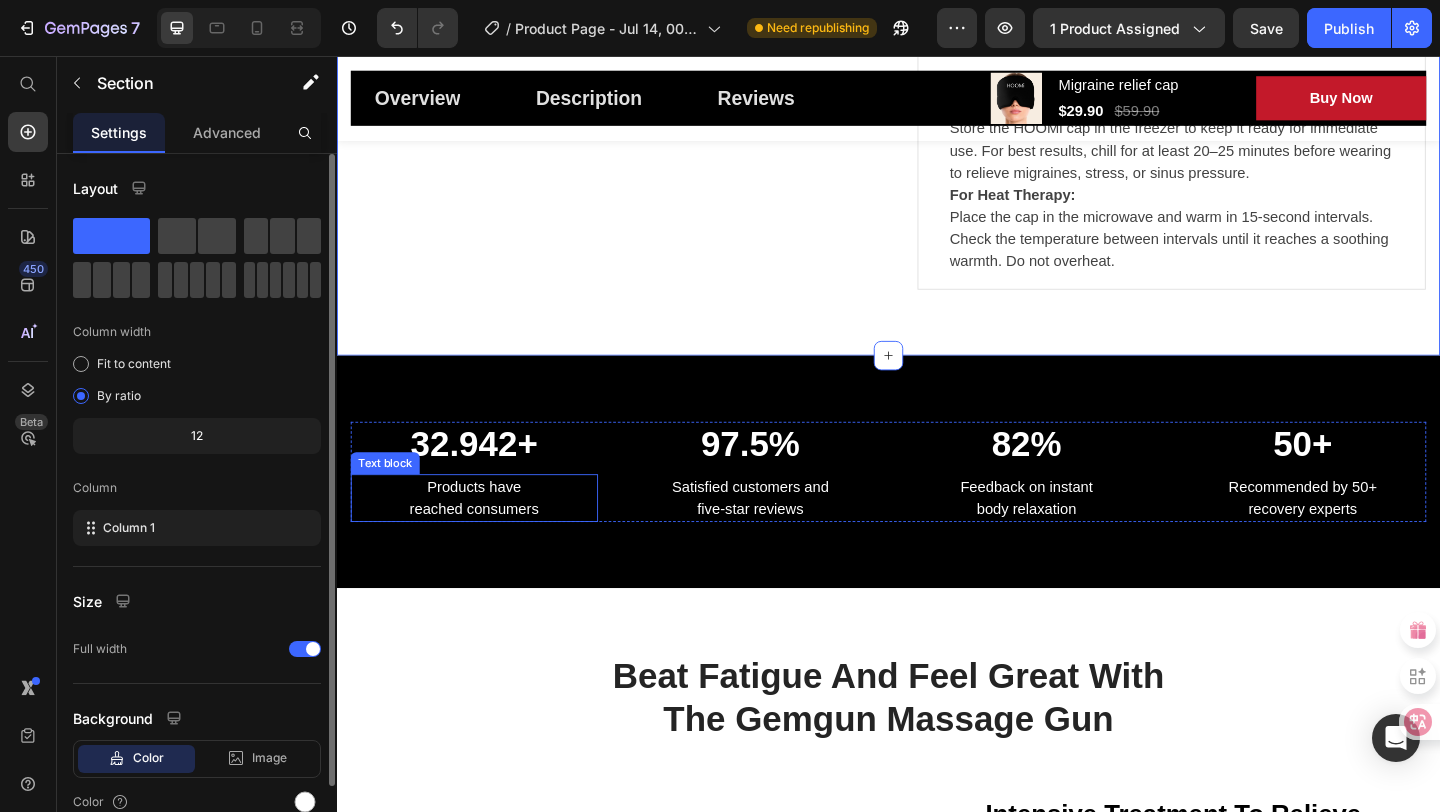 click on "Products have reached consumers" at bounding box center (486, 537) 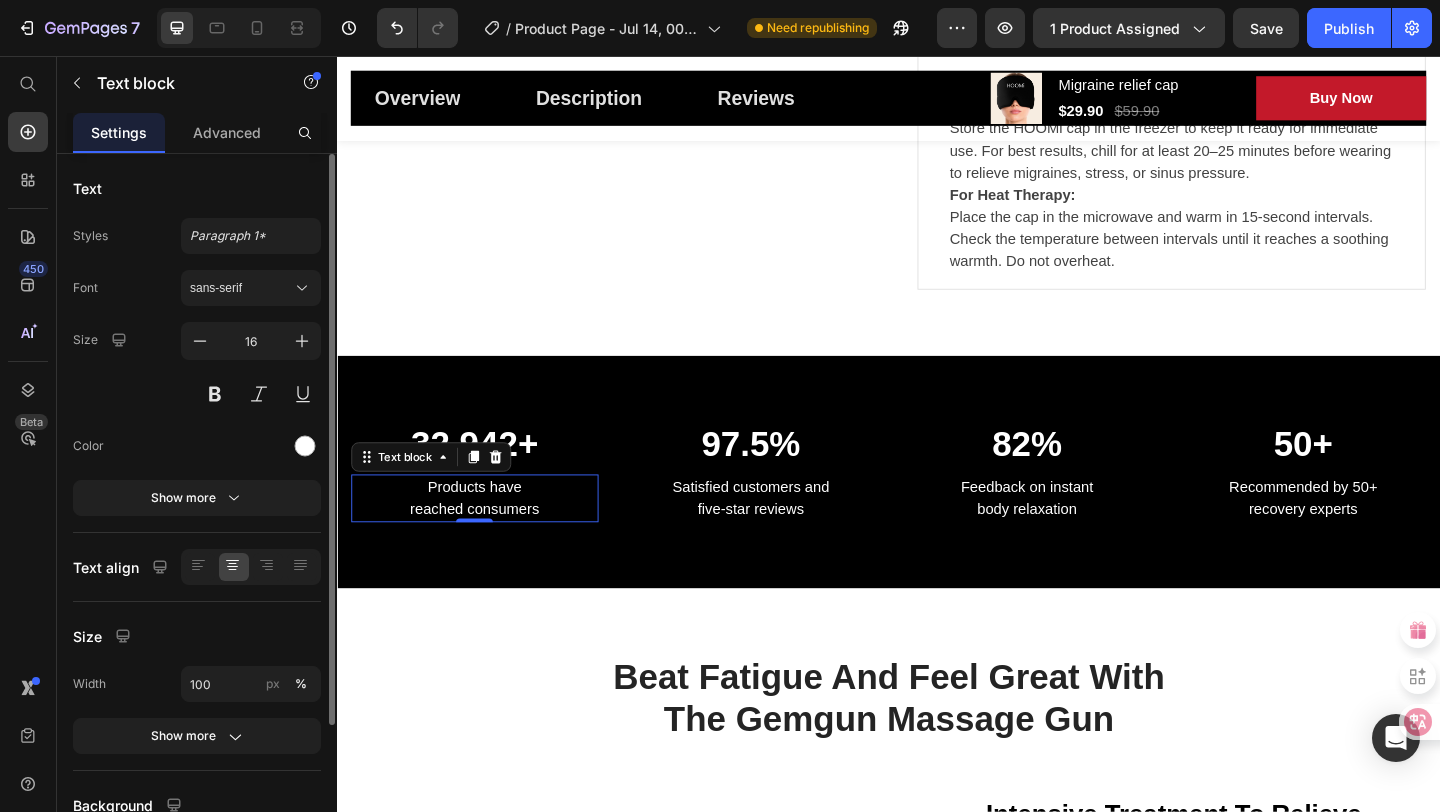 click on "Products have reached consumers" at bounding box center (486, 537) 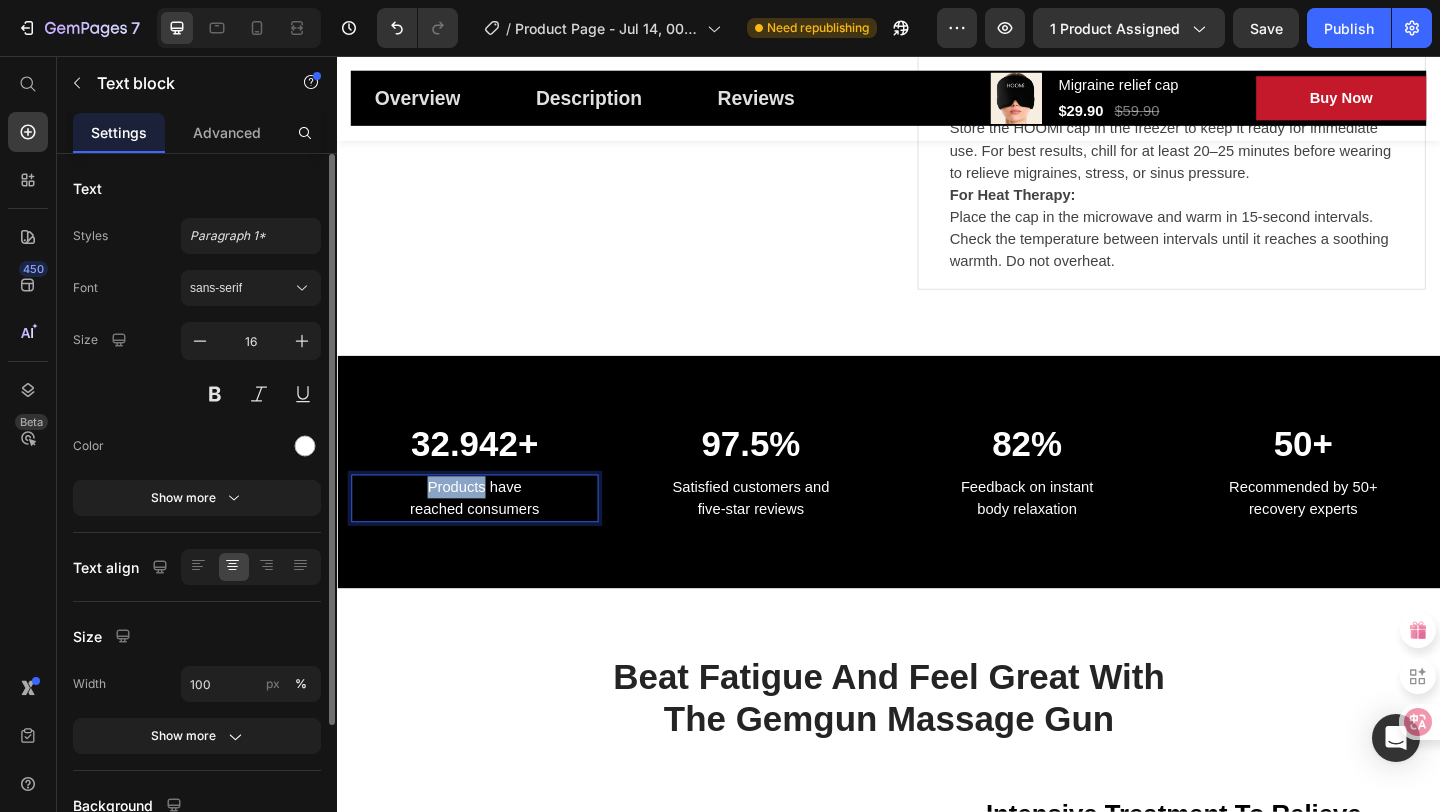 click on "Products have reached consumers" at bounding box center (486, 537) 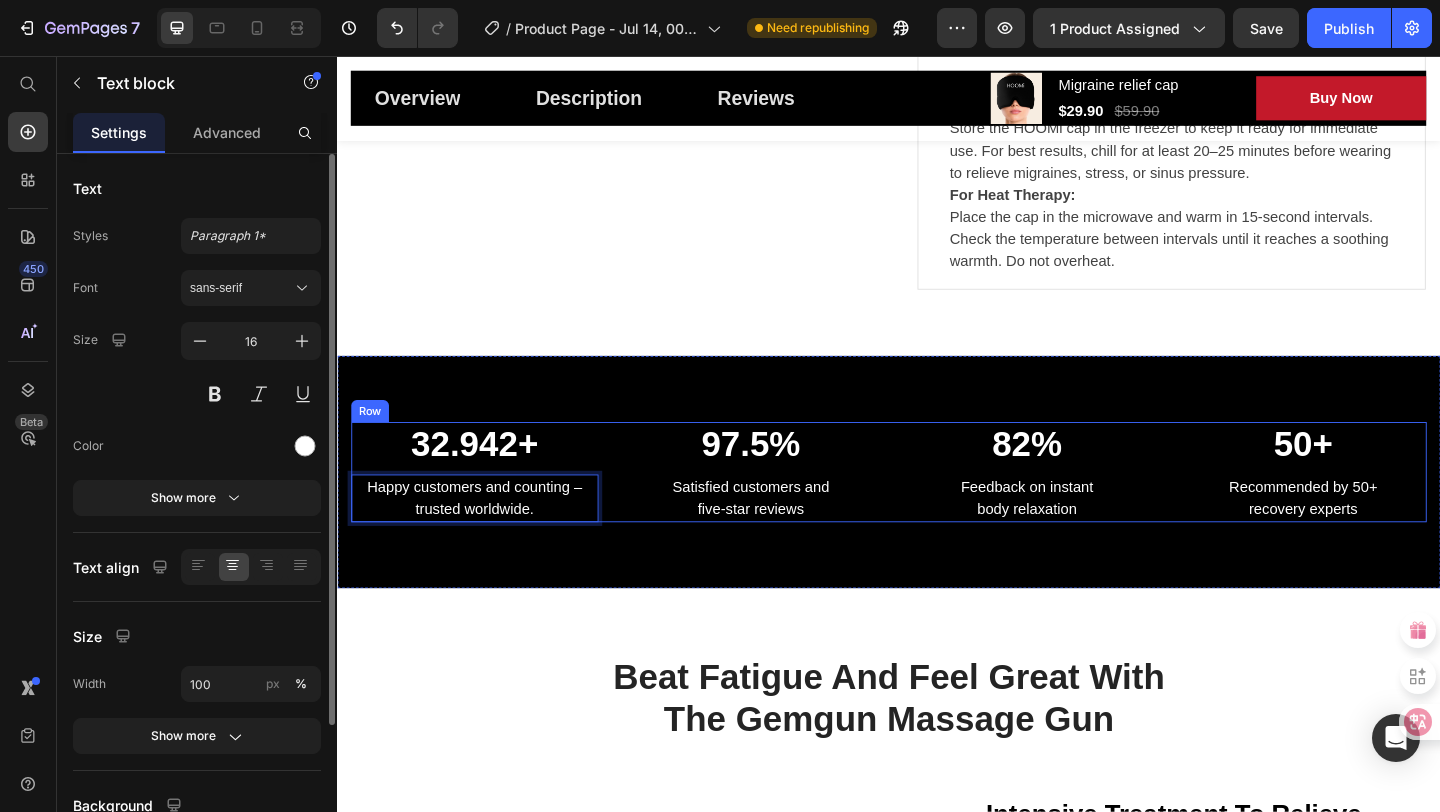 click on "32.942+ Heading Happy customers and counting – trusted worldwide. Text block 0 97.5% Heading Satisfied customers and five-star reviews Text block 82% Heading Feedback on instant body relaxation Text block 50+ Heading Recommended by 50+ recovery experts Text block Row Section 3" at bounding box center [937, 509] 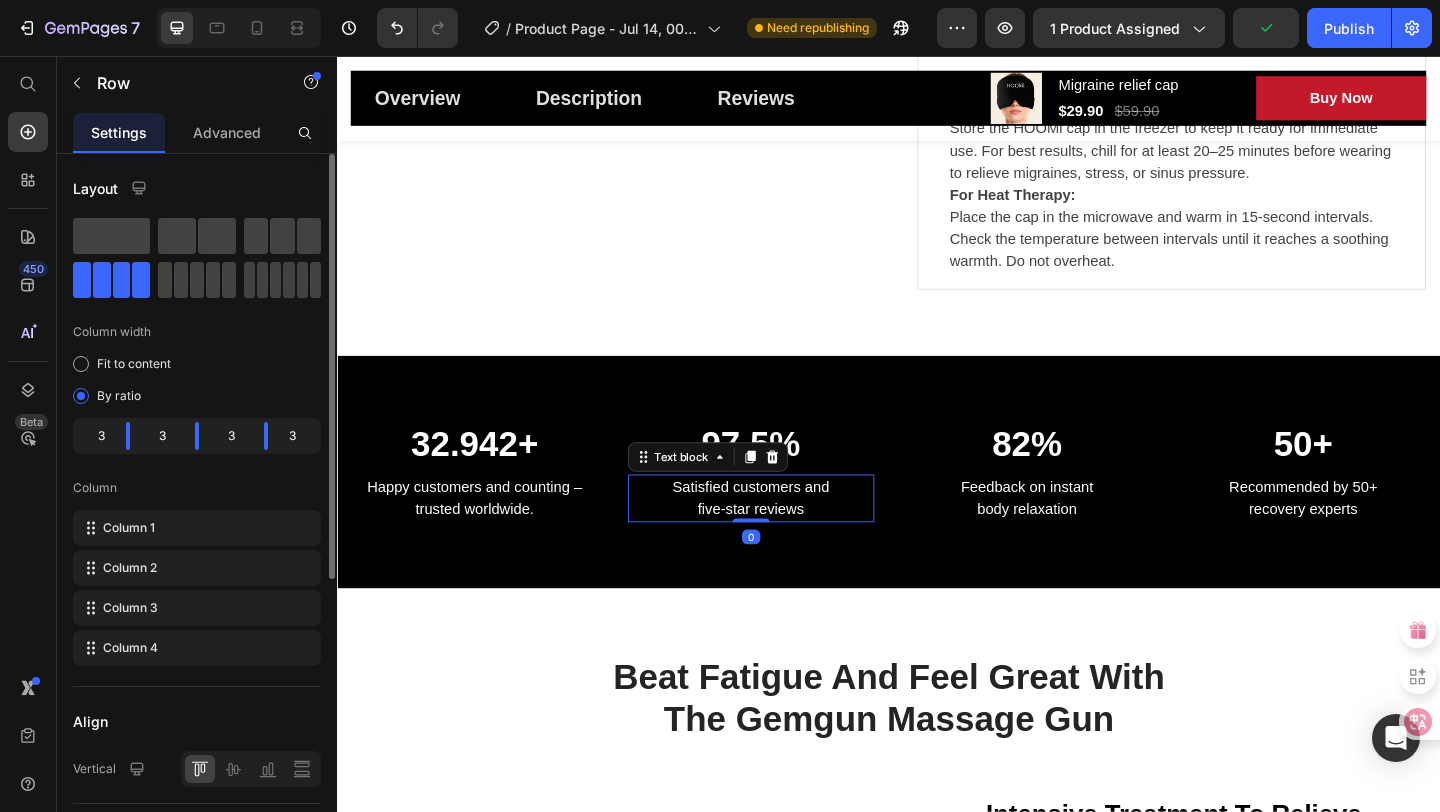 click on "Satisfied customers and five-star reviews" at bounding box center (787, 537) 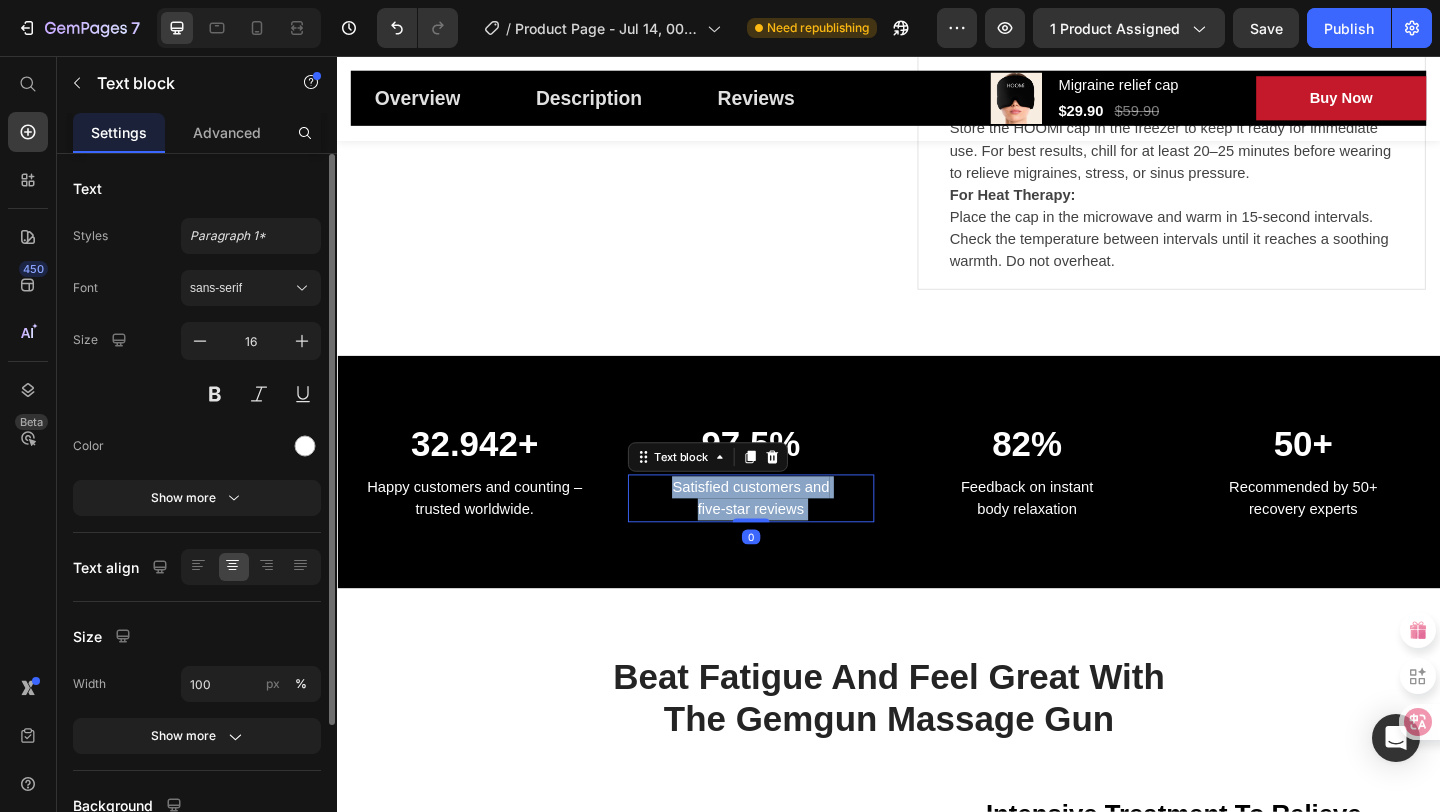 click on "Satisfied customers and five-star reviews" at bounding box center (787, 537) 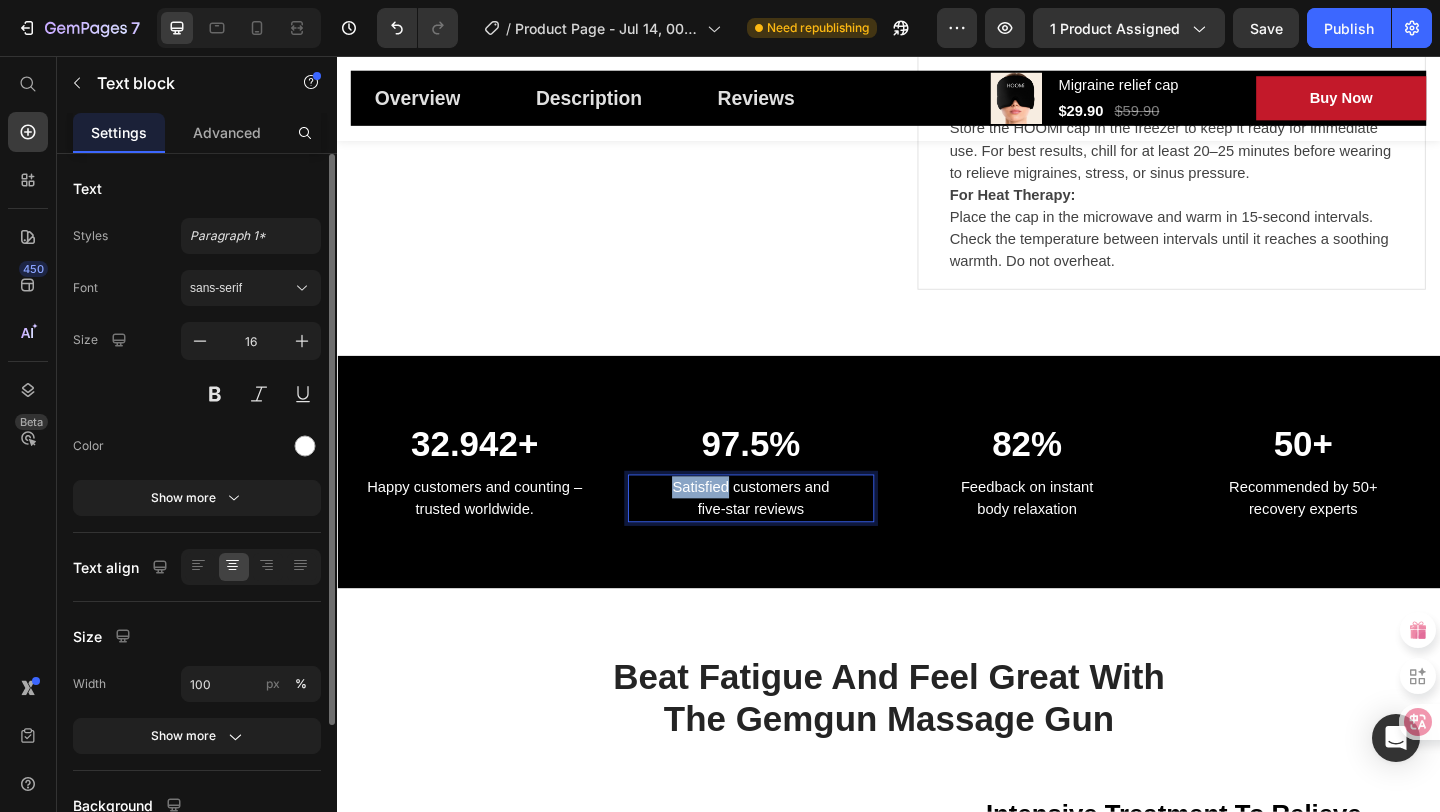 click on "Satisfied customers and five-star reviews" at bounding box center (787, 537) 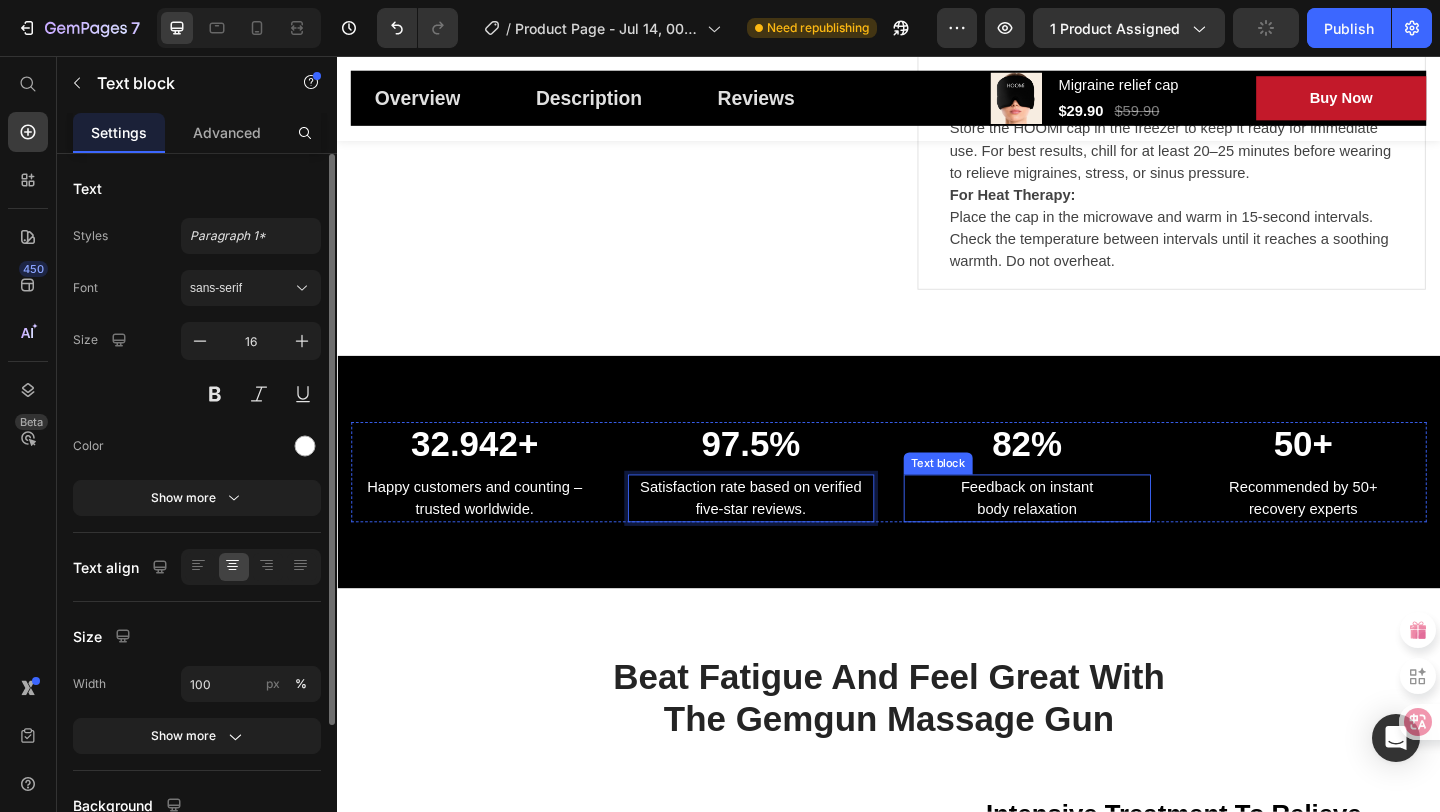 click on "Feedback on instant body relaxation" at bounding box center [1087, 537] 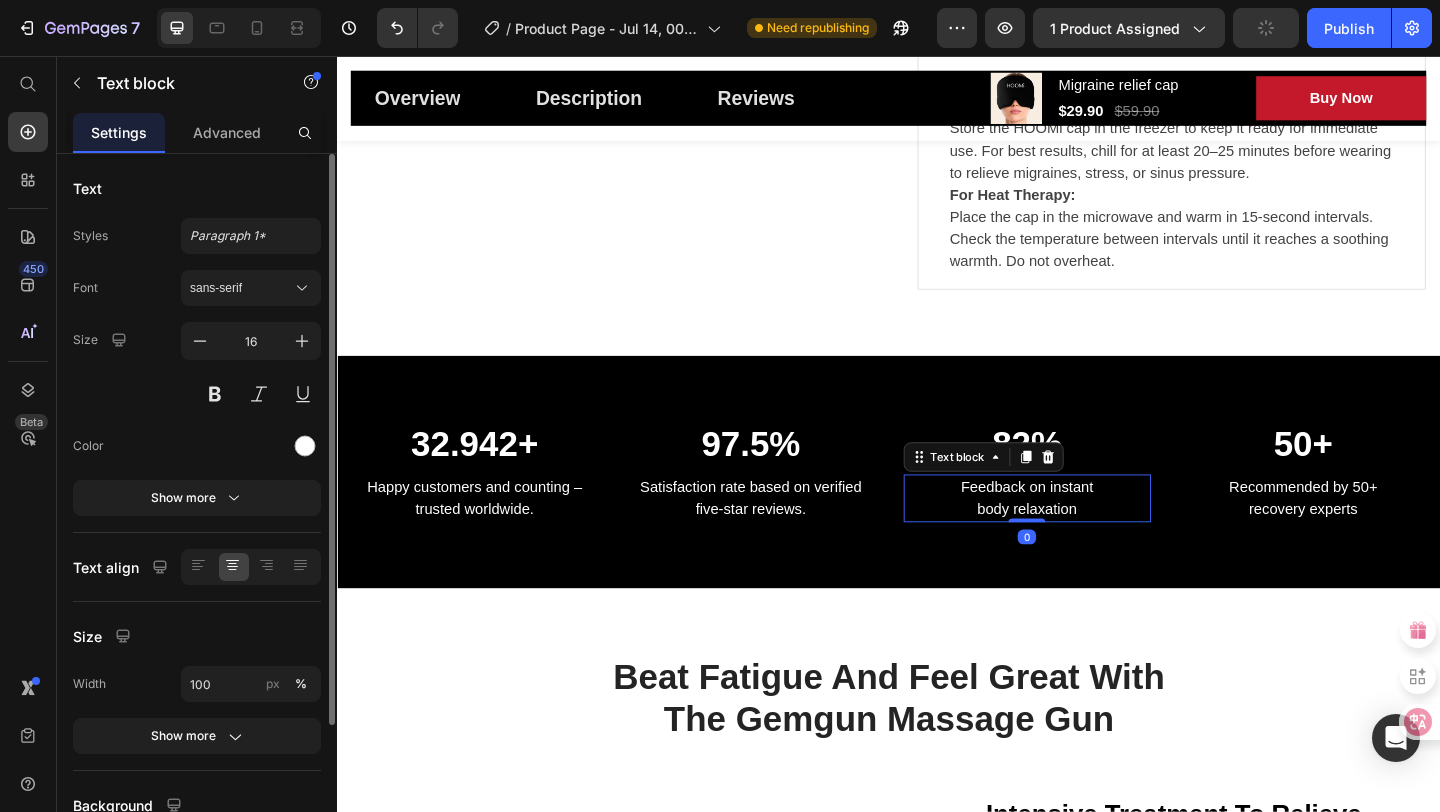 click on "Feedback on instant body relaxation" at bounding box center (1087, 537) 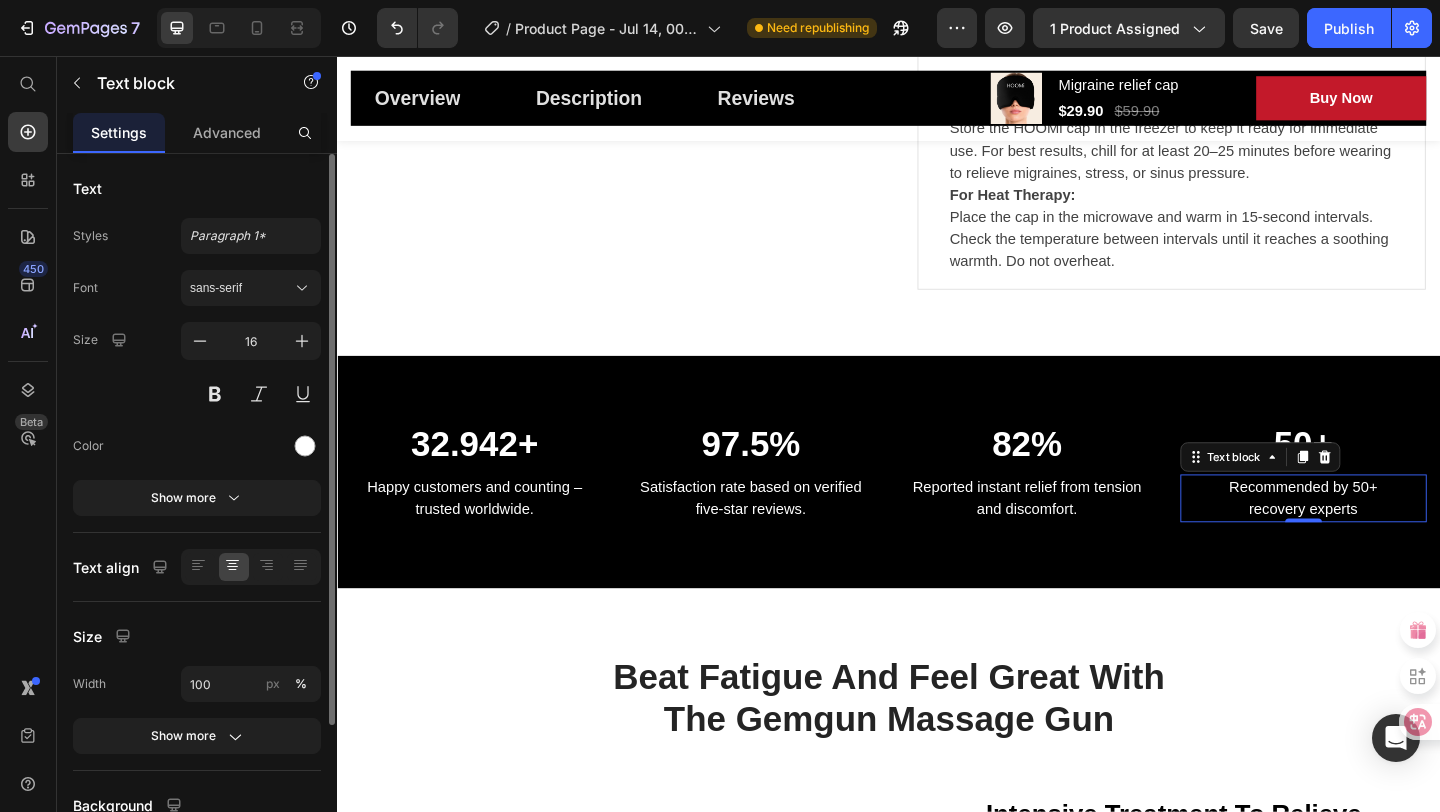 click on "Recommended by 50+ recovery experts" at bounding box center [1388, 537] 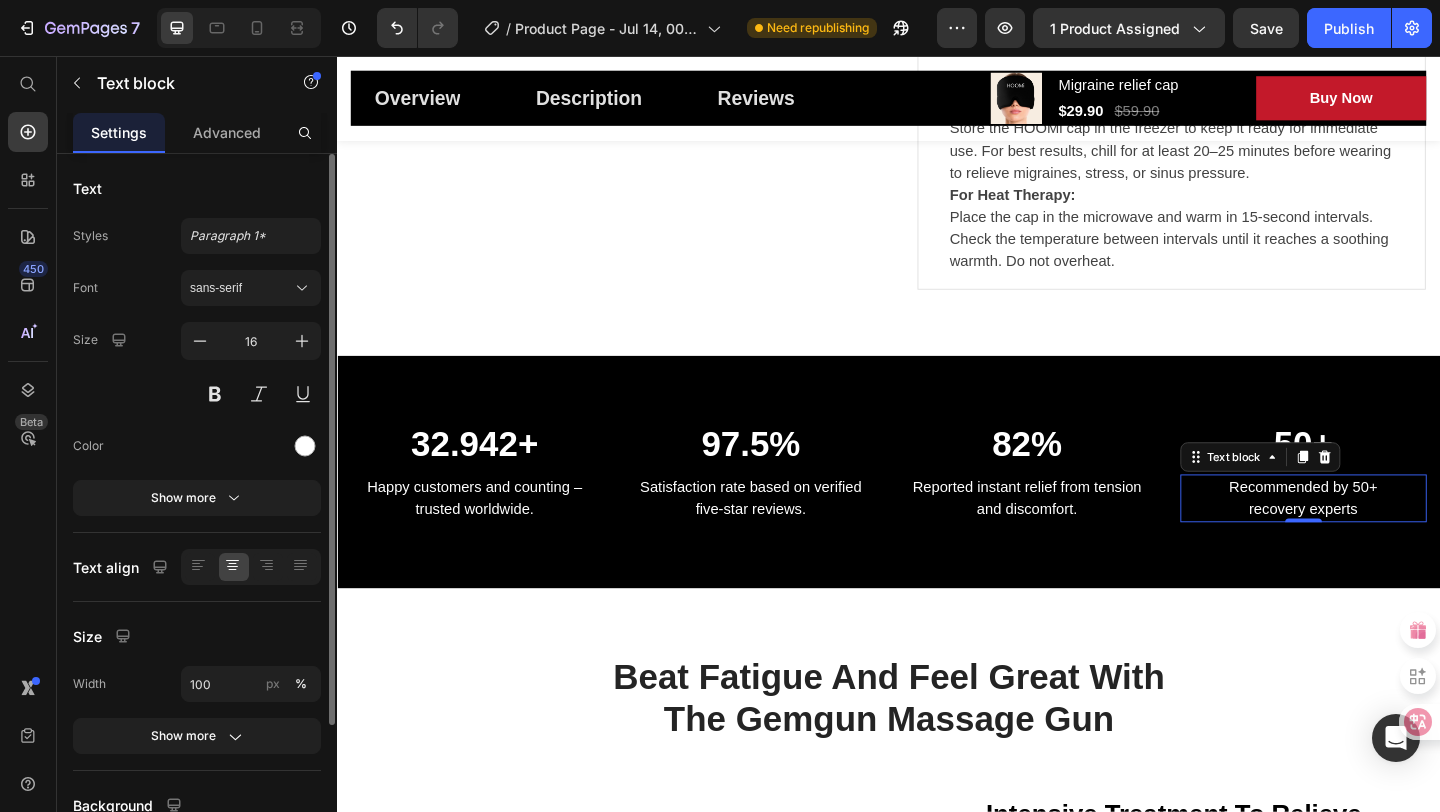 click on "Recommended by 50+ recovery experts" at bounding box center (1388, 537) 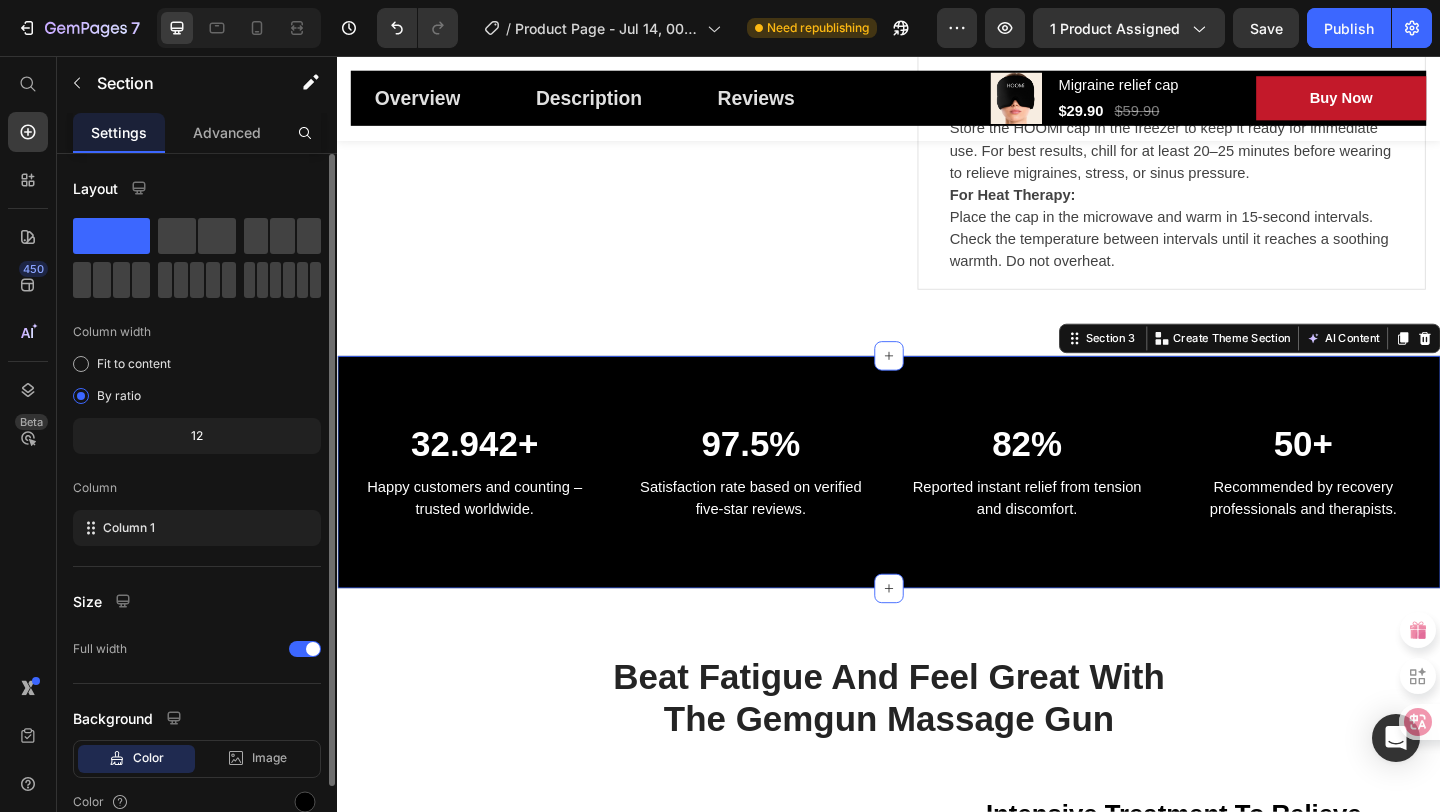 click on "32.942+ Heading Happy customers and counting – trusted worldwide. Text block 97.5% Heading Satisfaction rate based on verified five-star reviews. Text block 82% Heading Reported instant relief from tension and discomfort. Text block 50+ Heading Recommended by recovery professionals and therapists. Text block Row Section 3 You can create reusable sections Create Theme Section AI Content Write with GemAI What would you like to describe here? Tone and Voice Persuasive Product Migraine relief cap Show more Generate" at bounding box center (937, 509) 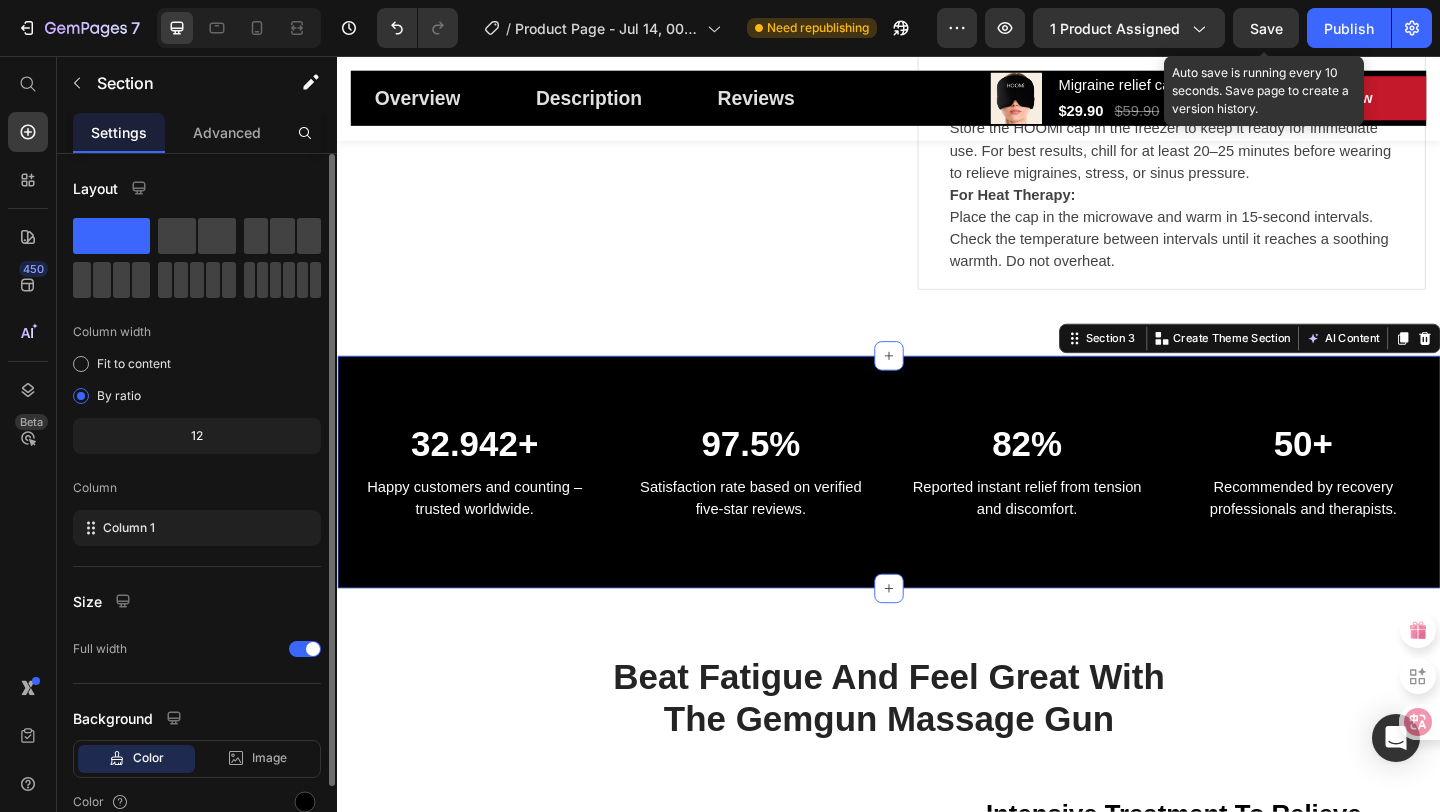 click on "Save" at bounding box center [1266, 28] 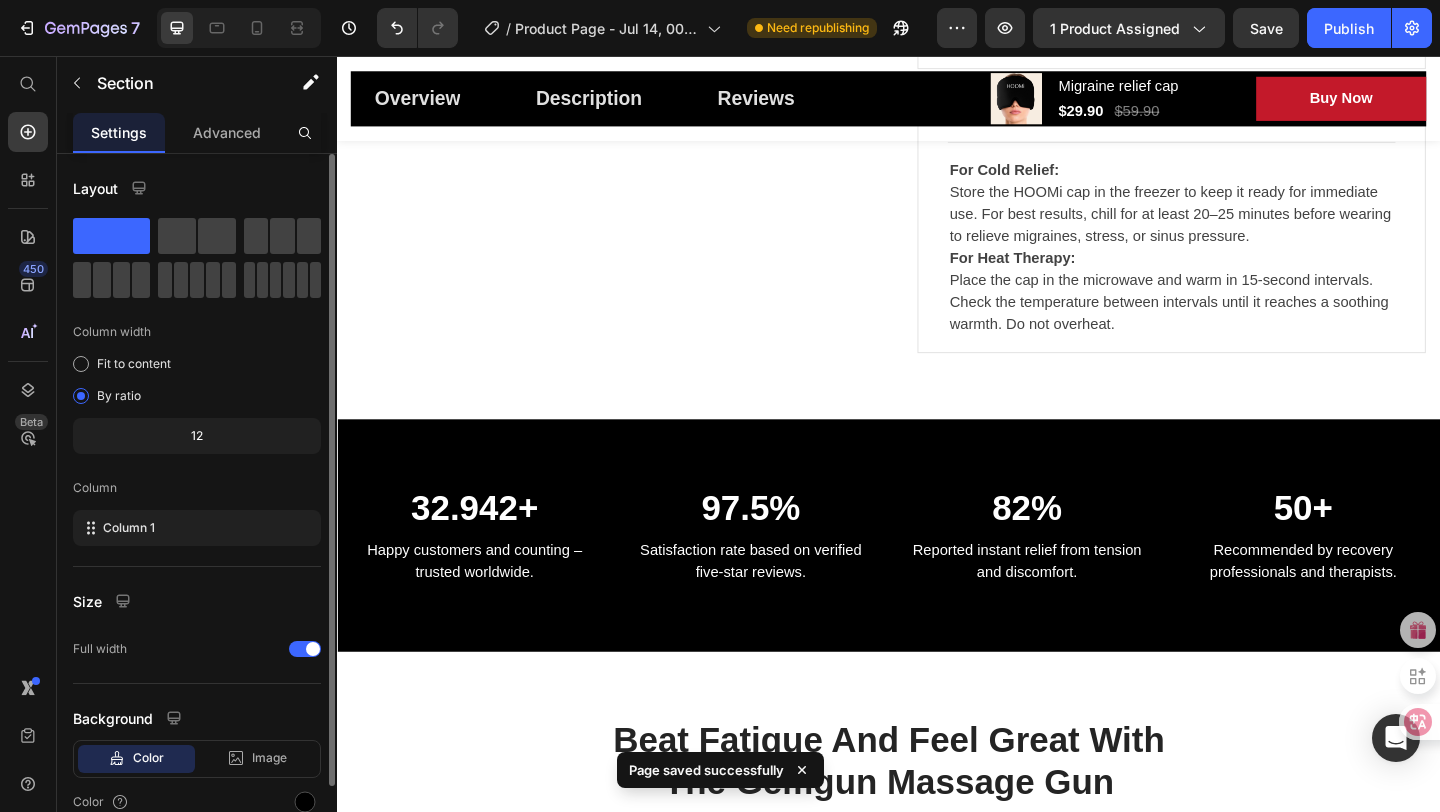 scroll, scrollTop: 1195, scrollLeft: 0, axis: vertical 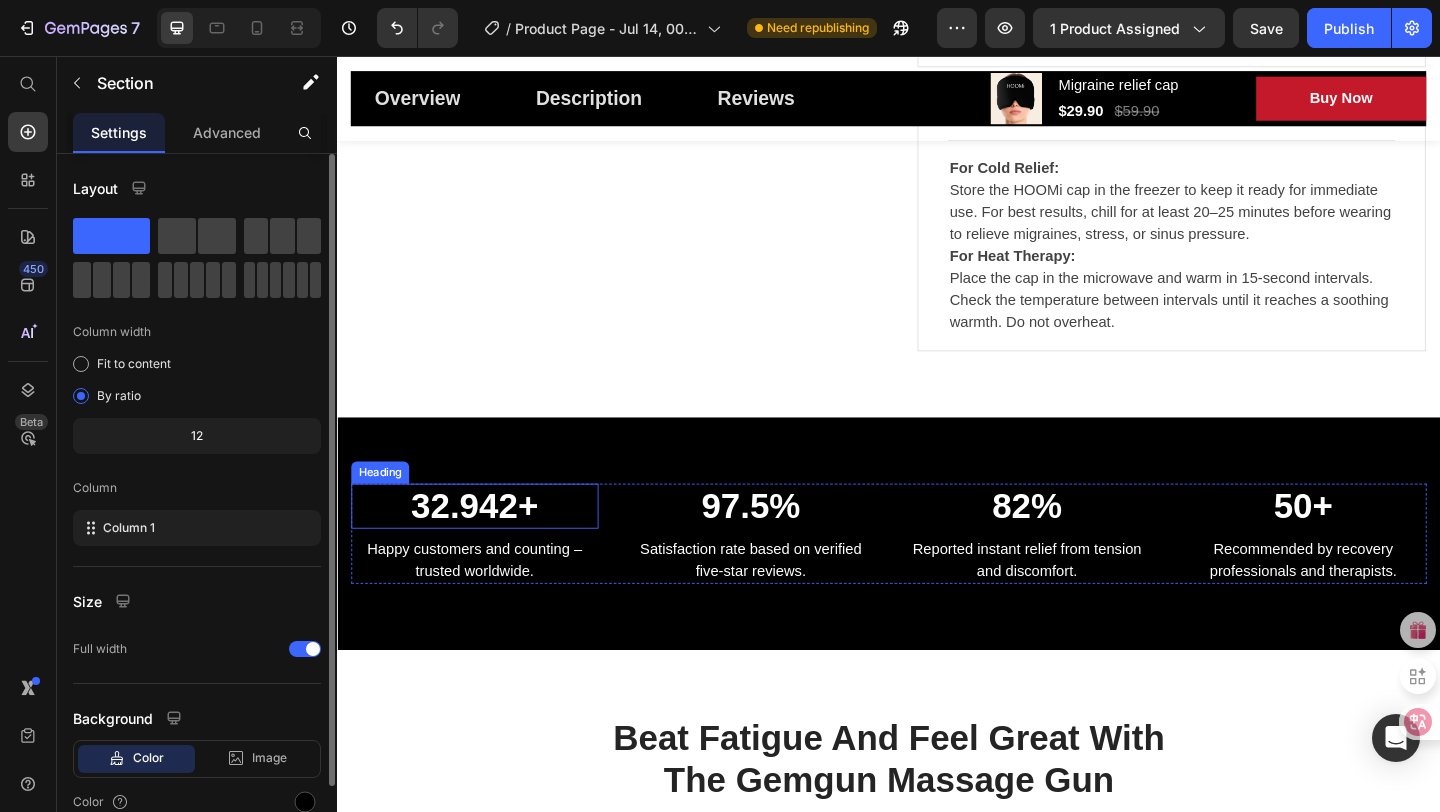 click on "32.942+" at bounding box center (486, 546) 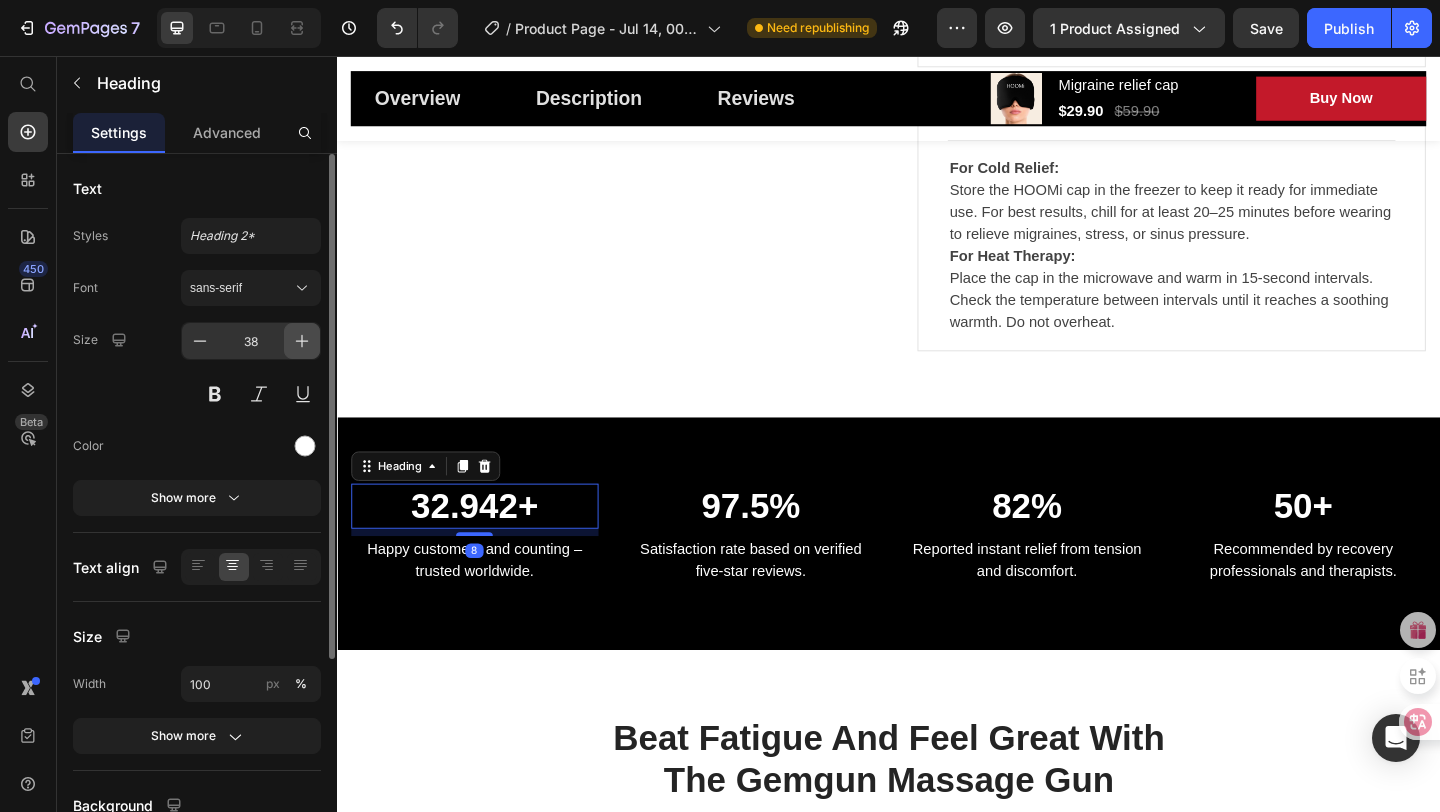 click 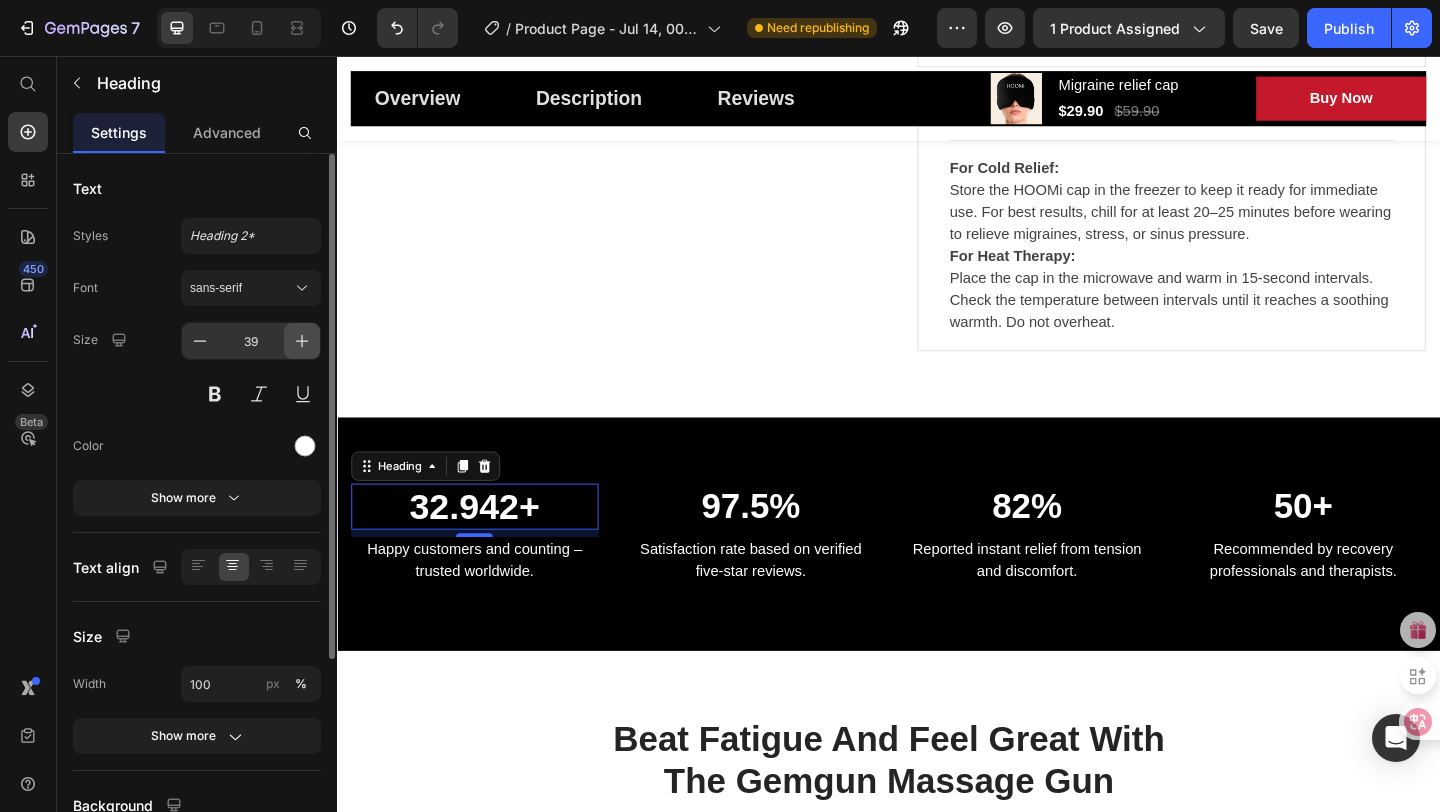click 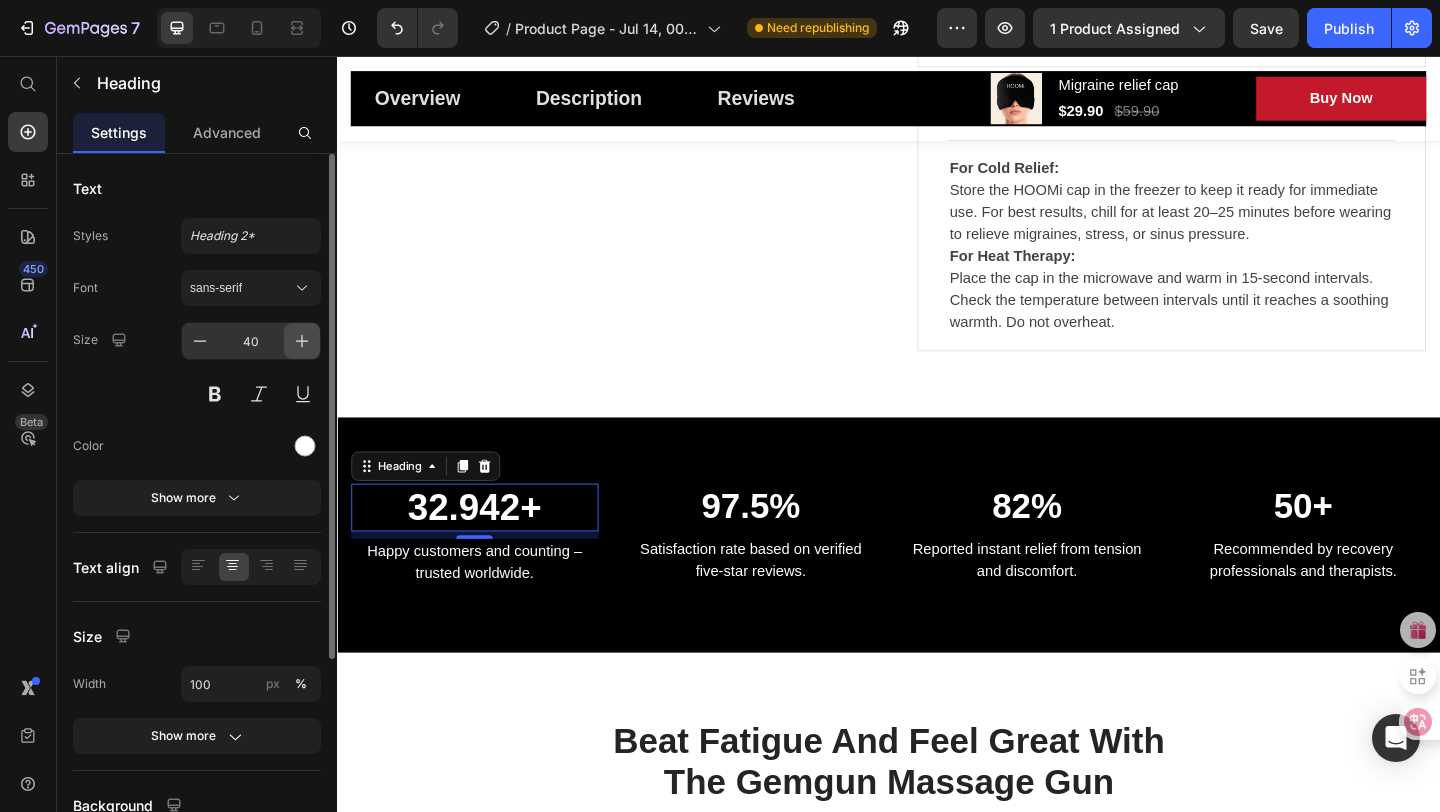 click 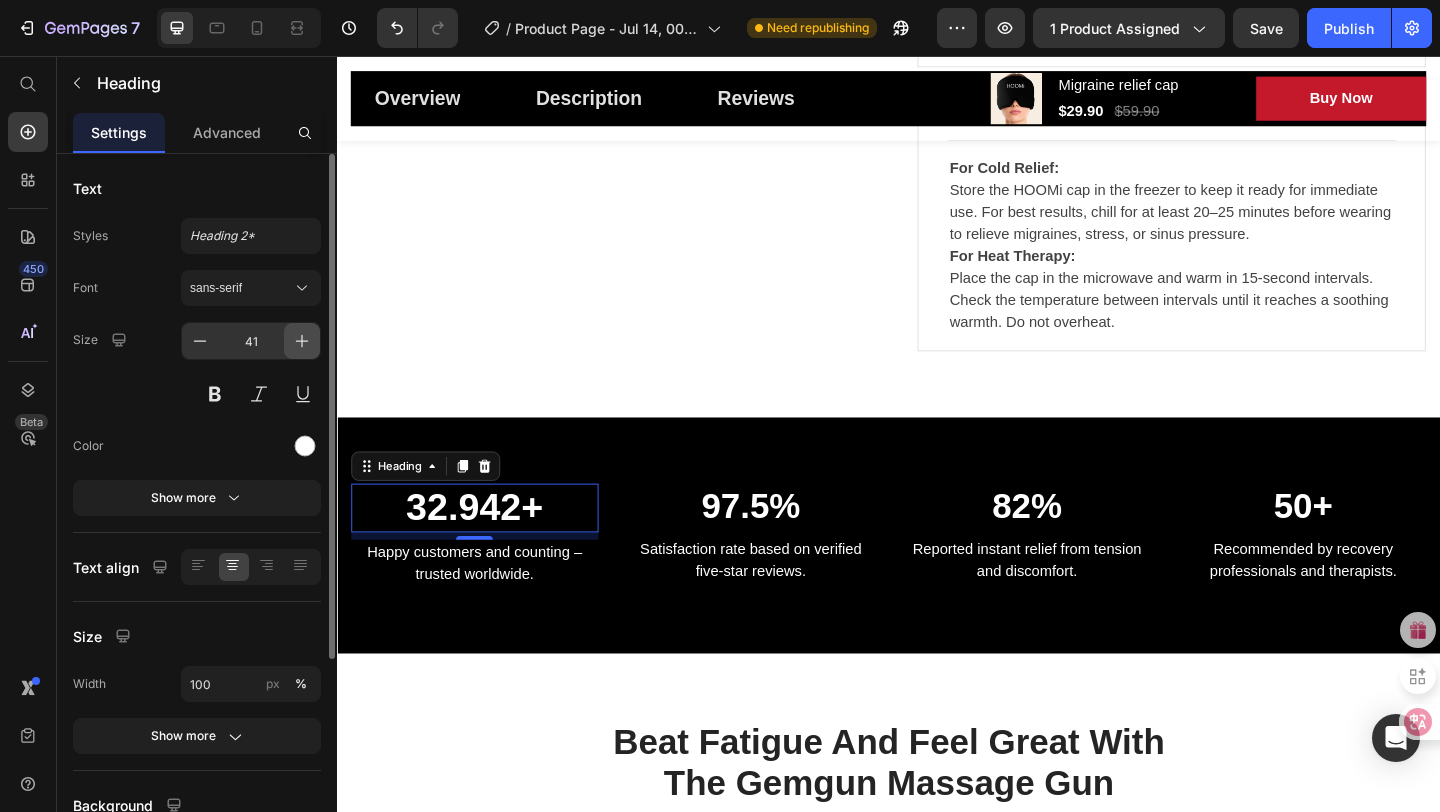 click 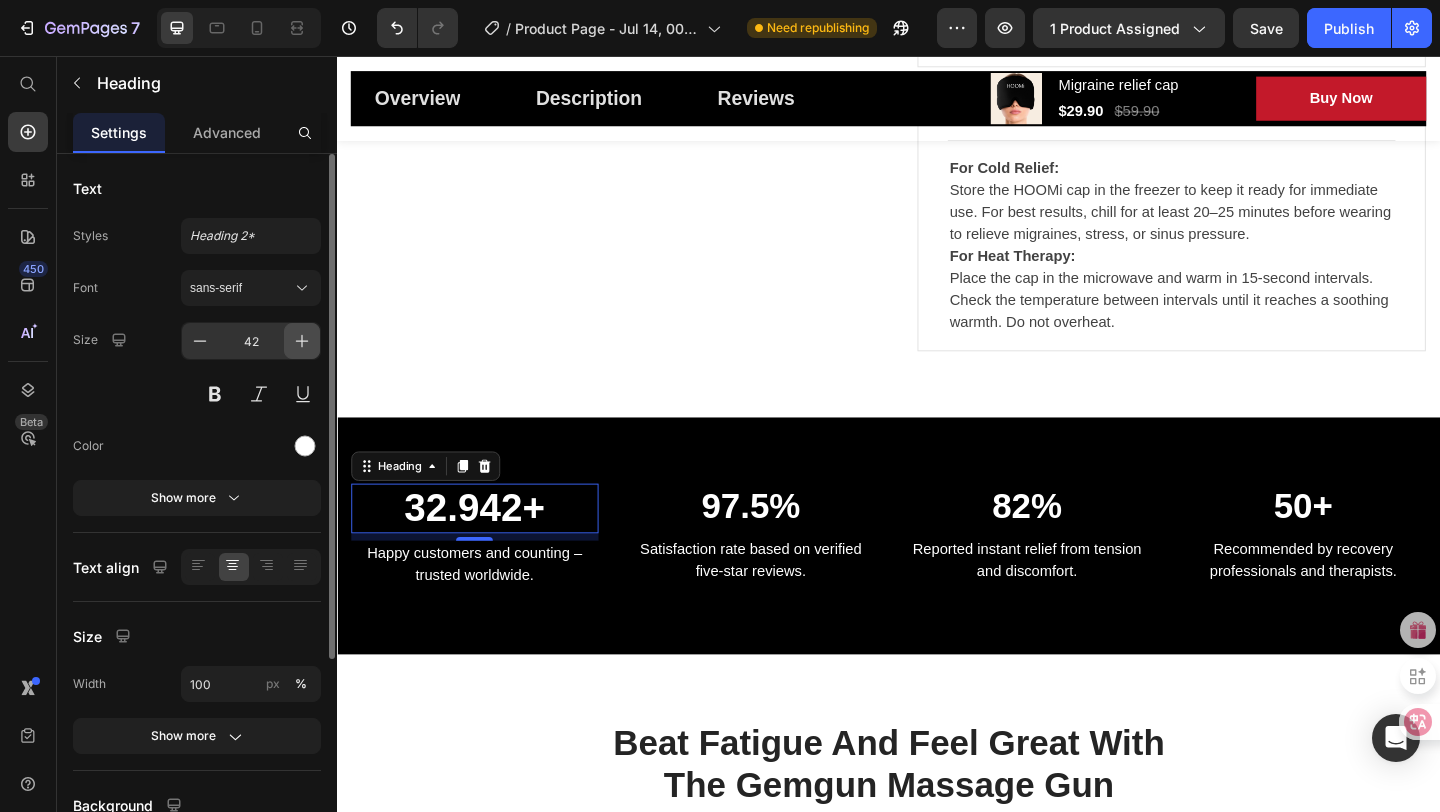 click 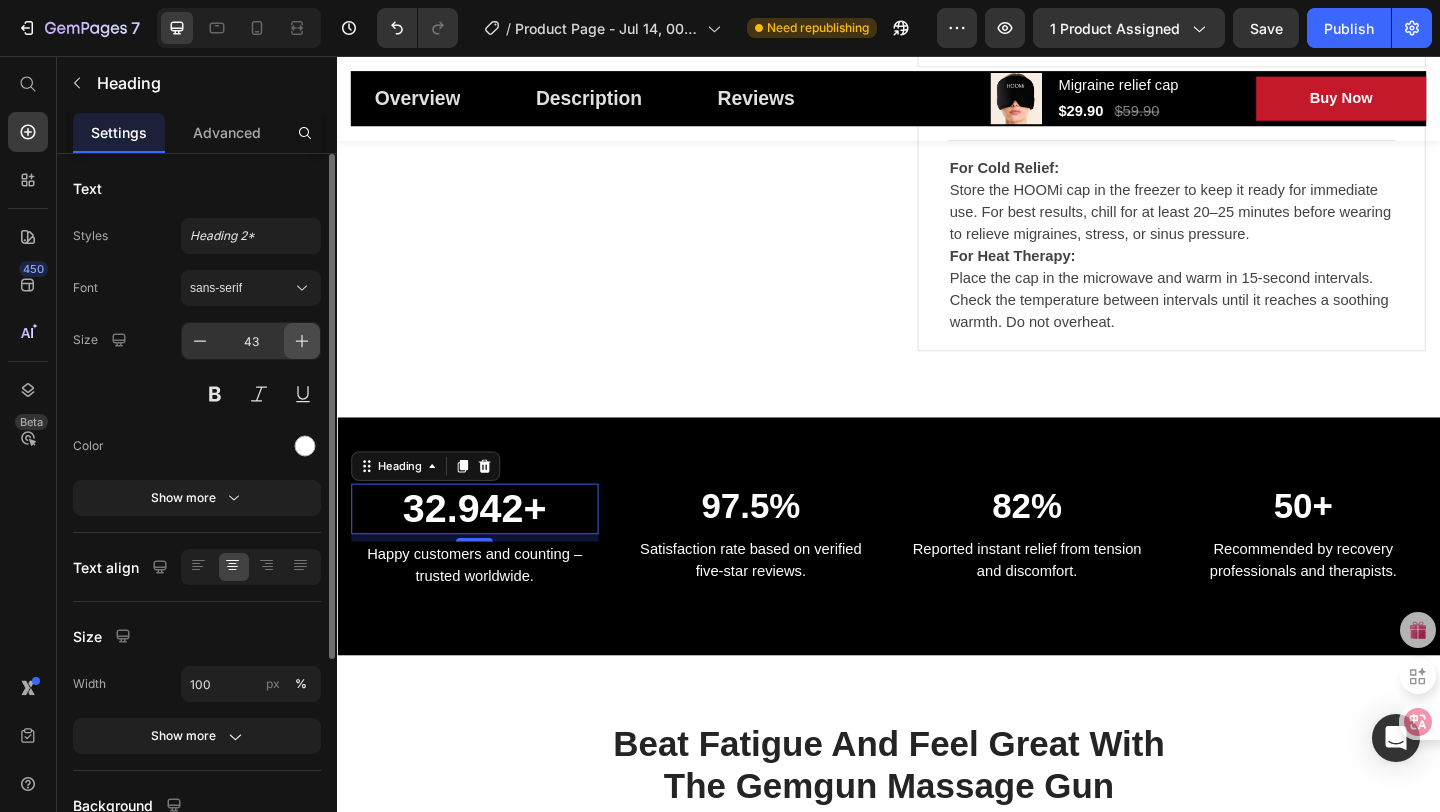 click 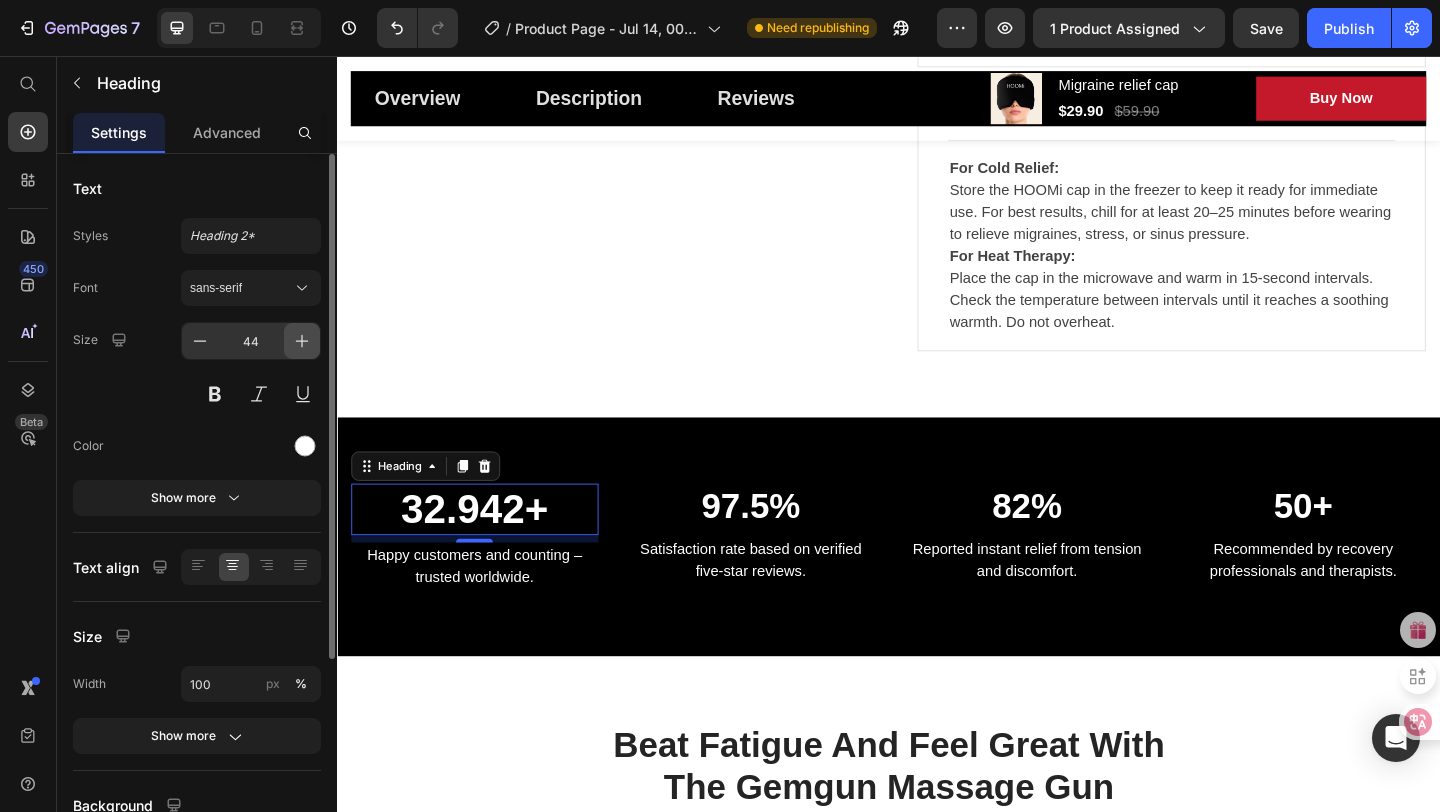 click 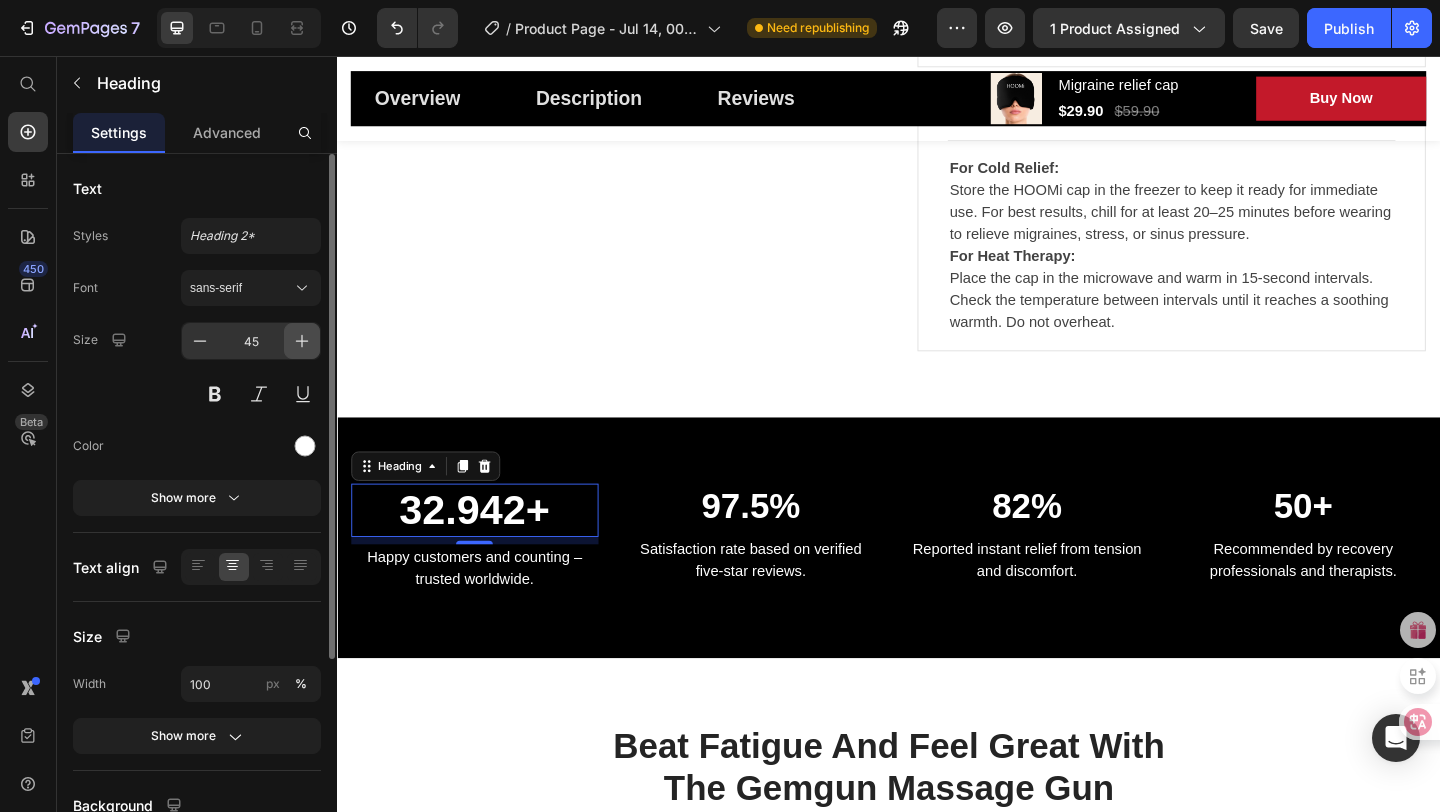click 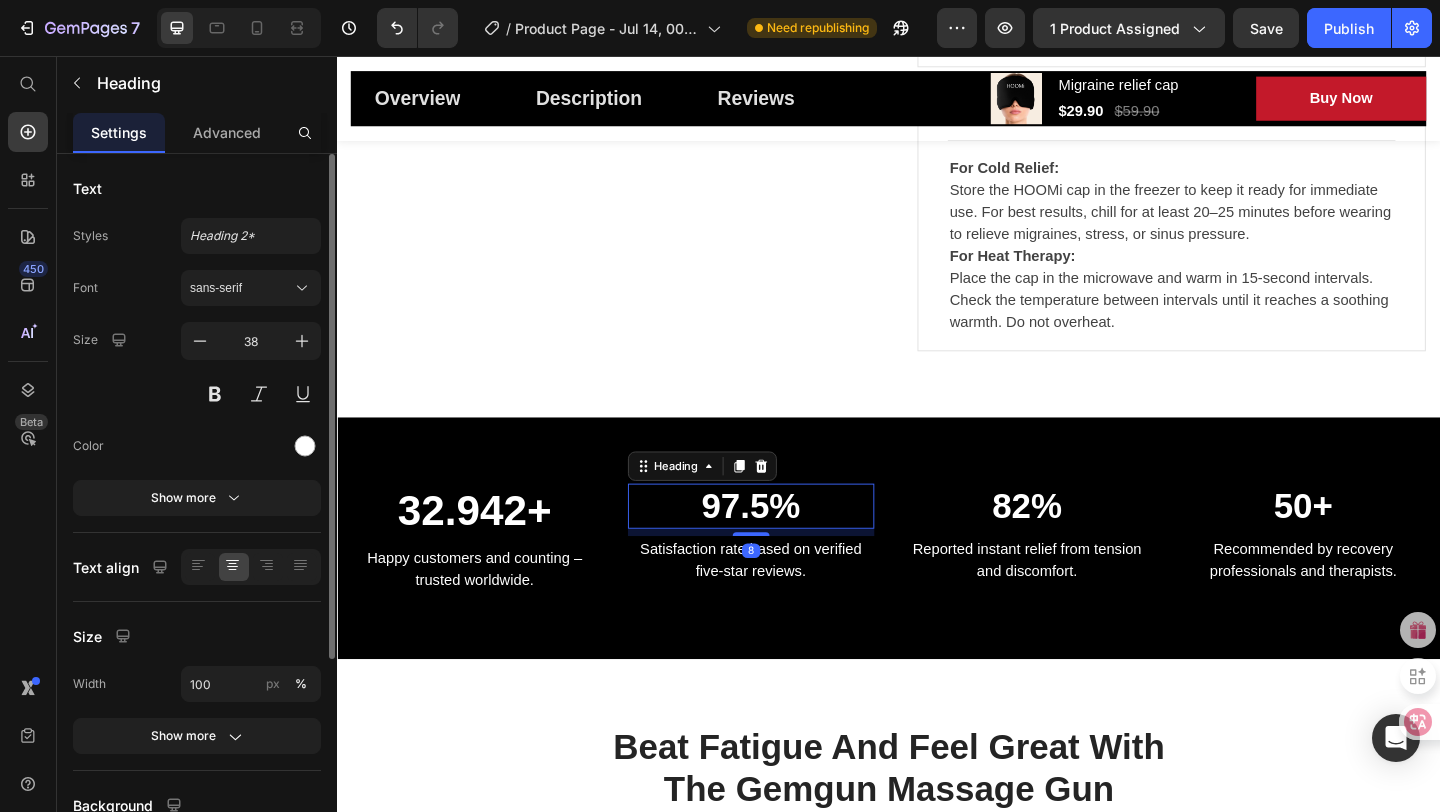 click on "97.5%" at bounding box center [787, 546] 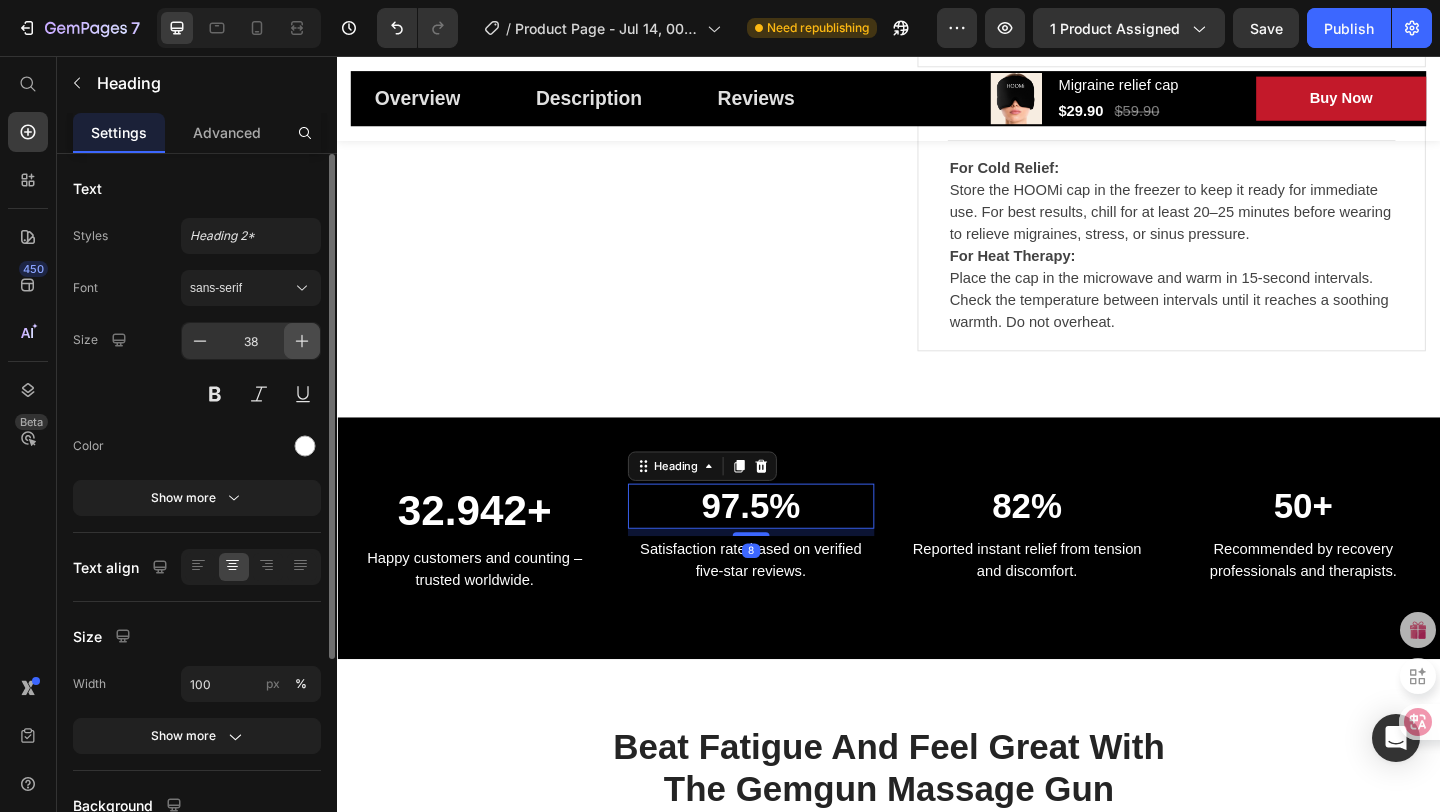 click 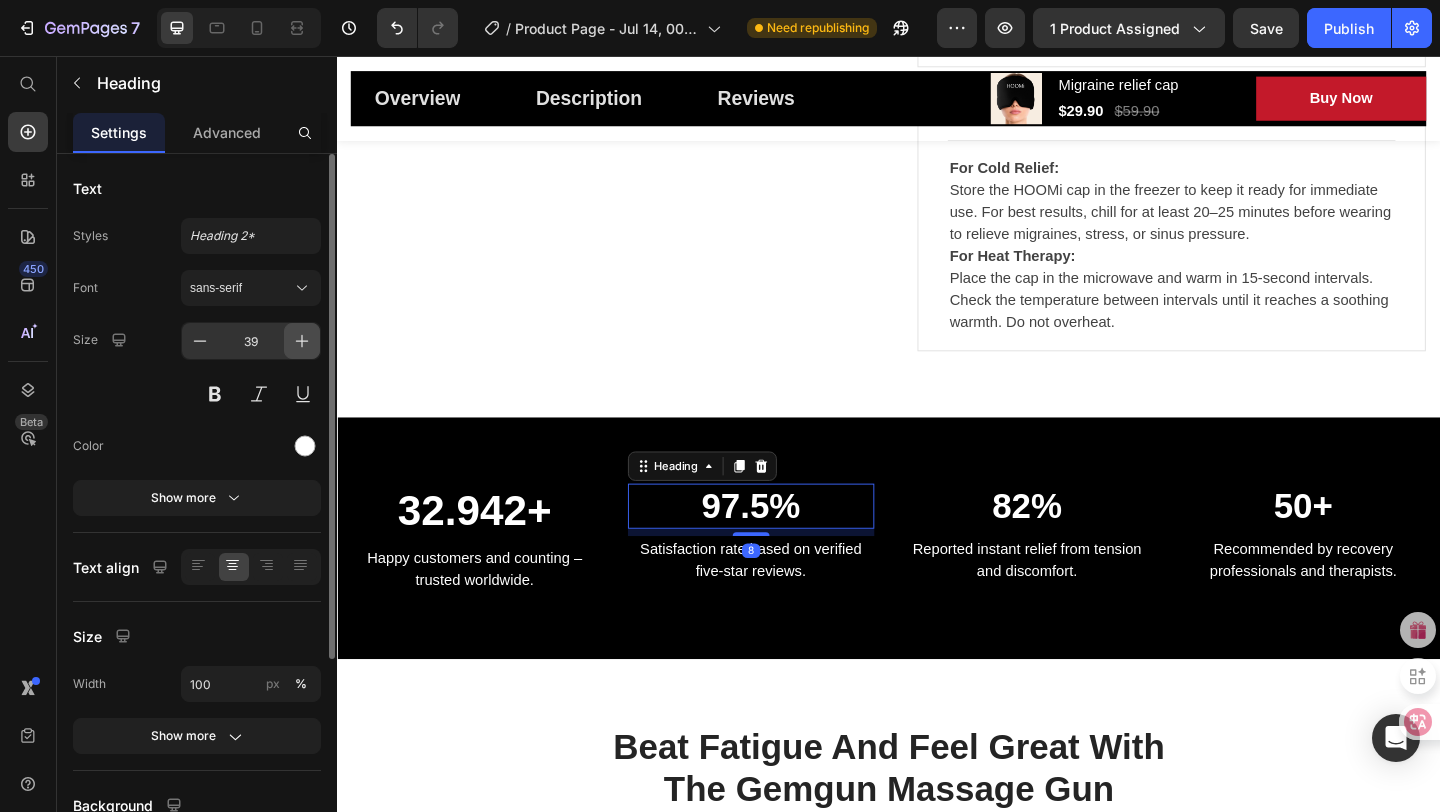 click 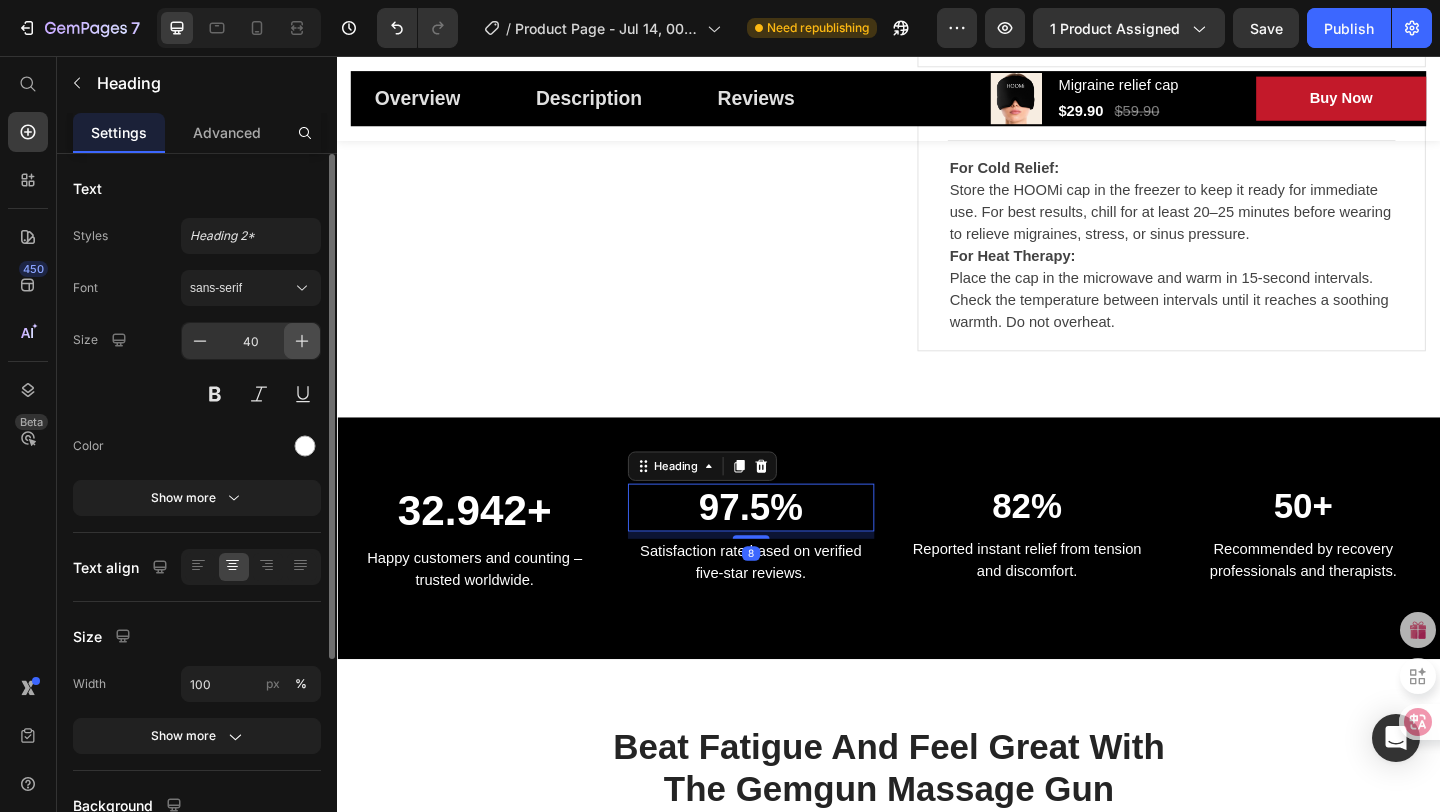 click 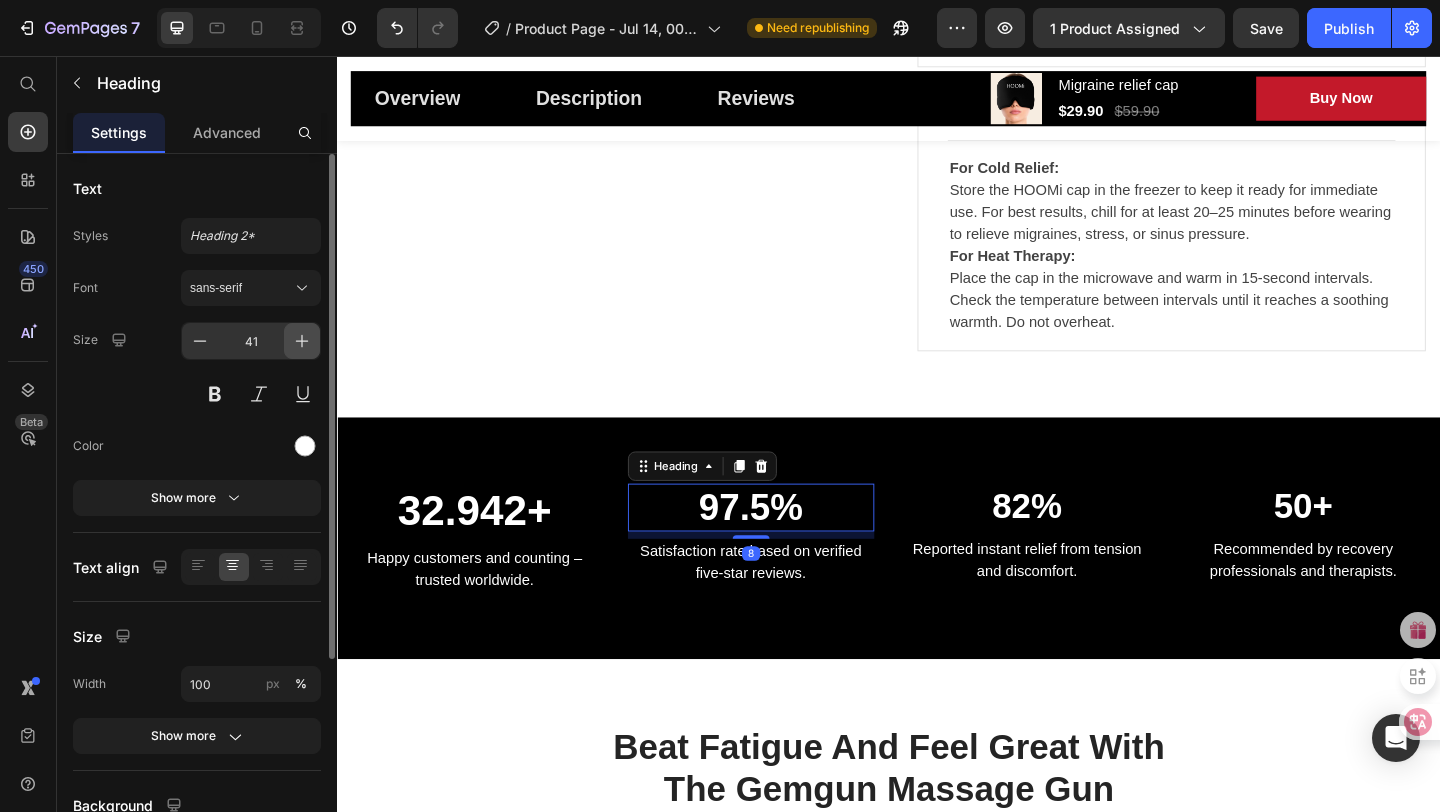 click 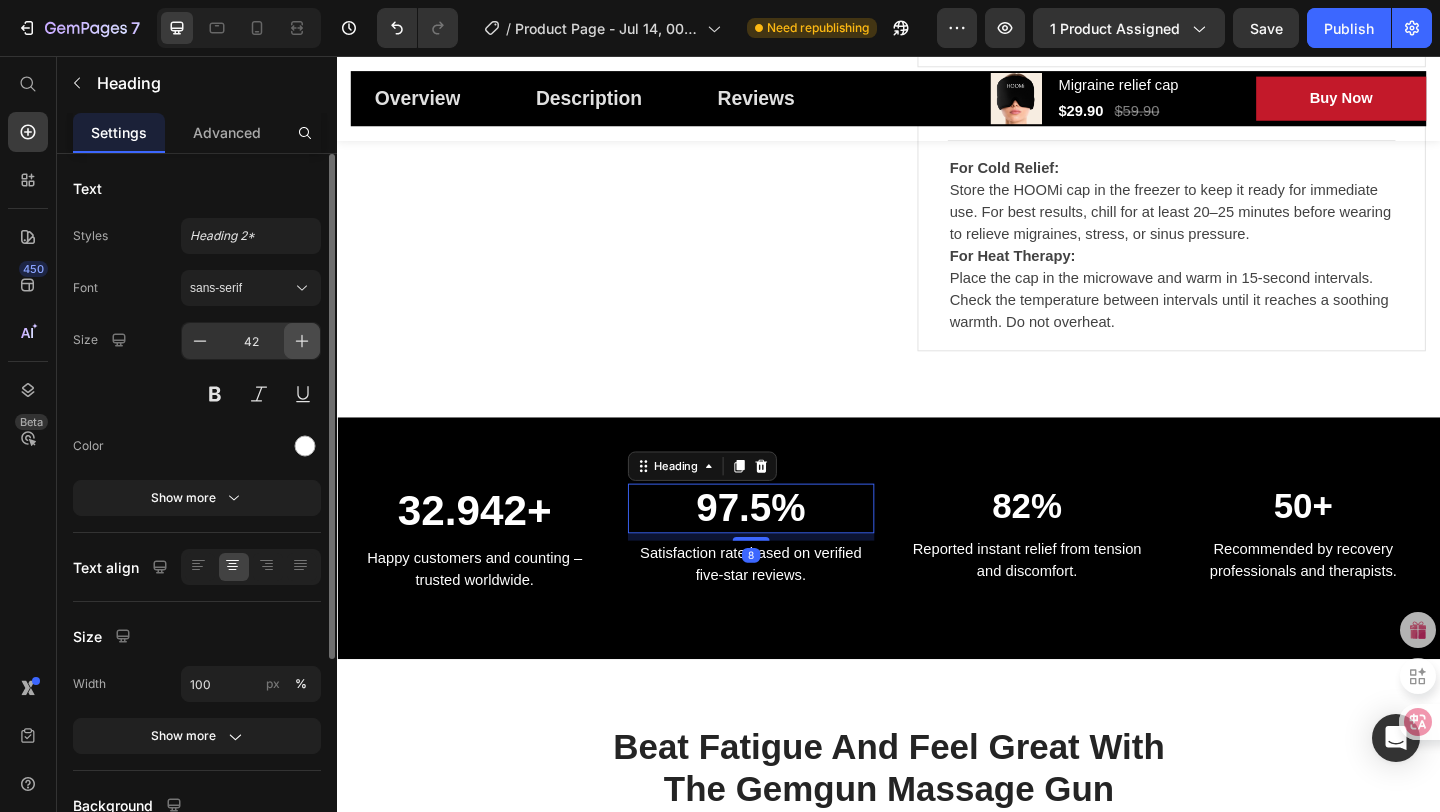click 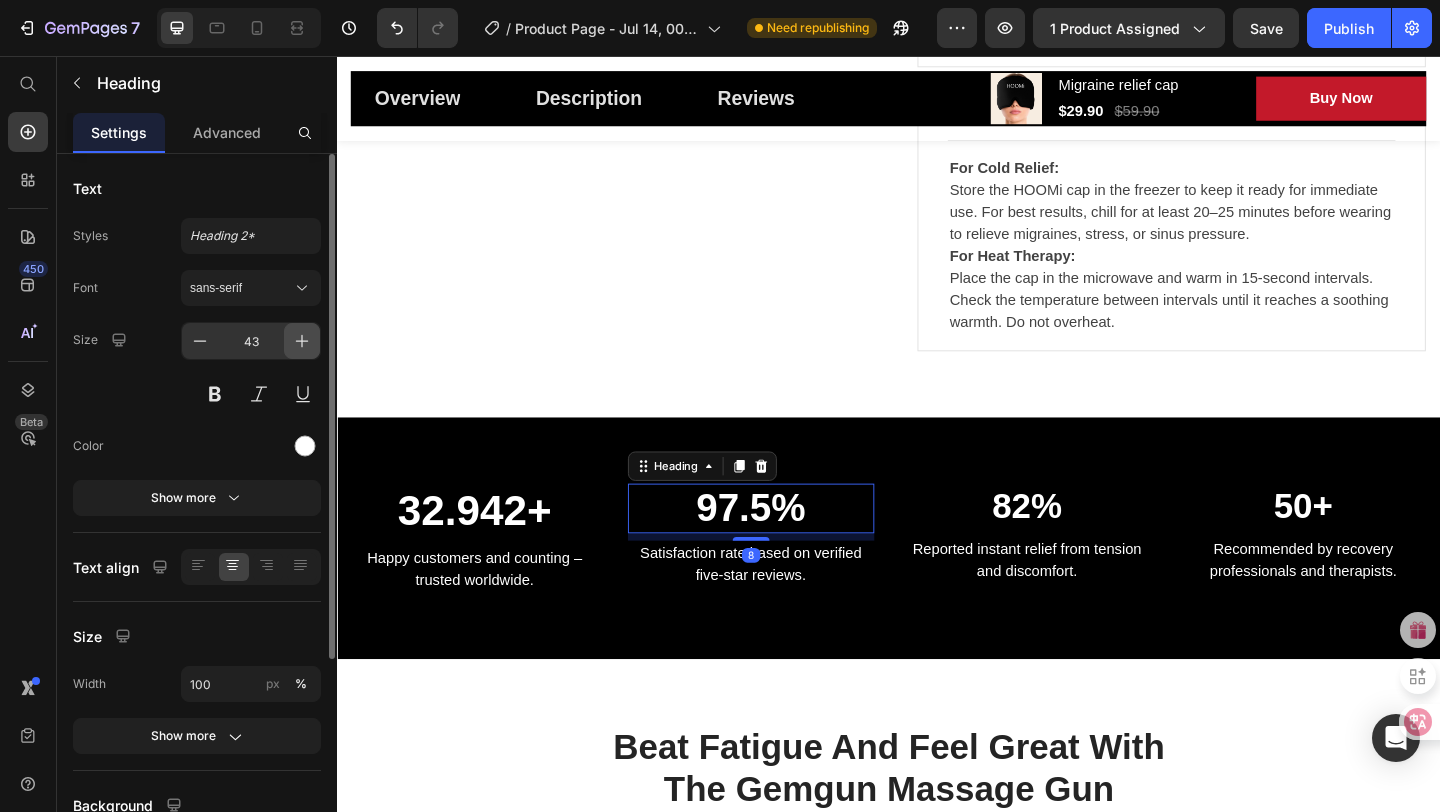 click 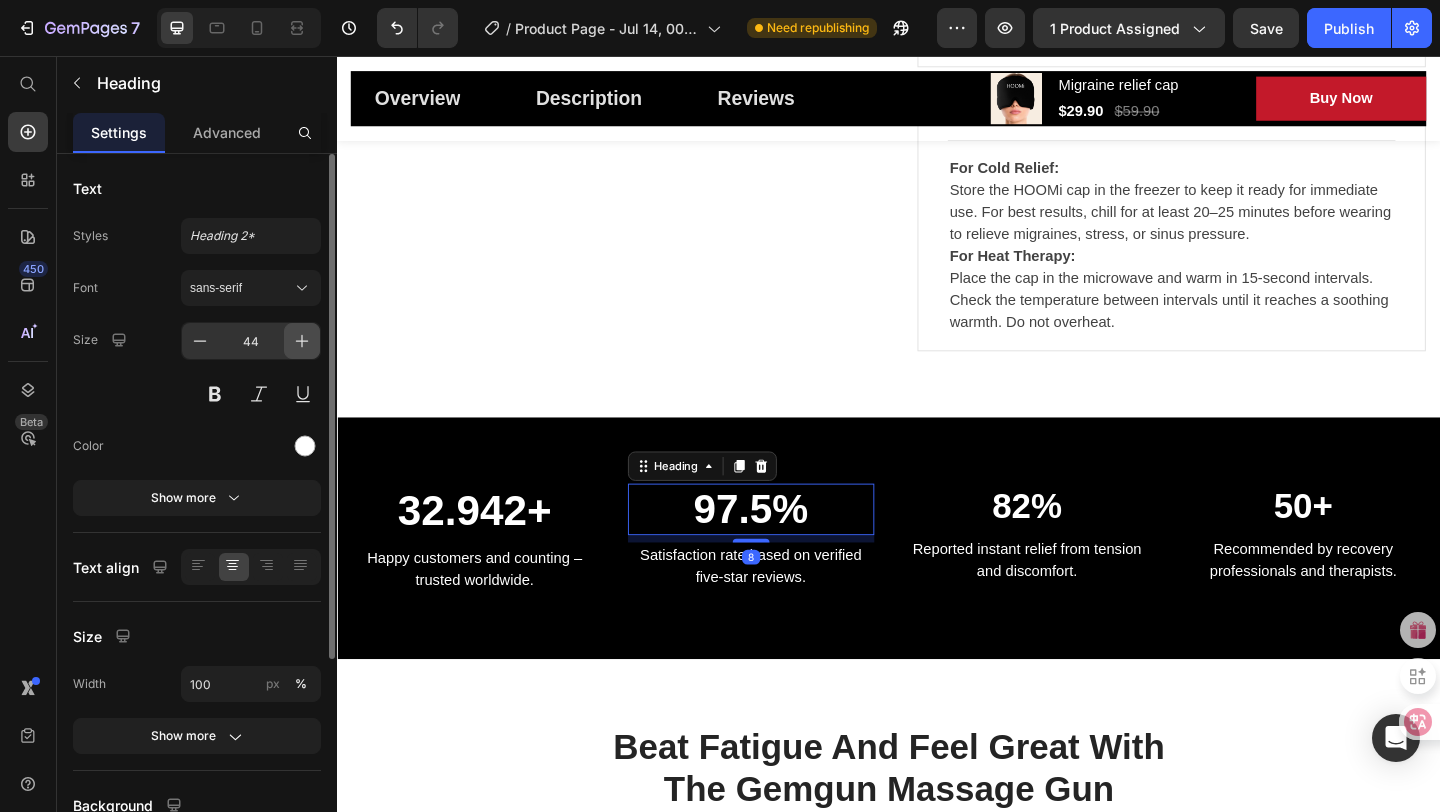 click 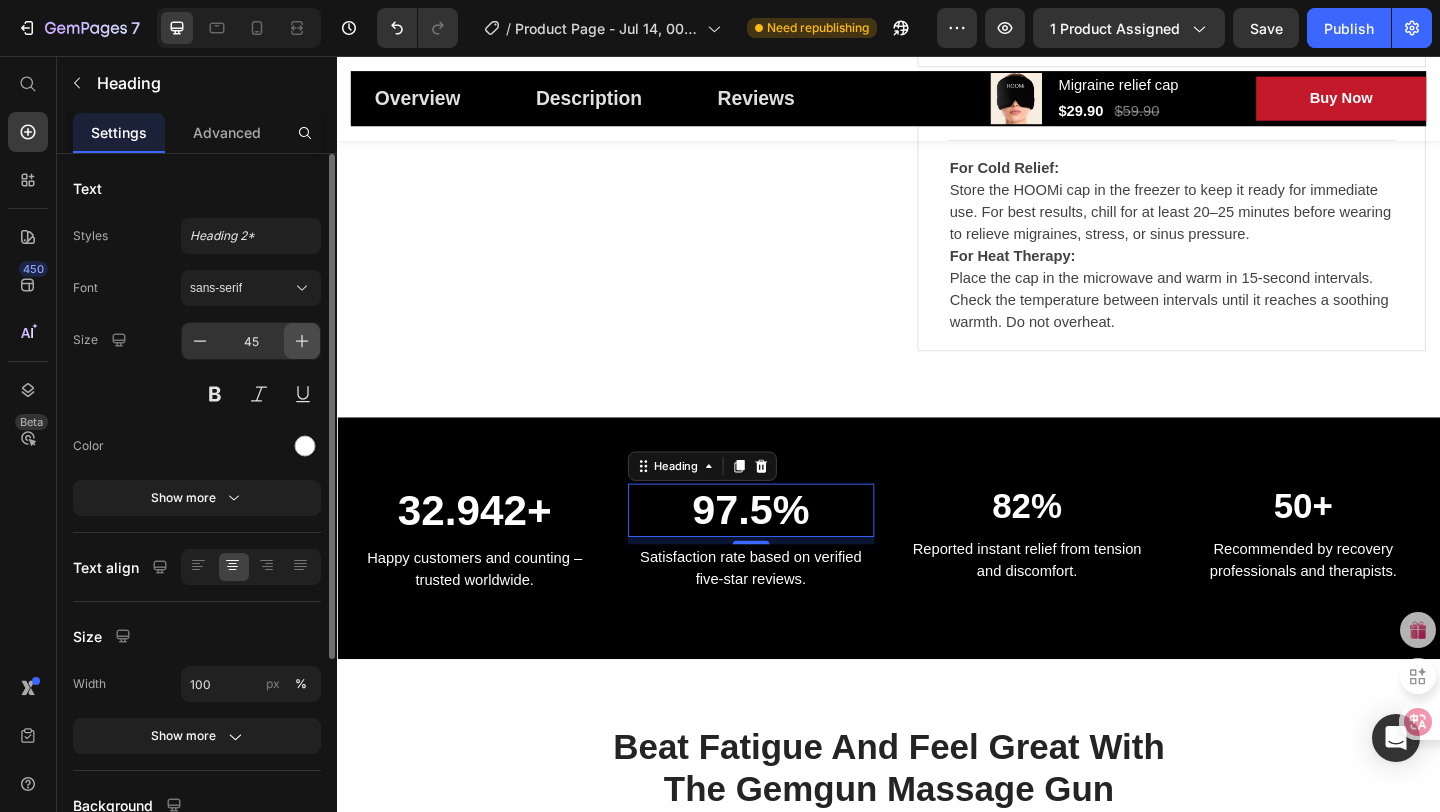 click 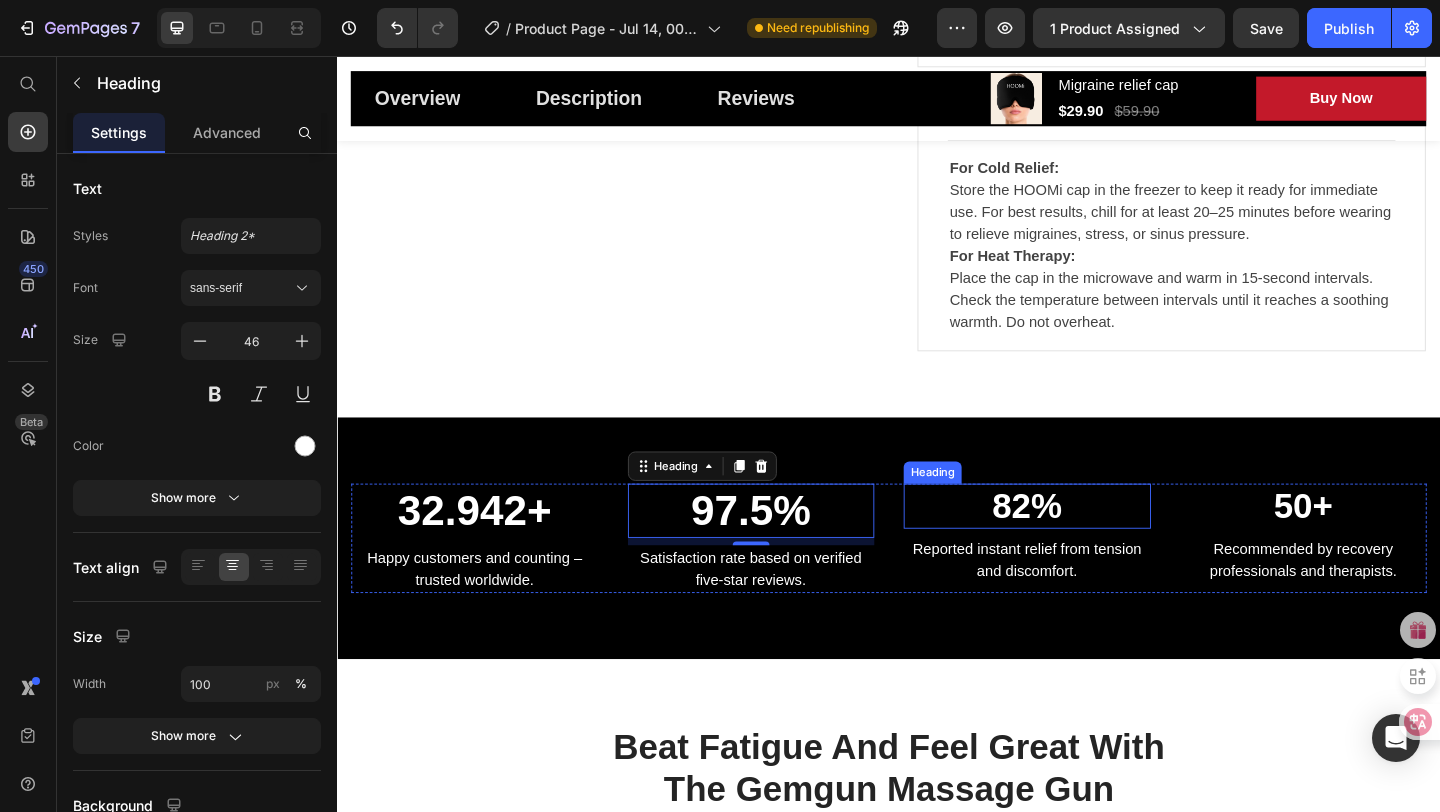 click on "82%" at bounding box center [1087, 546] 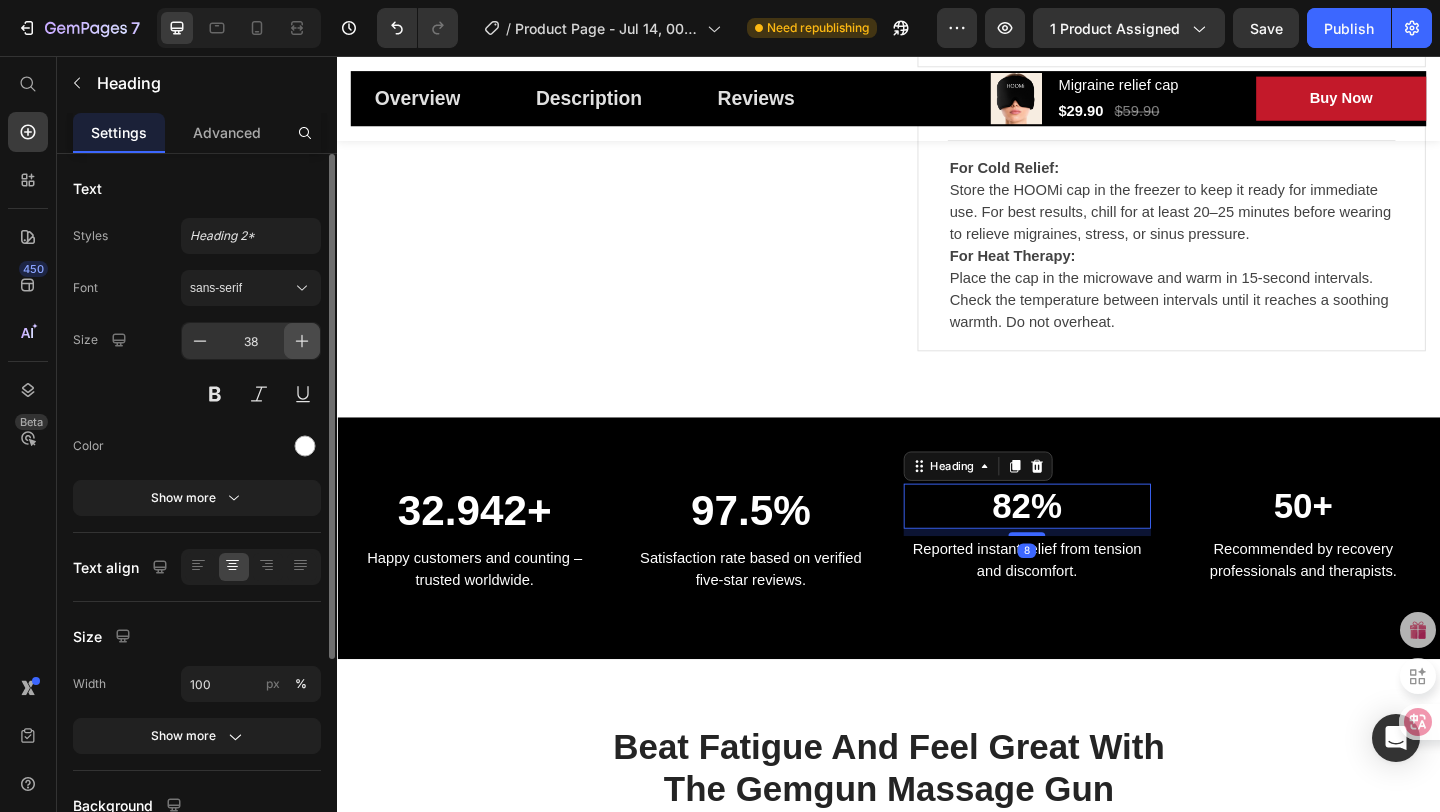 click 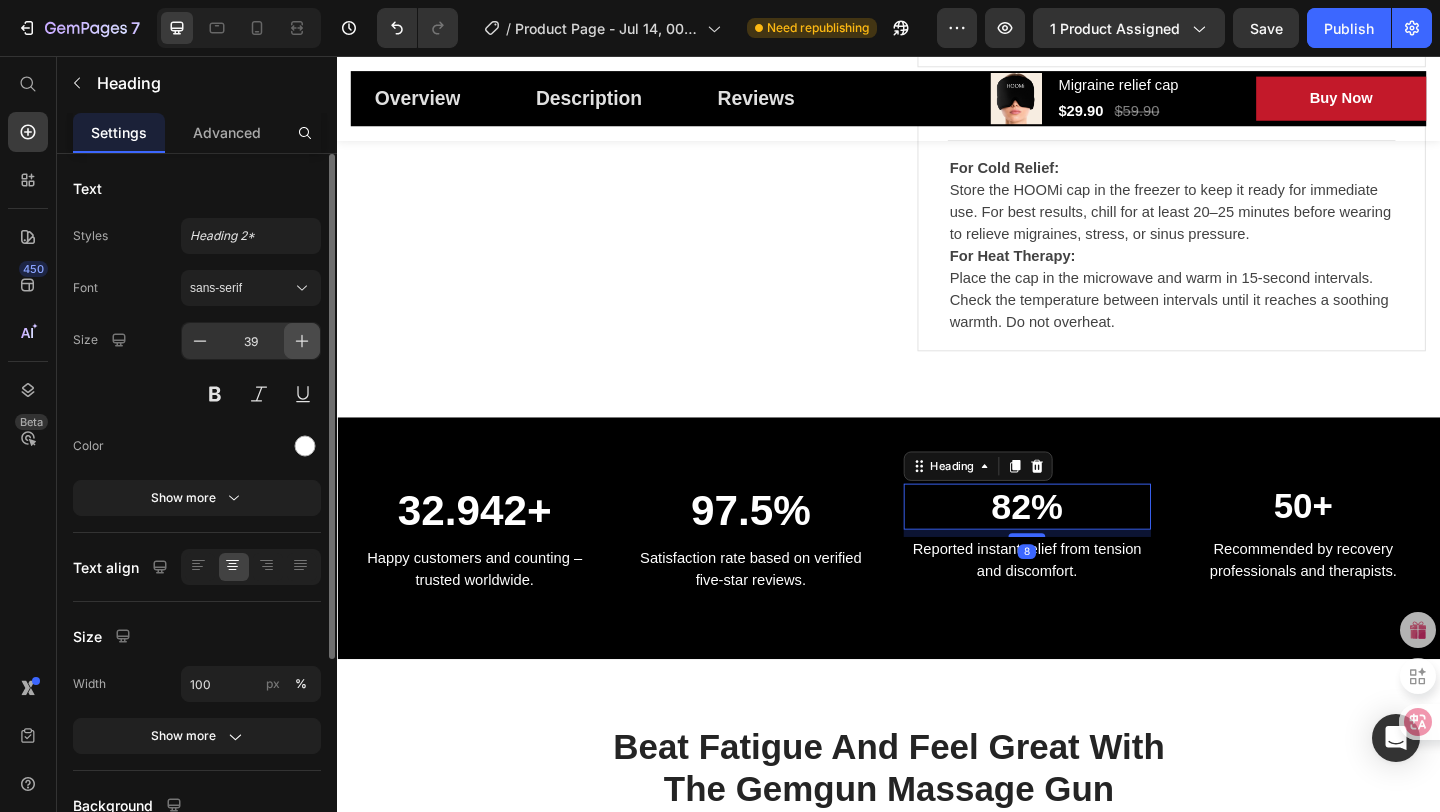 click 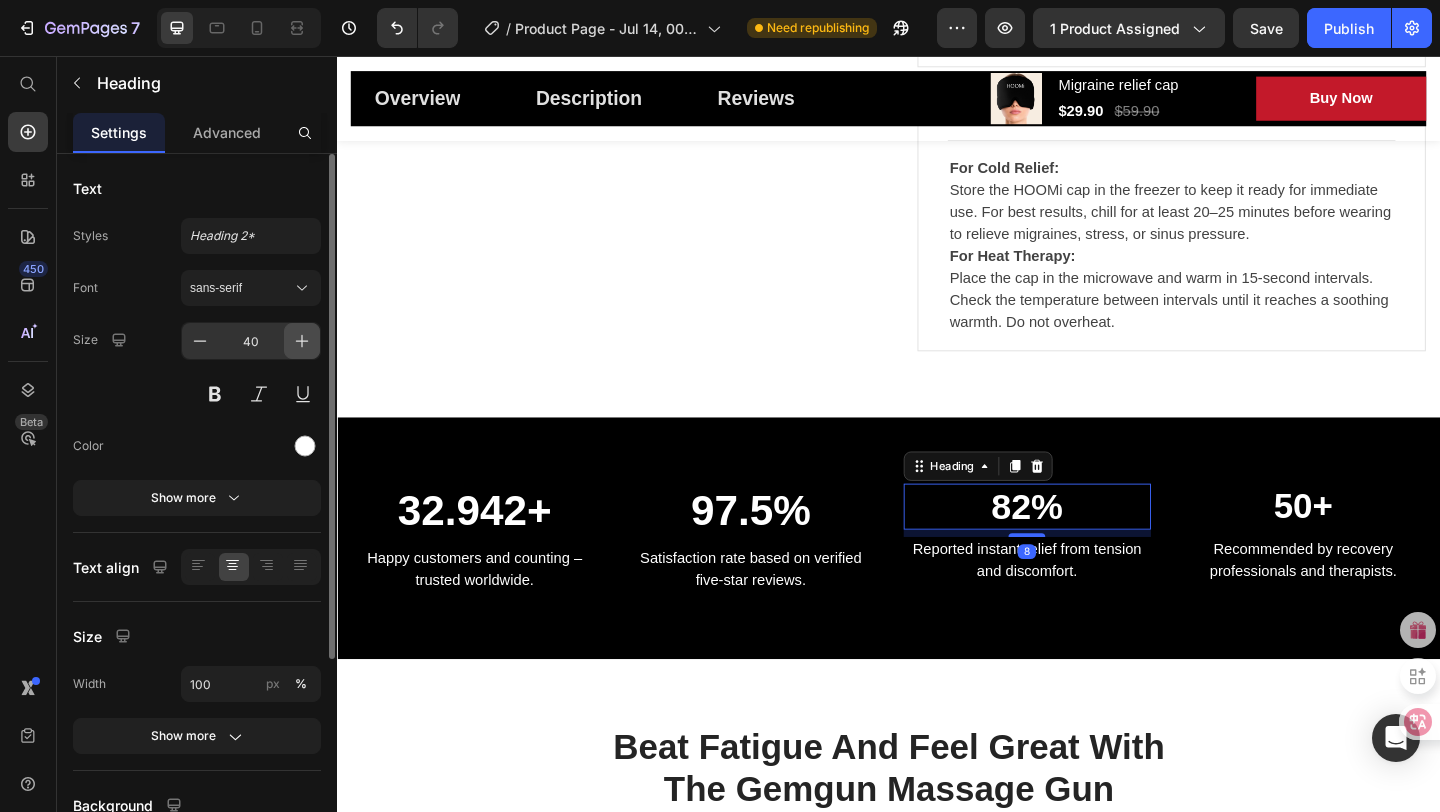 click 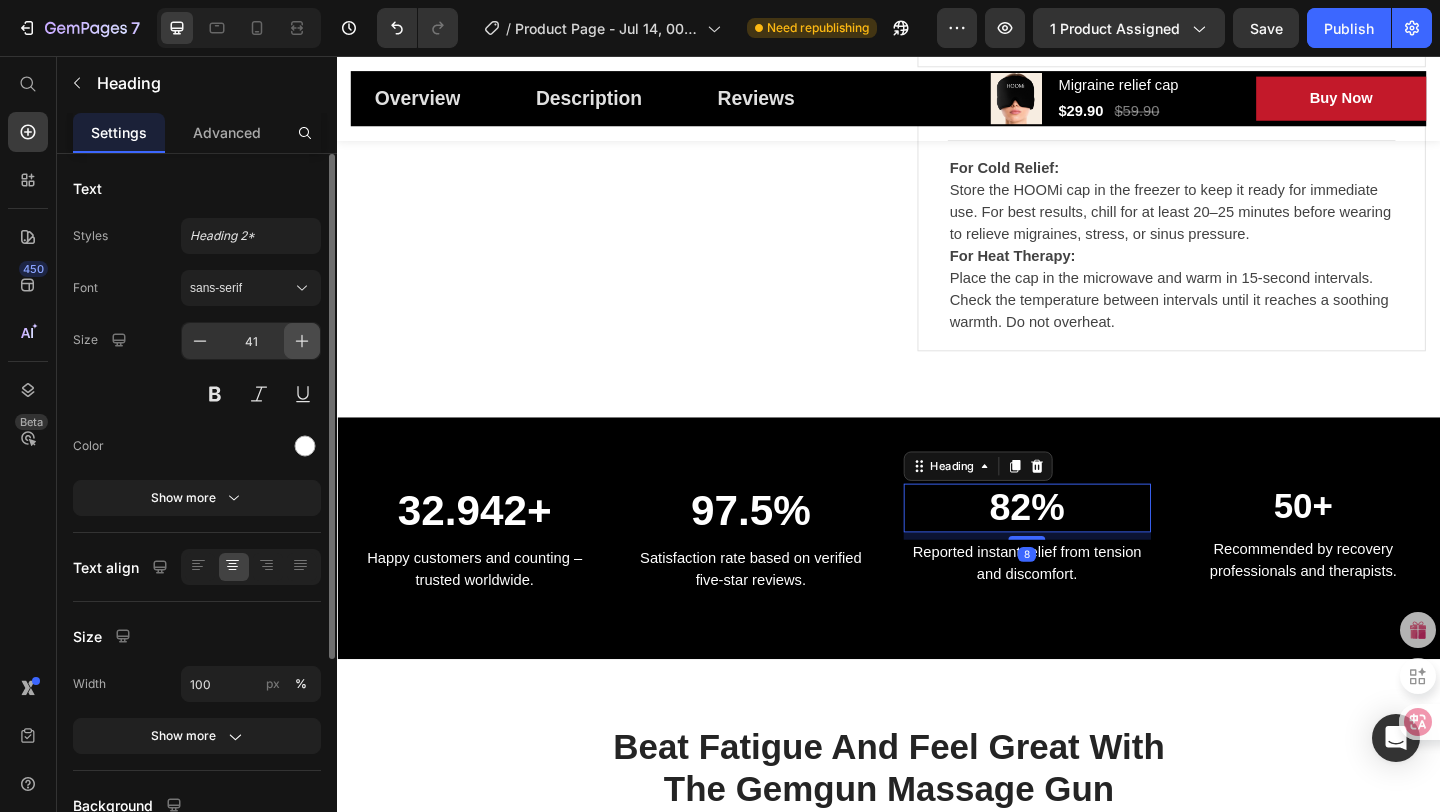 click 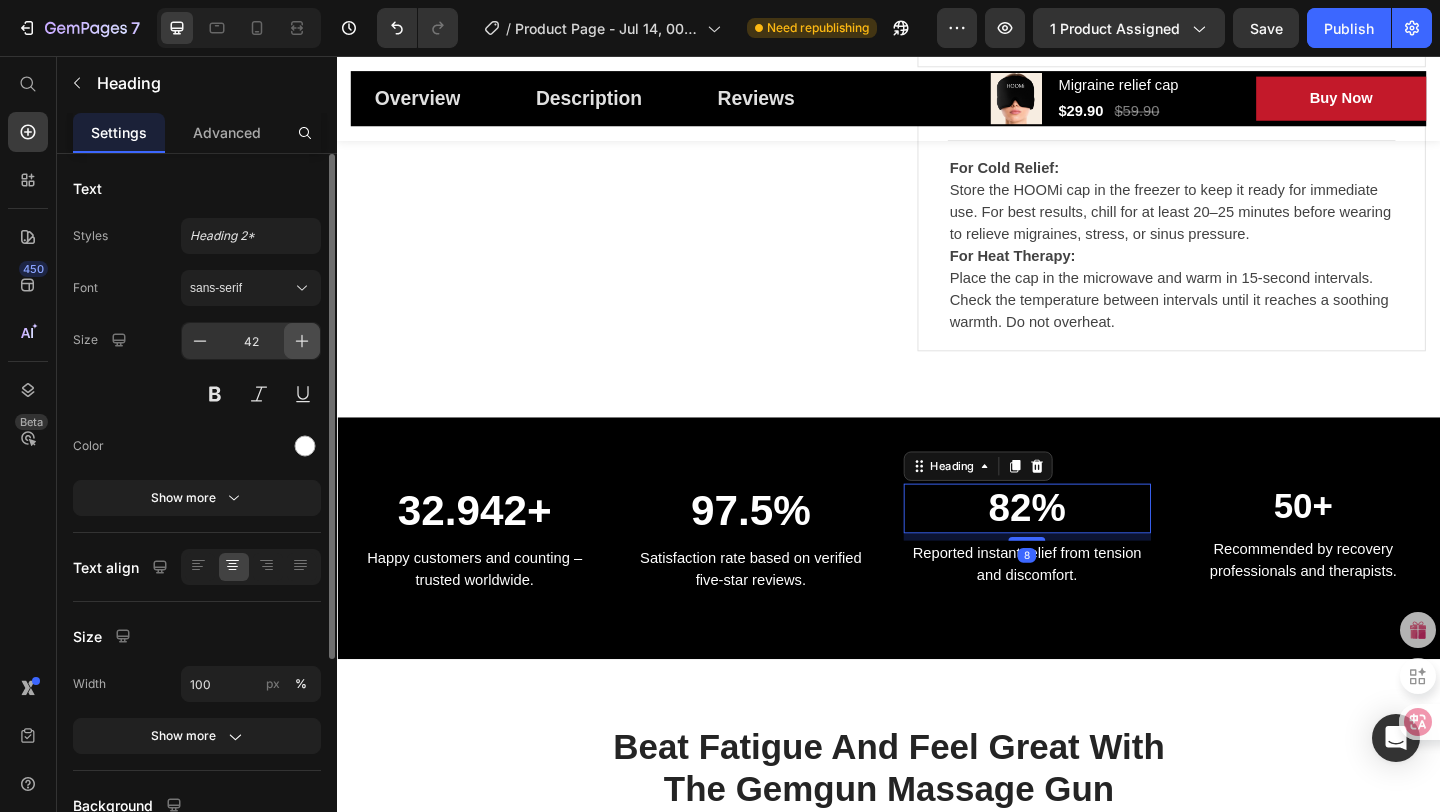 click 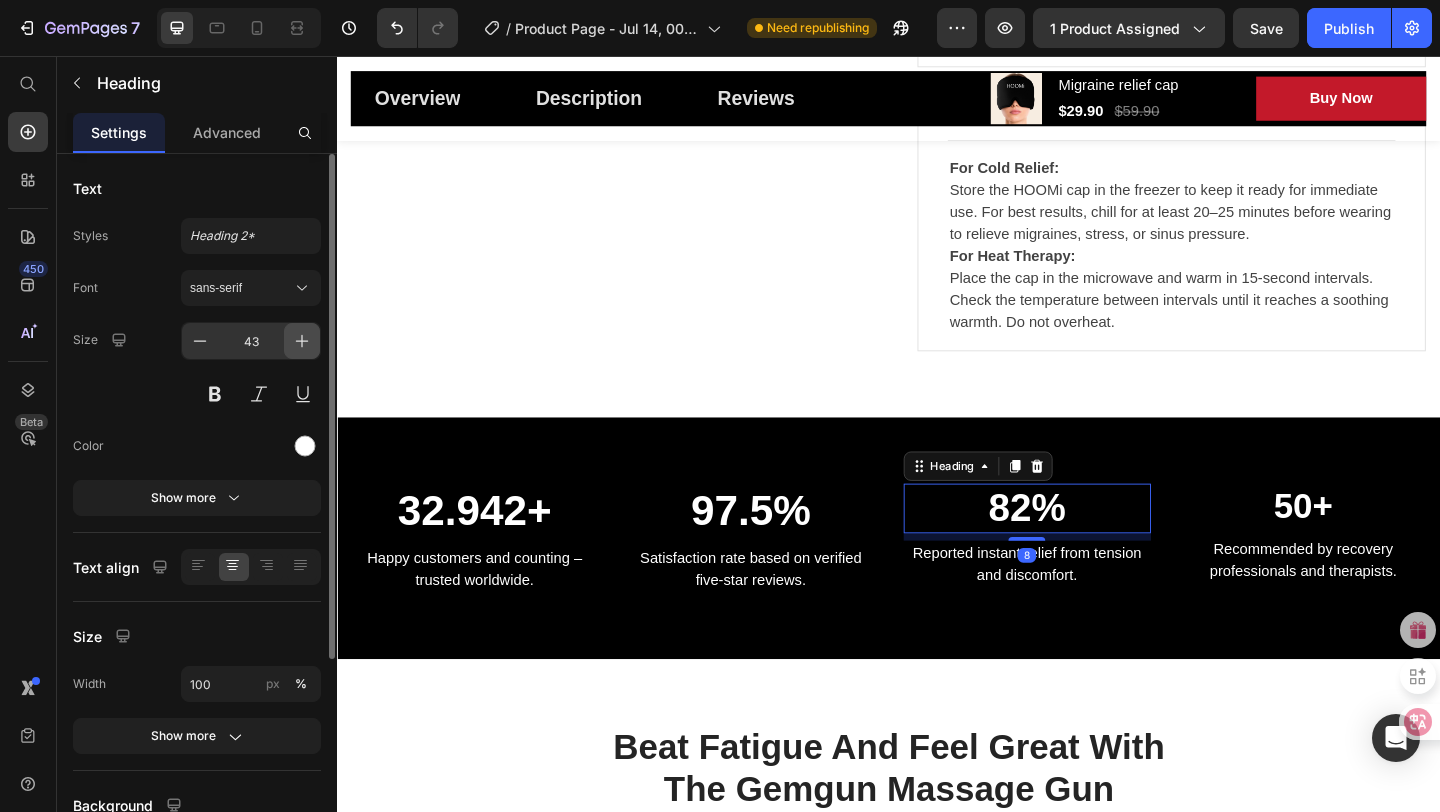 click 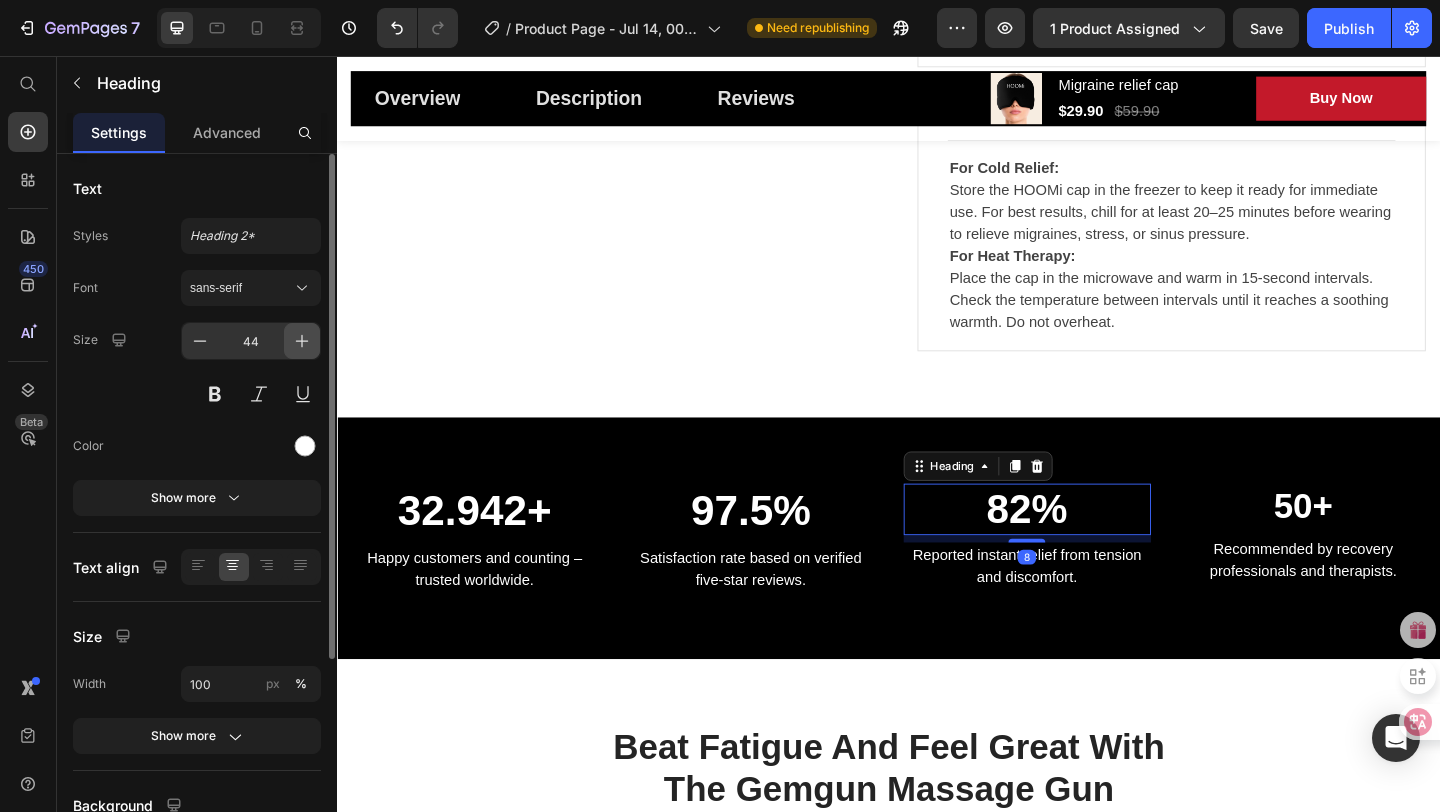 click 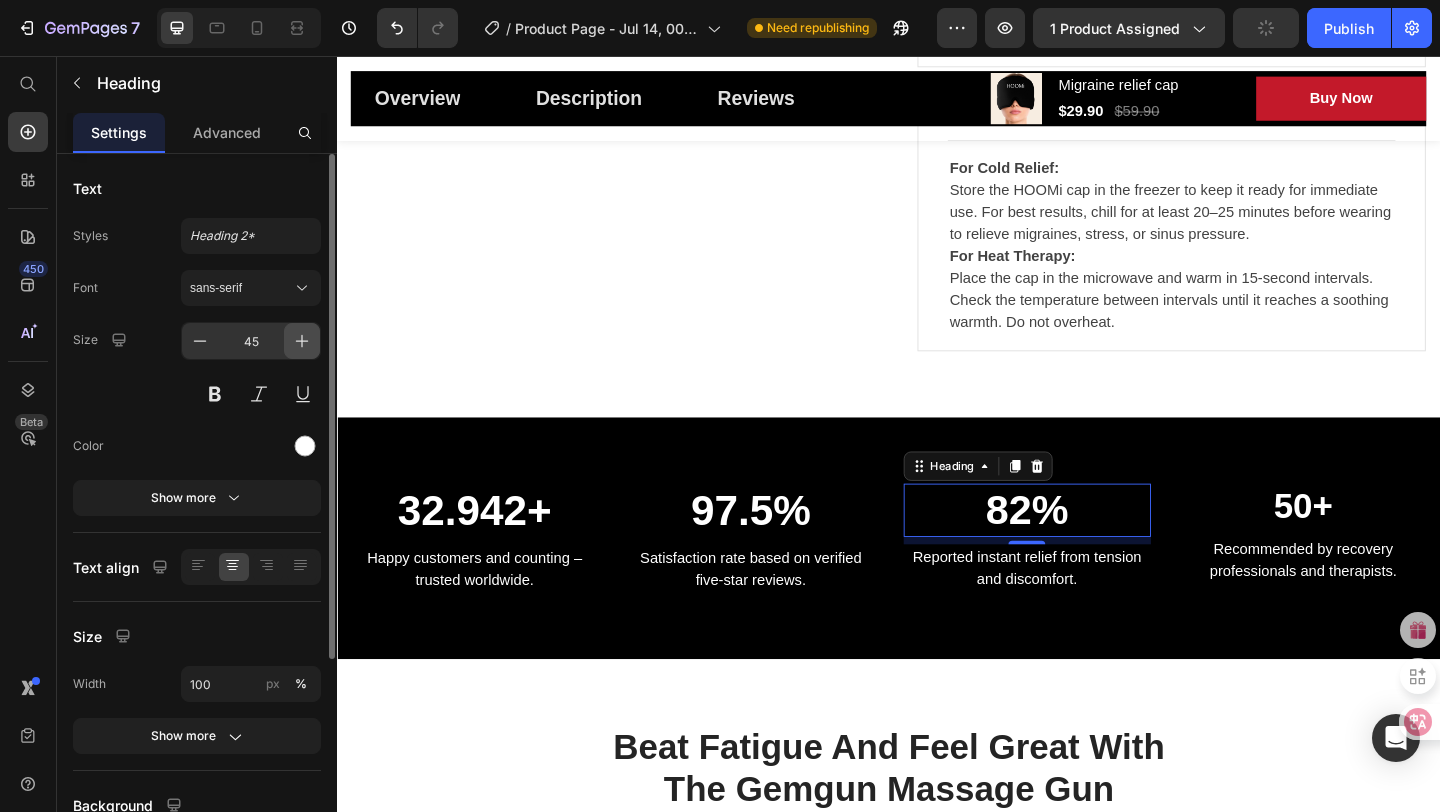 click 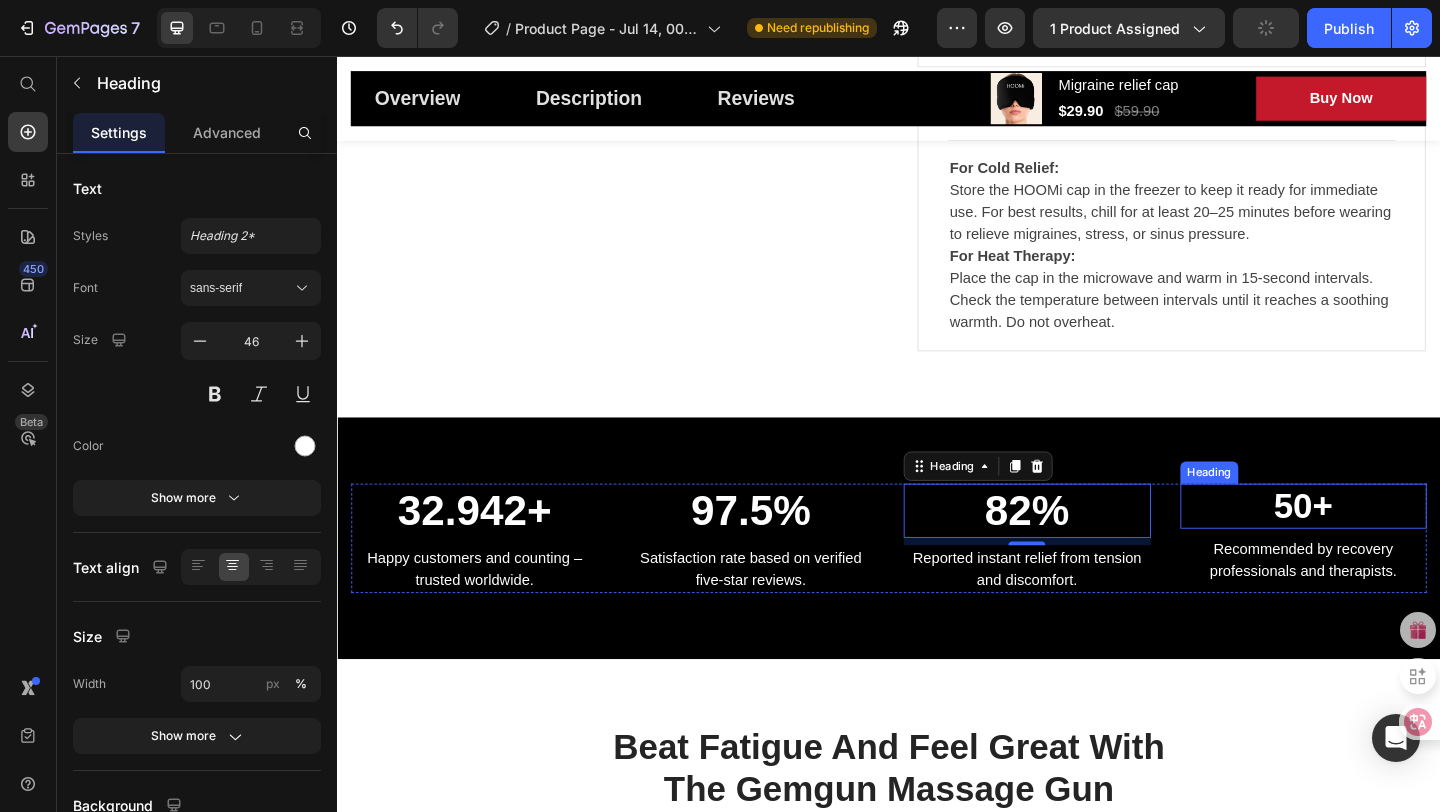 click on "50+" at bounding box center [1388, 546] 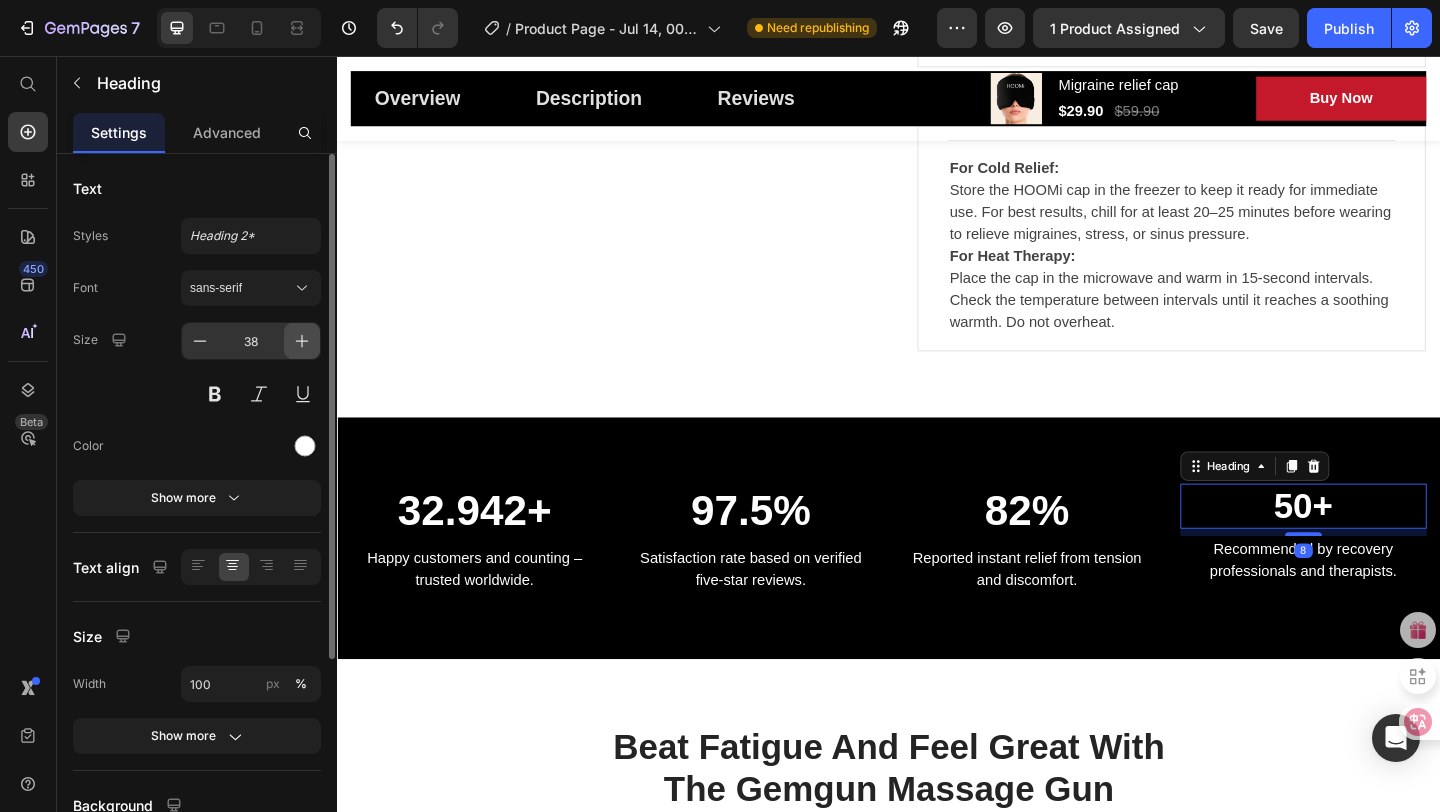 click 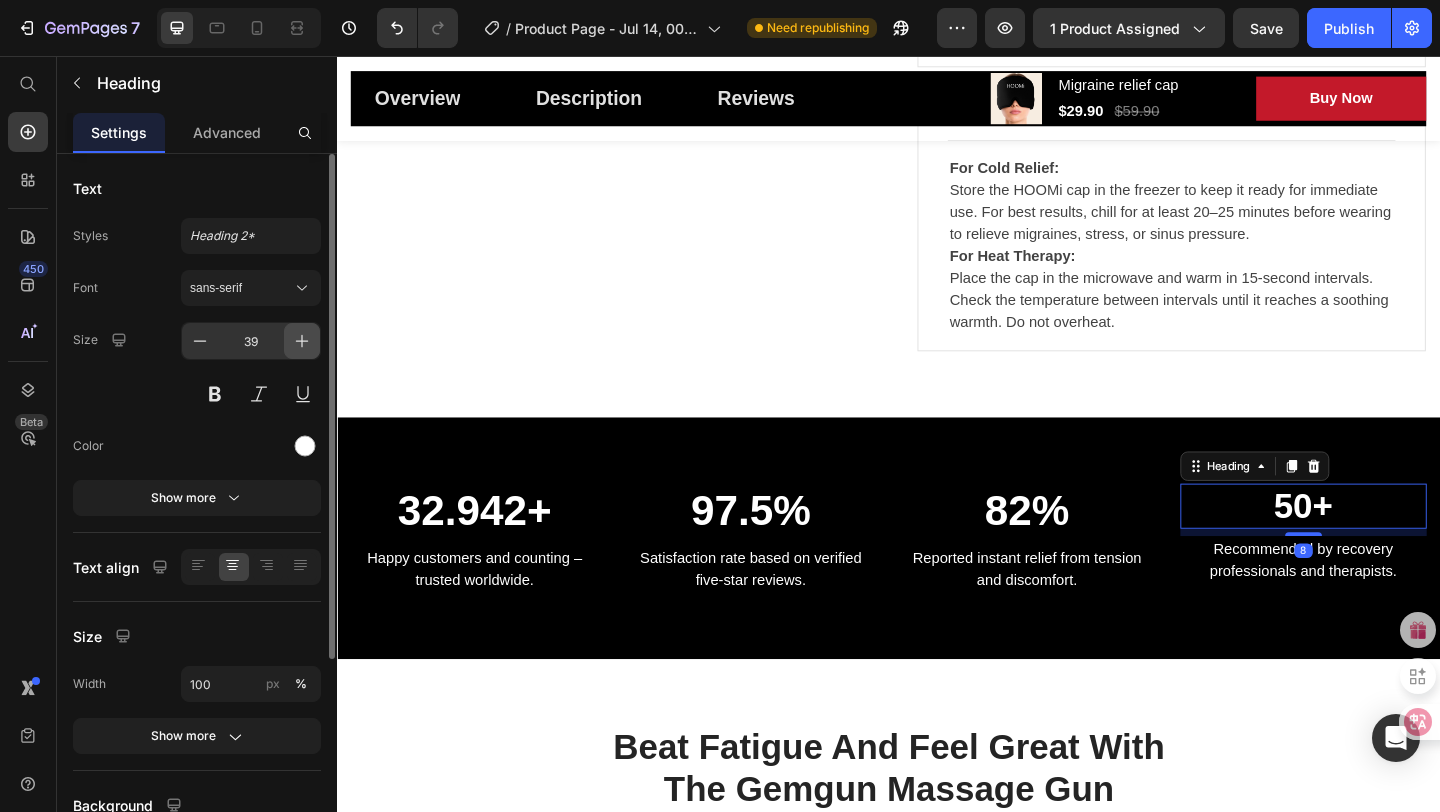 click 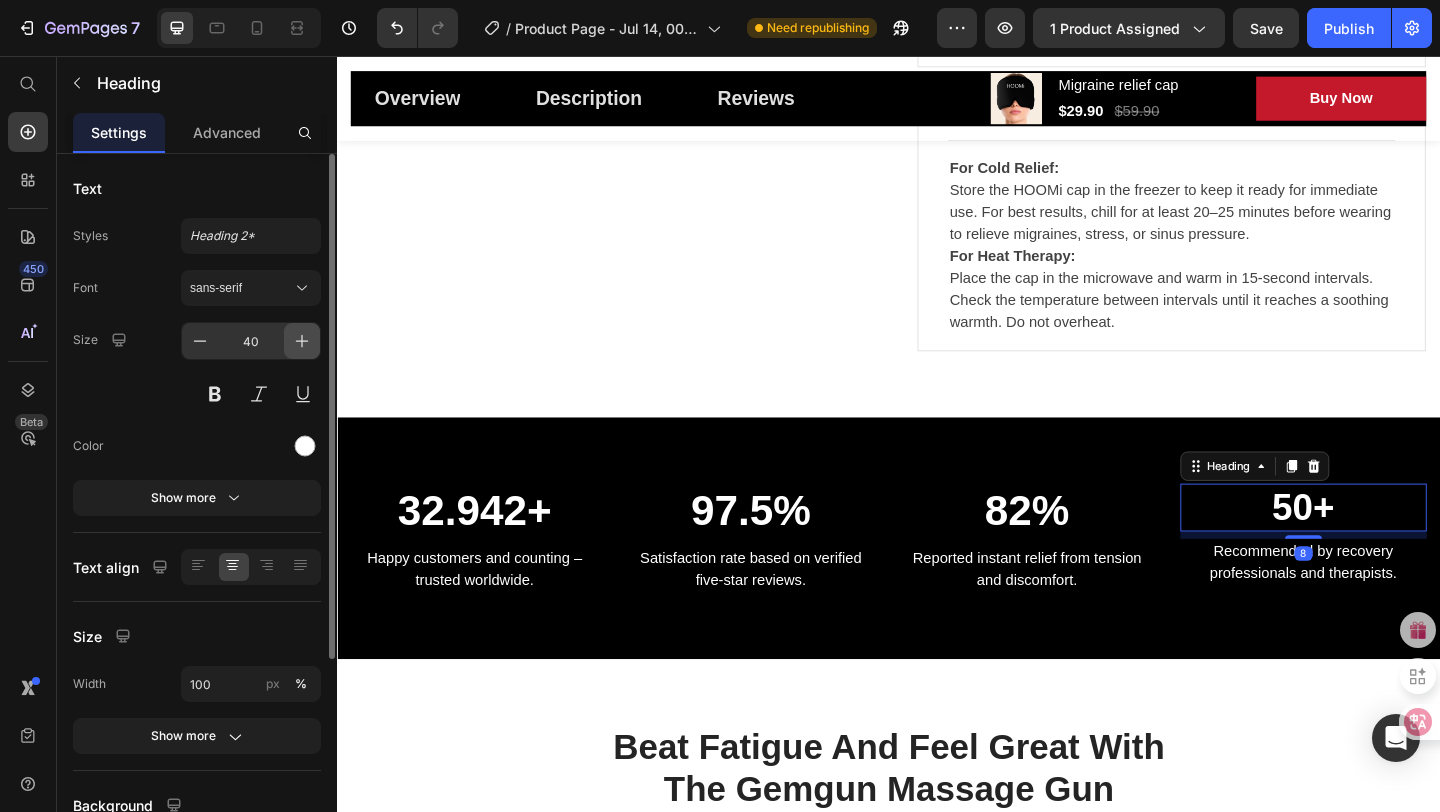 click 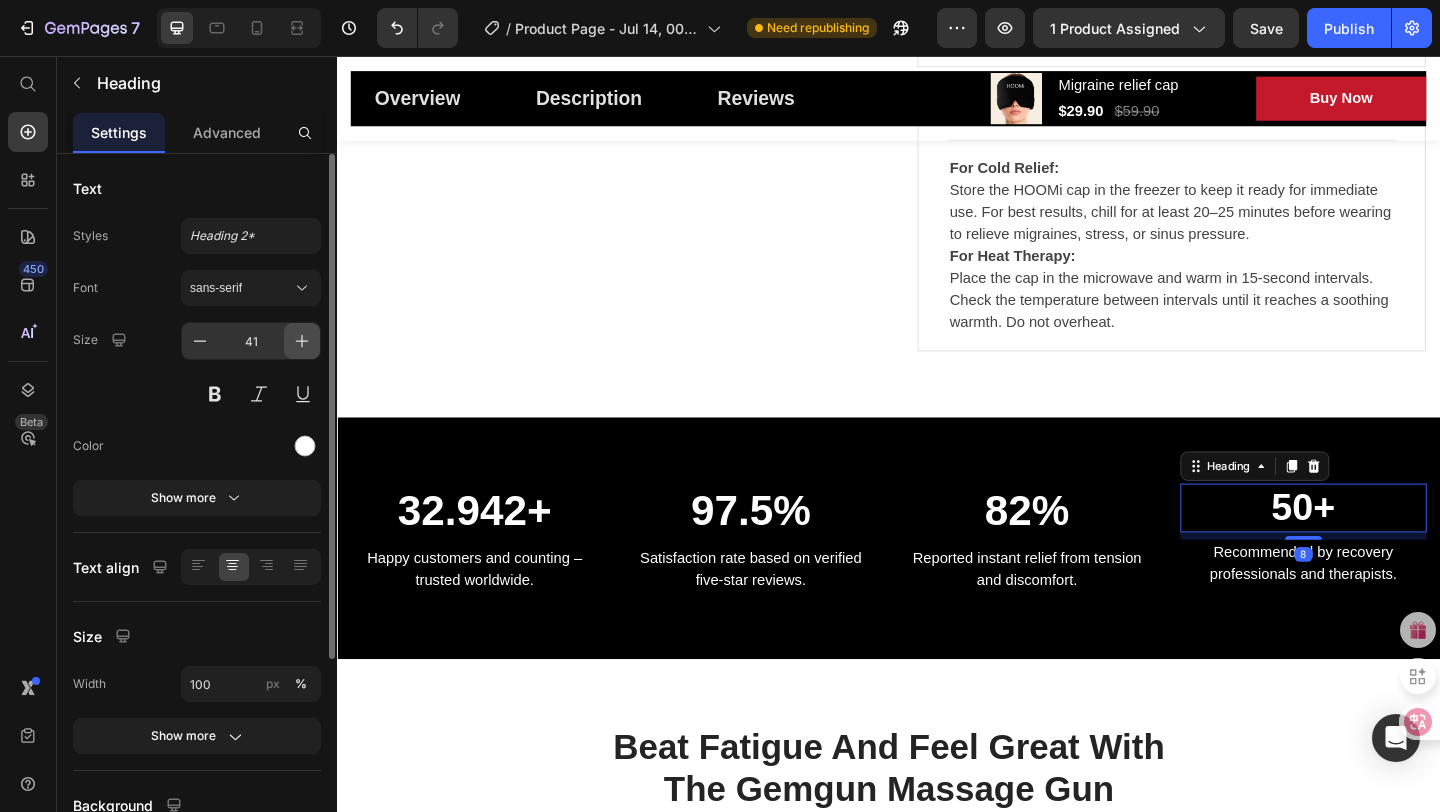 click 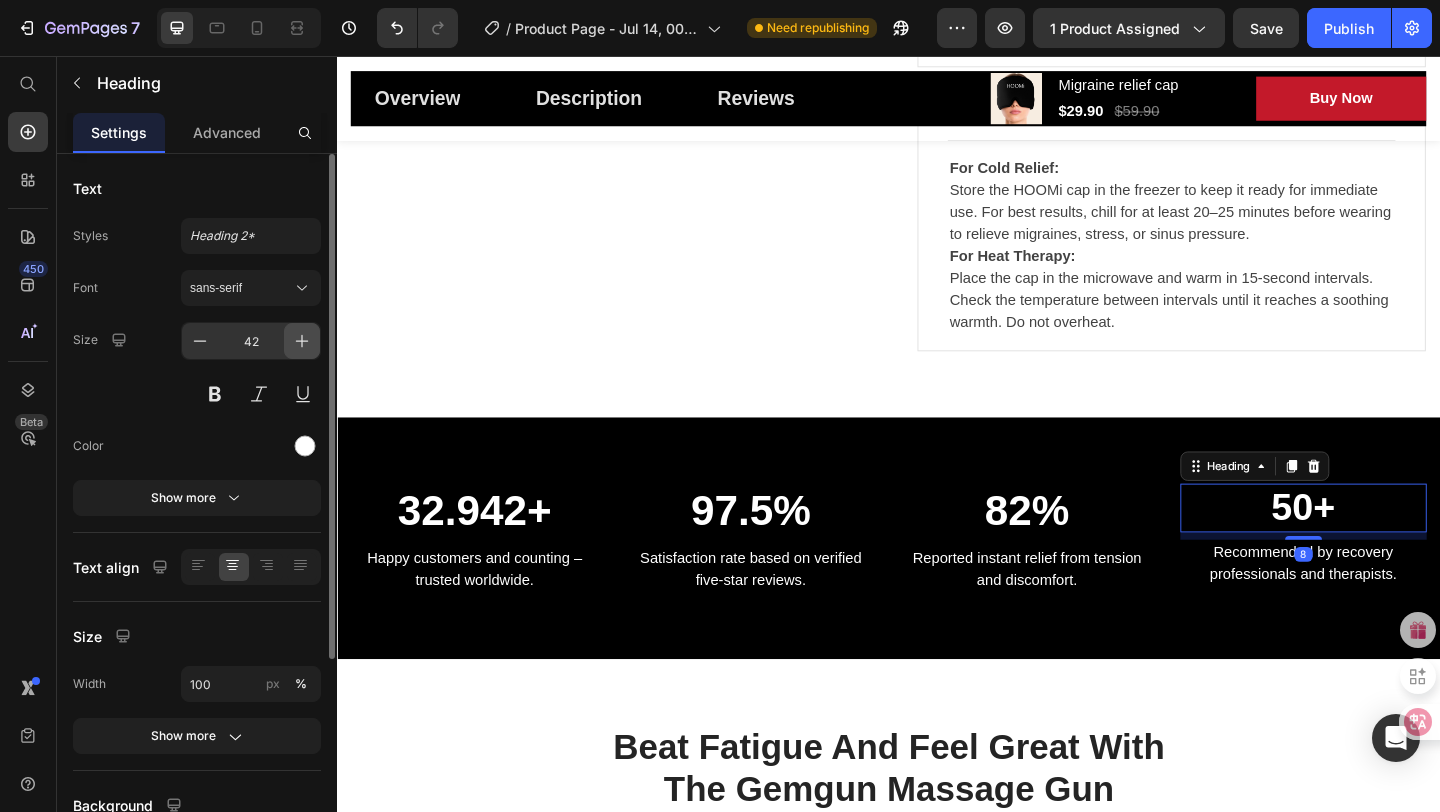 click 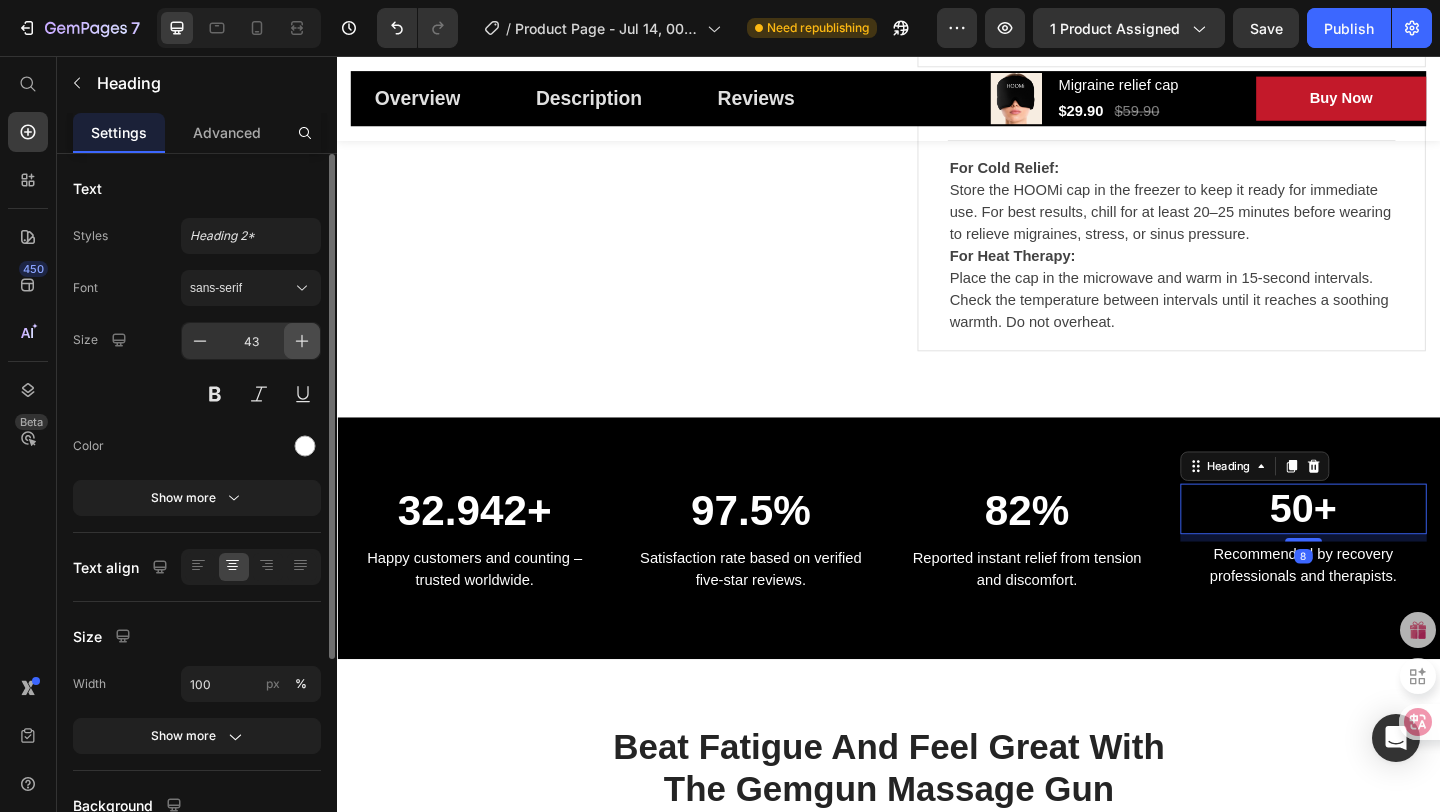 click 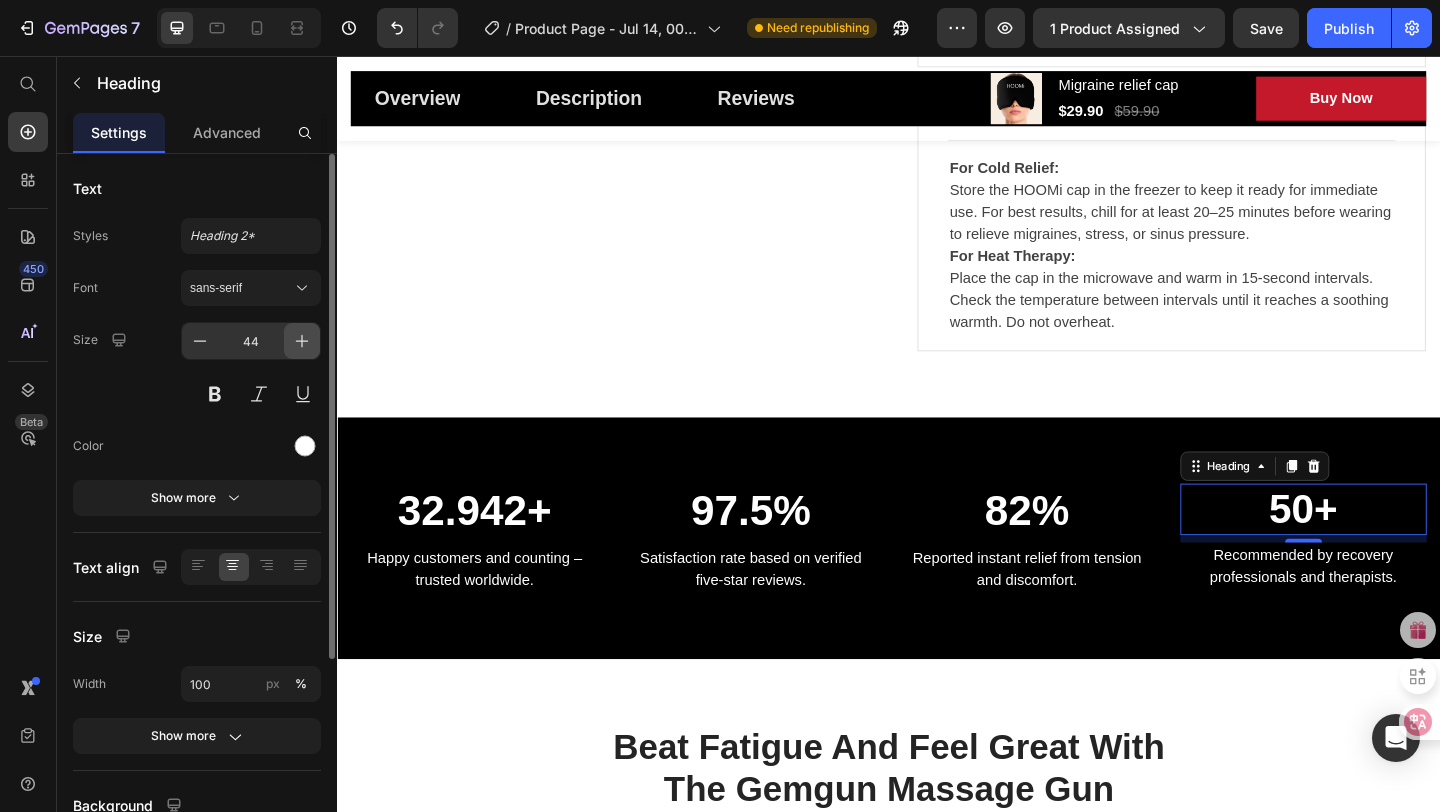 click 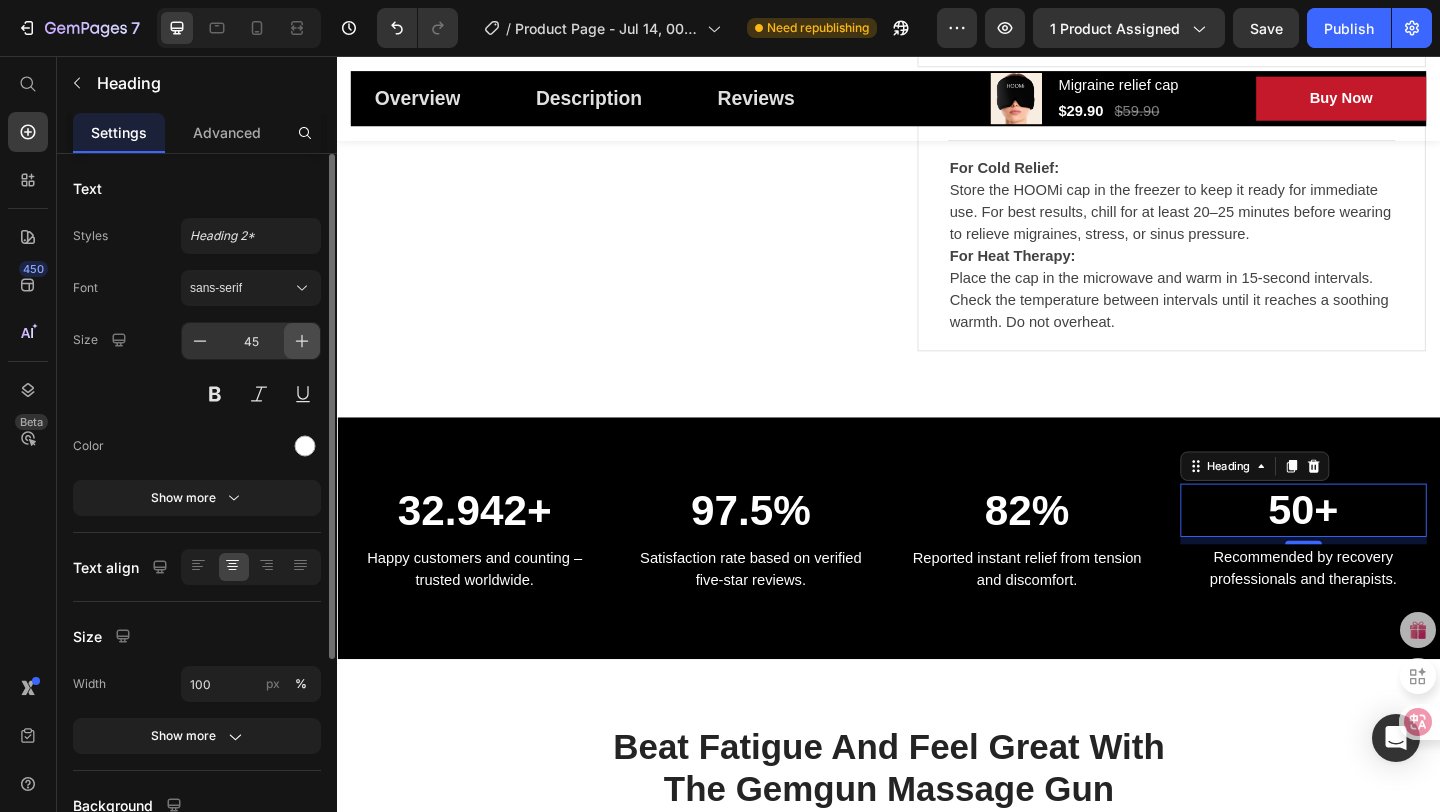 click 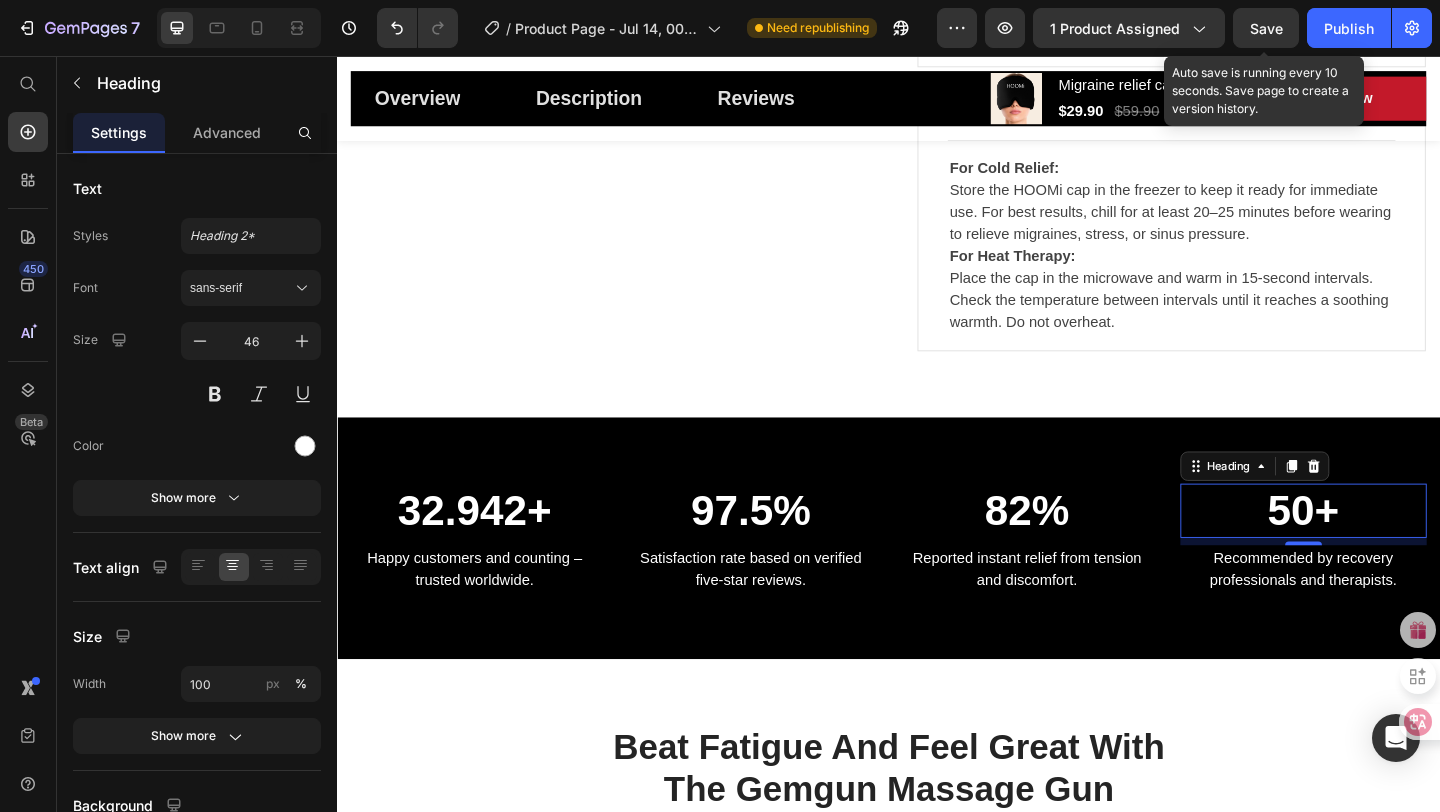 click on "Save" at bounding box center (1266, 28) 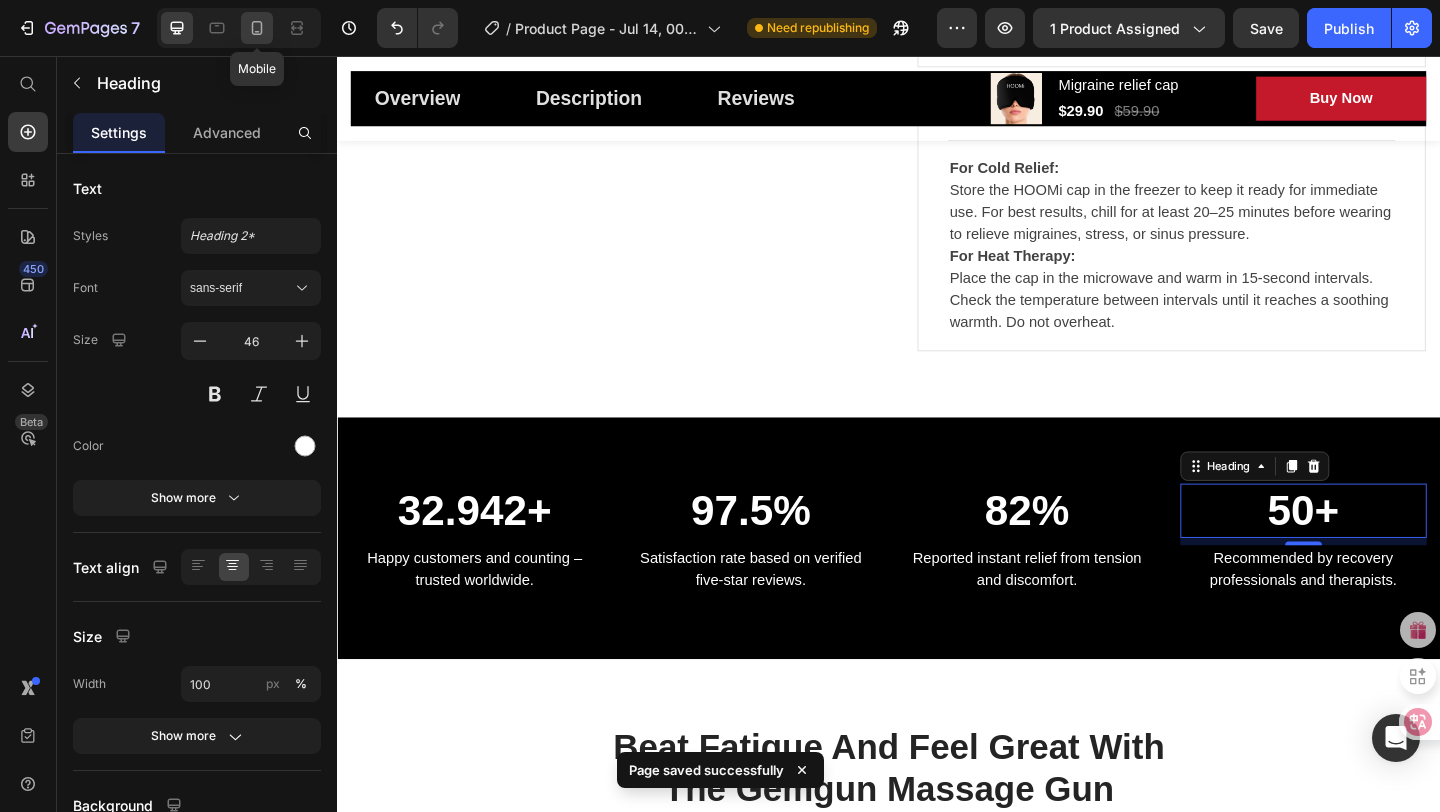 click 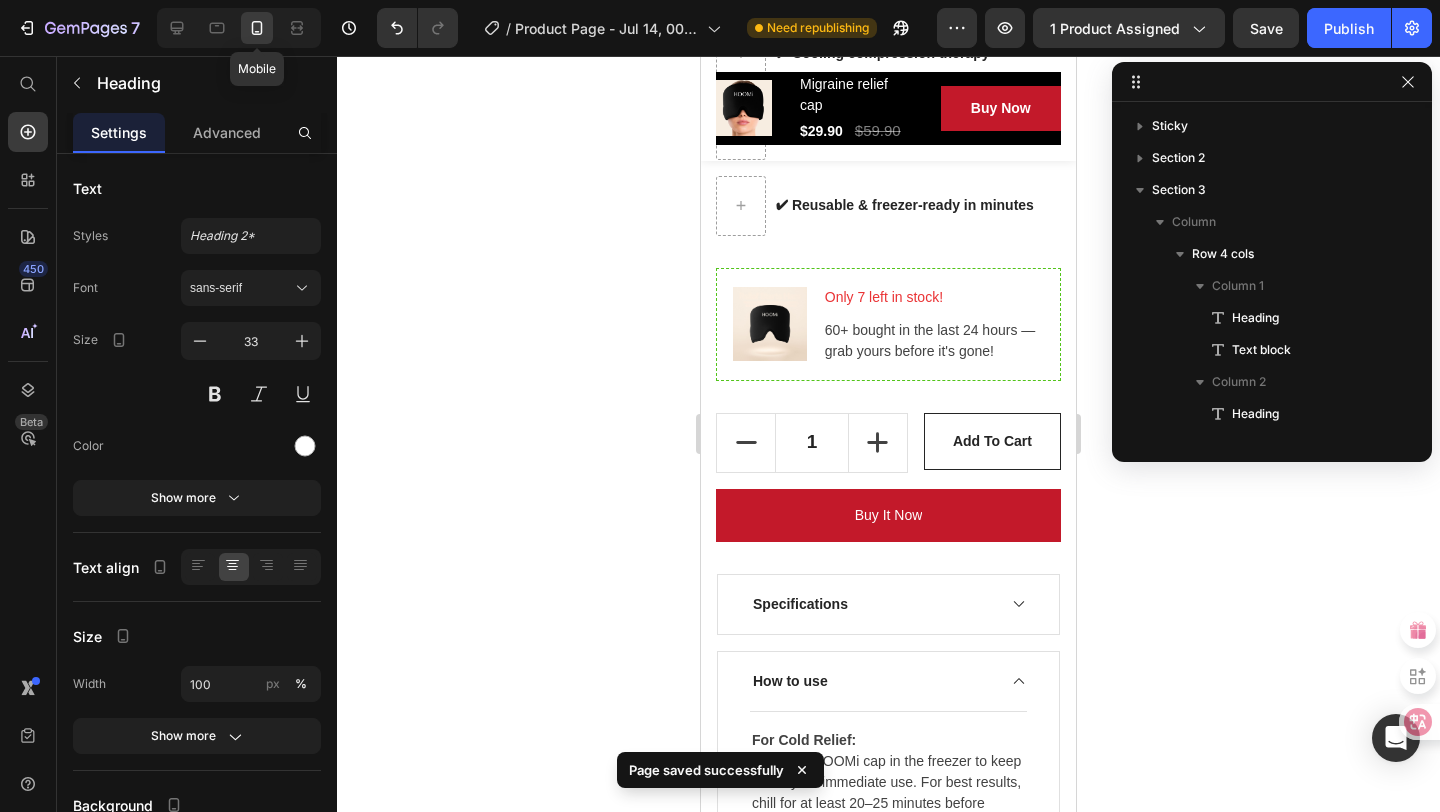 scroll, scrollTop: 1358, scrollLeft: 0, axis: vertical 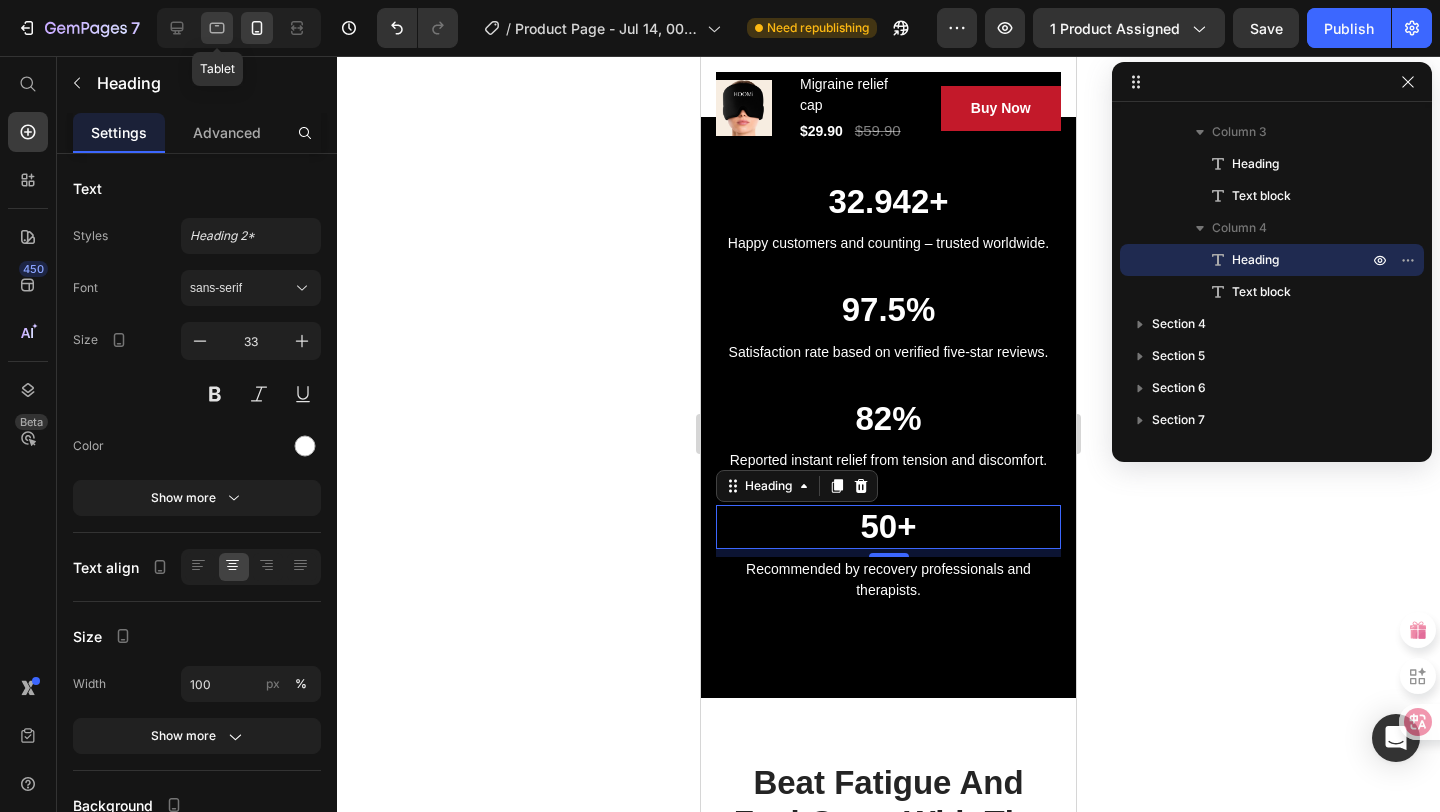click 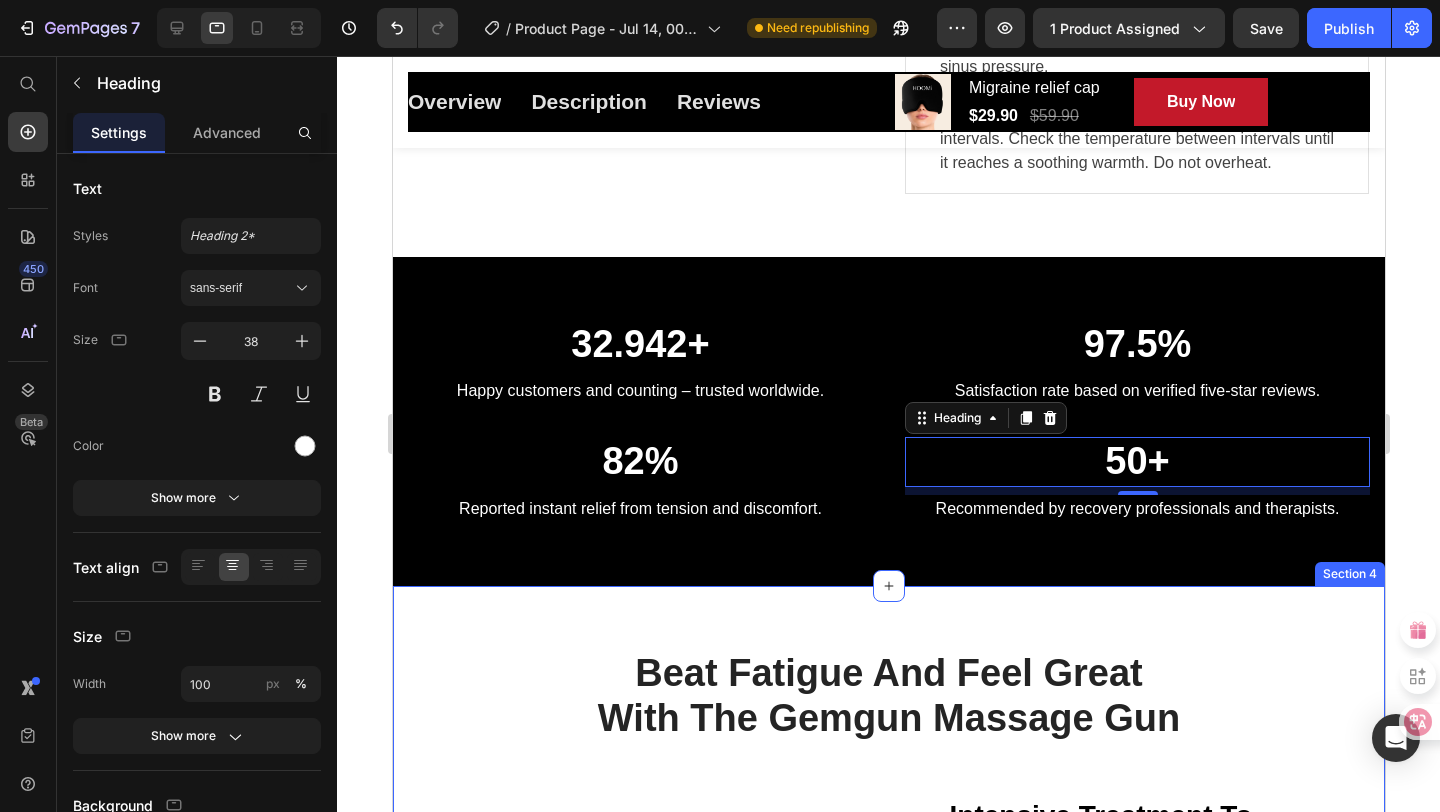 scroll, scrollTop: 1399, scrollLeft: 0, axis: vertical 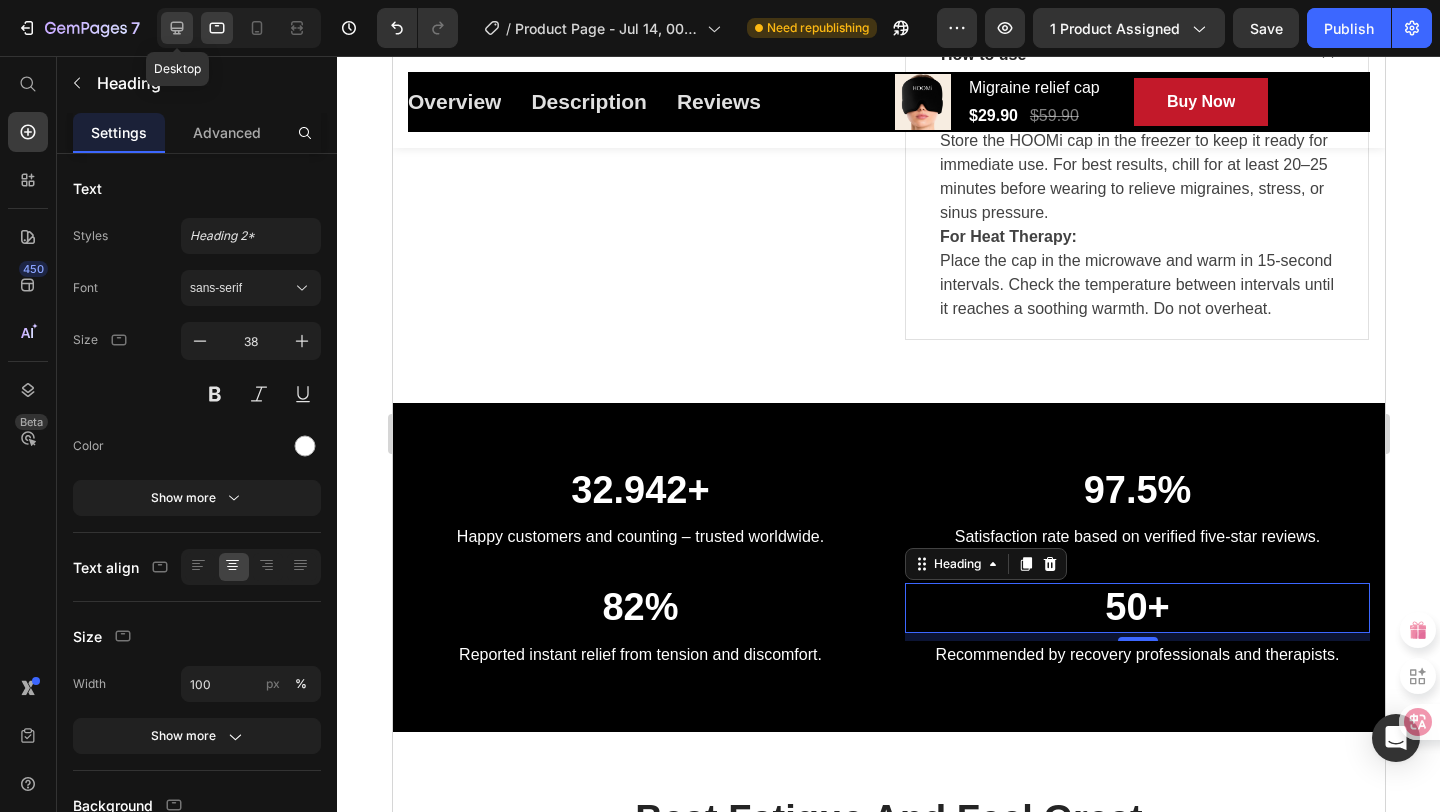 click 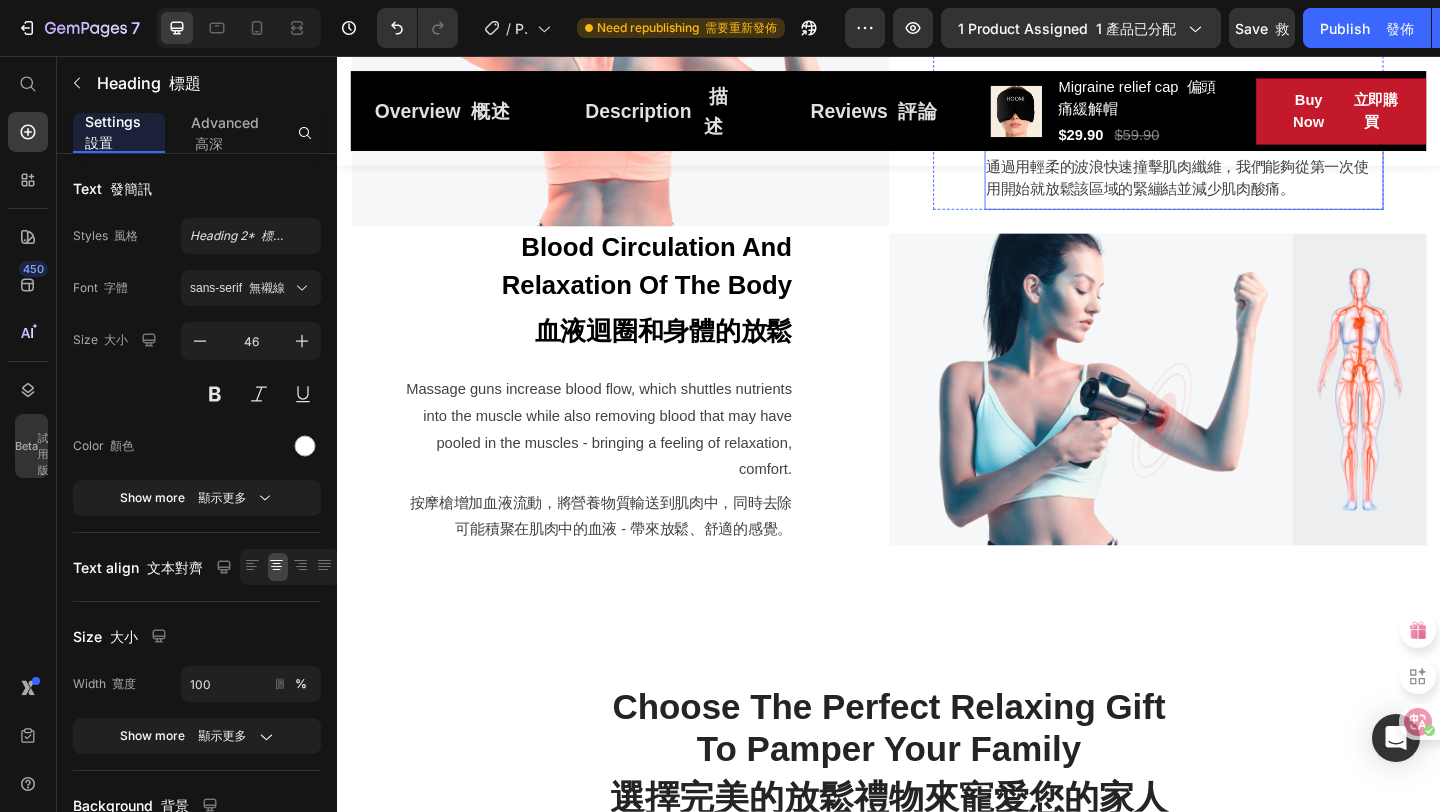 scroll, scrollTop: 1999, scrollLeft: 0, axis: vertical 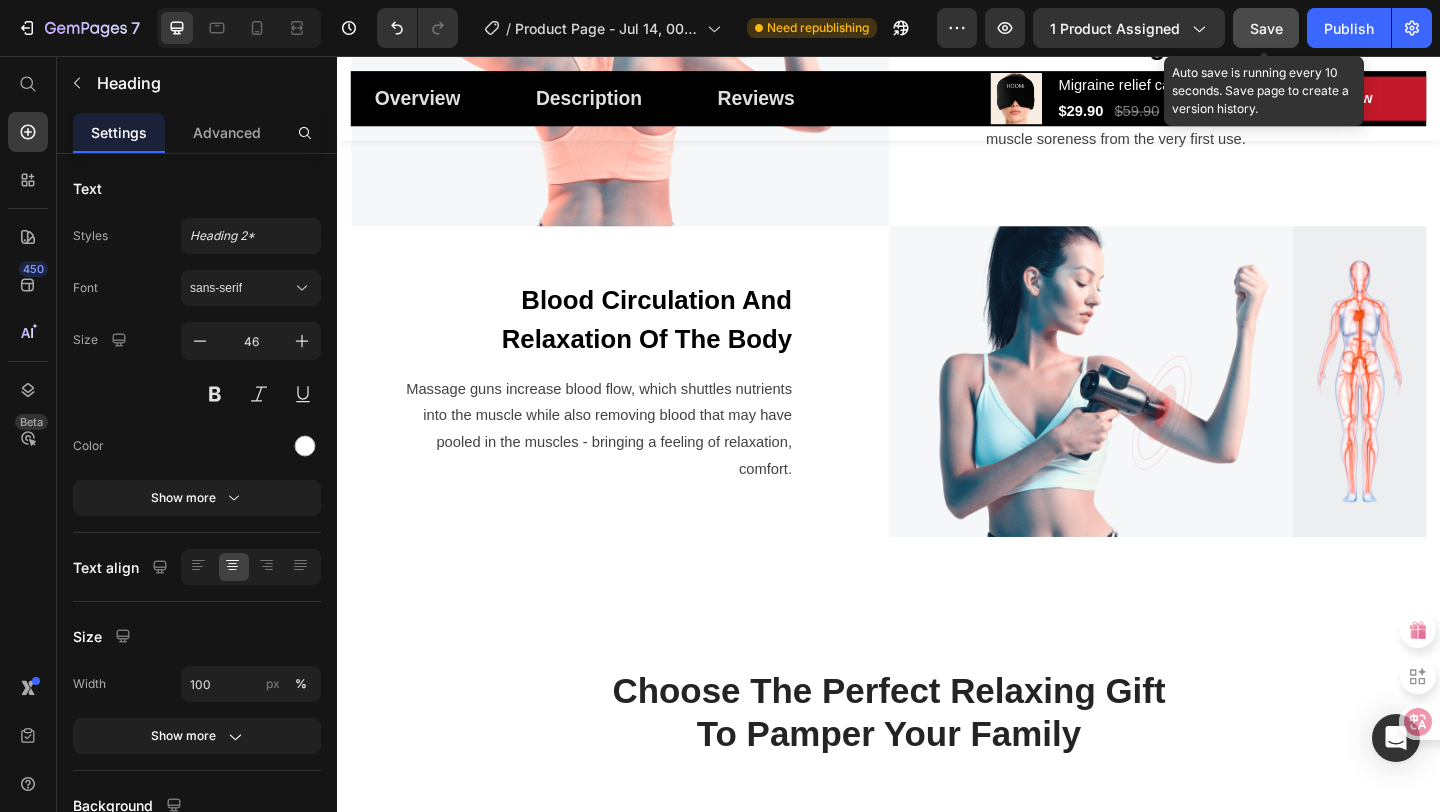 click on "Save" 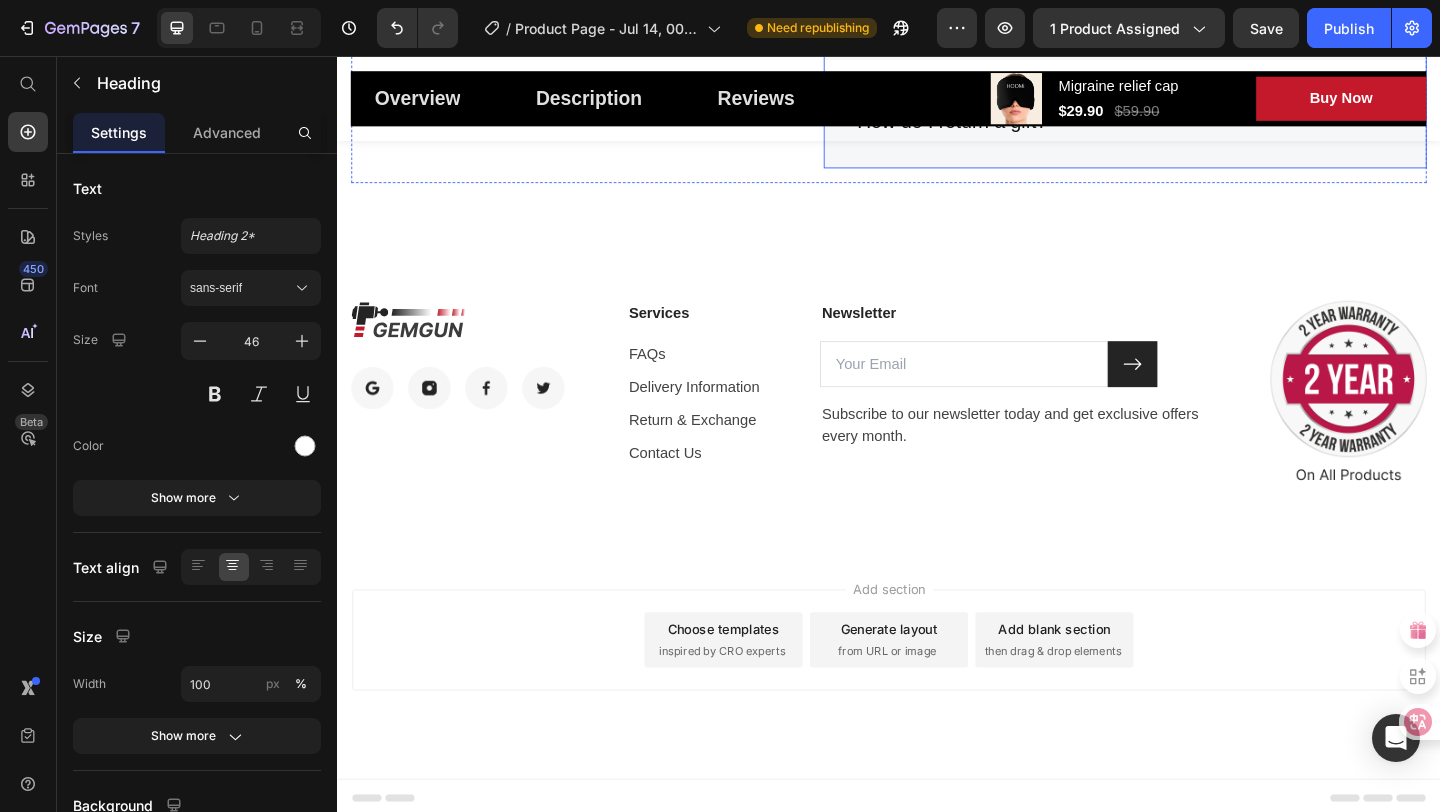 scroll, scrollTop: 7031, scrollLeft: 0, axis: vertical 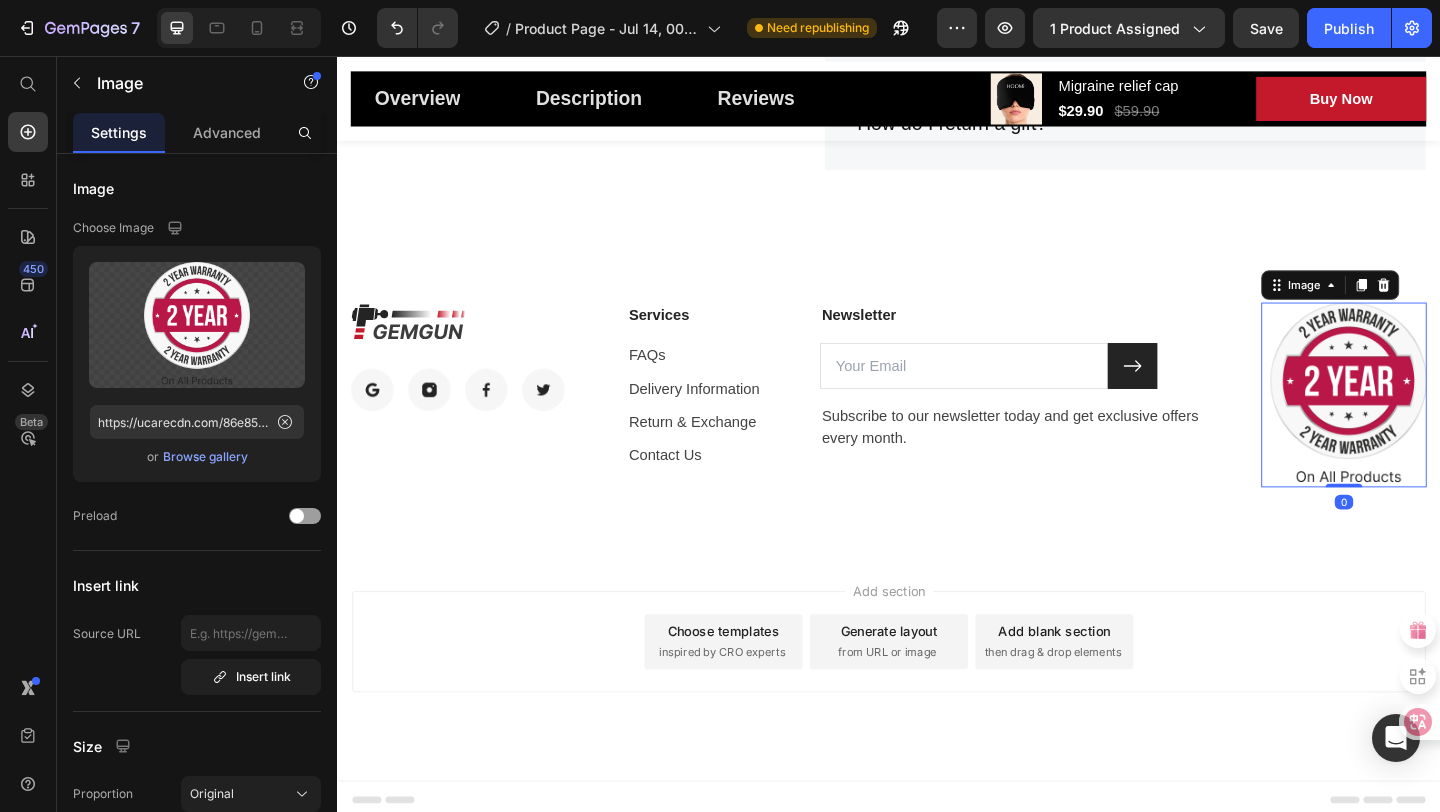 click at bounding box center (1432, 424) 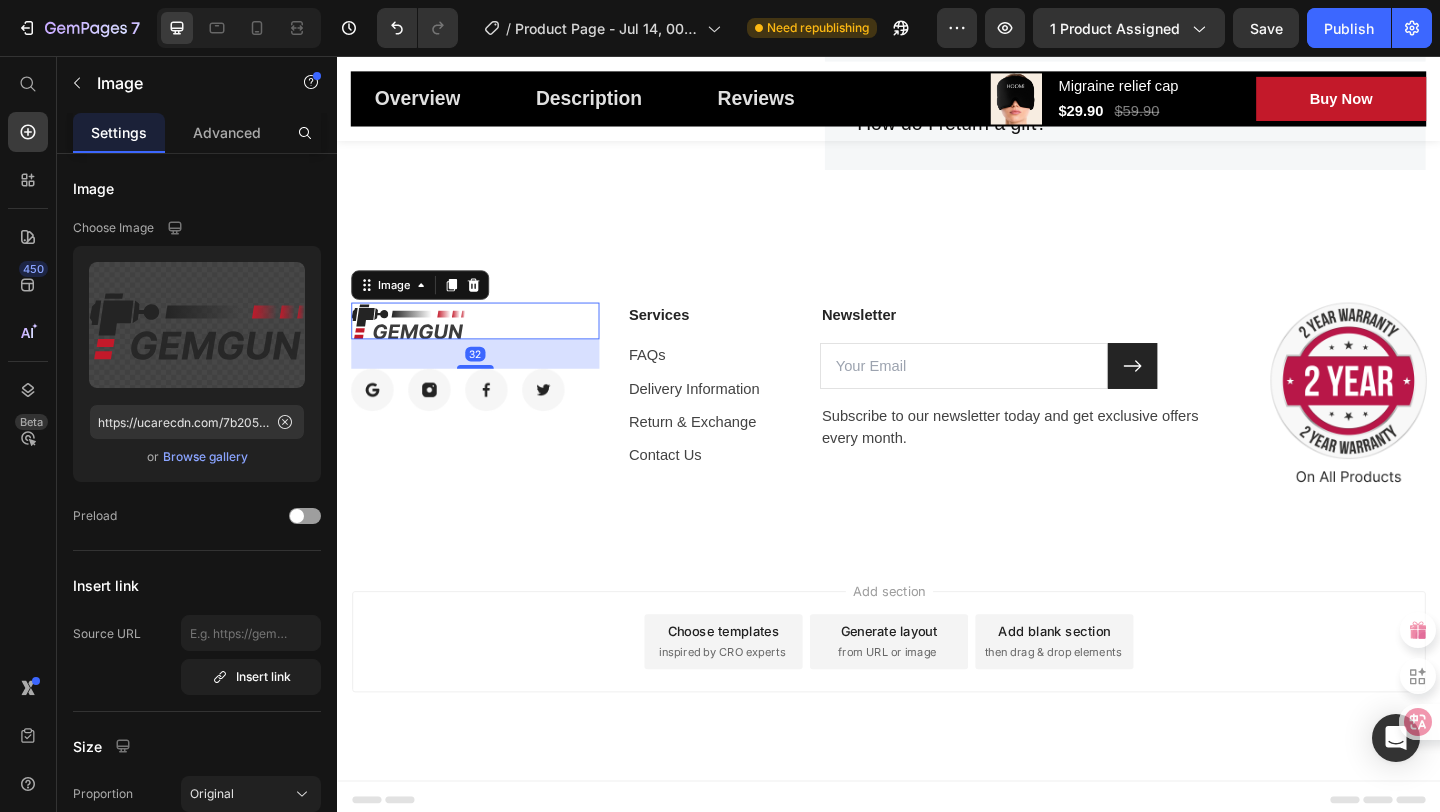 click at bounding box center [487, 344] 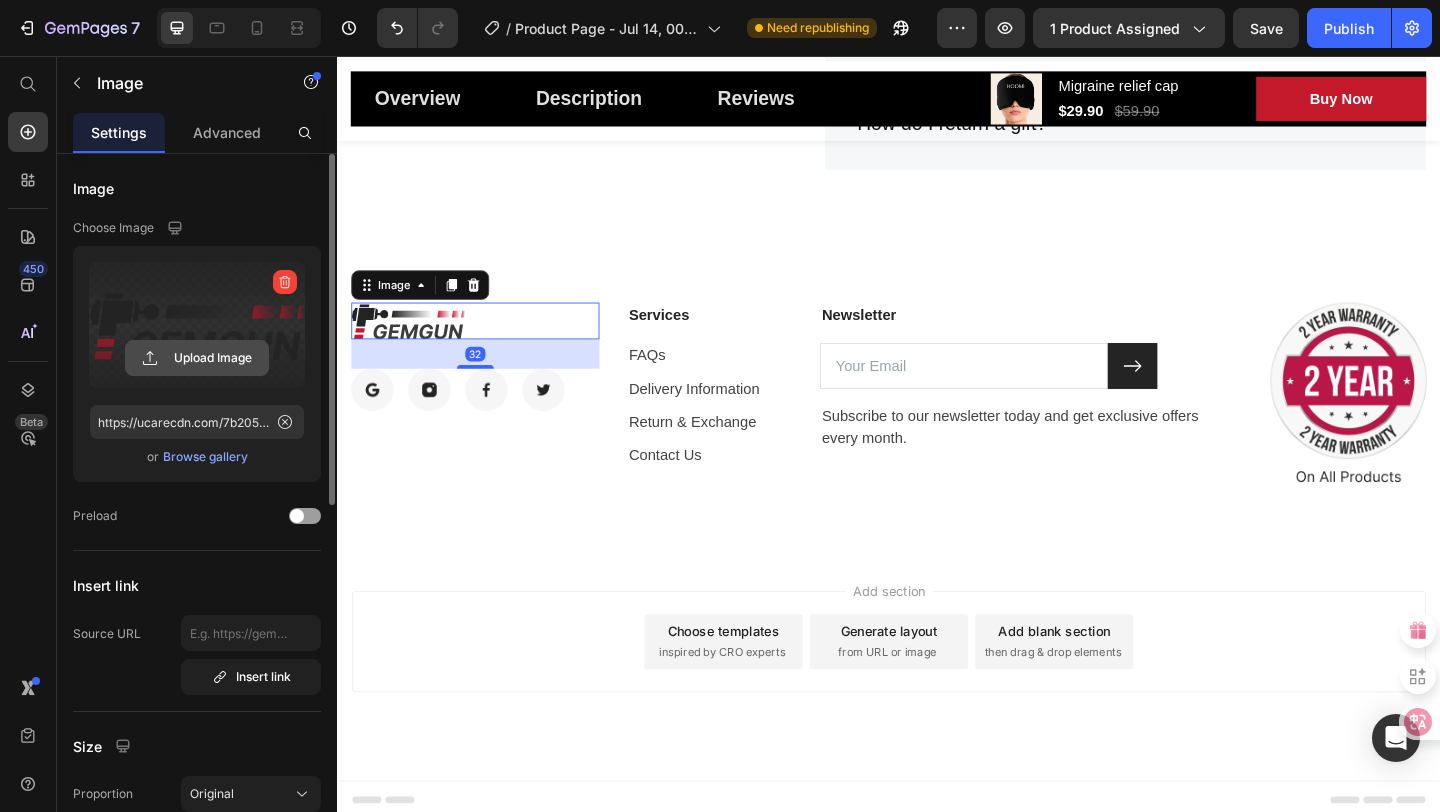 click 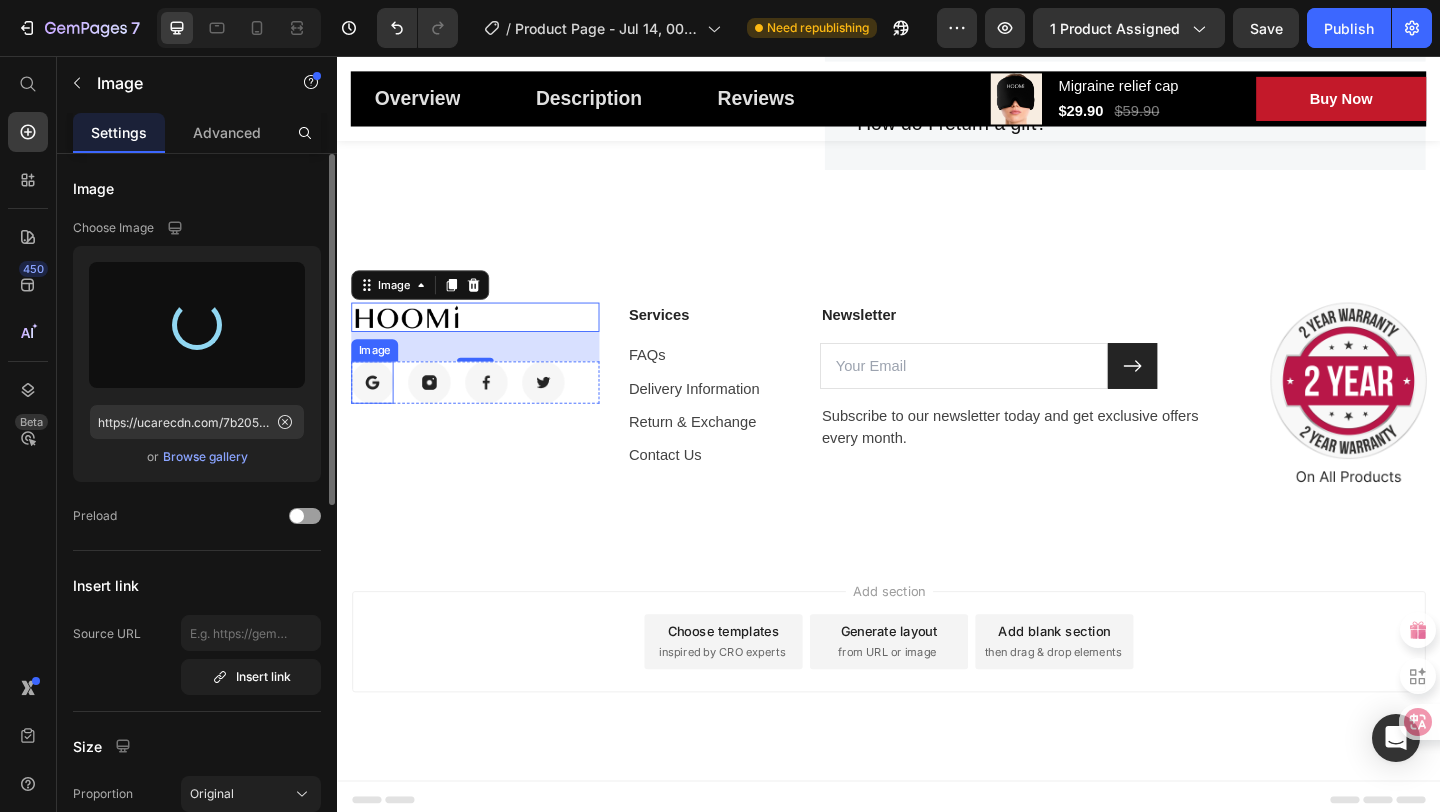 type on "https://cdn.shopify.com/s/files/1/0669/8788/4679/files/gempages_574985201206232176-81180983-a926-4310-bfba-114ab843db53.png" 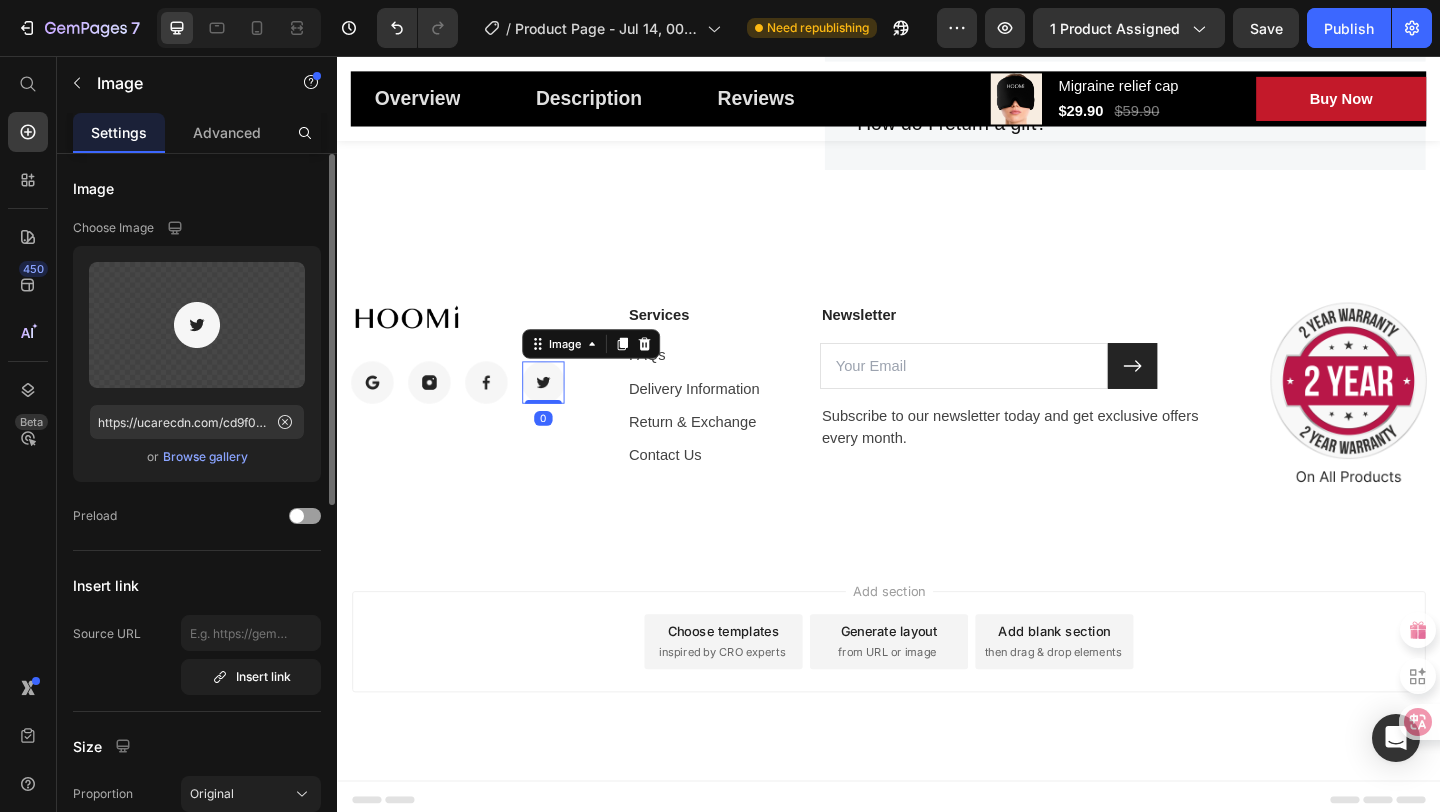 click at bounding box center [561, 411] 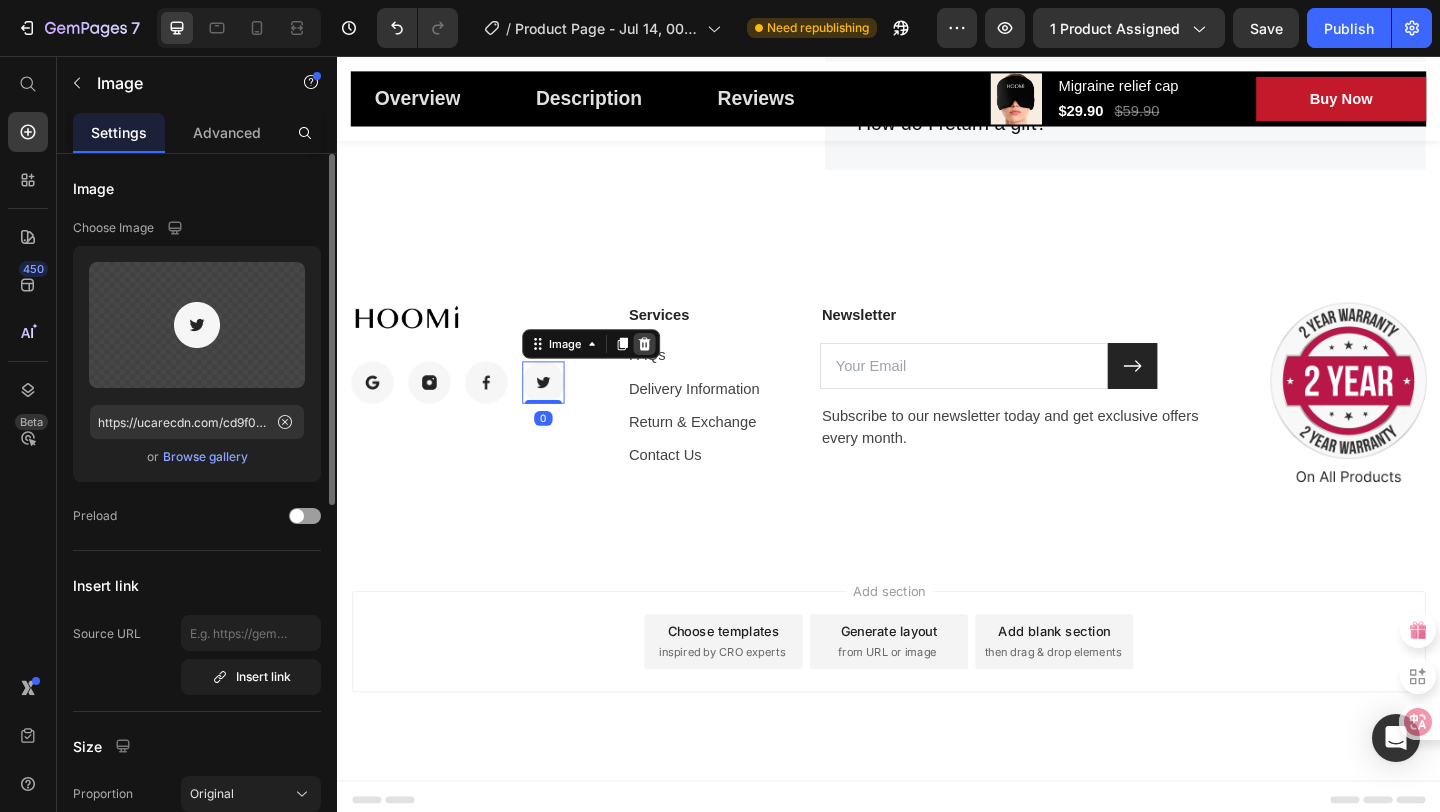 click 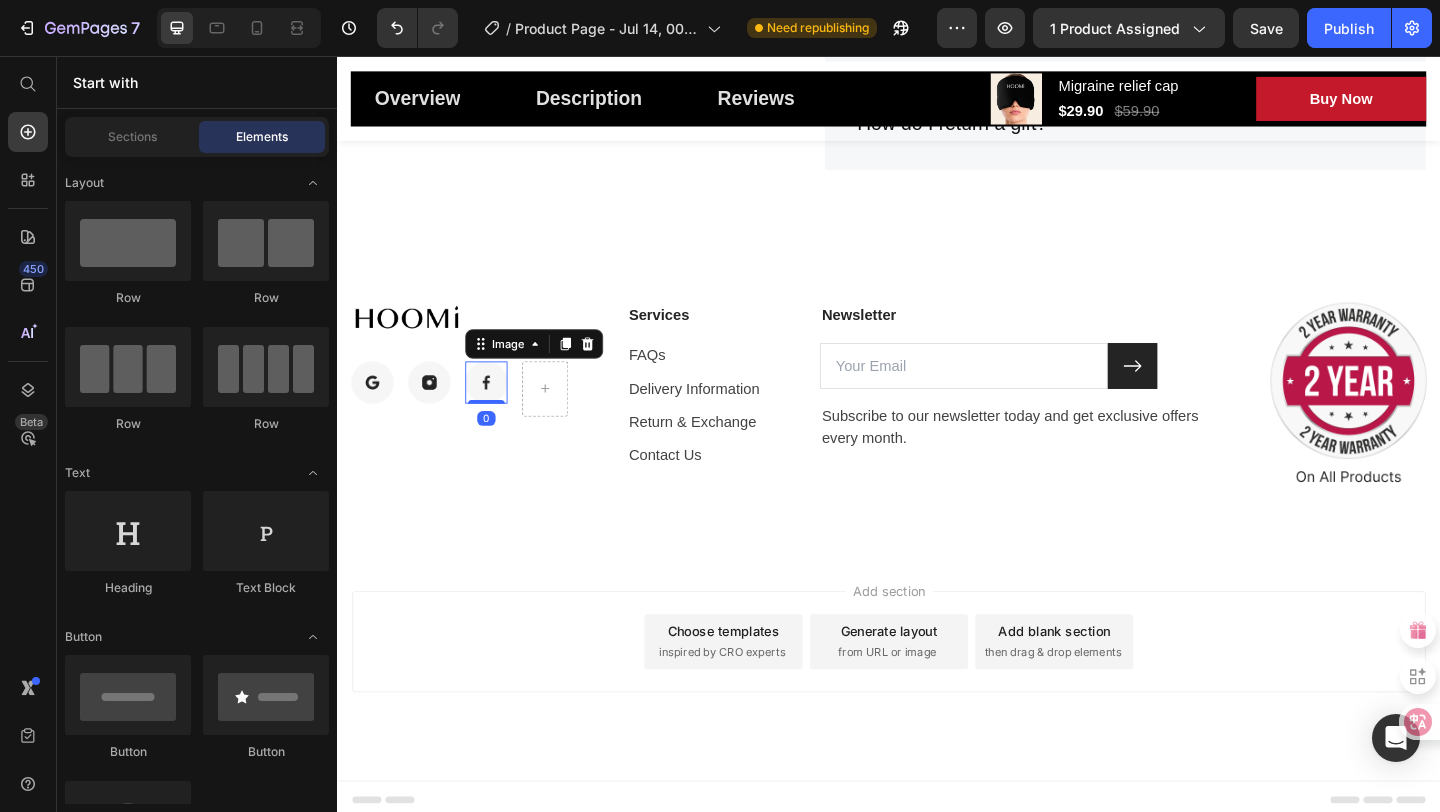 click at bounding box center (499, 411) 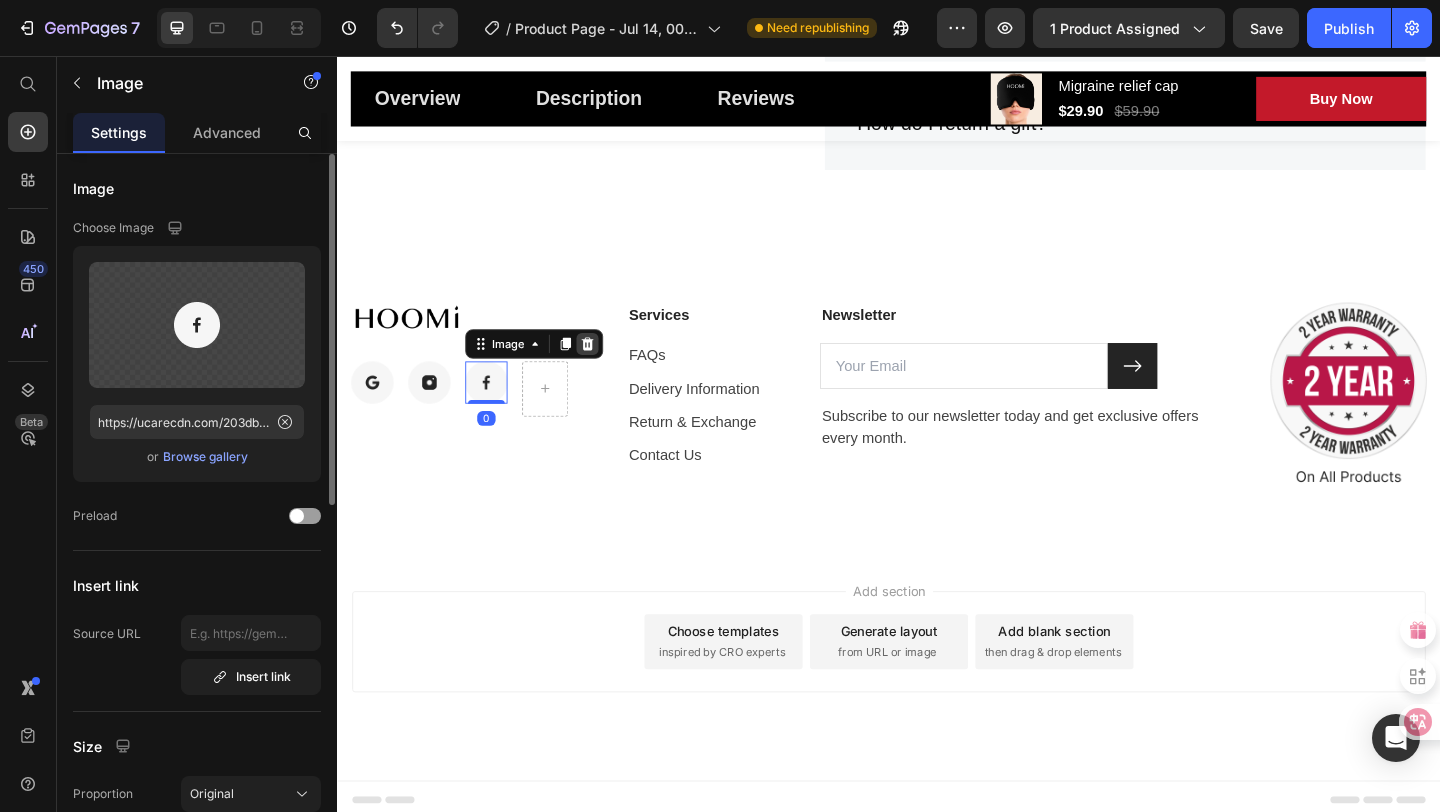 click 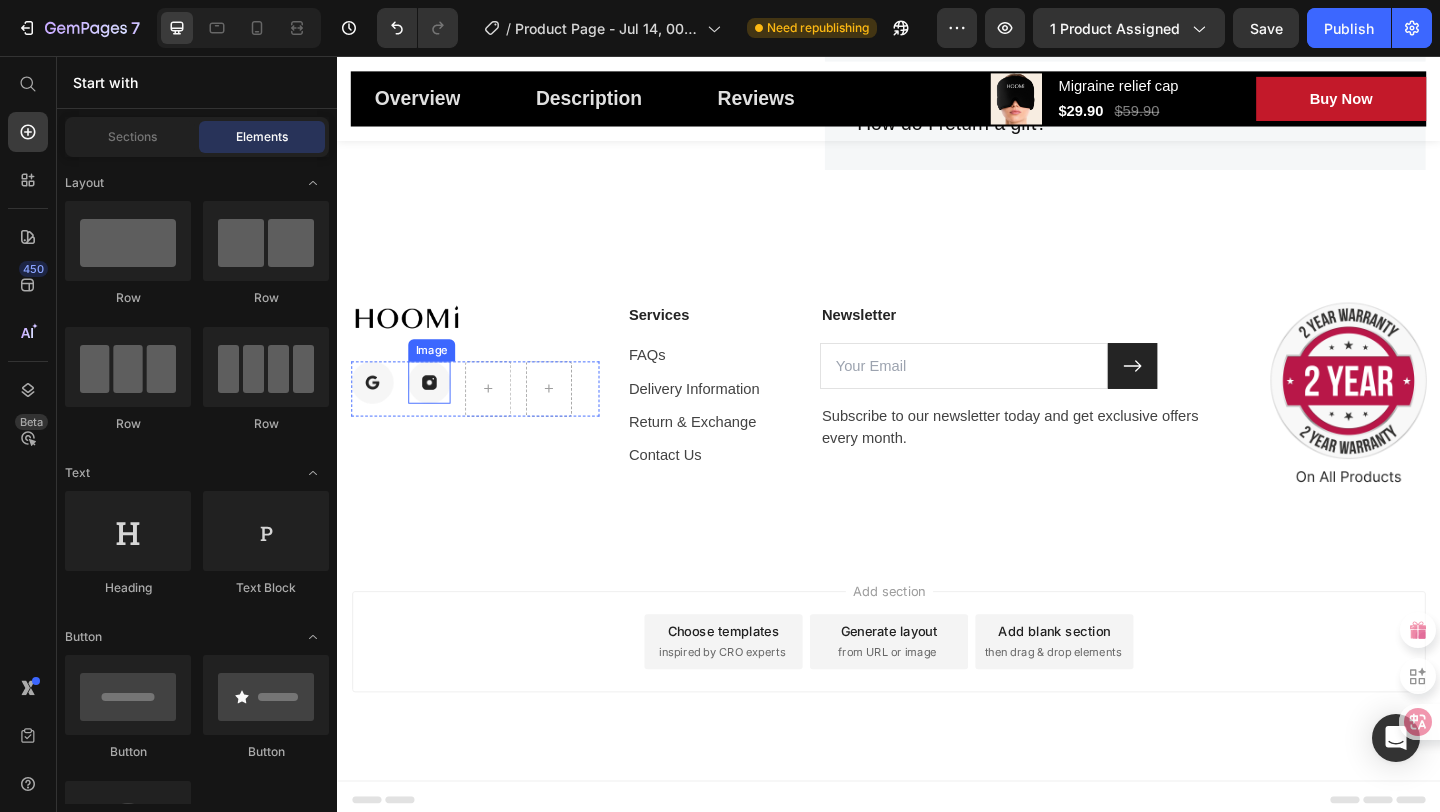 click at bounding box center (437, 411) 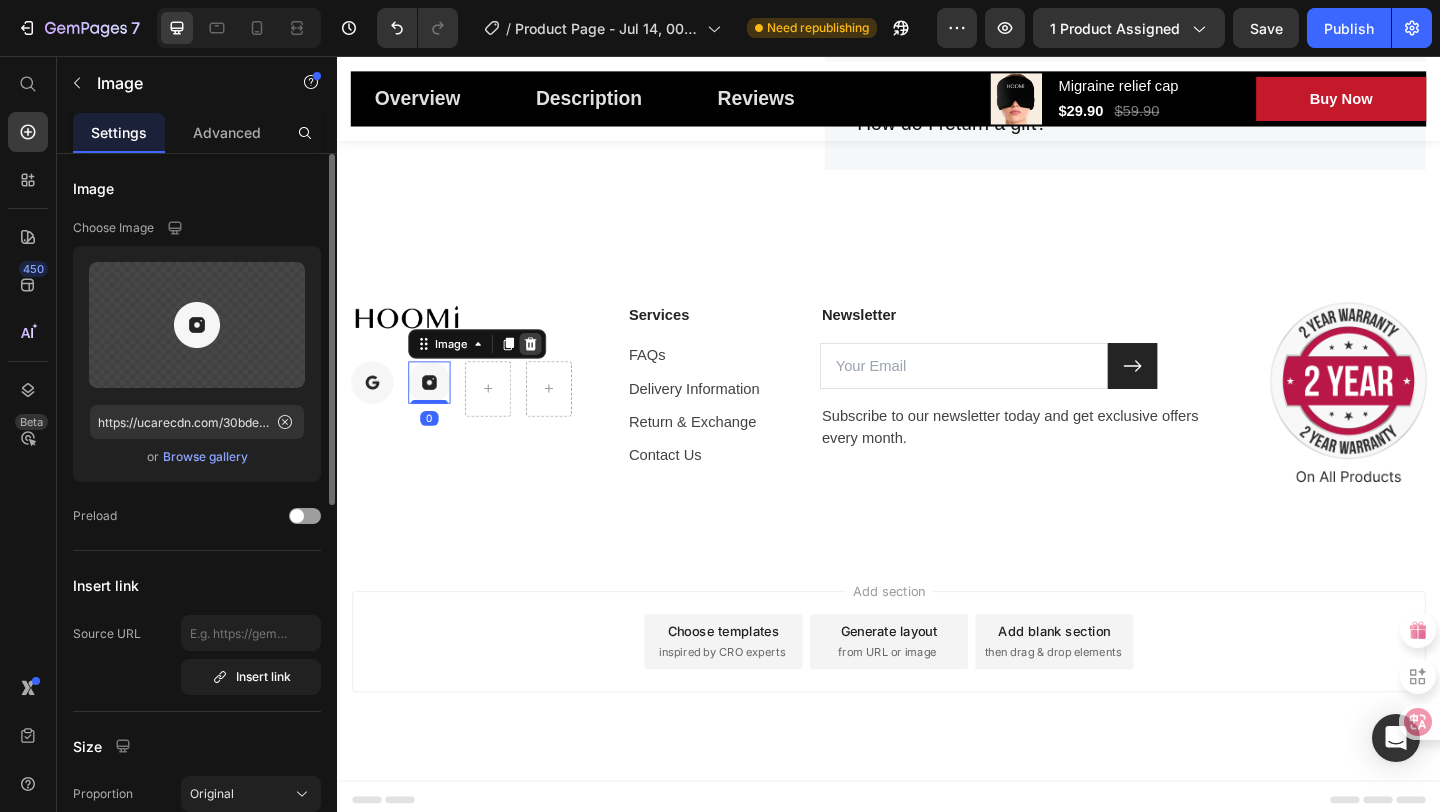 click 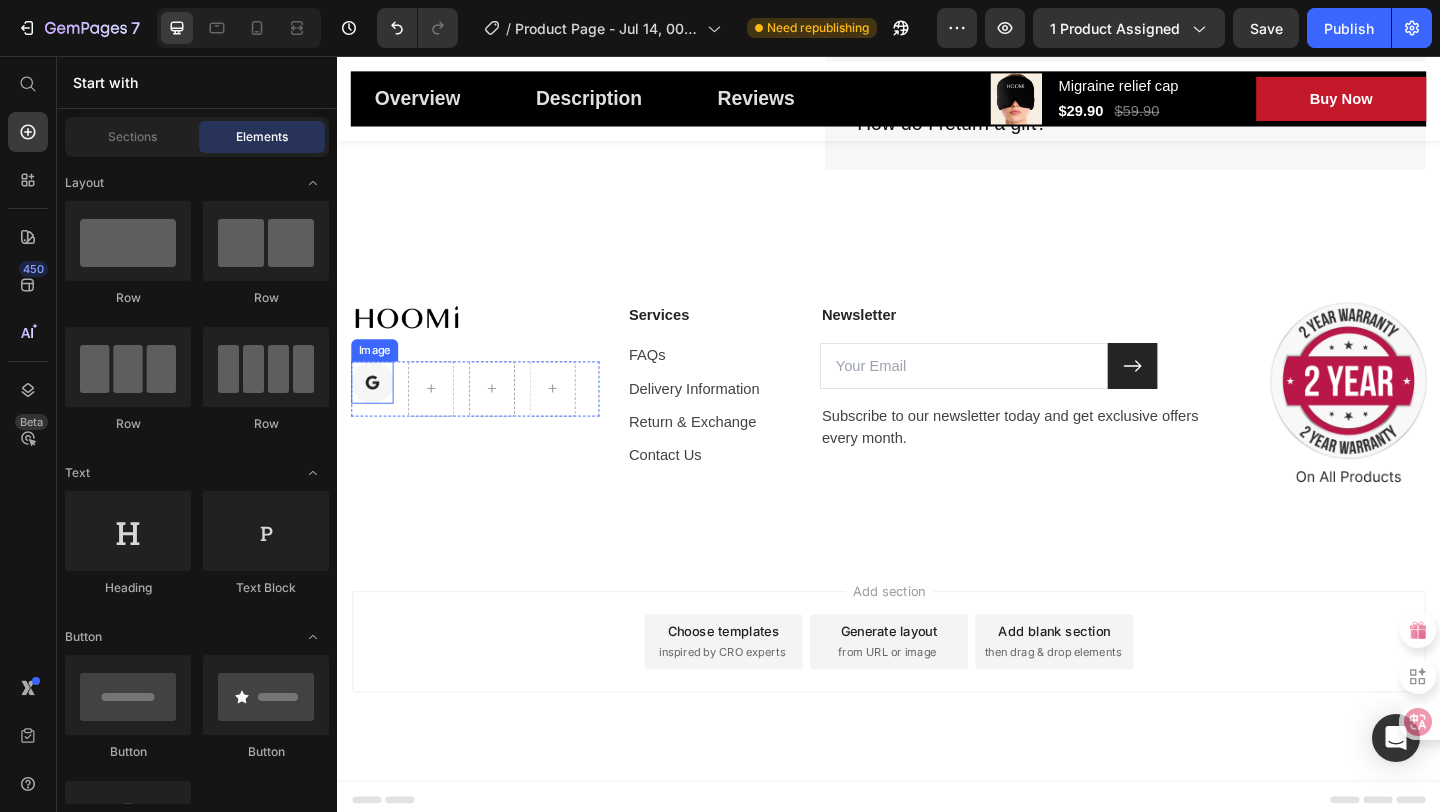 click at bounding box center (375, 411) 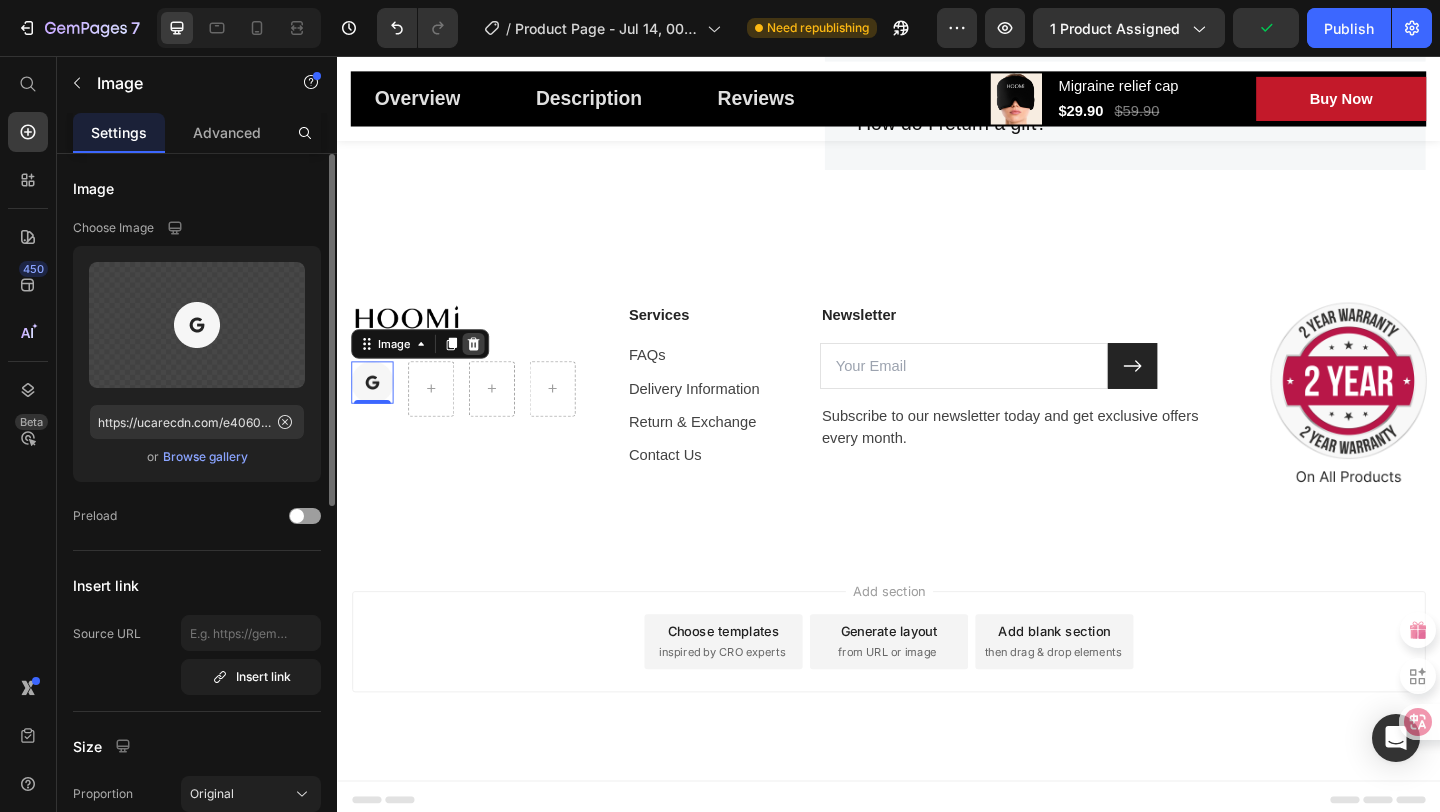 click 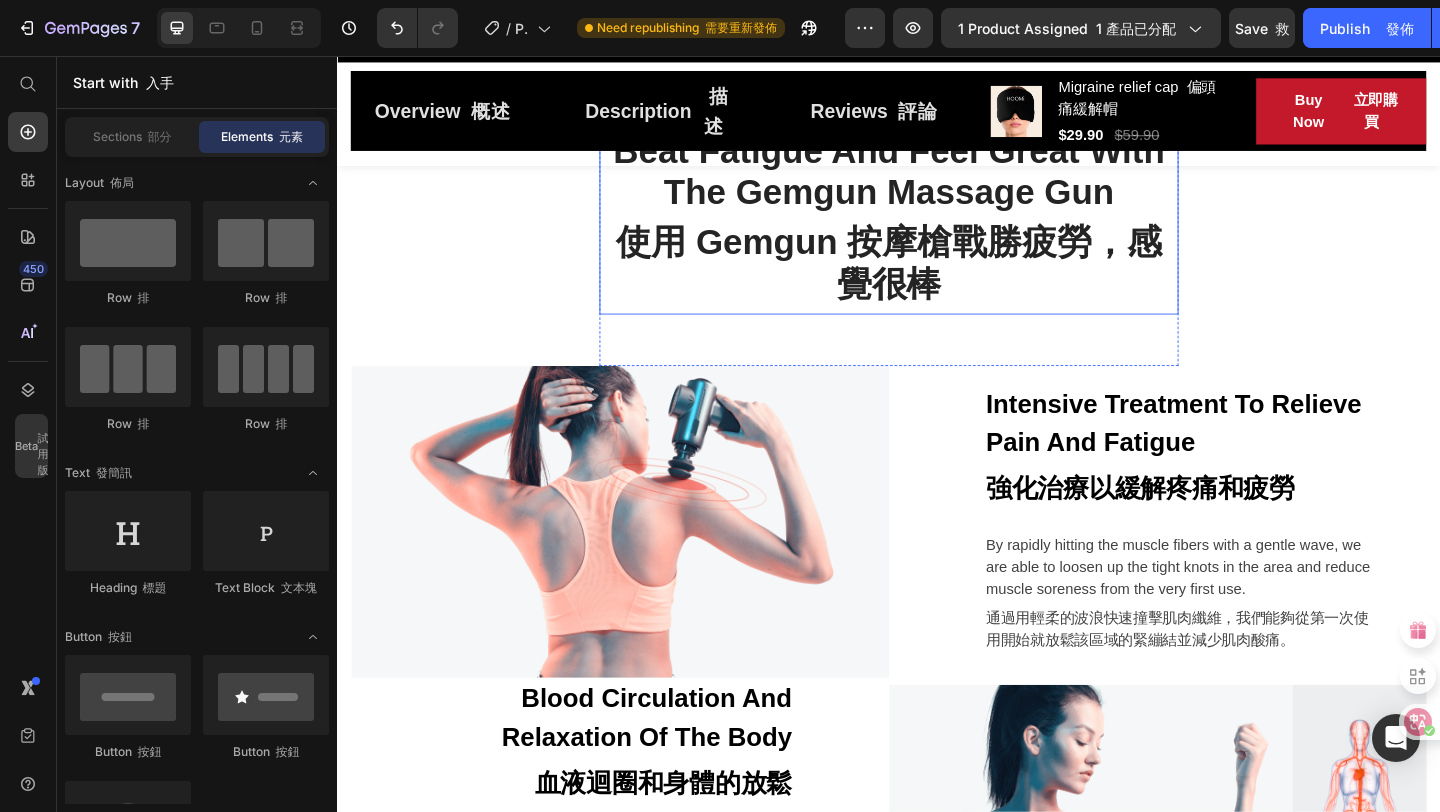 scroll, scrollTop: 1615, scrollLeft: 0, axis: vertical 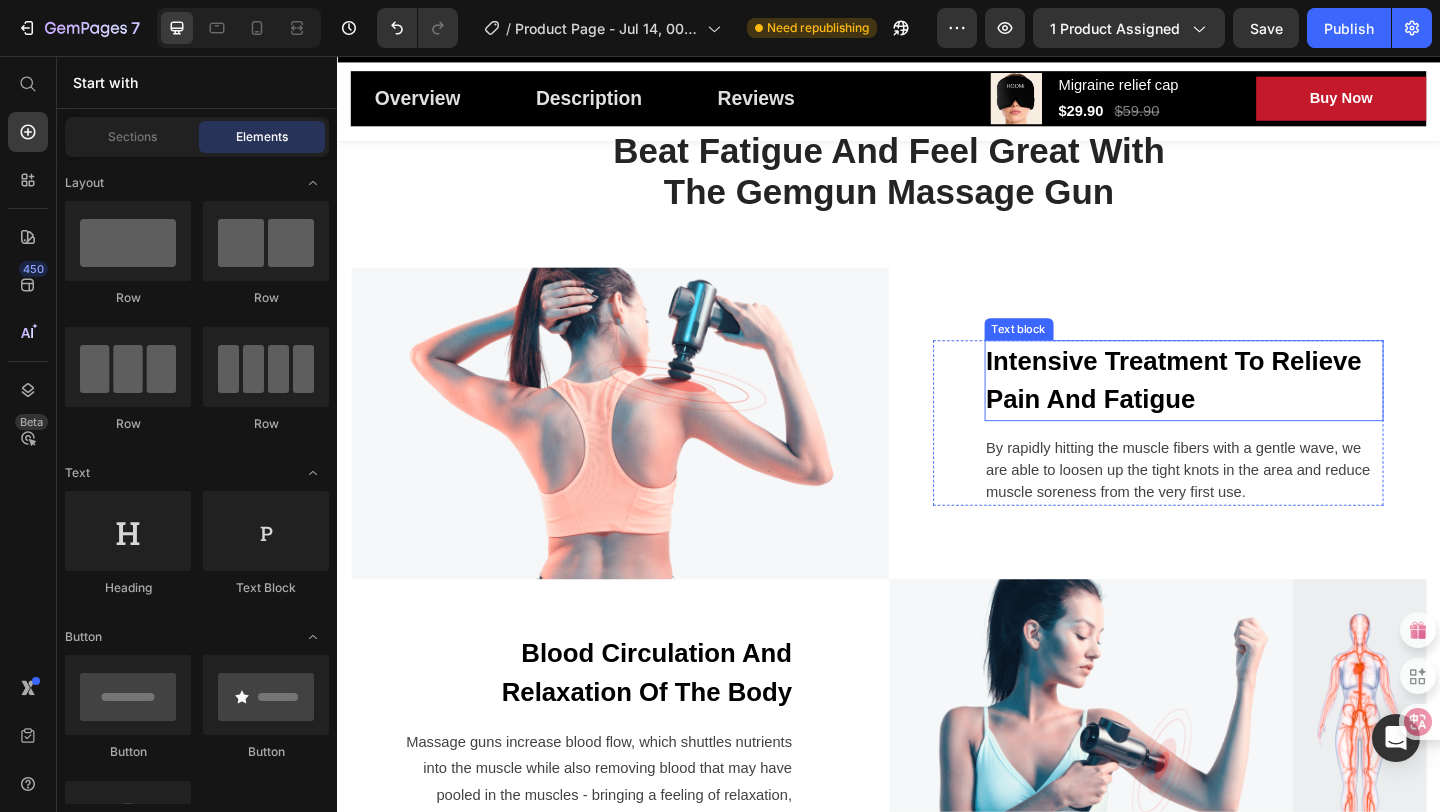 click on "Intensive Treatment To Relieve Pain And Fatigue" at bounding box center (1258, 409) 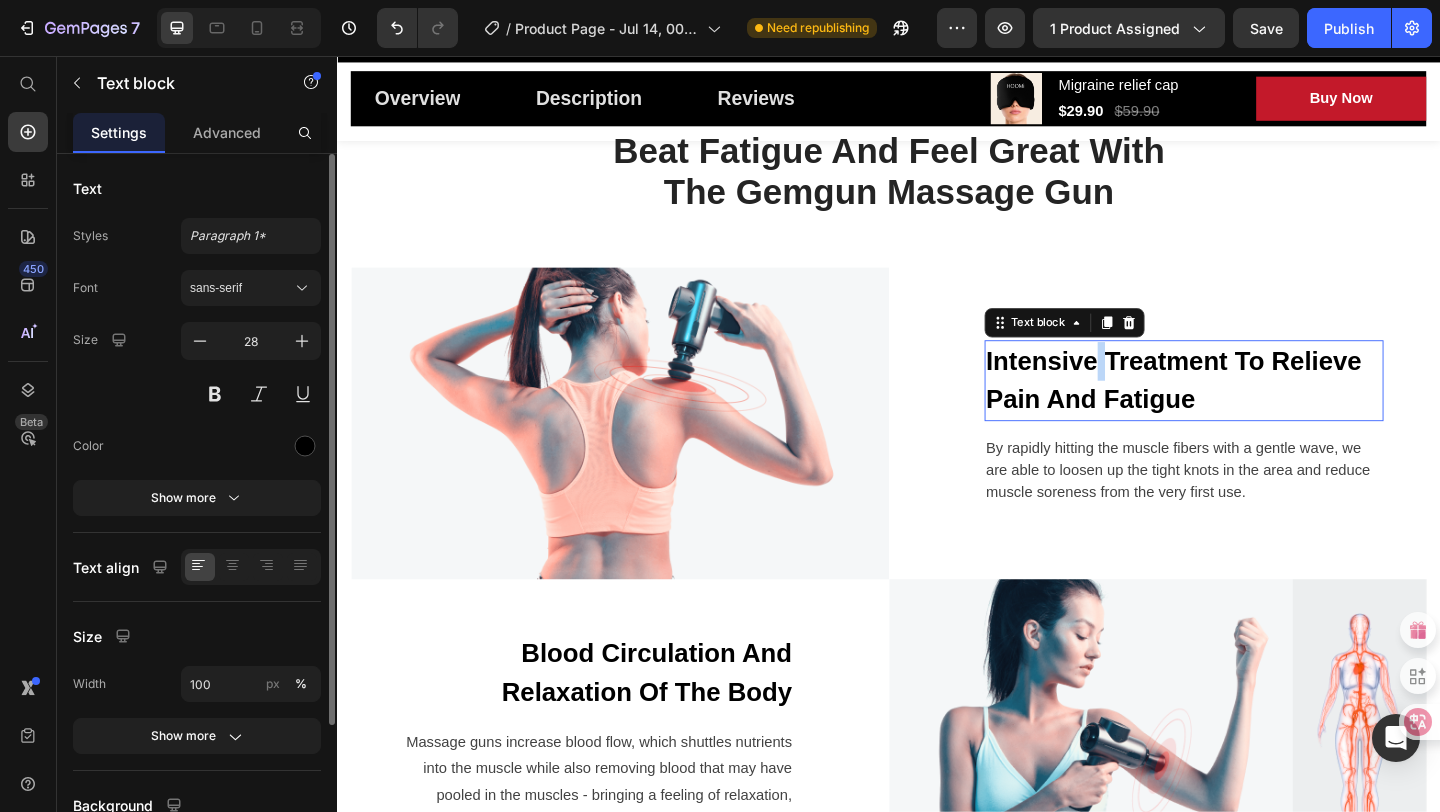 click on "Intensive Treatment To Relieve Pain And Fatigue" at bounding box center [1258, 409] 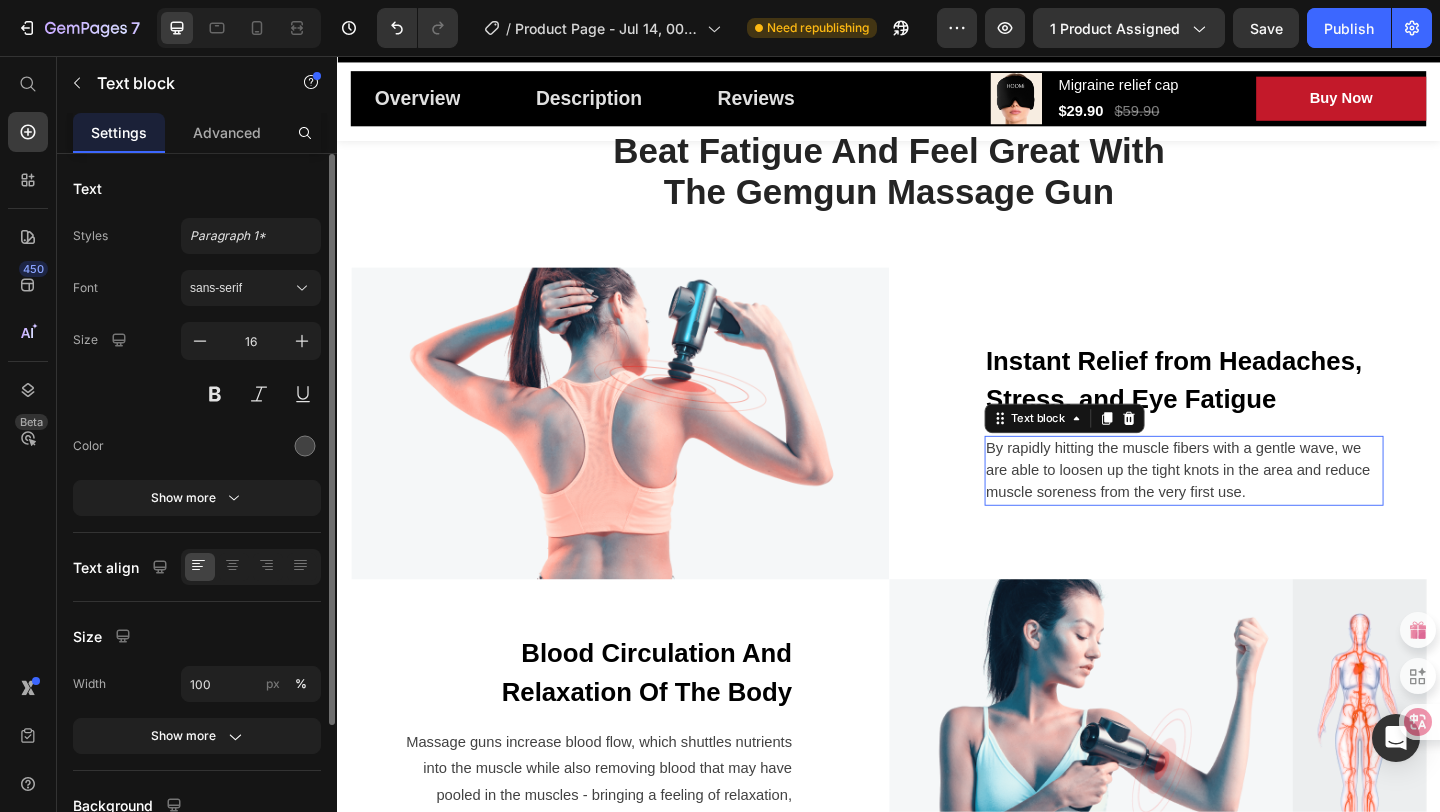 click on "By rapidly hitting the muscle fibers with a gentle wave, we are able to loosen up the tight knots in the area and reduce muscle soreness from the very first use." at bounding box center (1258, 507) 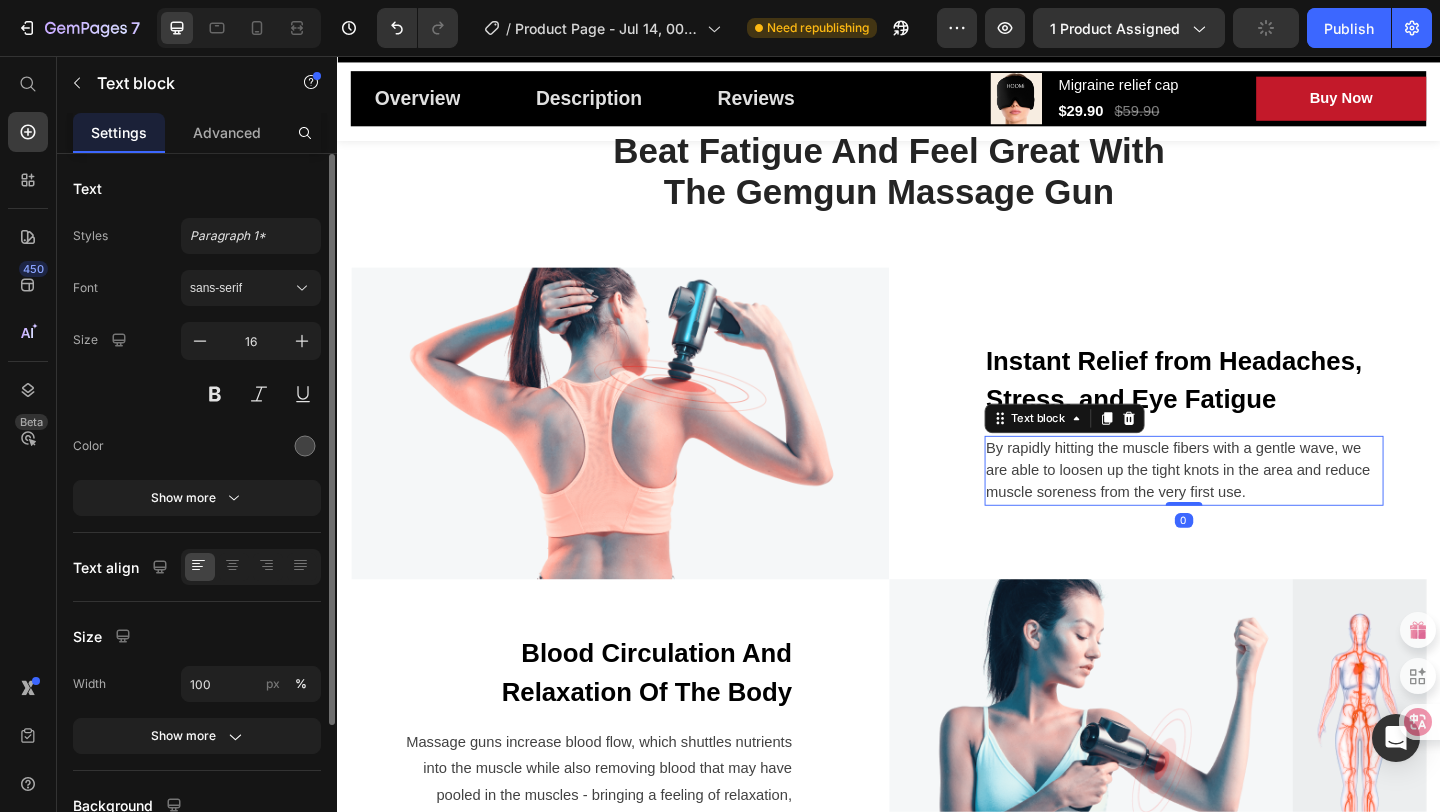 click on "By rapidly hitting the muscle fibers with a gentle wave, we are able to loosen up the tight knots in the area and reduce muscle soreness from the very first use." at bounding box center [1258, 507] 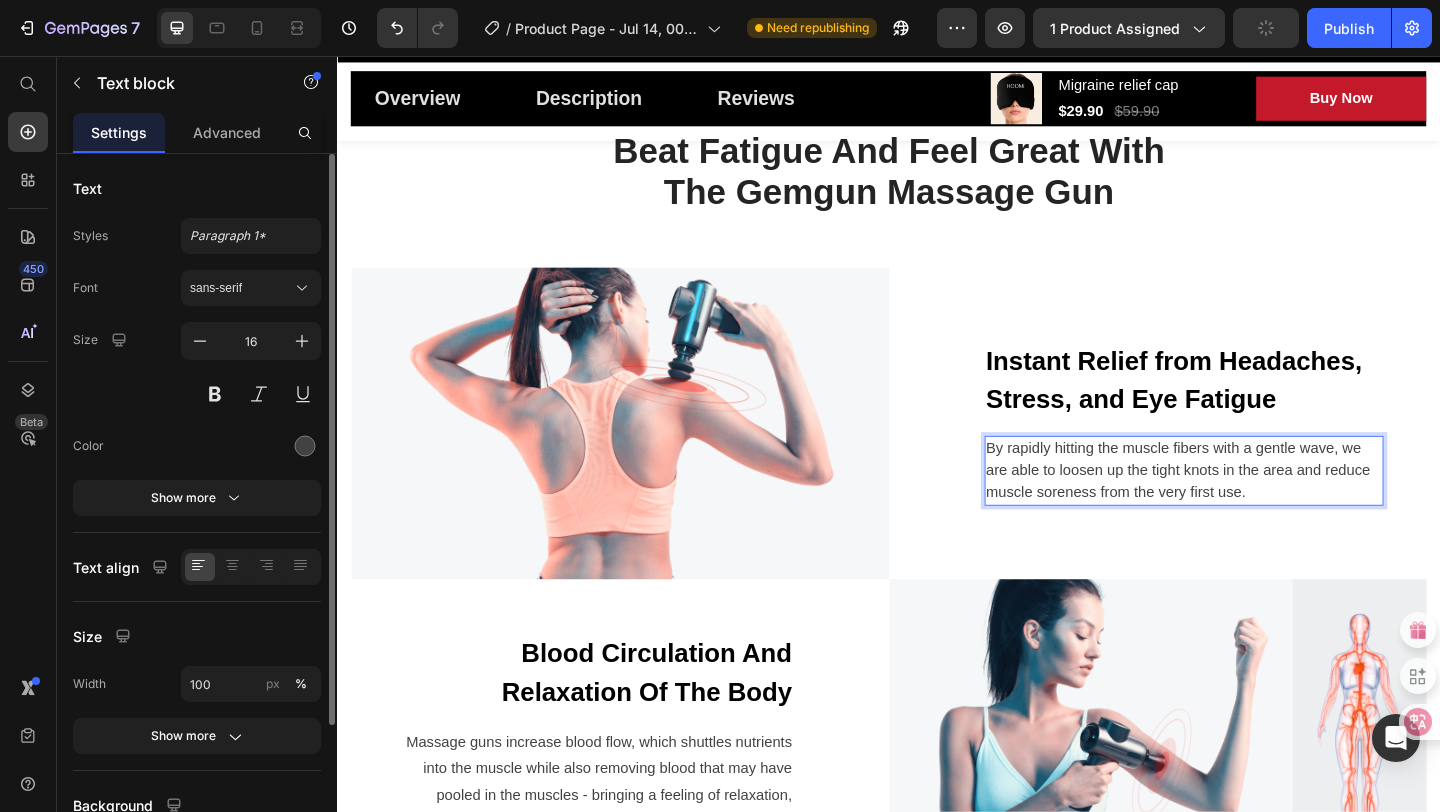 click on "By rapidly hitting the muscle fibers with a gentle wave, we are able to loosen up the tight knots in the area and reduce muscle soreness from the very first use." at bounding box center (1258, 507) 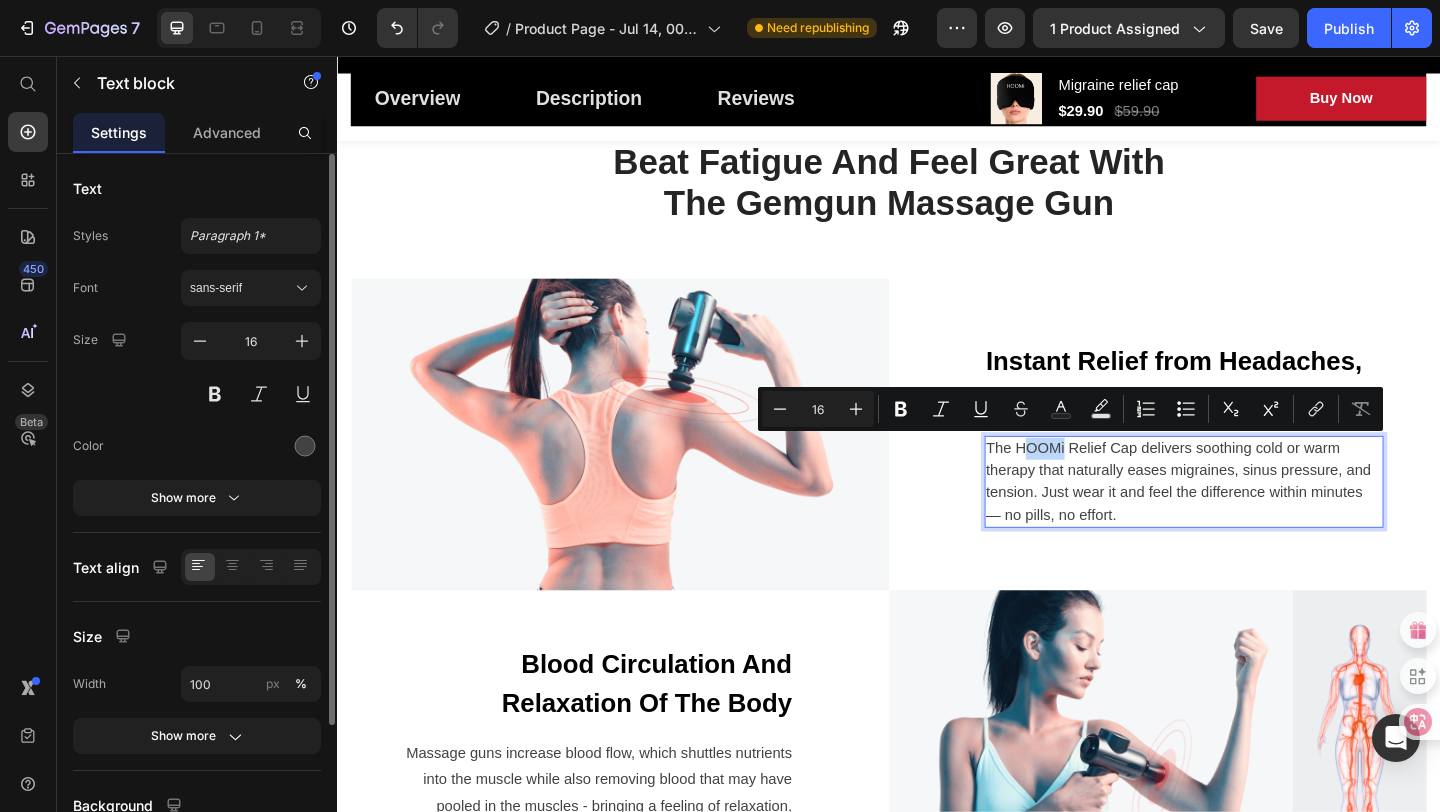 drag, startPoint x: 1090, startPoint y: 486, endPoint x: 1129, endPoint y: 491, distance: 39.319206 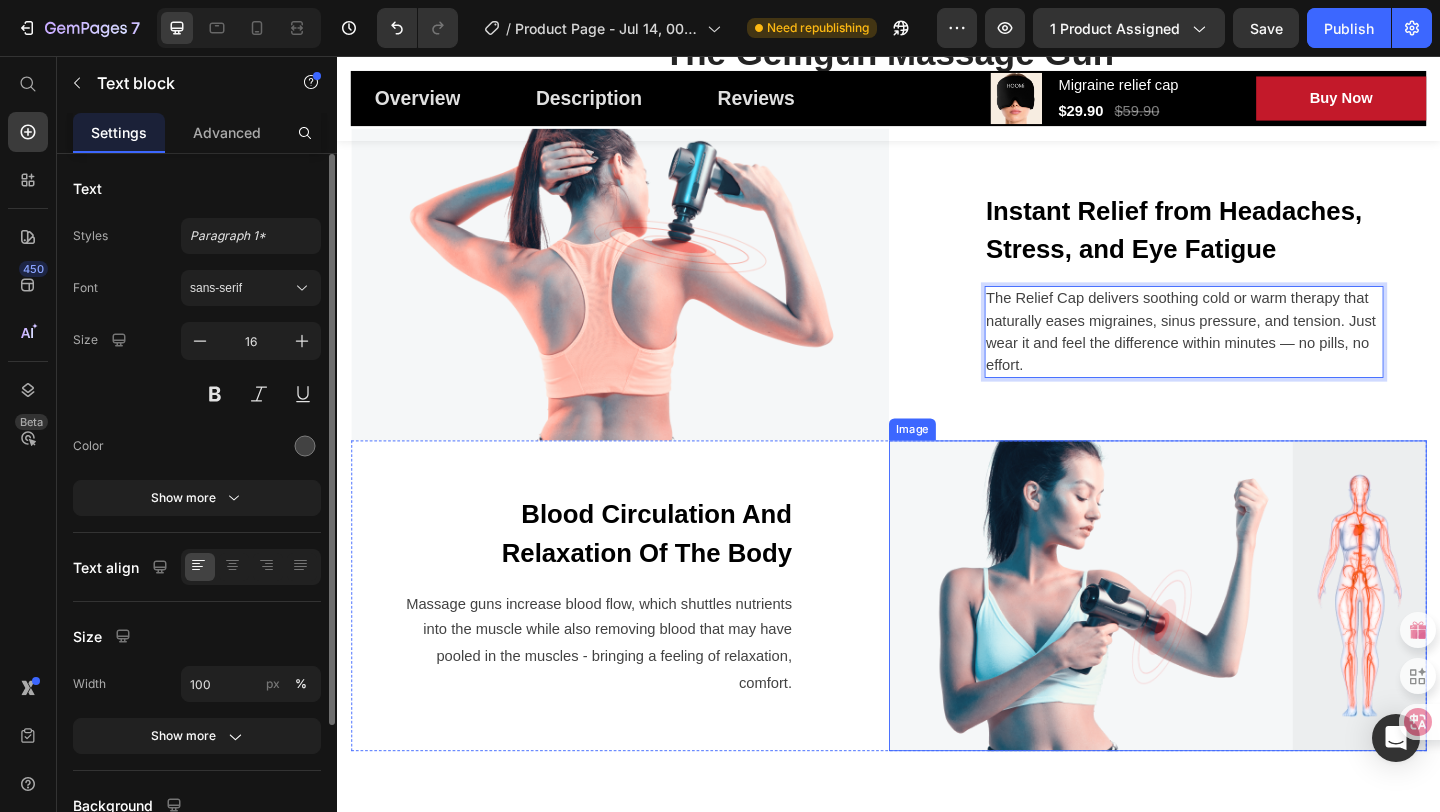 scroll, scrollTop: 1782, scrollLeft: 0, axis: vertical 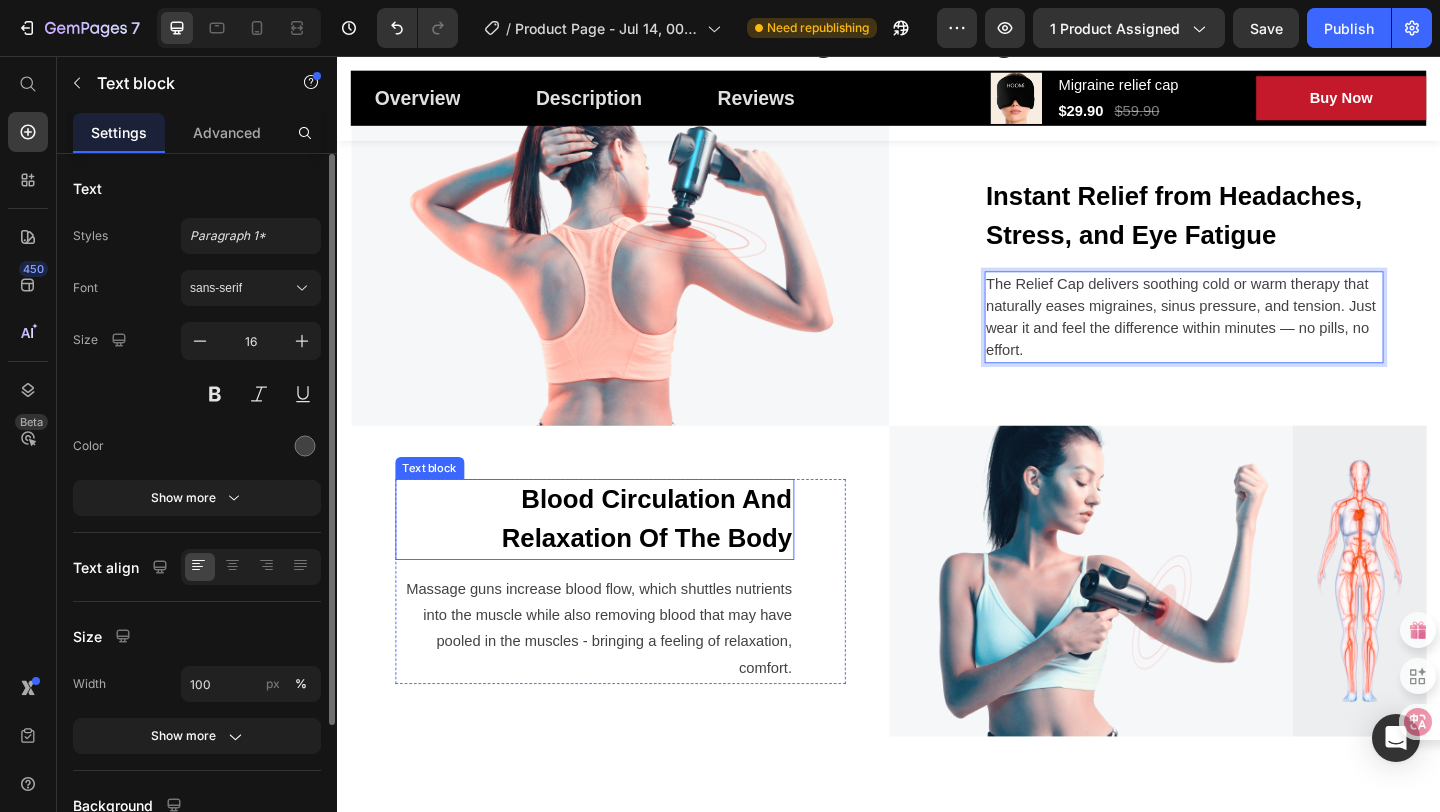 click on "Blood Circulation And Relaxation Of The Body" at bounding box center (617, 560) 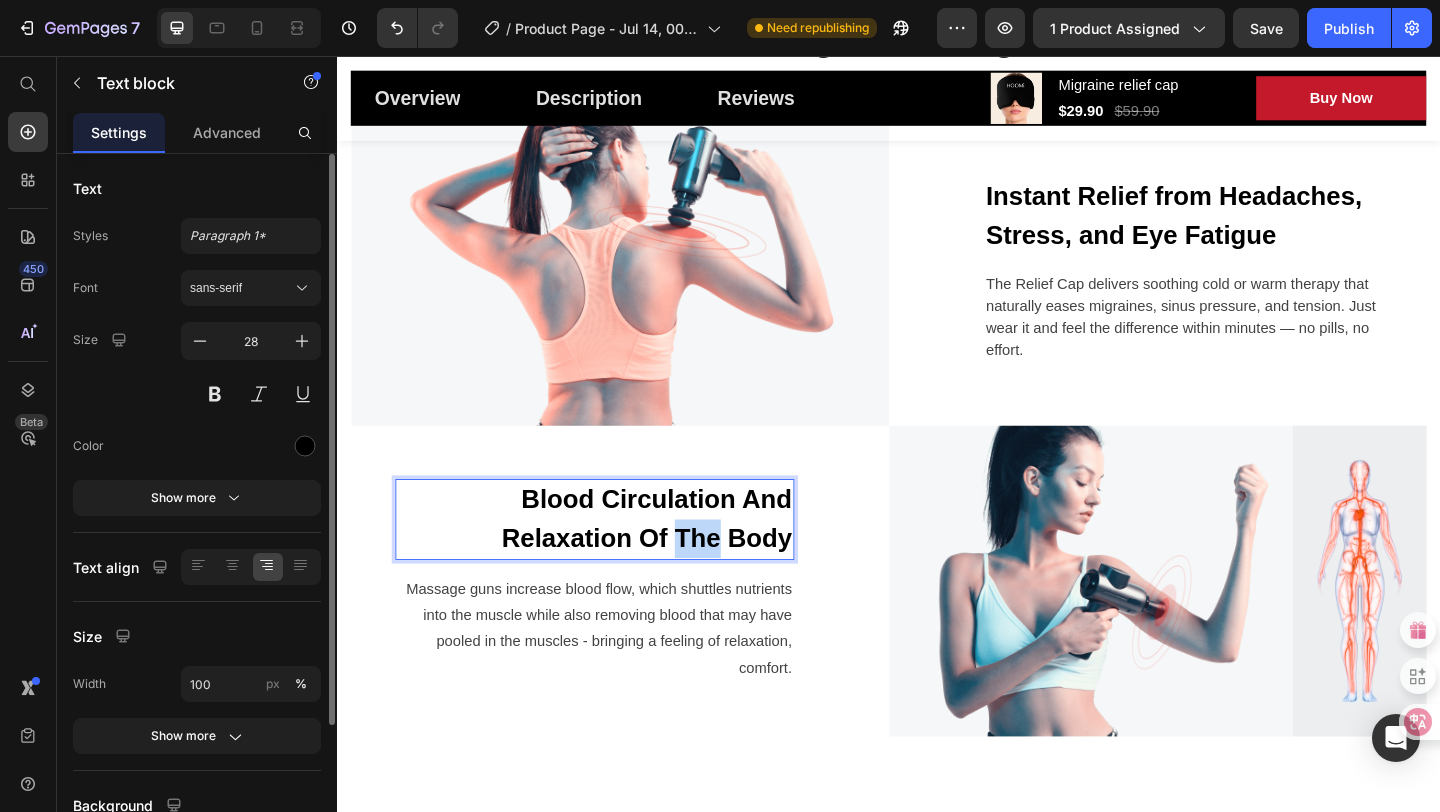 click on "Blood Circulation And Relaxation Of The Body" at bounding box center [617, 560] 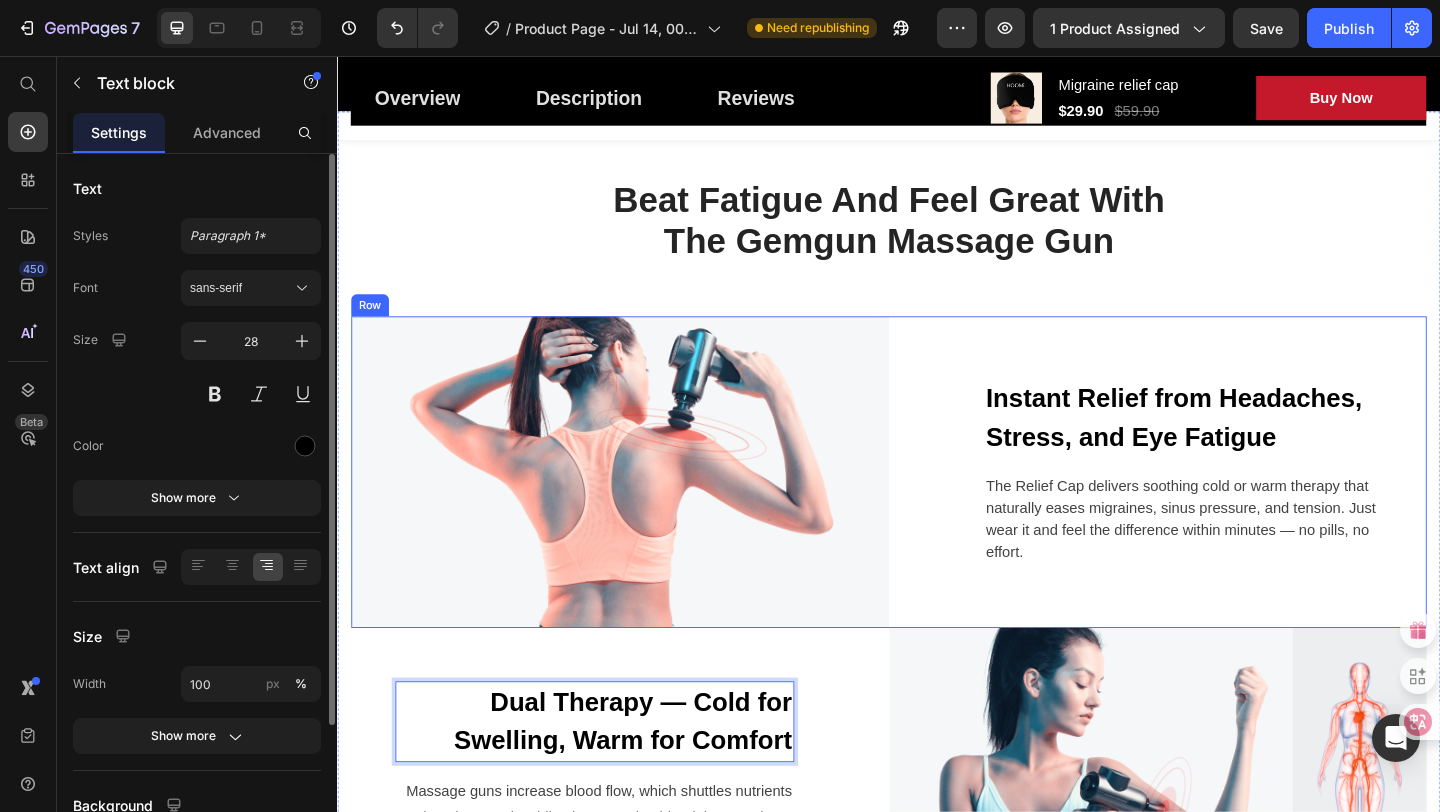 scroll, scrollTop: 1240, scrollLeft: 0, axis: vertical 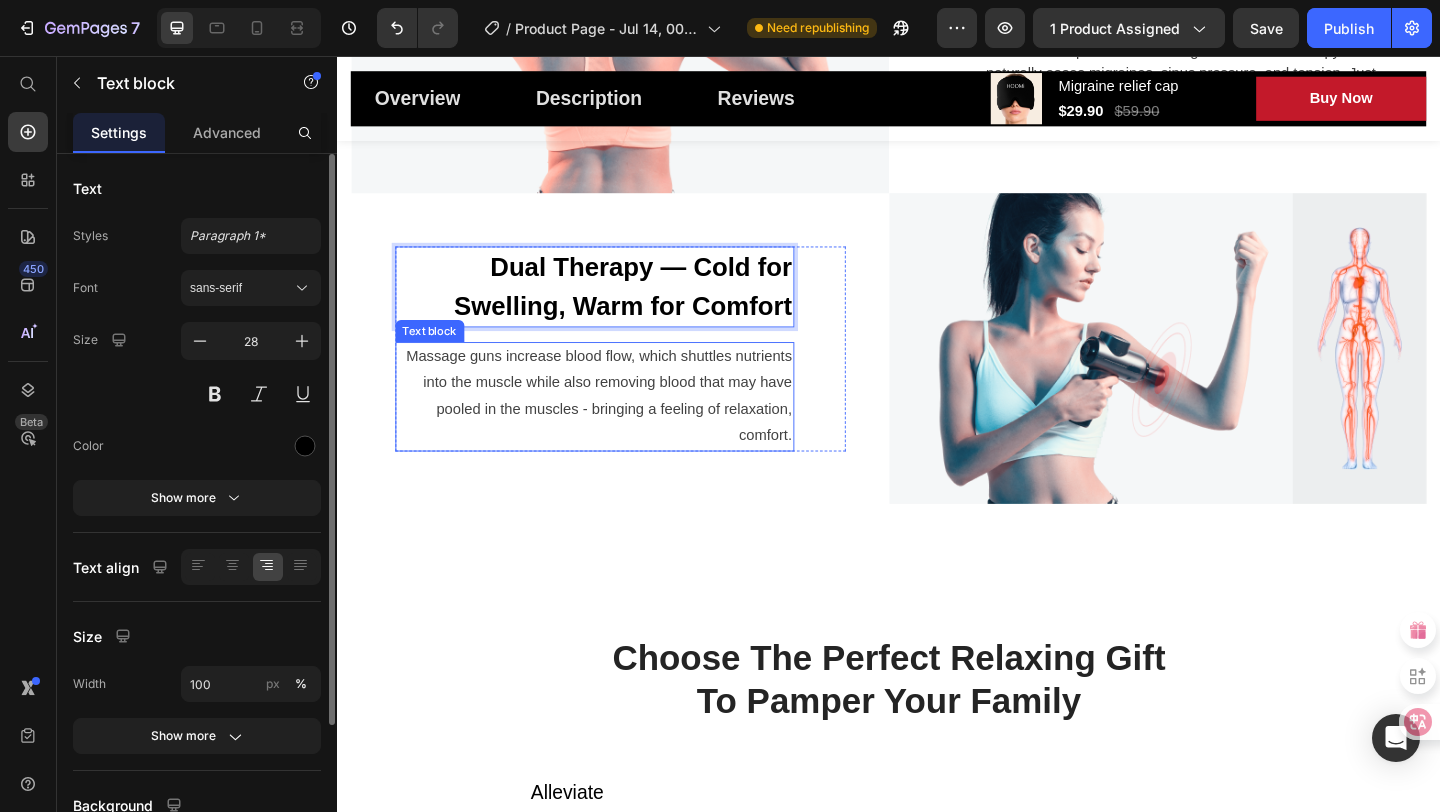 click on "Massage guns increase blood flow, which shuttles nutrients into the muscle while also removing blood that may have pooled in the muscles - bringing a feeling of relaxation, comfort." at bounding box center (617, 426) 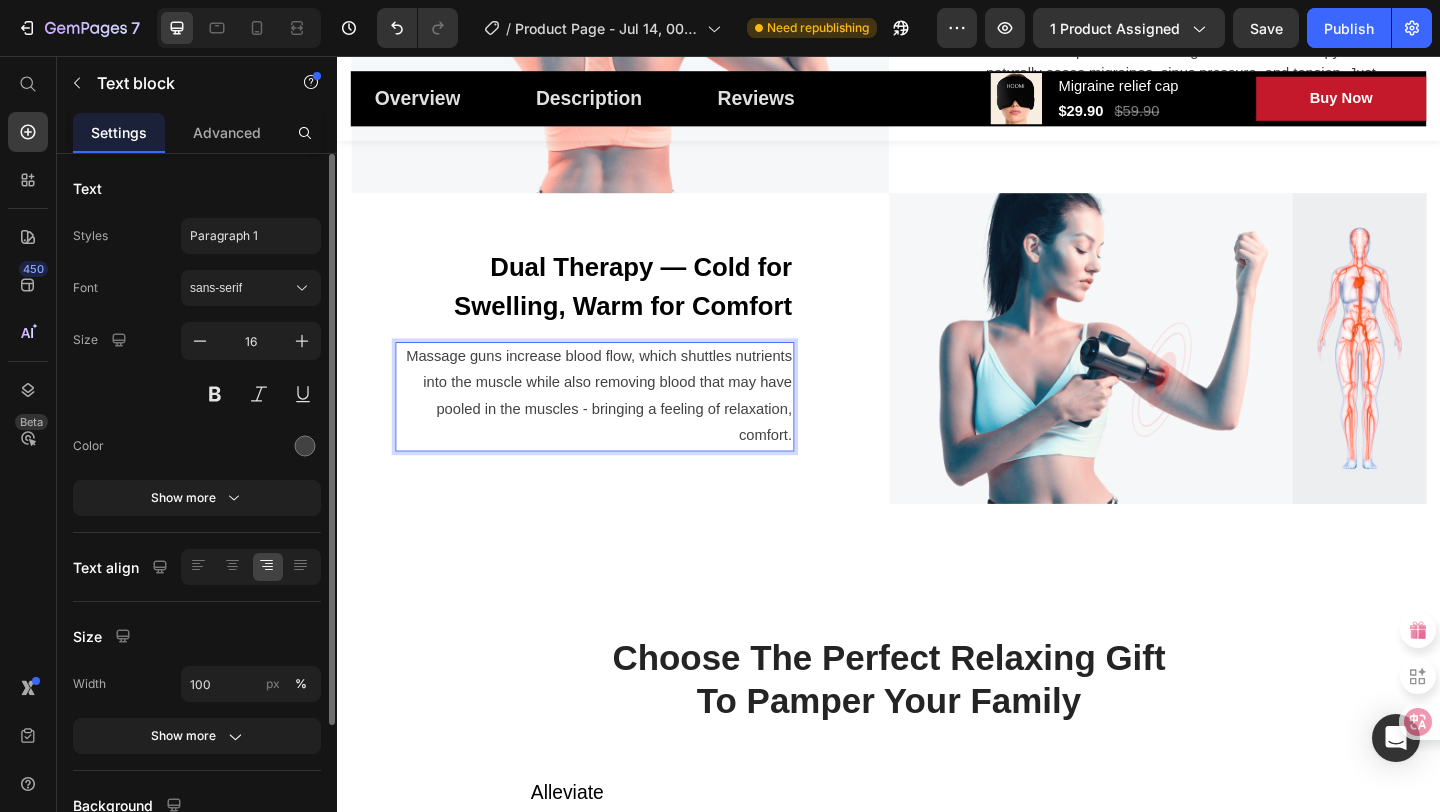 click on "Massage guns increase blood flow, which shuttles nutrients into the muscle while also removing blood that may have pooled in the muscles - bringing a feeling of relaxation, comfort." at bounding box center (617, 426) 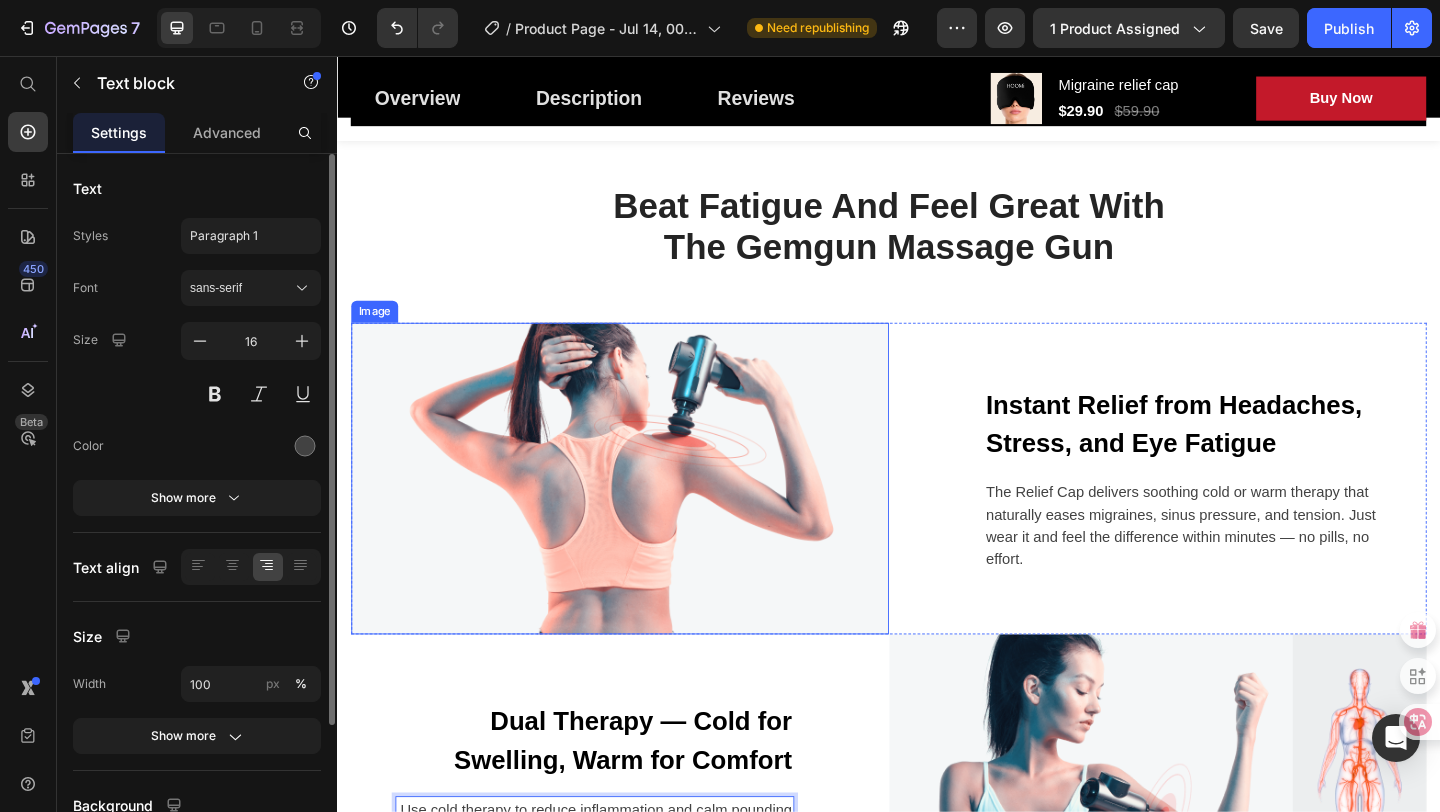 scroll, scrollTop: 1515, scrollLeft: 0, axis: vertical 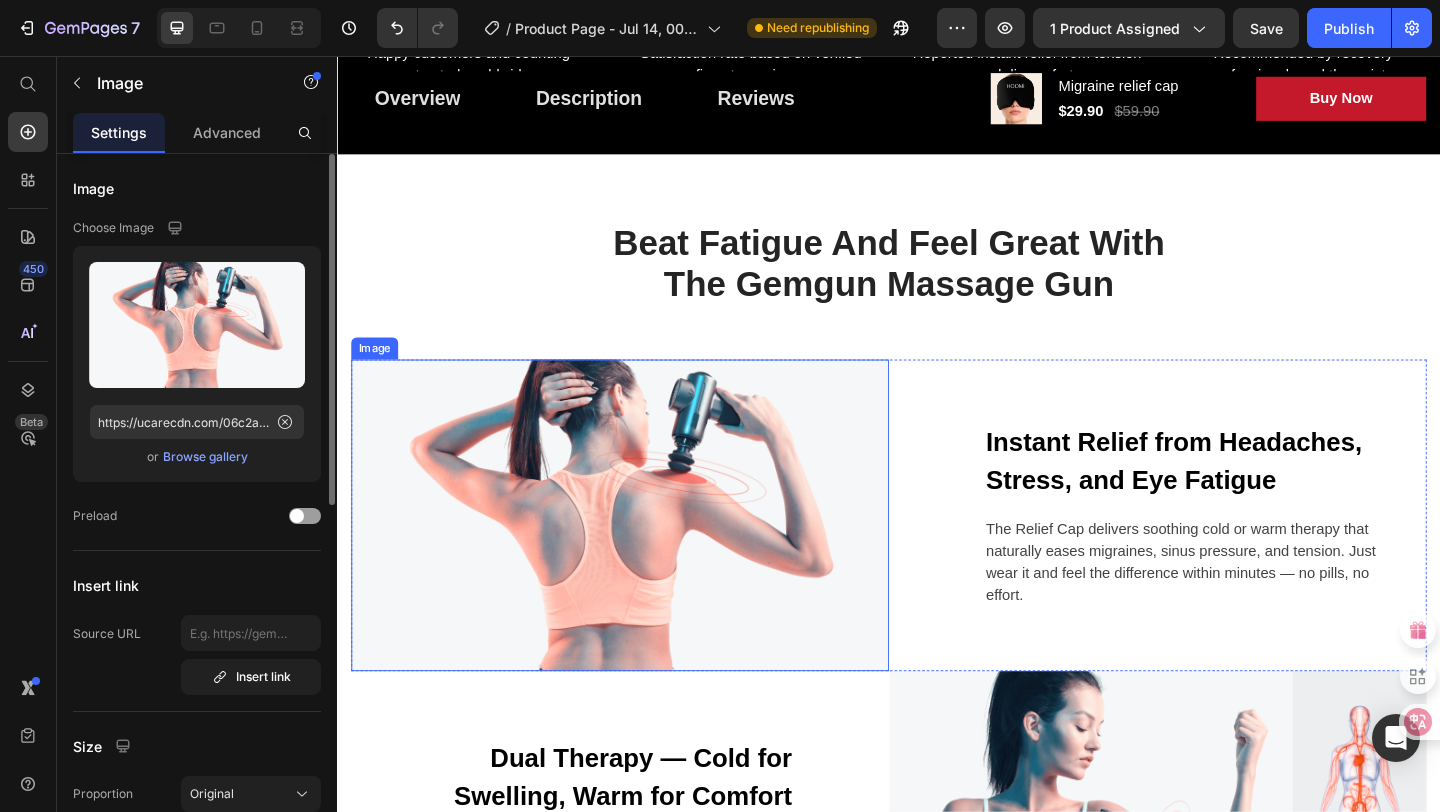 click at bounding box center [644, 555] 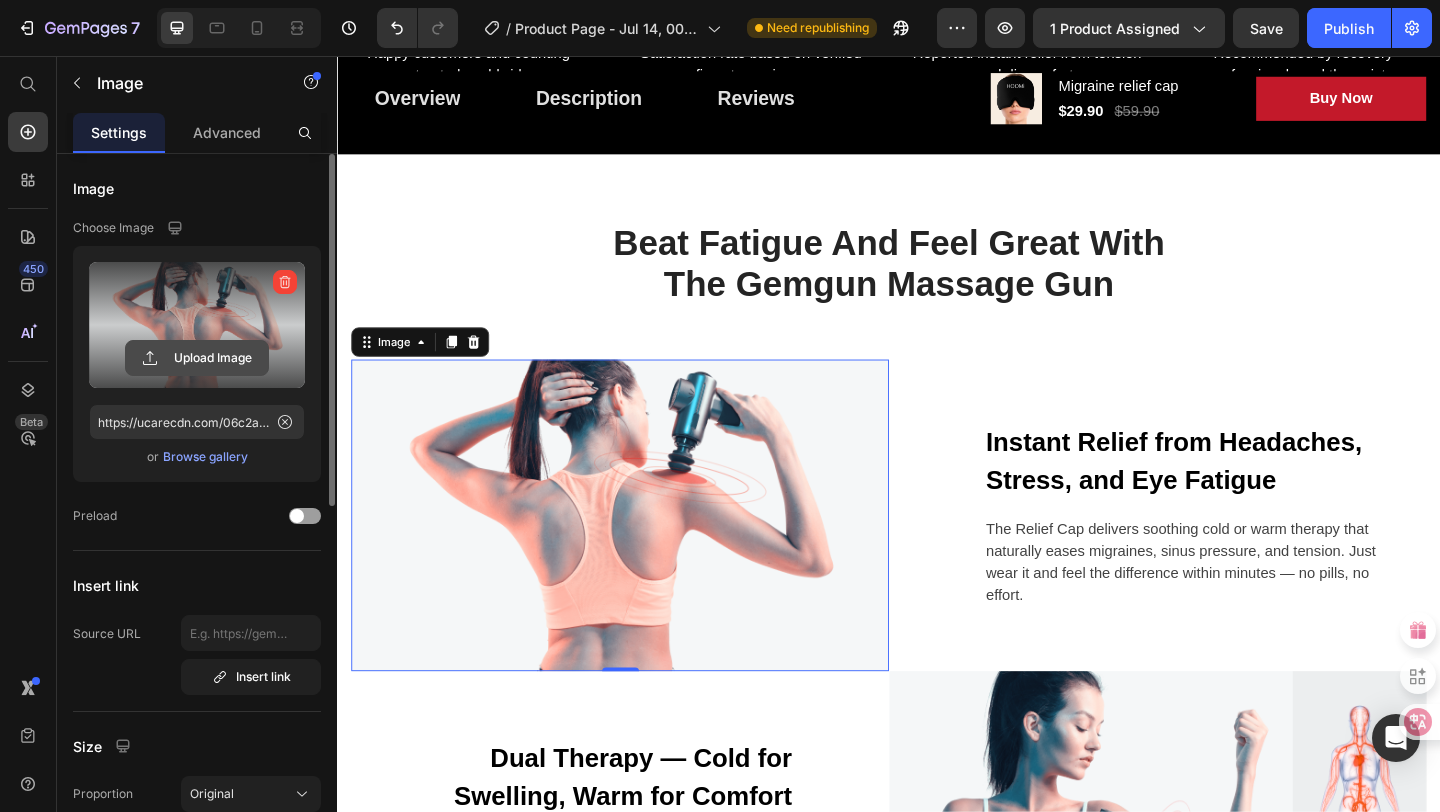 click 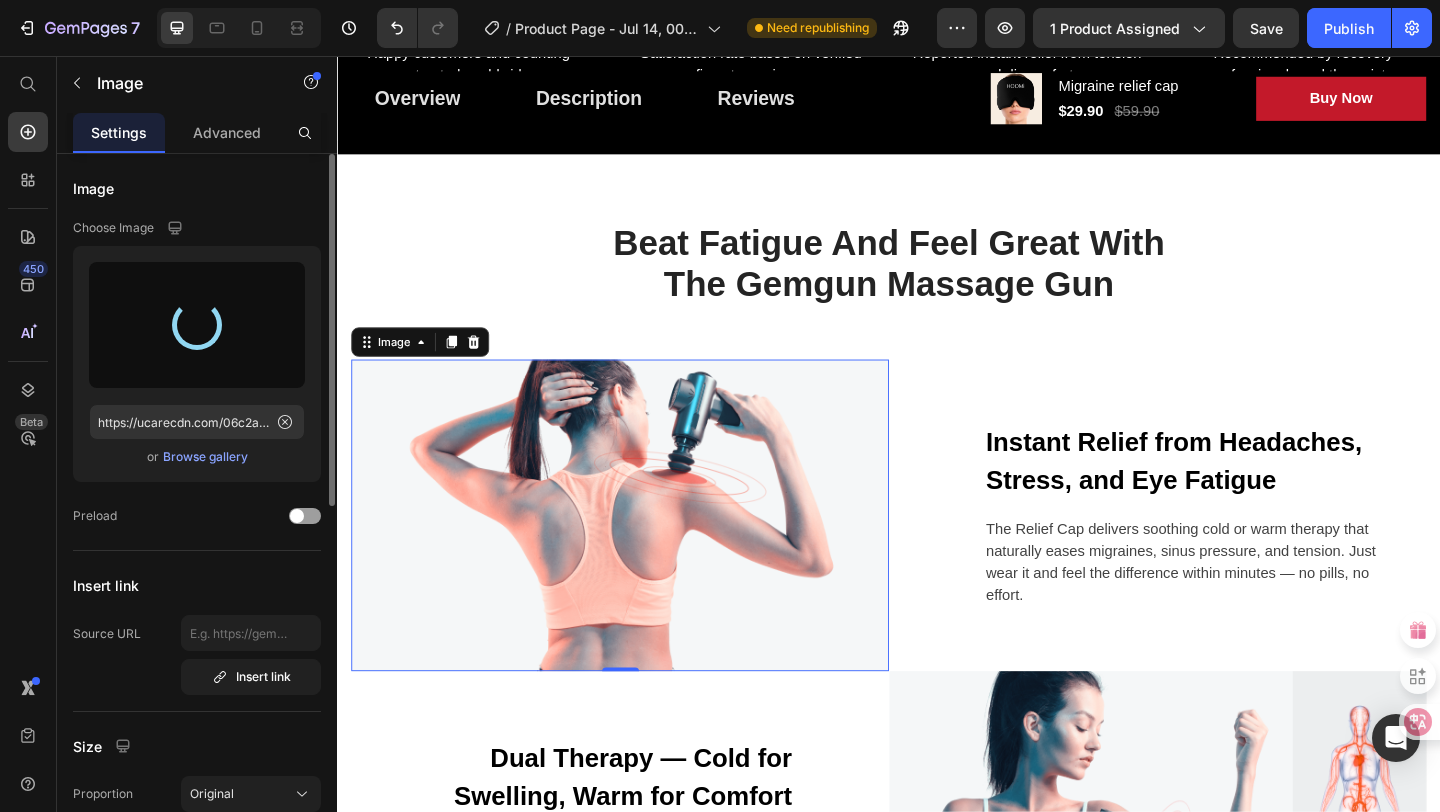 type on "https://cdn.shopify.com/s/files/1/0669/8788/4679/files/gempages_574985201206232176-be8aecc2-6f71-422c-9cf1-1f49a4b07c8c.jpg" 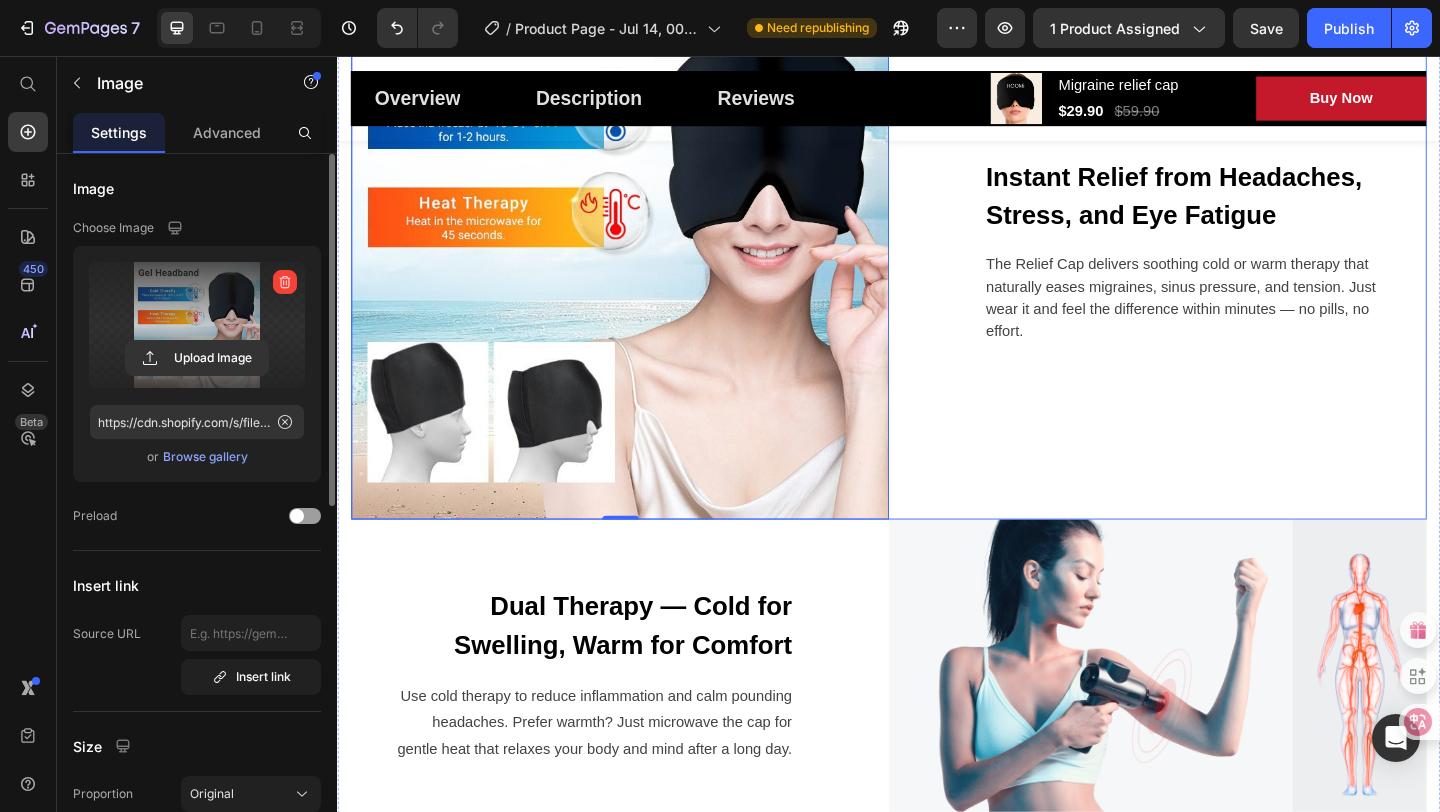 scroll, scrollTop: 2109, scrollLeft: 0, axis: vertical 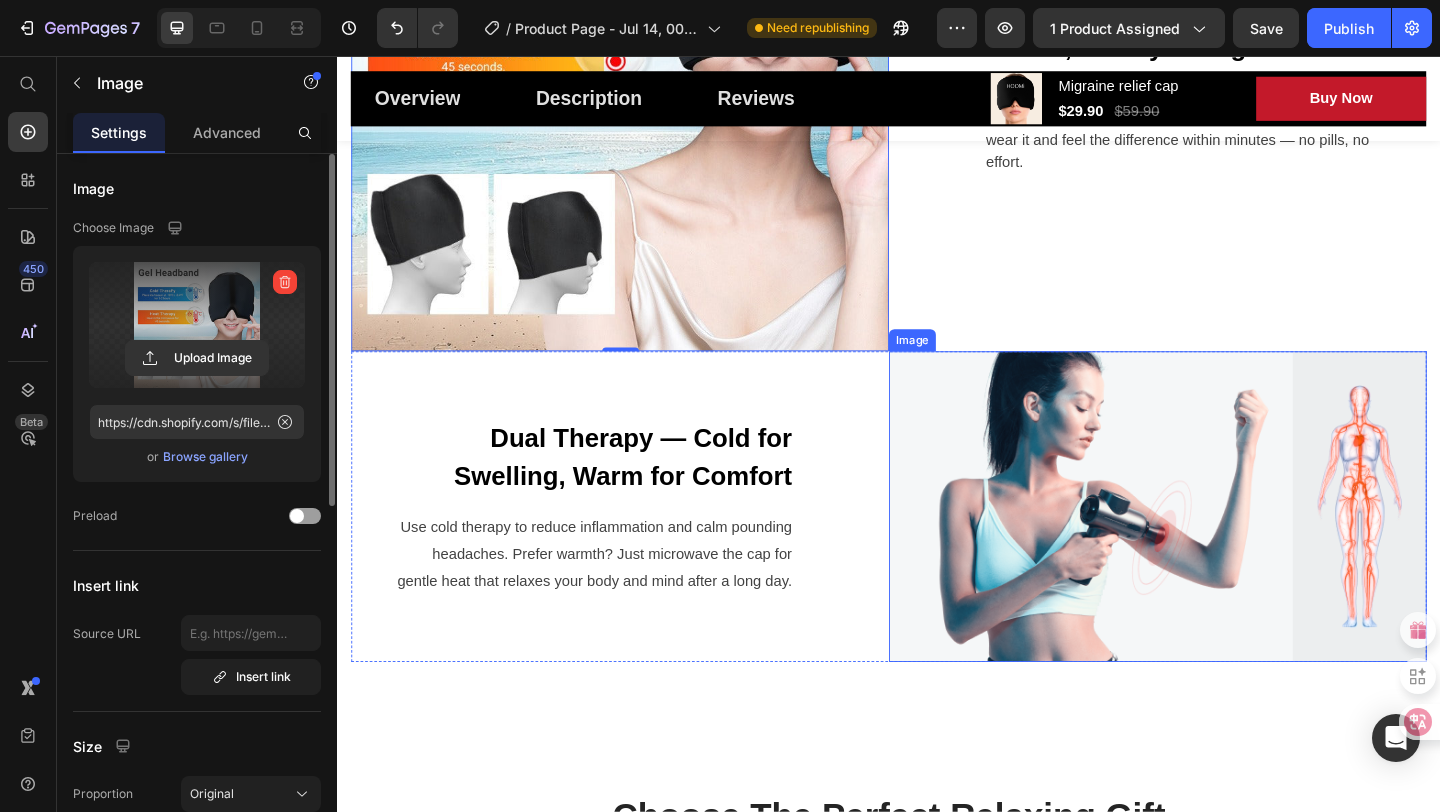 click at bounding box center [1229, 546] 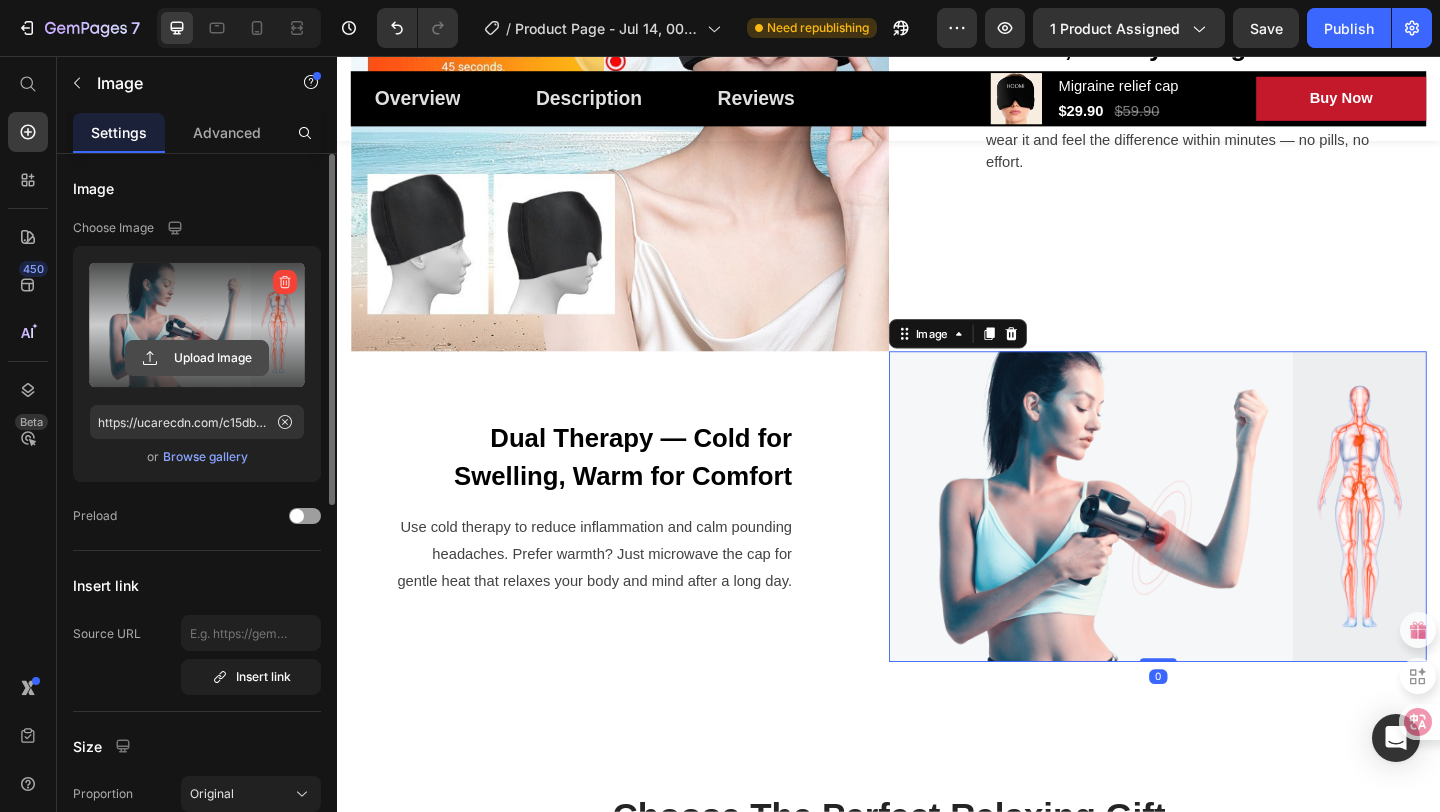 click 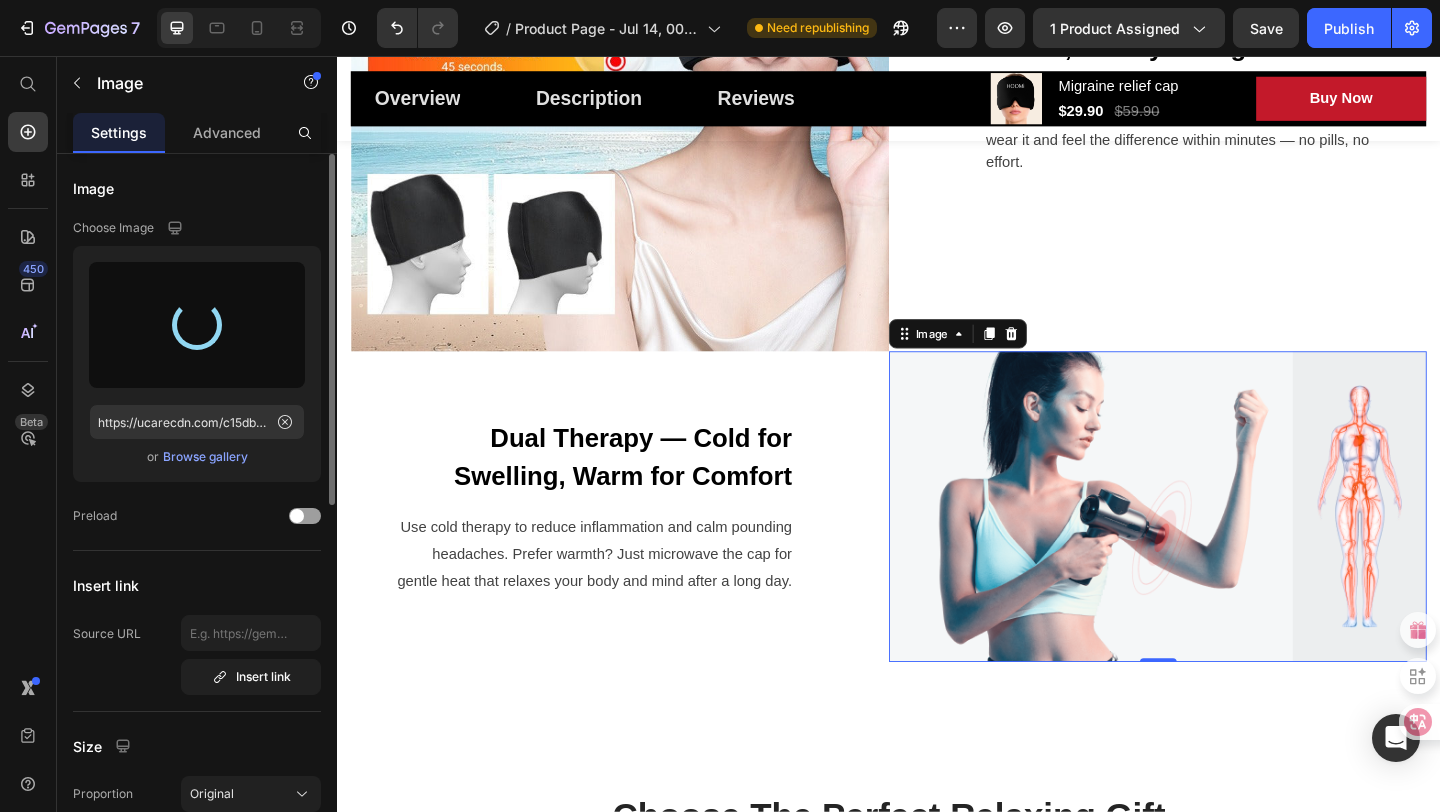 type on "https://cdn.shopify.com/s/files/1/0669/8788/4679/files/gempages_574985201206232176-4893c097-2bdc-486f-b663-ba7b25bbb12a.jpg" 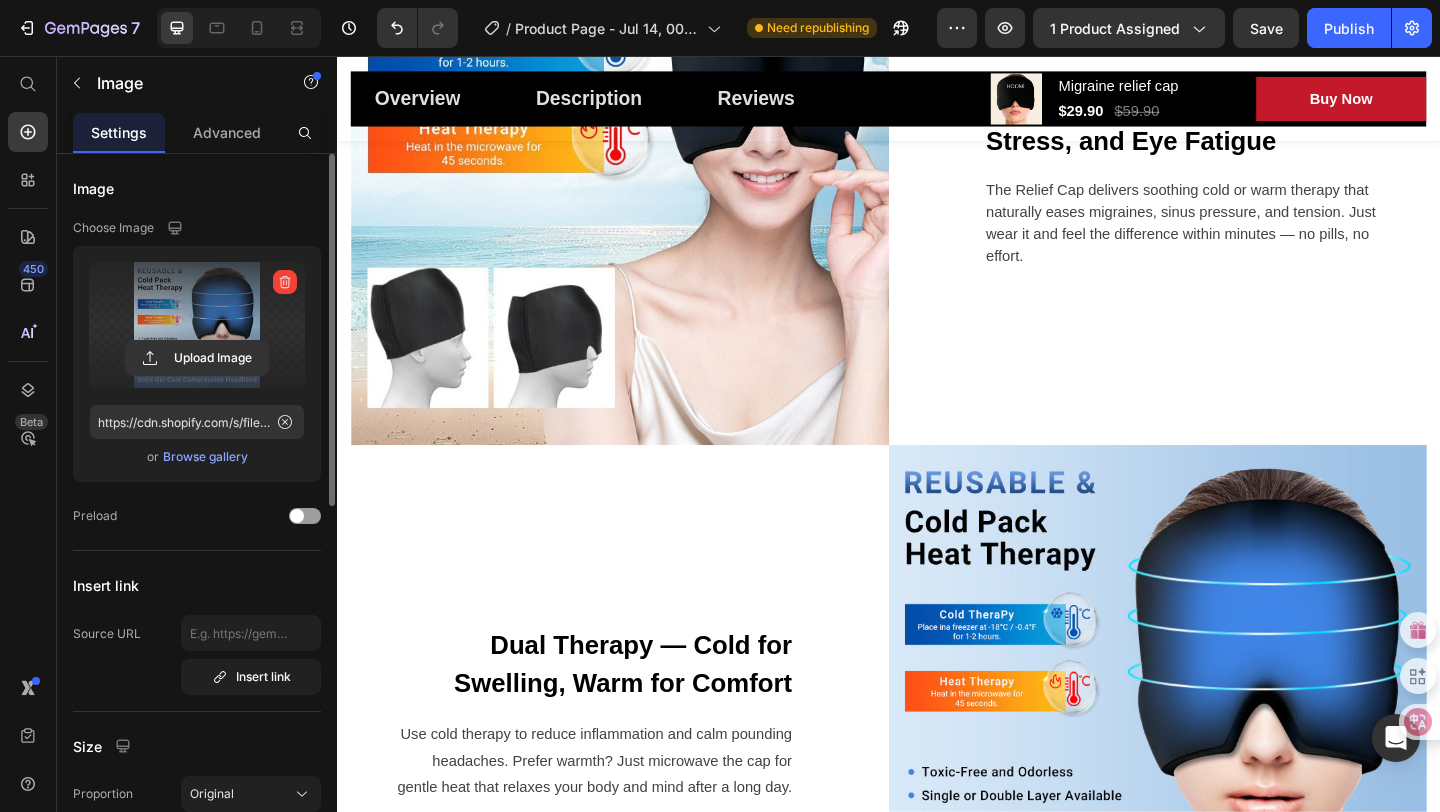 scroll, scrollTop: 1997, scrollLeft: 0, axis: vertical 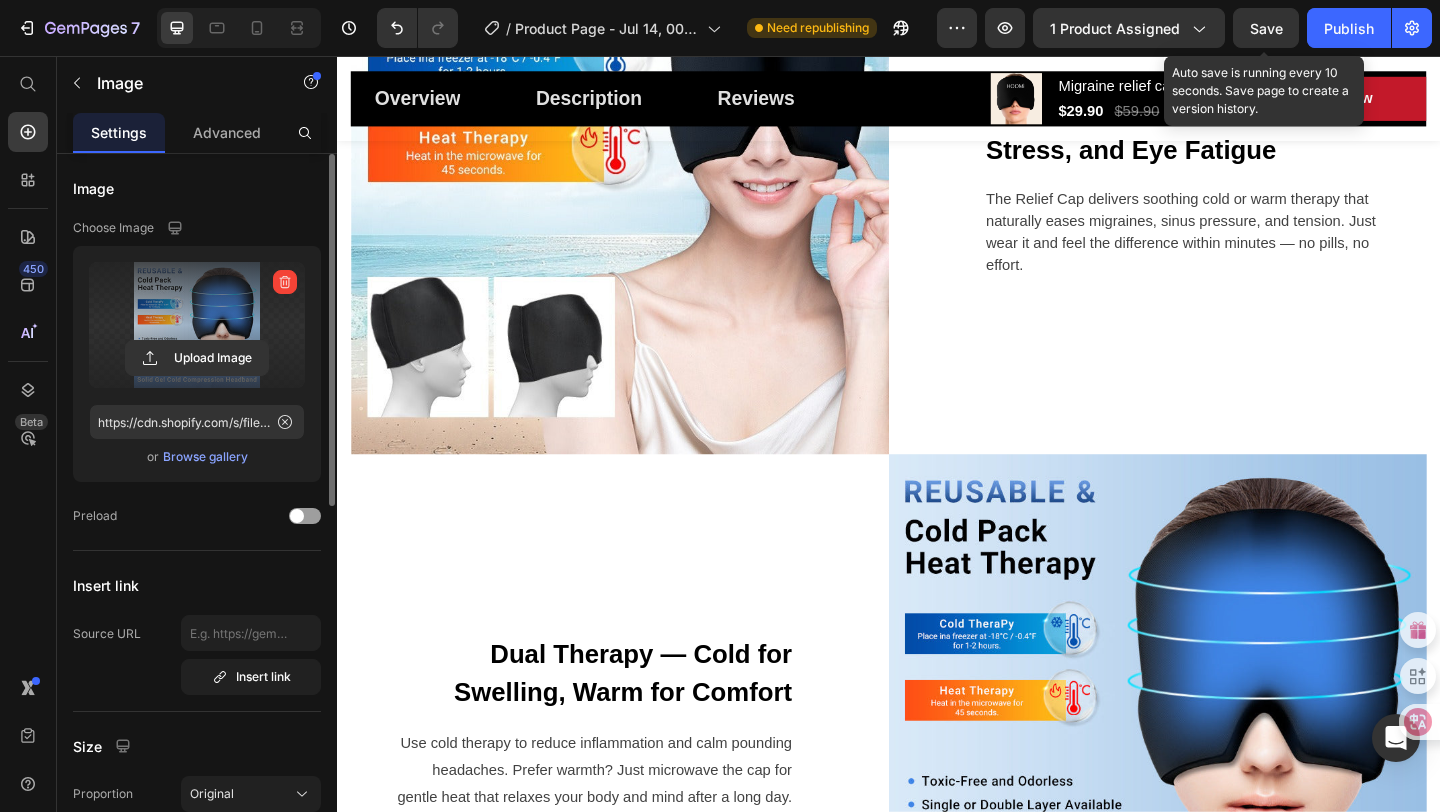 click on "Save" at bounding box center [1266, 28] 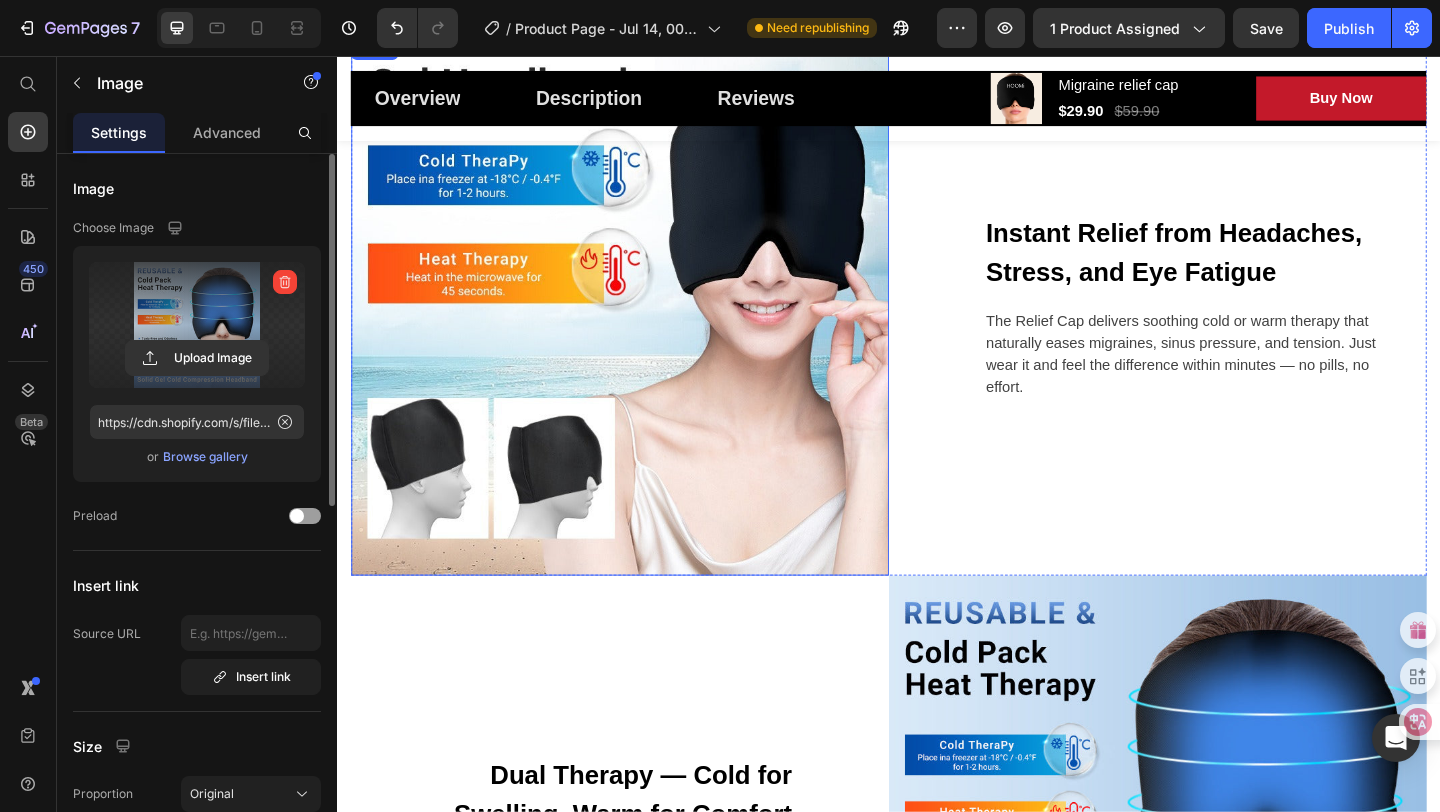 scroll, scrollTop: 1759, scrollLeft: 0, axis: vertical 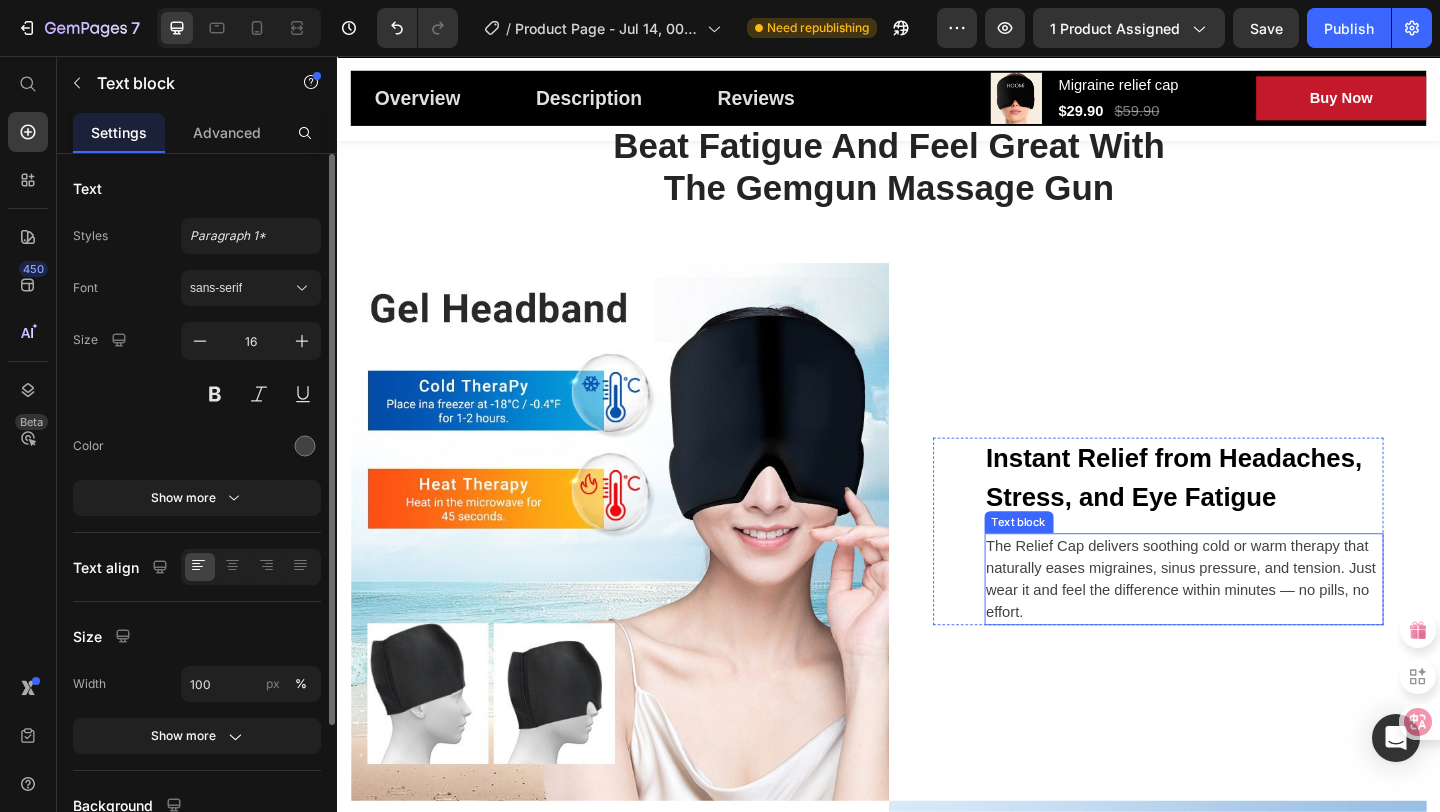 click on "The Relief Cap delivers soothing cold or warm therapy that naturally eases migraines, sinus pressure, and tension. Just wear it and feel the difference within minutes — no pills, no effort." at bounding box center (1258, 625) 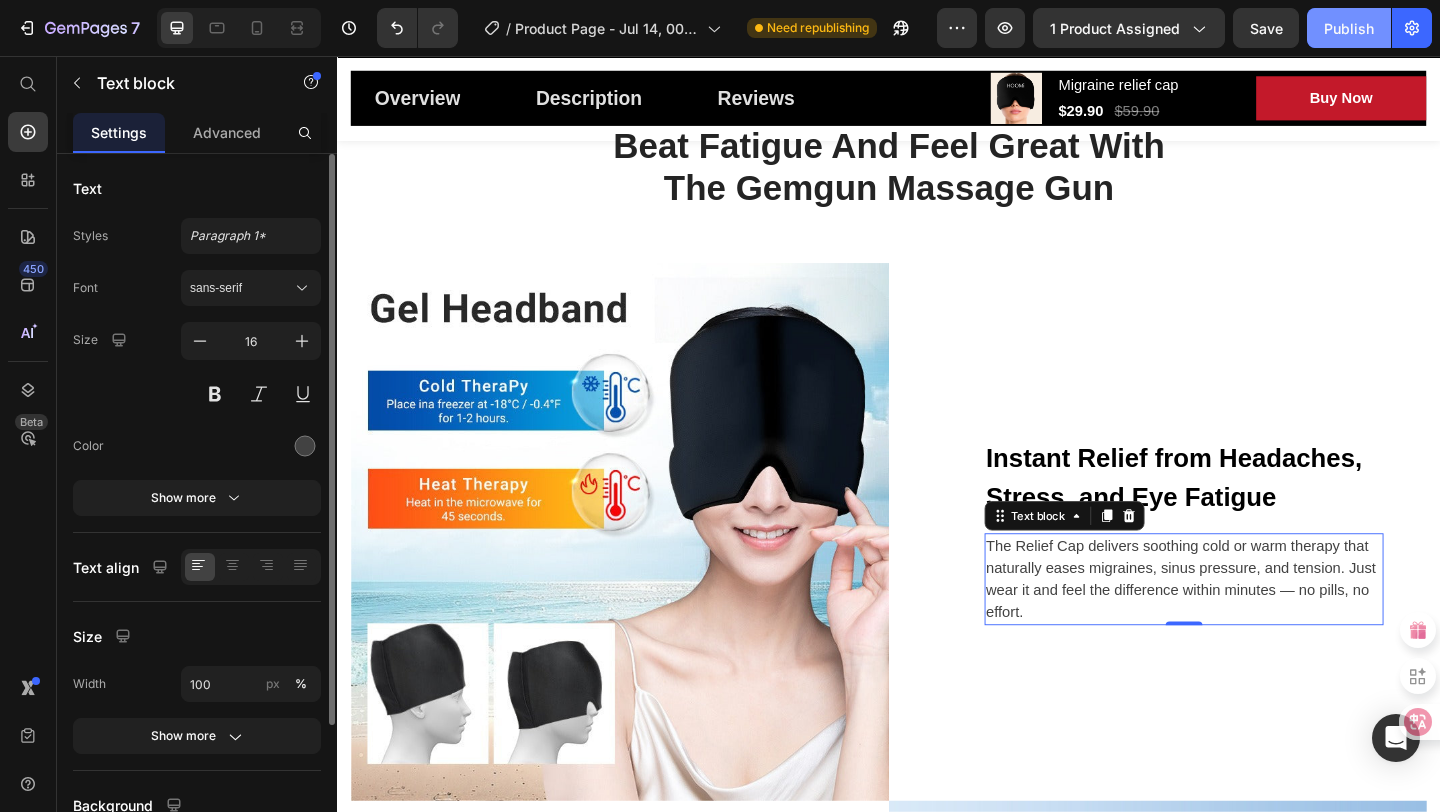 click on "Publish" at bounding box center [1349, 28] 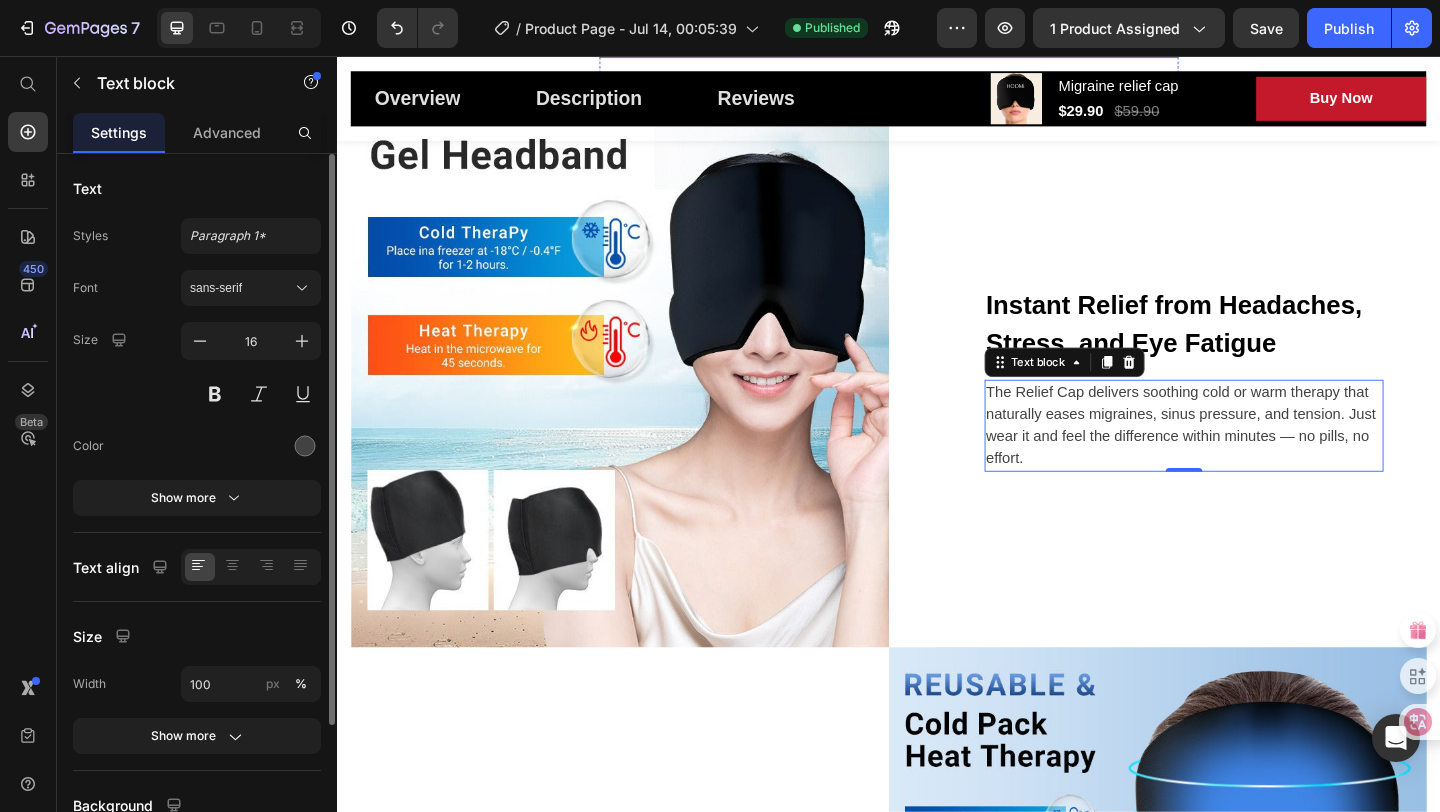 scroll, scrollTop: 1789, scrollLeft: 0, axis: vertical 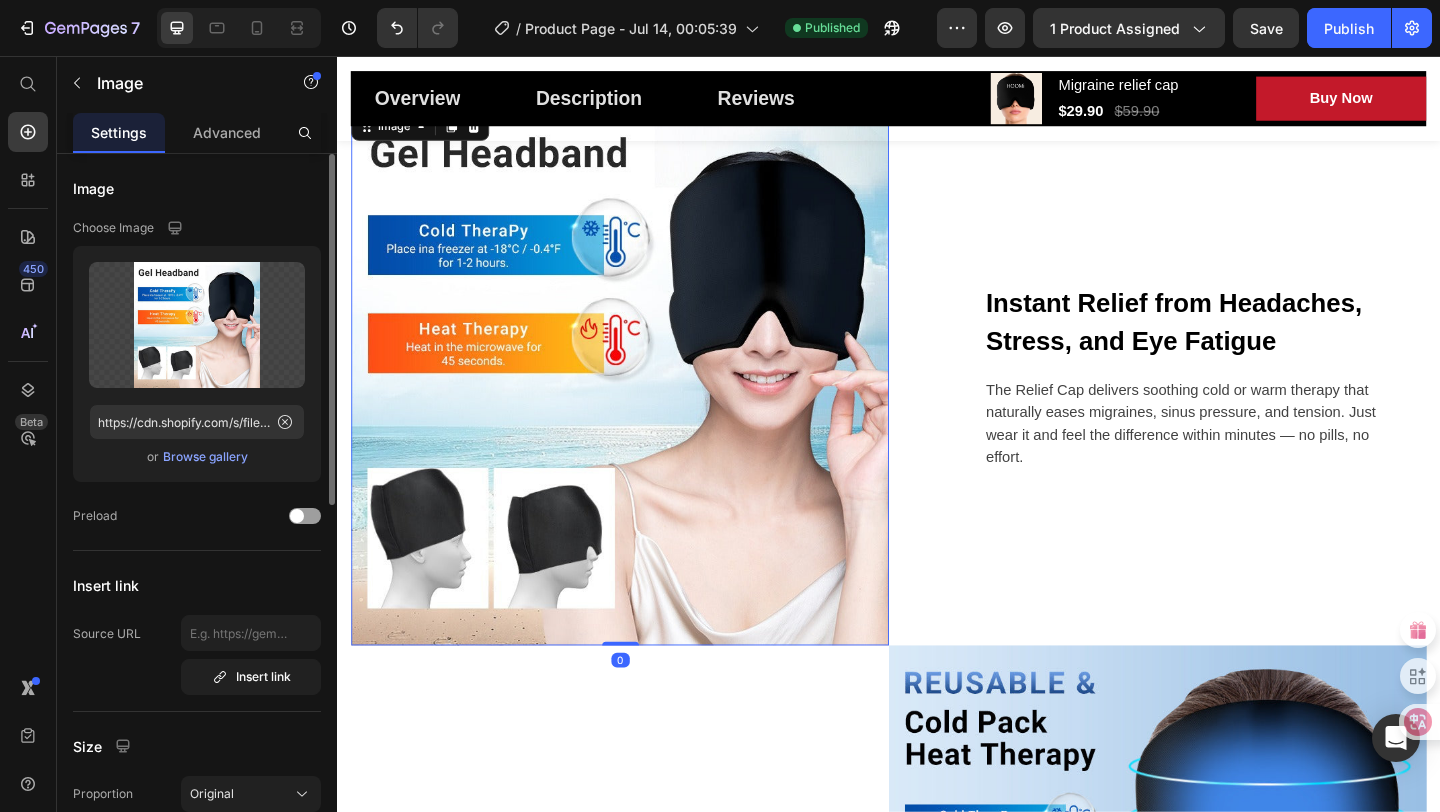 click at bounding box center [644, 404] 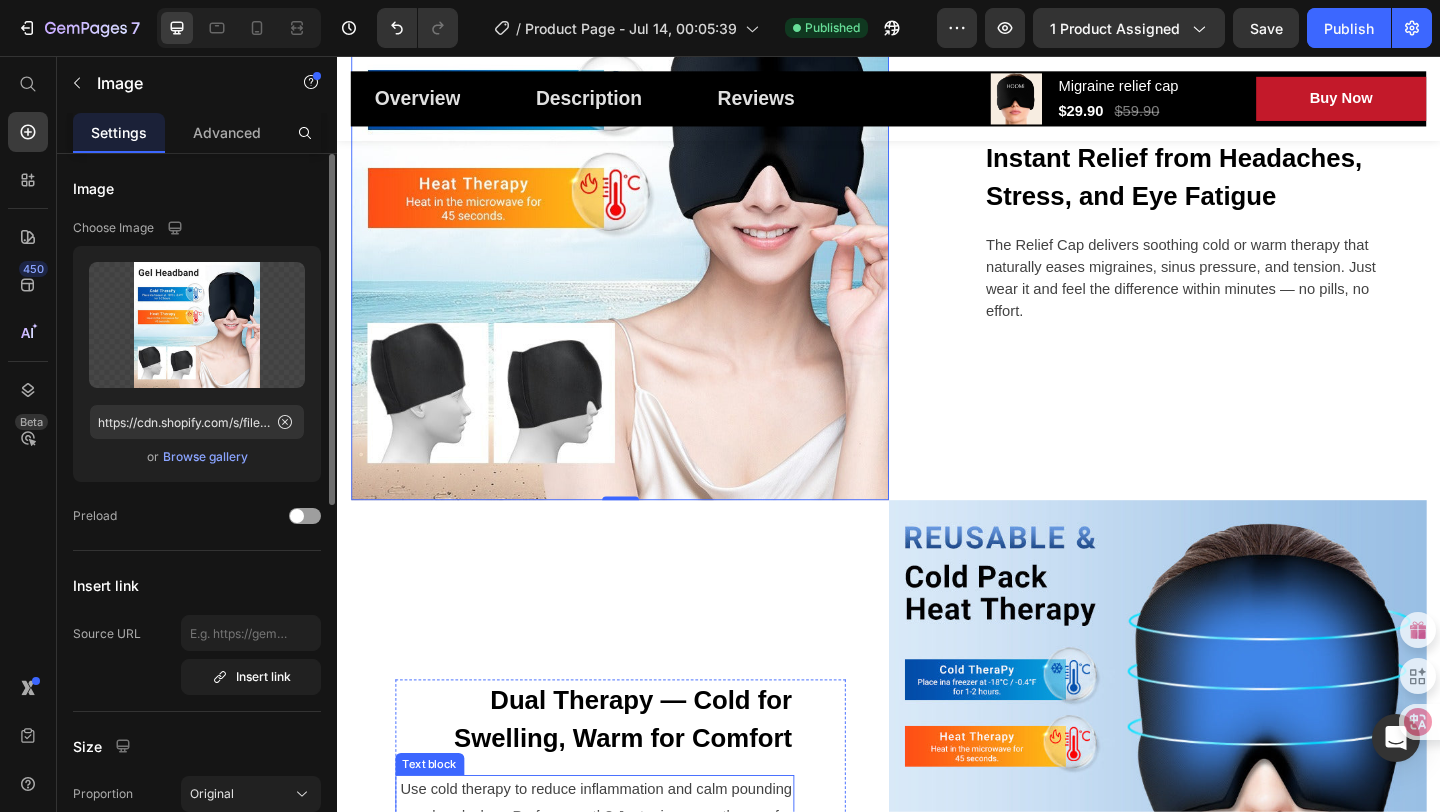 scroll, scrollTop: 1822, scrollLeft: 0, axis: vertical 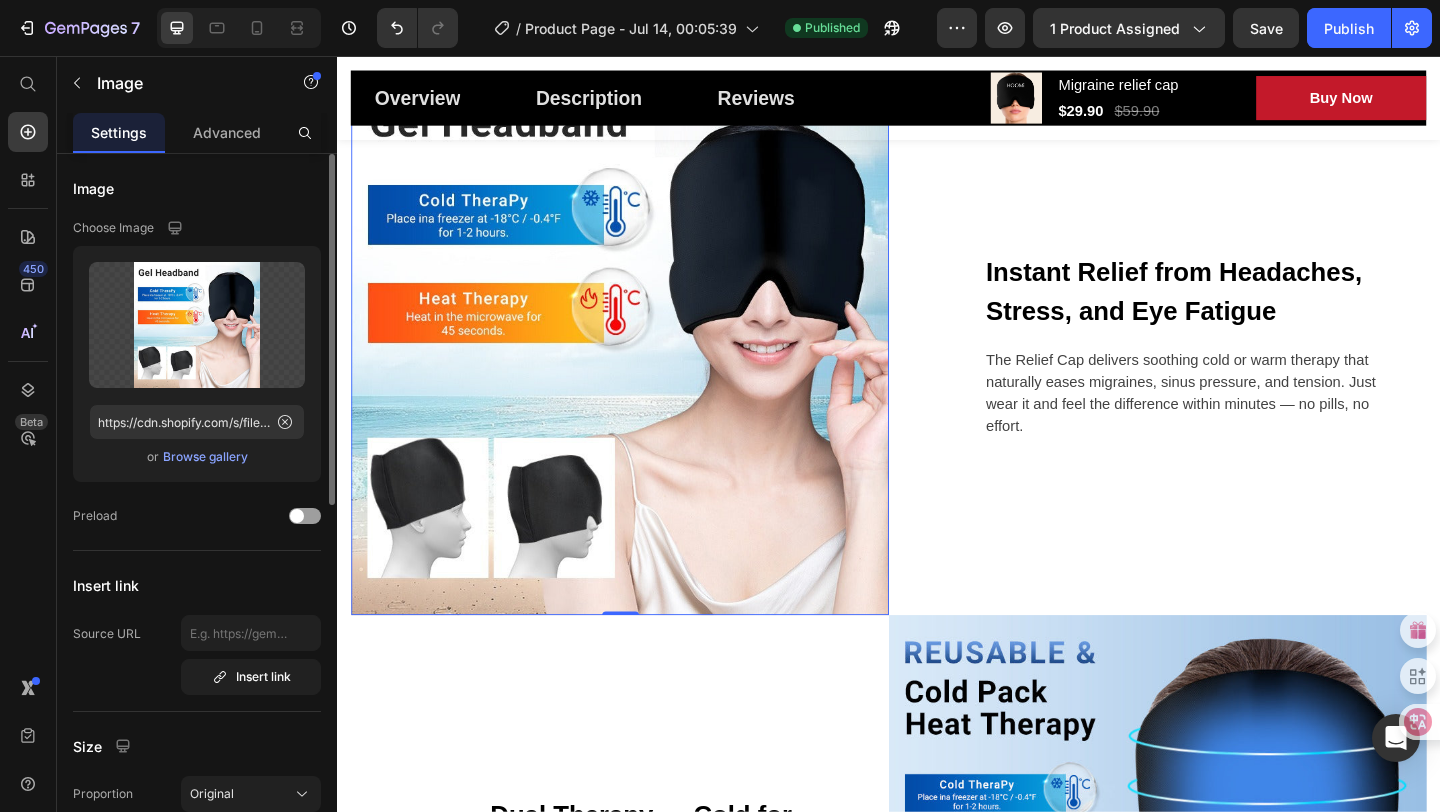click at bounding box center [644, 371] 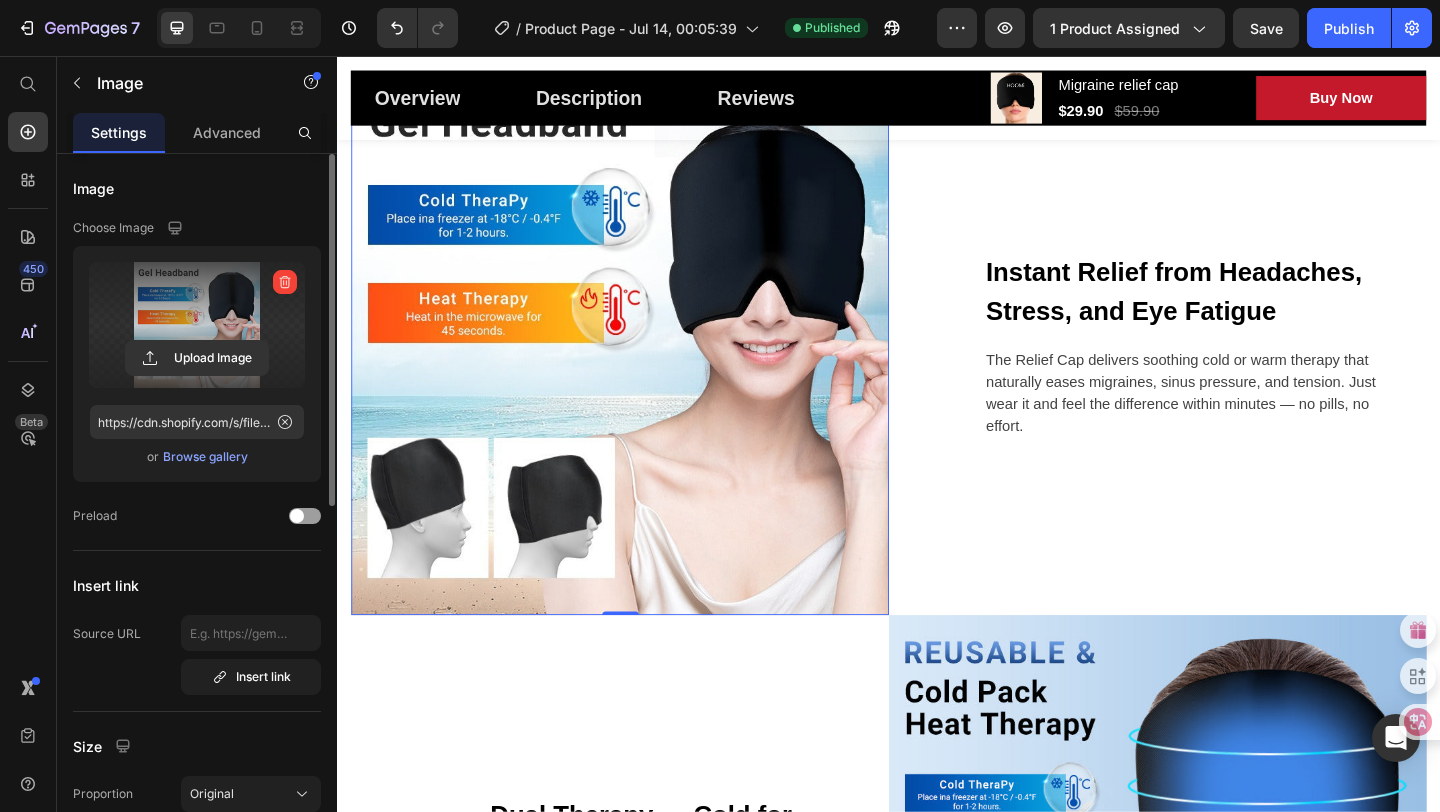 click at bounding box center (197, 325) 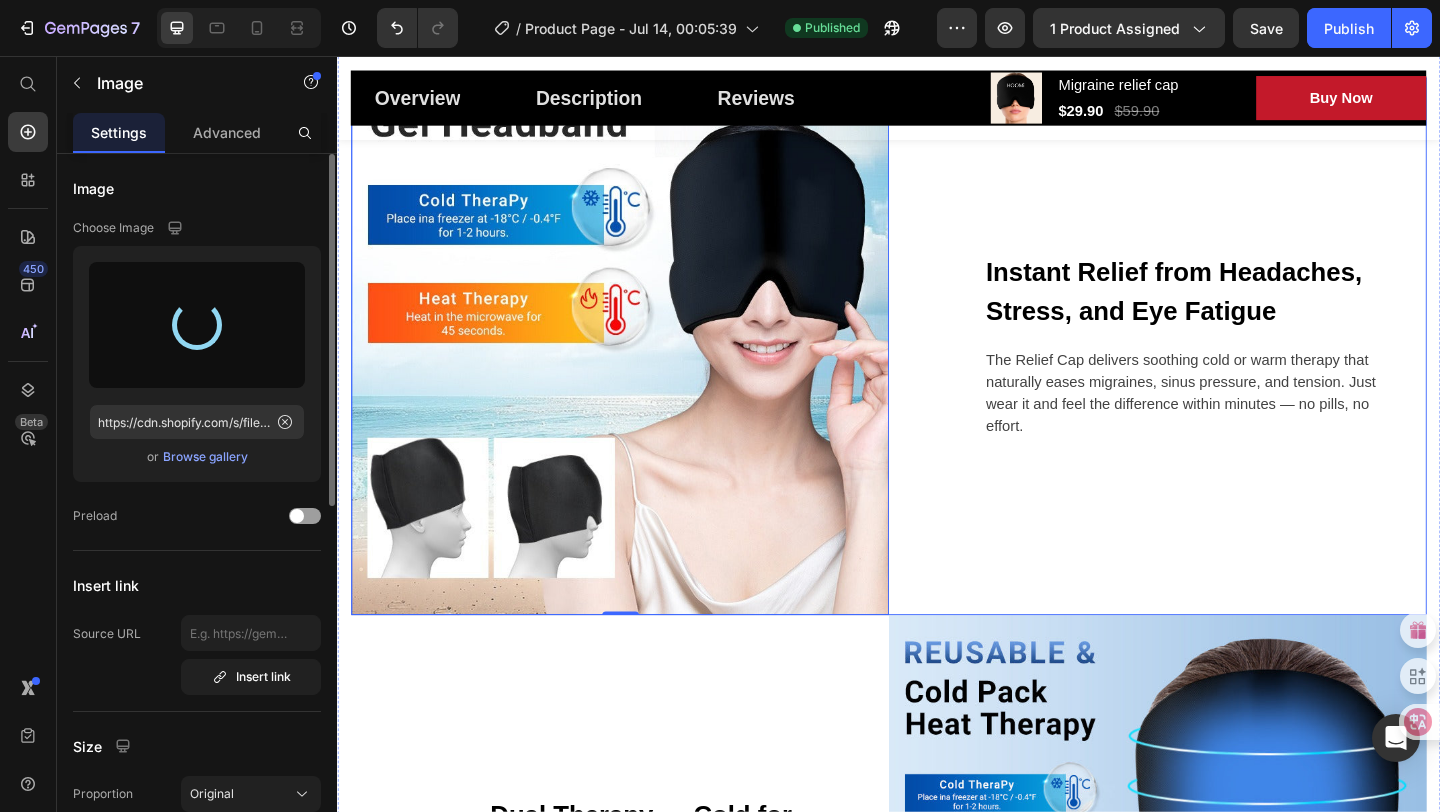 type on "https://cdn.shopify.com/s/files/1/0669/8788/4679/files/gempages_574985201206232176-307a8bcf-b139-4306-9008-69d31f6562f4.png" 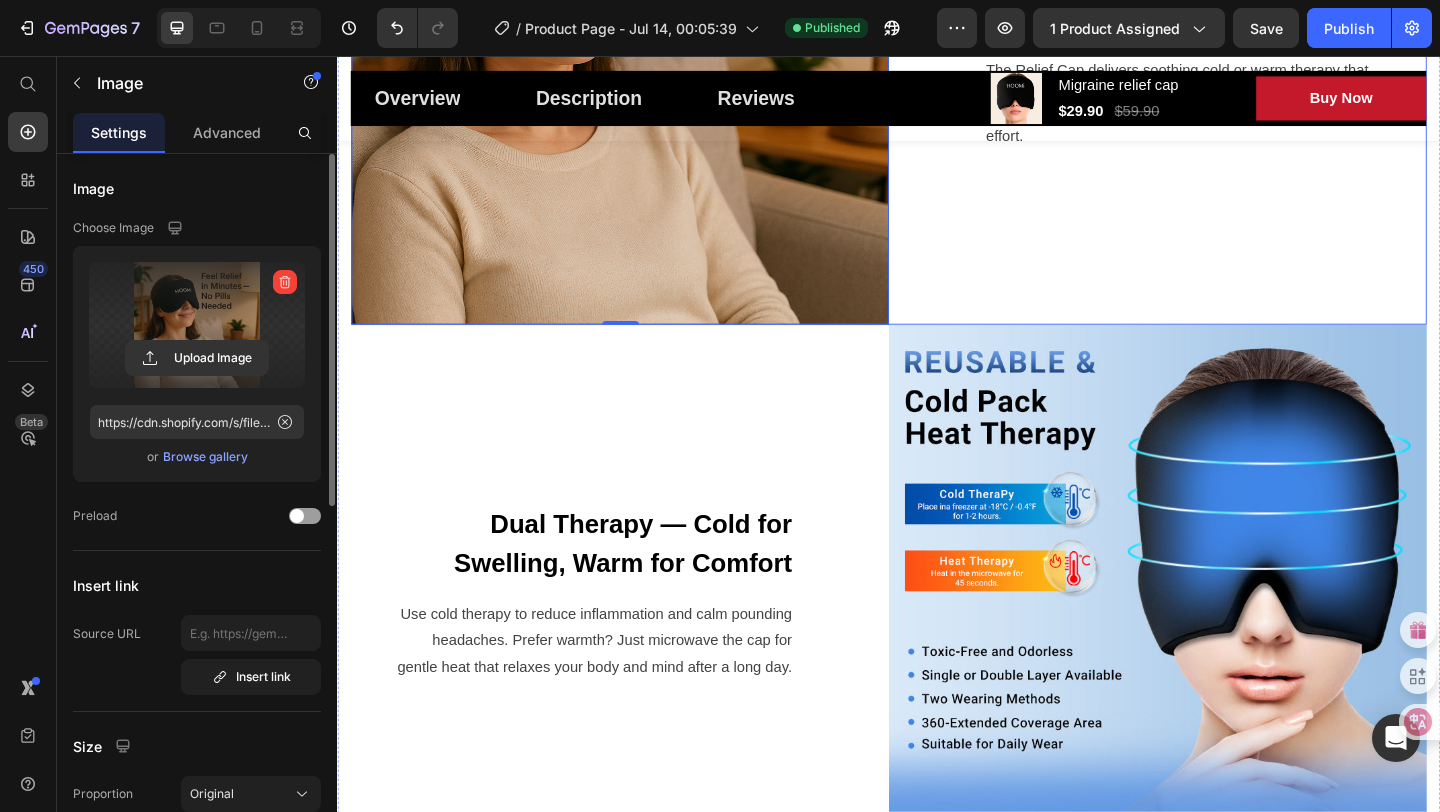 scroll, scrollTop: 2293, scrollLeft: 0, axis: vertical 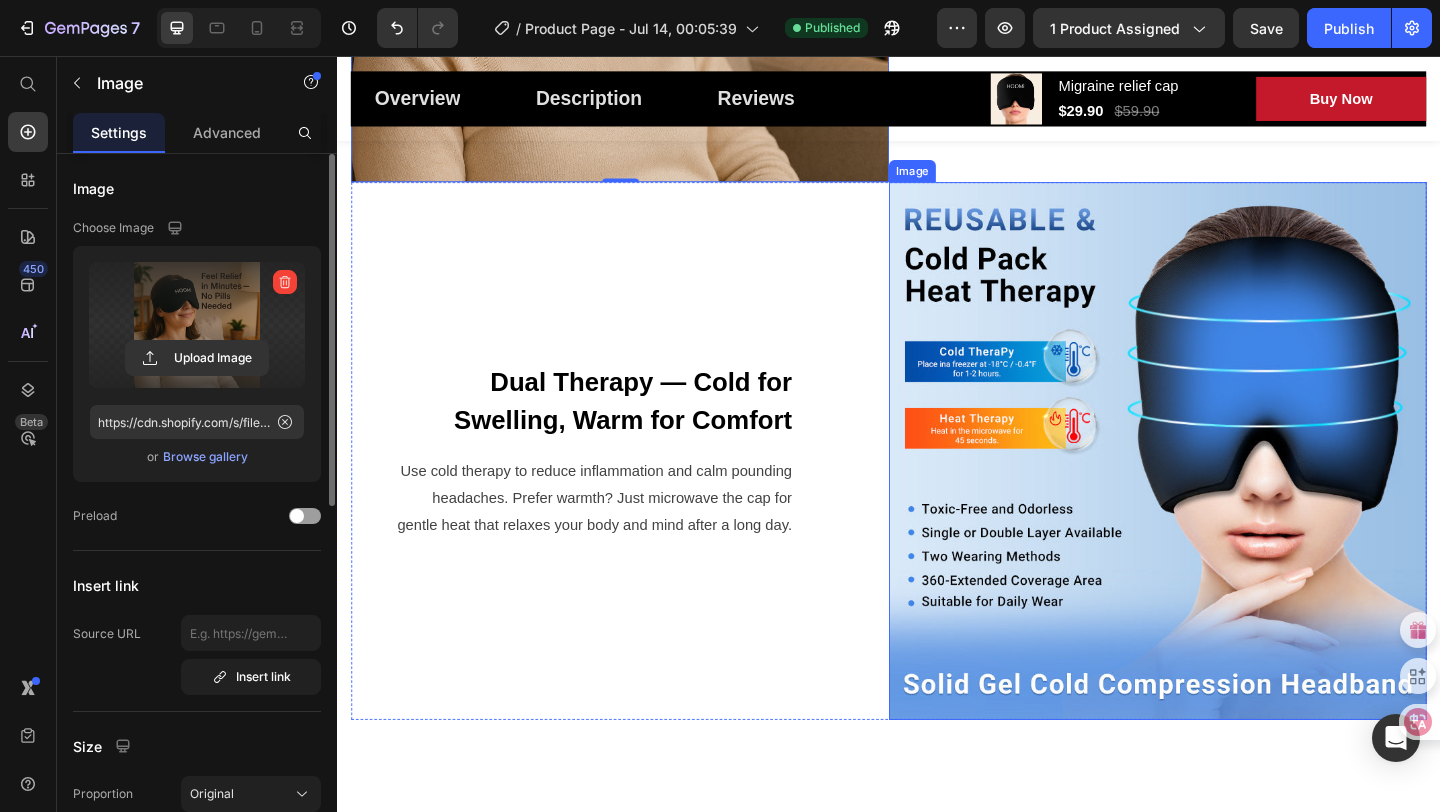 click at bounding box center (1229, 485) 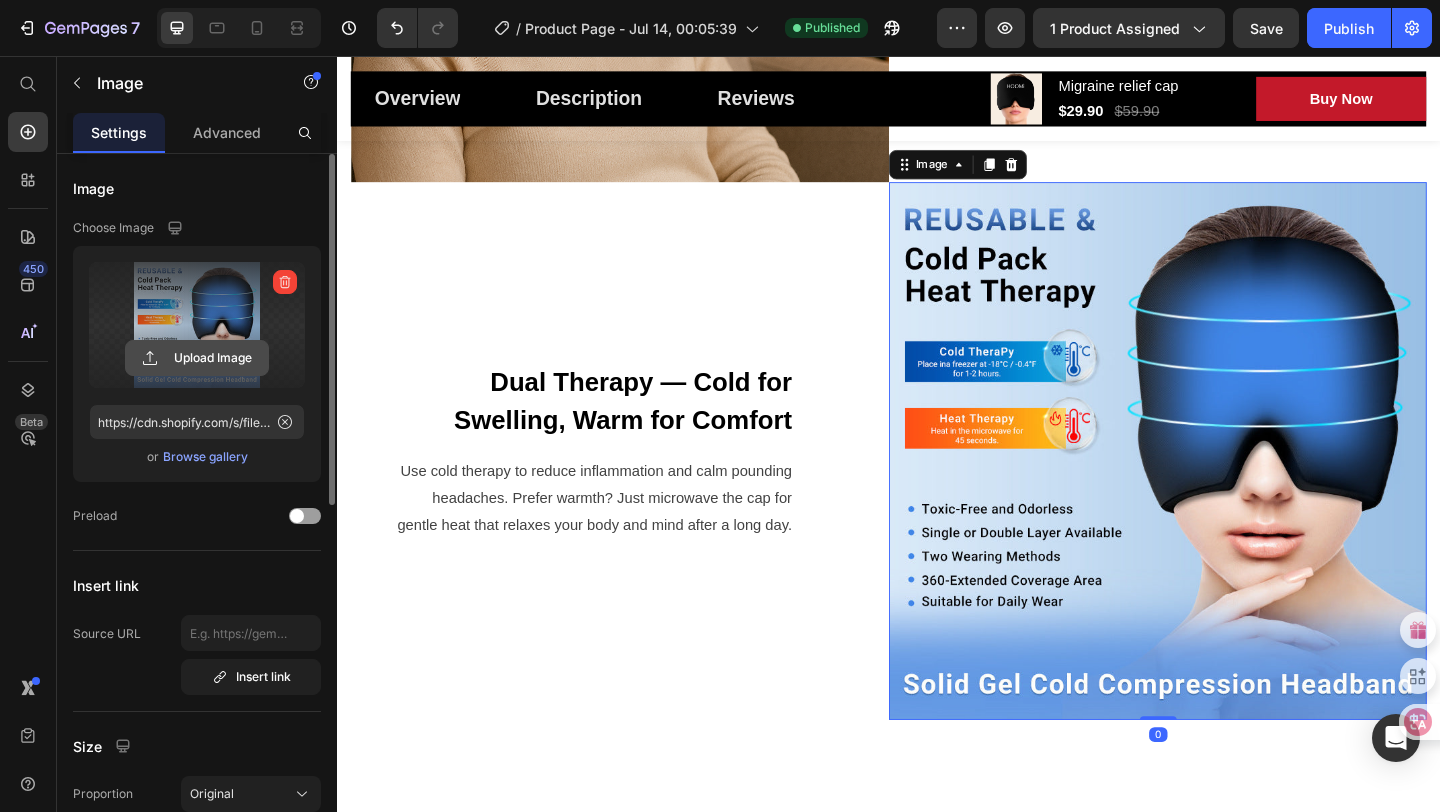 click 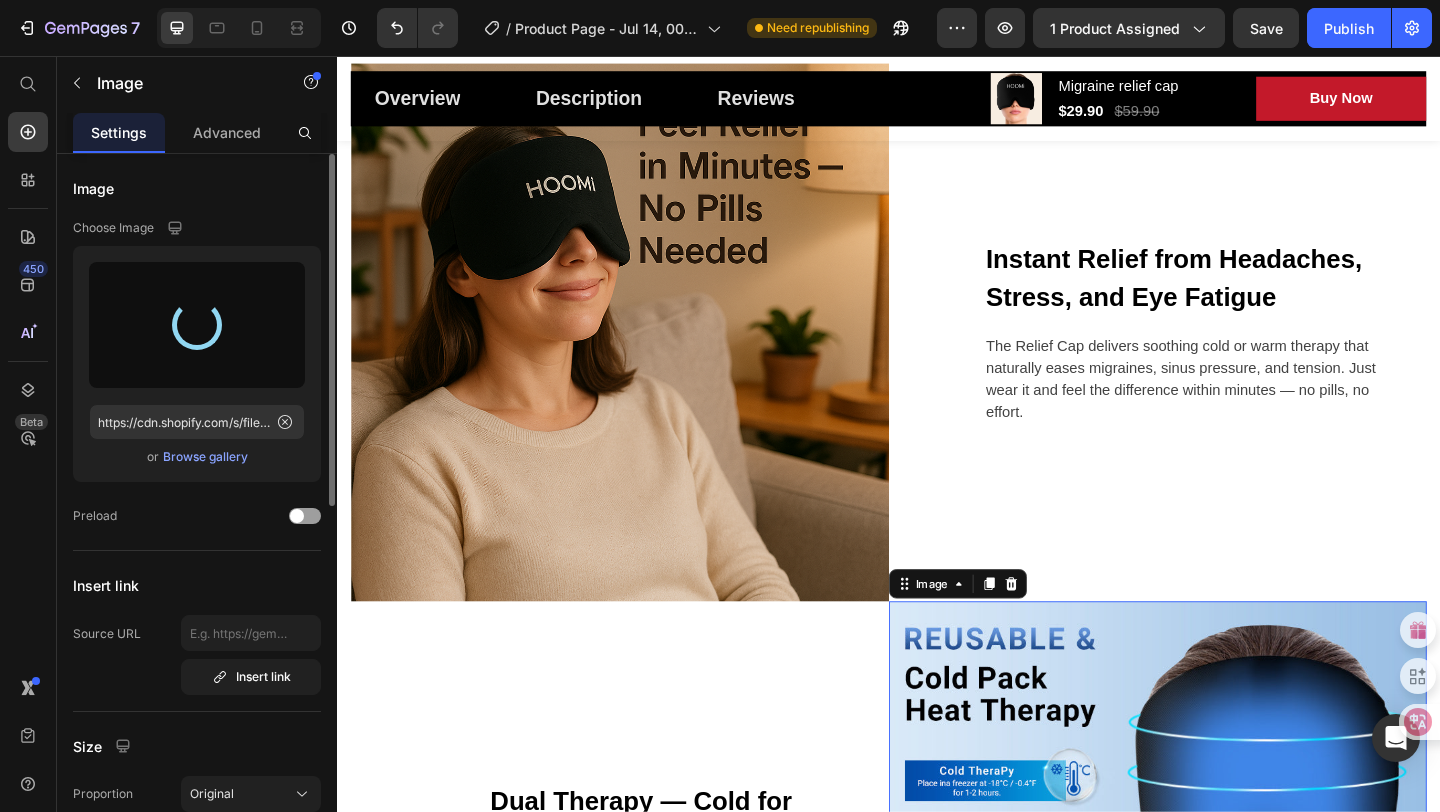scroll, scrollTop: 1839, scrollLeft: 0, axis: vertical 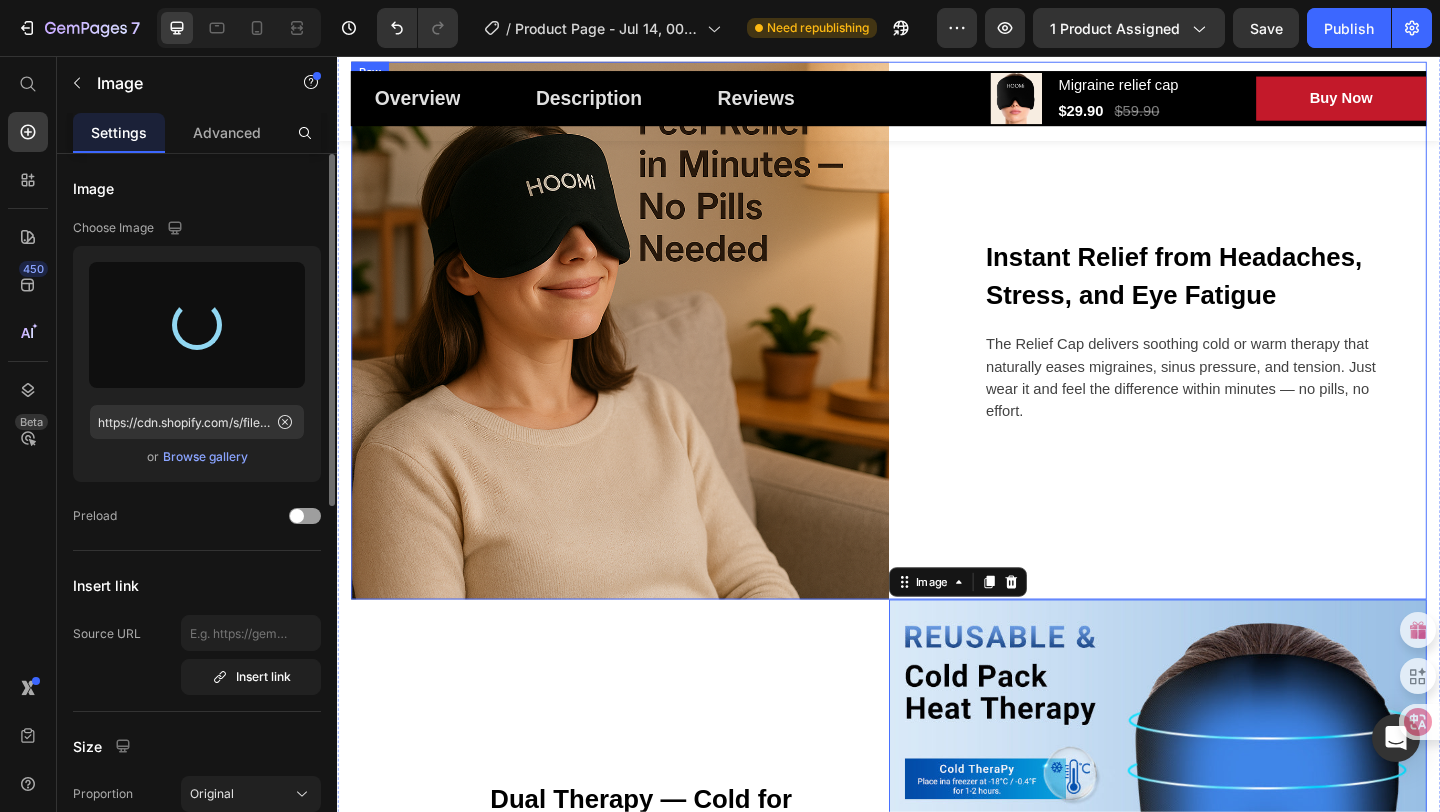 type on "https://cdn.shopify.com/s/files/1/0669/8788/4679/files/gempages_574985201206232176-8a9650e6-d3b9-450c-9e70-04c702bc9c44.png" 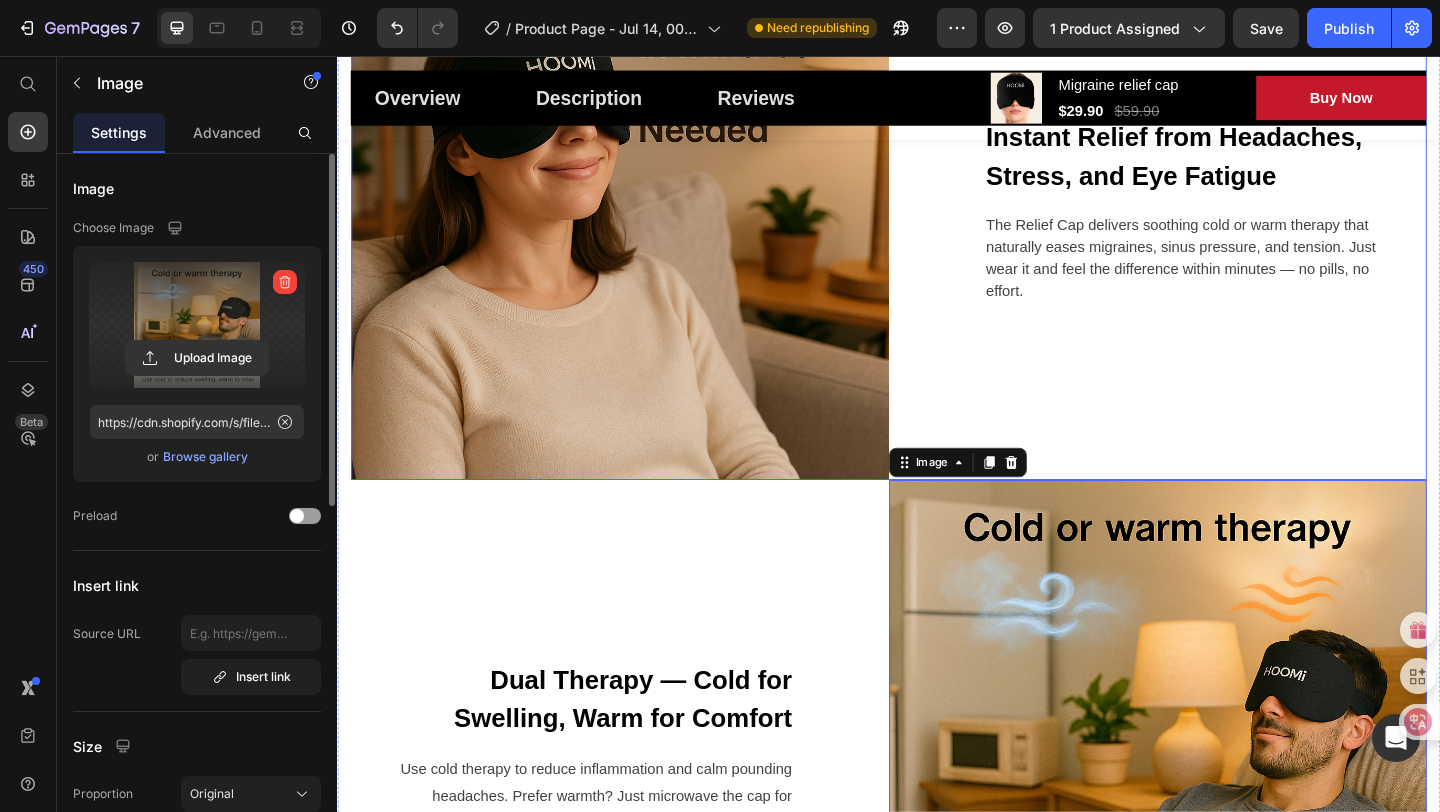 scroll, scrollTop: 1863, scrollLeft: 0, axis: vertical 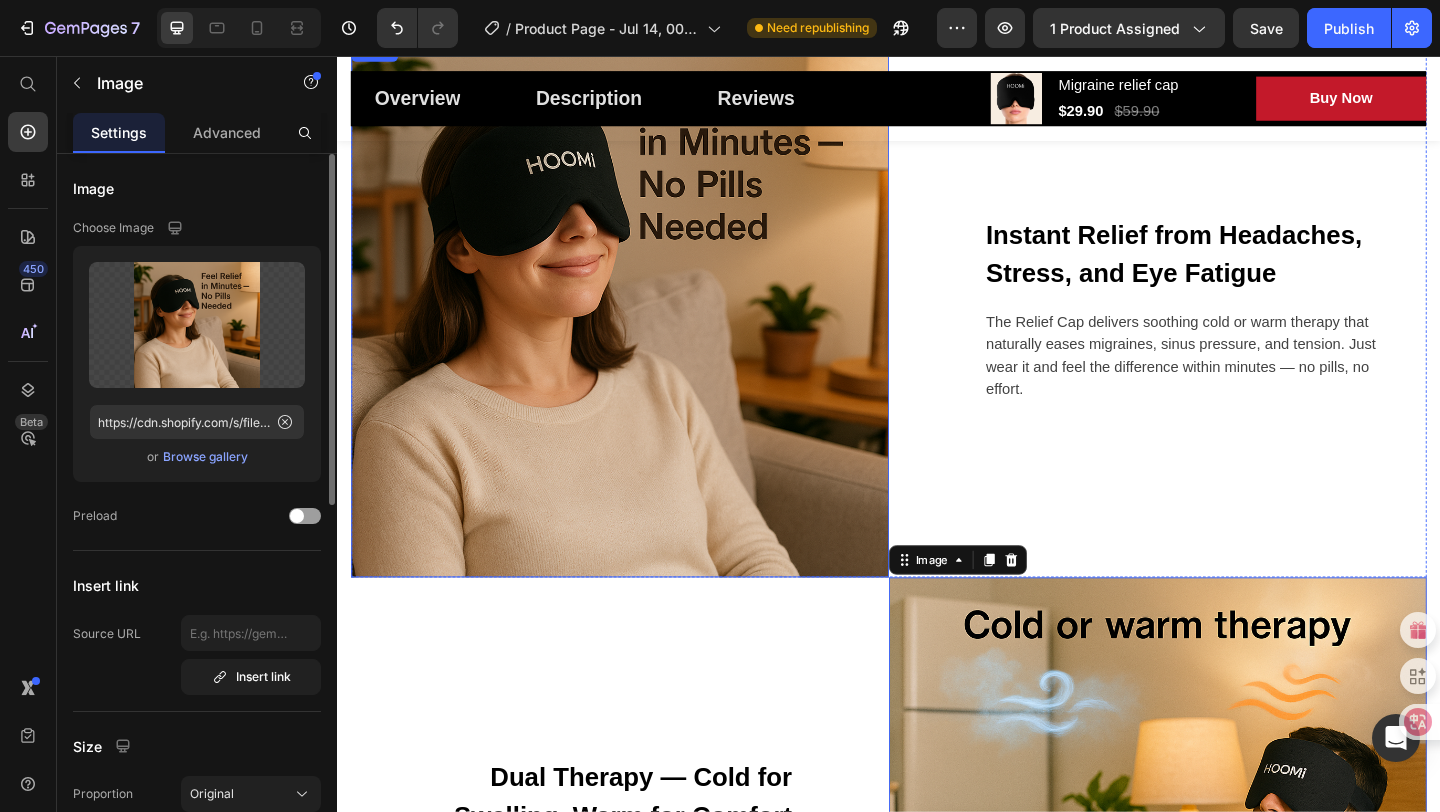 click at bounding box center (644, 330) 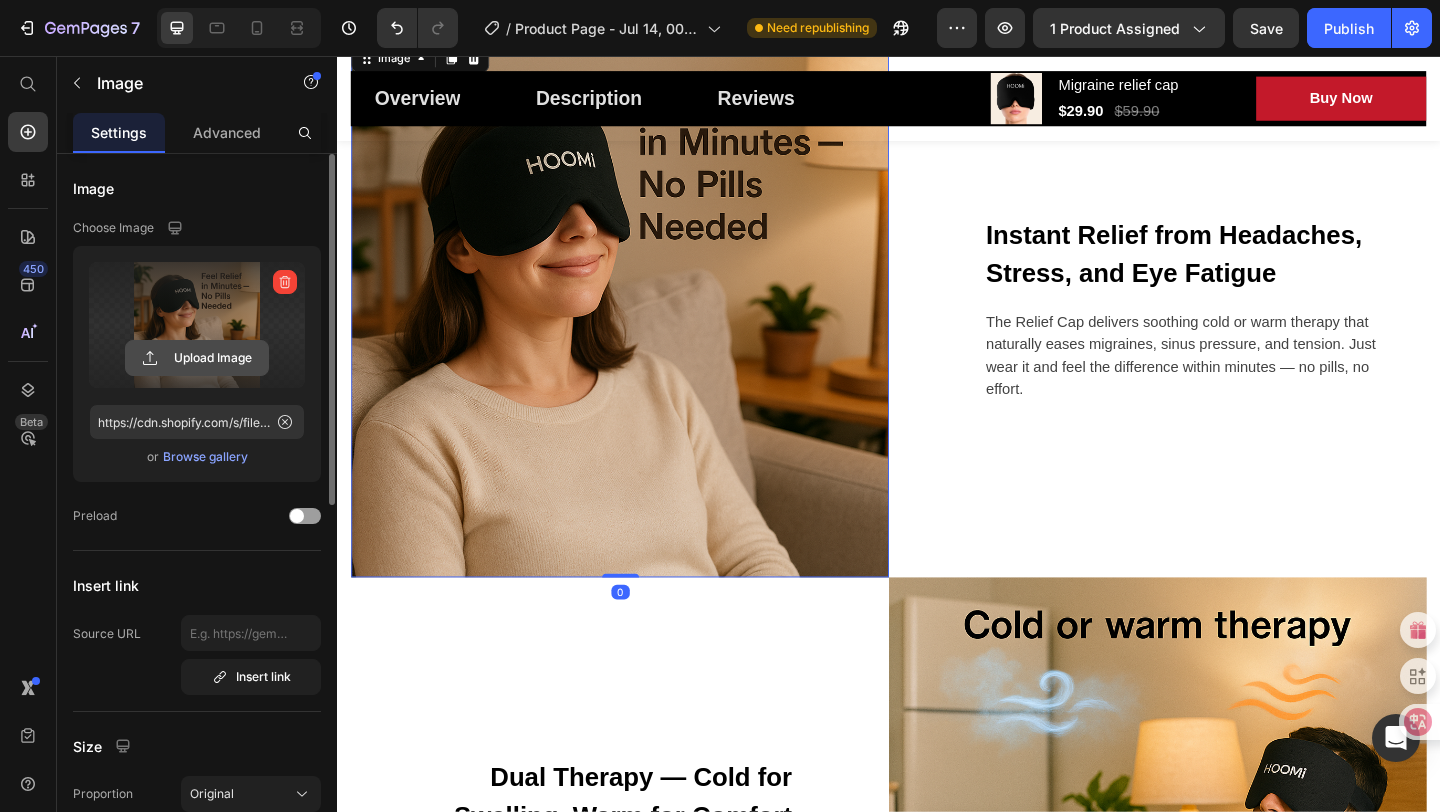 click 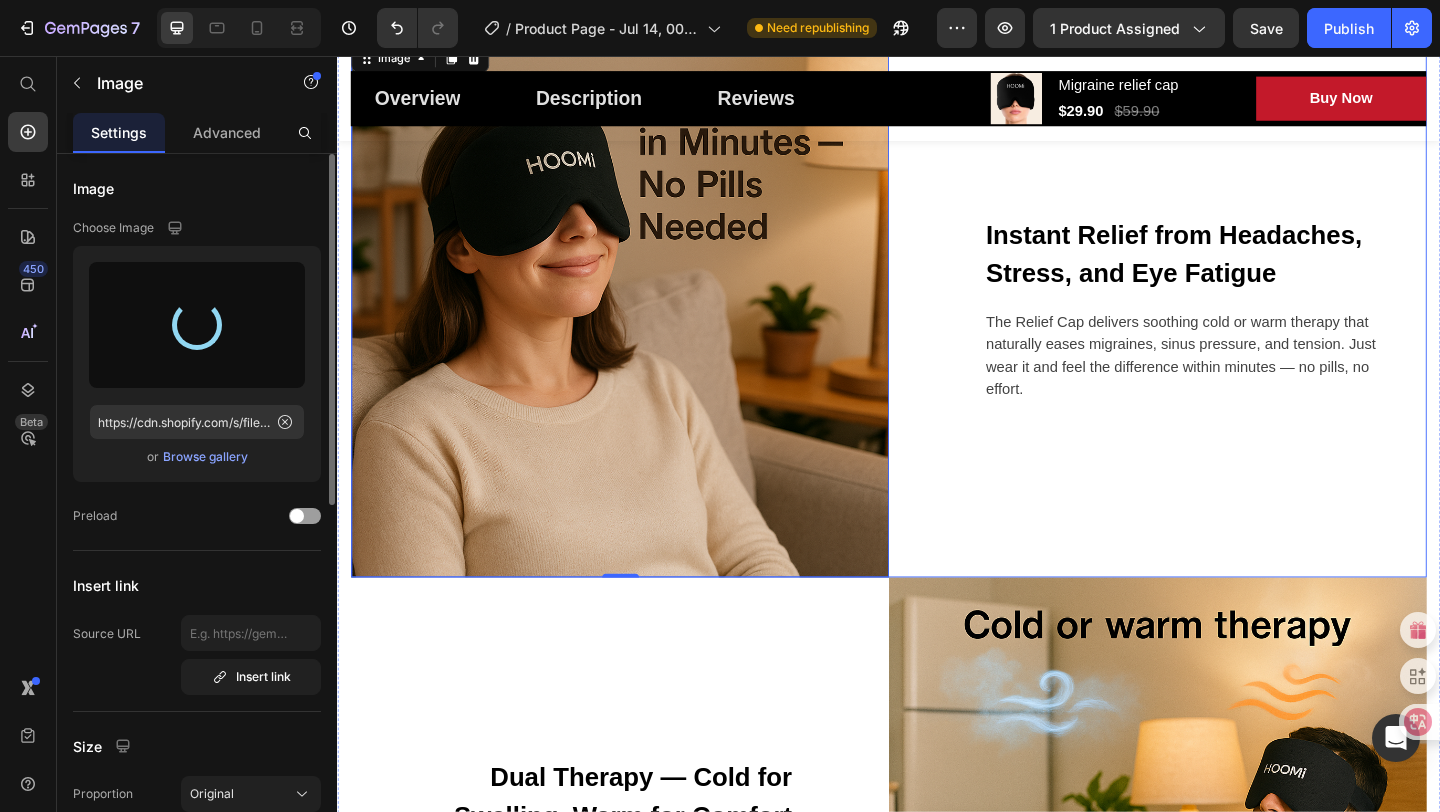 type on "https://cdn.shopify.com/s/files/1/0669/8788/4679/files/gempages_574985201206232176-f13a6312-7da2-4013-959a-116cf9db1b6b.png" 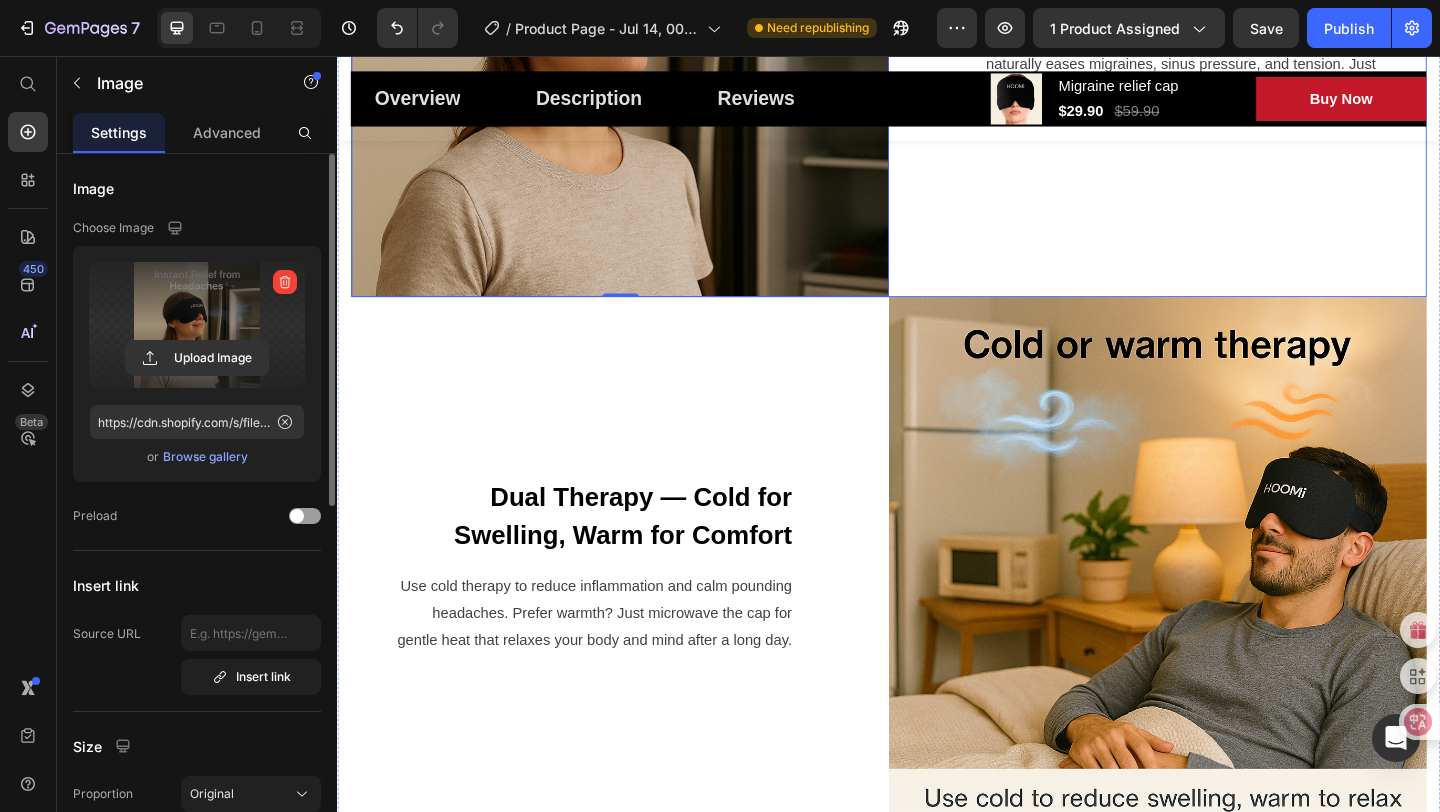 scroll, scrollTop: 2199, scrollLeft: 0, axis: vertical 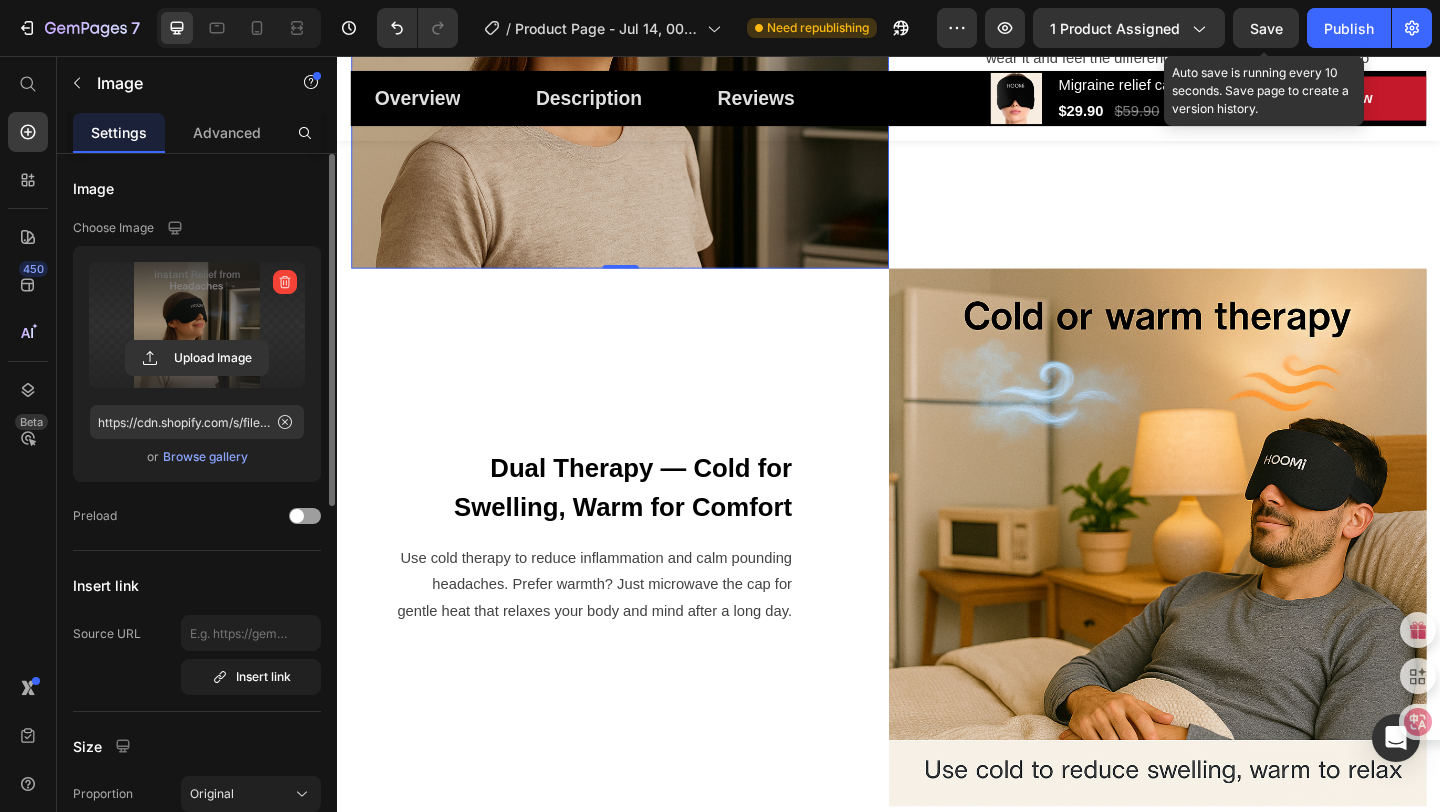 click on "Save" 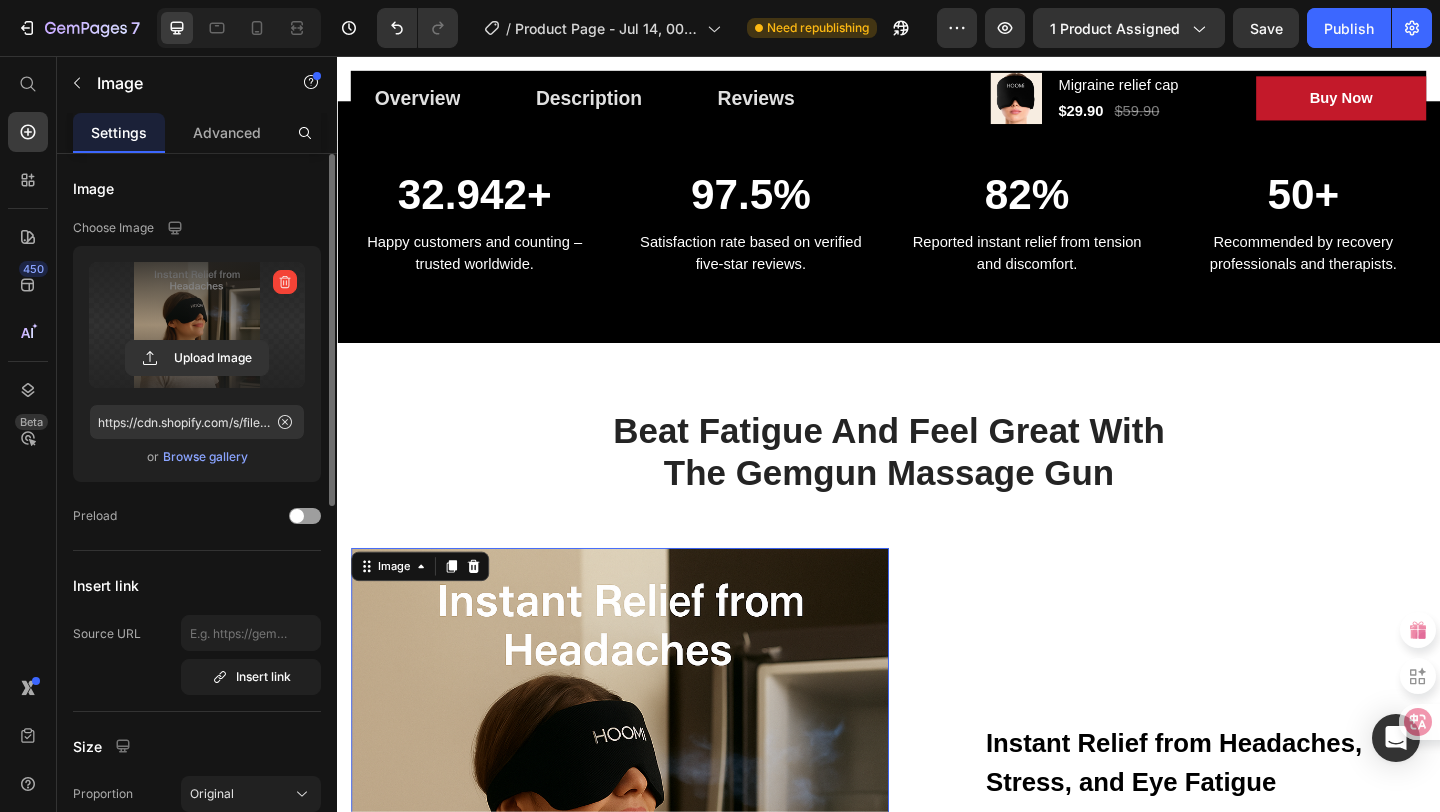 scroll, scrollTop: 1223, scrollLeft: 0, axis: vertical 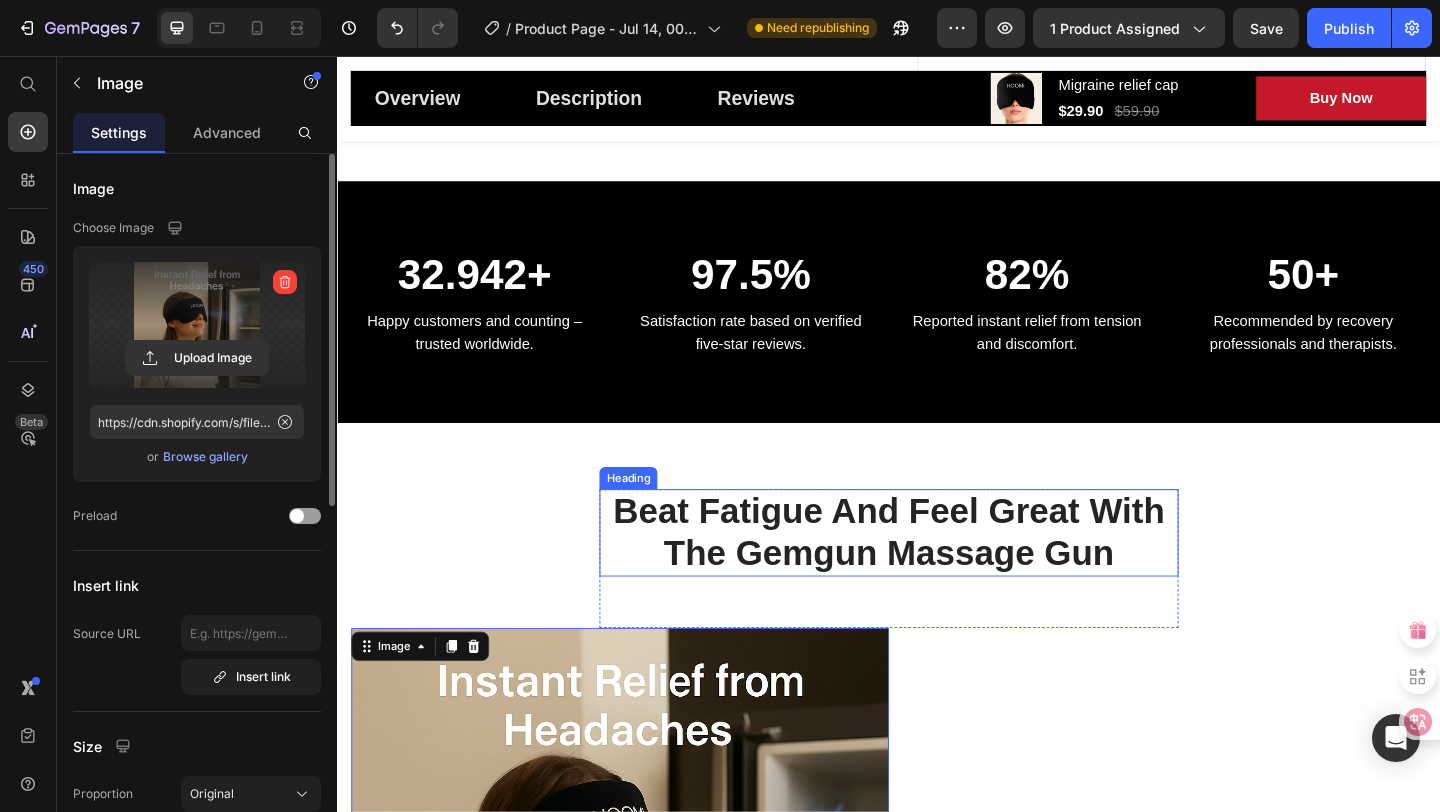 click on "Beat Fatigue And Feel Great With The Gemgun Massage Gun" at bounding box center (937, 574) 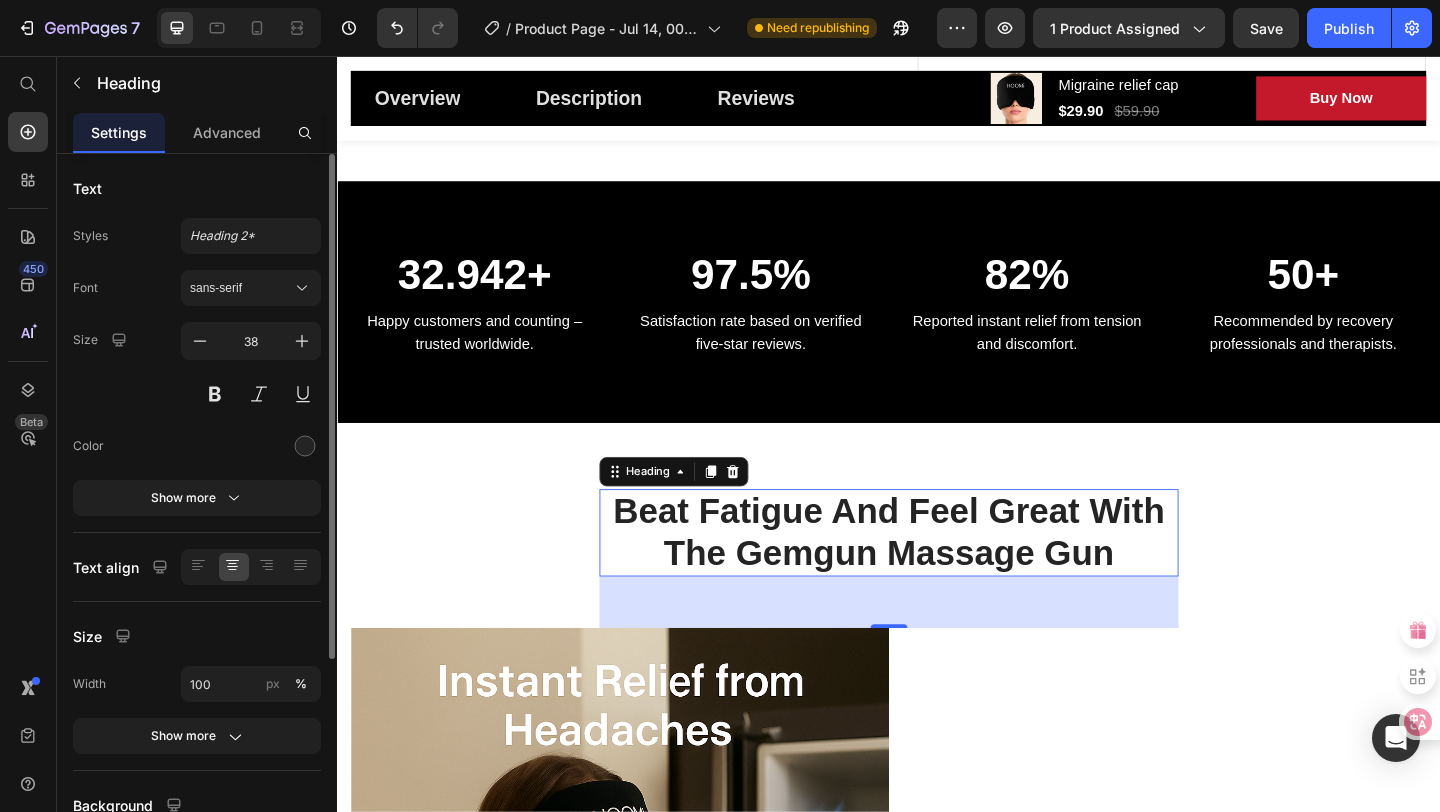 click on "Beat Fatigue And Feel Great With The Gemgun Massage Gun" at bounding box center (937, 574) 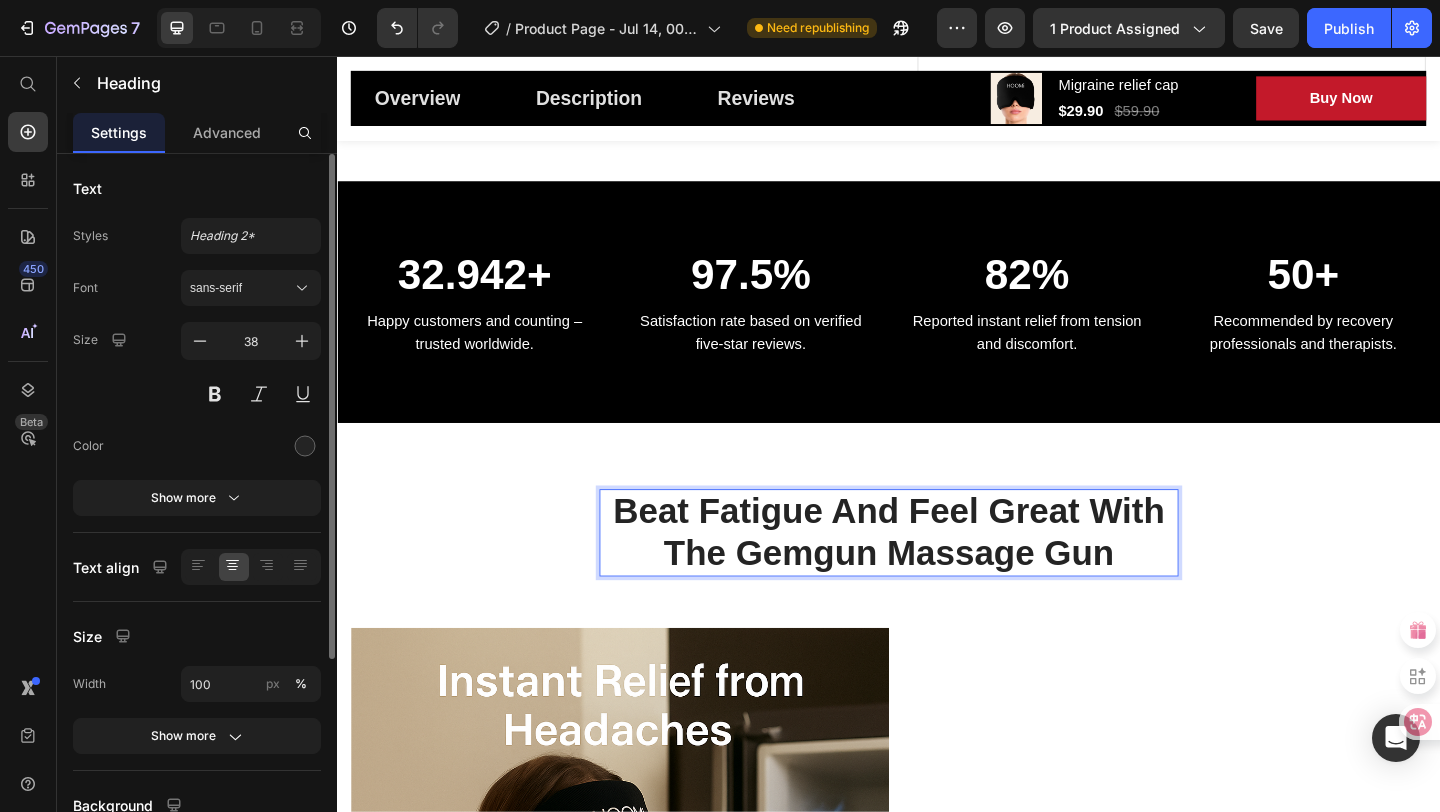 click on "Beat Fatigue And Feel Great With The Gemgun Massage Gun" at bounding box center [937, 574] 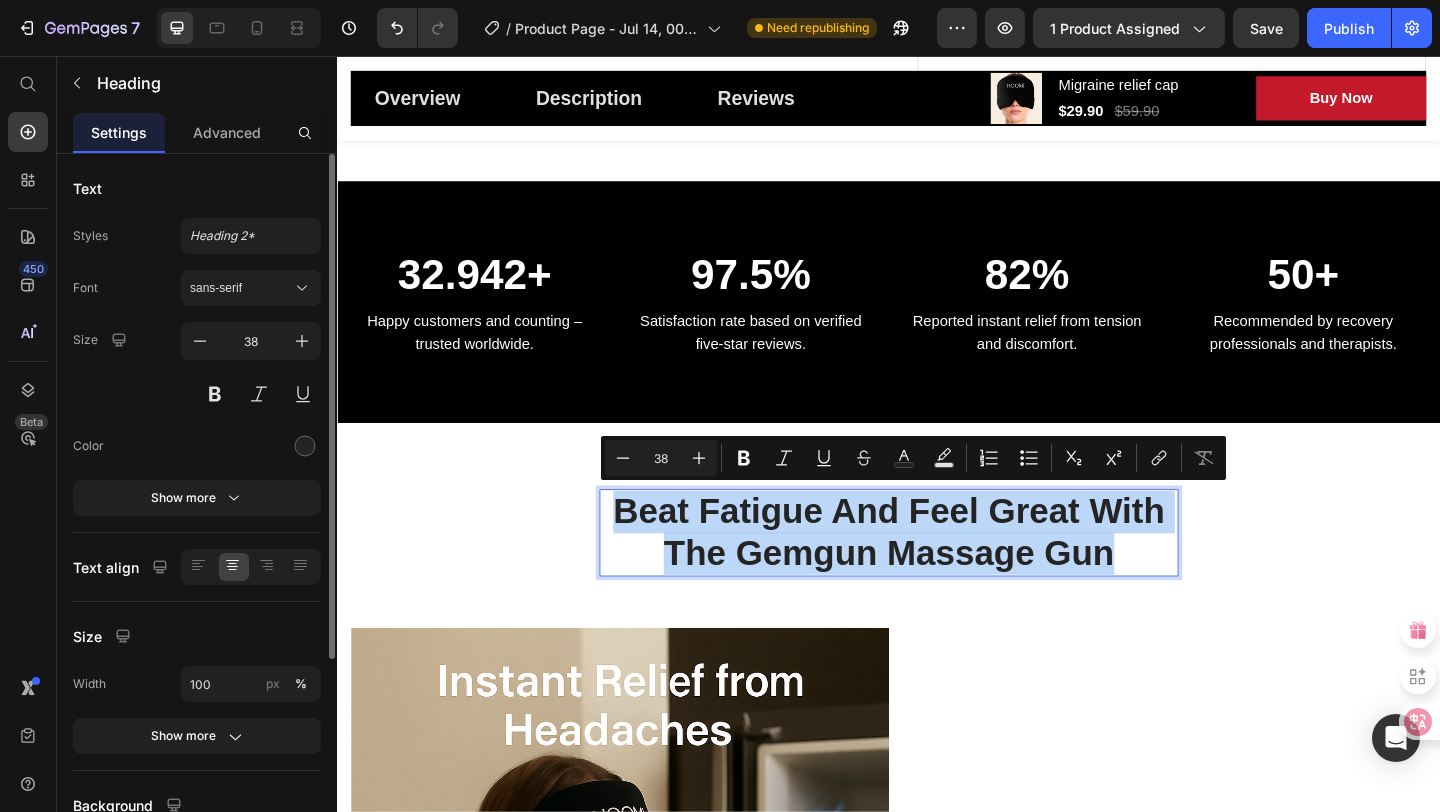 drag, startPoint x: 641, startPoint y: 541, endPoint x: 1205, endPoint y: 616, distance: 568.96484 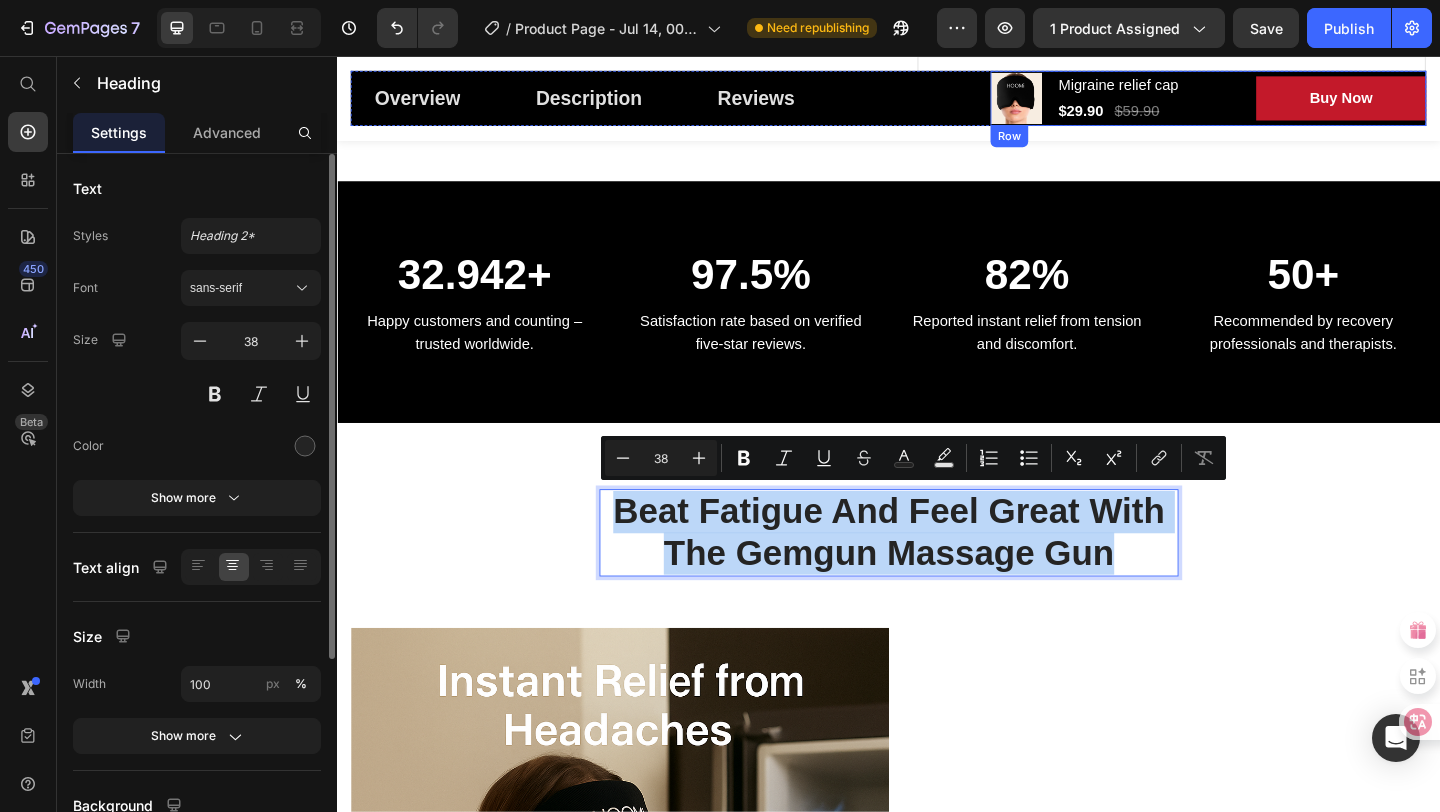 copy on "Beat Fatigue And Feel Great With The Gemgun Massage Gun" 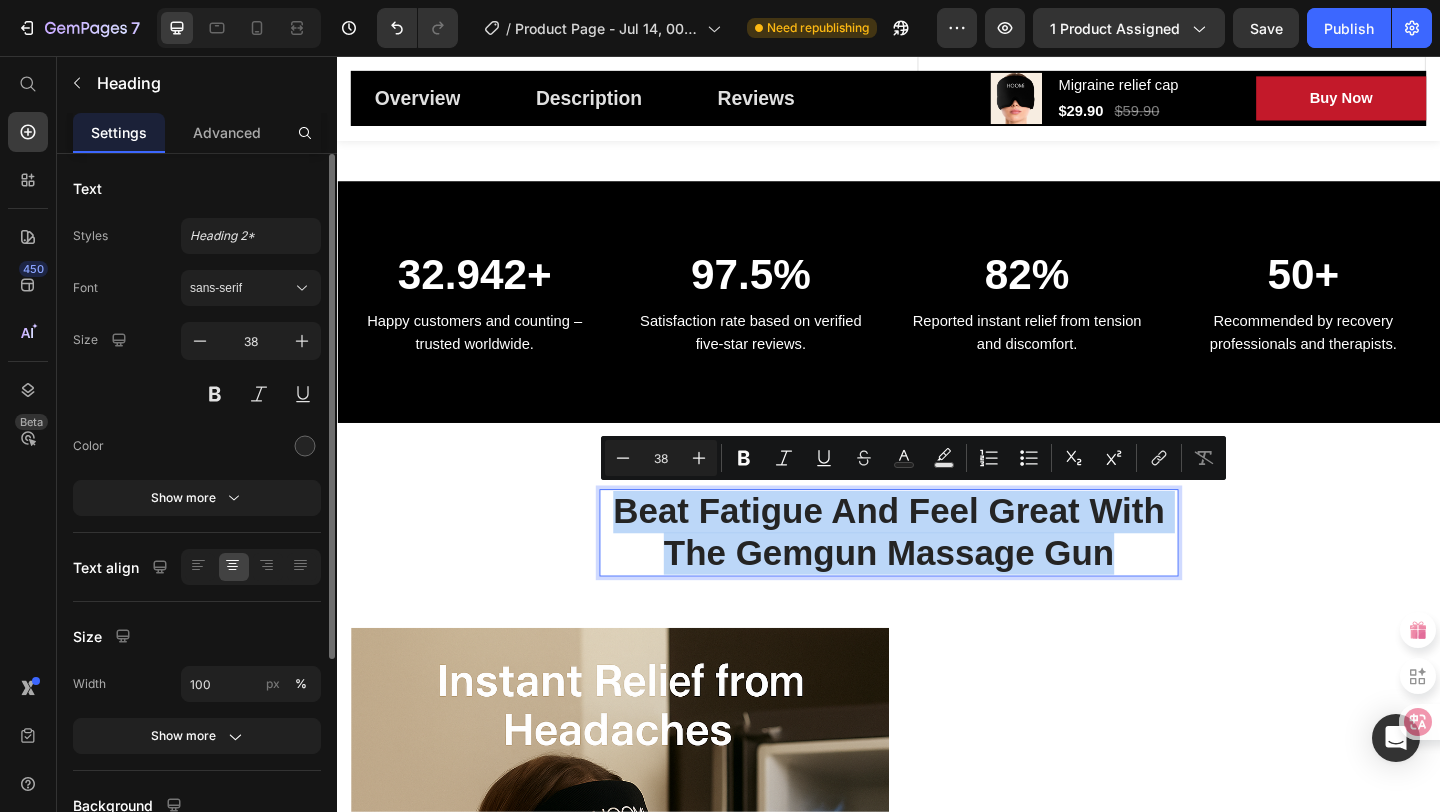 scroll, scrollTop: 2, scrollLeft: 0, axis: vertical 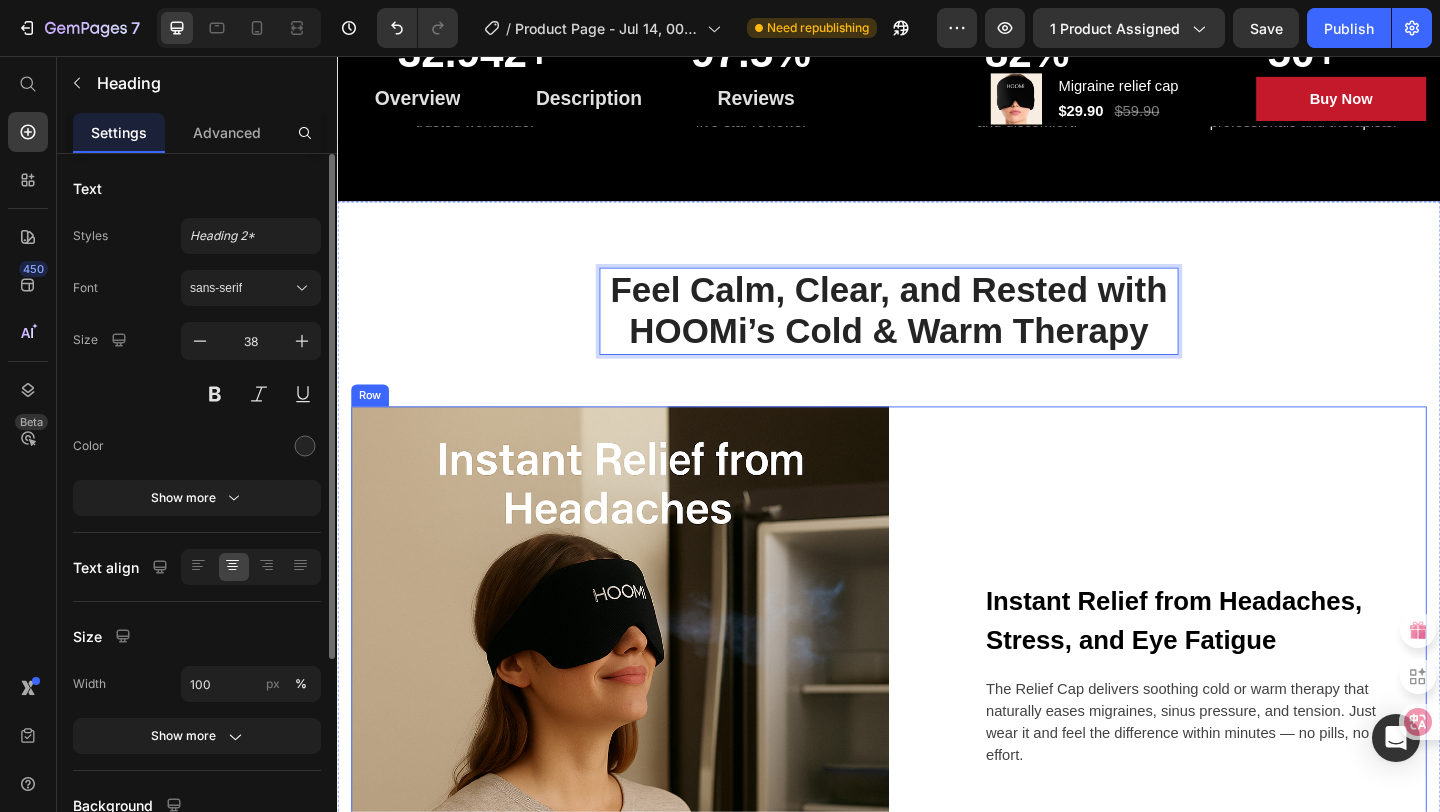 click on "Instant Relief from Headaches, Stress, and Eye Fatigue Text block The Relief Cap delivers soothing cold or warm therapy that naturally eases migraines, sinus pressure, and tension. Just wear it and feel the difference within minutes — no pills, no effort. Text block Row" at bounding box center [1229, 729] 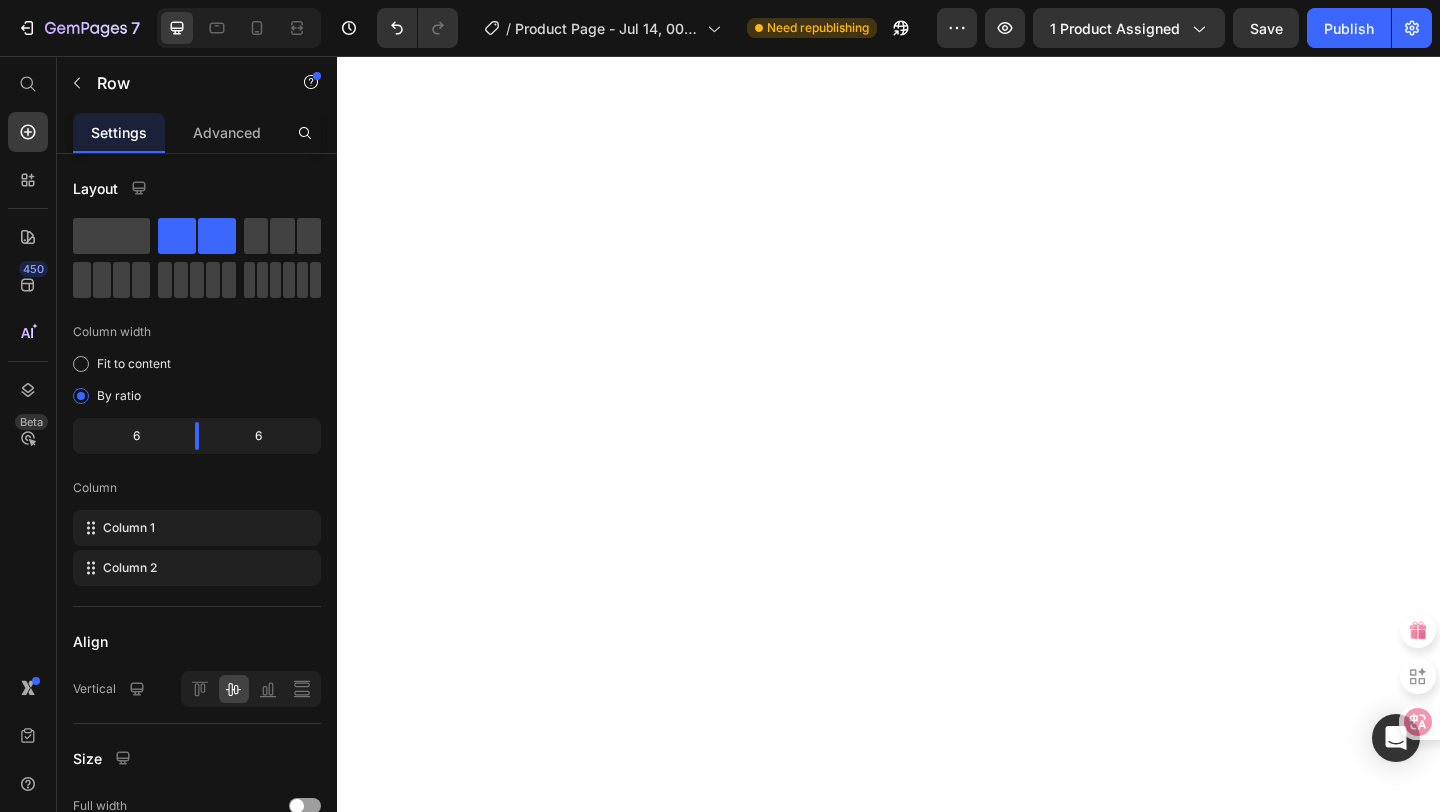 scroll, scrollTop: 0, scrollLeft: 0, axis: both 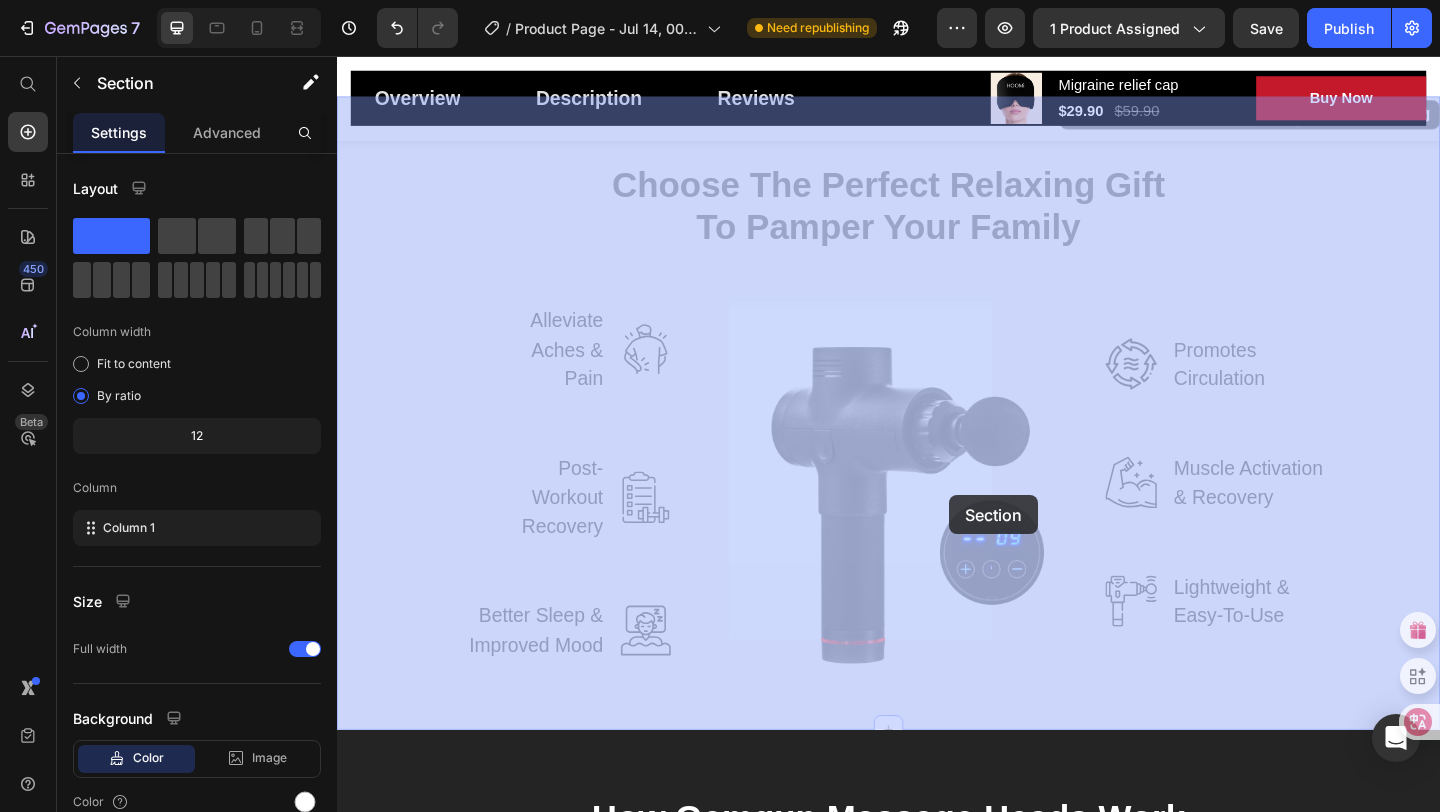 drag, startPoint x: 412, startPoint y: 186, endPoint x: 998, endPoint y: 533, distance: 681.0323 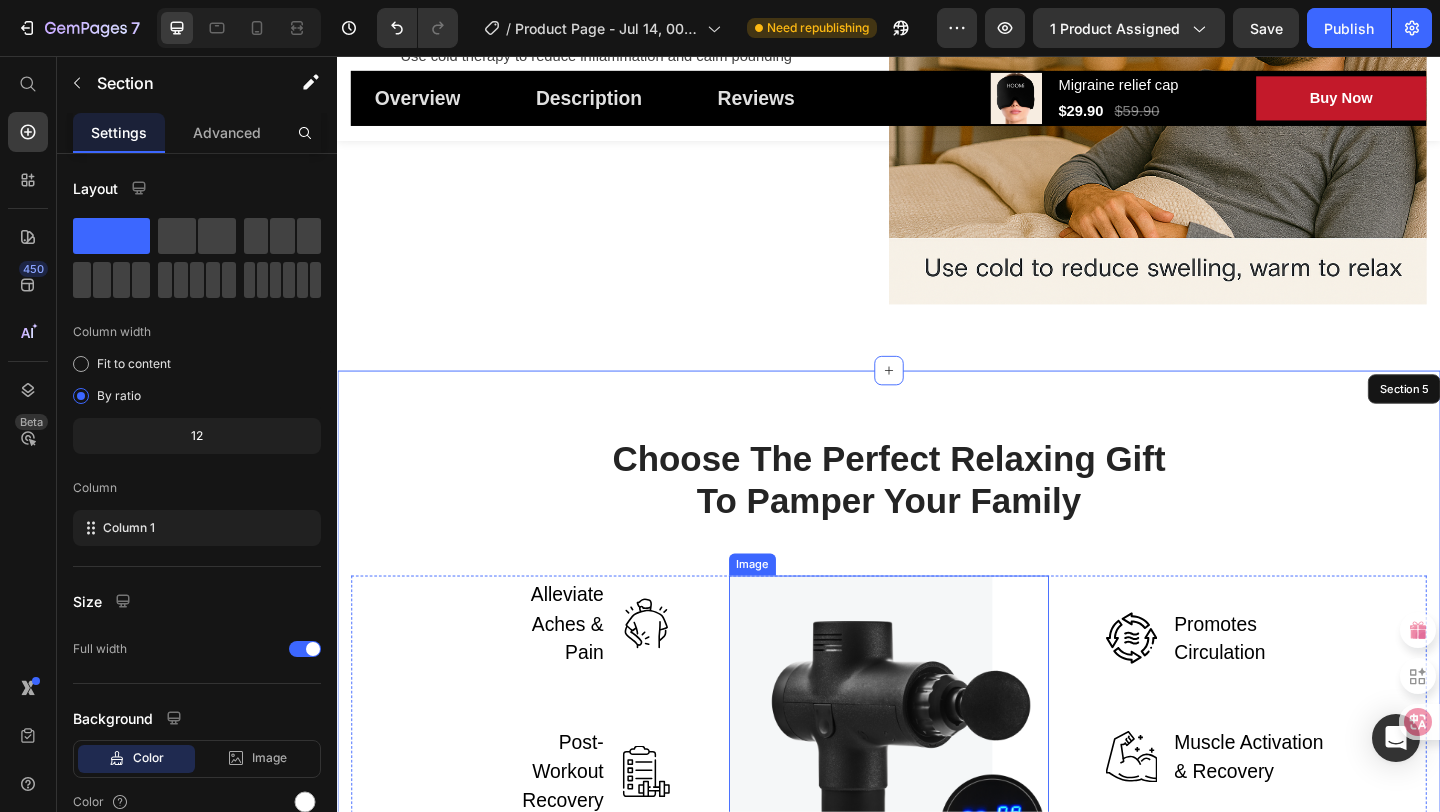 scroll, scrollTop: 2684, scrollLeft: 0, axis: vertical 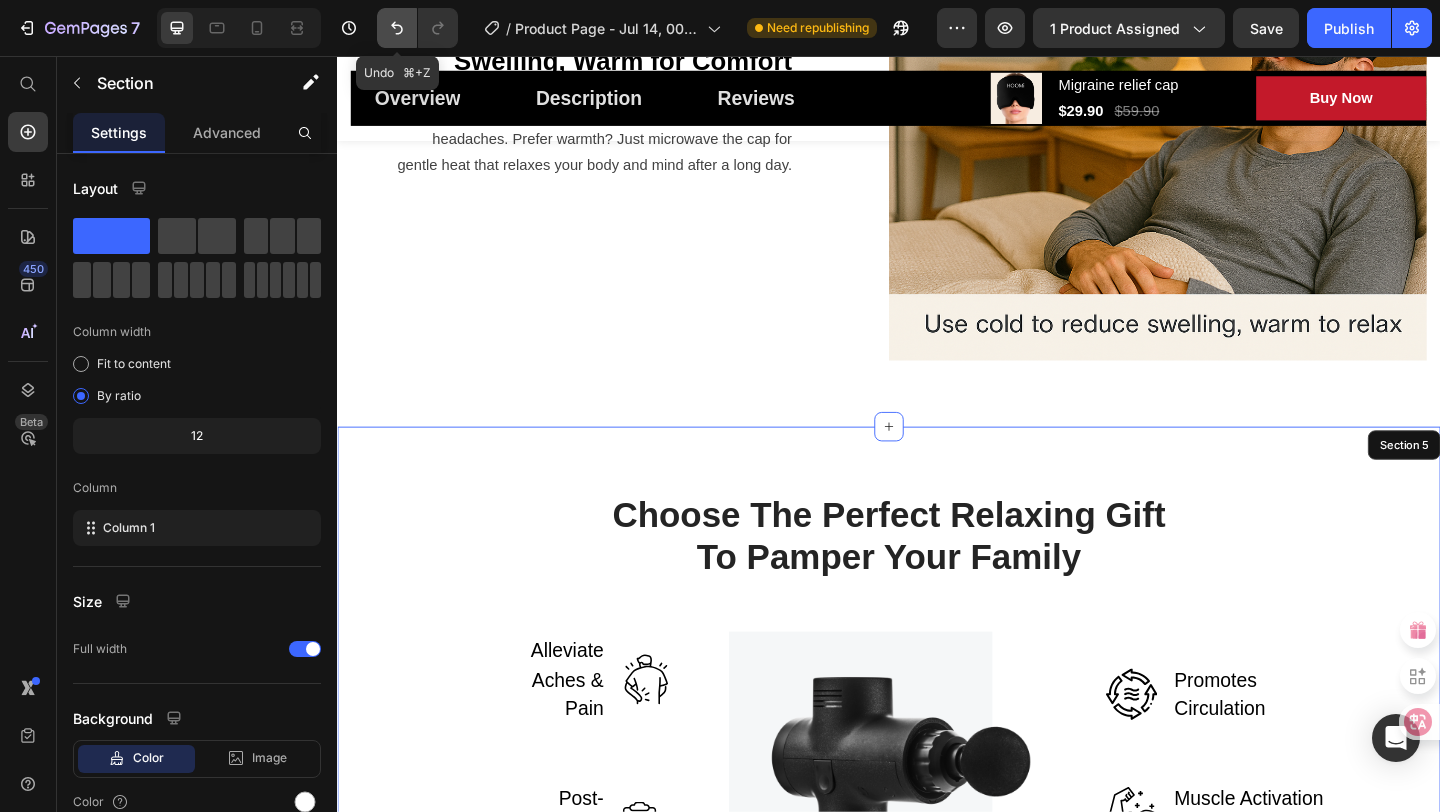 click 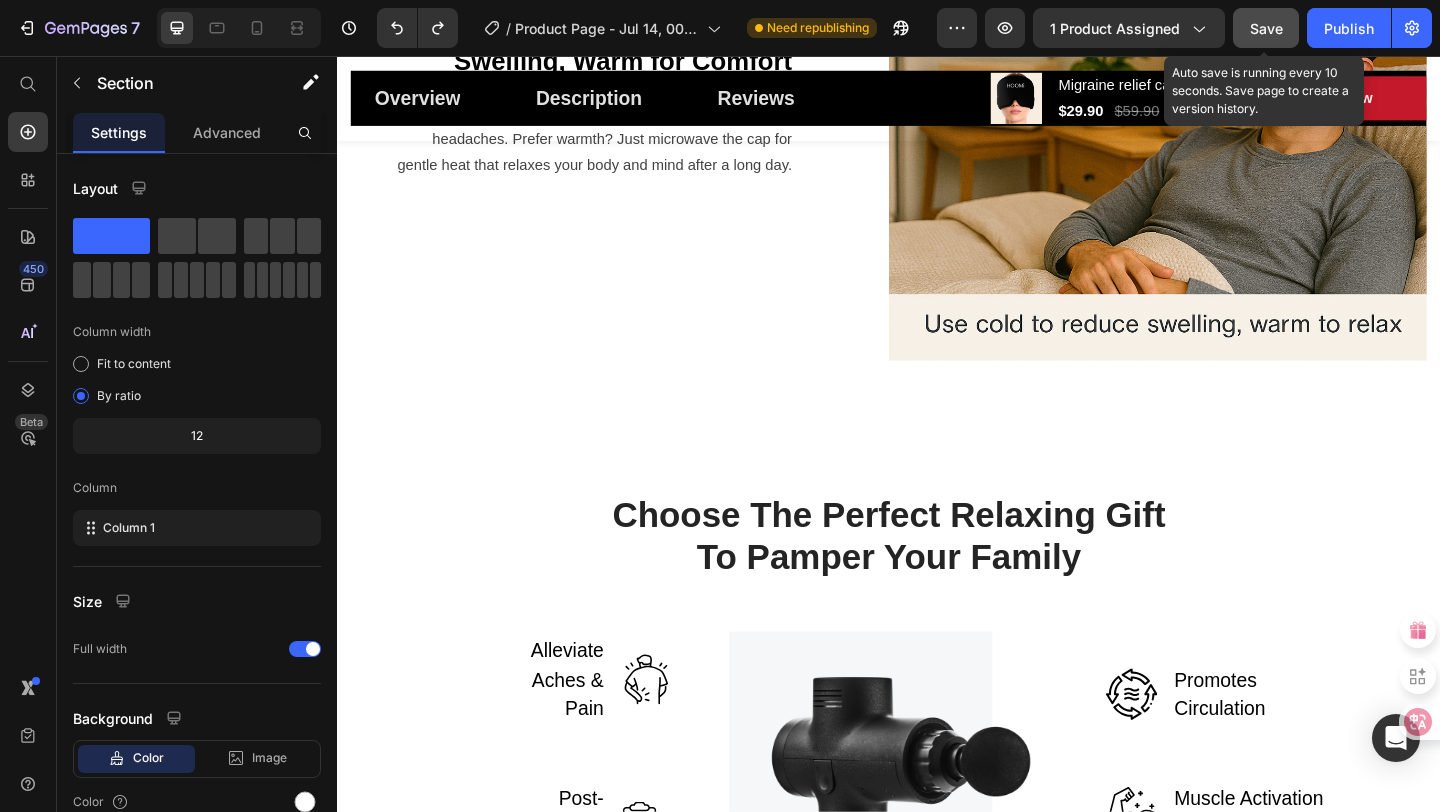 click on "Save" at bounding box center [1266, 28] 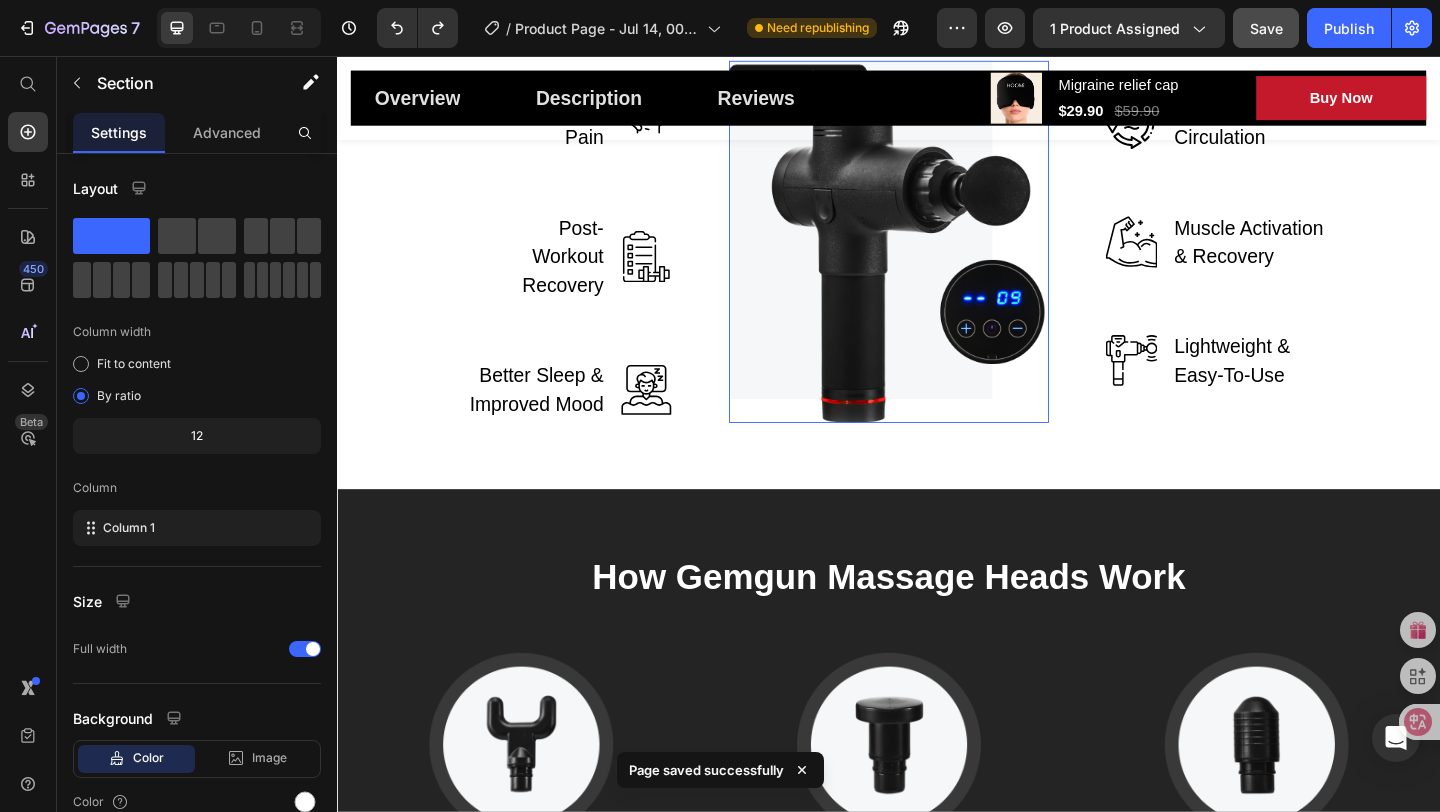 click at bounding box center (937, 258) 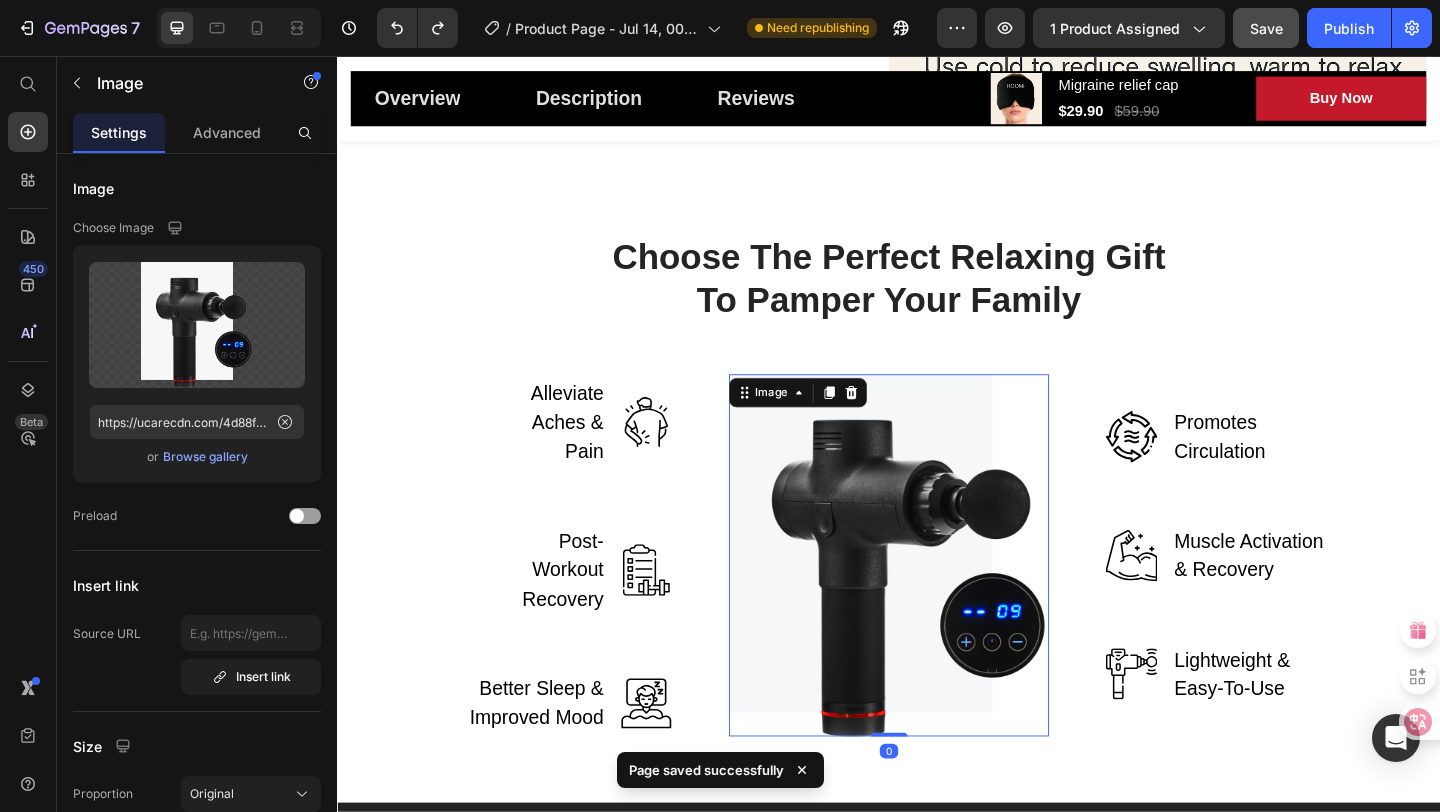 scroll, scrollTop: 2958, scrollLeft: 0, axis: vertical 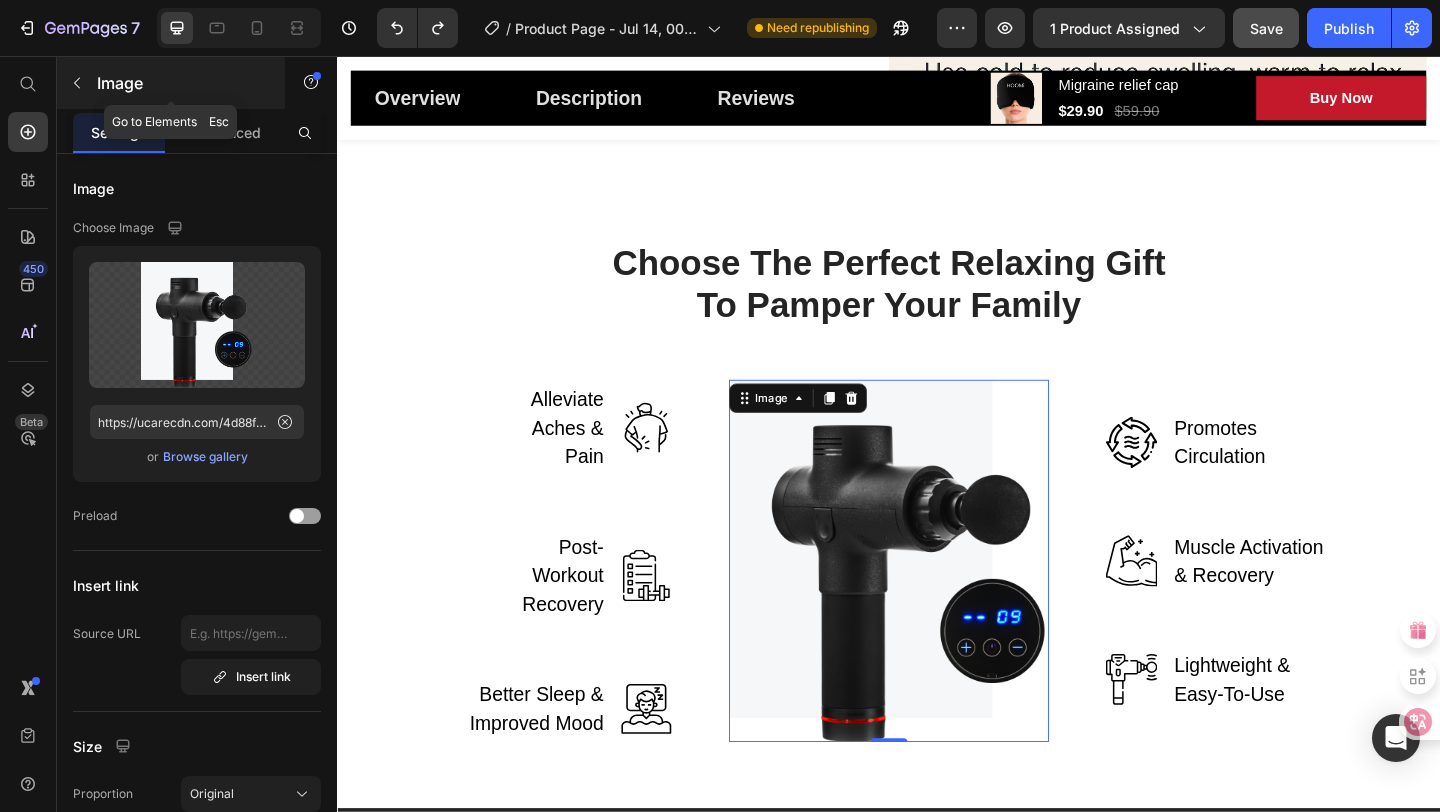click 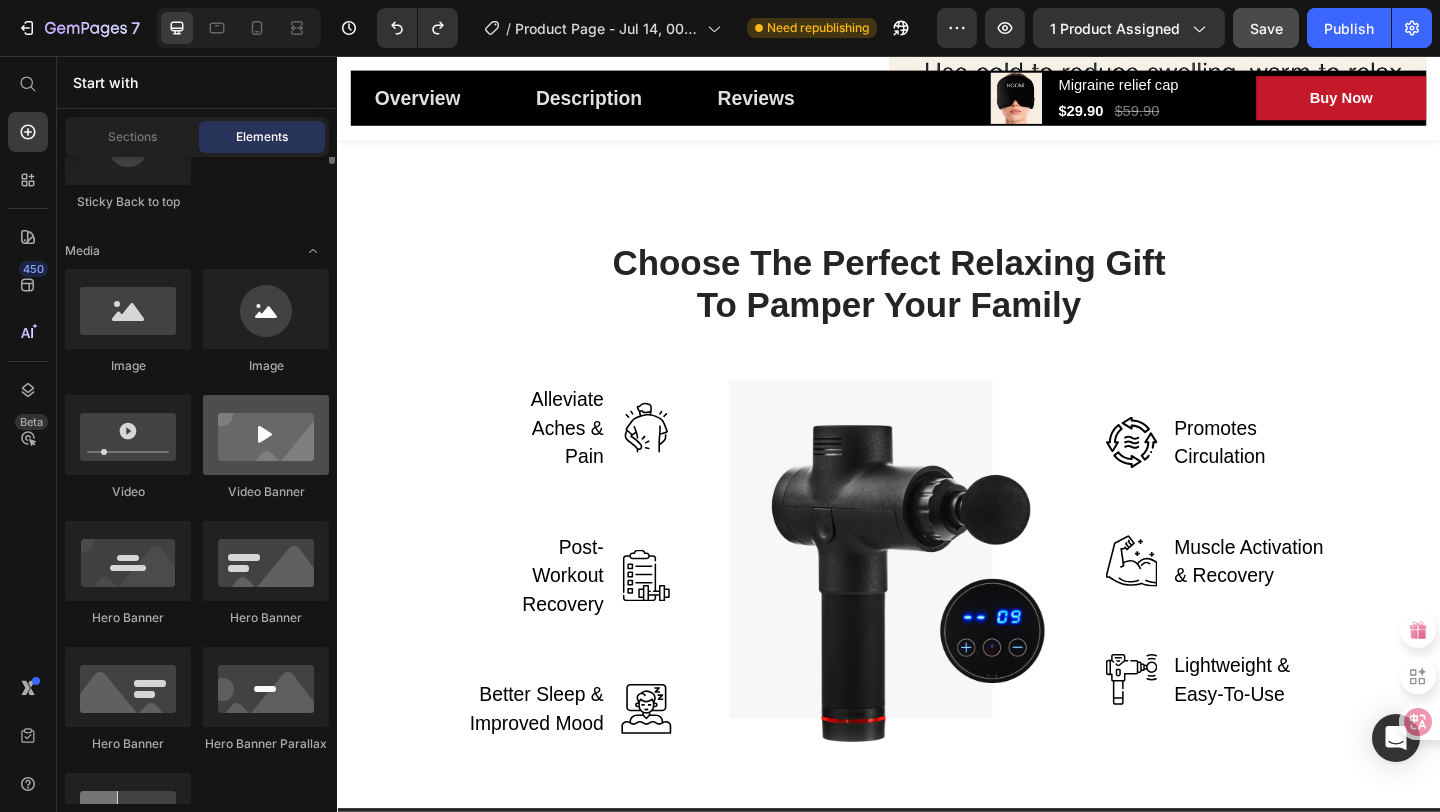 scroll, scrollTop: 866, scrollLeft: 0, axis: vertical 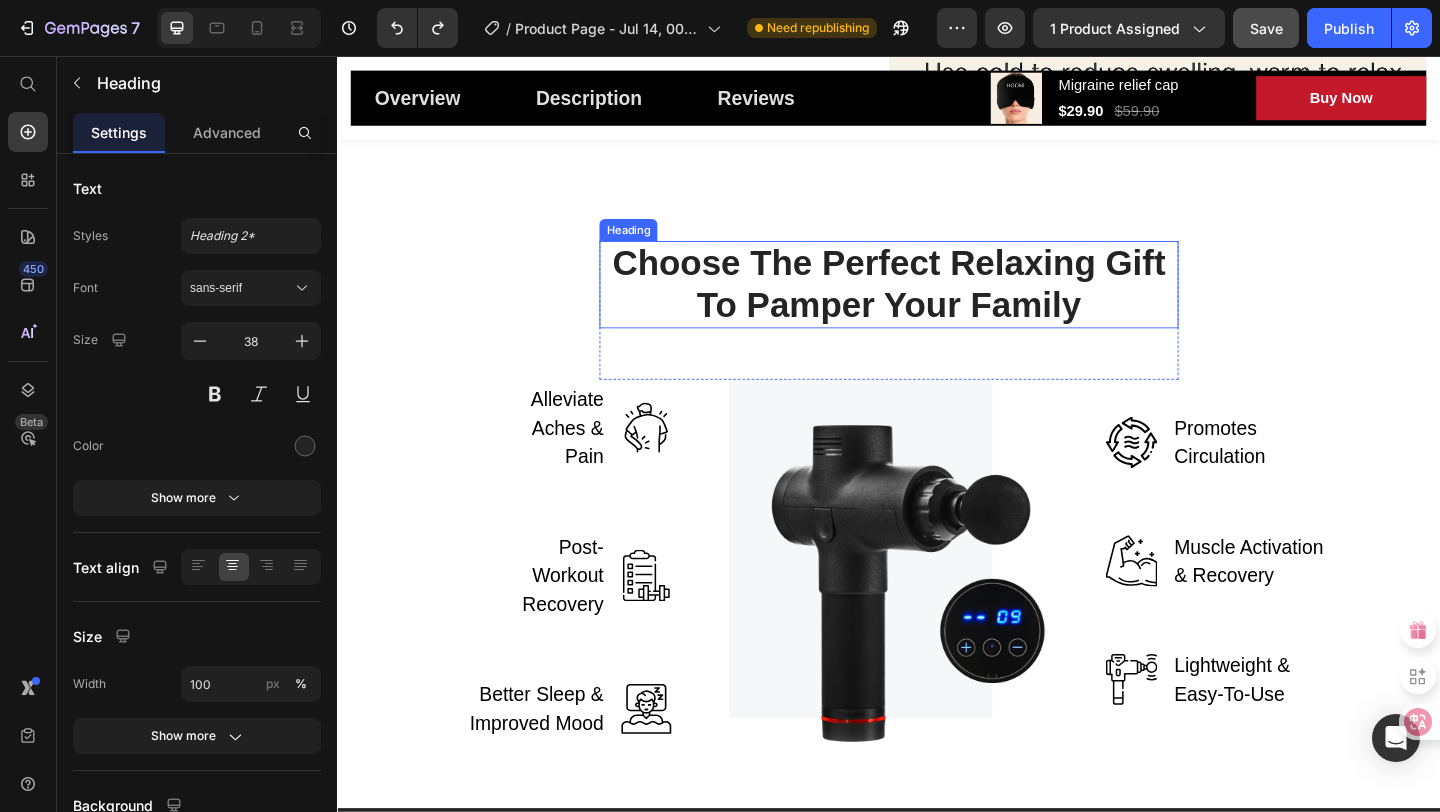 click on "Choose The Perfect Relaxing Gift To Pamper Your Family" at bounding box center [937, 304] 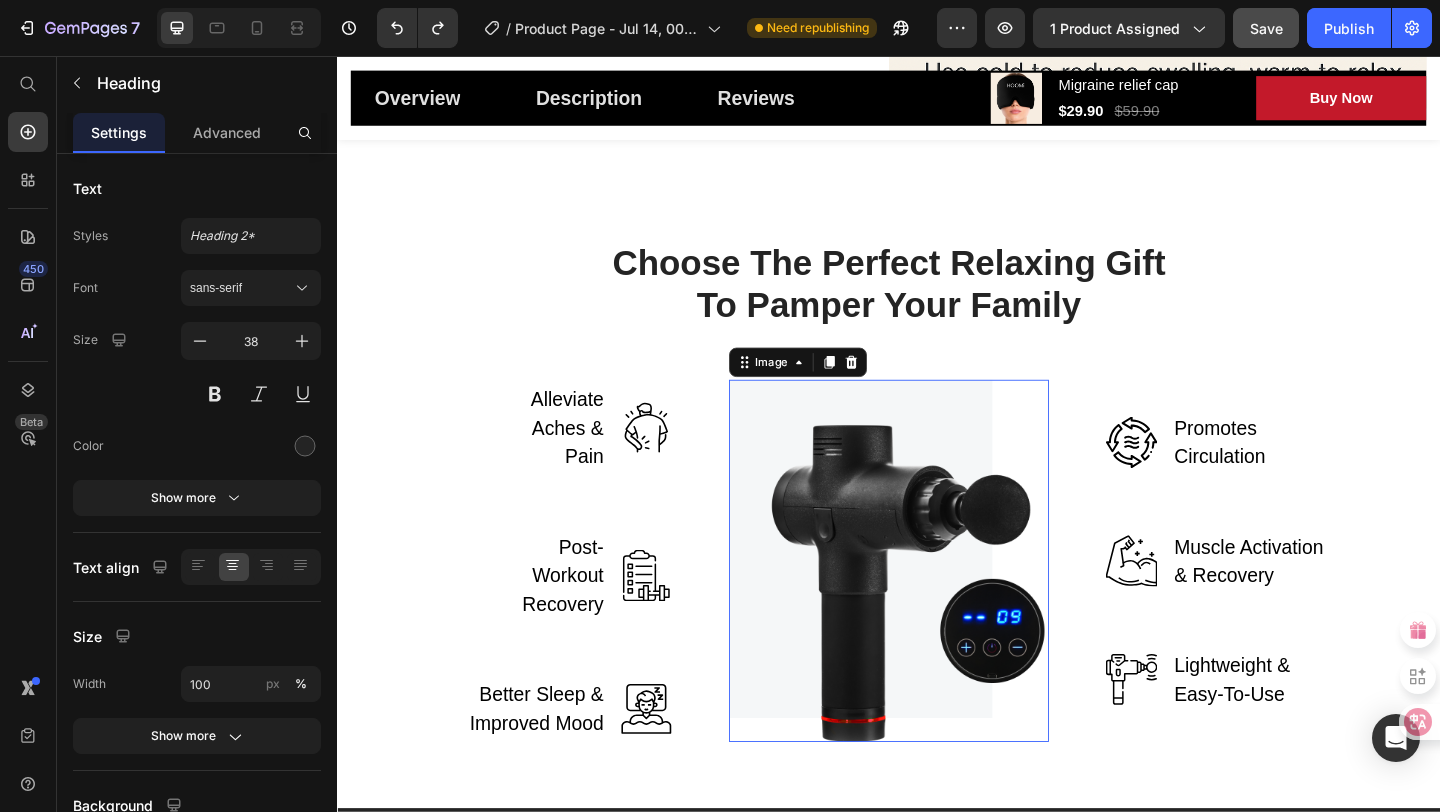 click at bounding box center [937, 605] 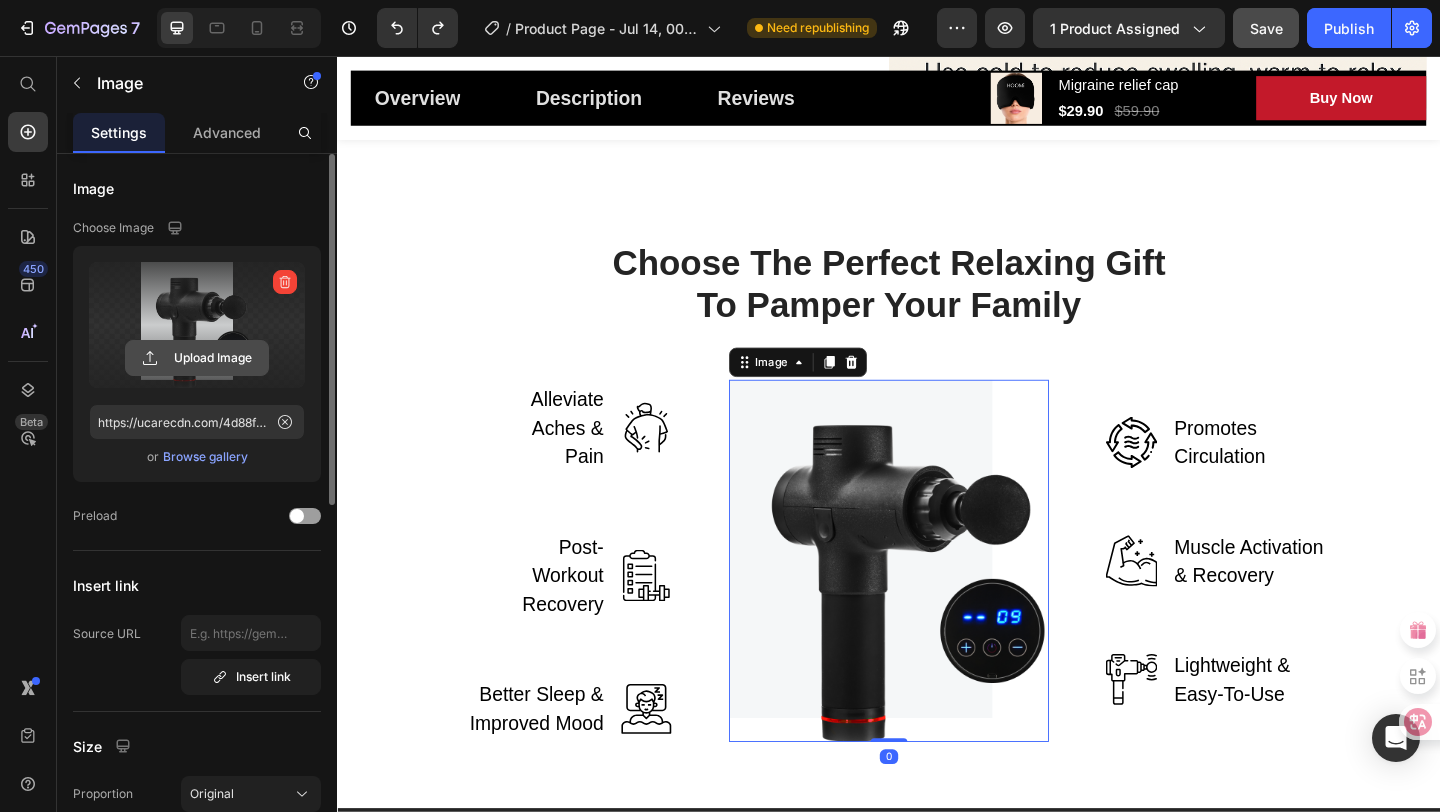 click 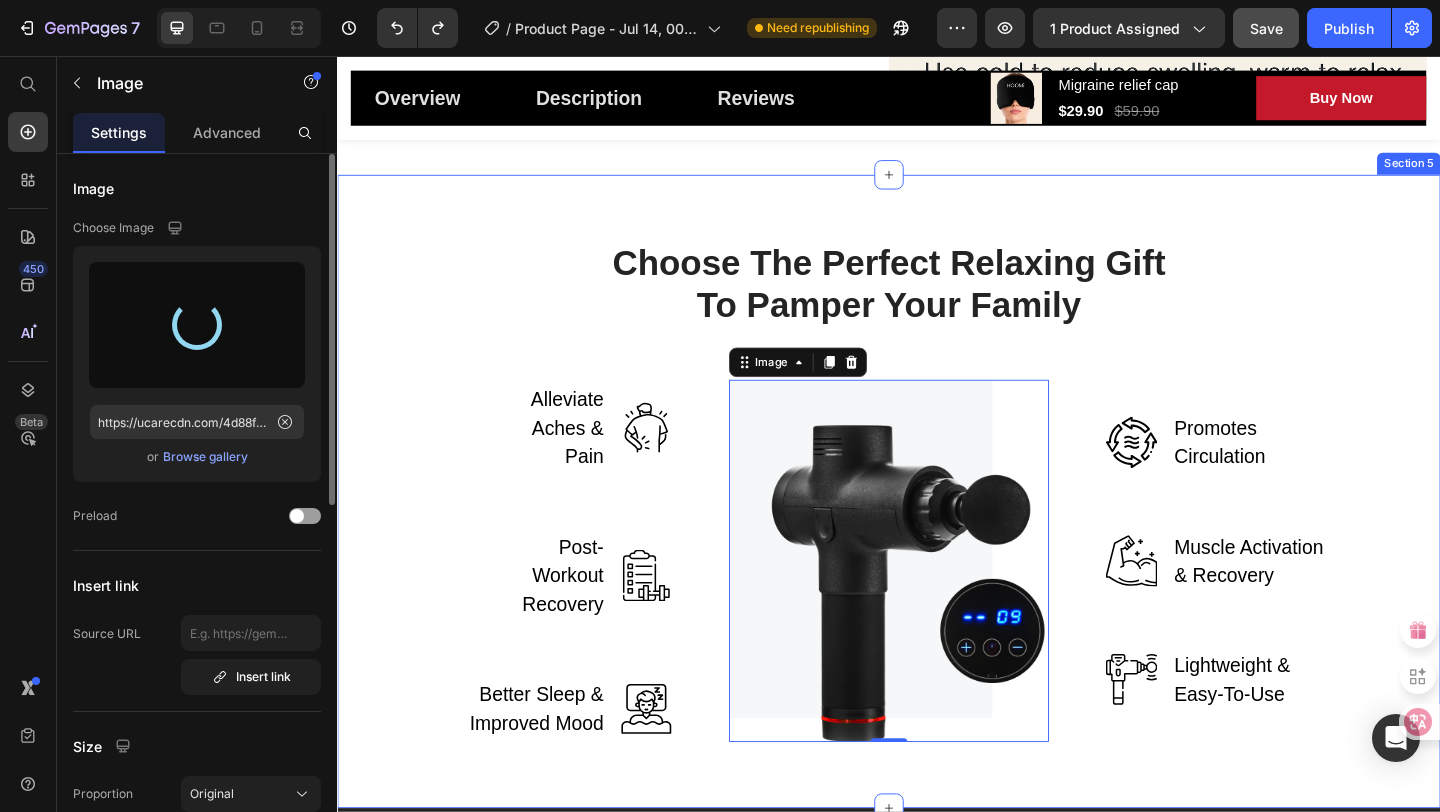 type on "https://cdn.shopify.com/s/files/1/0669/8788/4679/files/gempages_574985201206232176-77ddb2b8-2cc6-4262-b21c-d16ac73c2eed.png" 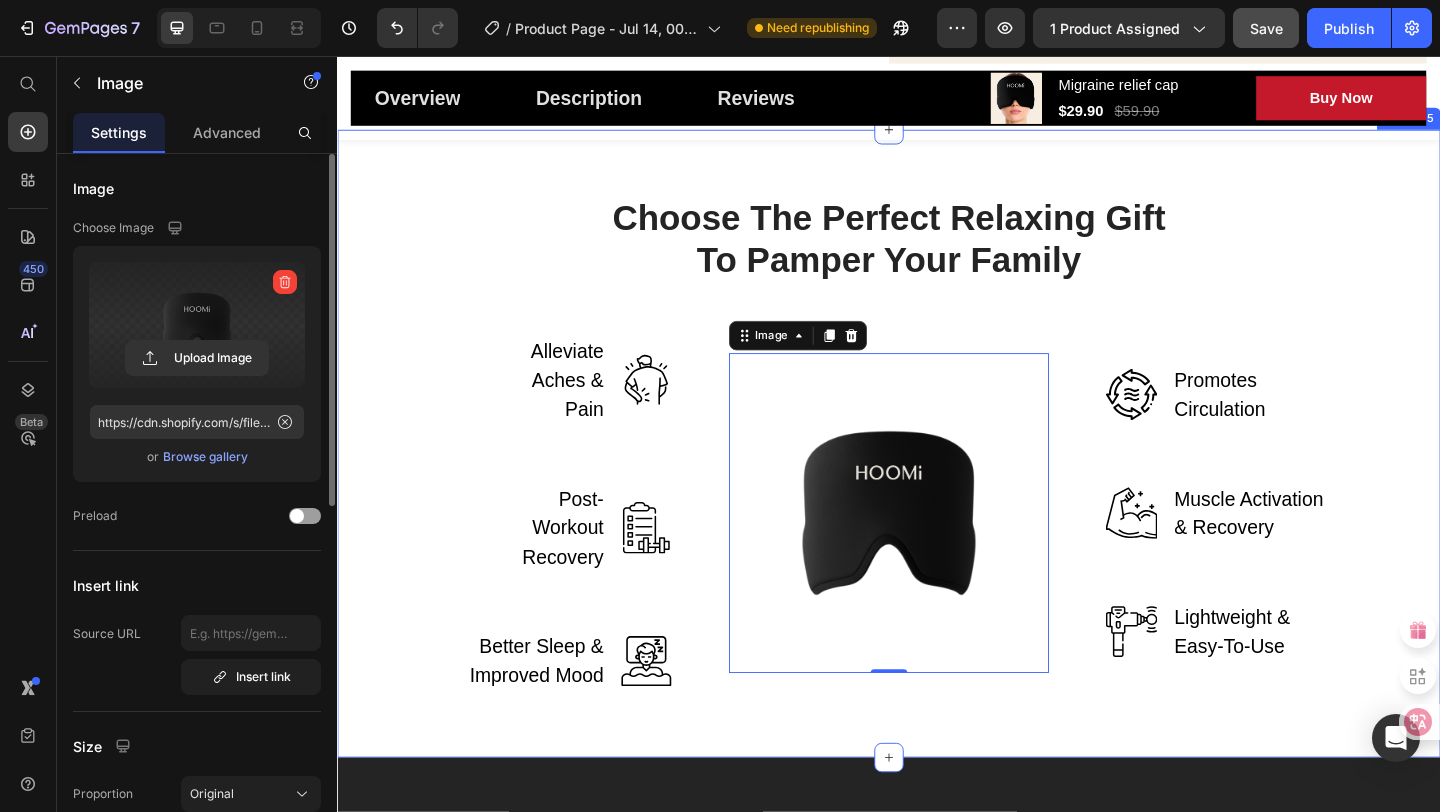 scroll, scrollTop: 3091, scrollLeft: 0, axis: vertical 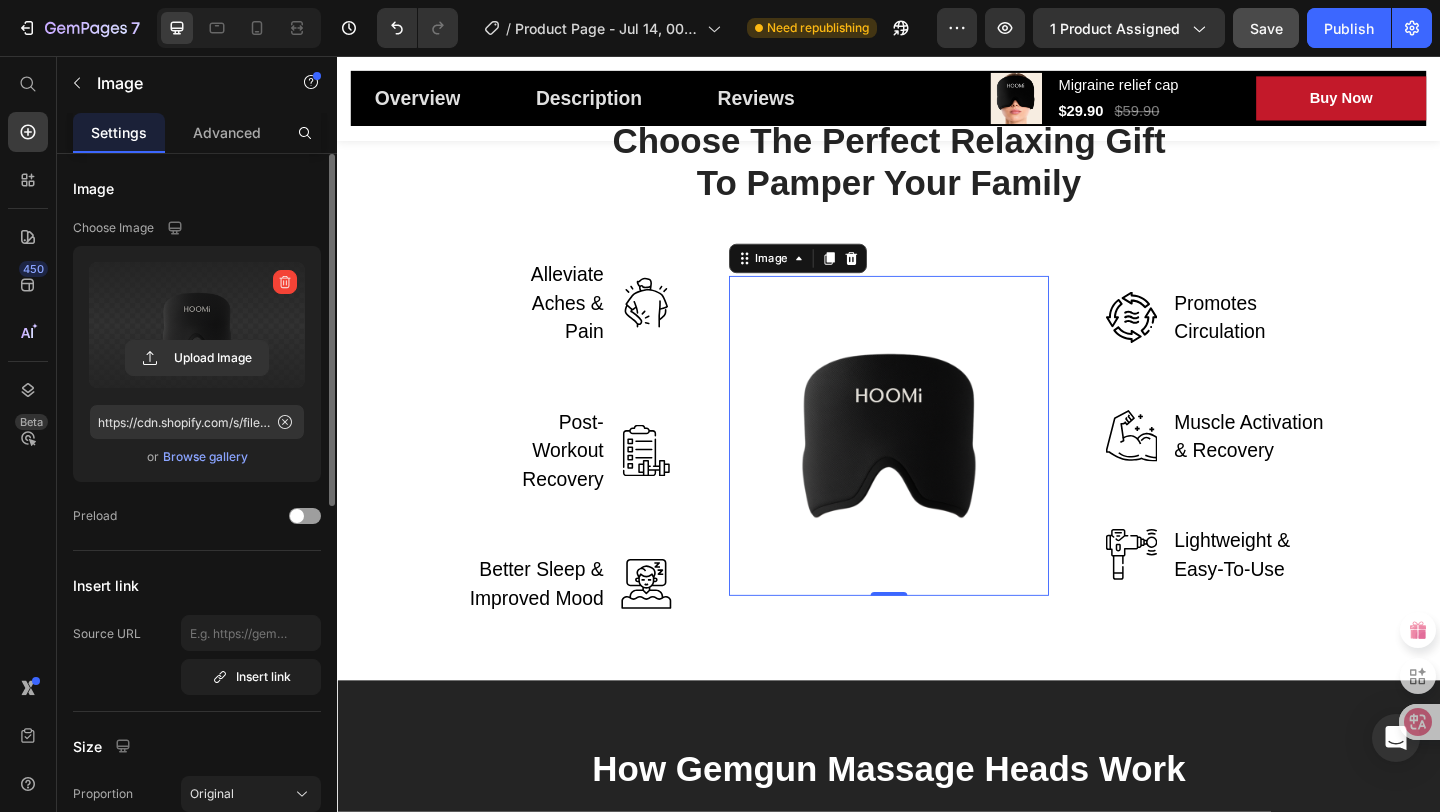 click at bounding box center [937, 469] 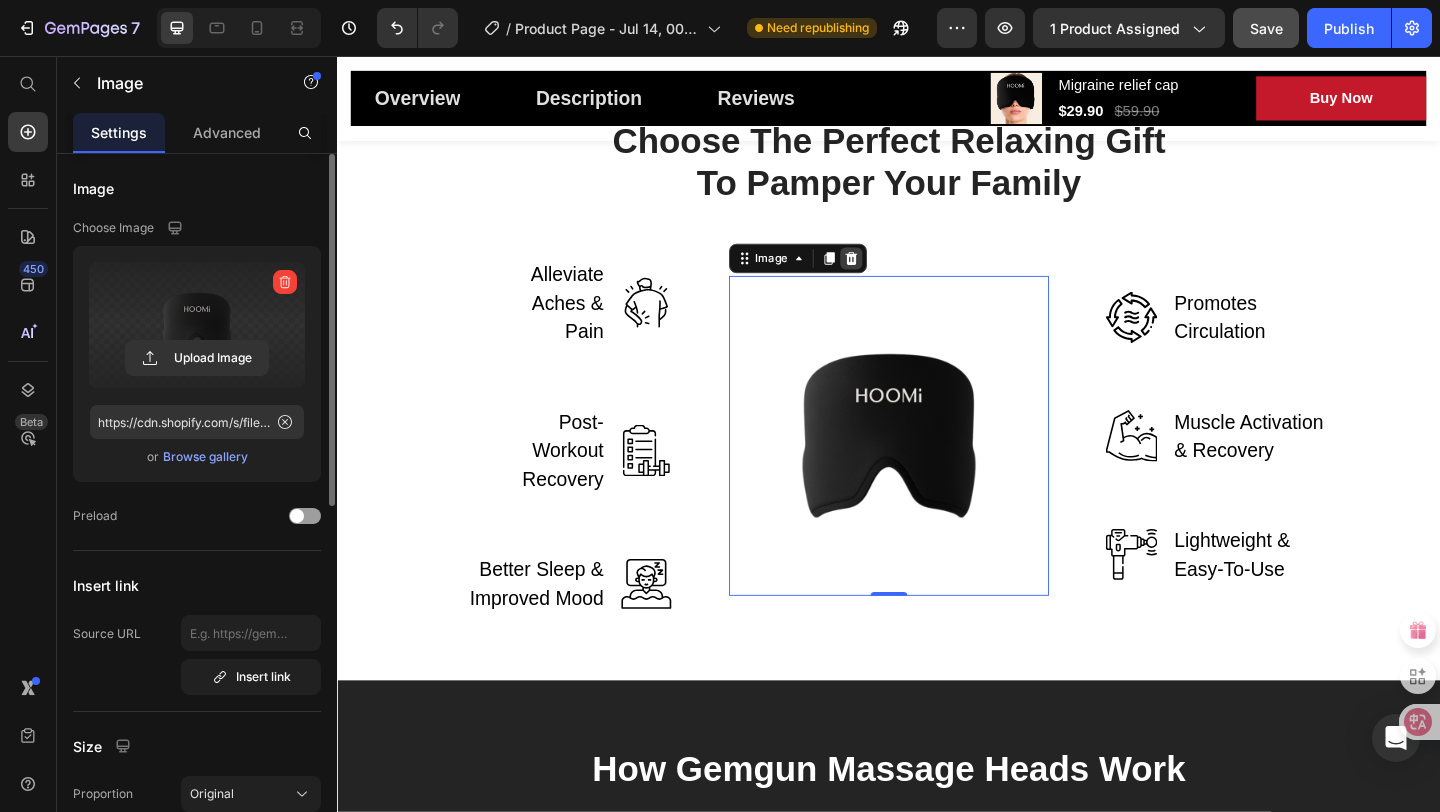 click 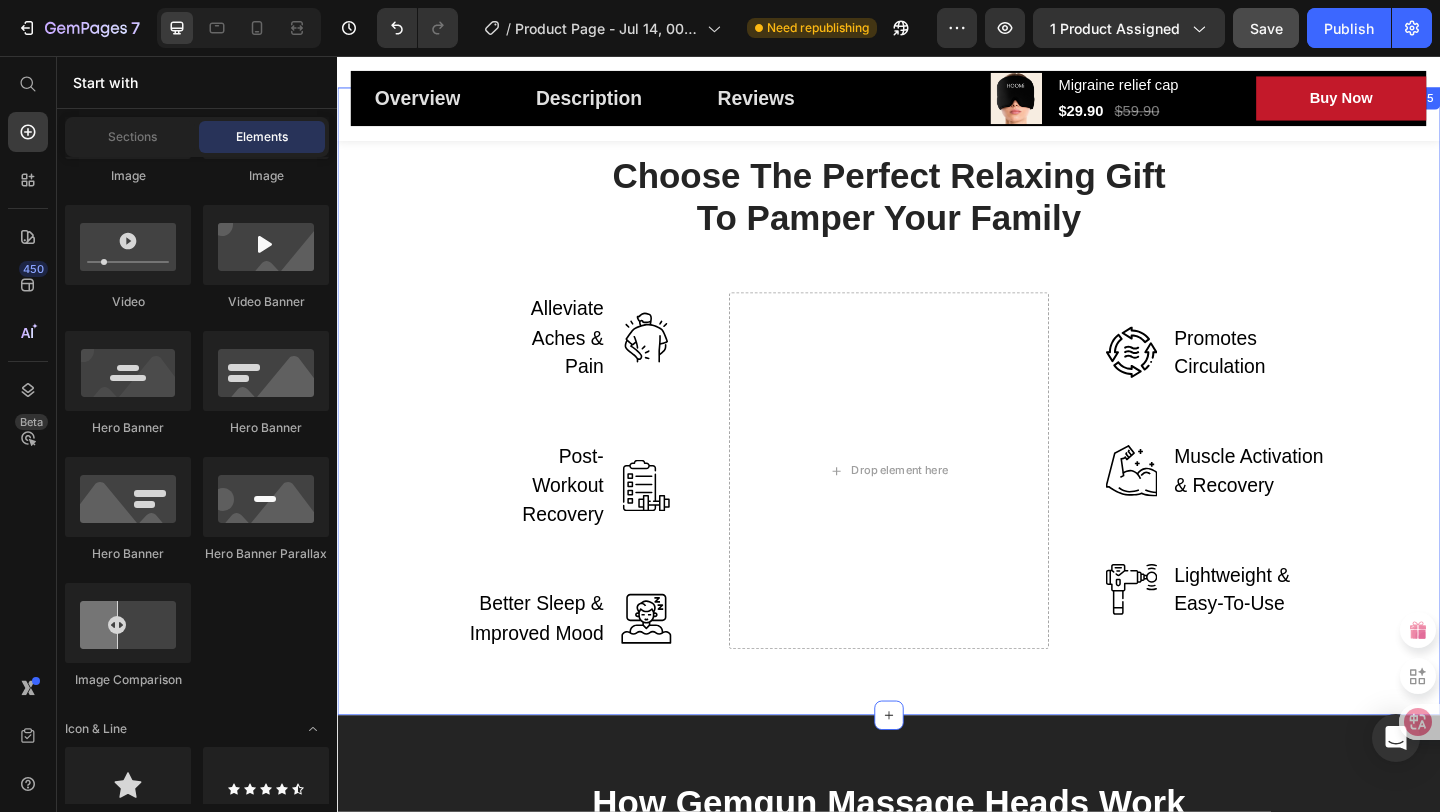 scroll, scrollTop: 3054, scrollLeft: 0, axis: vertical 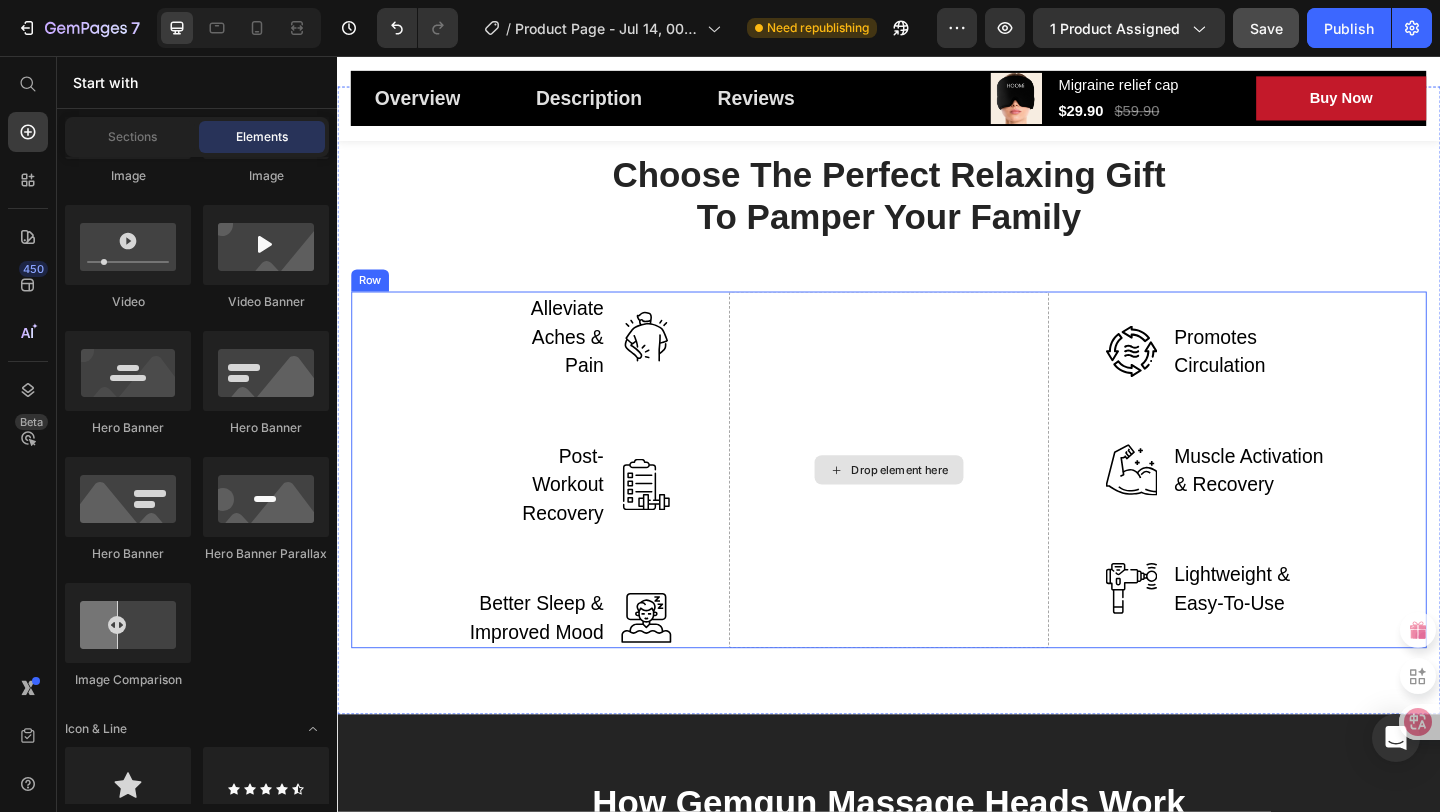 click on "Drop element here" at bounding box center [937, 506] 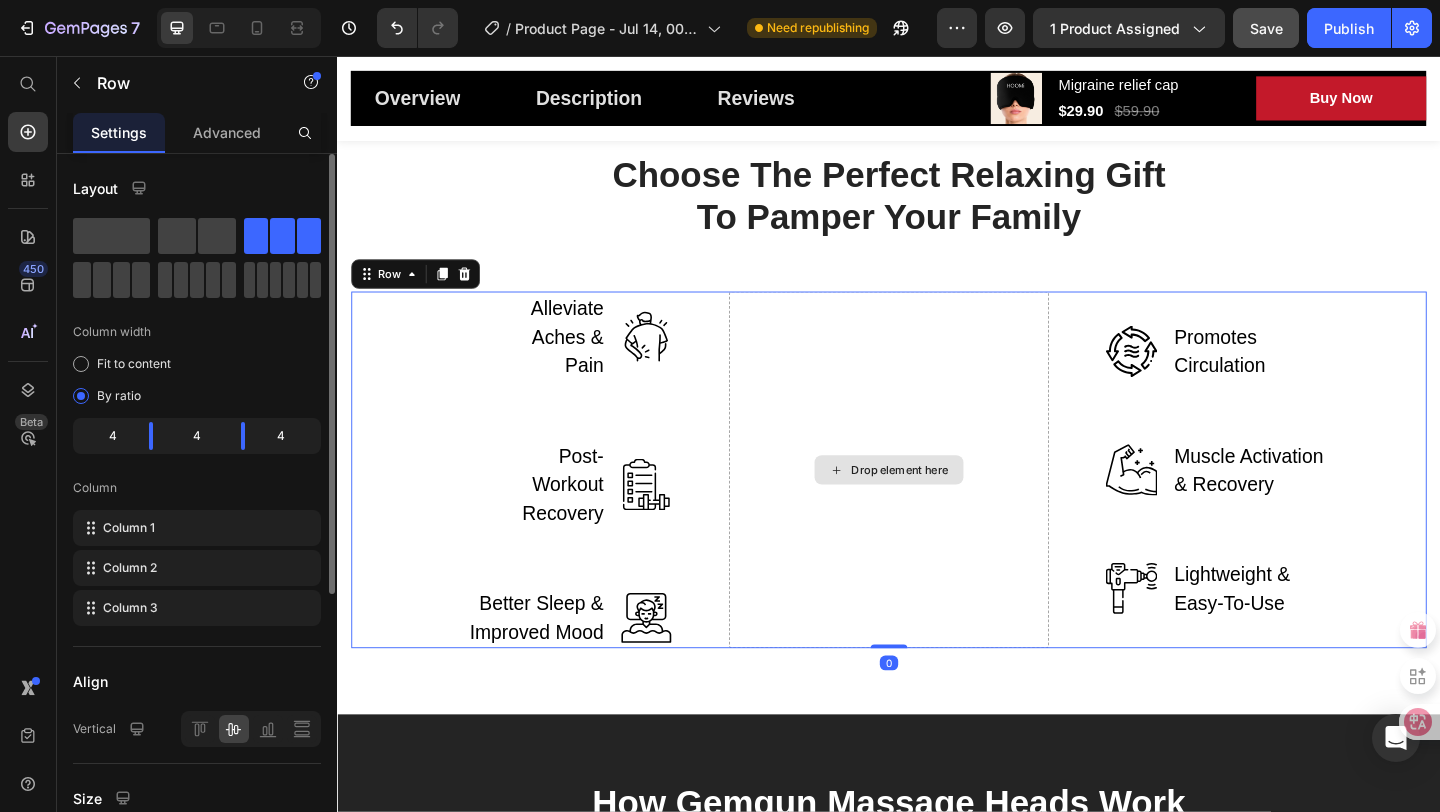 click on "Drop element here" at bounding box center (949, 506) 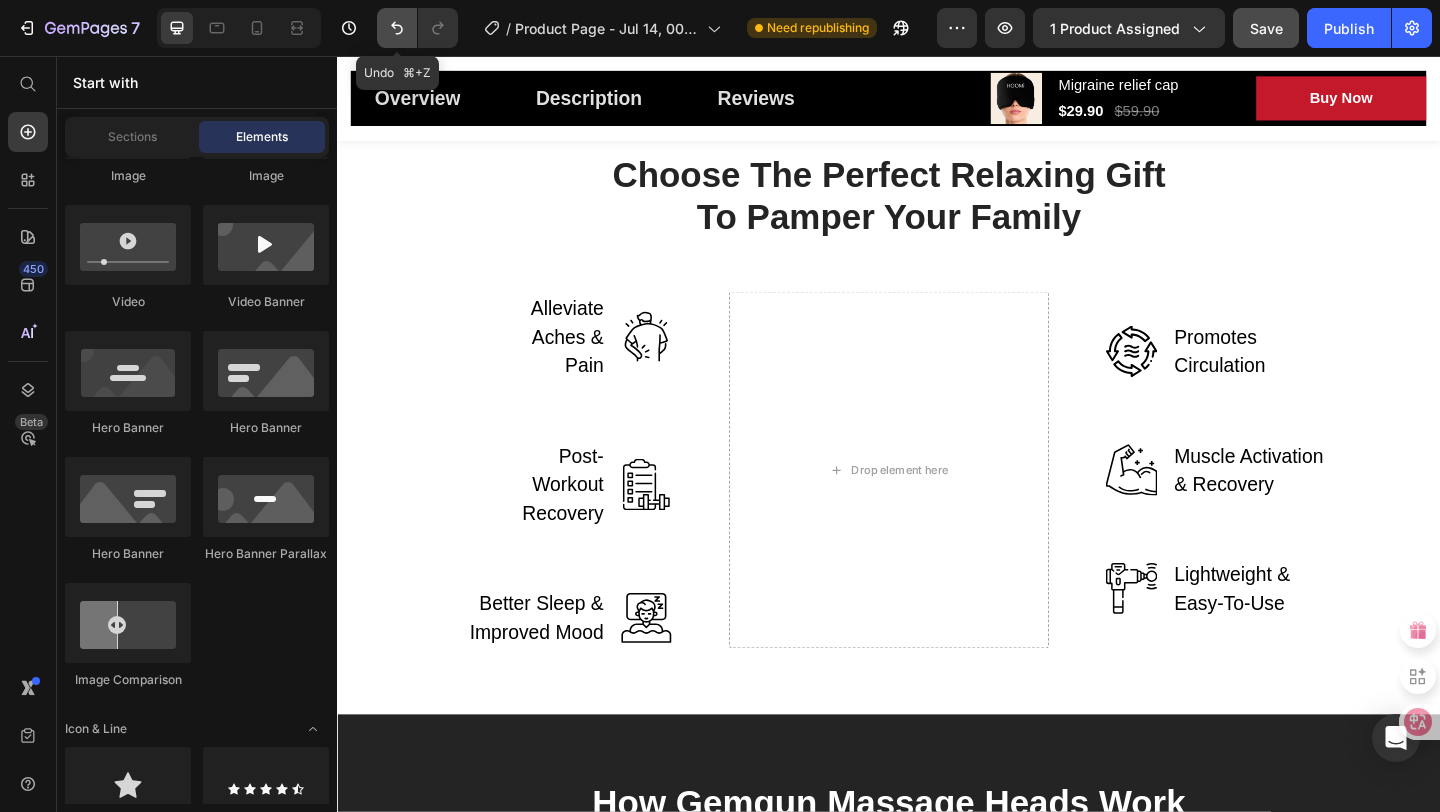 click 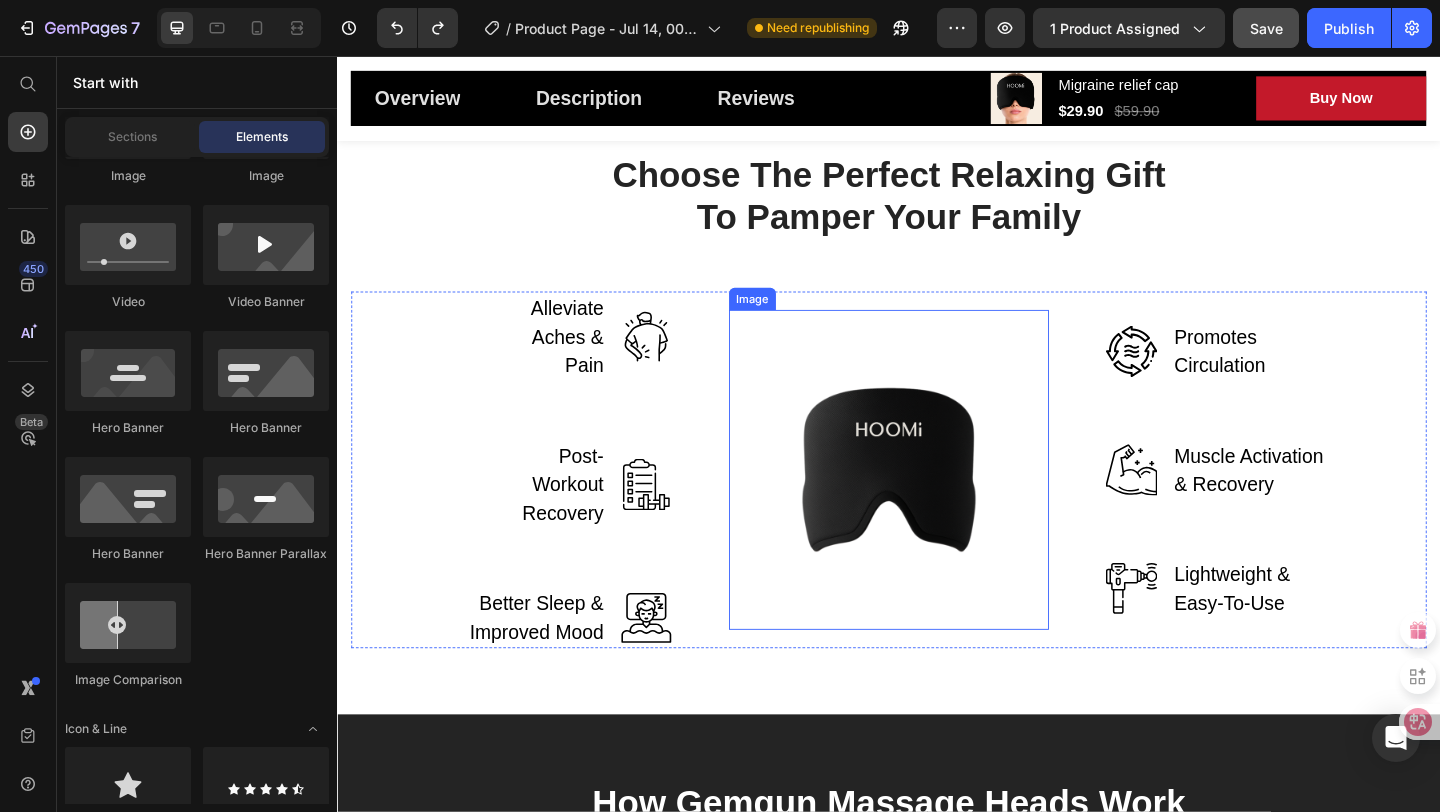 click at bounding box center [937, 506] 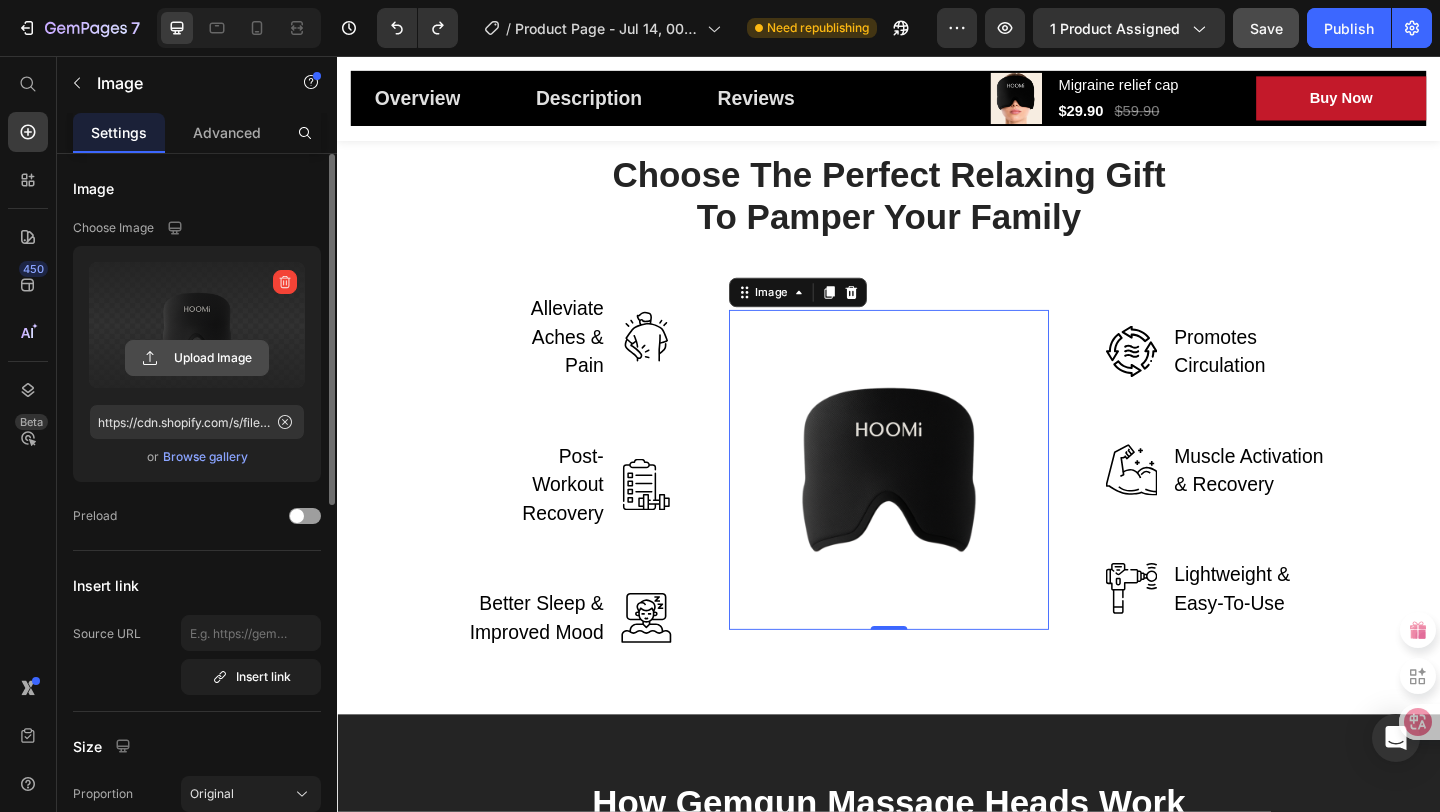 click 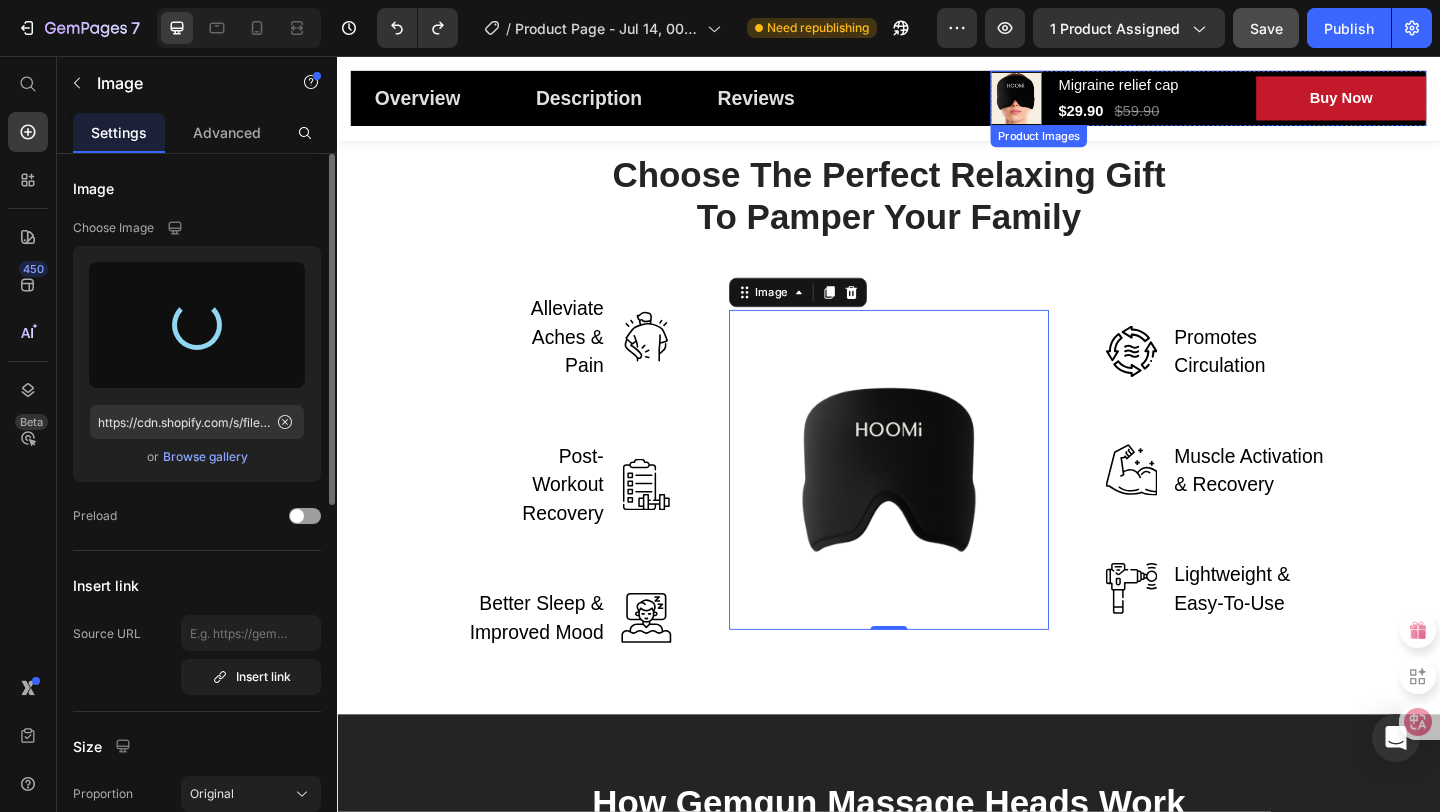 type on "https://cdn.shopify.com/s/files/1/0669/8788/4679/files/gempages_574985201206232176-01cbcc67-634a-4bc0-81cc-5440ce5b3941.png" 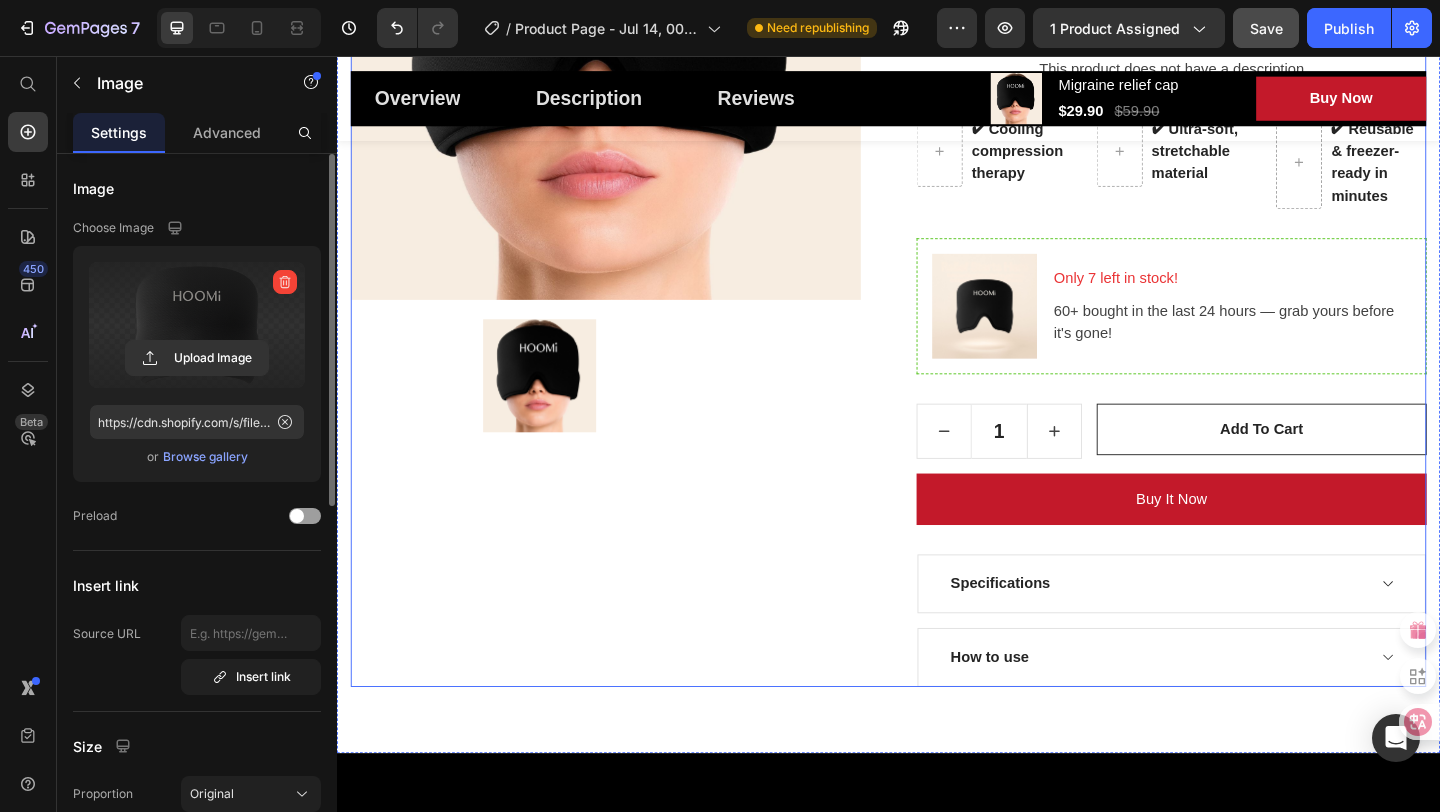 scroll, scrollTop: 496, scrollLeft: 0, axis: vertical 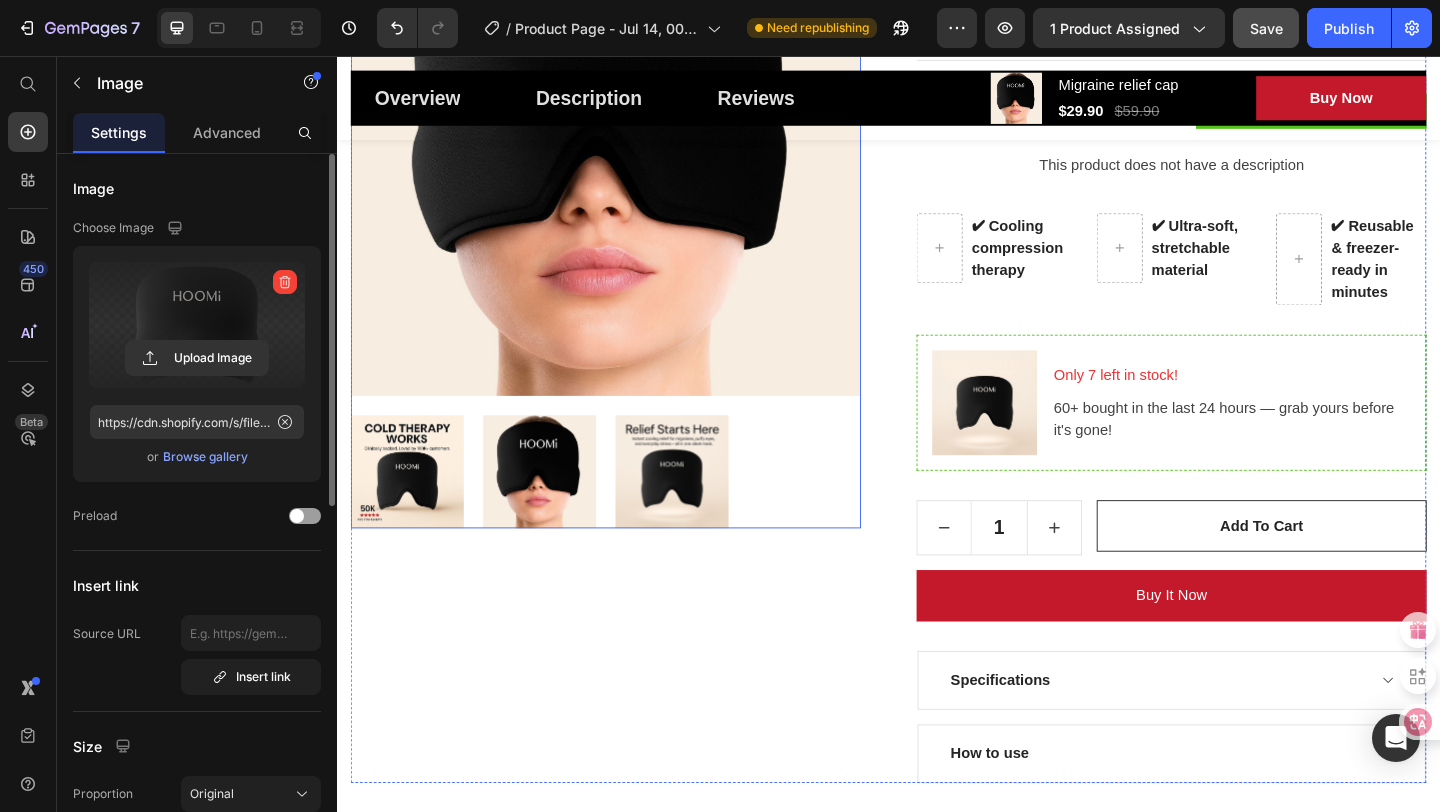 click at bounding box center [413, 508] 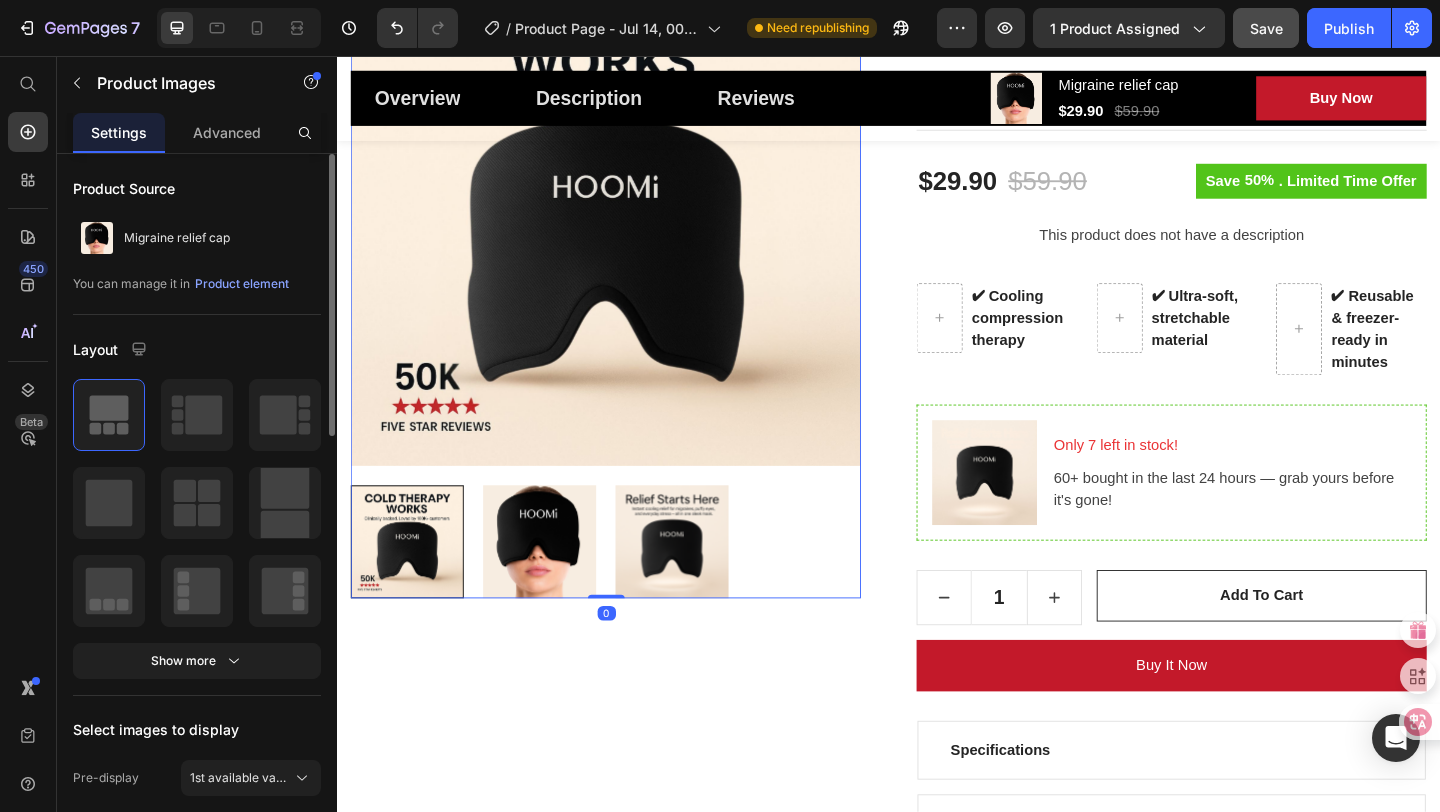scroll, scrollTop: 385, scrollLeft: 0, axis: vertical 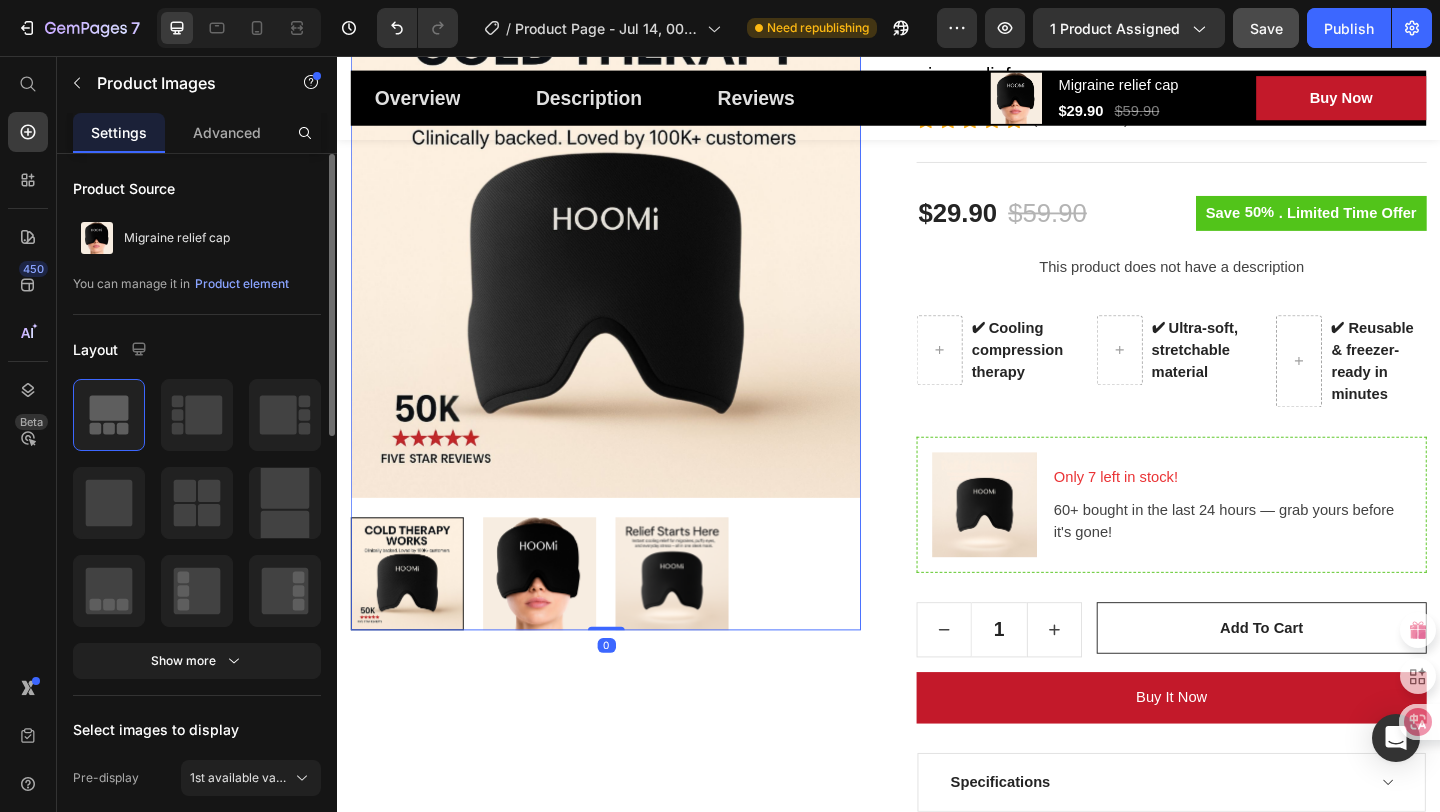 click at bounding box center (701, 619) 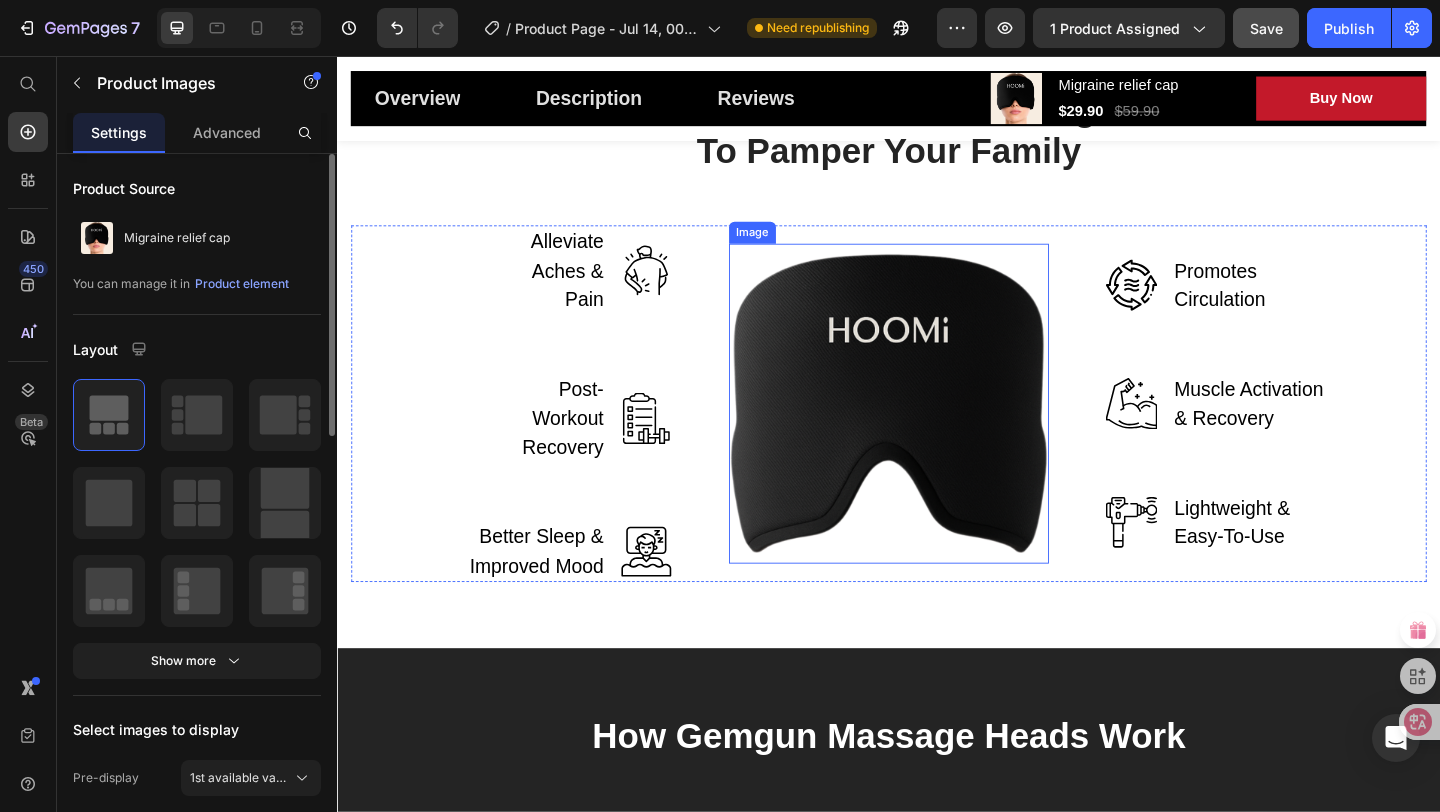 scroll, scrollTop: 3117, scrollLeft: 0, axis: vertical 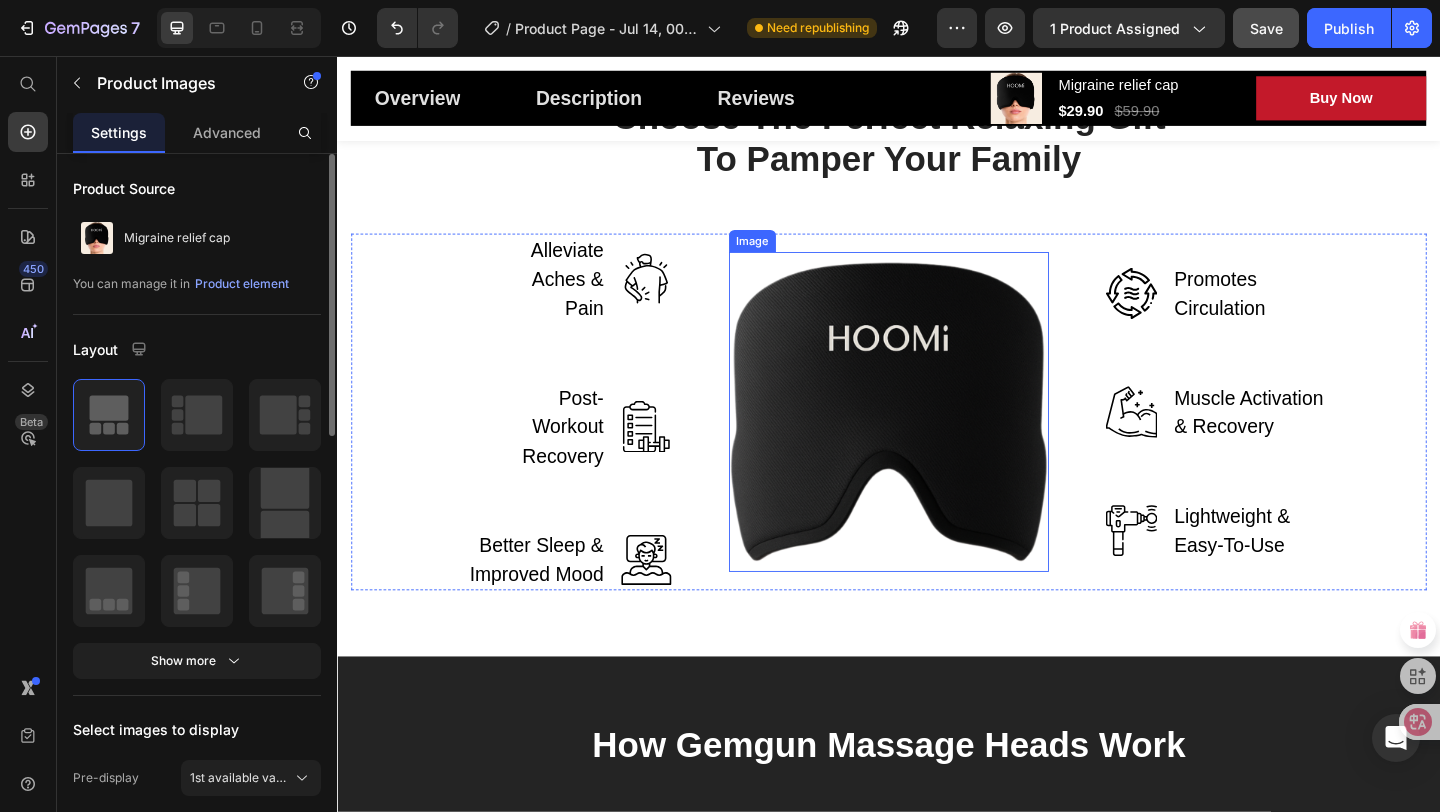 click at bounding box center (937, 443) 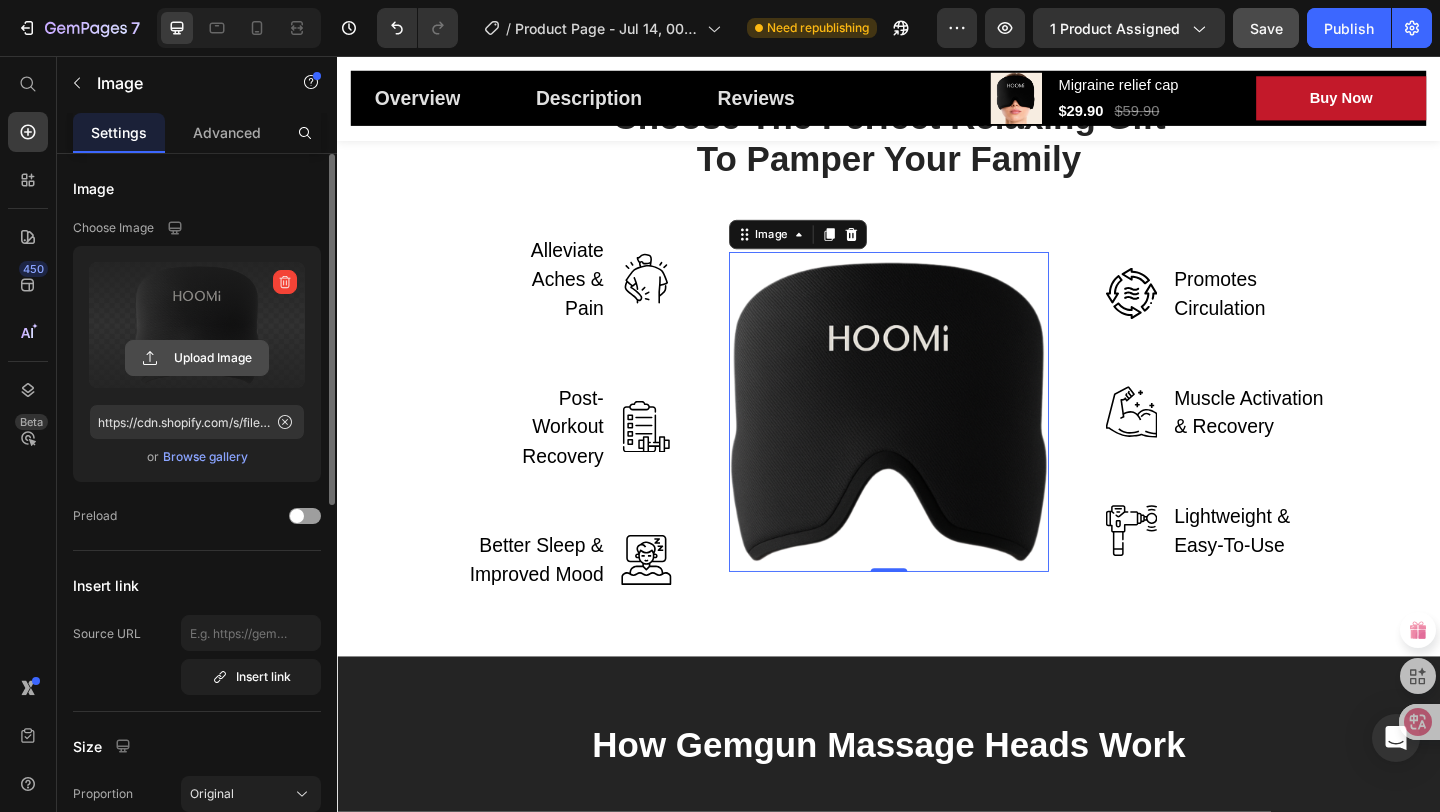 click 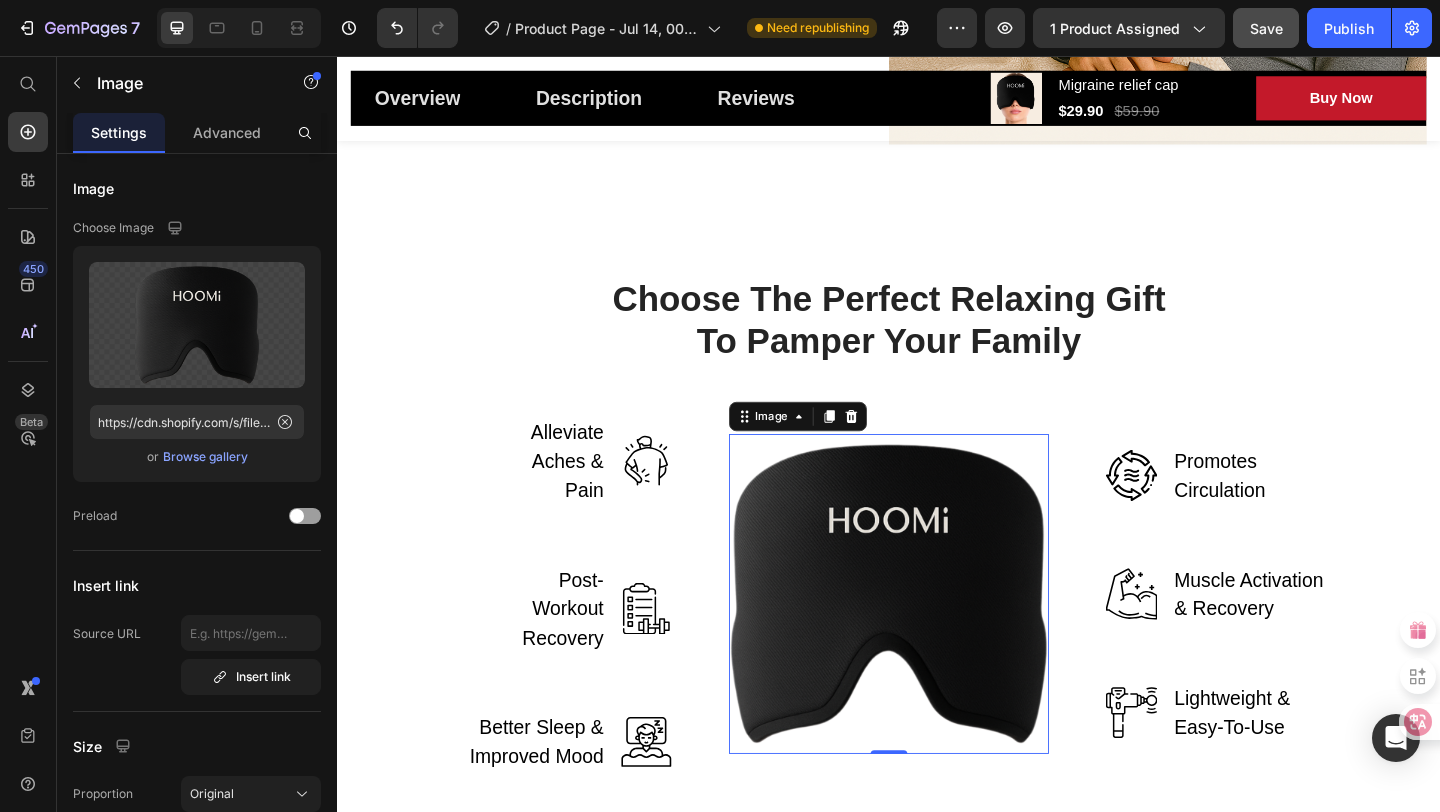 scroll, scrollTop: 2809, scrollLeft: 0, axis: vertical 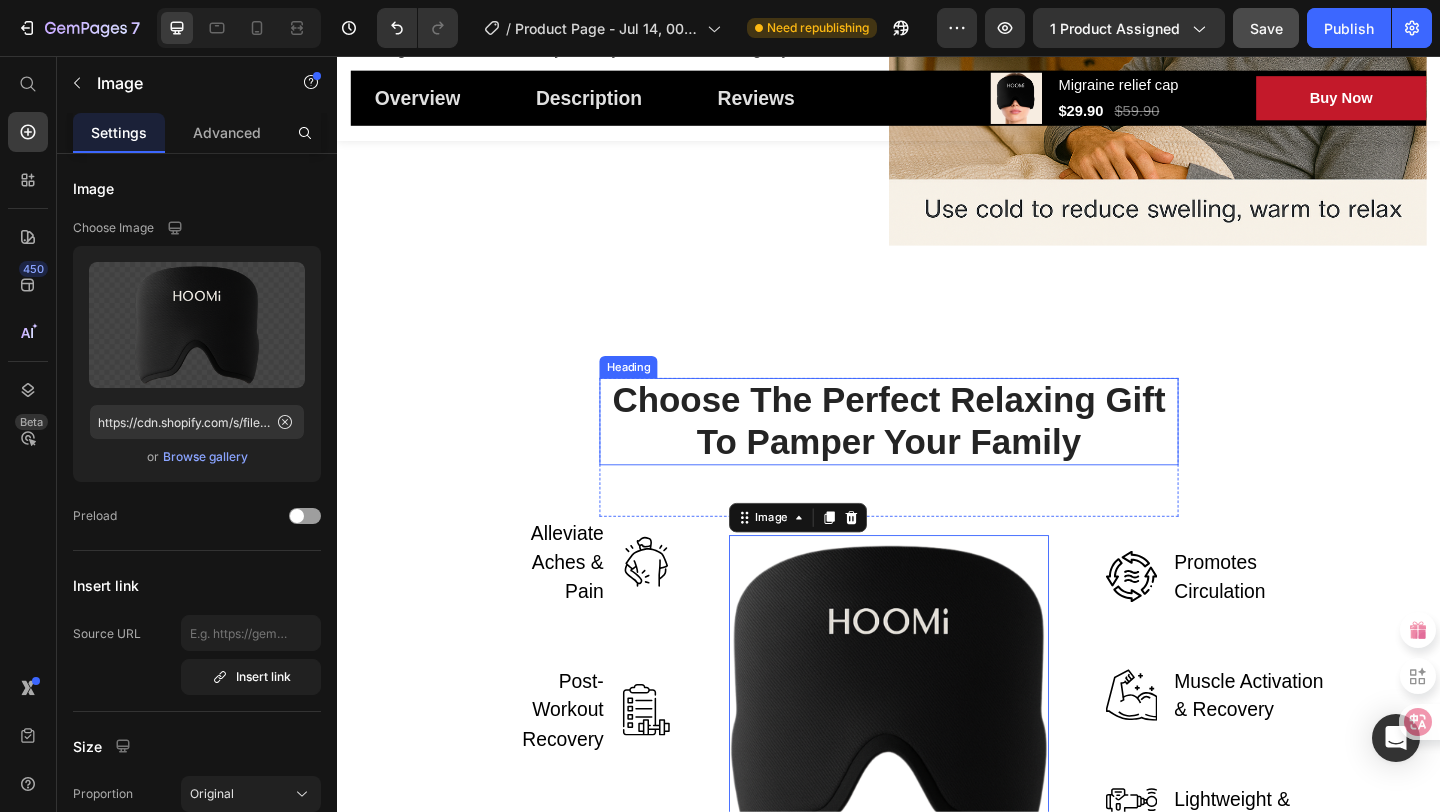 click on "Choose The Perfect Relaxing Gift To Pamper Your Family" at bounding box center [937, 453] 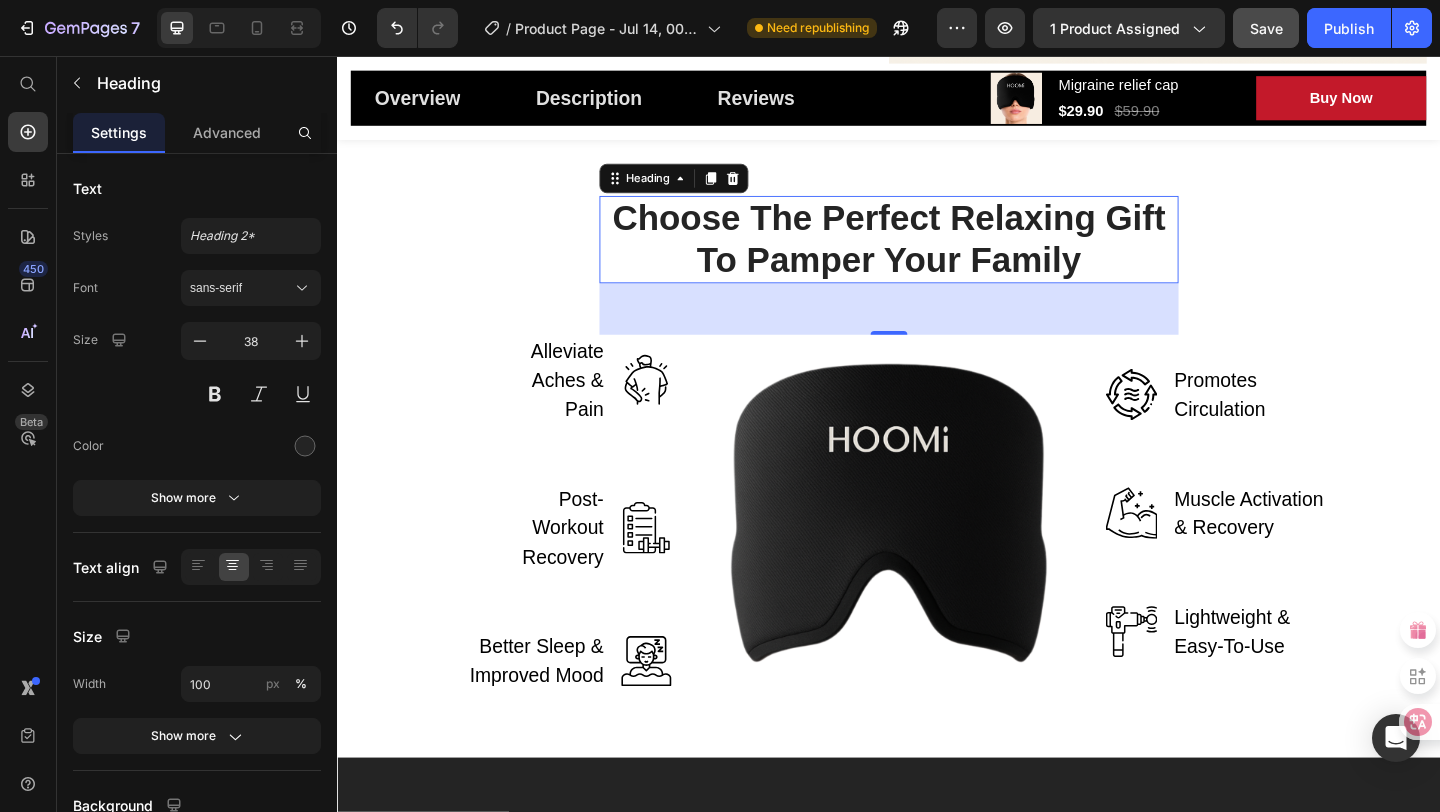 scroll, scrollTop: 3122, scrollLeft: 0, axis: vertical 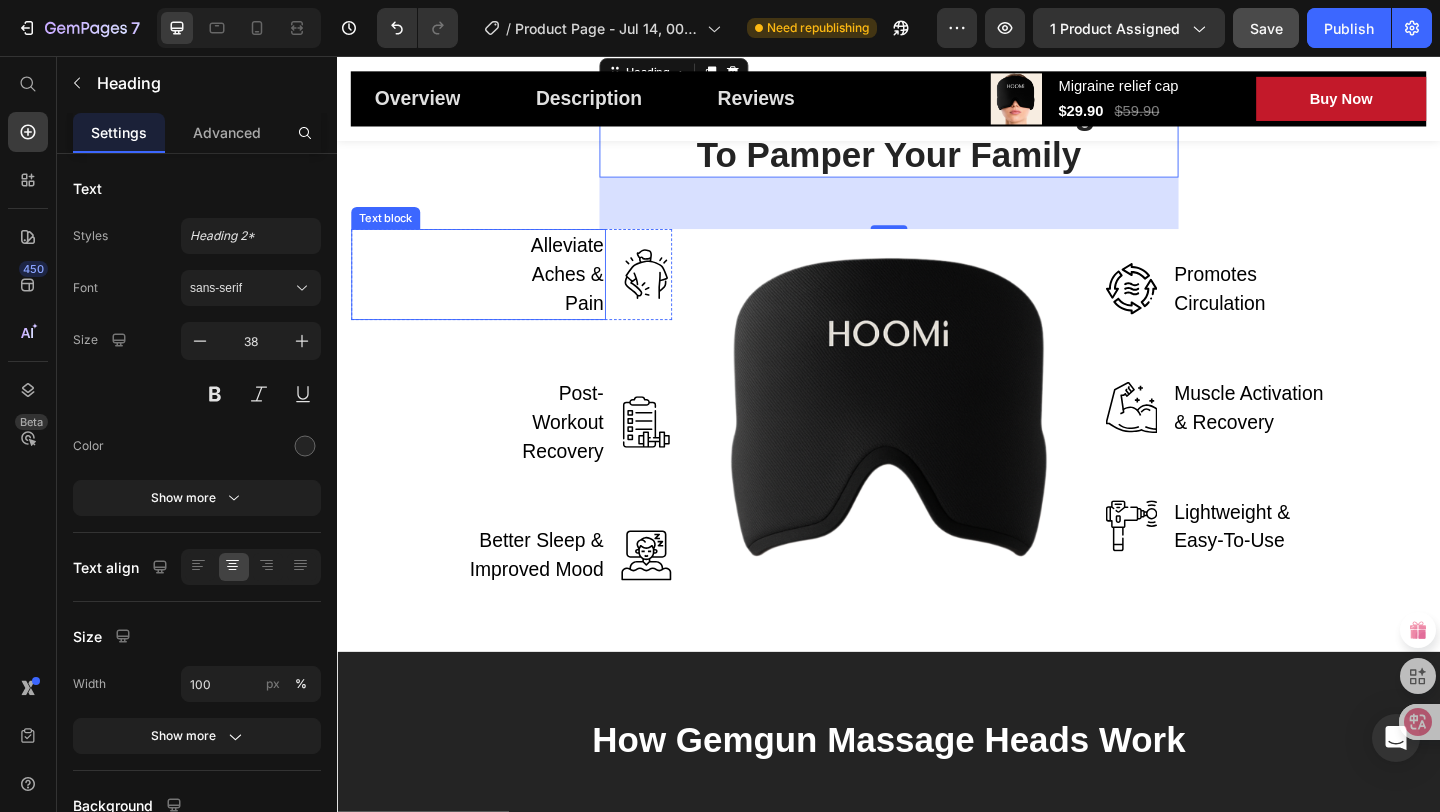 click on "Alleviate Aches & Pain" at bounding box center [565, 293] 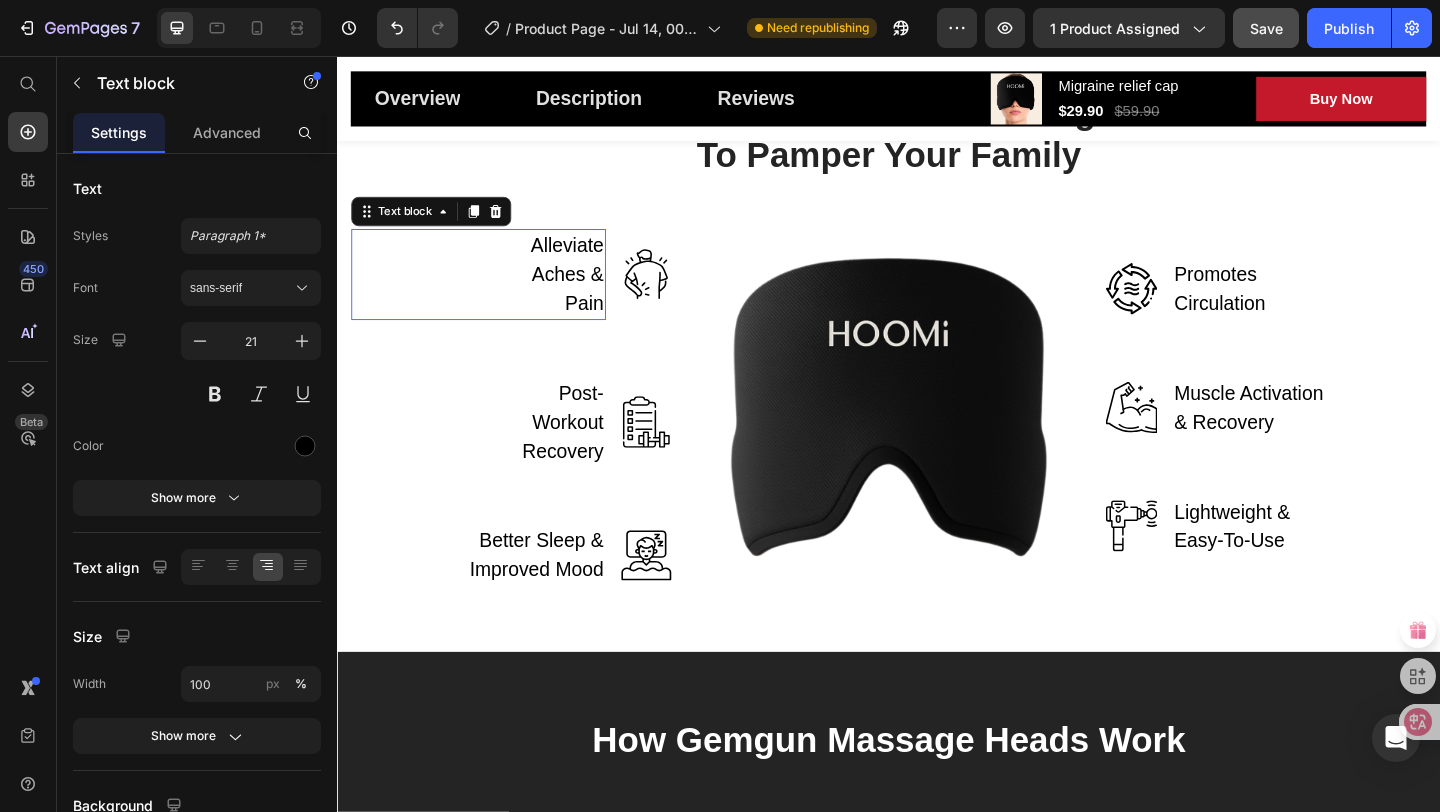click on "Alleviate Aches & Pain" at bounding box center (565, 293) 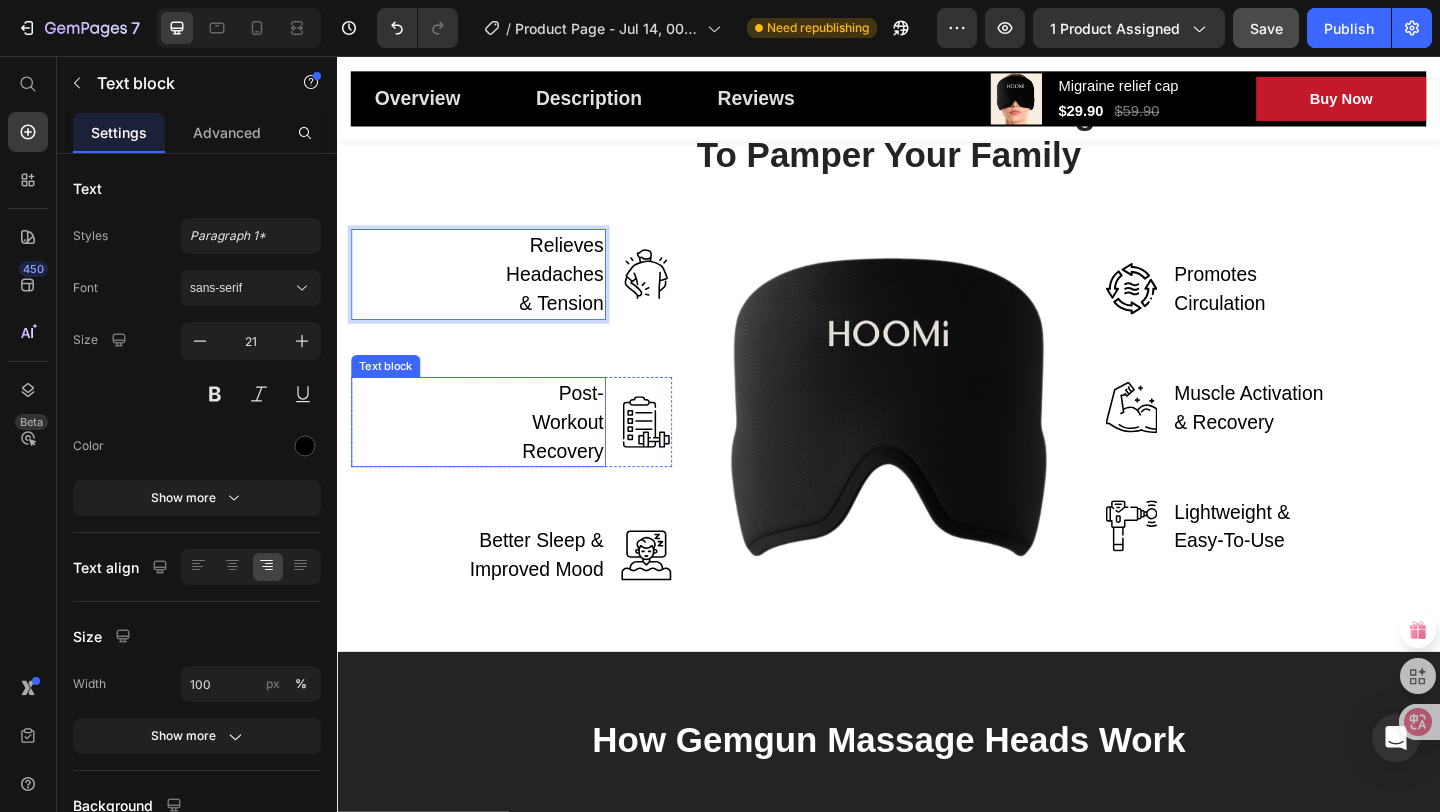 click on "Post-Workout Recovery" at bounding box center [565, 454] 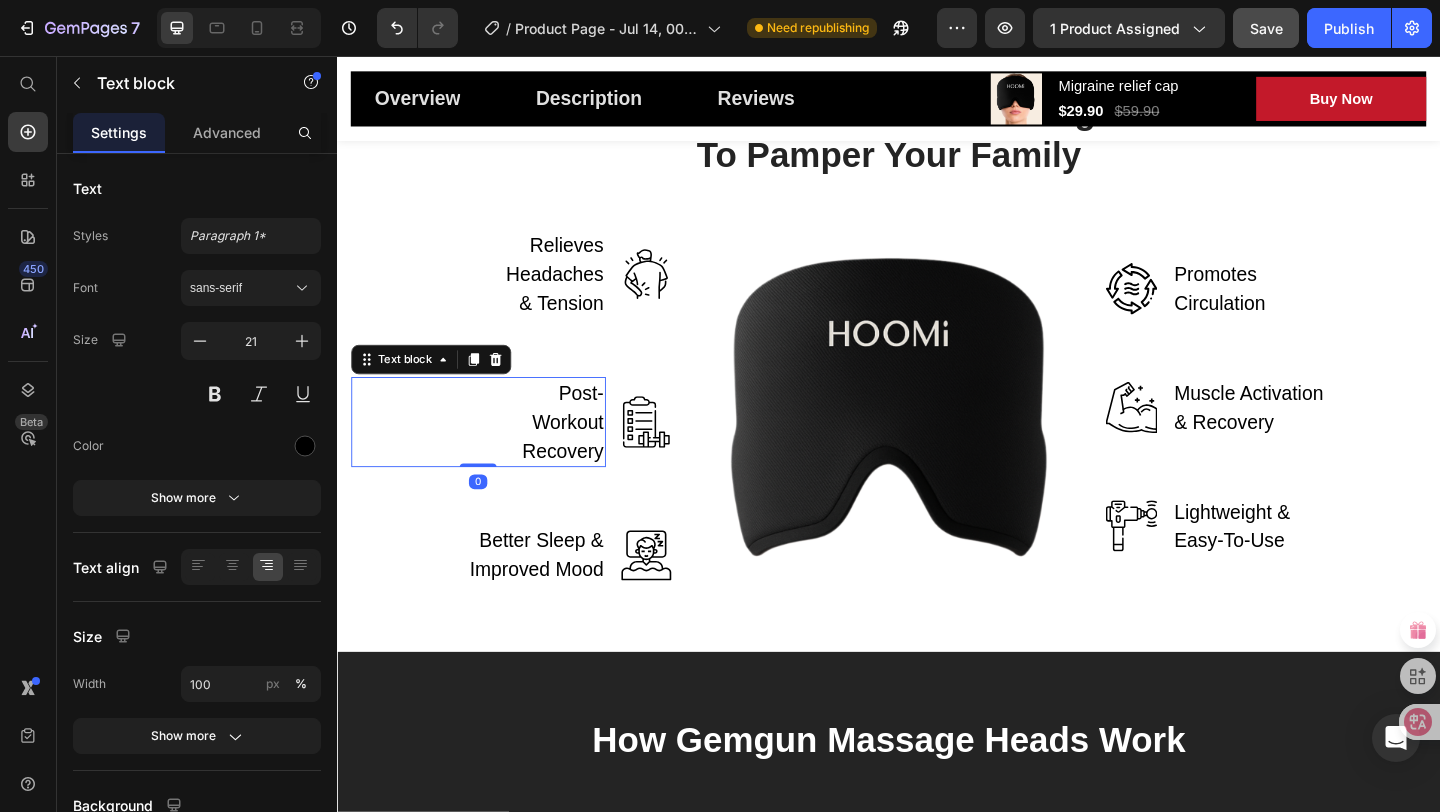 click on "Post-Workout Recovery" at bounding box center [565, 454] 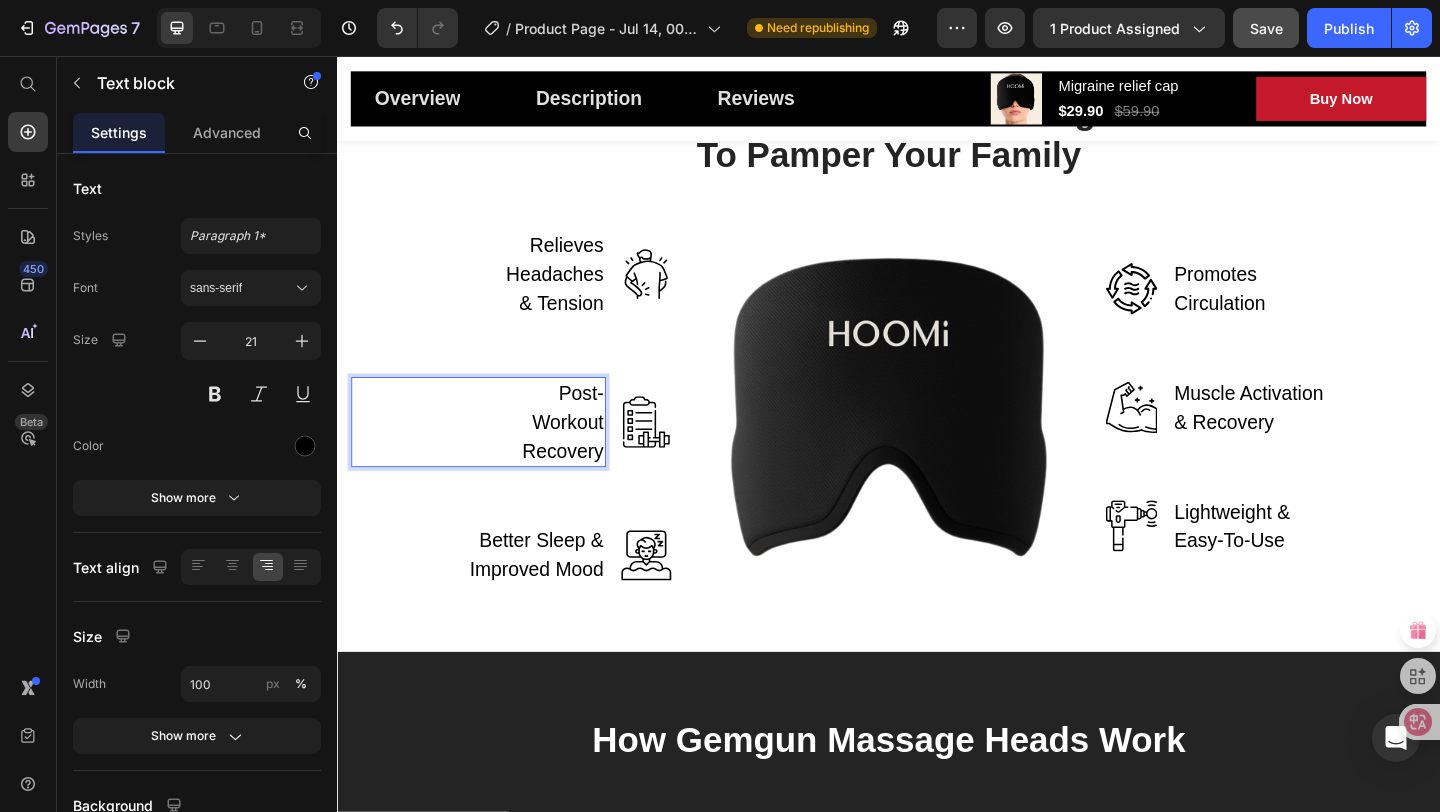 click on "Post-Workout Recovery" at bounding box center [565, 454] 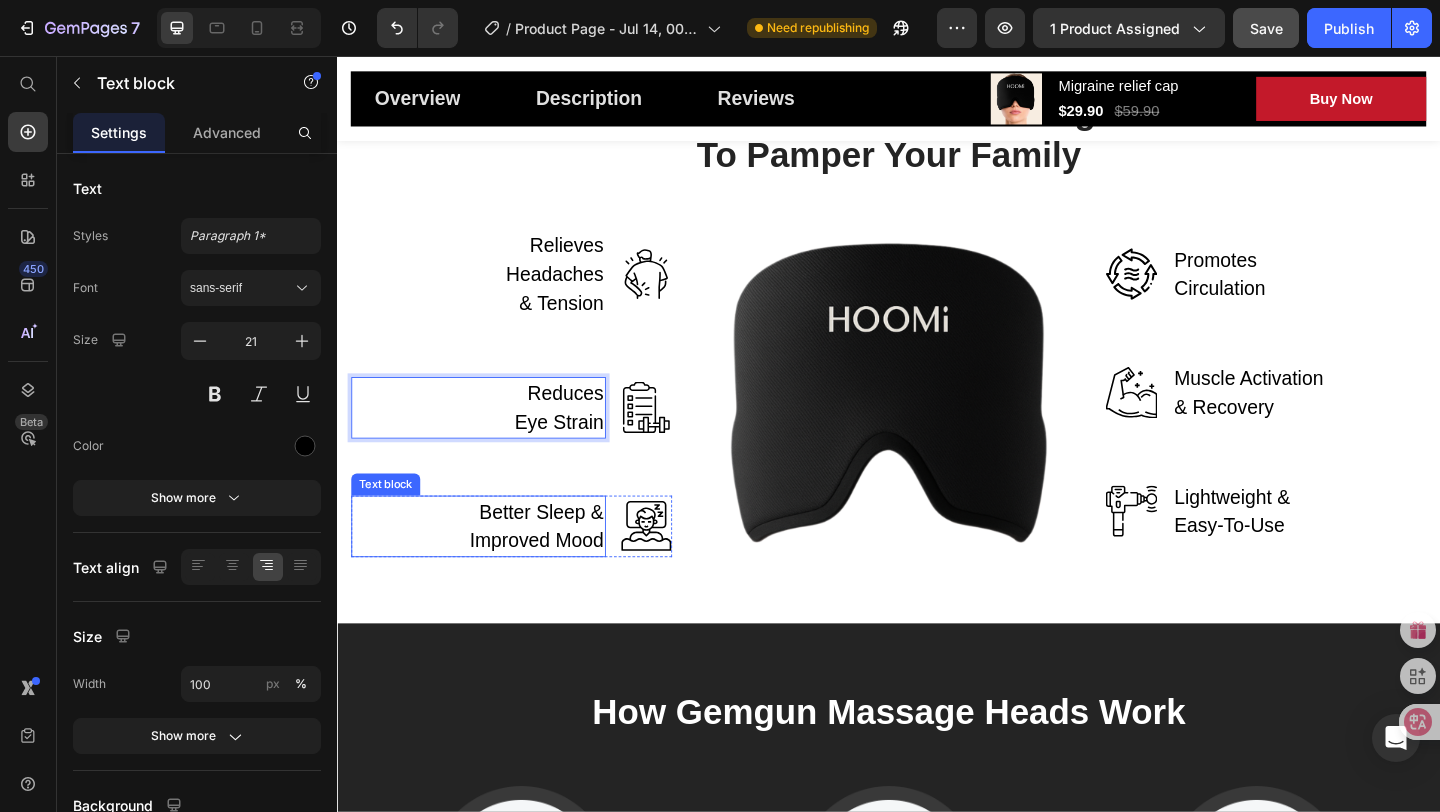 click on "Better Sleep & Improved Mood" at bounding box center (545, 567) 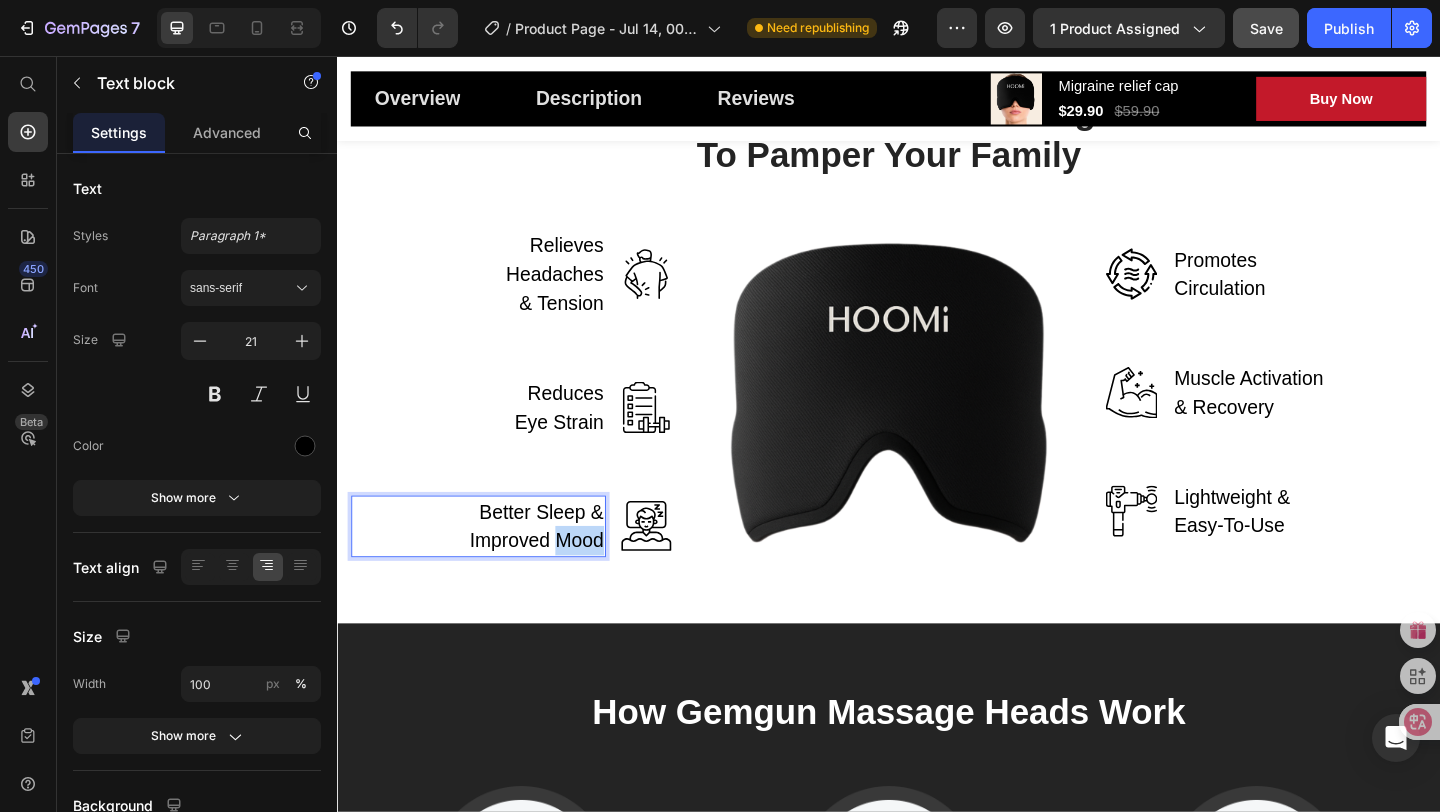 click on "Better Sleep & Improved Mood" at bounding box center [545, 567] 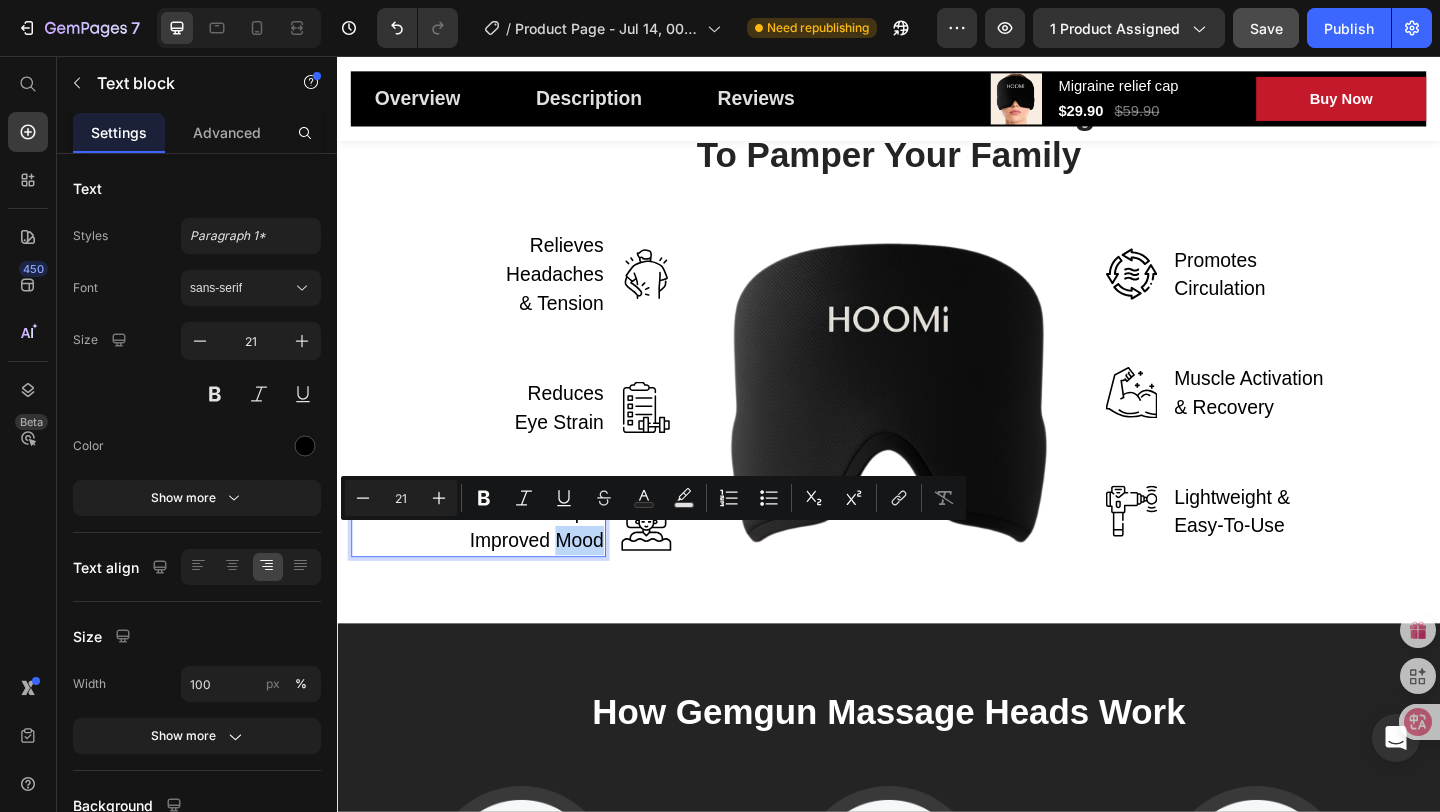 click on "Better Sleep & Improved Mood" at bounding box center [545, 567] 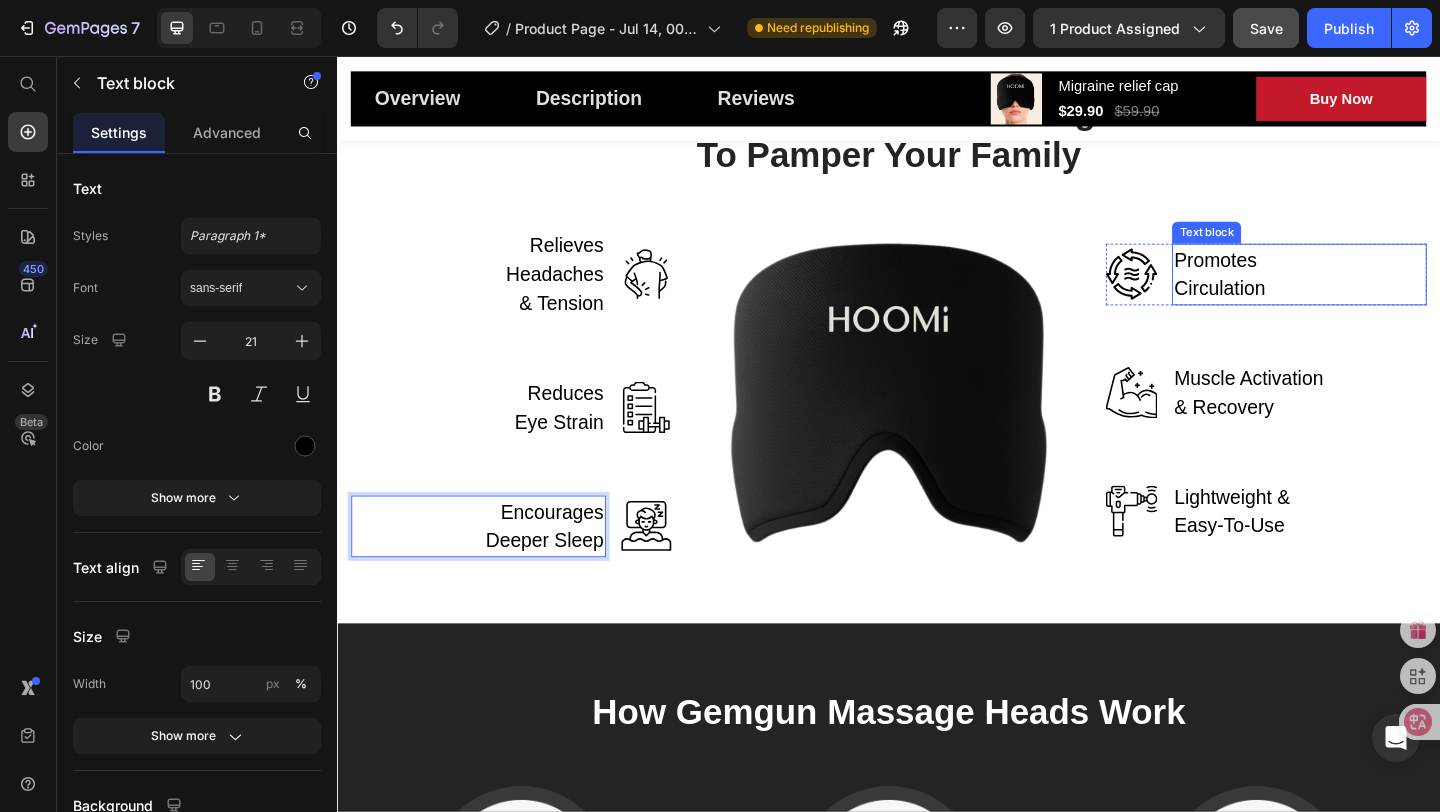 click on "Promotes Circulation" at bounding box center (1333, 293) 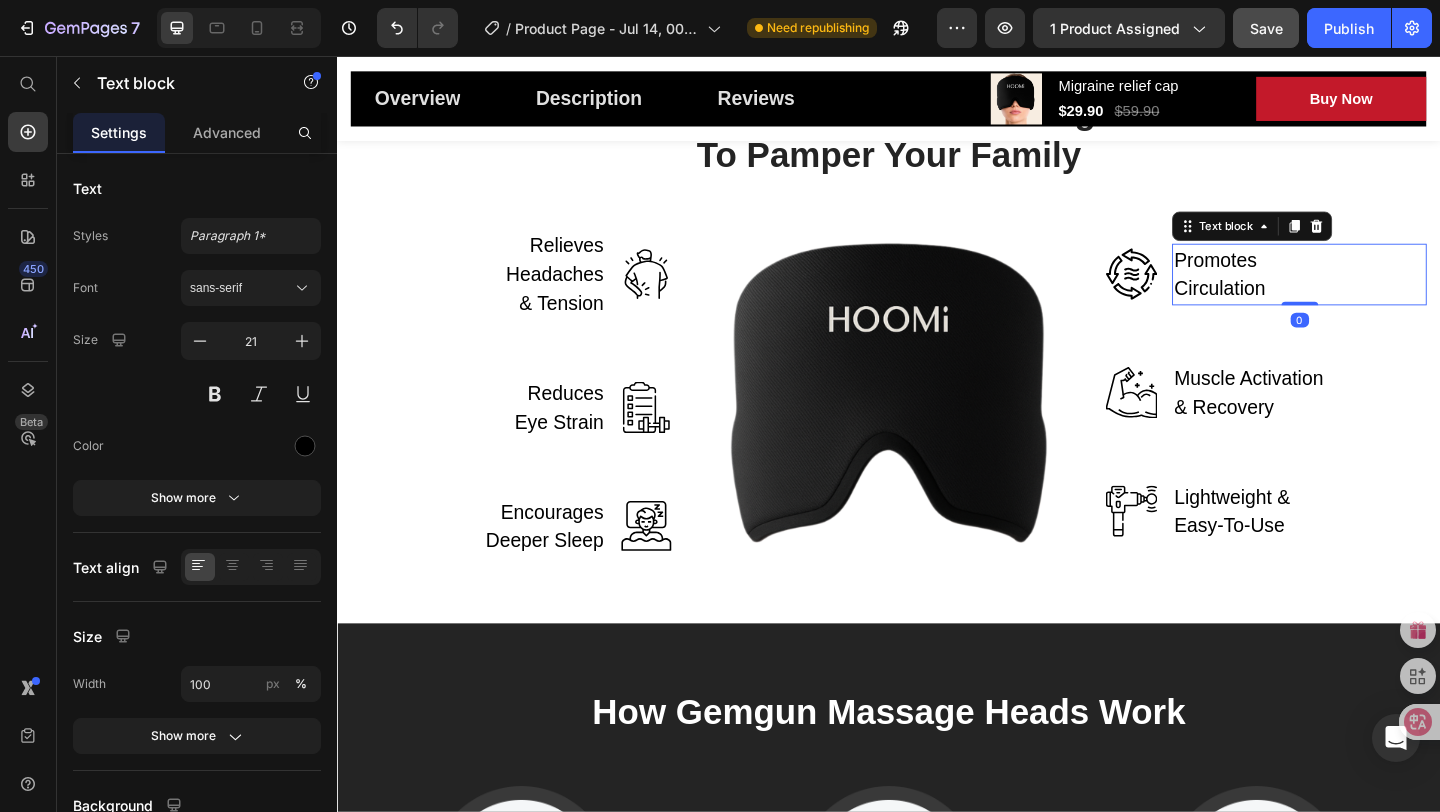click on "Promotes Circulation" at bounding box center (1333, 293) 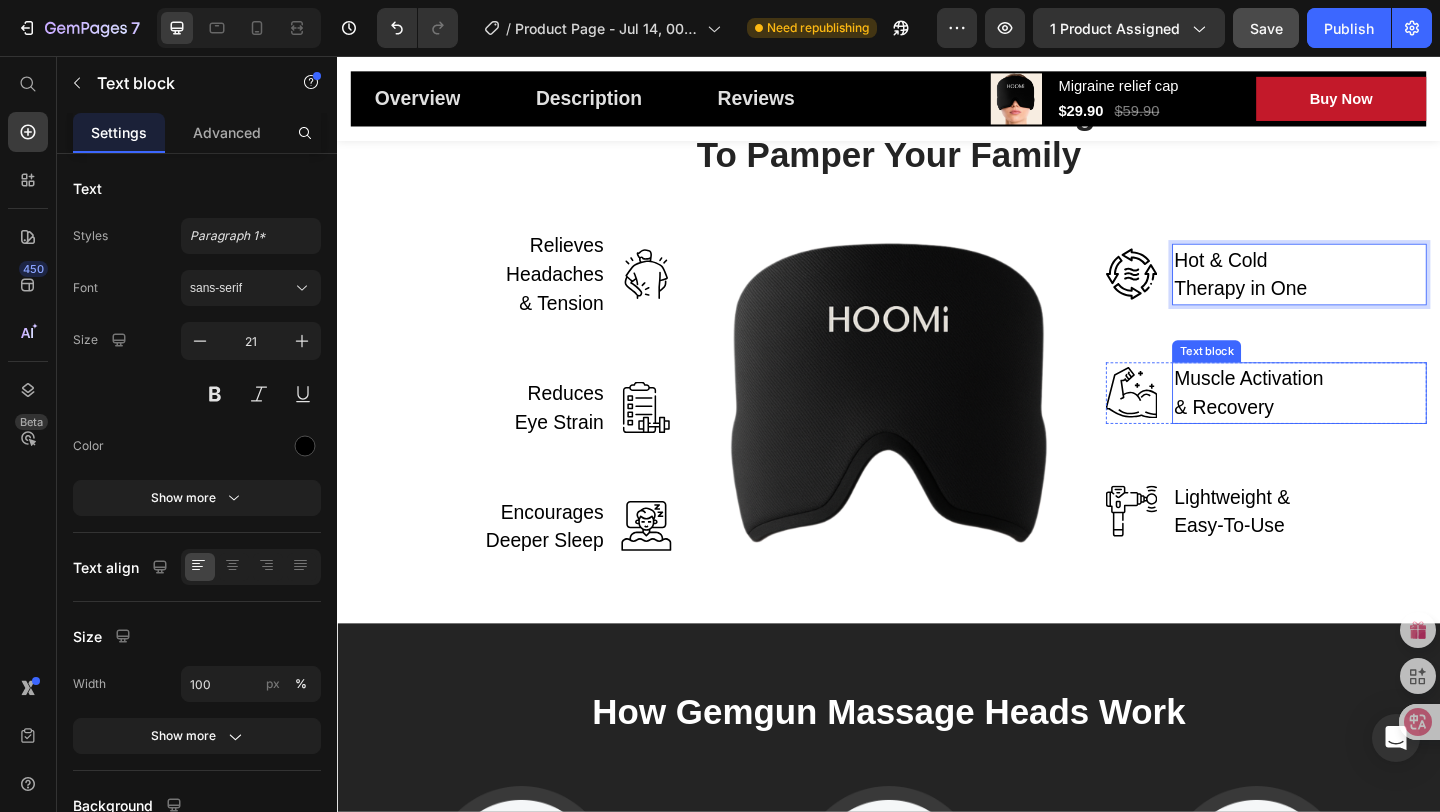 click on "Muscle Activation & Recovery" at bounding box center [1333, 422] 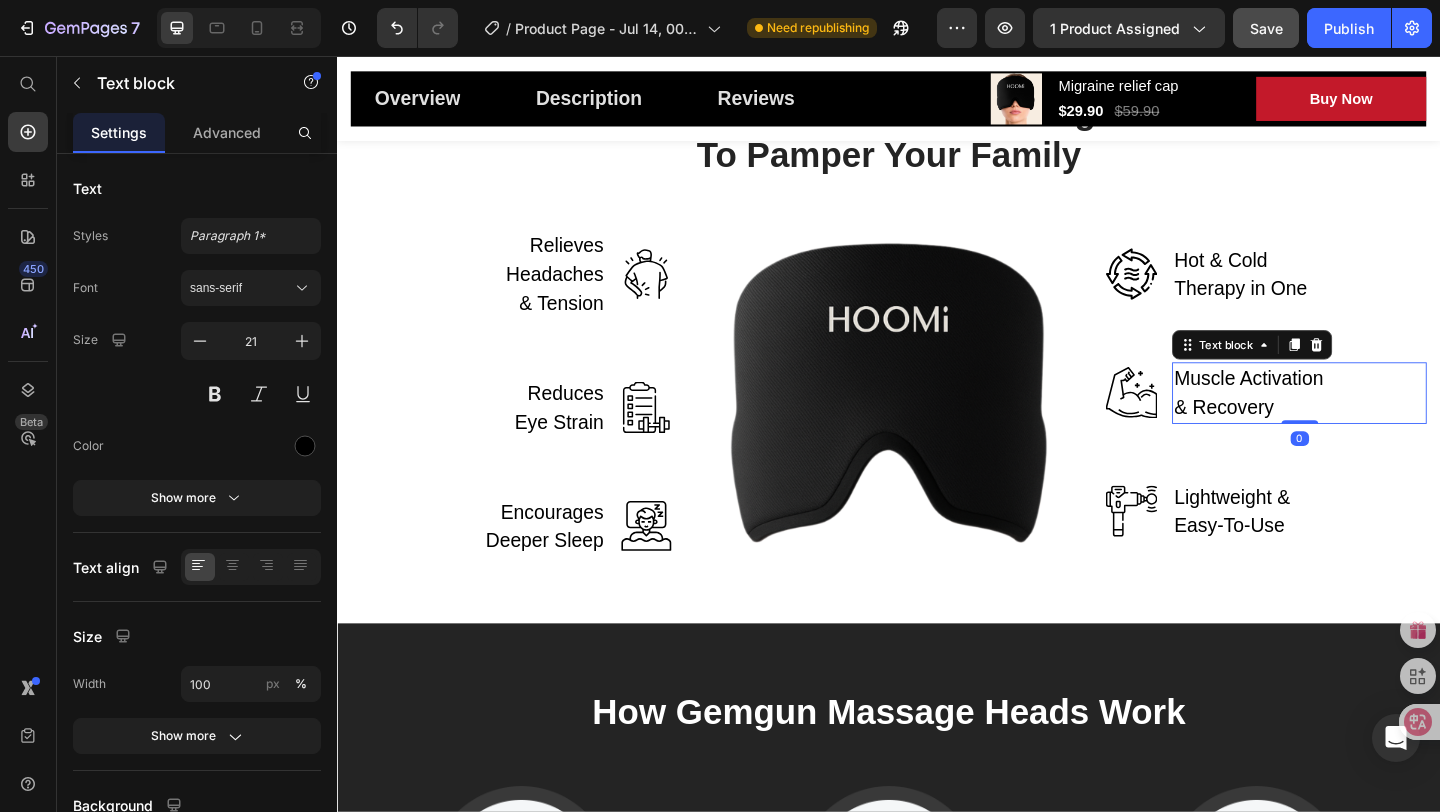 click on "Muscle Activation & Recovery" at bounding box center (1333, 422) 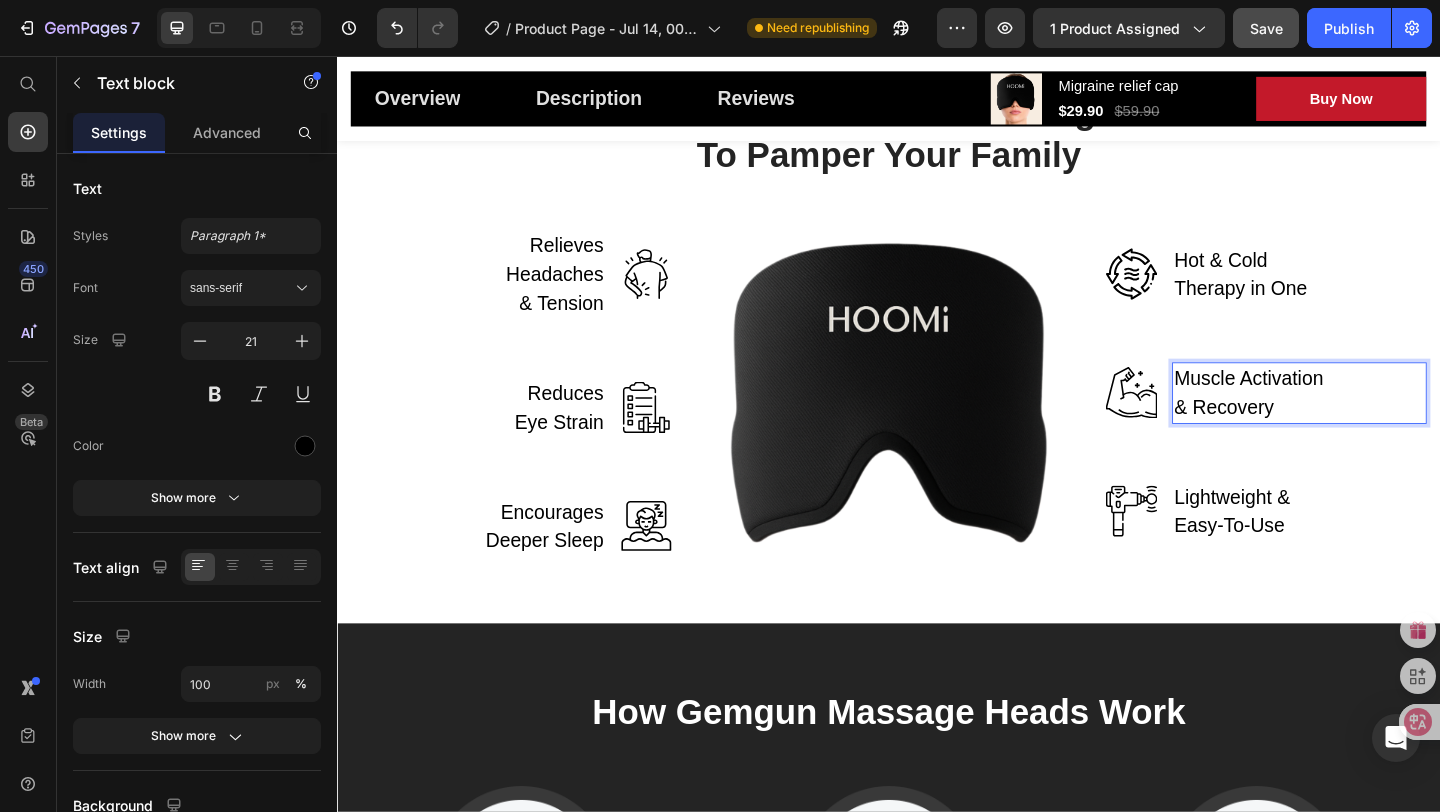 scroll, scrollTop: 3138, scrollLeft: 0, axis: vertical 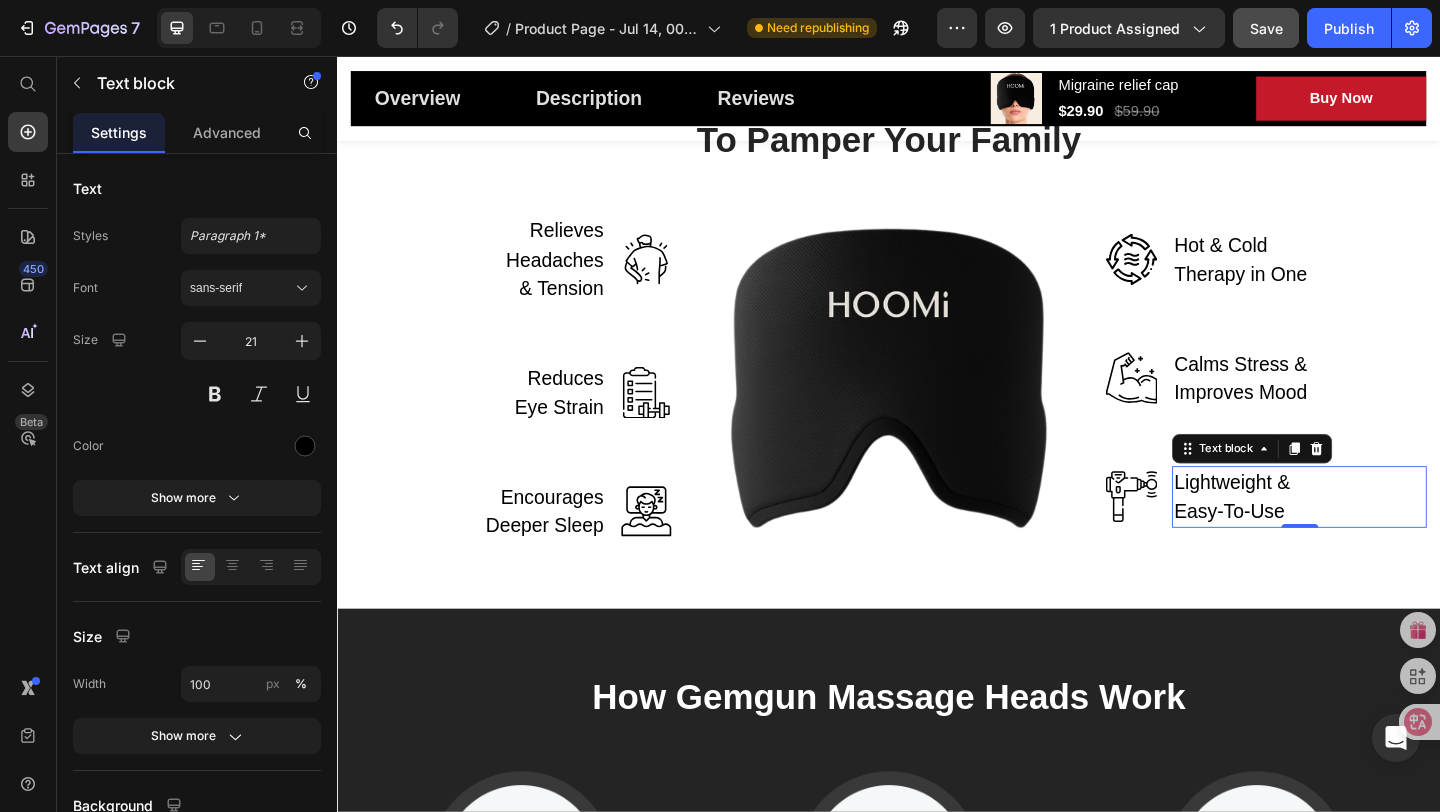 click on "Lightweight & Easy-To-Use" at bounding box center [1333, 535] 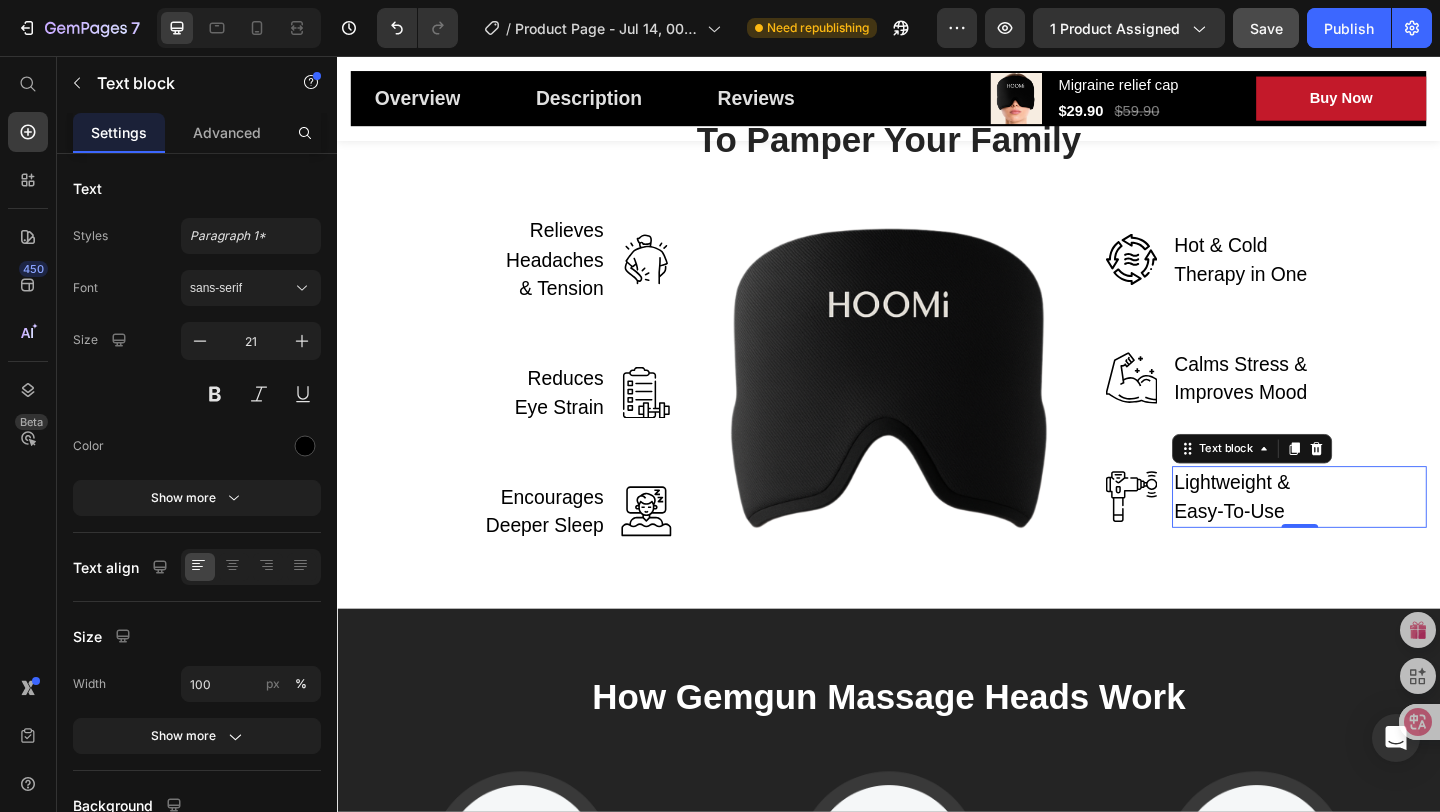 click on "Lightweight & Easy-To-Use" at bounding box center [1333, 535] 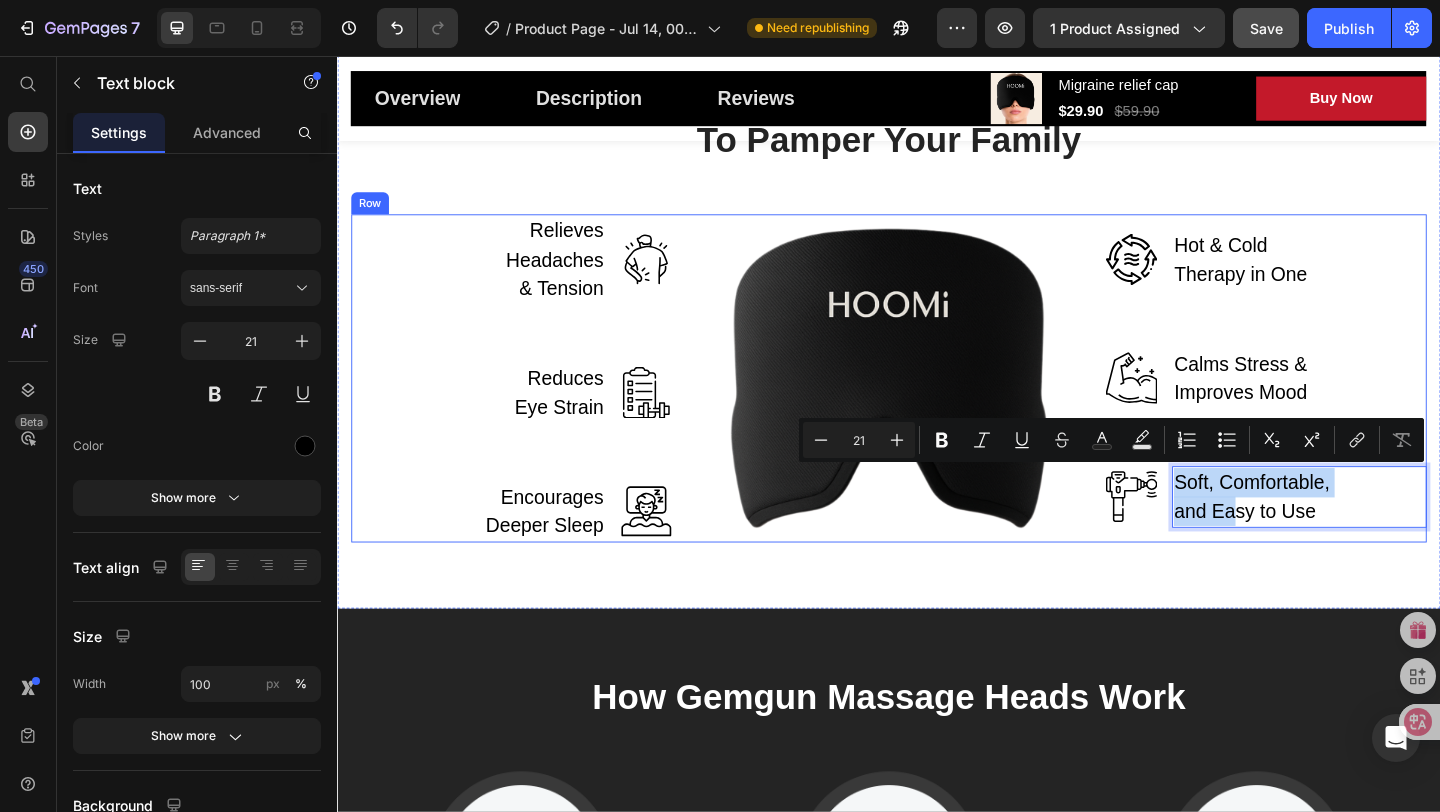 scroll, scrollTop: 3122, scrollLeft: 0, axis: vertical 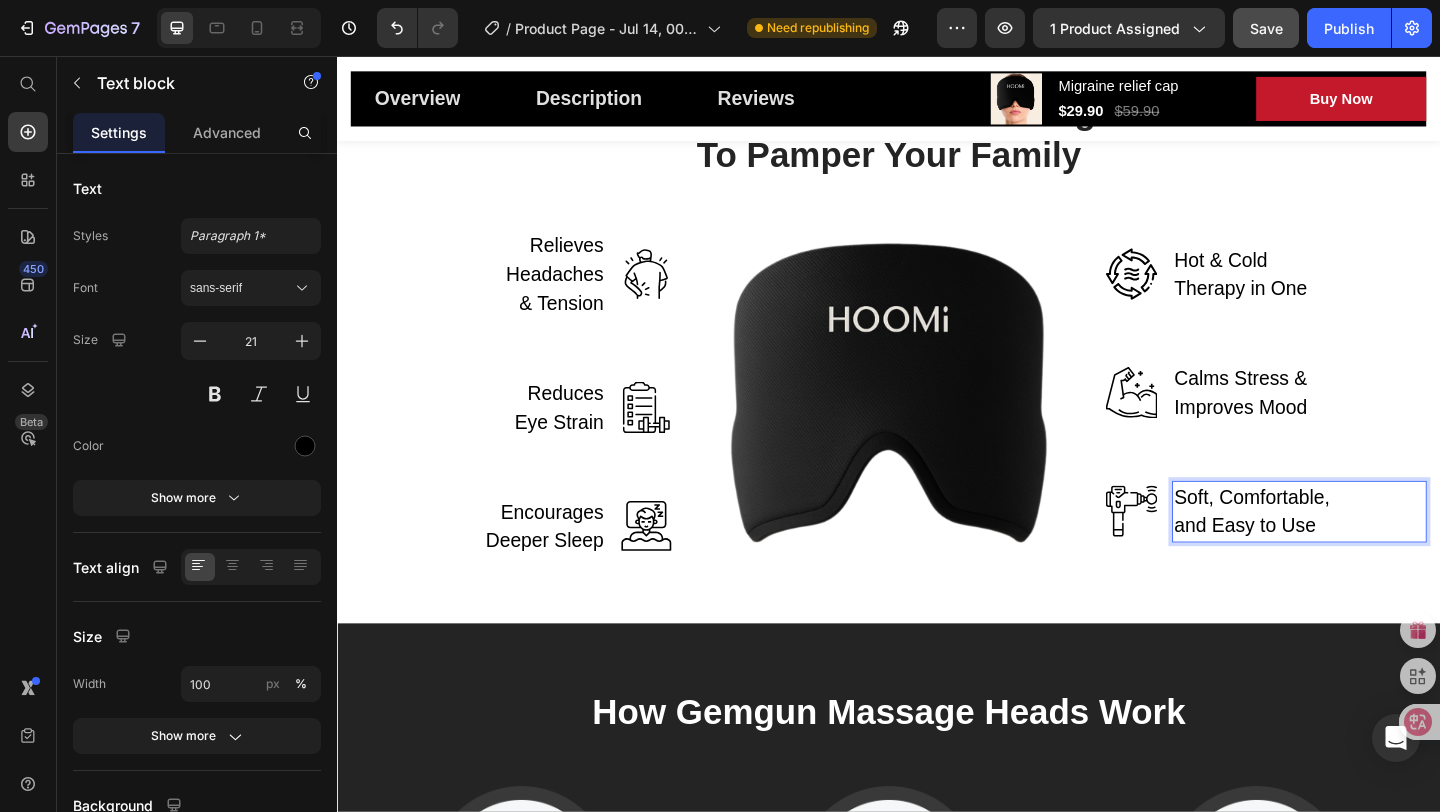 click on "Soft, Comfortable, and Easy to Use" at bounding box center (1333, 551) 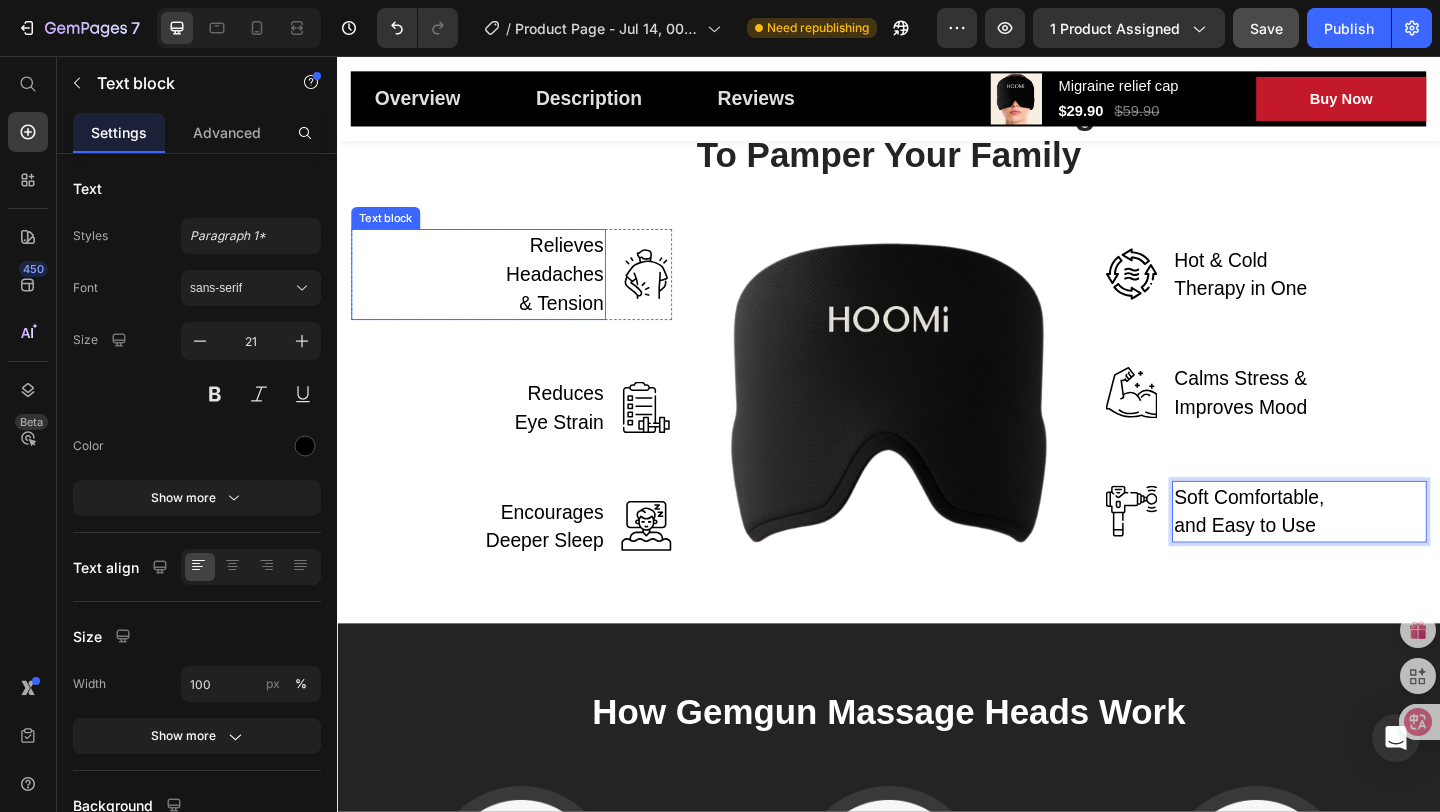 click on "Relieves Headaches & Tension" at bounding box center (565, 293) 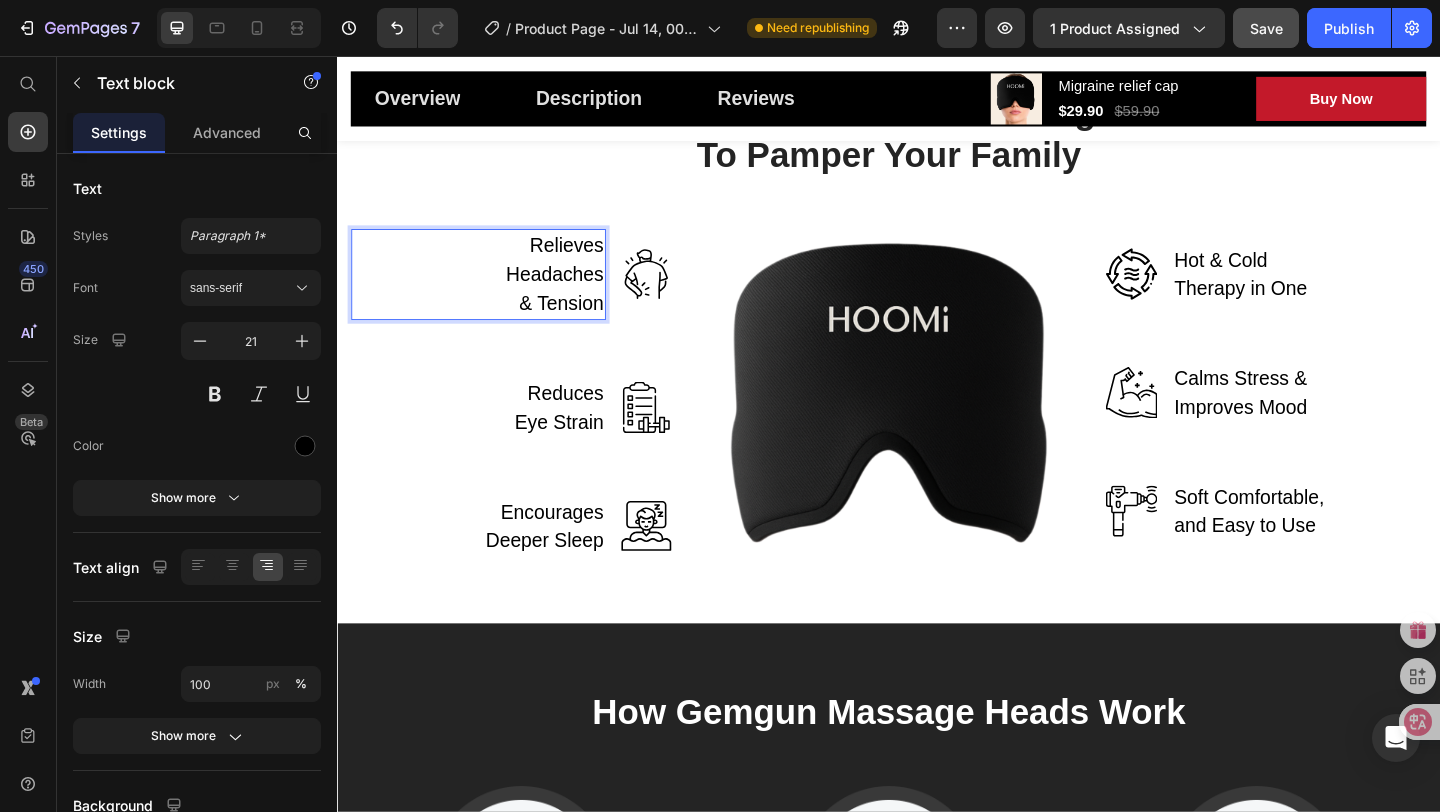 click on "Relieves Headaches & Tension" at bounding box center (565, 293) 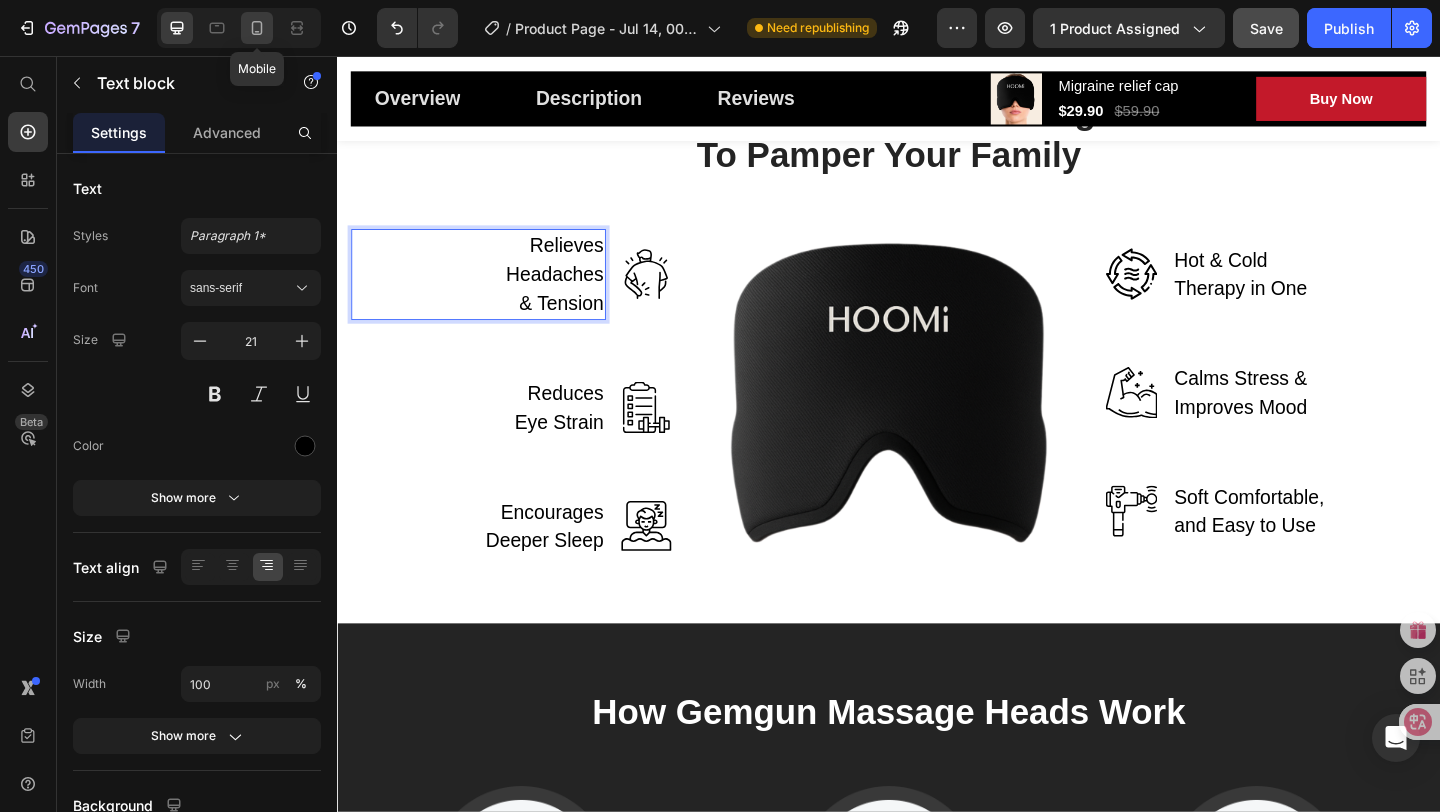 click 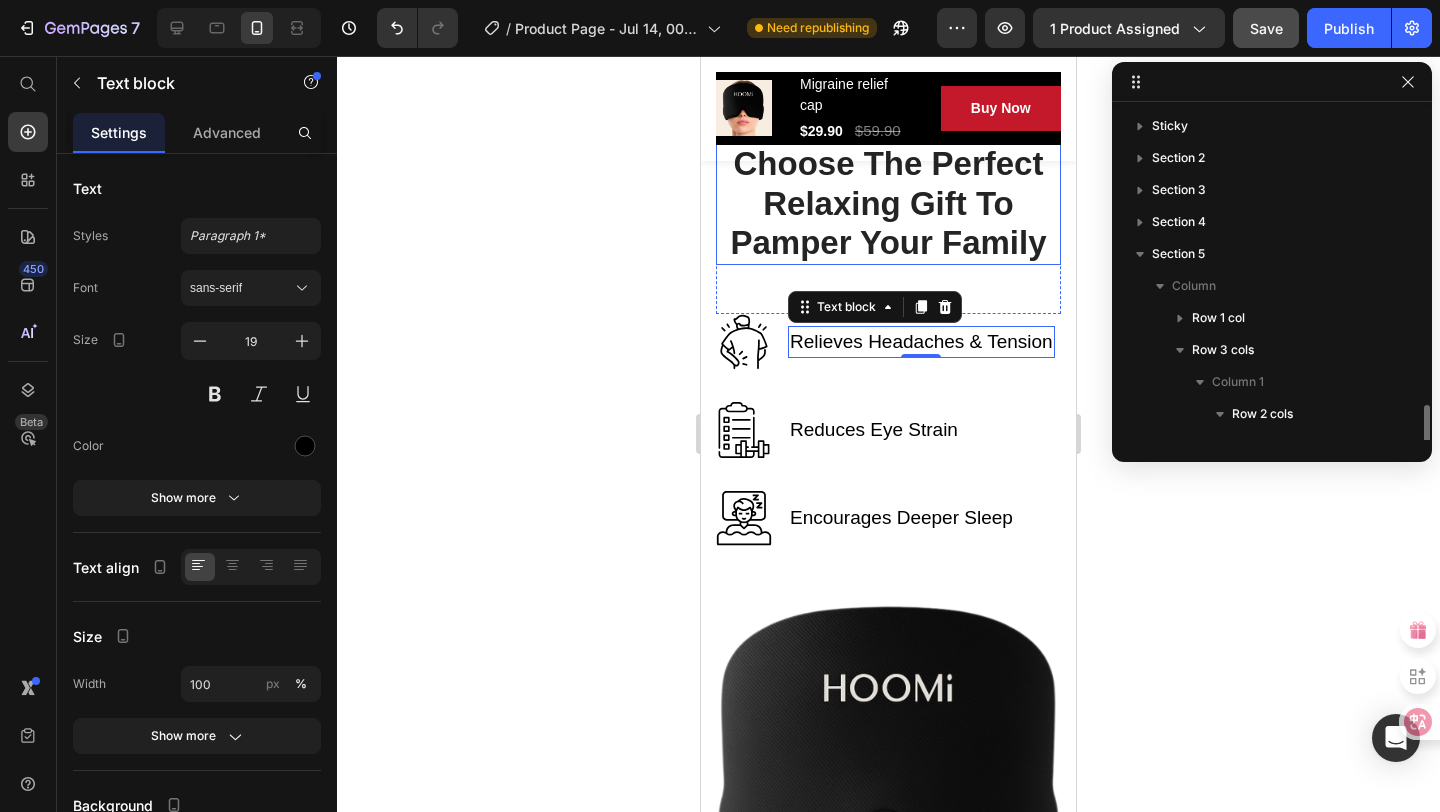scroll, scrollTop: 218, scrollLeft: 0, axis: vertical 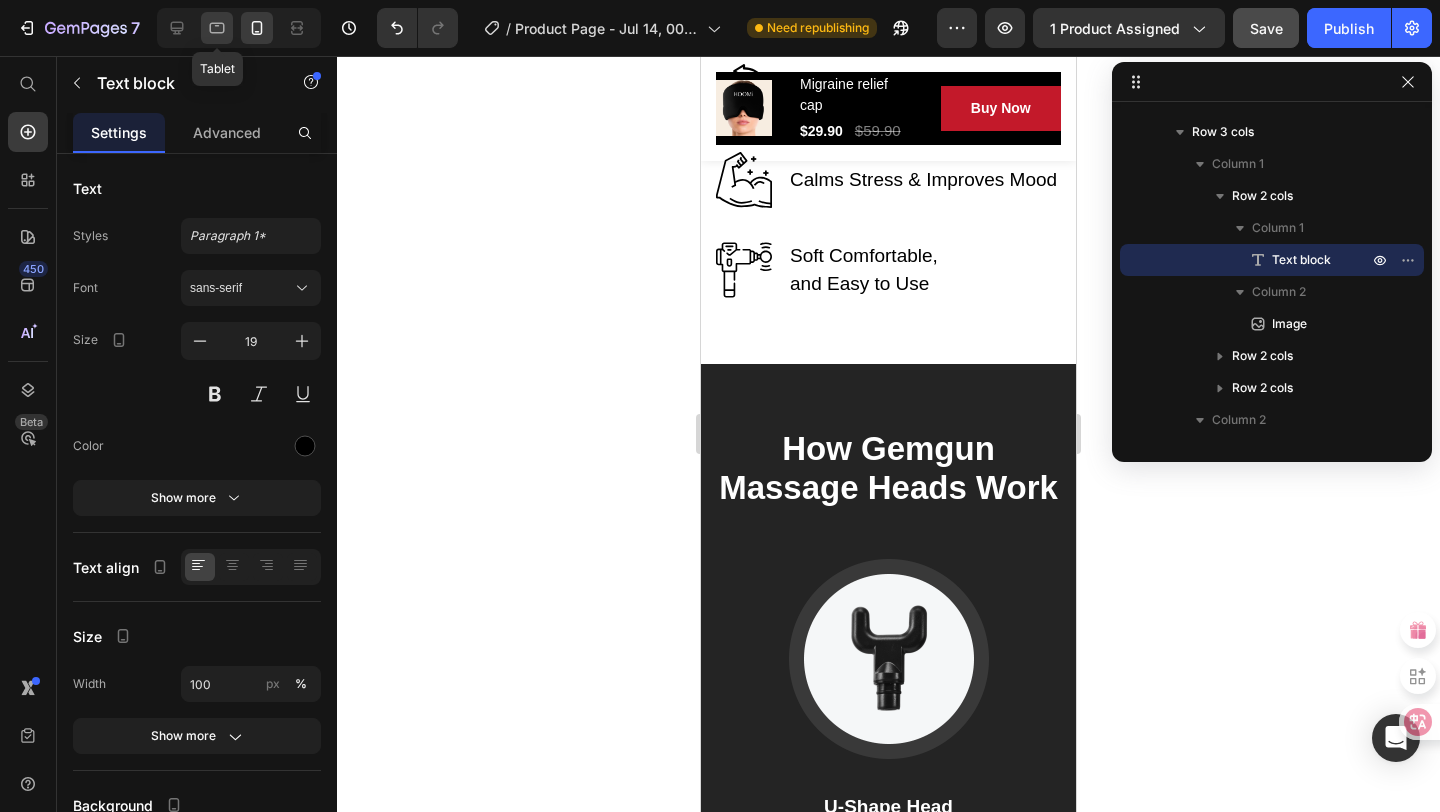click 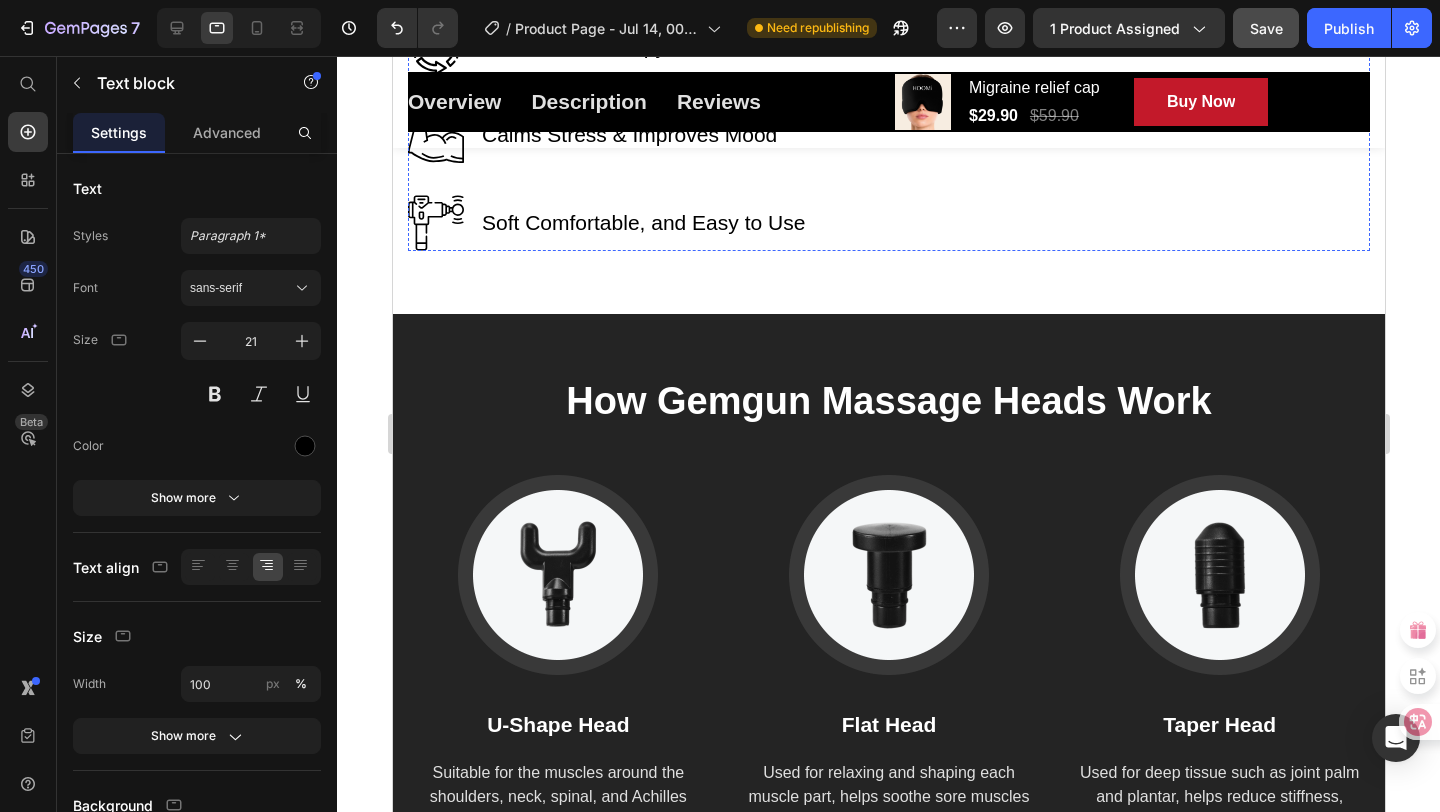 scroll, scrollTop: 4467, scrollLeft: 0, axis: vertical 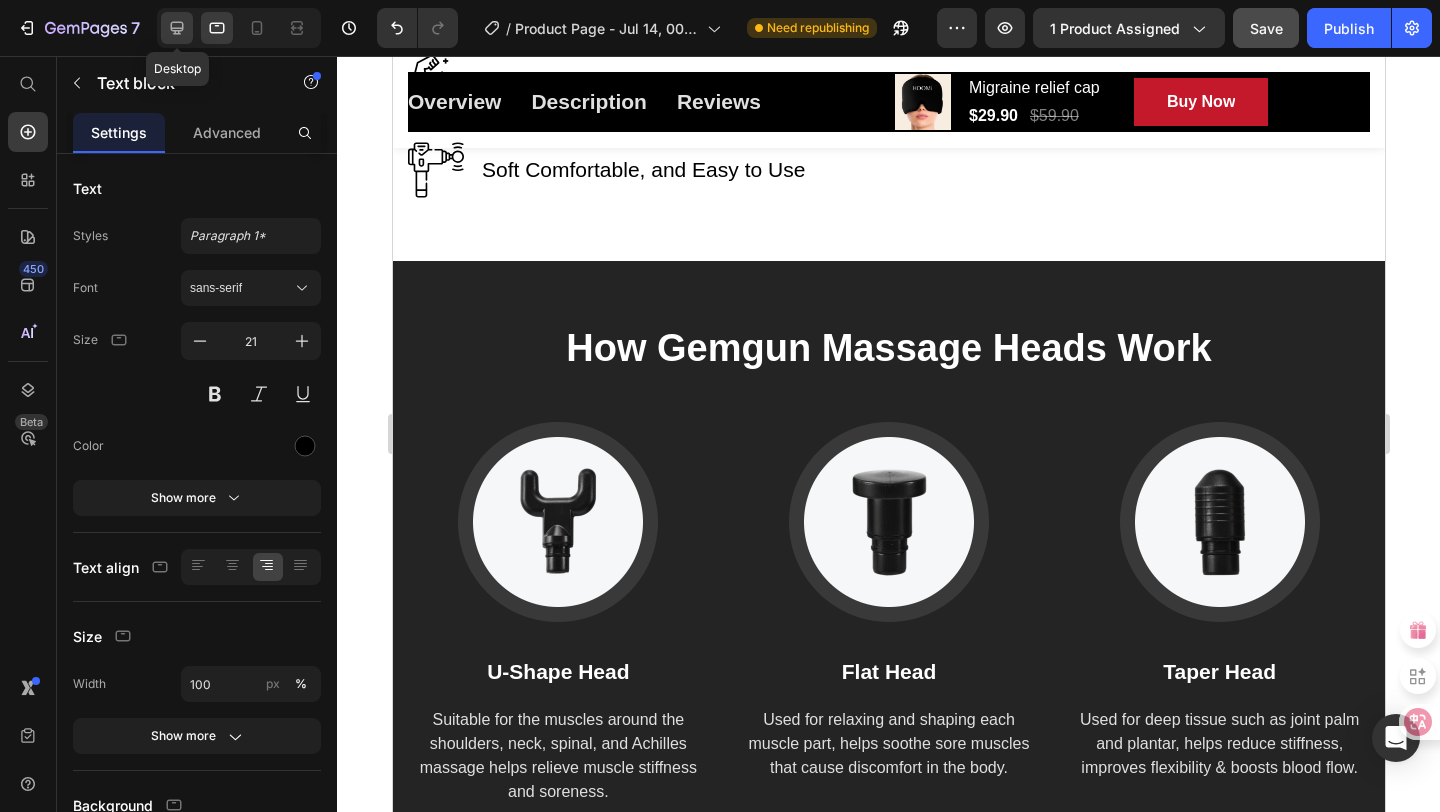 click 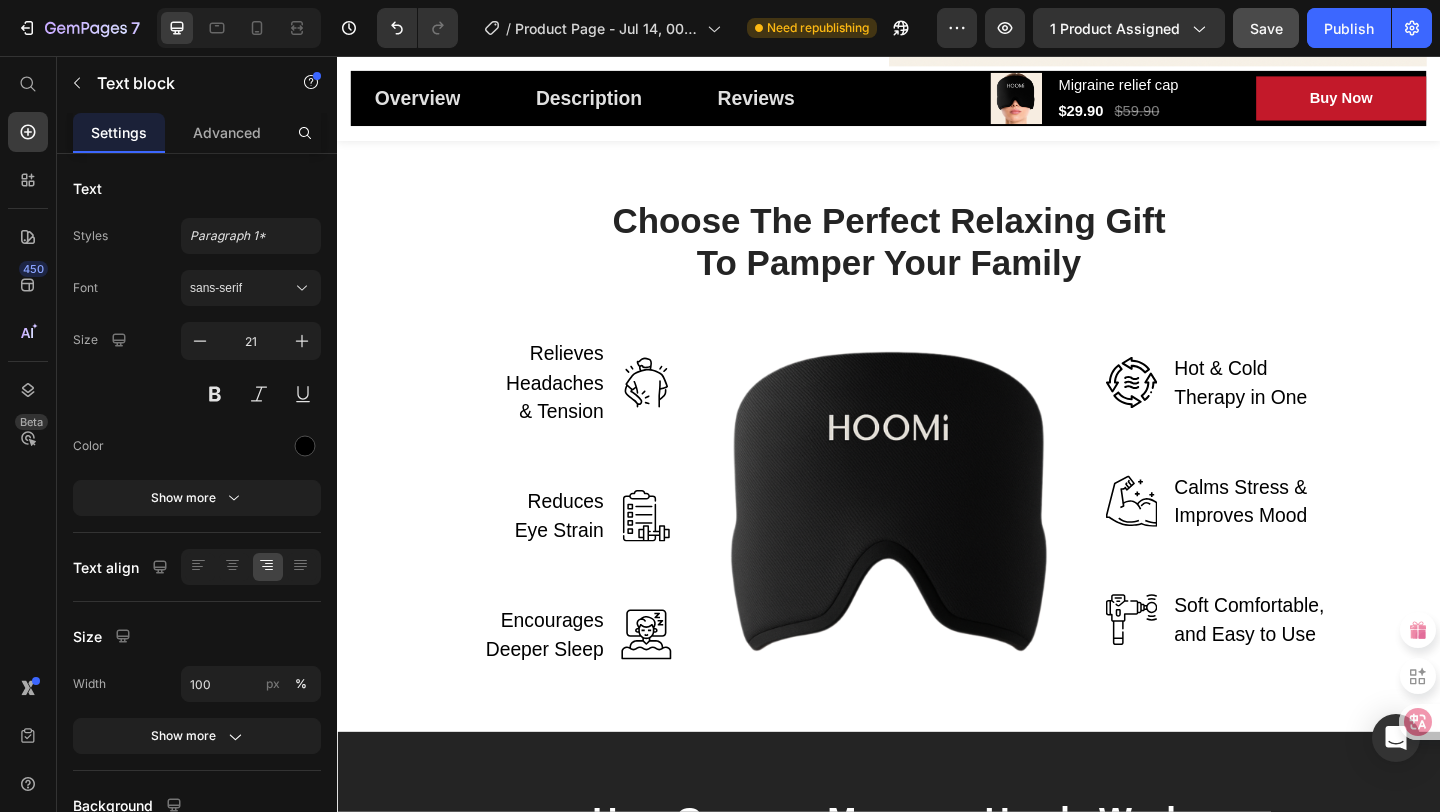 scroll, scrollTop: 2997, scrollLeft: 0, axis: vertical 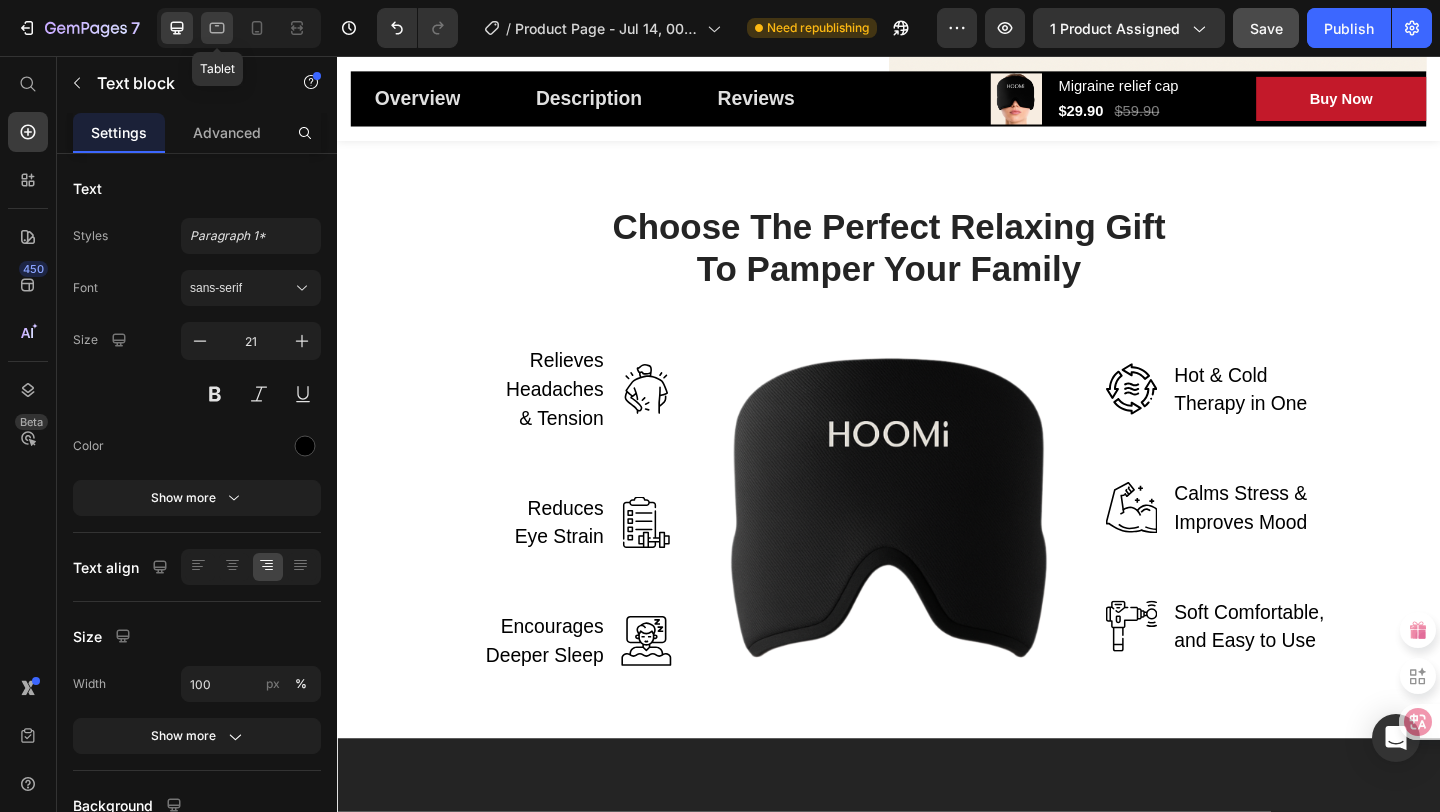 click 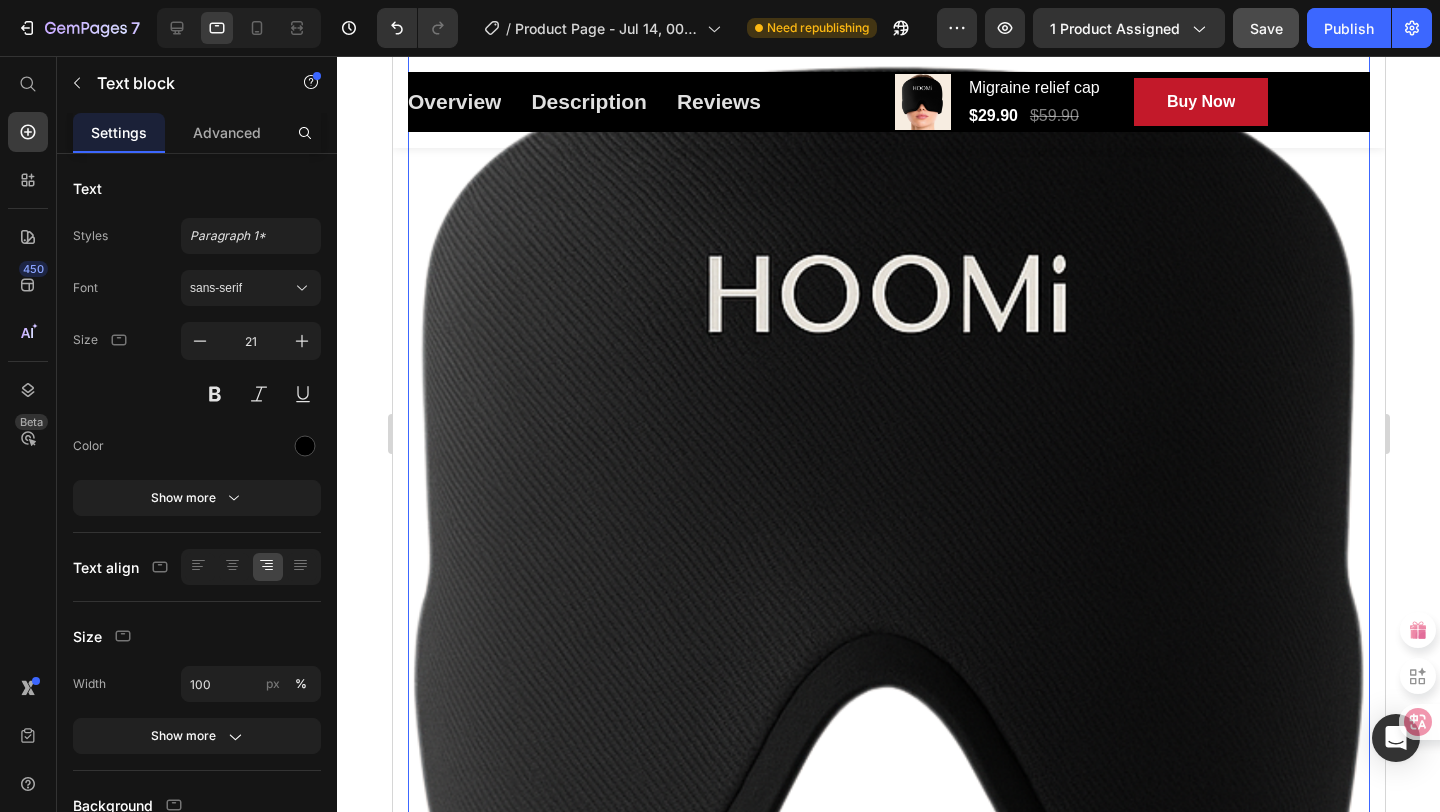 scroll, scrollTop: 3392, scrollLeft: 0, axis: vertical 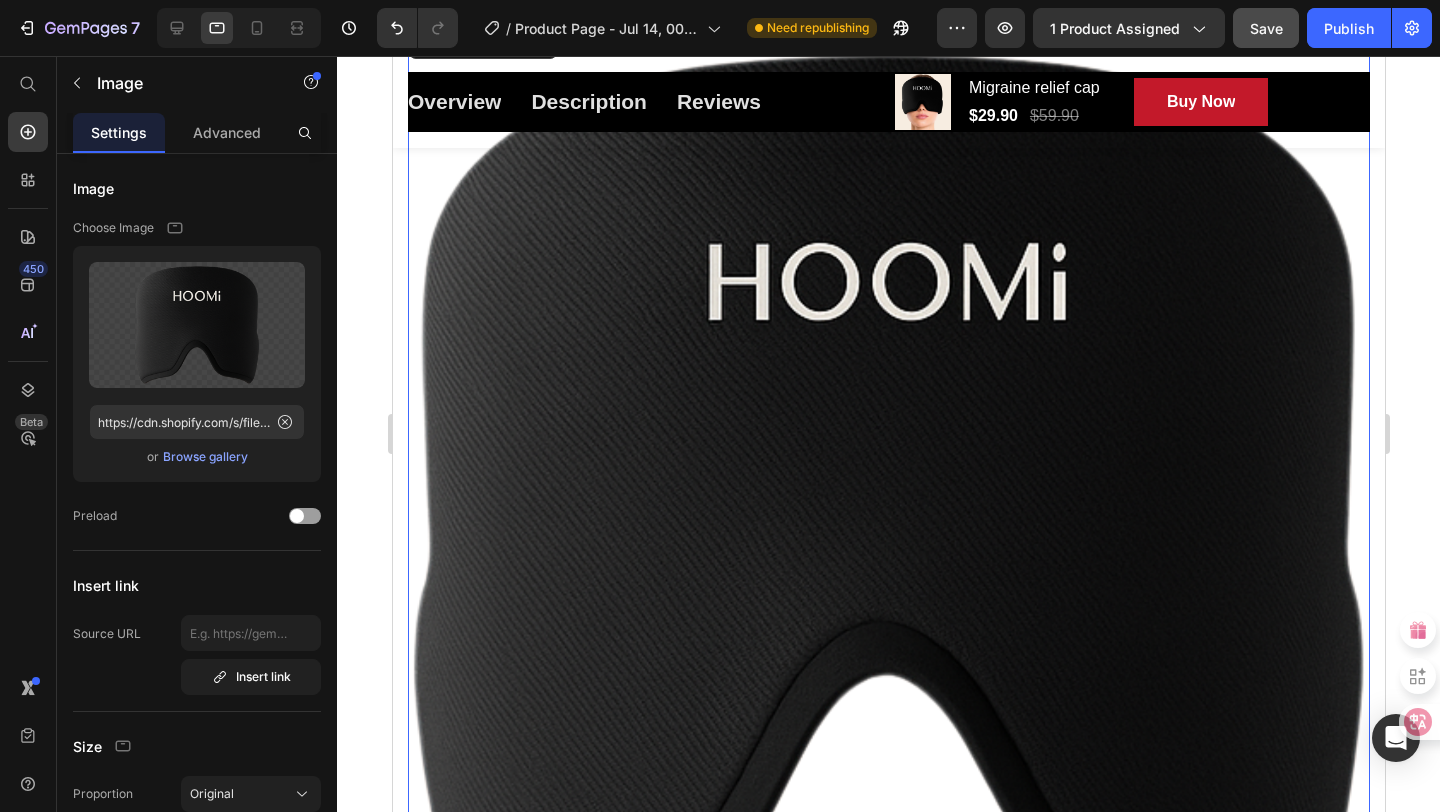 click at bounding box center [888, 504] 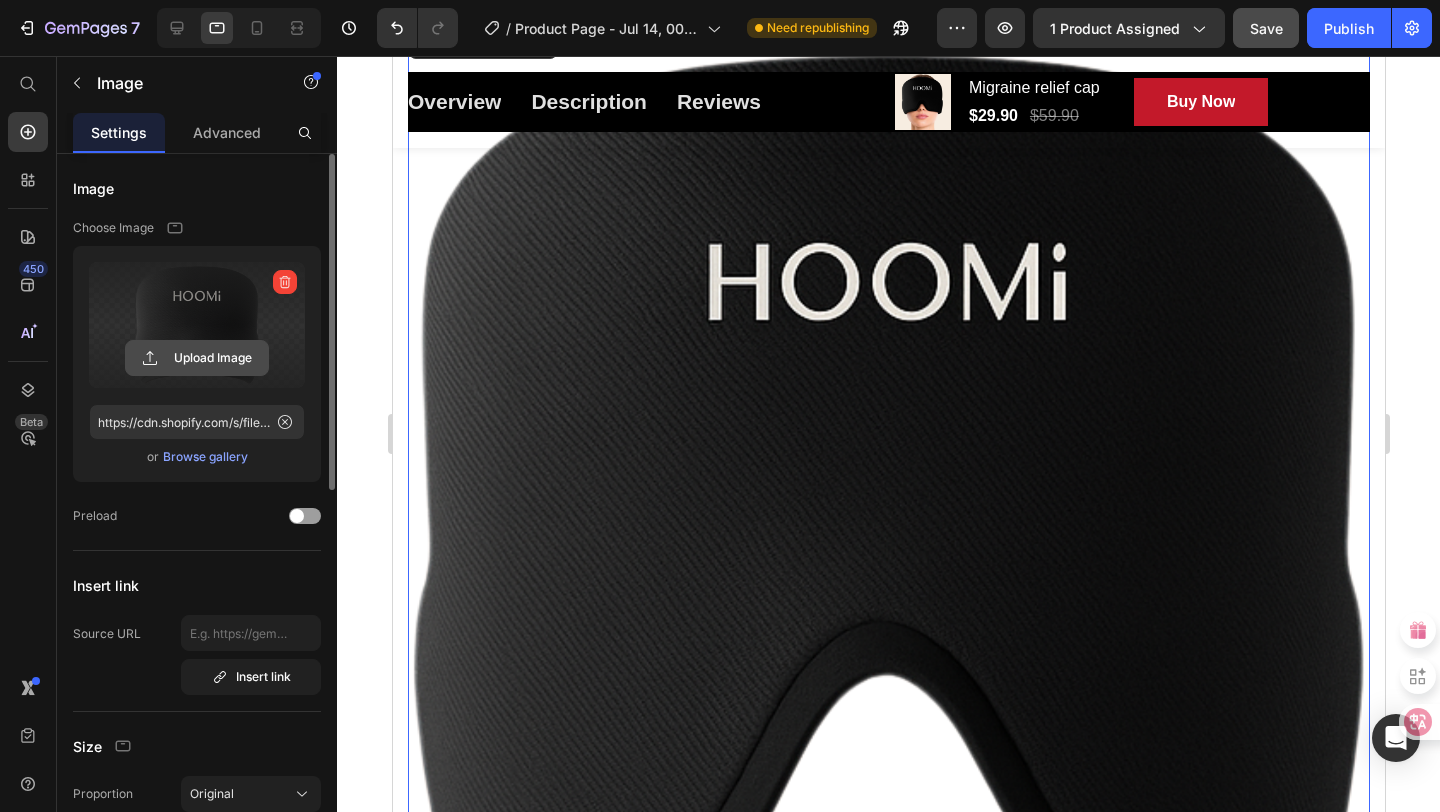click 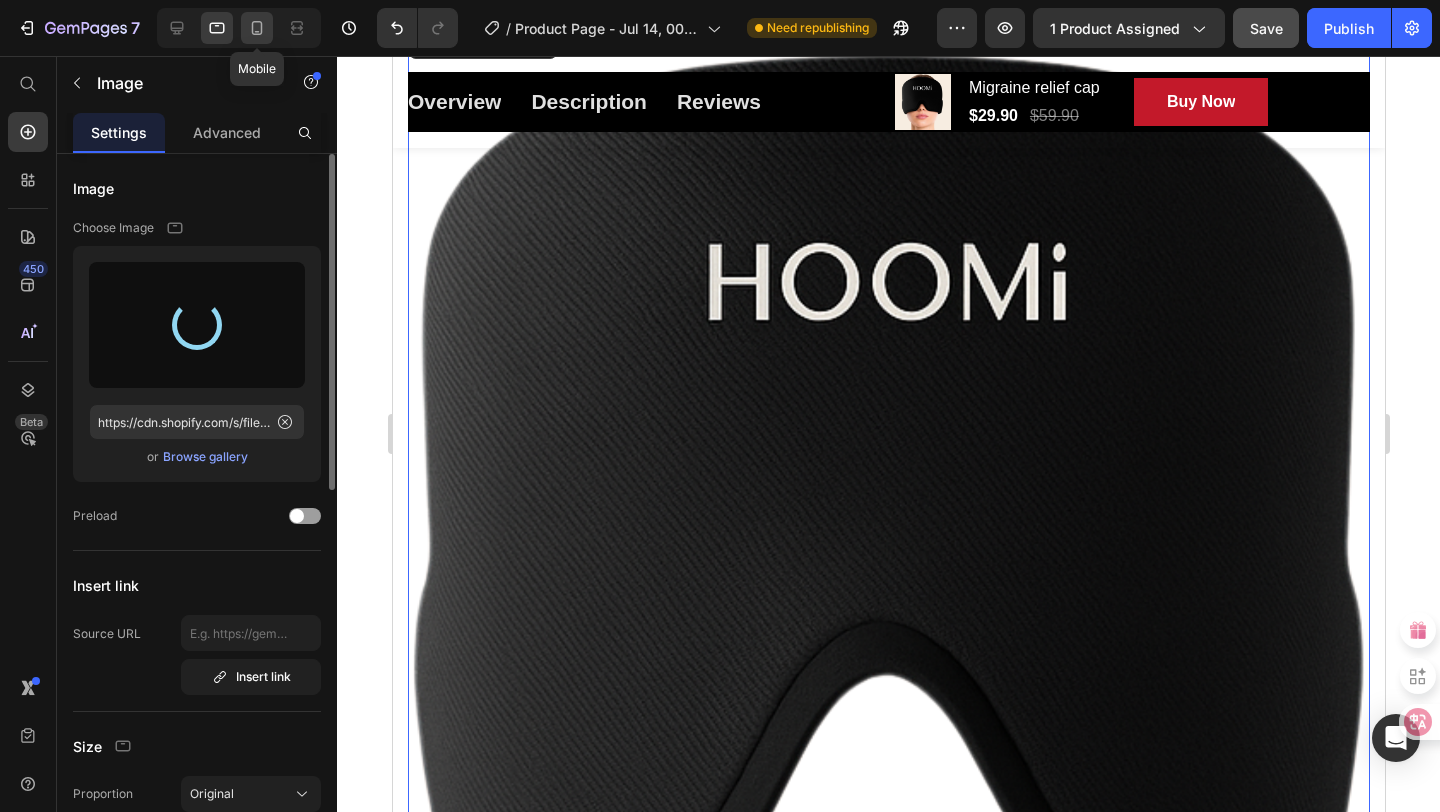 type on "https://cdn.shopify.com/s/files/1/0669/8788/4679/files/gempages_574985201206232176-77ddb2b8-2cc6-4262-b21c-d16ac73c2eed.png" 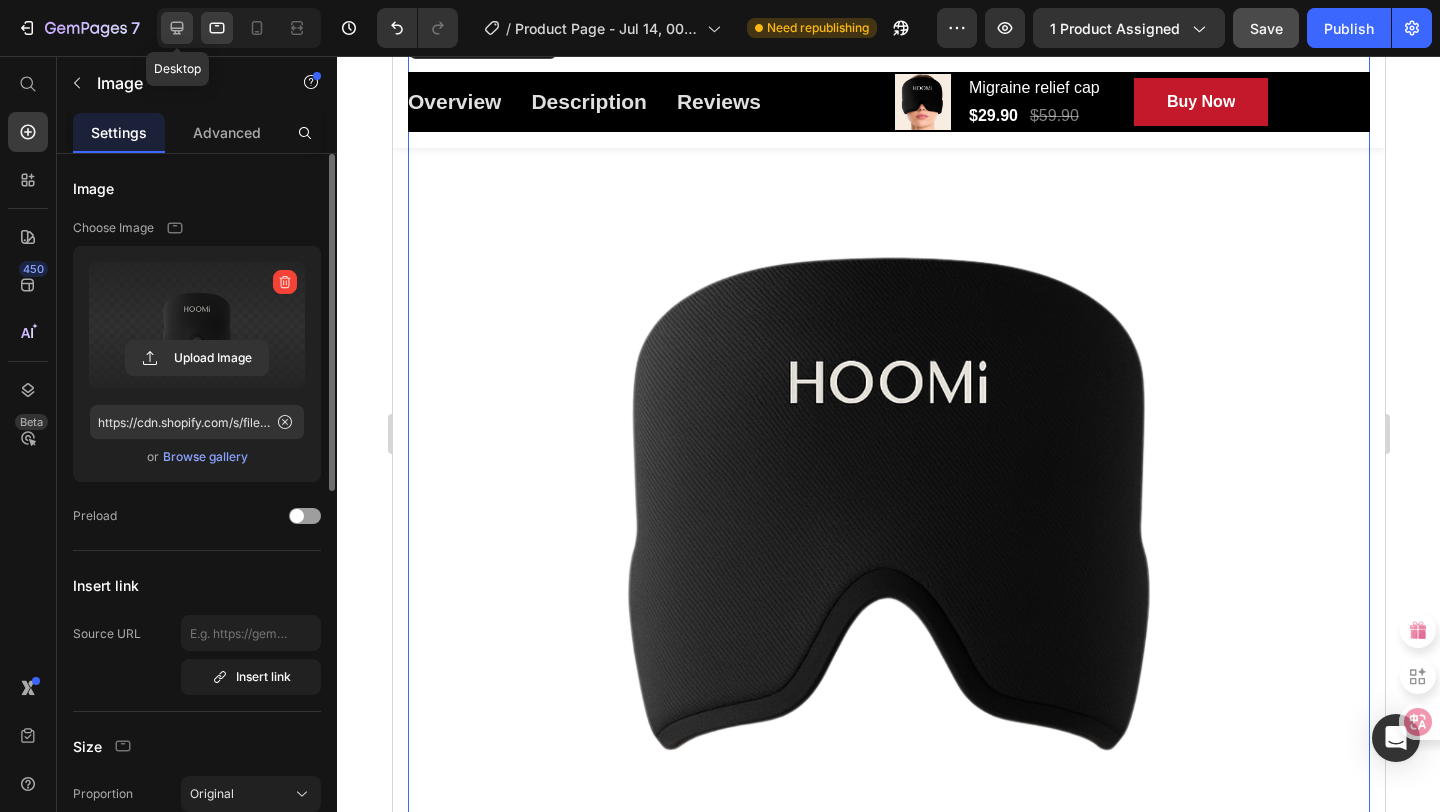 click 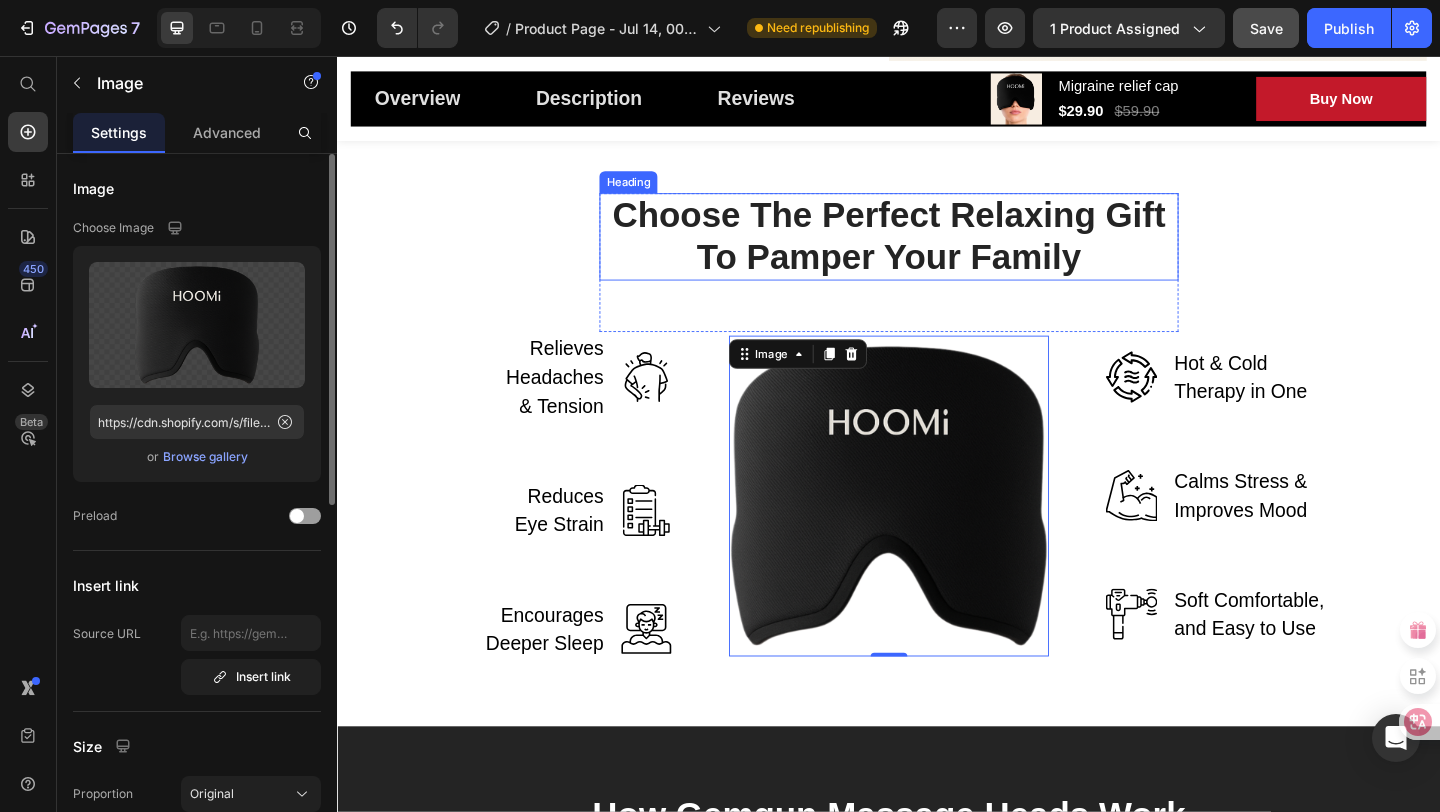 scroll, scrollTop: 3008, scrollLeft: 0, axis: vertical 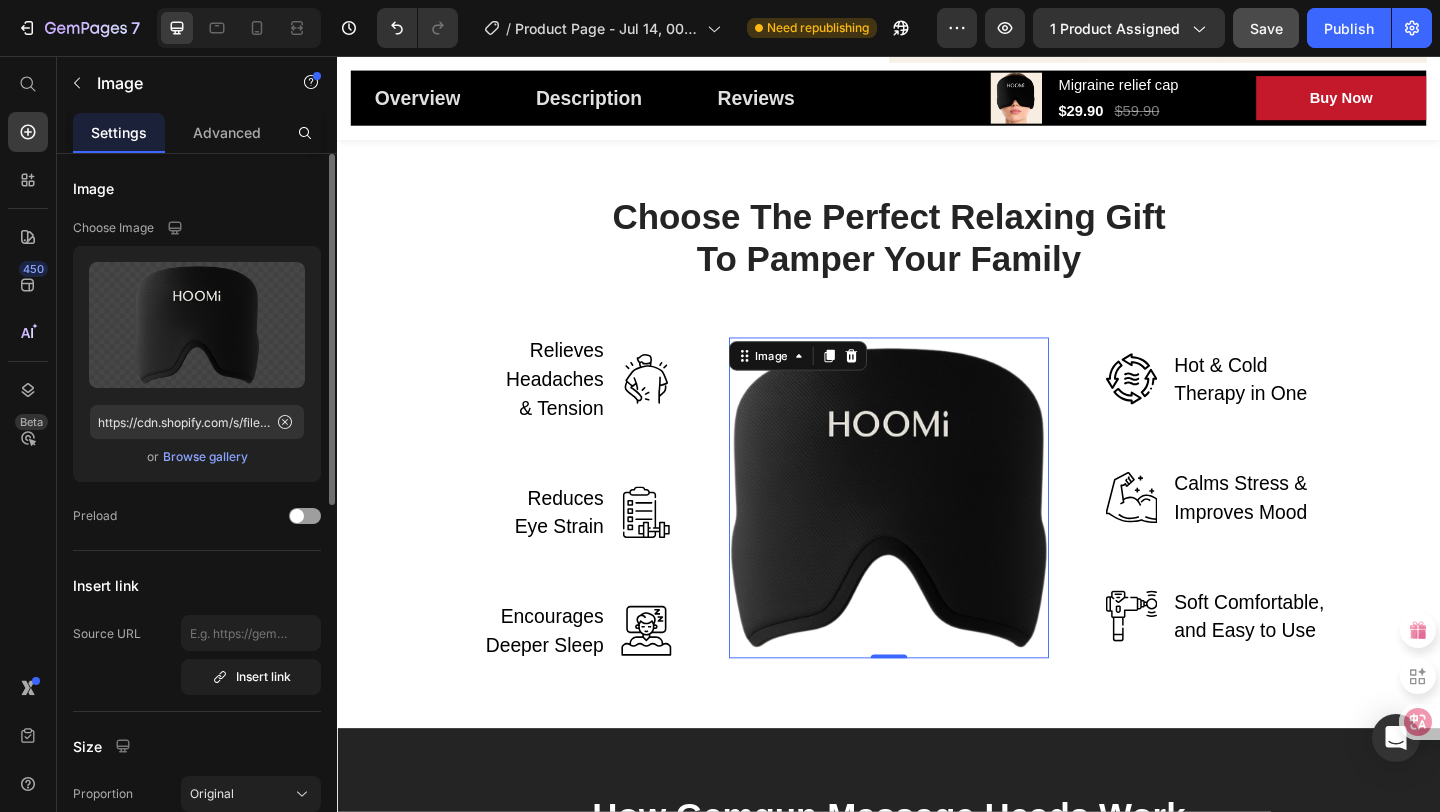 click at bounding box center [937, 536] 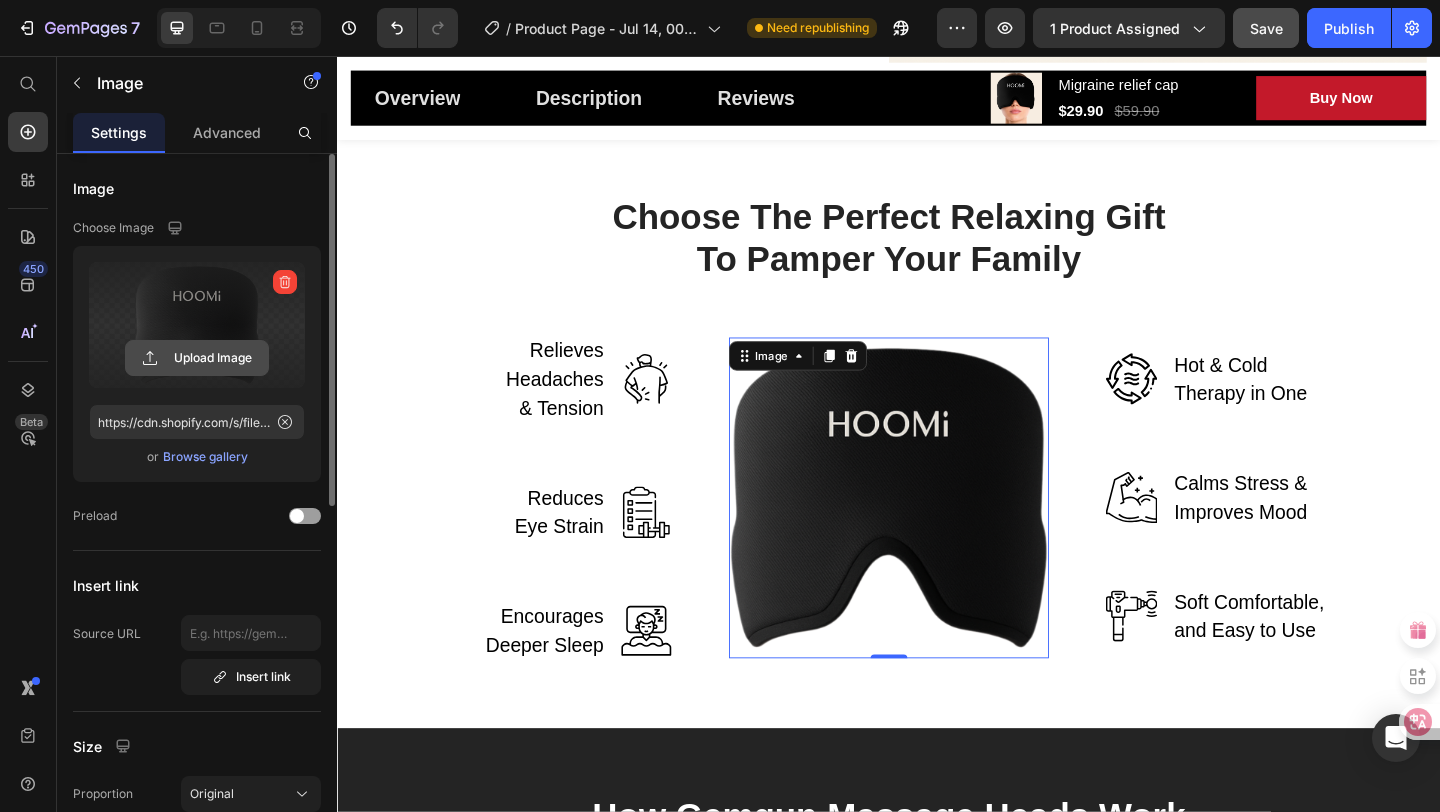 click 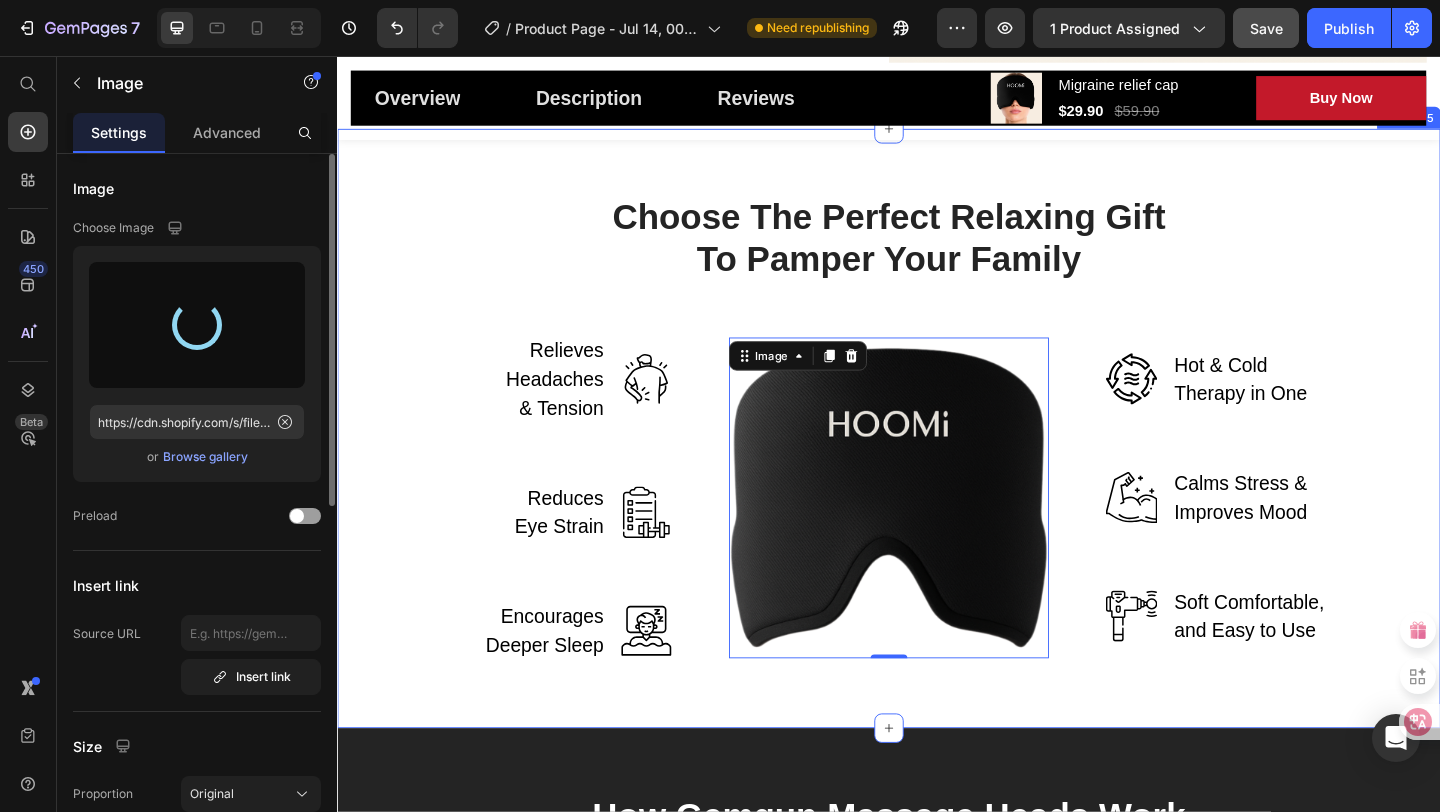 type on "https://cdn.shopify.com/s/files/1/0669/8788/4679/files/gempages_574985201206232176-77ddb2b8-2cc6-4262-b21c-d16ac73c2eed.png" 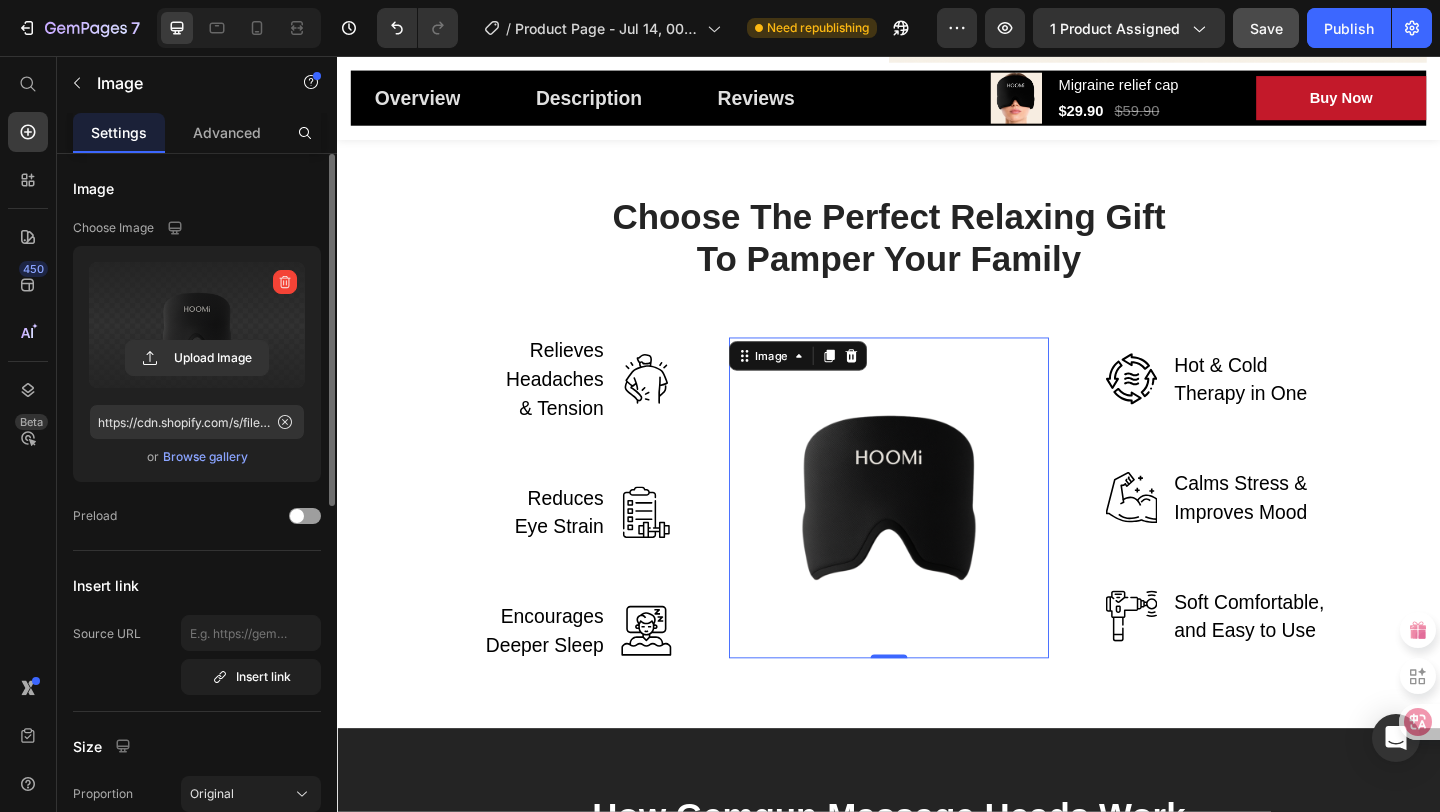 click at bounding box center [937, 536] 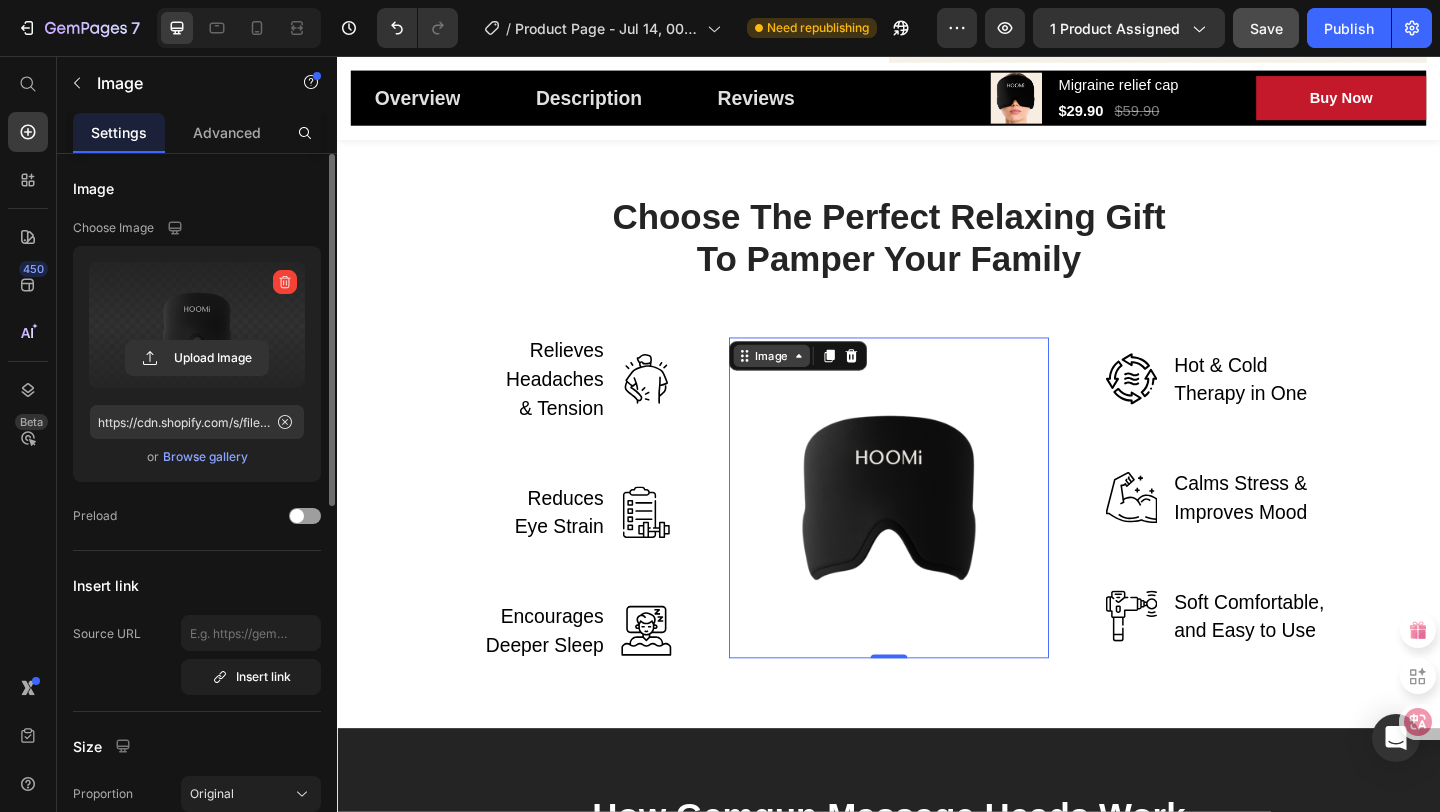 click on "Image" at bounding box center (809, 382) 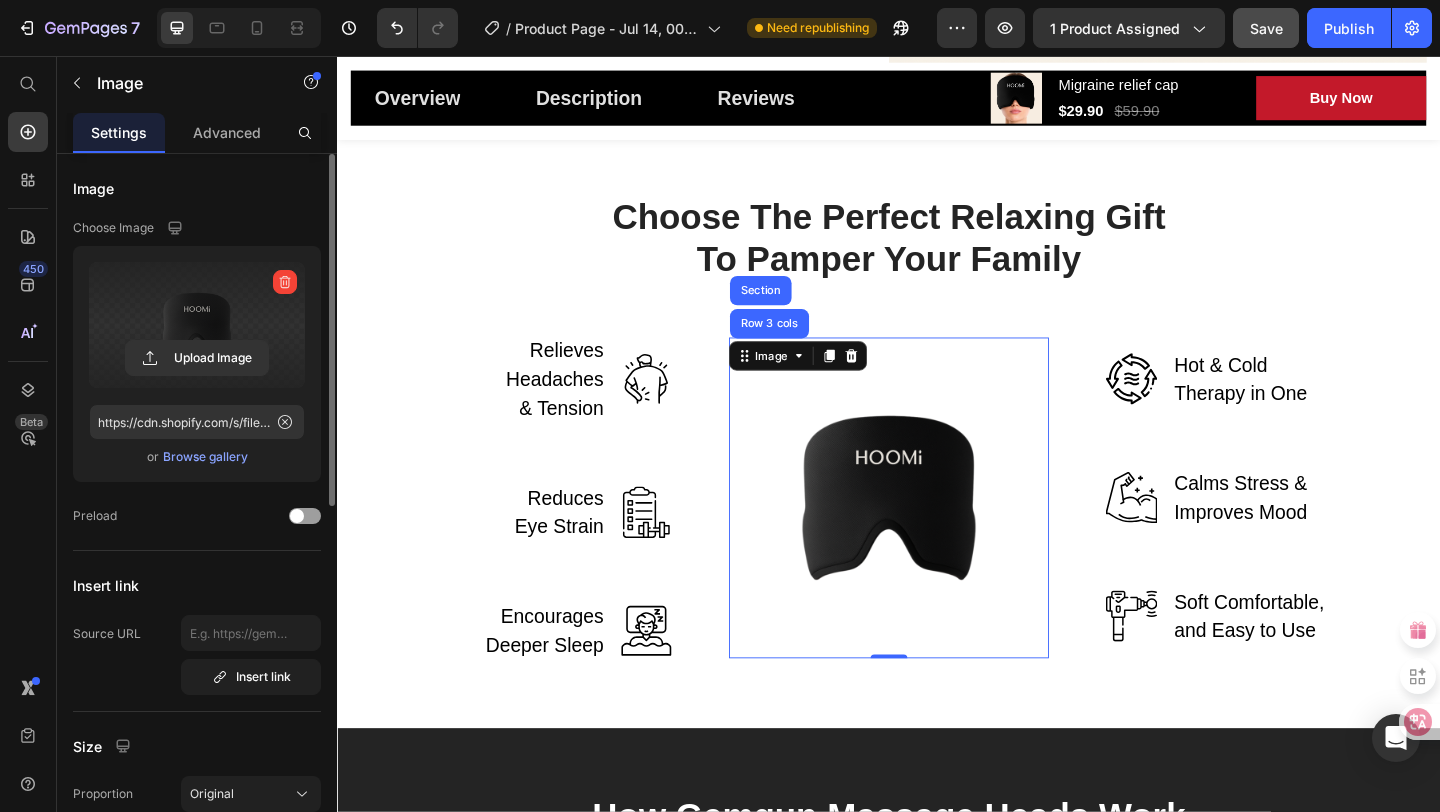 click at bounding box center (937, 536) 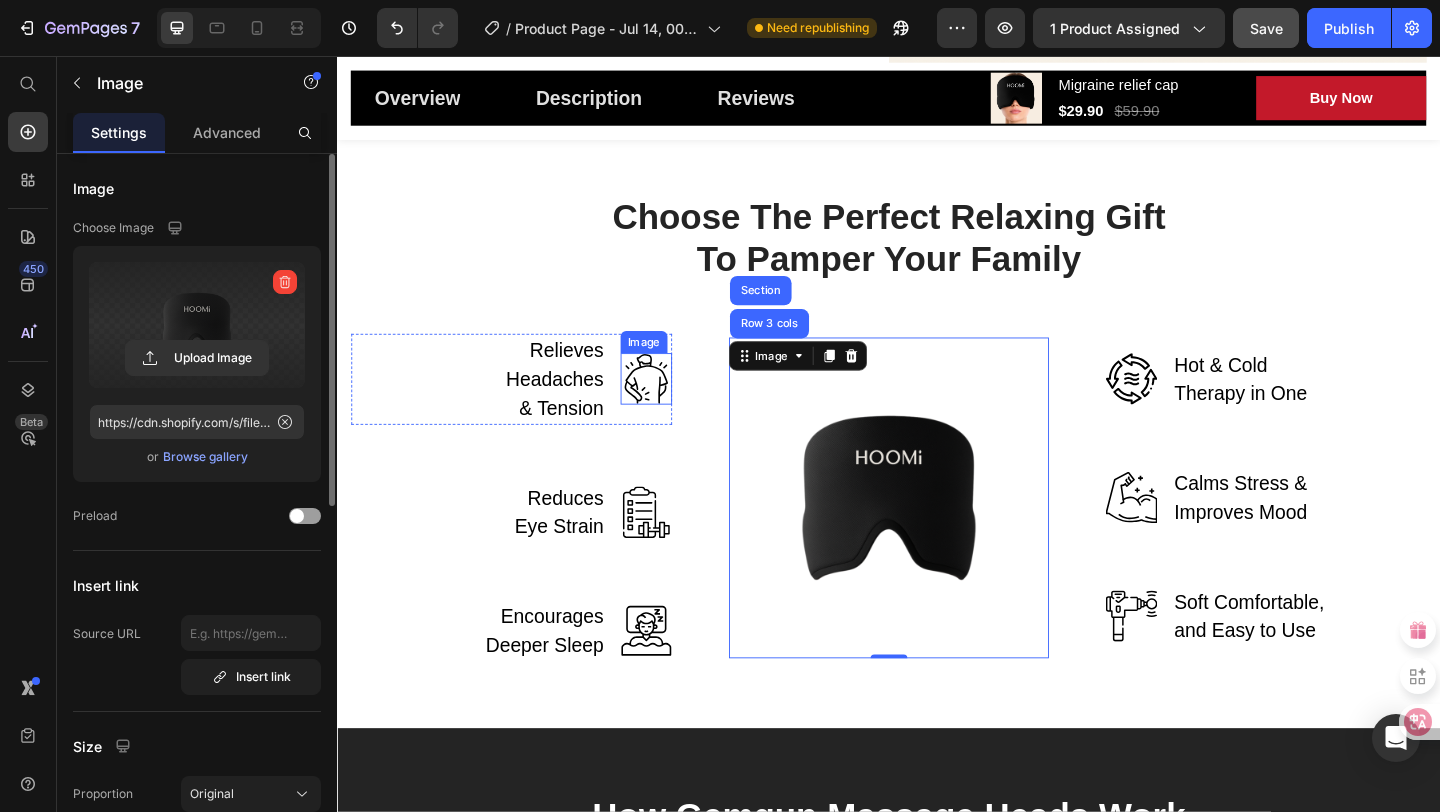 click at bounding box center [673, 407] 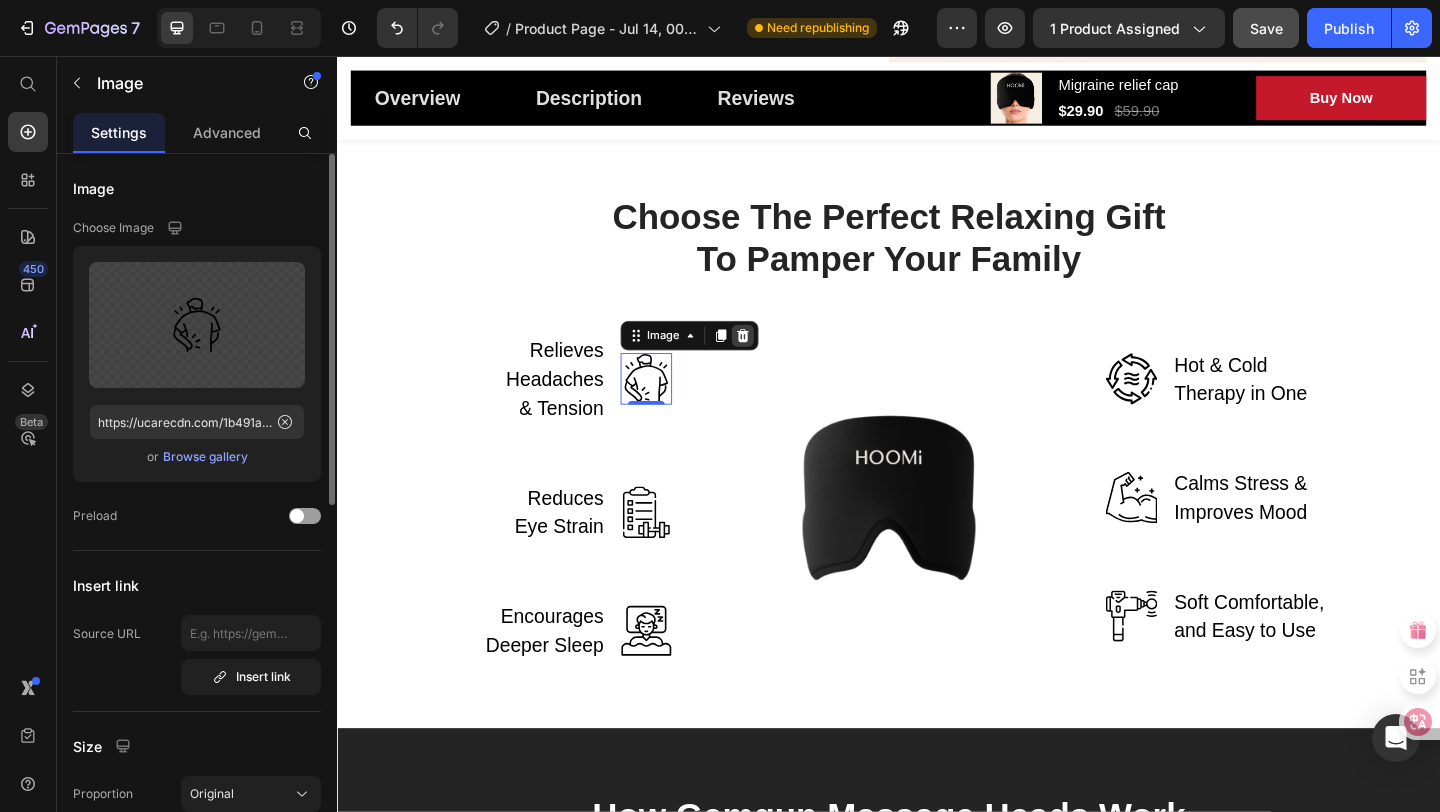 click 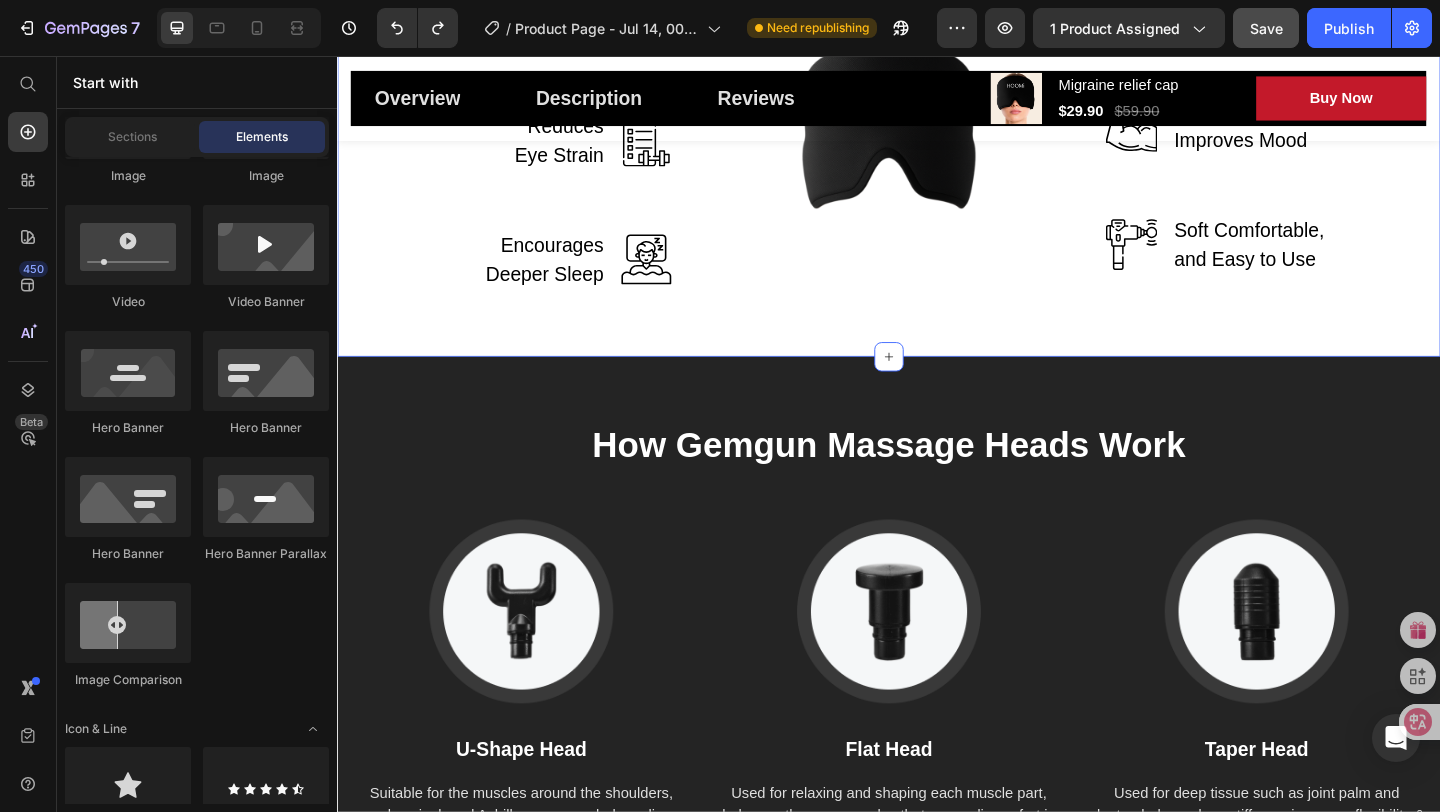 scroll, scrollTop: 3170, scrollLeft: 0, axis: vertical 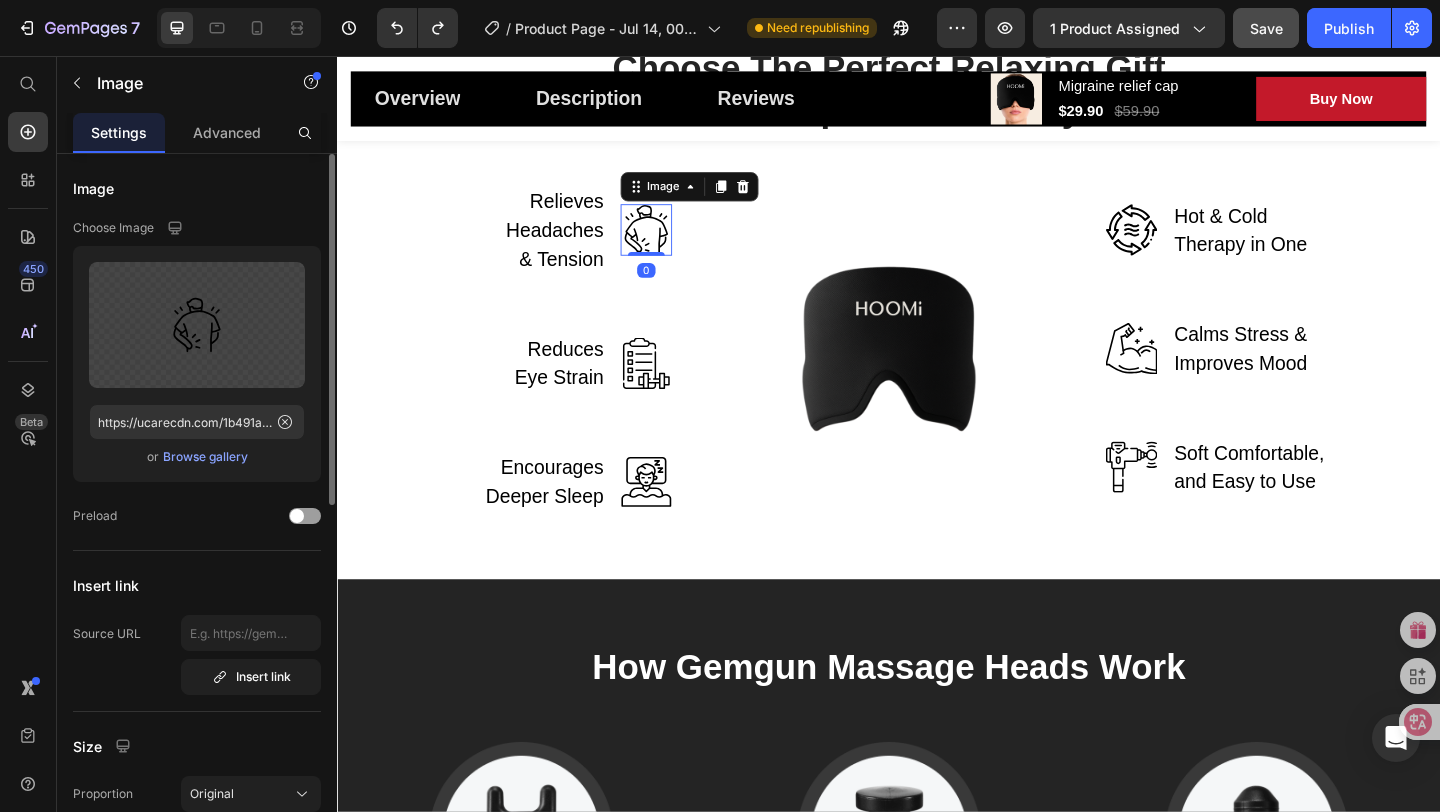 click at bounding box center (673, 245) 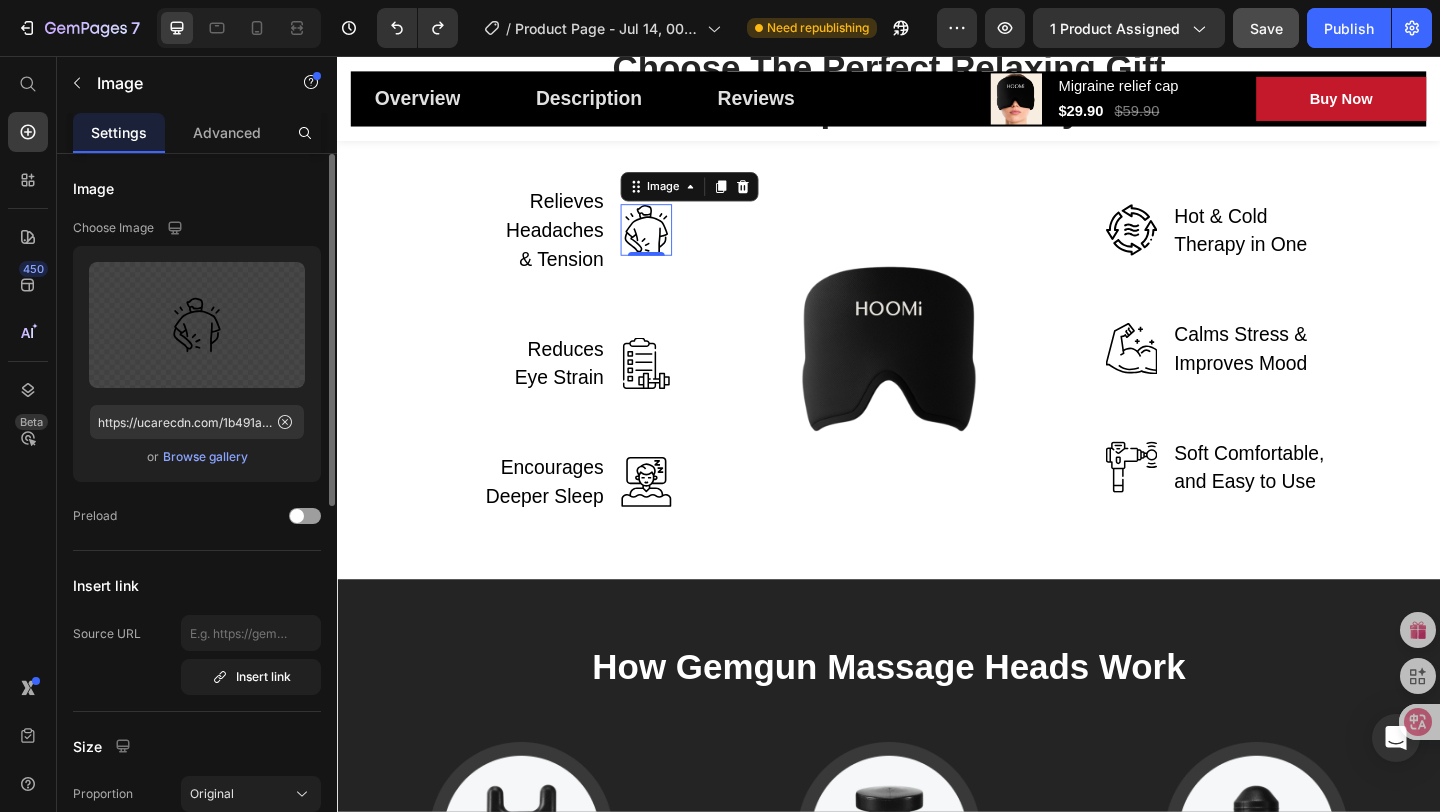 click at bounding box center [673, 245] 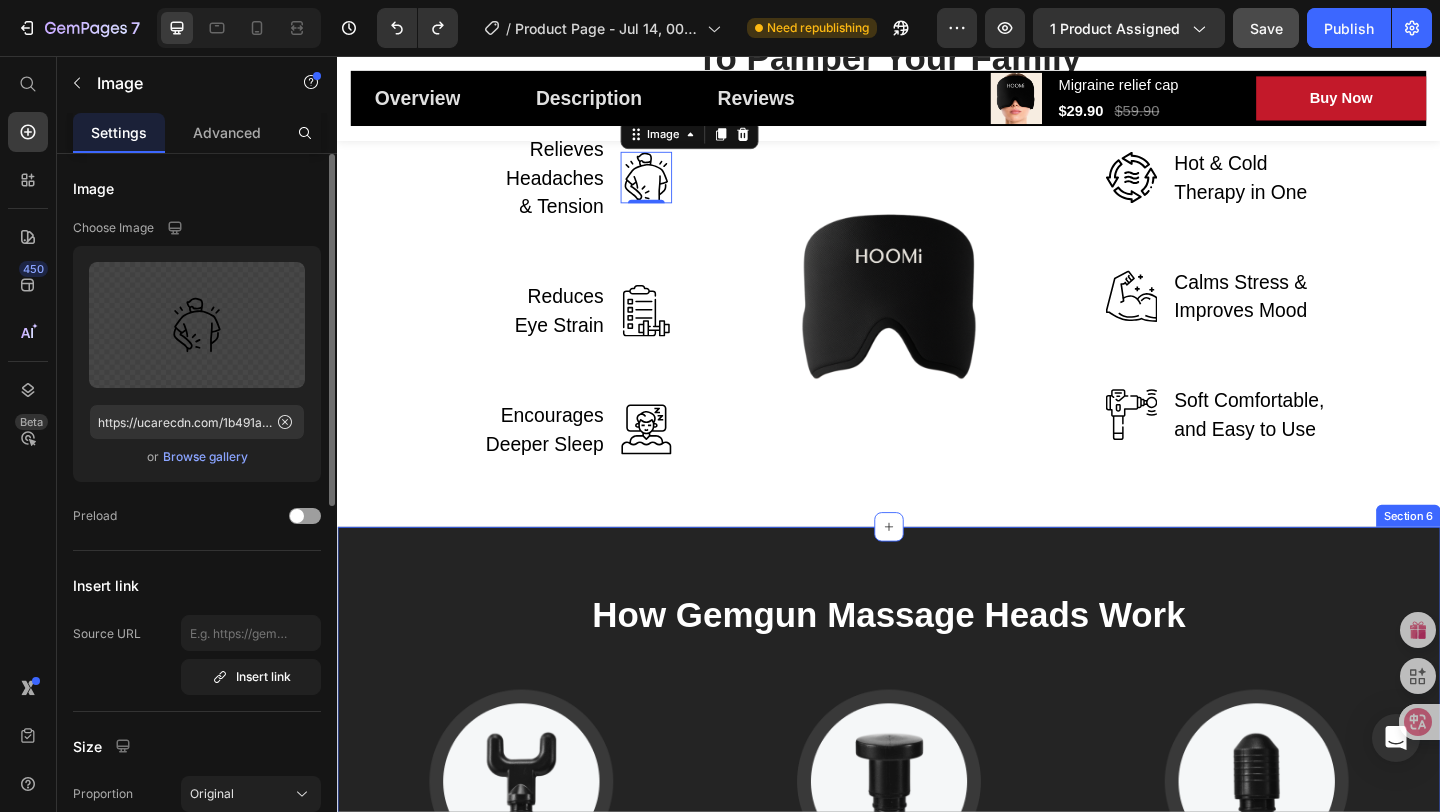 scroll, scrollTop: 3354, scrollLeft: 0, axis: vertical 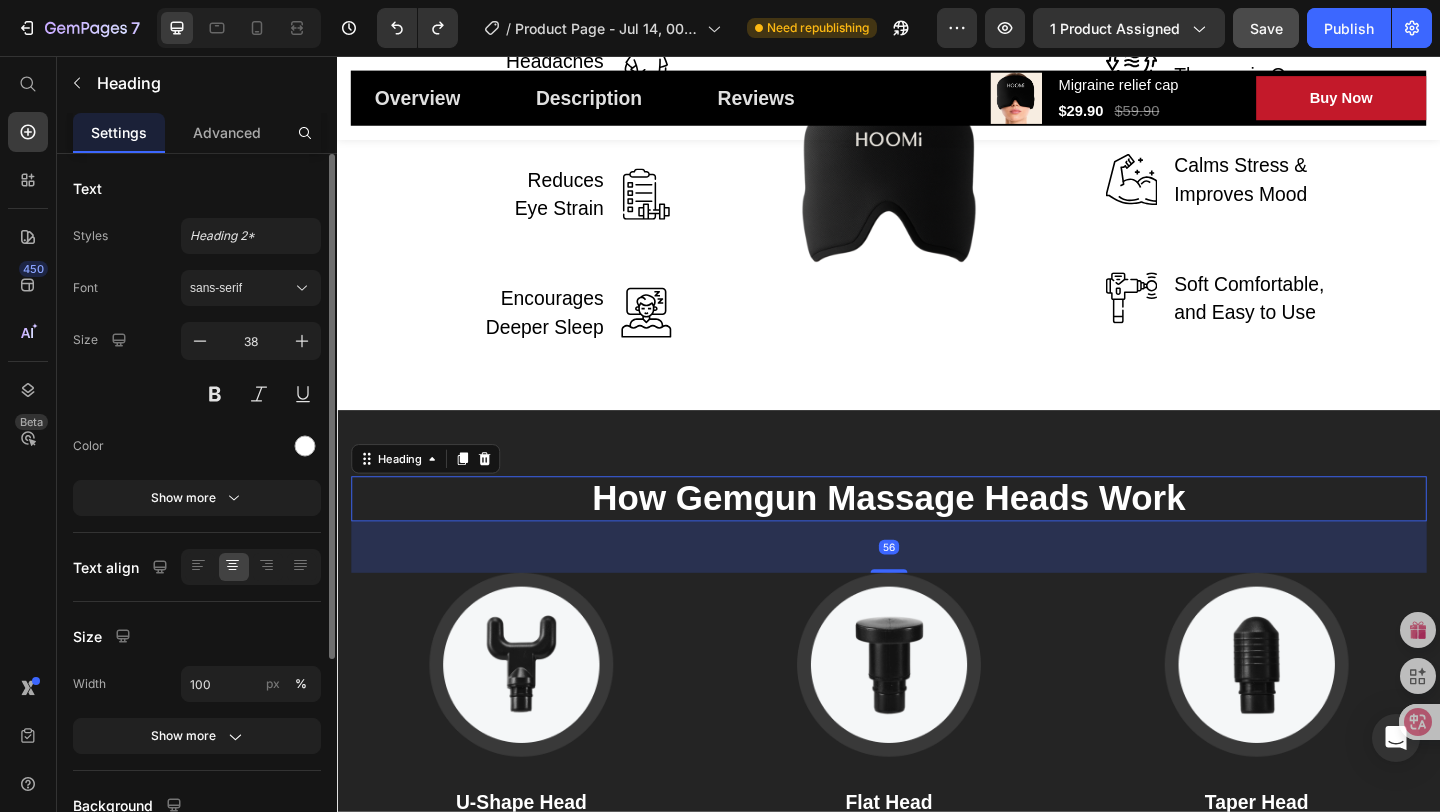 click on "How Gemgun Massage Heads Work" at bounding box center [937, 538] 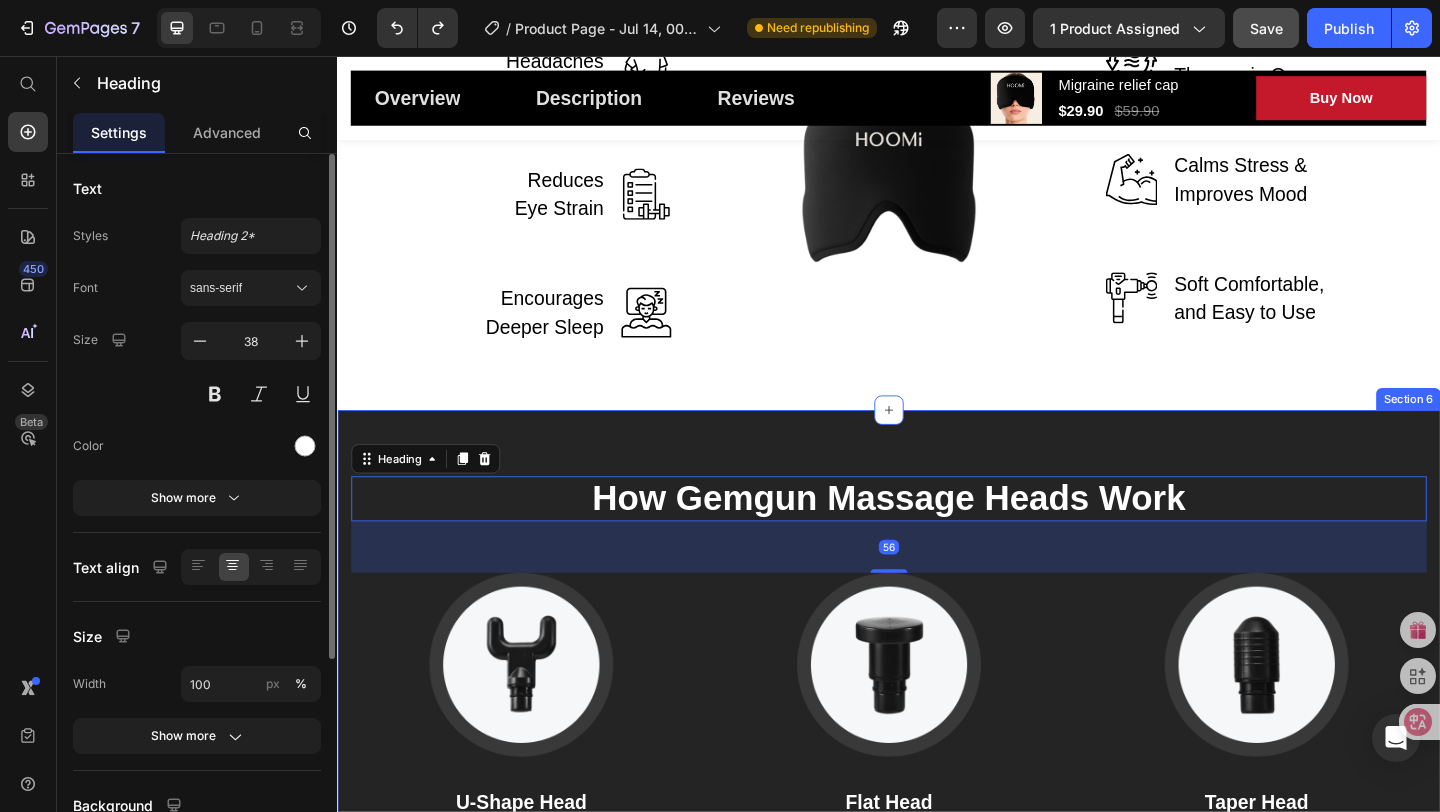 click on "How Gemgun Massage Heads Work Heading   56 Image U-Shape Head Text block Suitable for the muscles around the shoulders, neck, spinal, and Achilles massage helps relieve muscle stiffness and soreness. Text block Image Flat Head Text block Used for relaxing and shaping each muscle part, helps soothe sore muscles that cause discomfort in the body. Text block Image Taper Head Text block Used for deep tissue such as joint palm and plantar, helps reduce stiffness, improves flexibility & boosts blood flow. Text block Row Section 6" at bounding box center (937, 745) 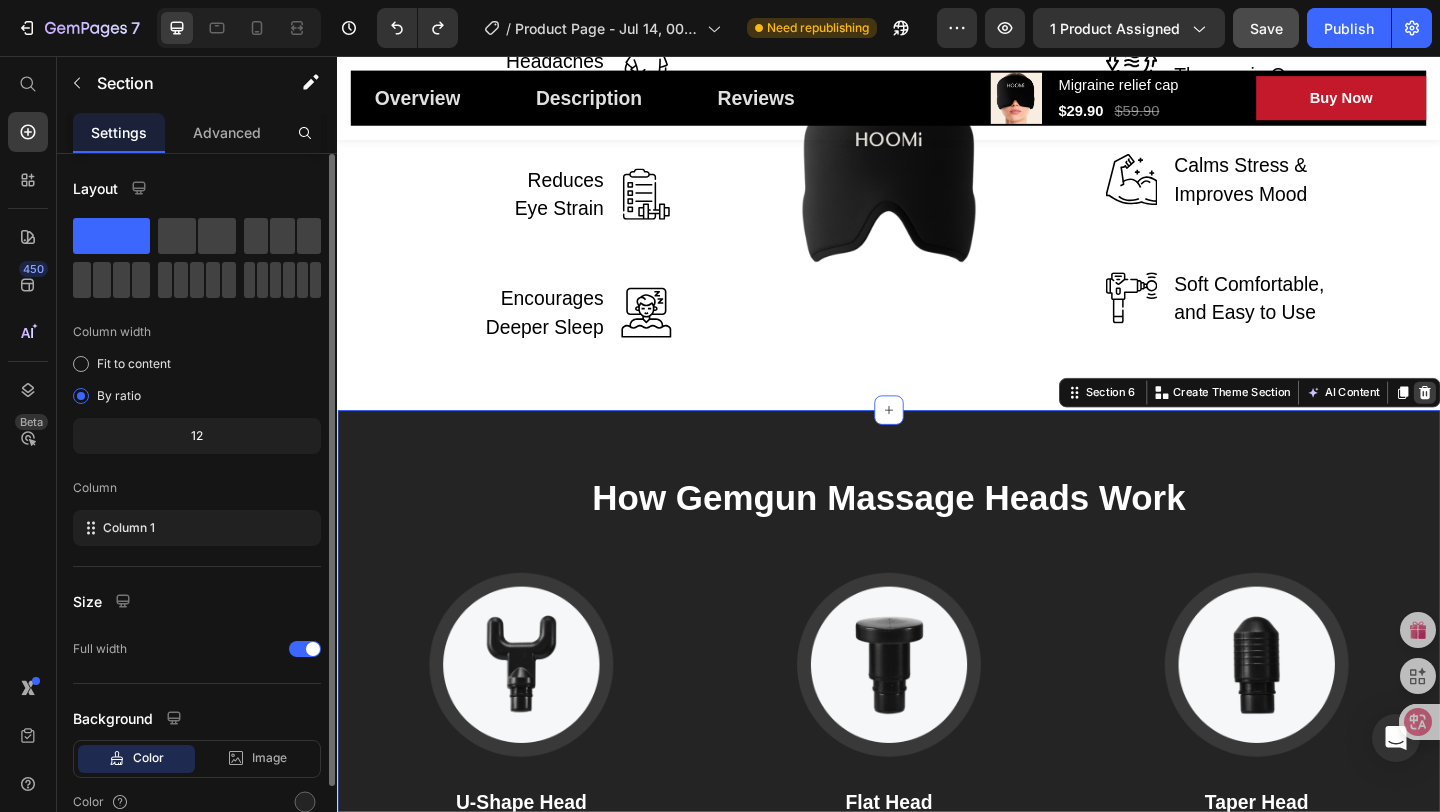 click 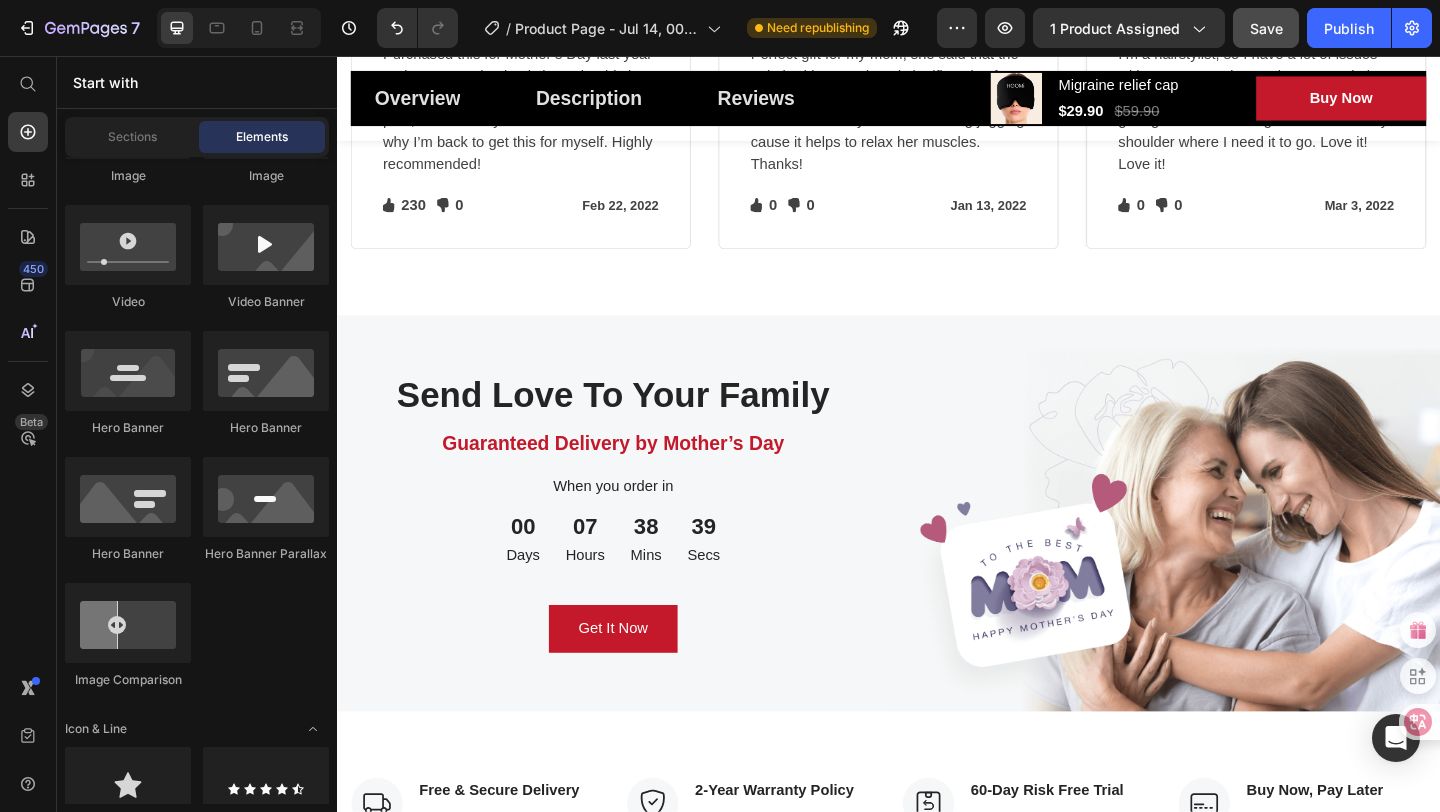 scroll, scrollTop: 4036, scrollLeft: 0, axis: vertical 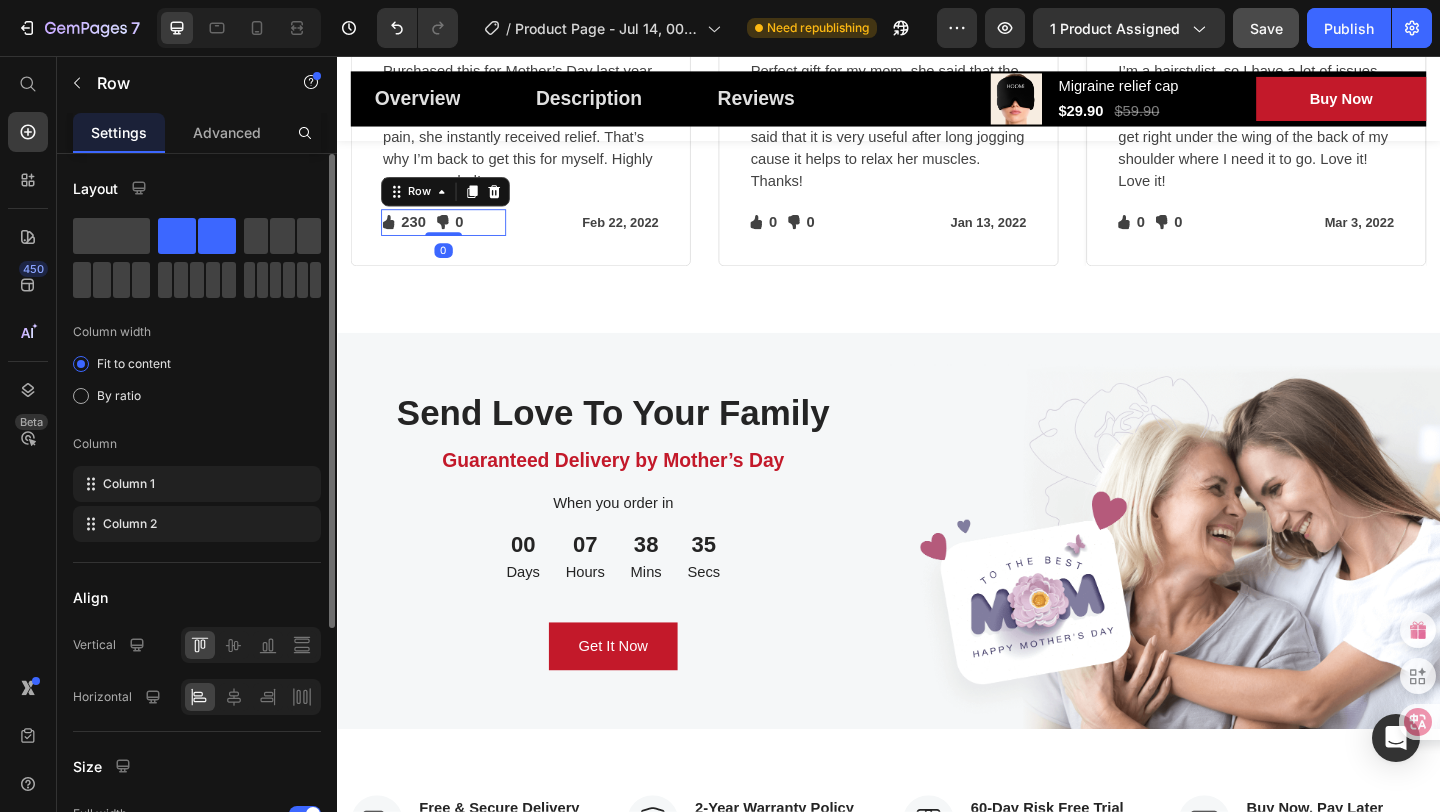 click on "Icon 230 Text block Icon List
Icon 0 Text block Icon List Row   0" at bounding box center (453, 237) 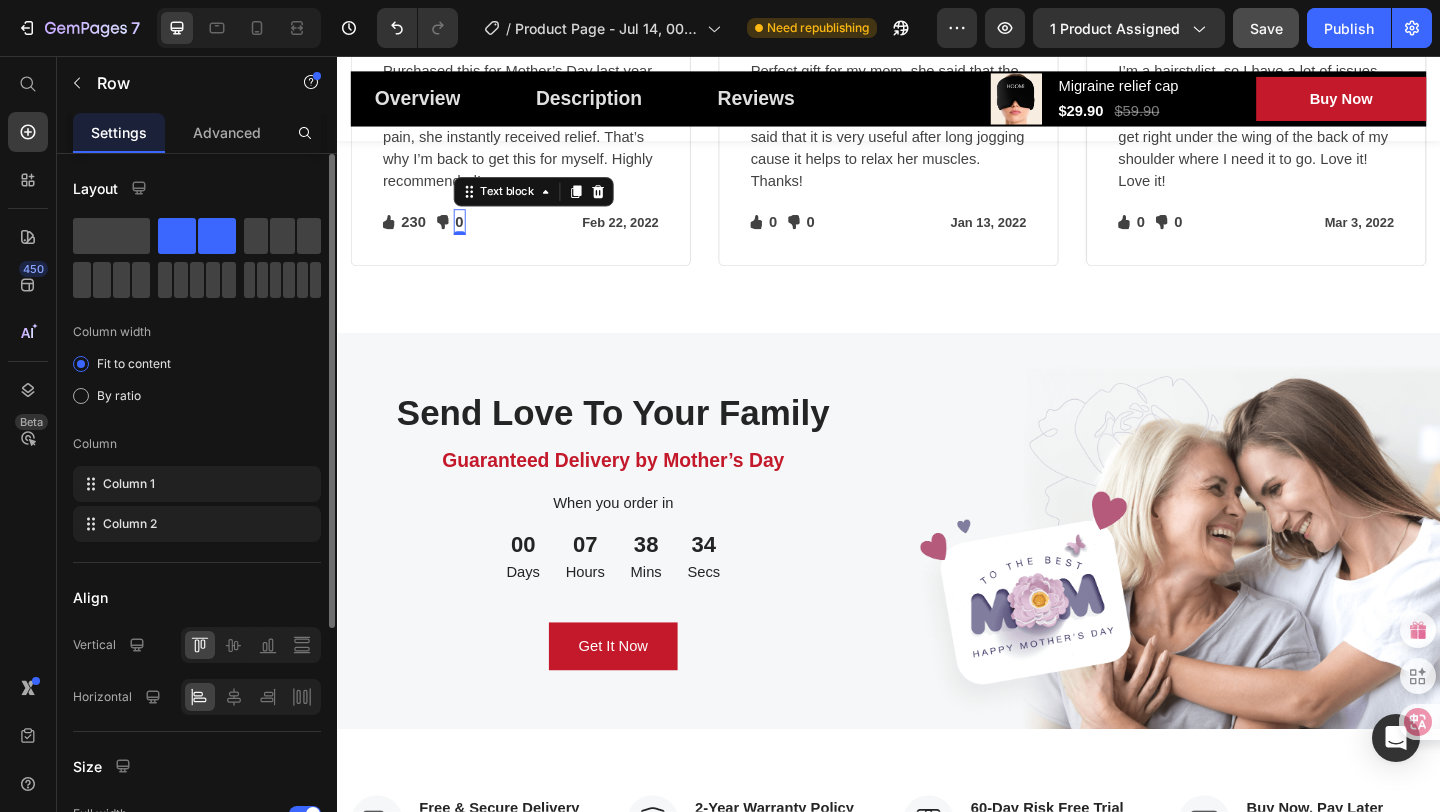 click on "0" at bounding box center [470, 237] 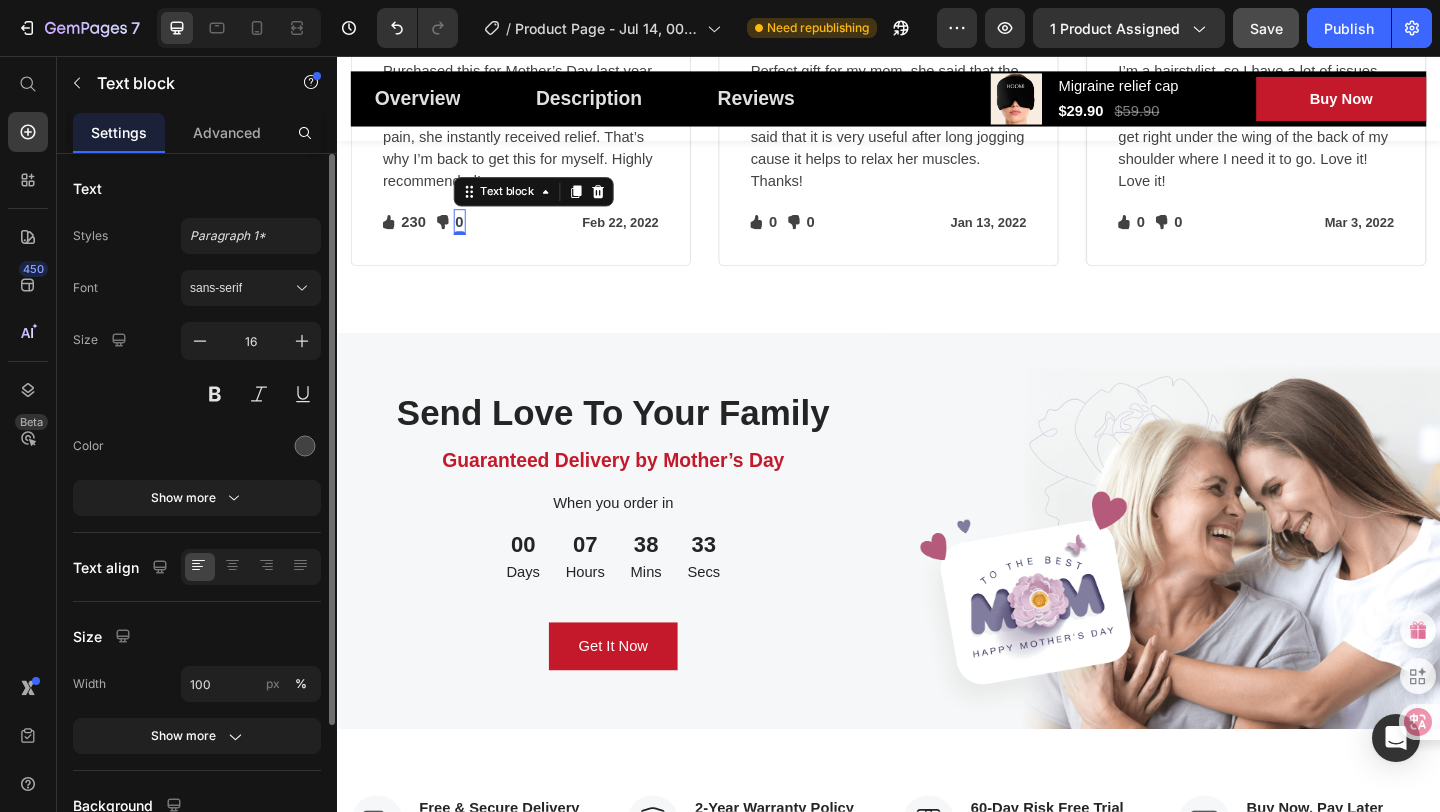 click on "0" at bounding box center [470, 237] 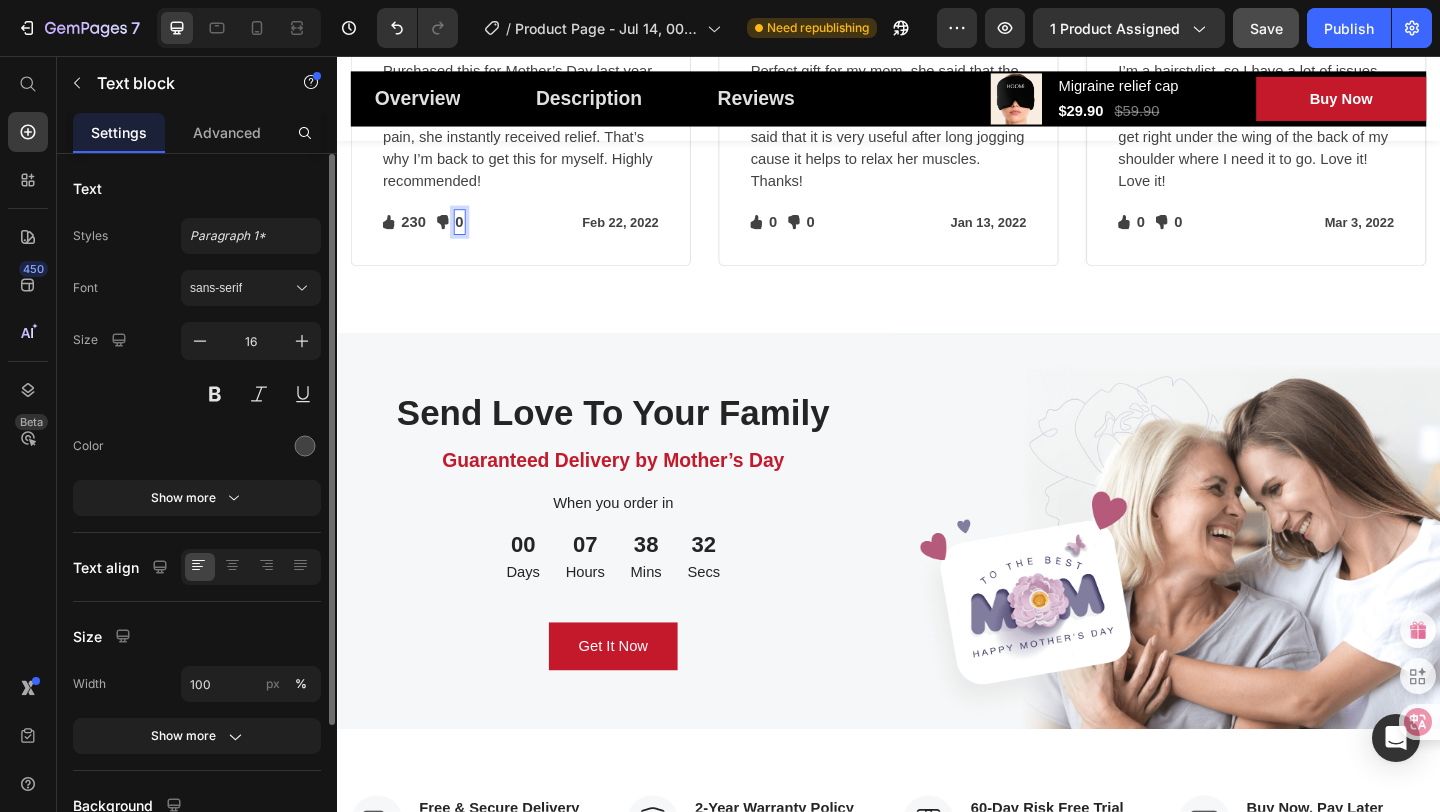 click on "0" at bounding box center (470, 237) 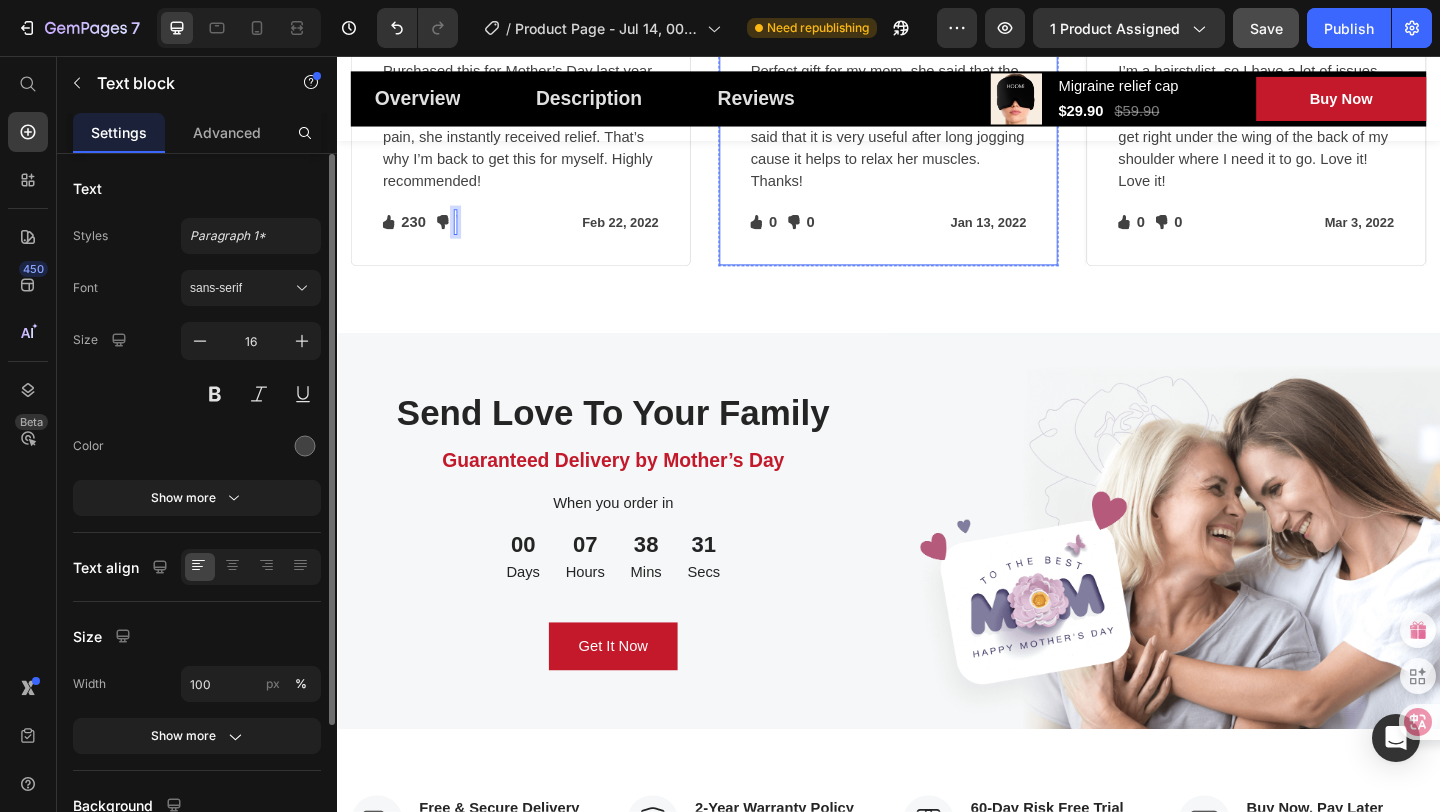 scroll, scrollTop: 4028, scrollLeft: 0, axis: vertical 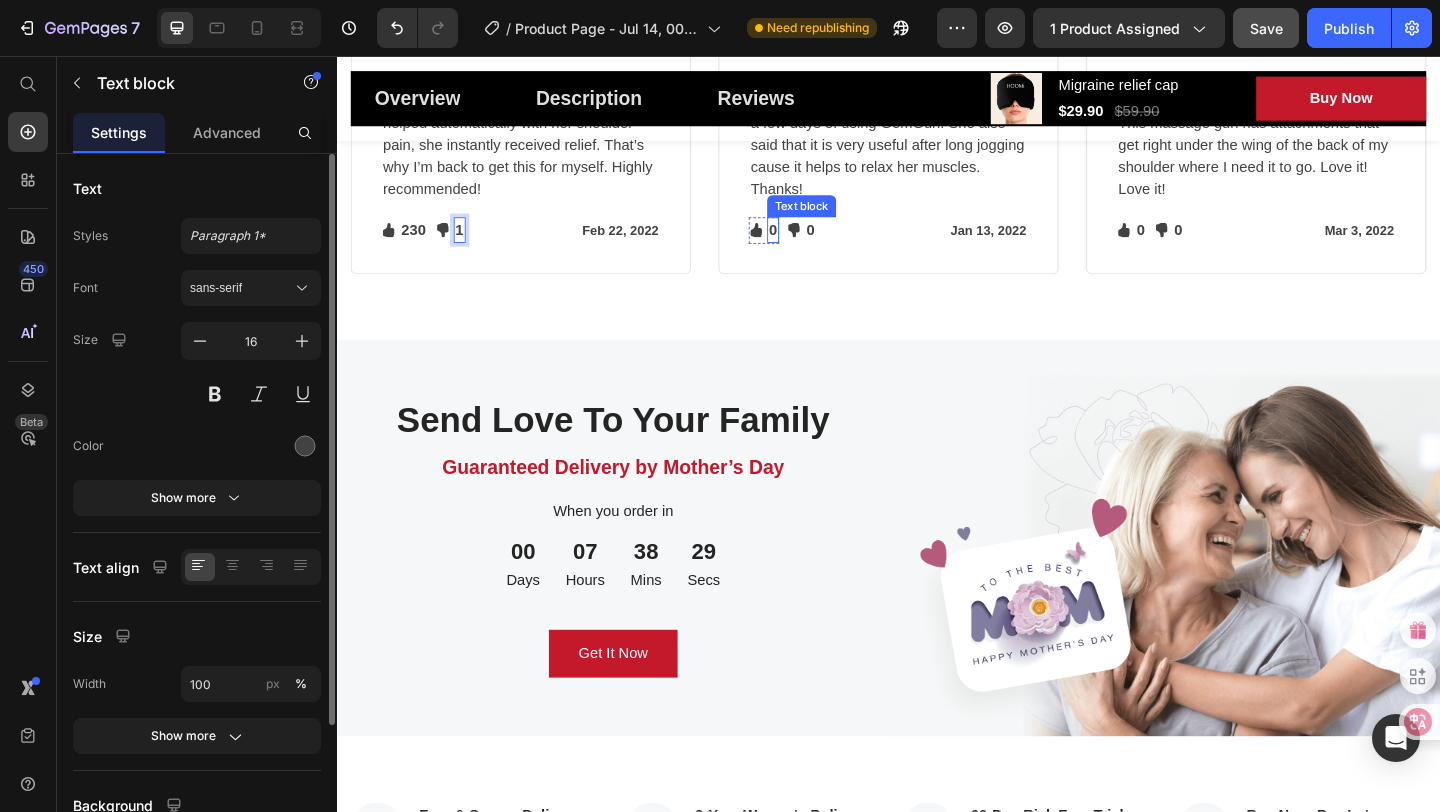 click on "0" at bounding box center [811, 245] 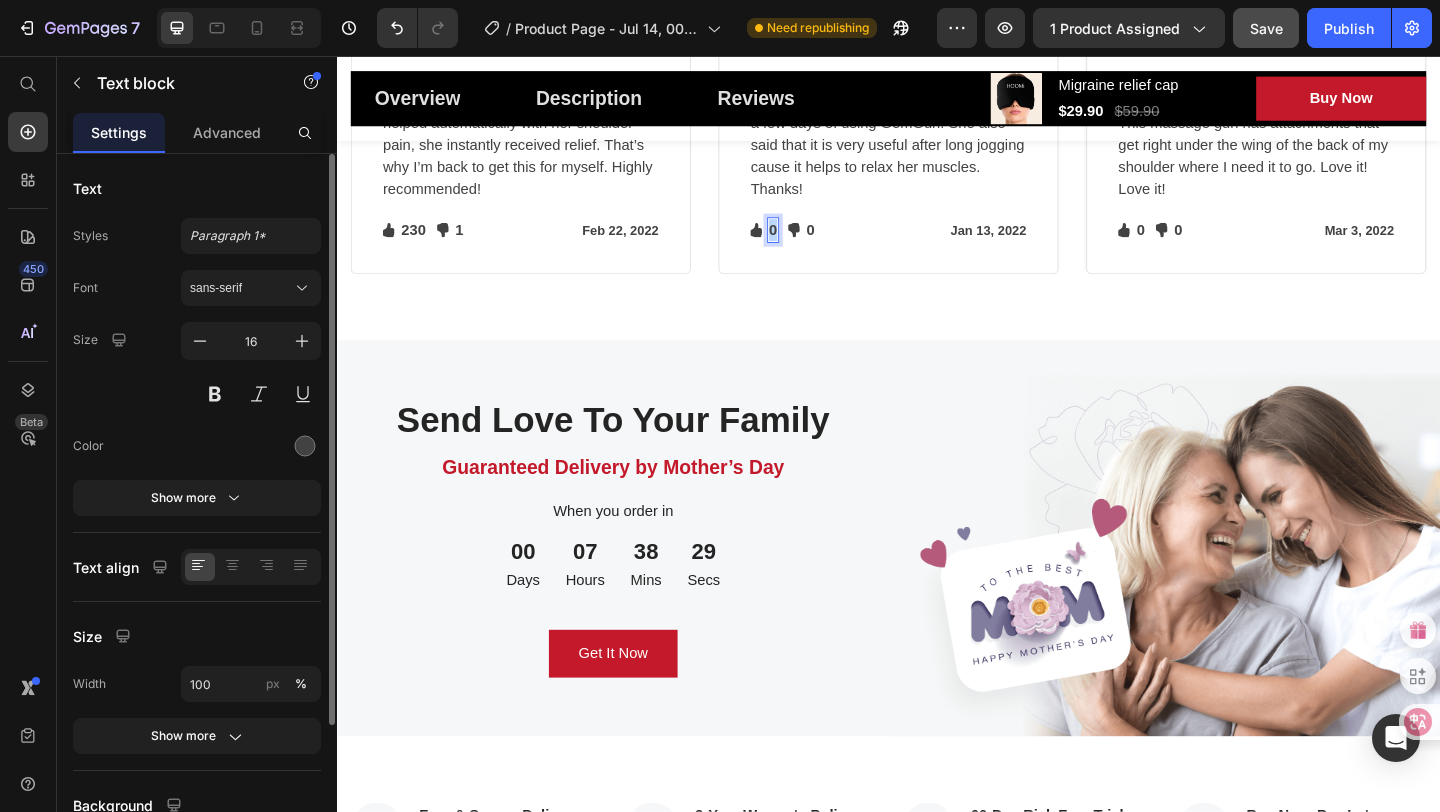 click on "0" at bounding box center [811, 245] 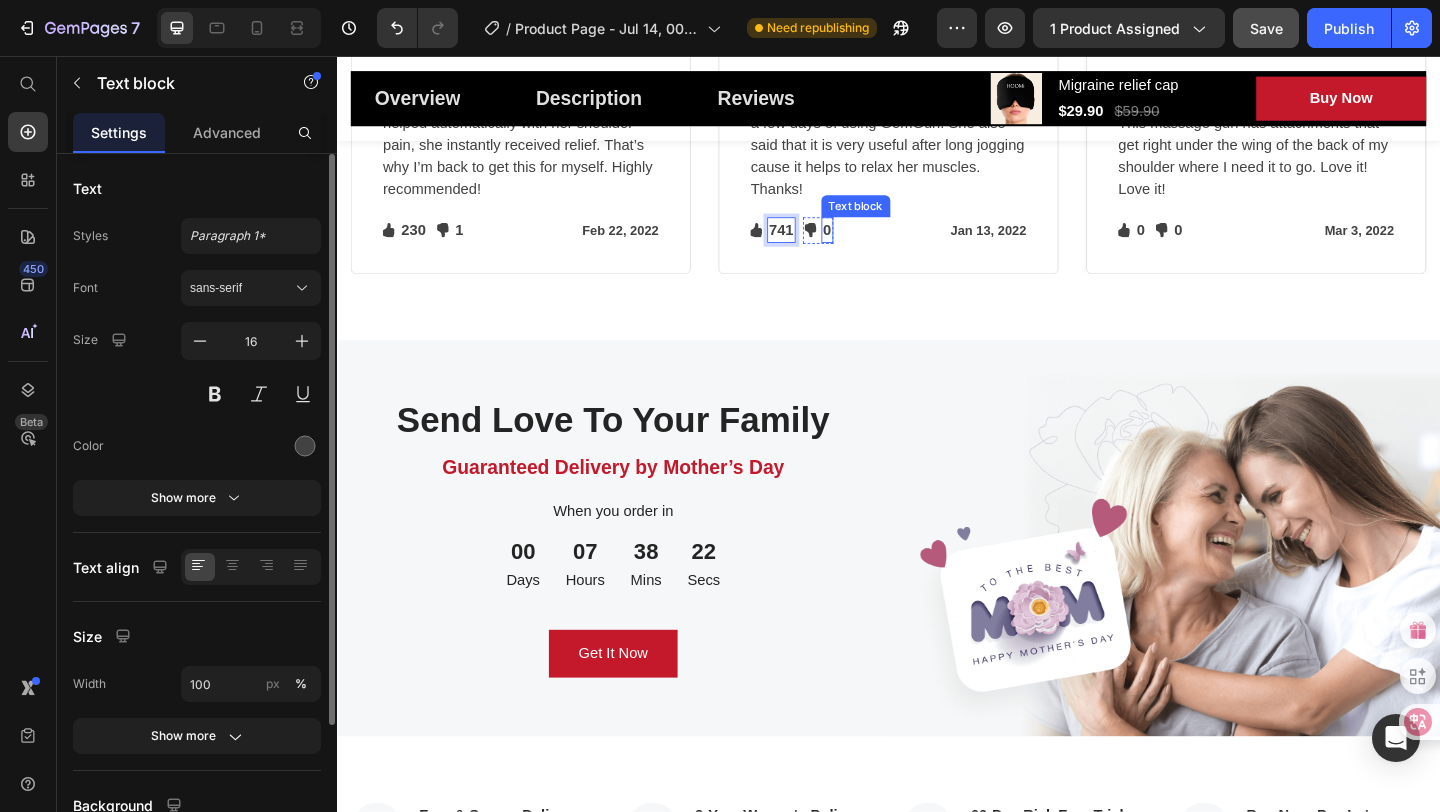 click on "0" at bounding box center (870, 245) 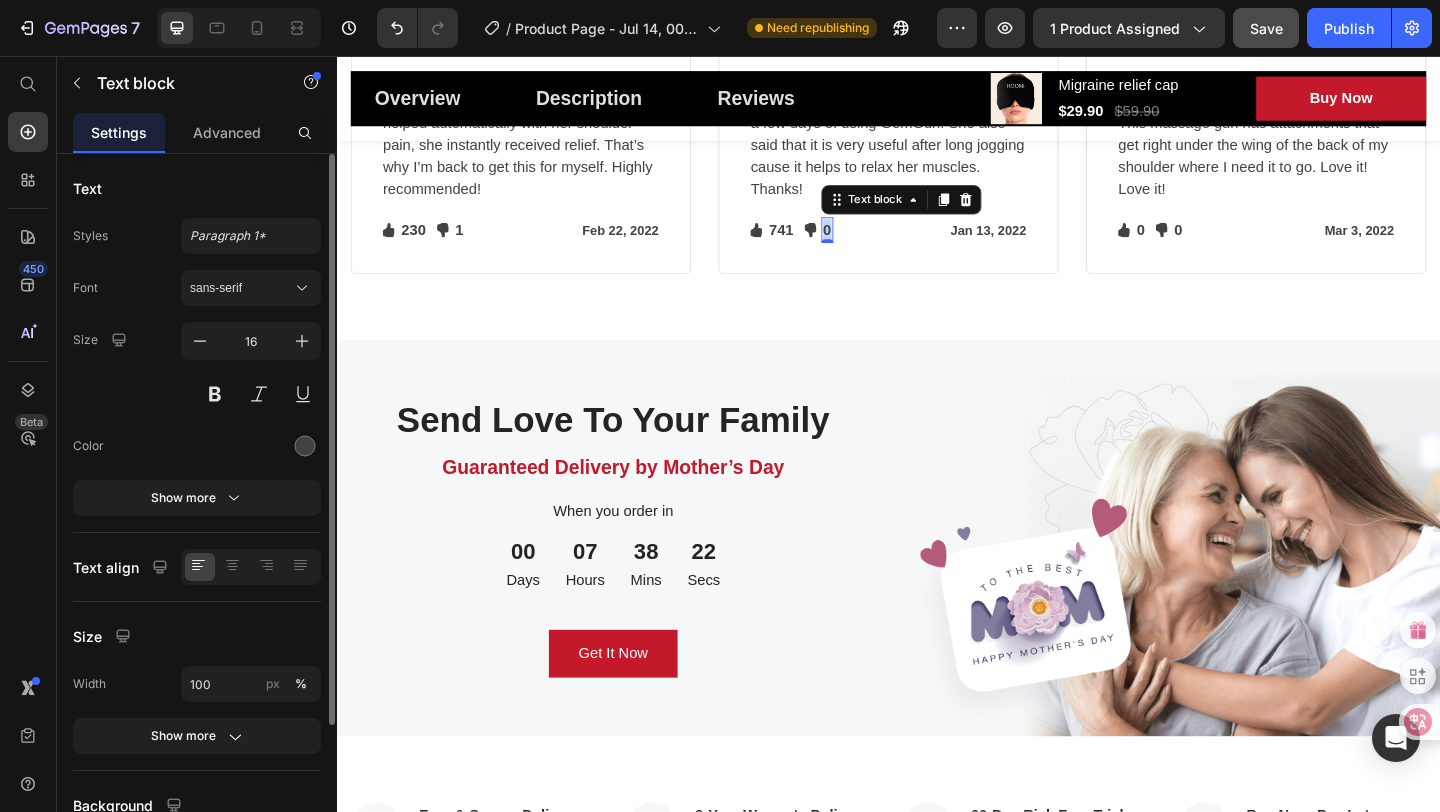 click on "0" at bounding box center (870, 245) 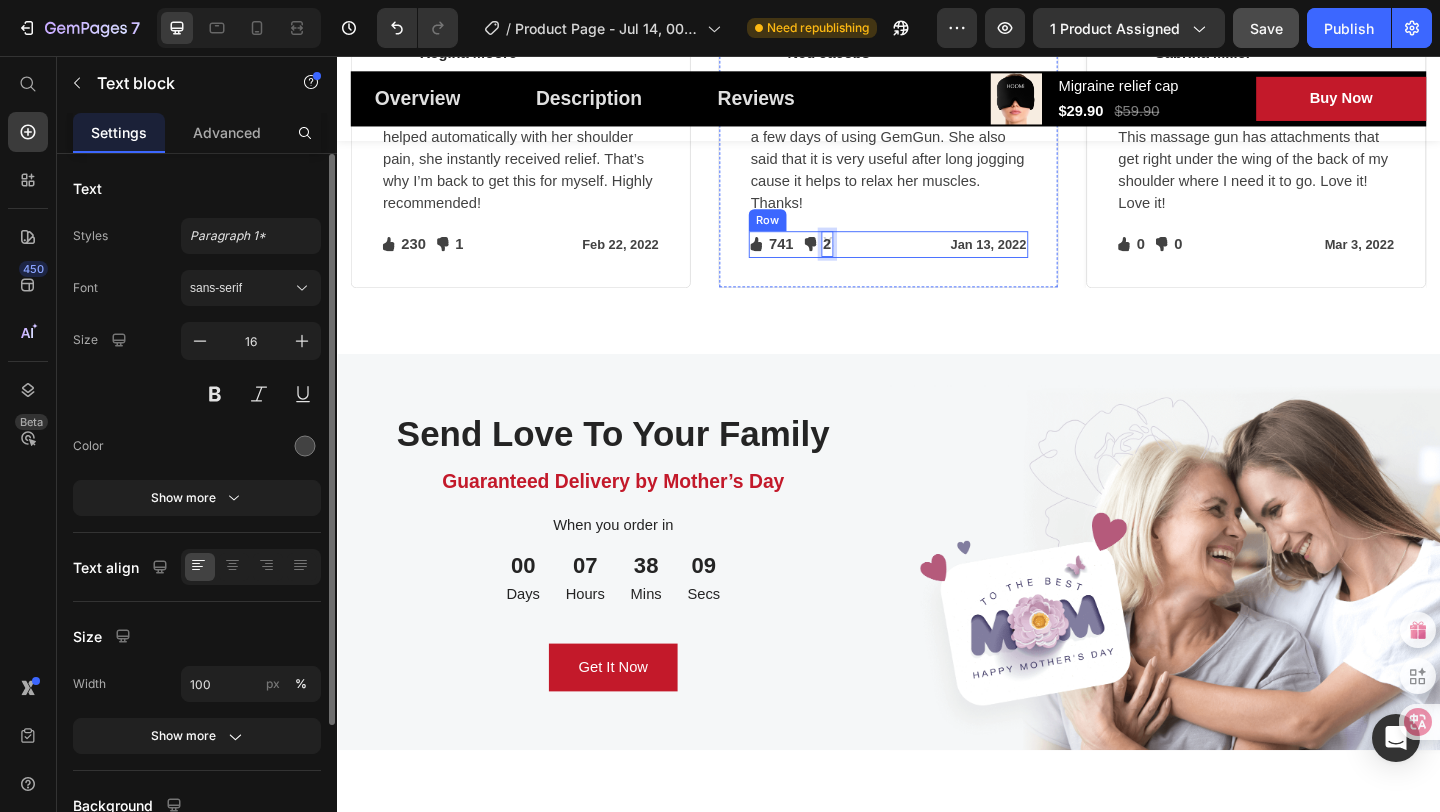 scroll, scrollTop: 4006, scrollLeft: 0, axis: vertical 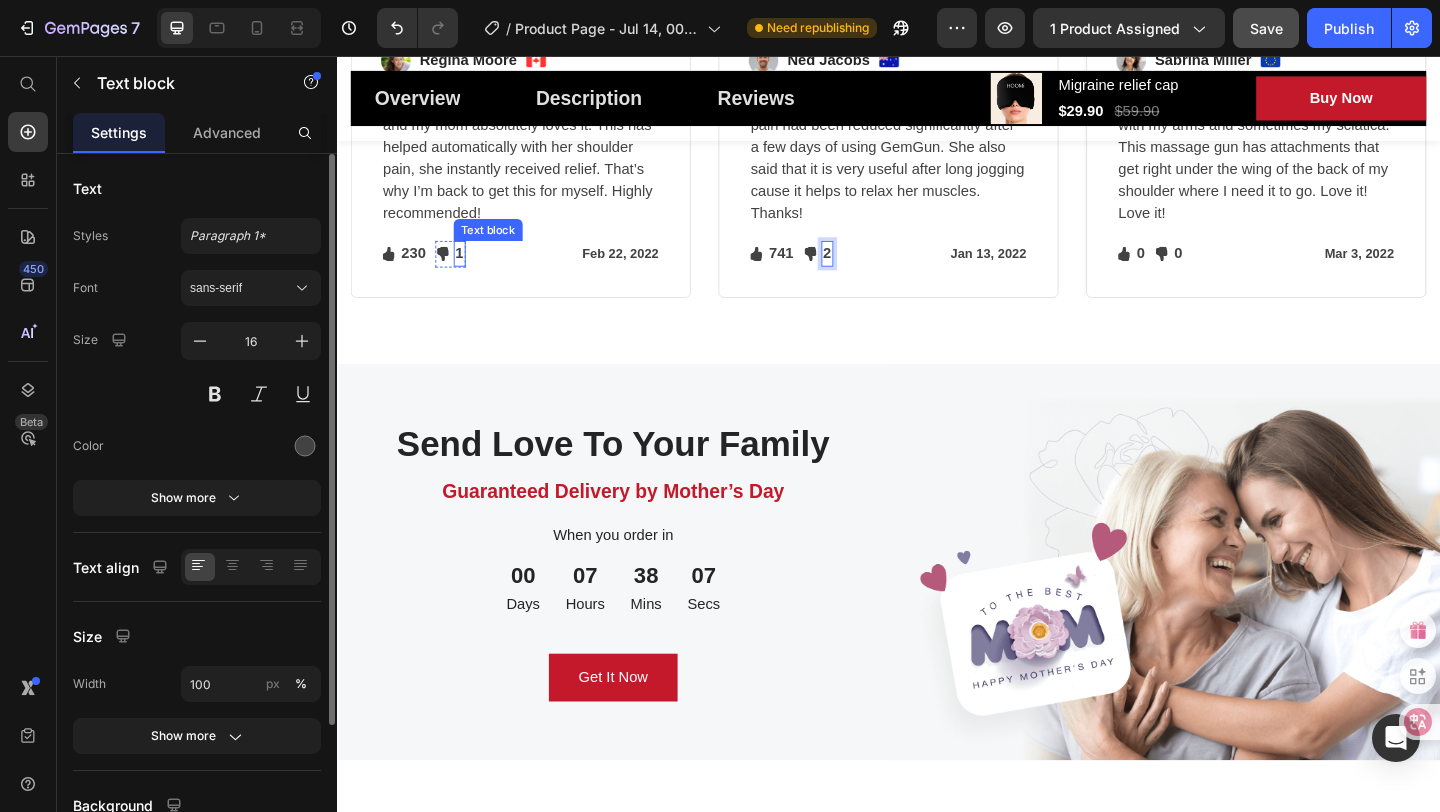 click on "1" at bounding box center [470, 271] 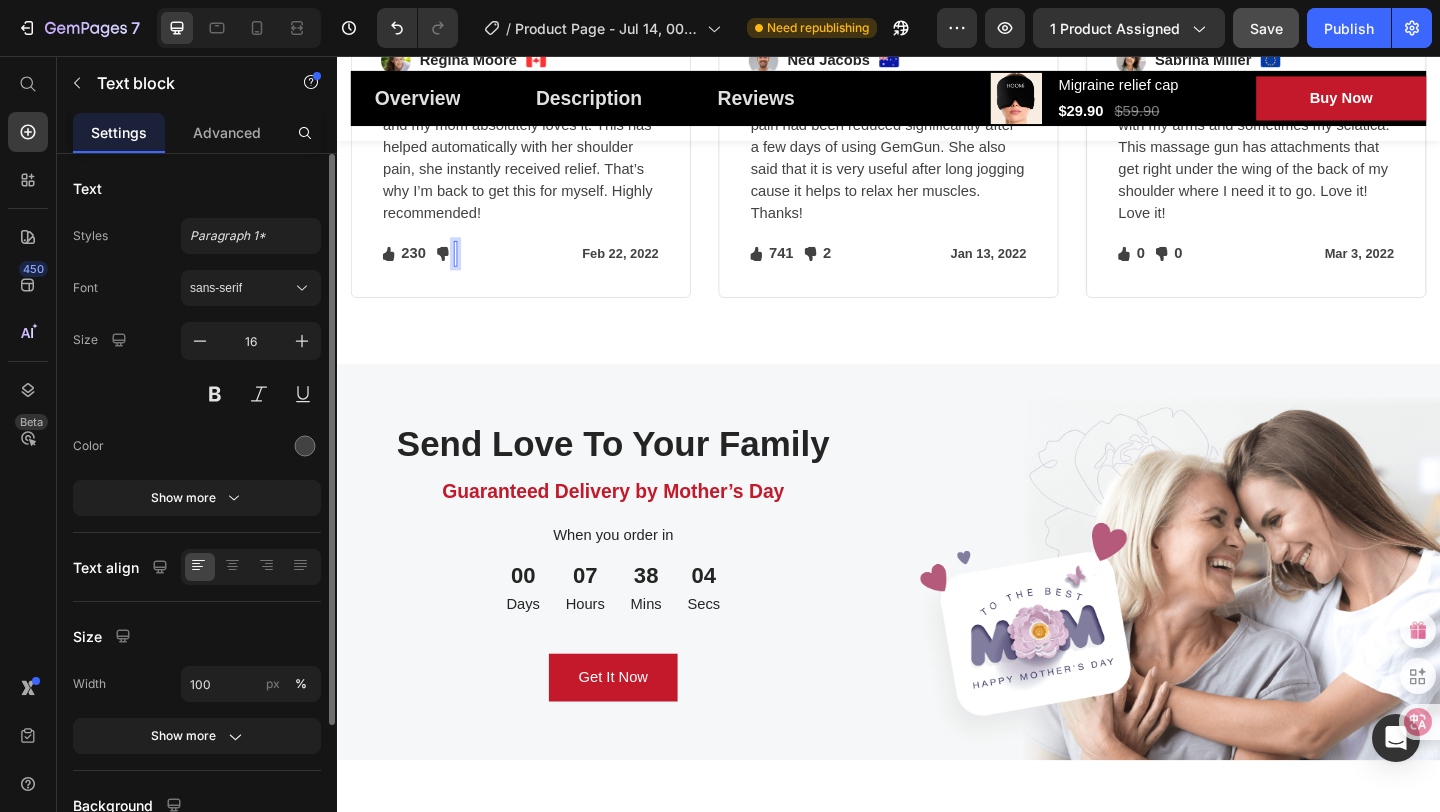 scroll, scrollTop: 3998, scrollLeft: 0, axis: vertical 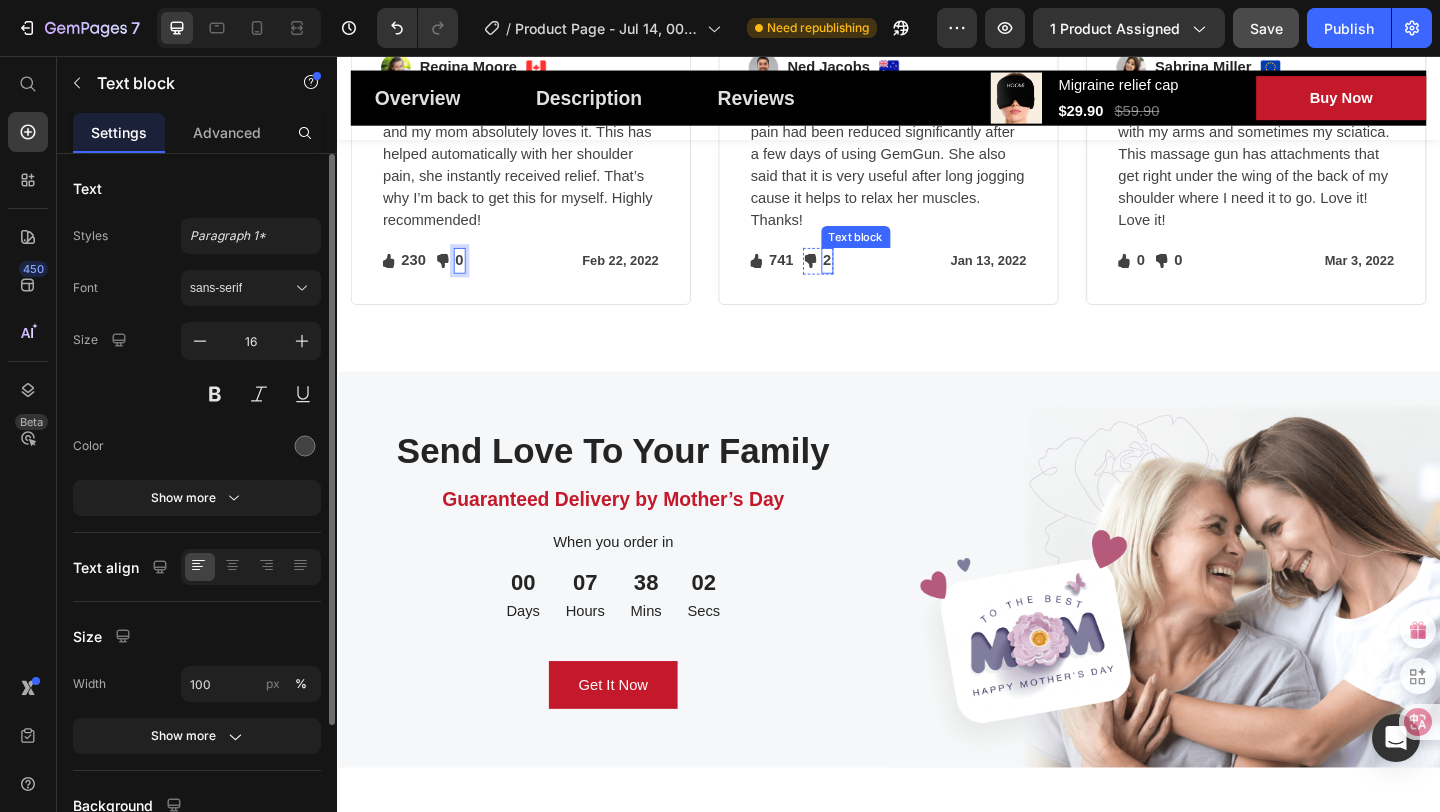 click on "2" at bounding box center [870, 279] 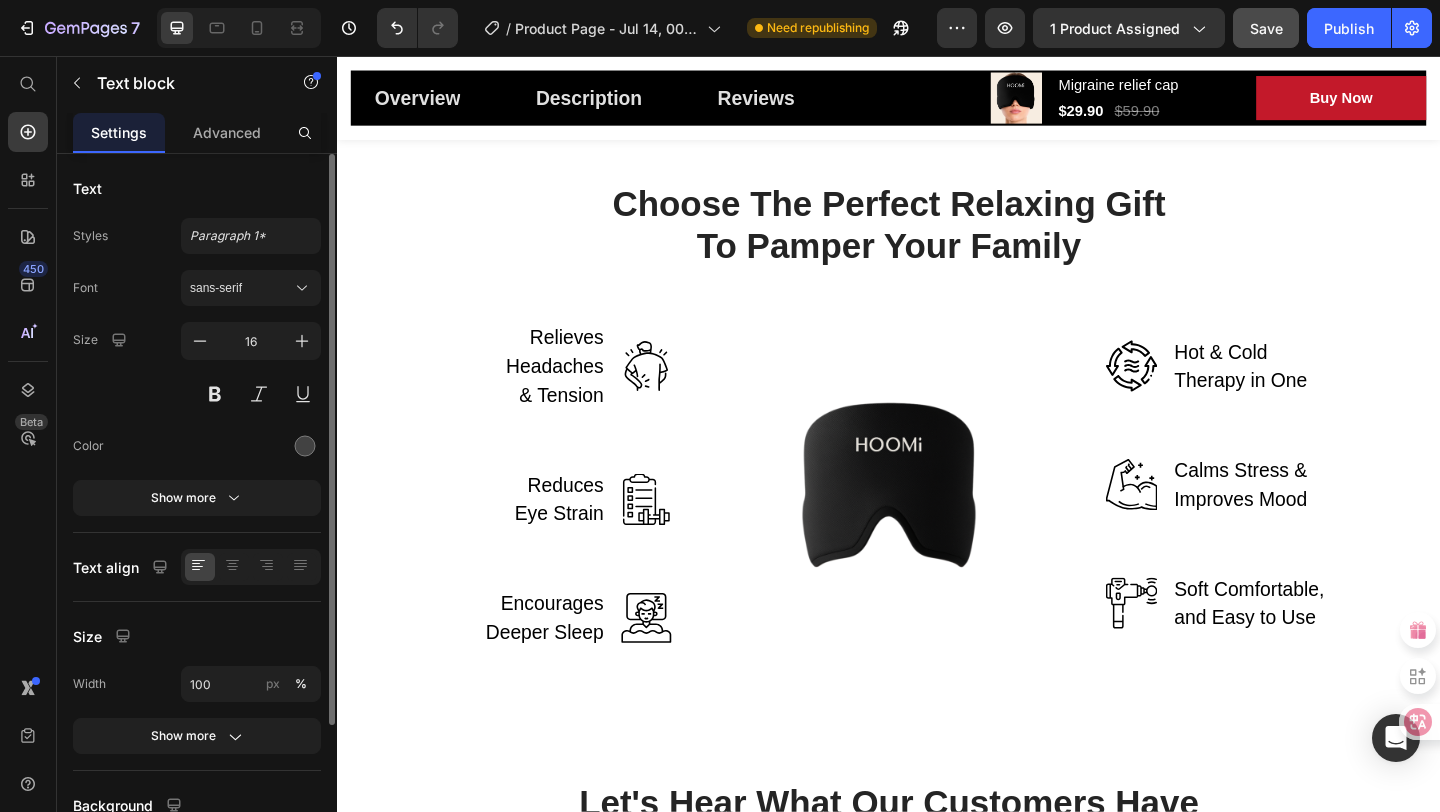 scroll, scrollTop: 3004, scrollLeft: 0, axis: vertical 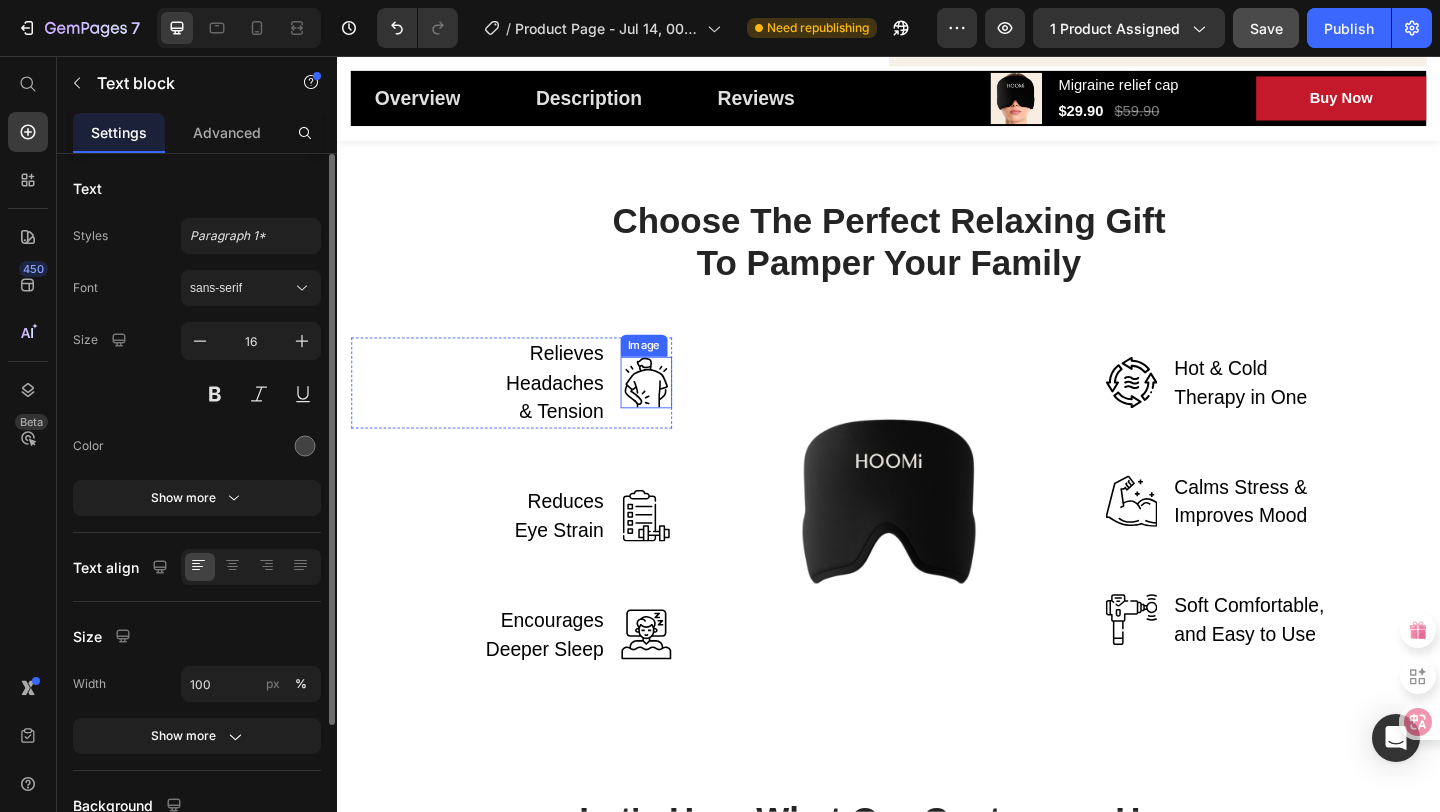 click at bounding box center [673, 411] 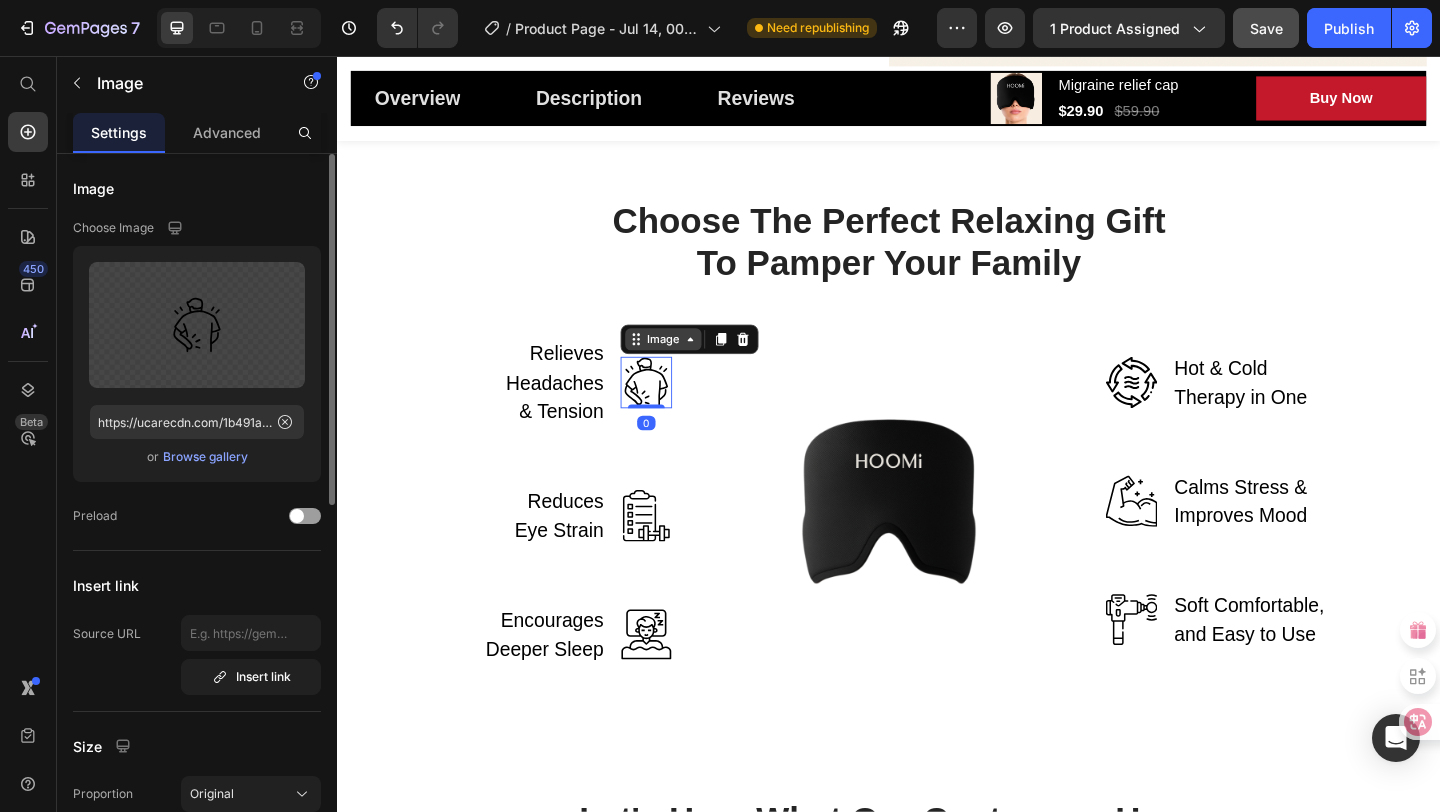click on "Image" at bounding box center [691, 364] 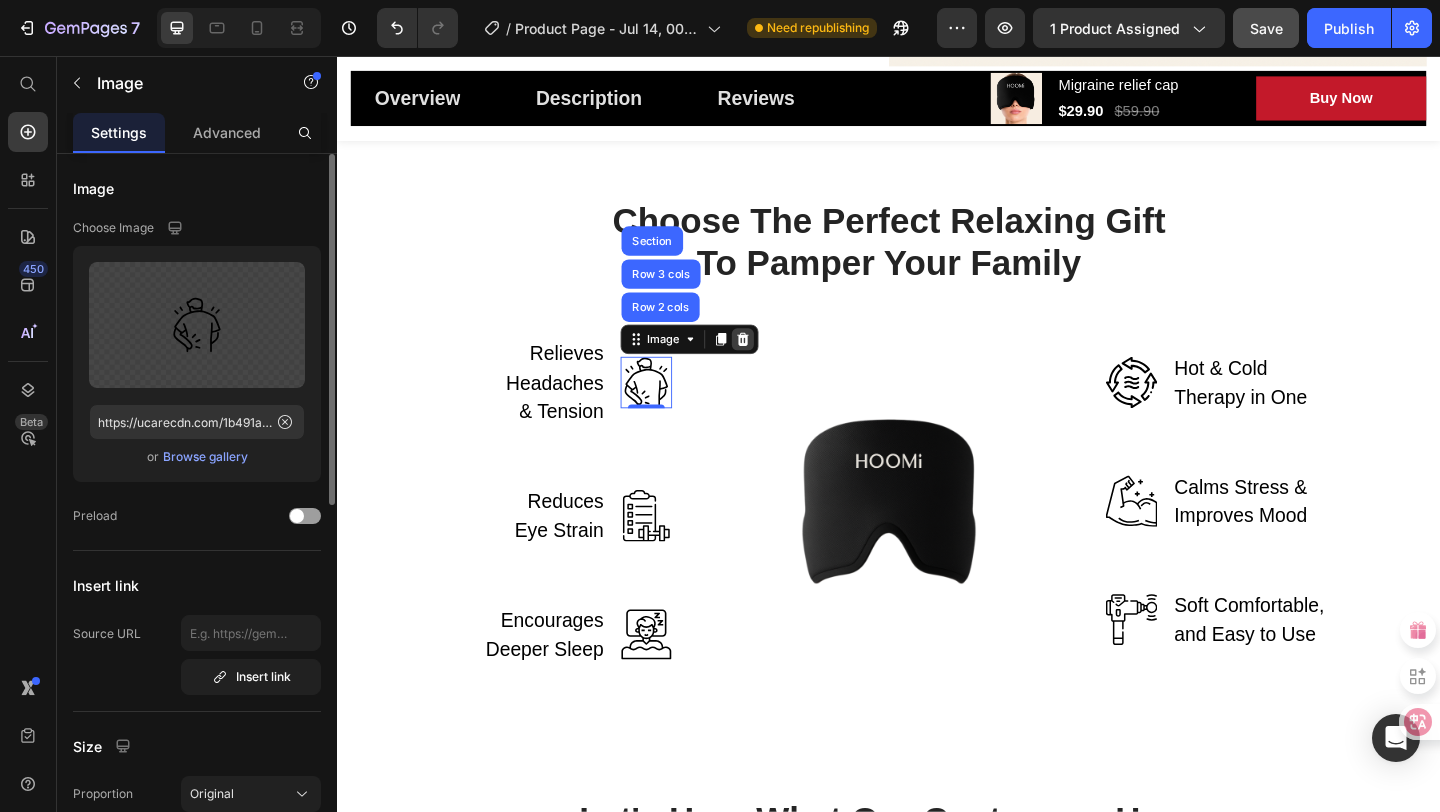 click 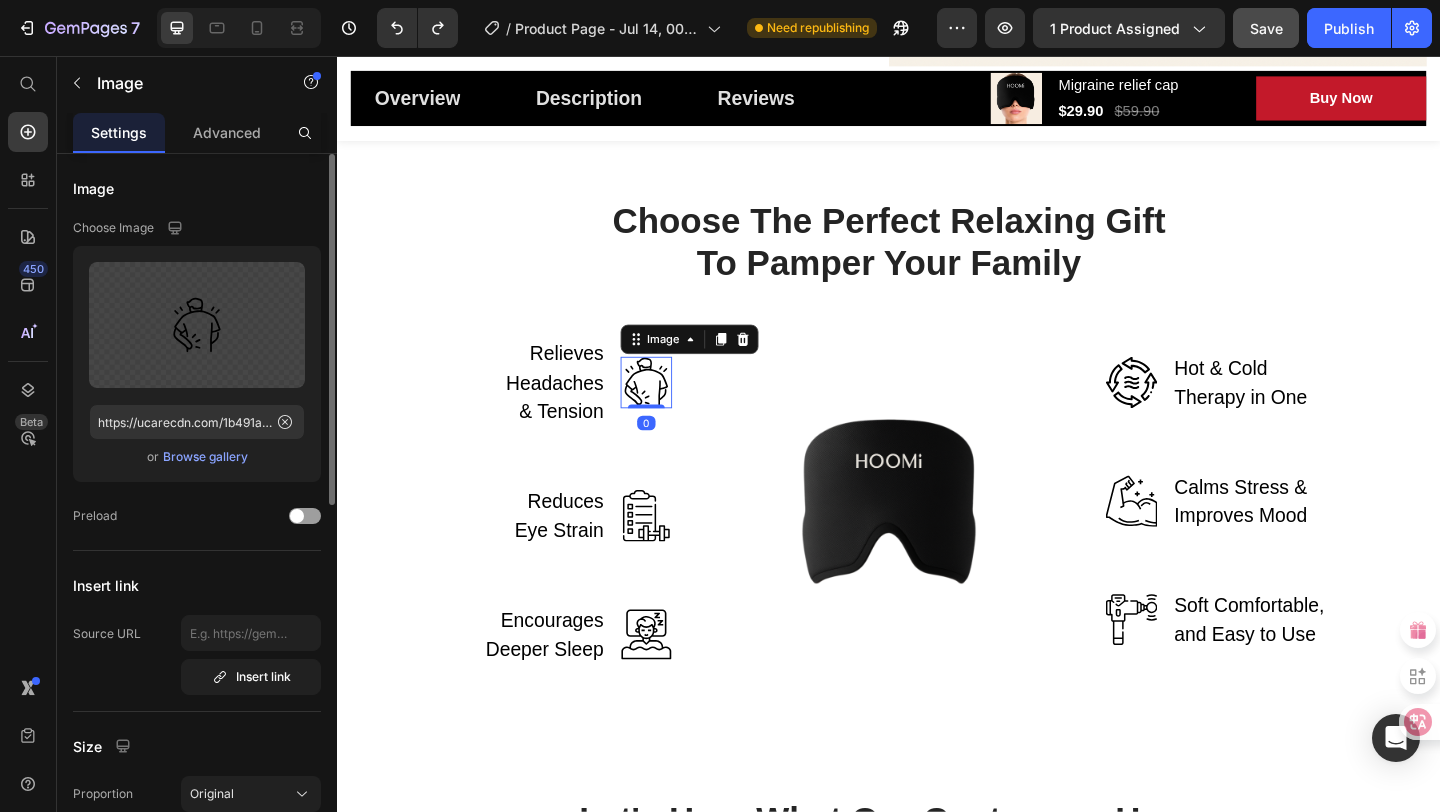 click at bounding box center [673, 411] 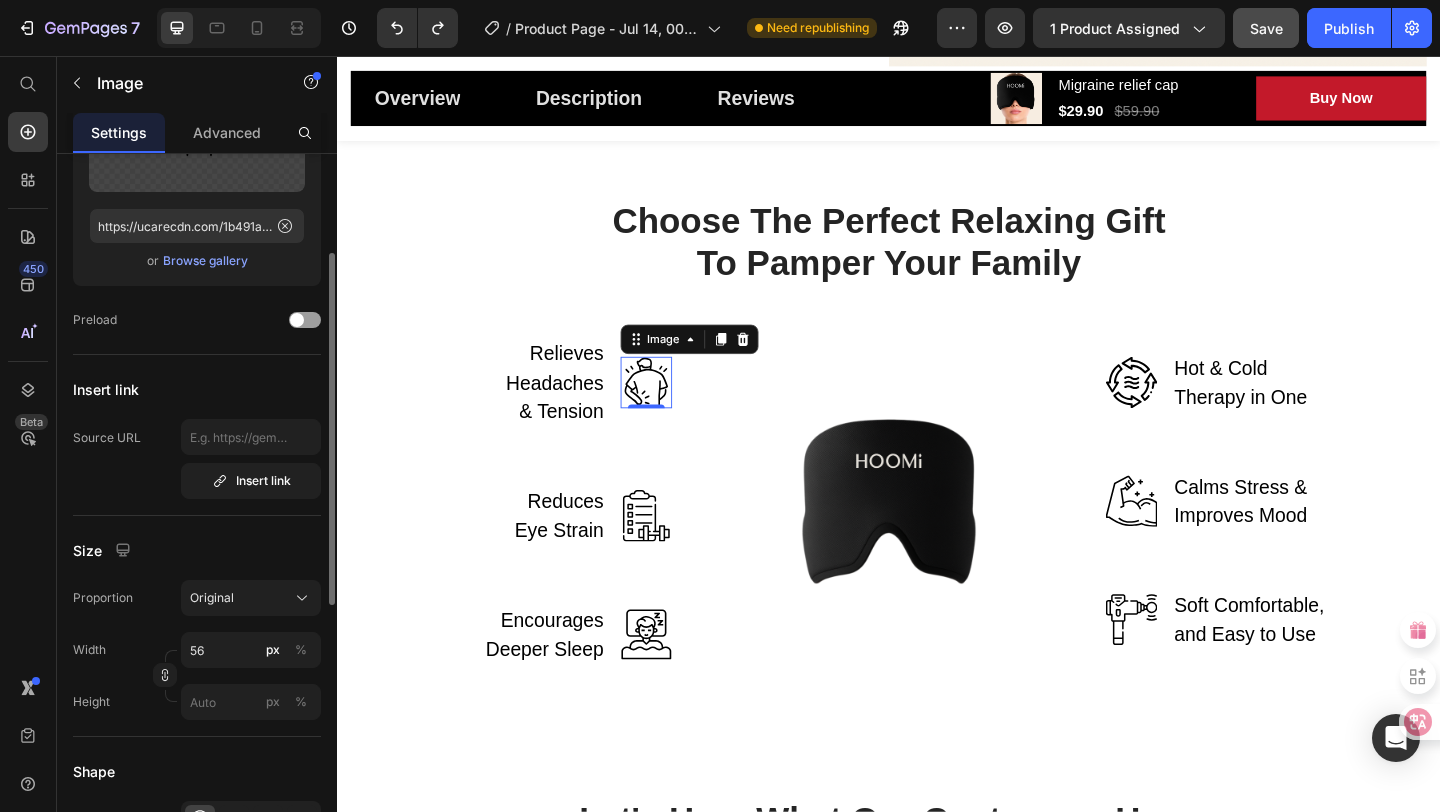 scroll, scrollTop: 198, scrollLeft: 0, axis: vertical 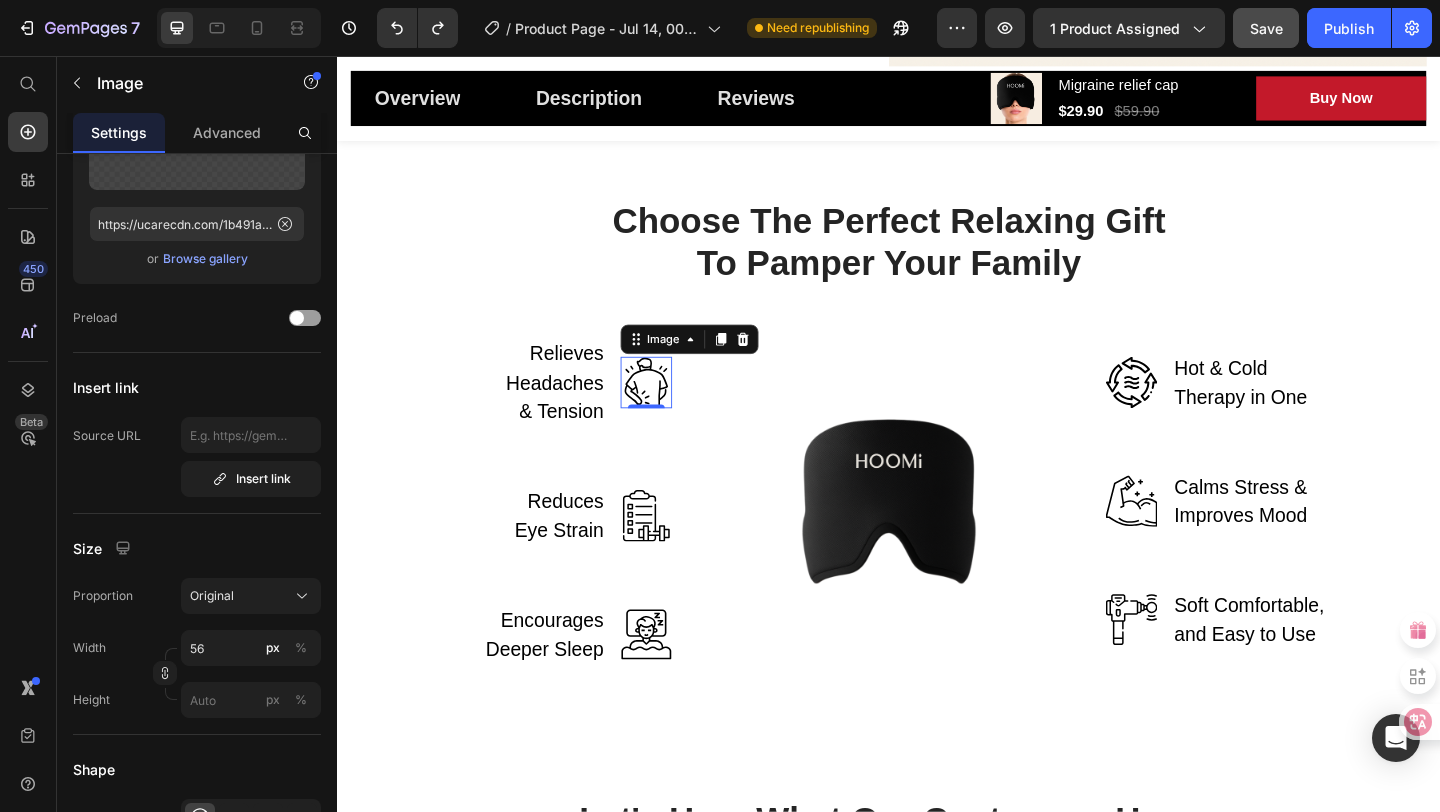 click at bounding box center [673, 411] 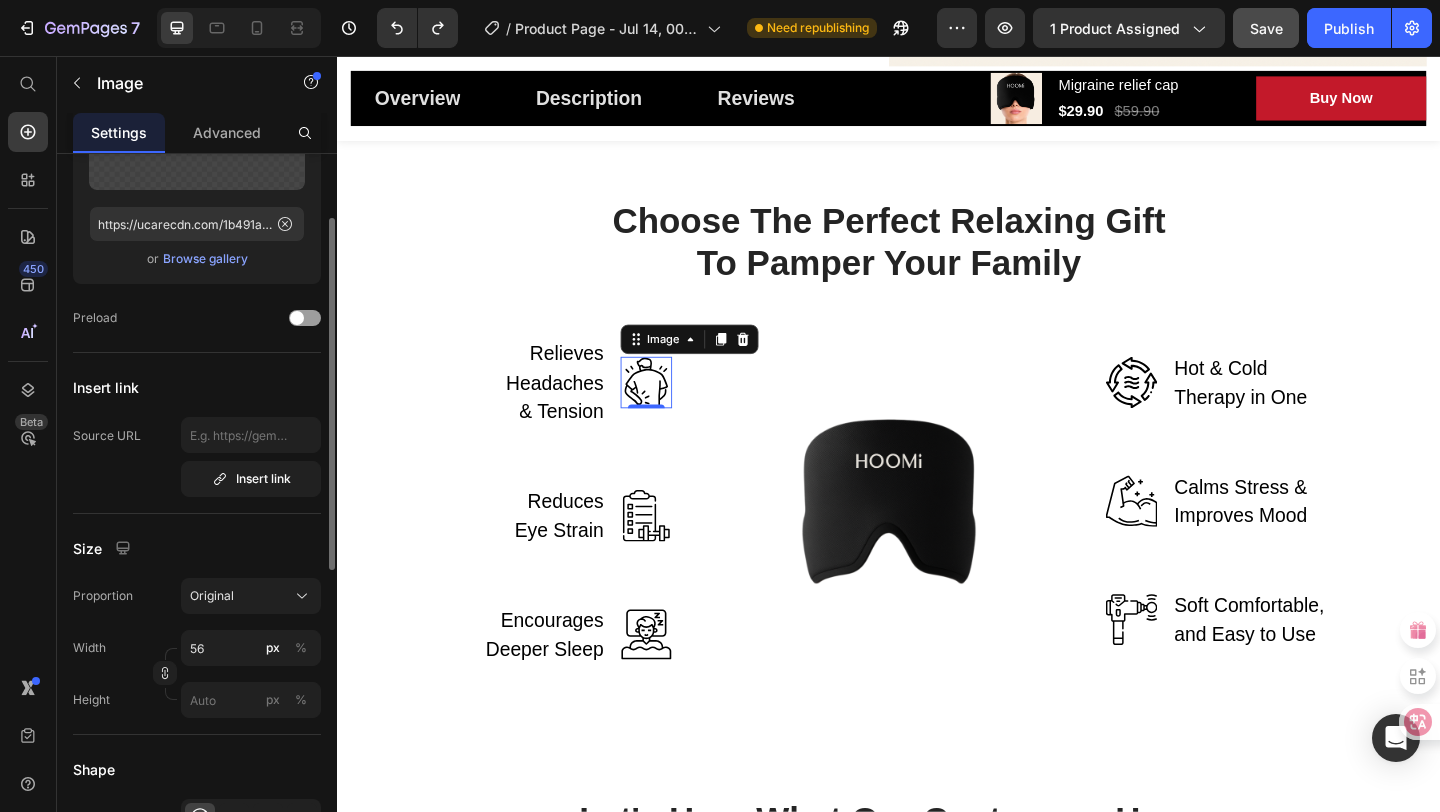 scroll, scrollTop: 0, scrollLeft: 0, axis: both 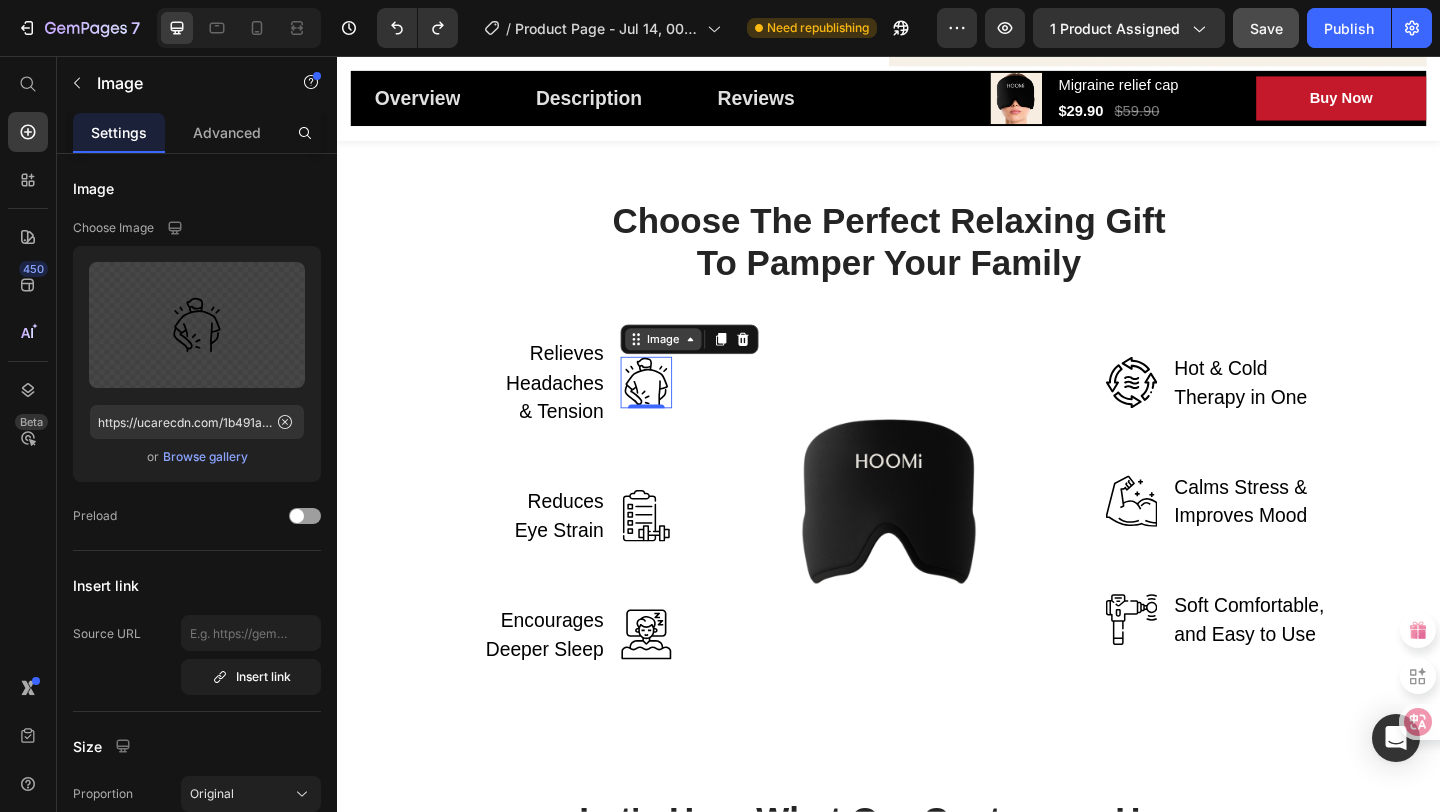 click on "Image" at bounding box center [691, 364] 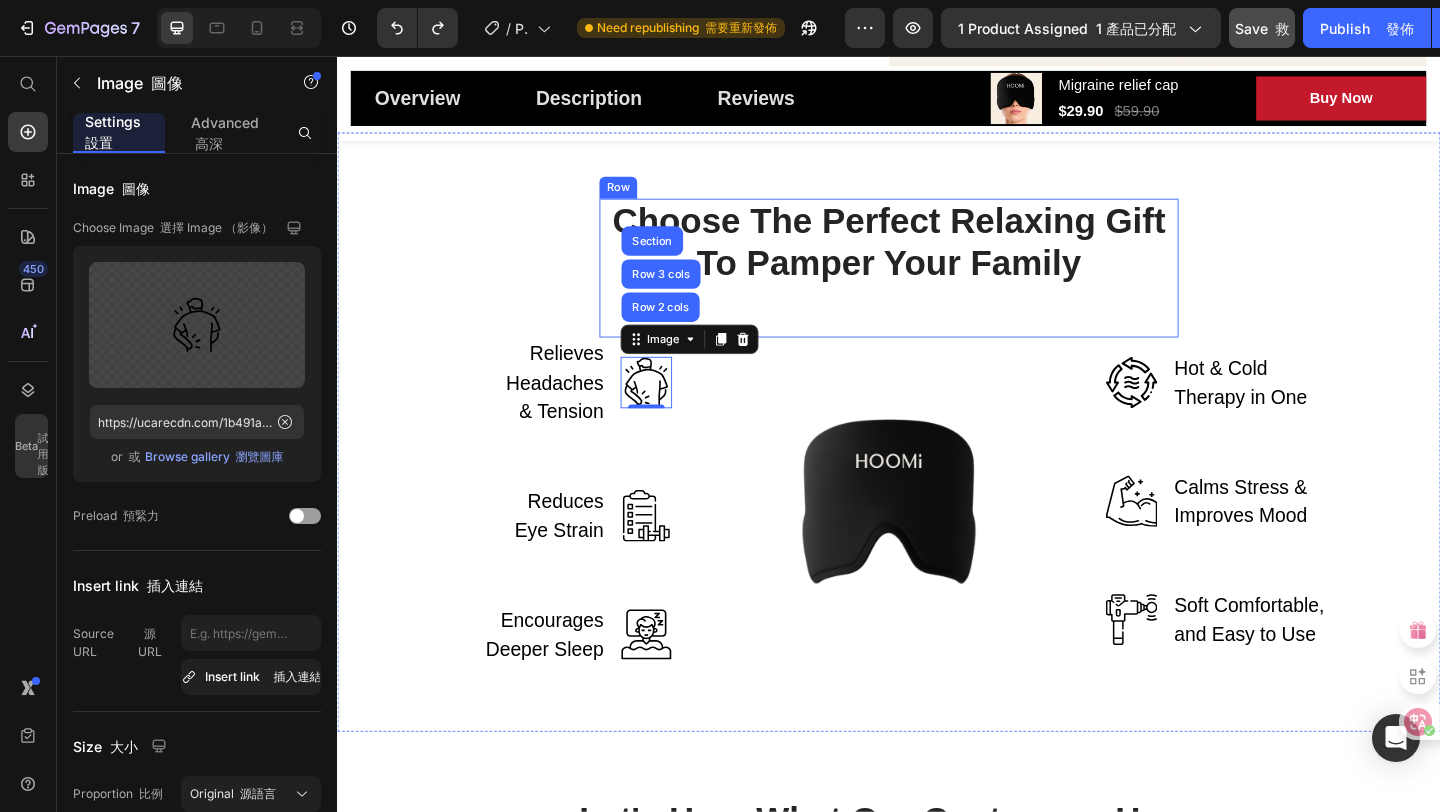 scroll, scrollTop: 3031, scrollLeft: 0, axis: vertical 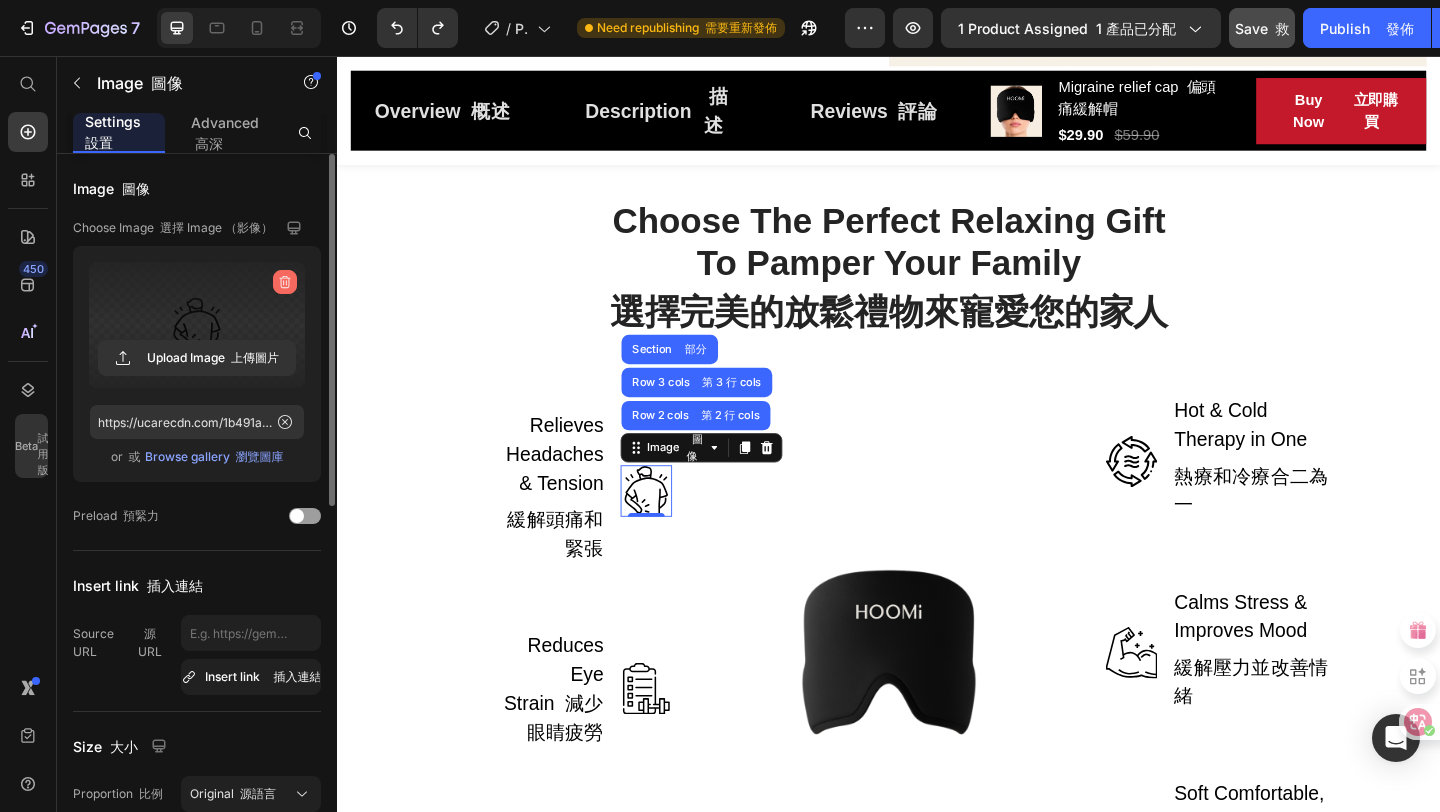 click 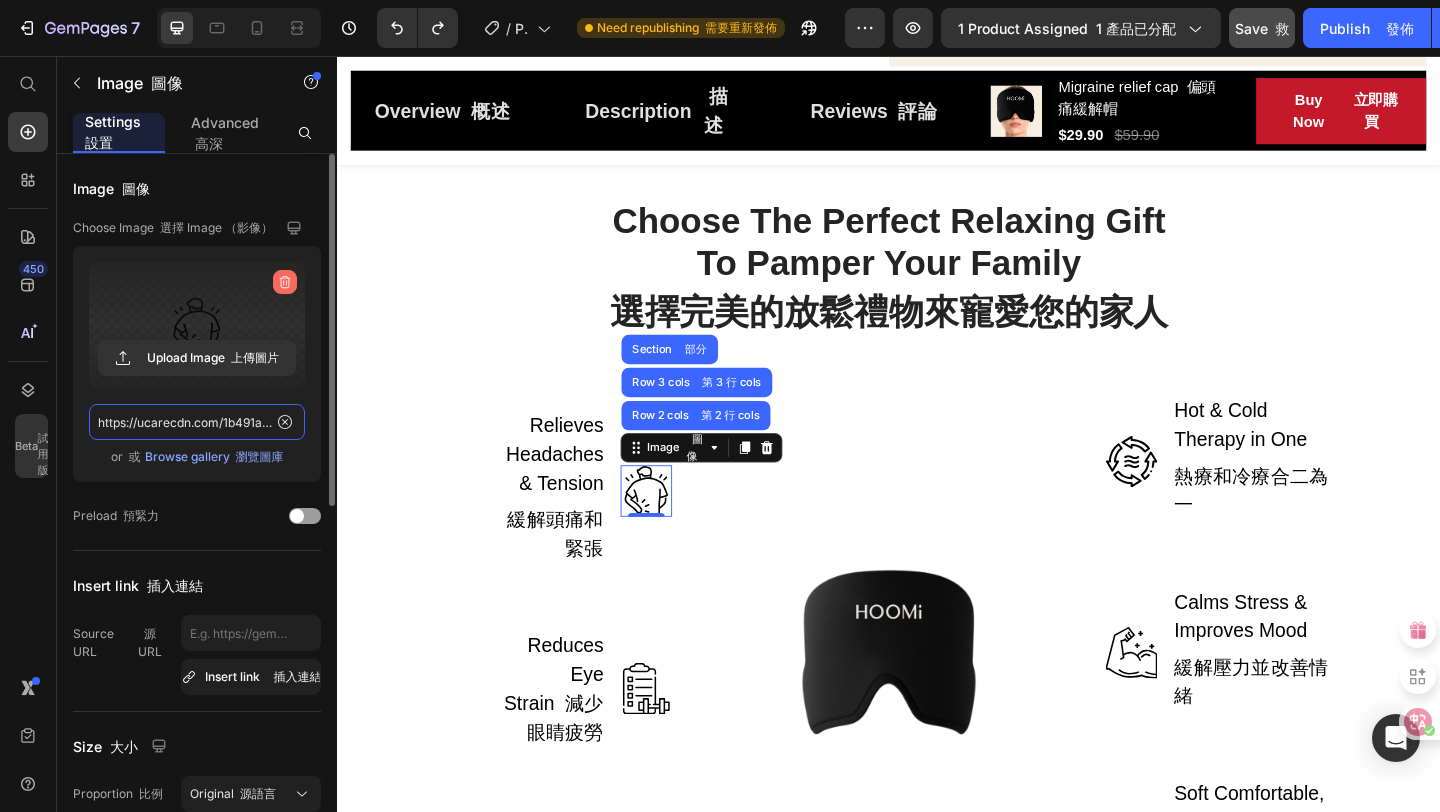 type 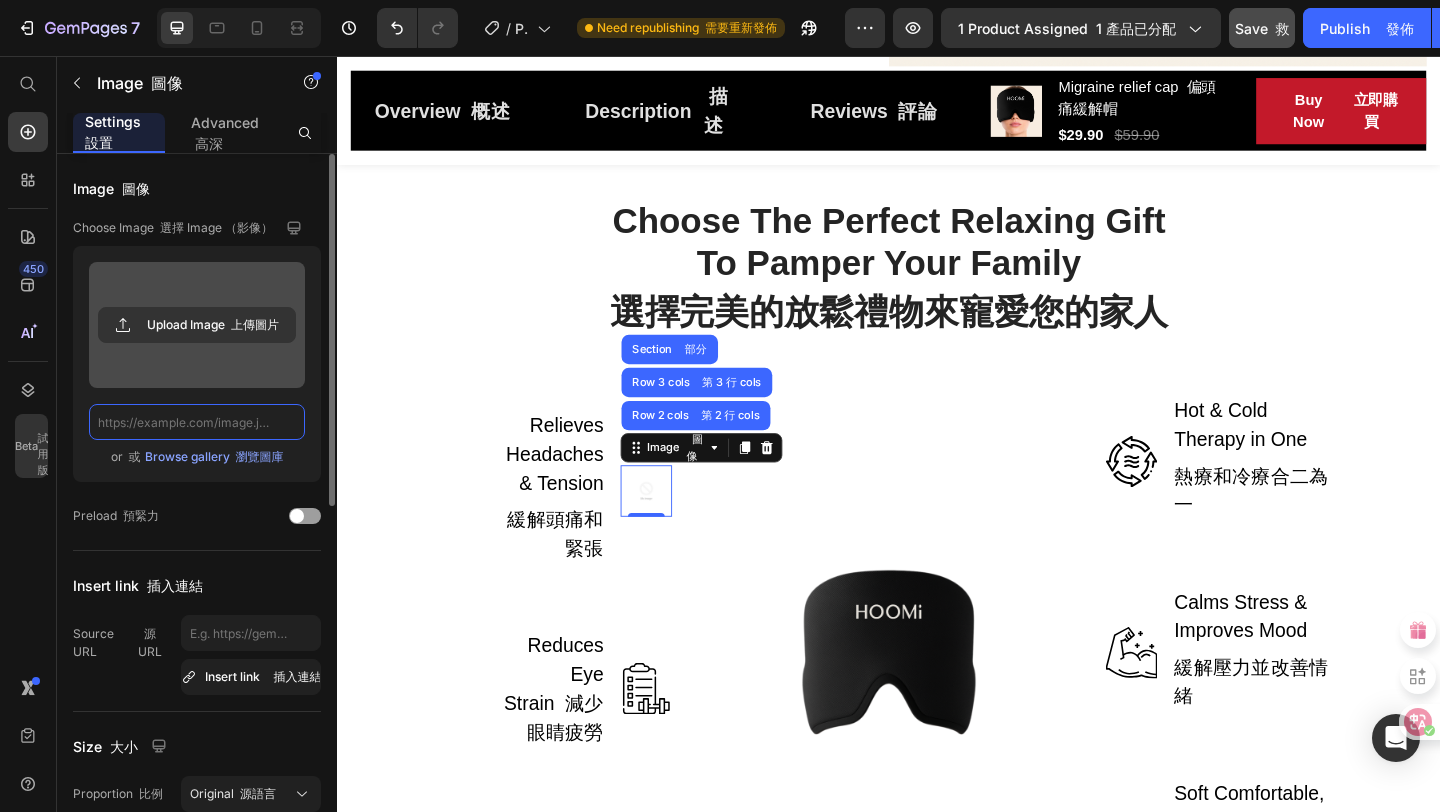 scroll, scrollTop: 0, scrollLeft: 0, axis: both 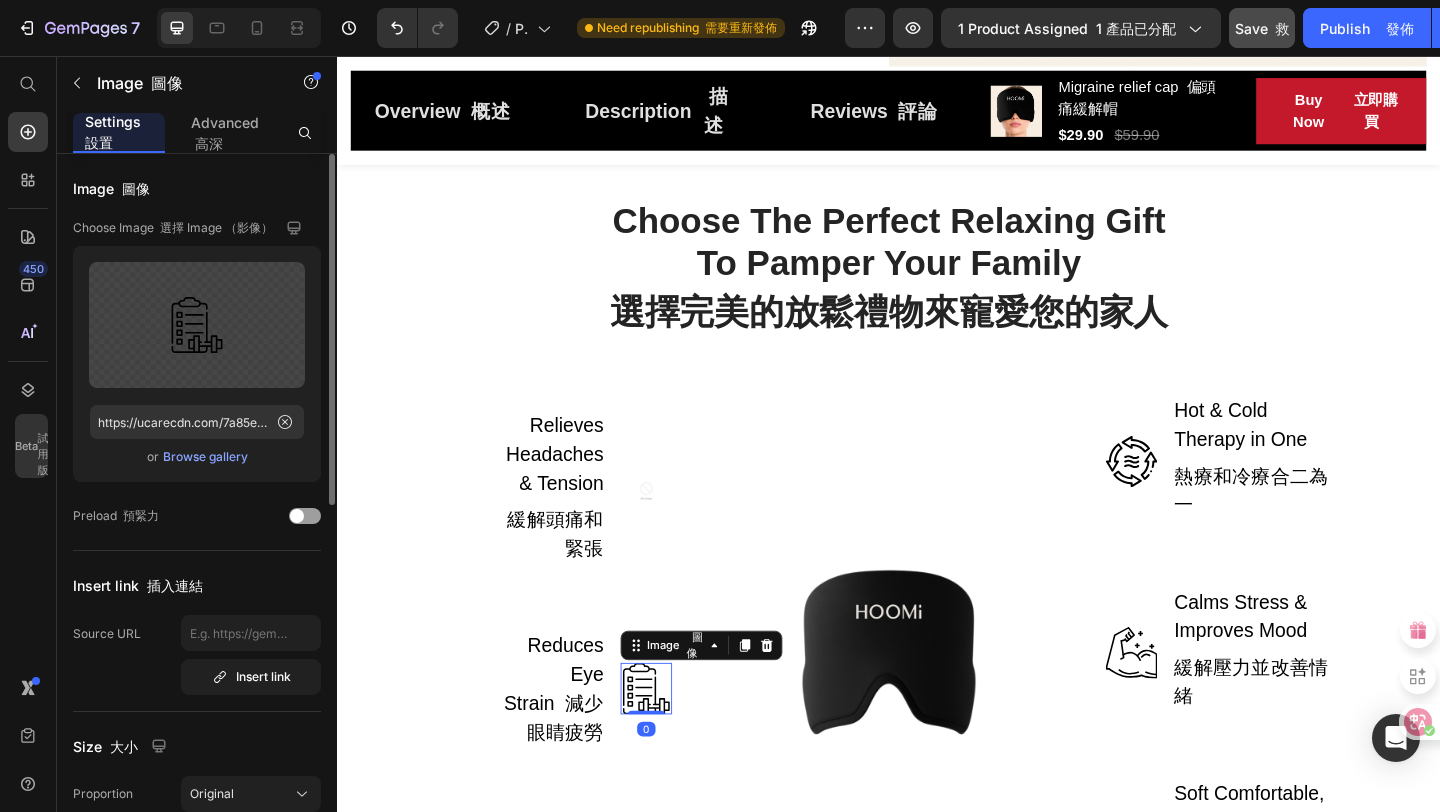click at bounding box center [673, 744] 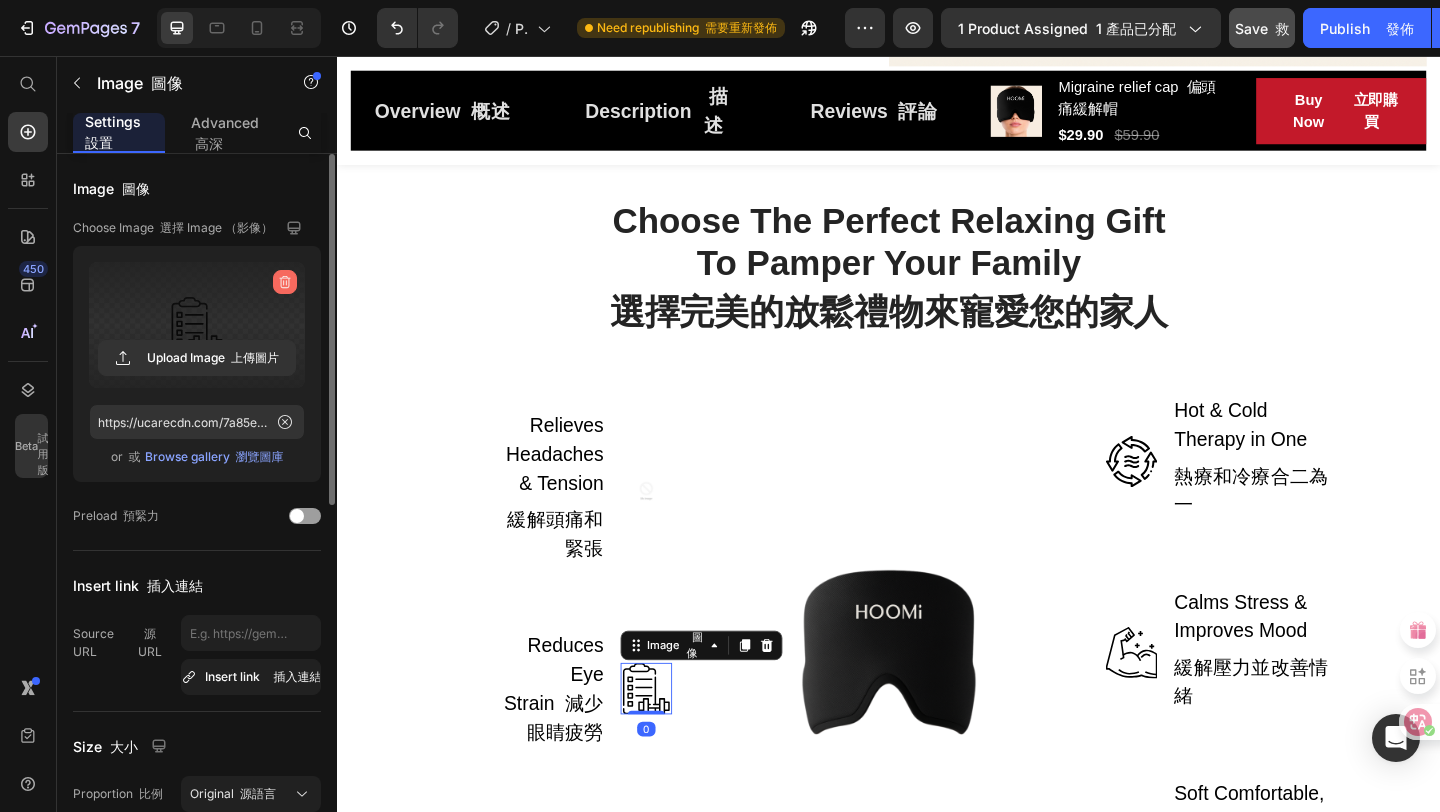click 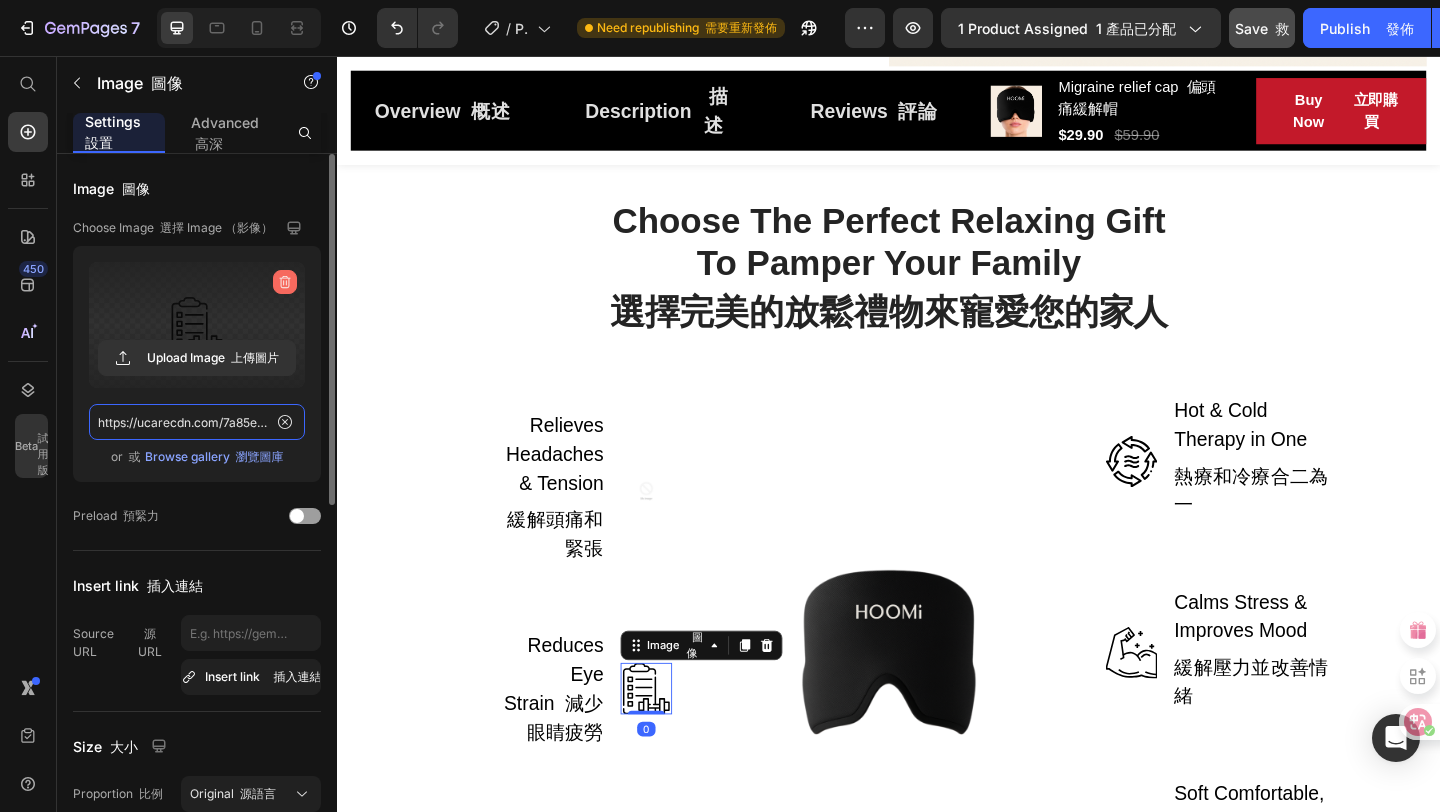 type 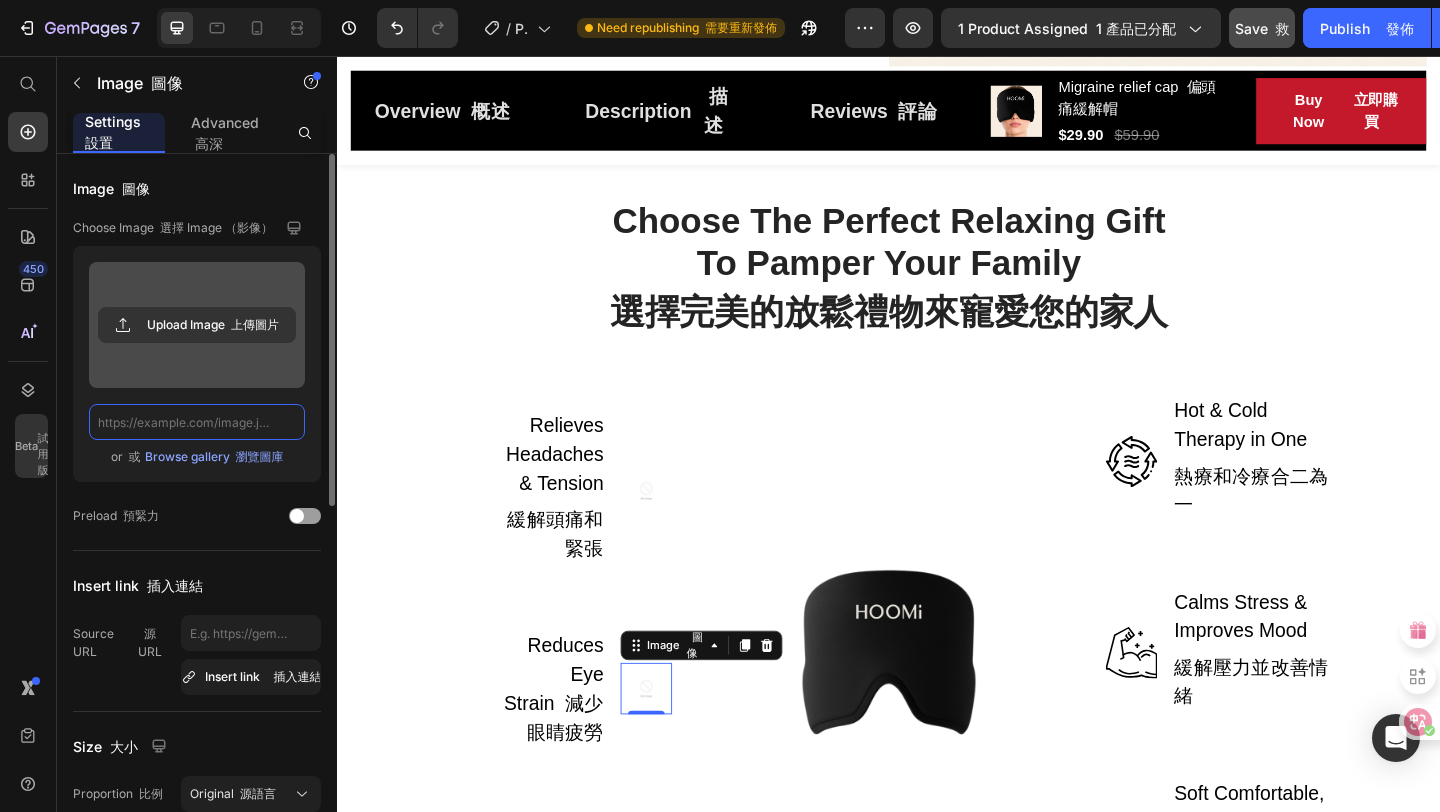 scroll, scrollTop: 0, scrollLeft: 0, axis: both 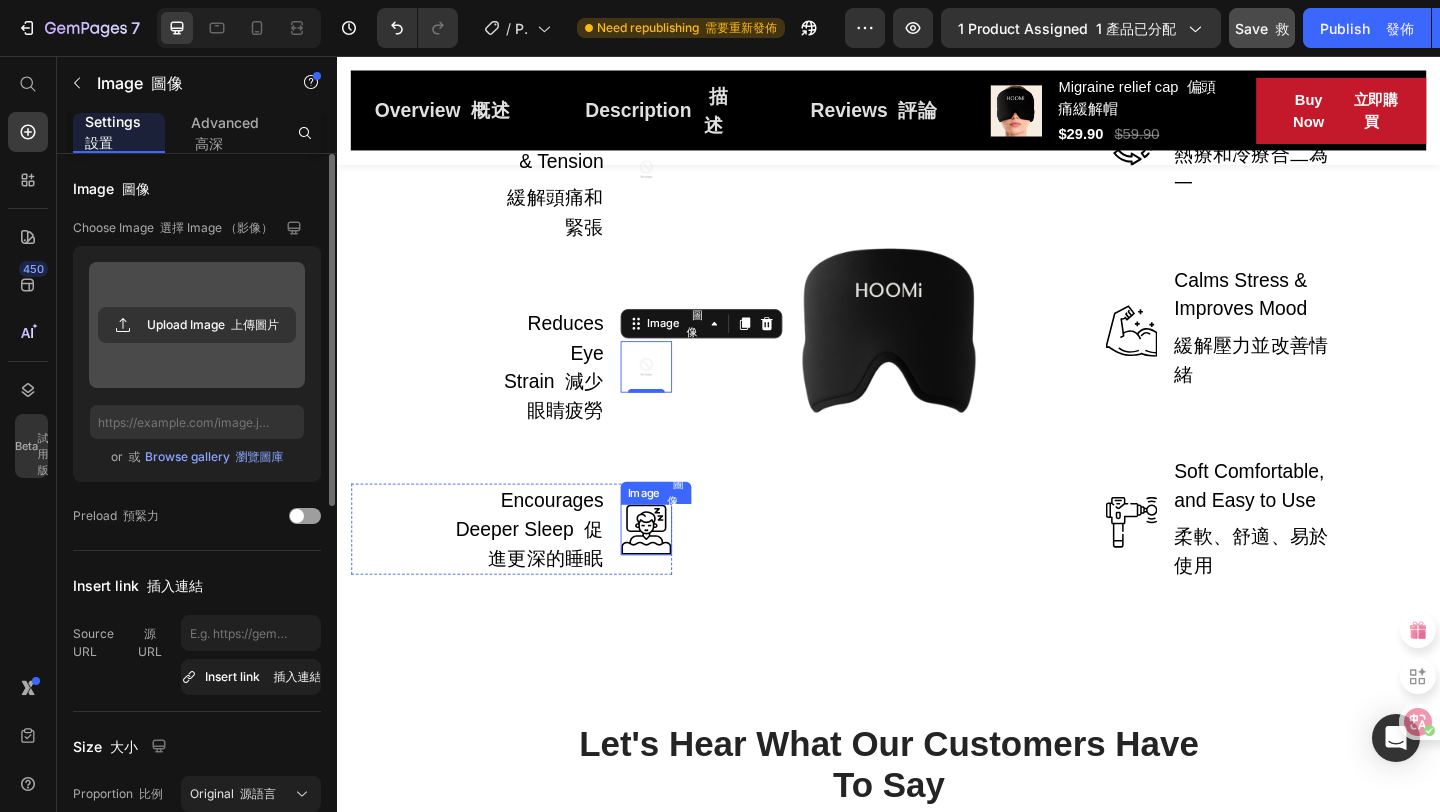 click at bounding box center (673, 571) 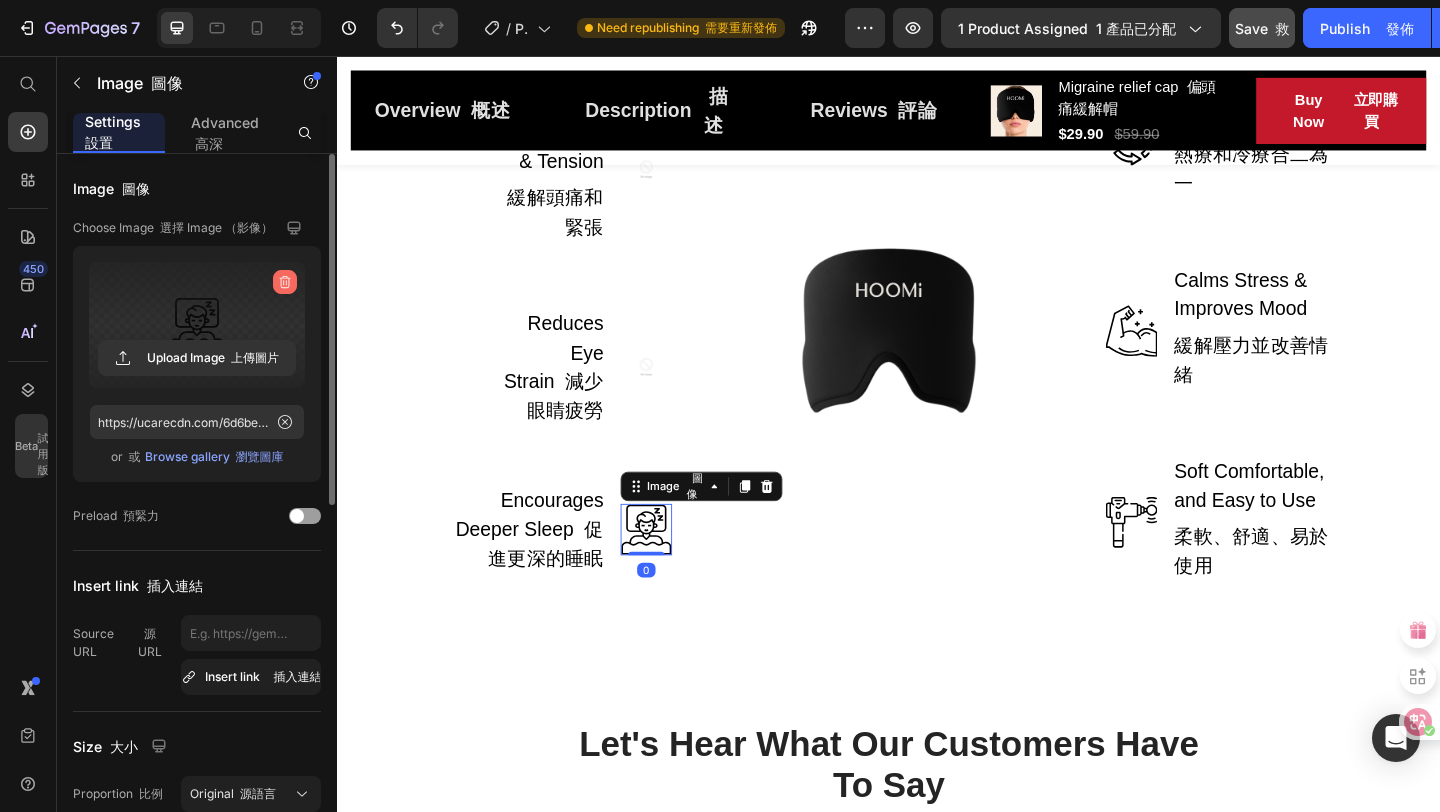 click 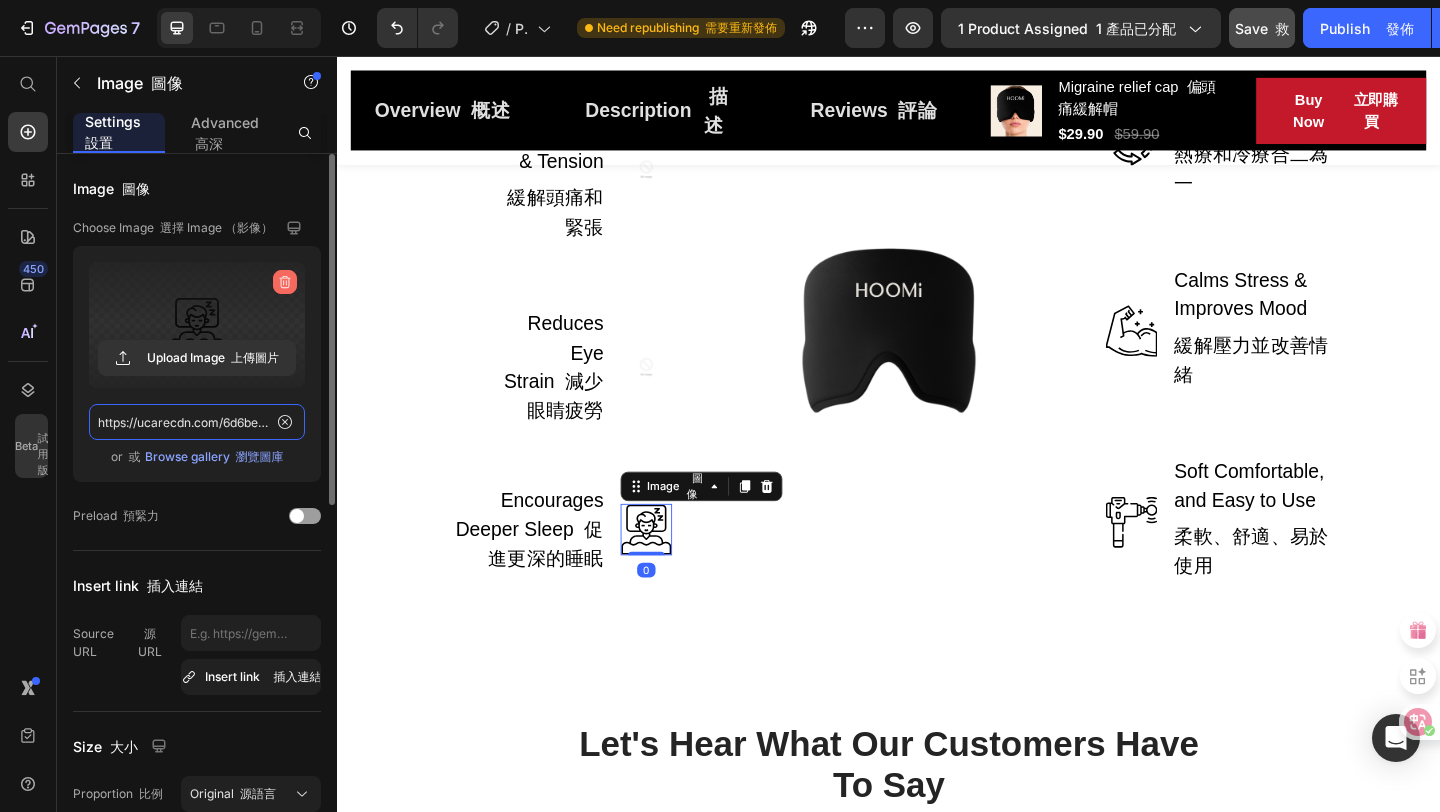 type 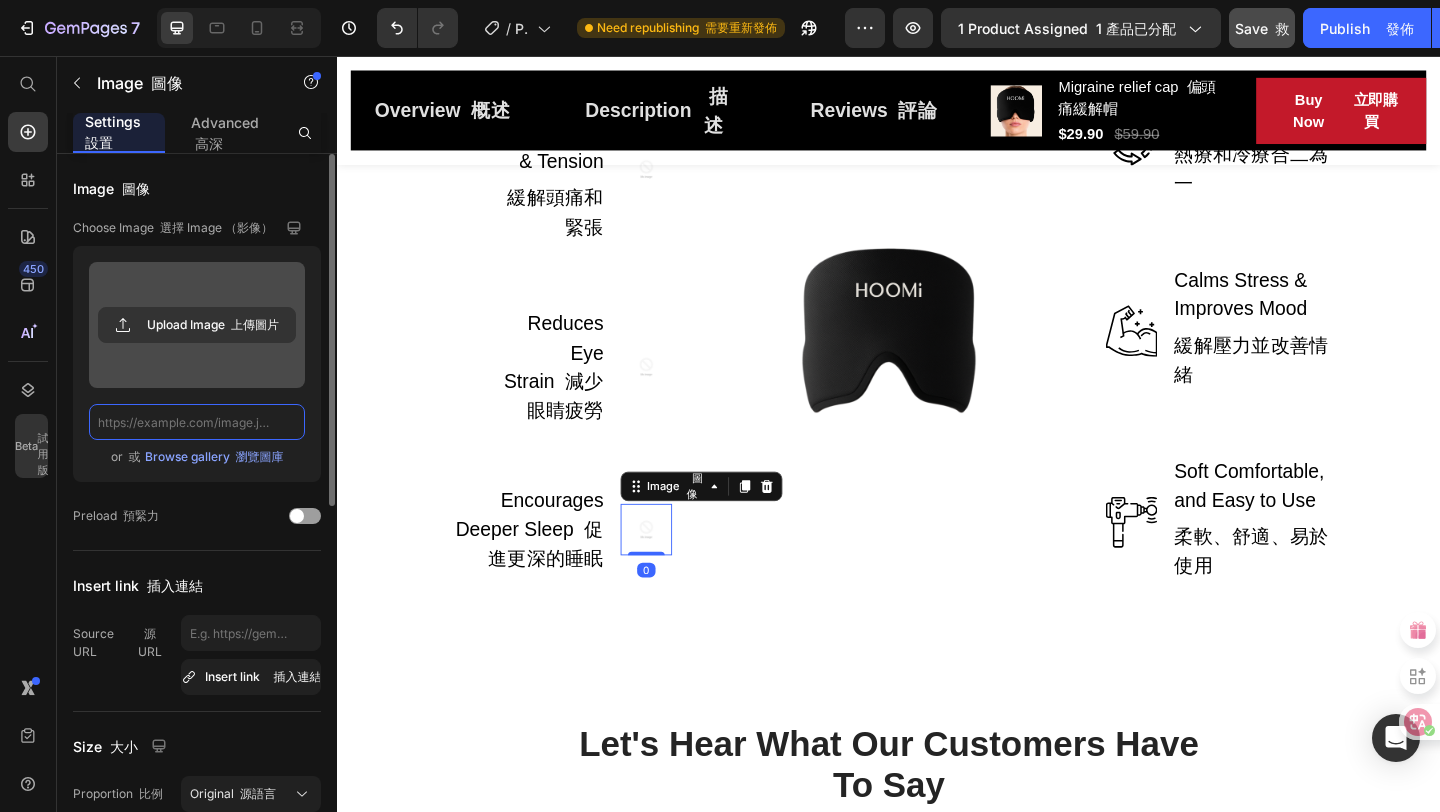 scroll, scrollTop: 0, scrollLeft: 0, axis: both 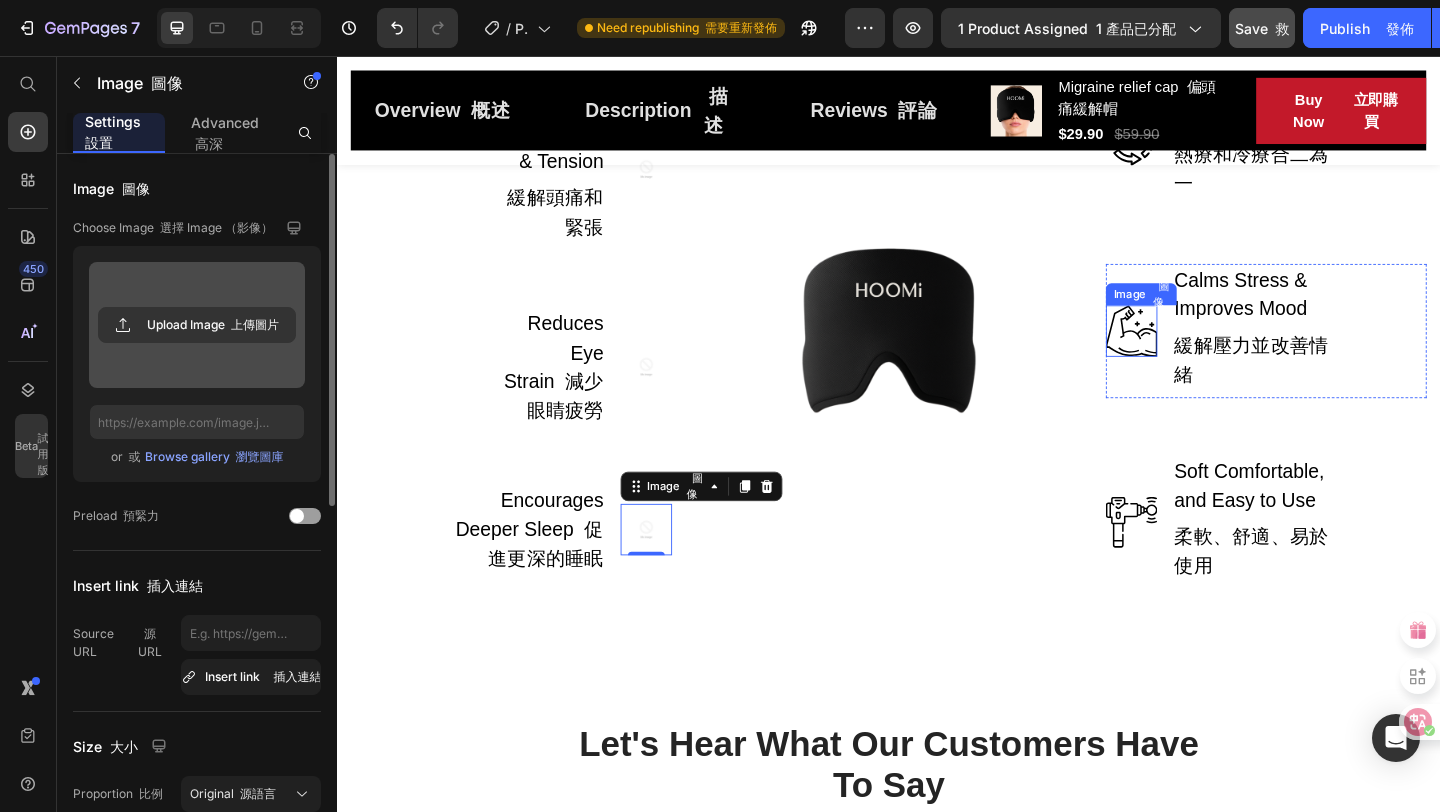 click at bounding box center (1201, 355) 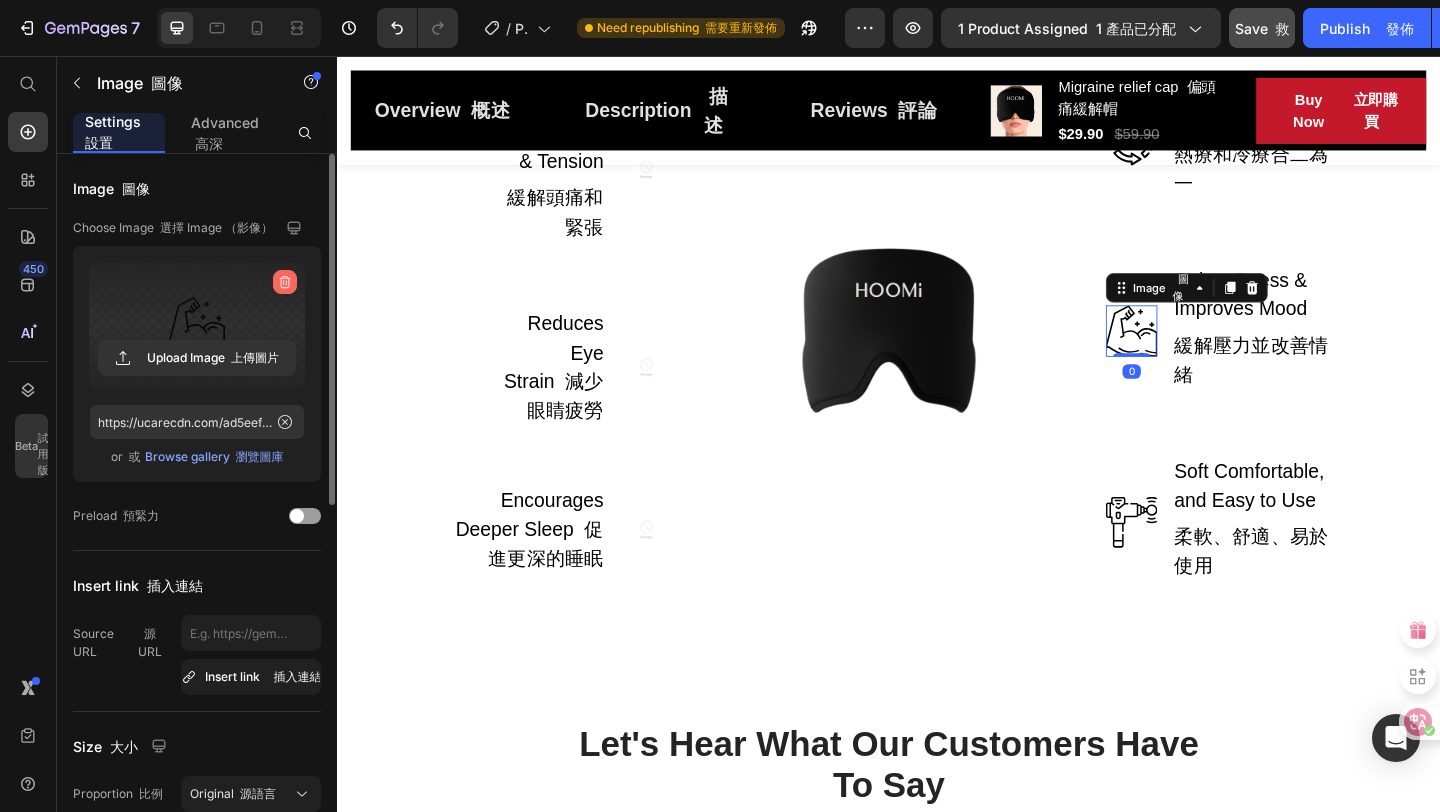 click 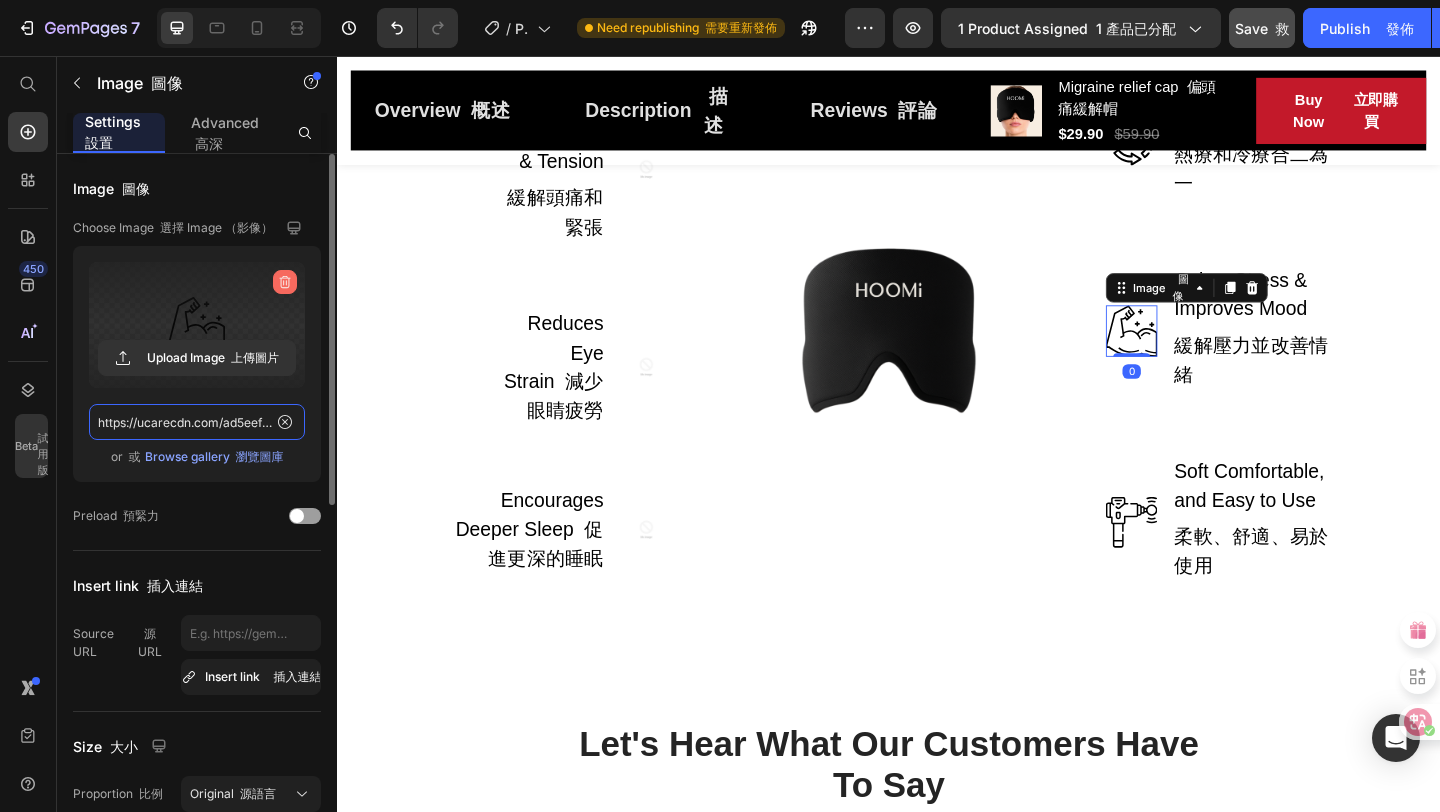type 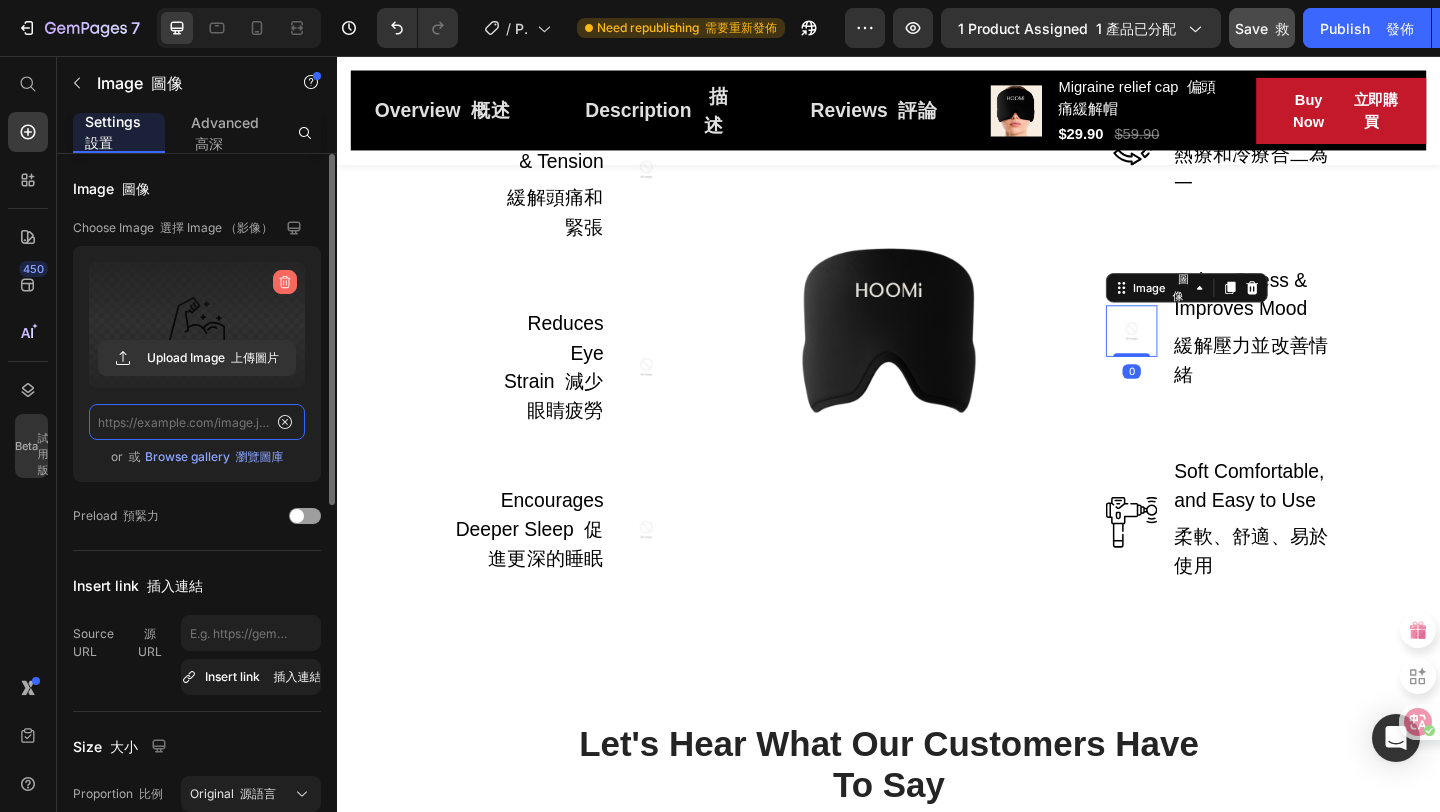 scroll, scrollTop: 0, scrollLeft: 0, axis: both 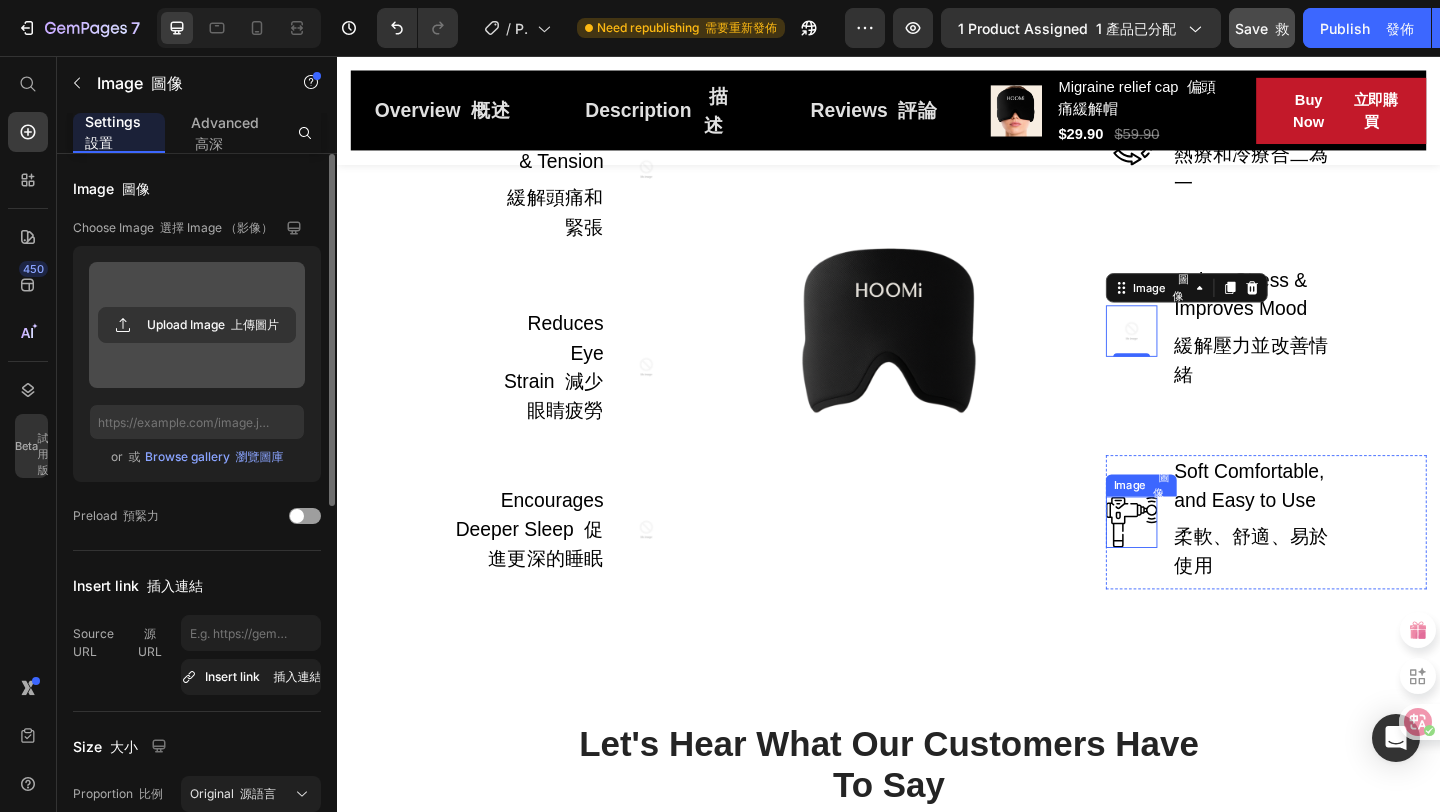 click at bounding box center [1201, 563] 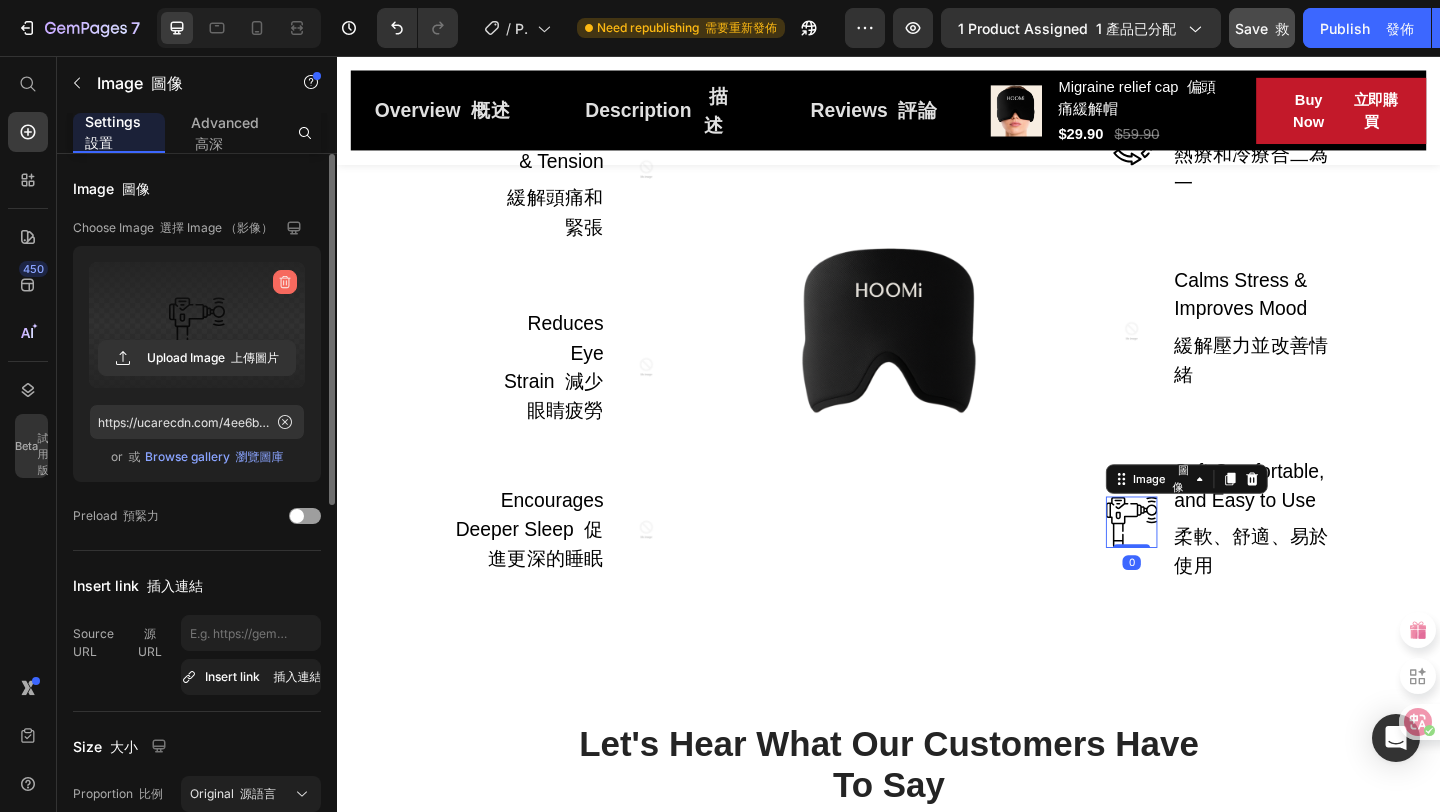 click 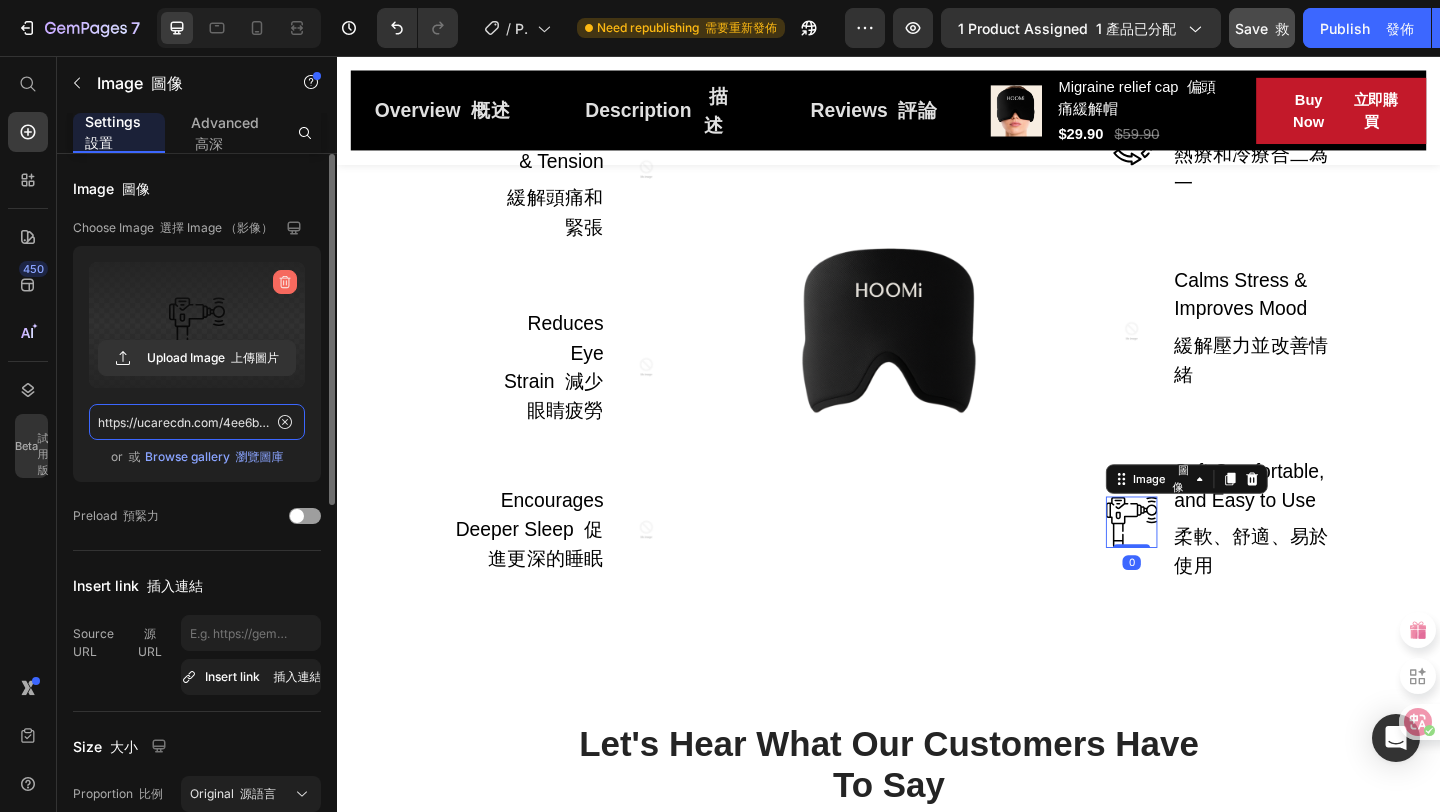 type 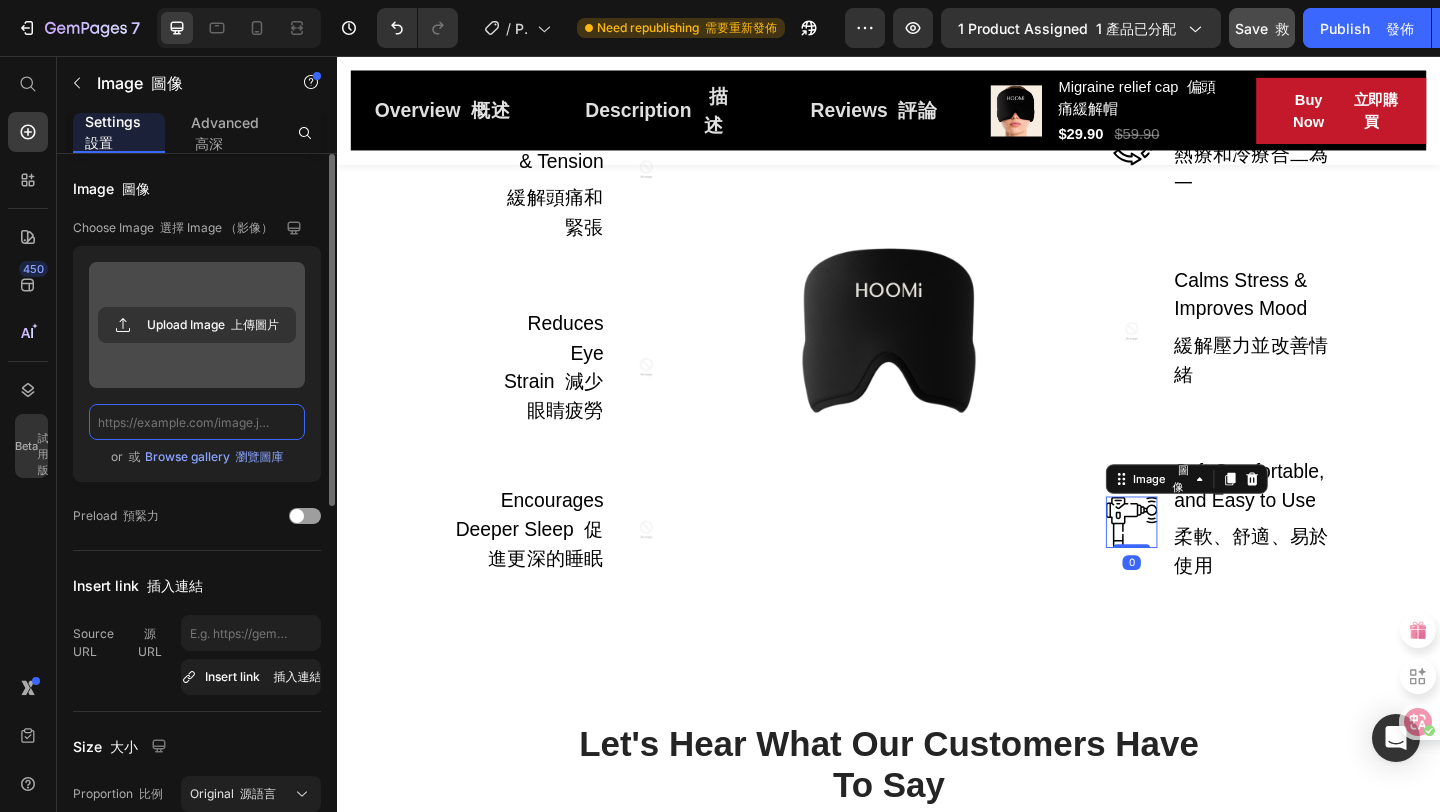 scroll, scrollTop: 0, scrollLeft: 0, axis: both 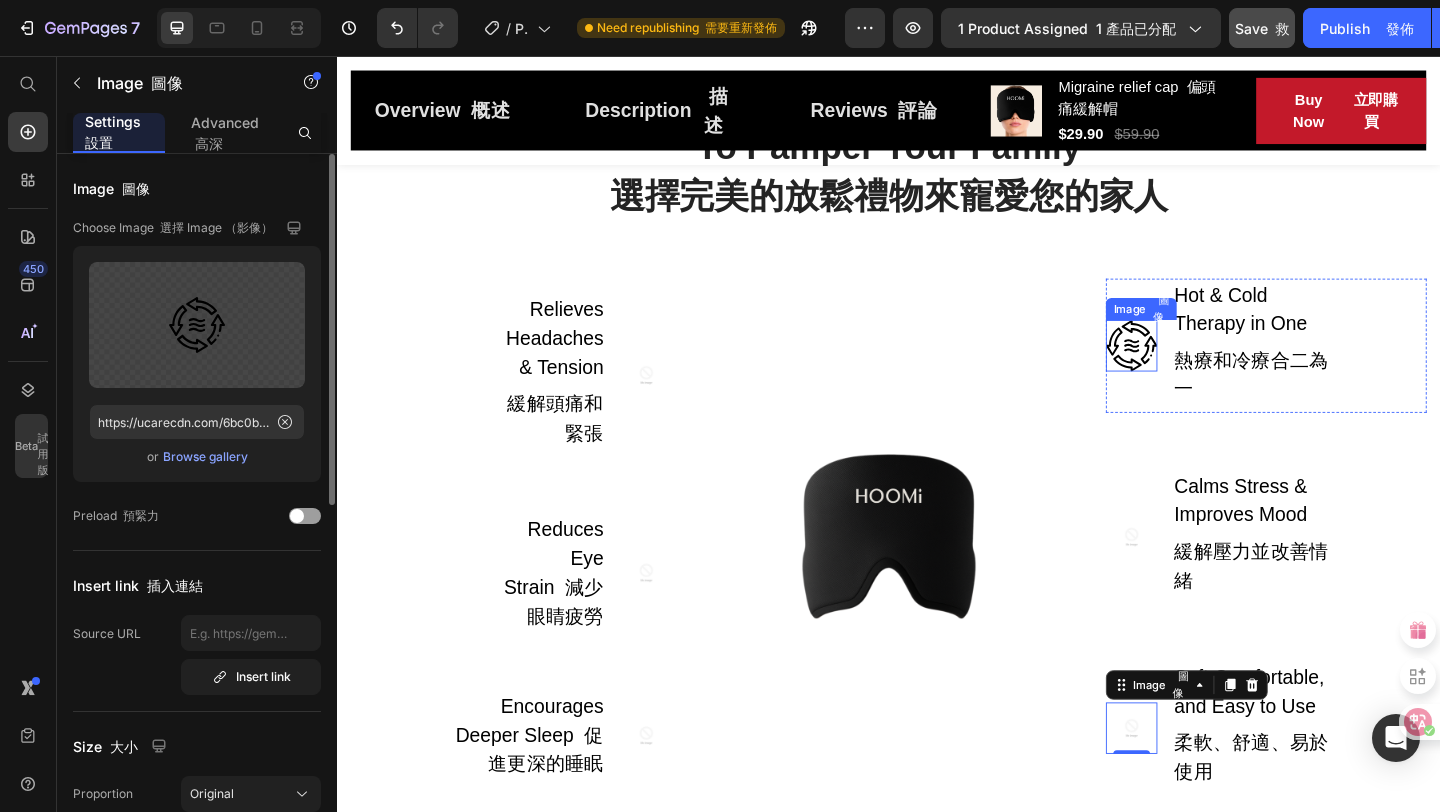 click at bounding box center (1201, 371) 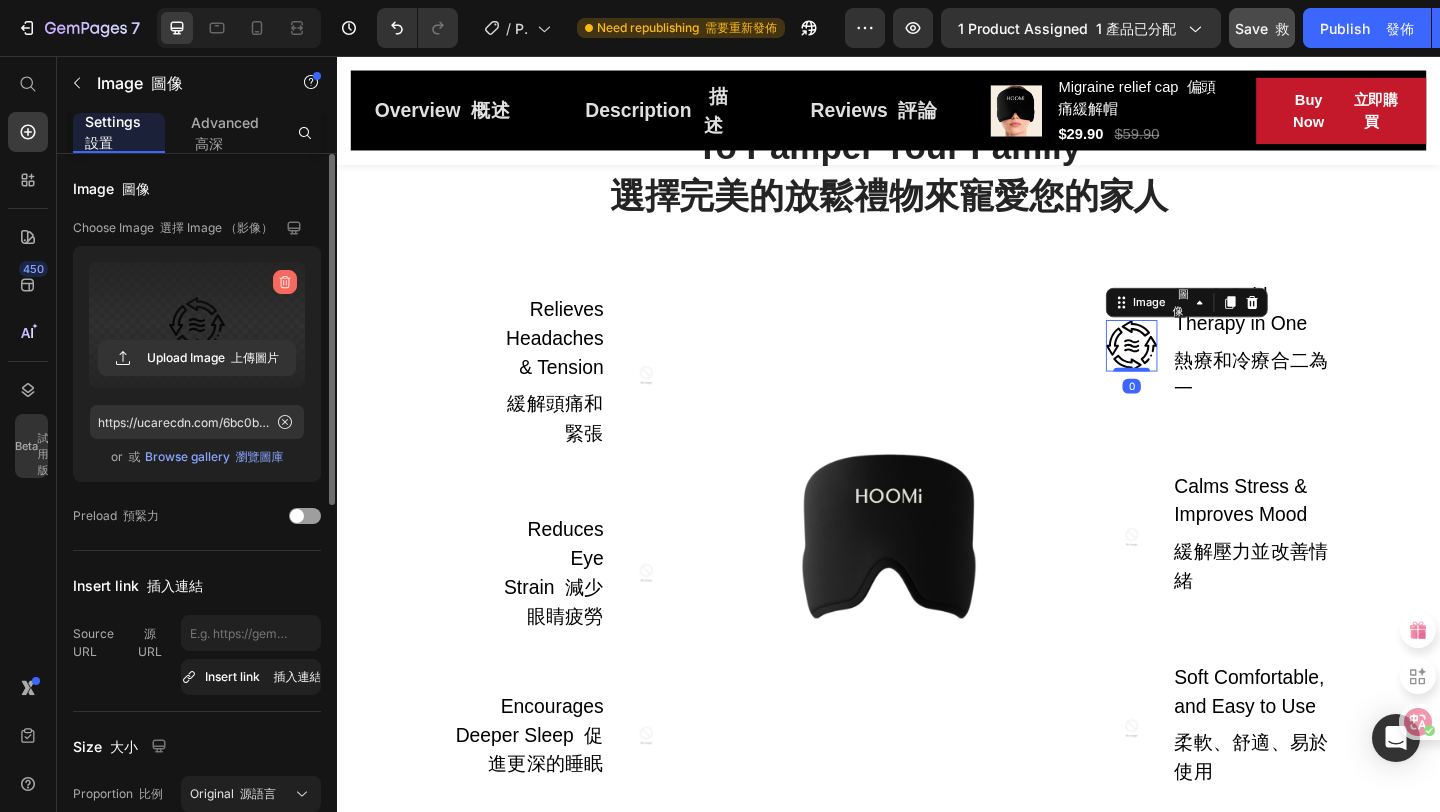 click 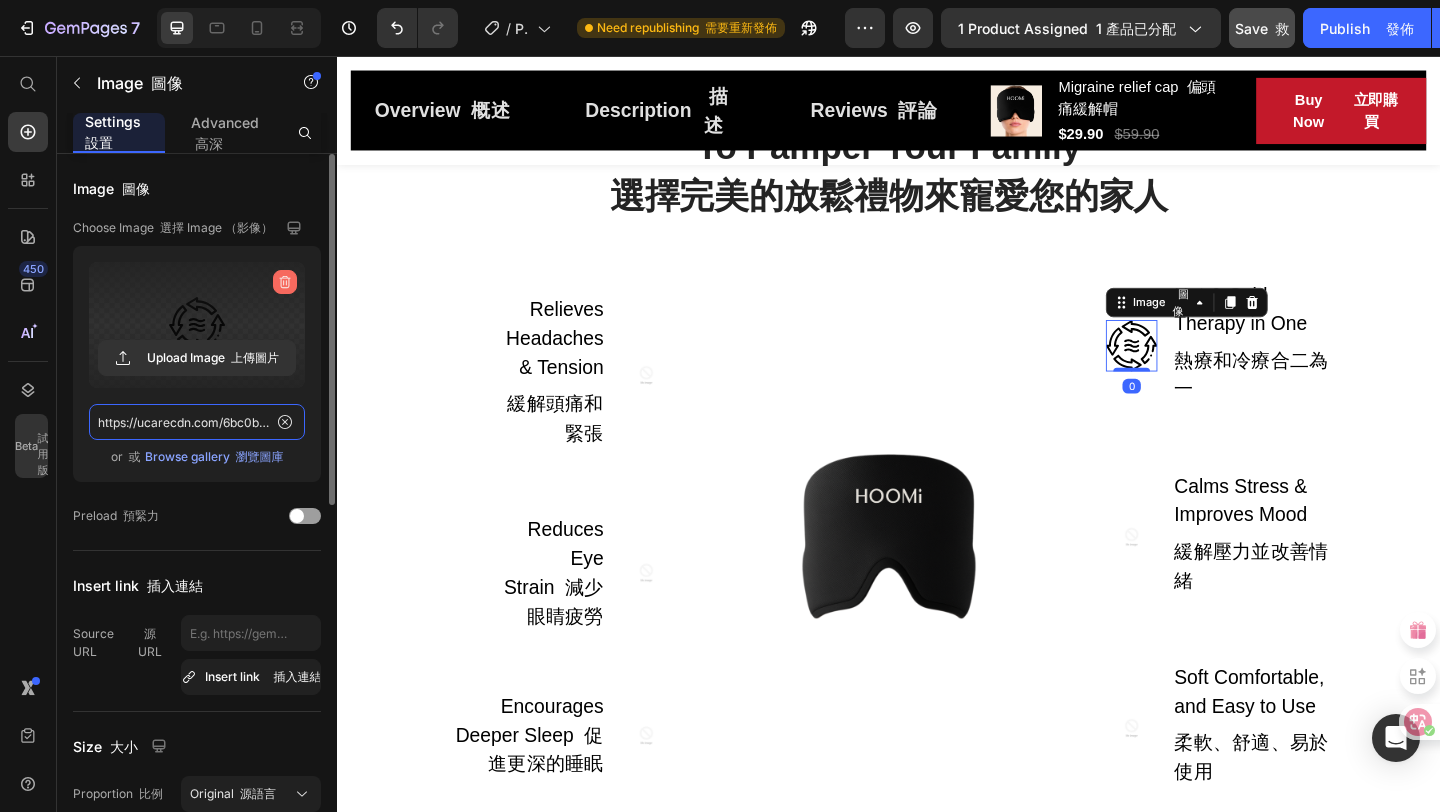 type 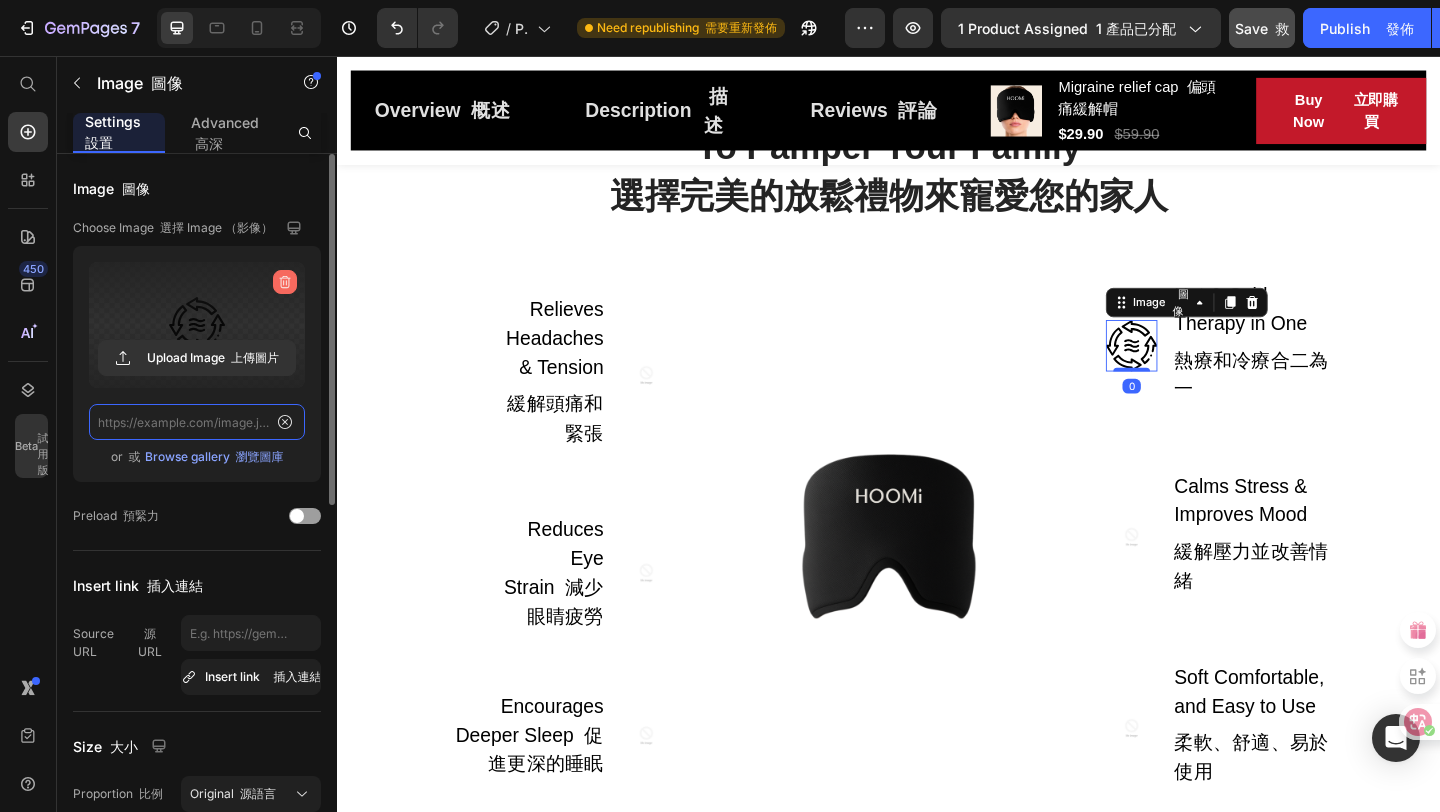 scroll, scrollTop: 0, scrollLeft: 0, axis: both 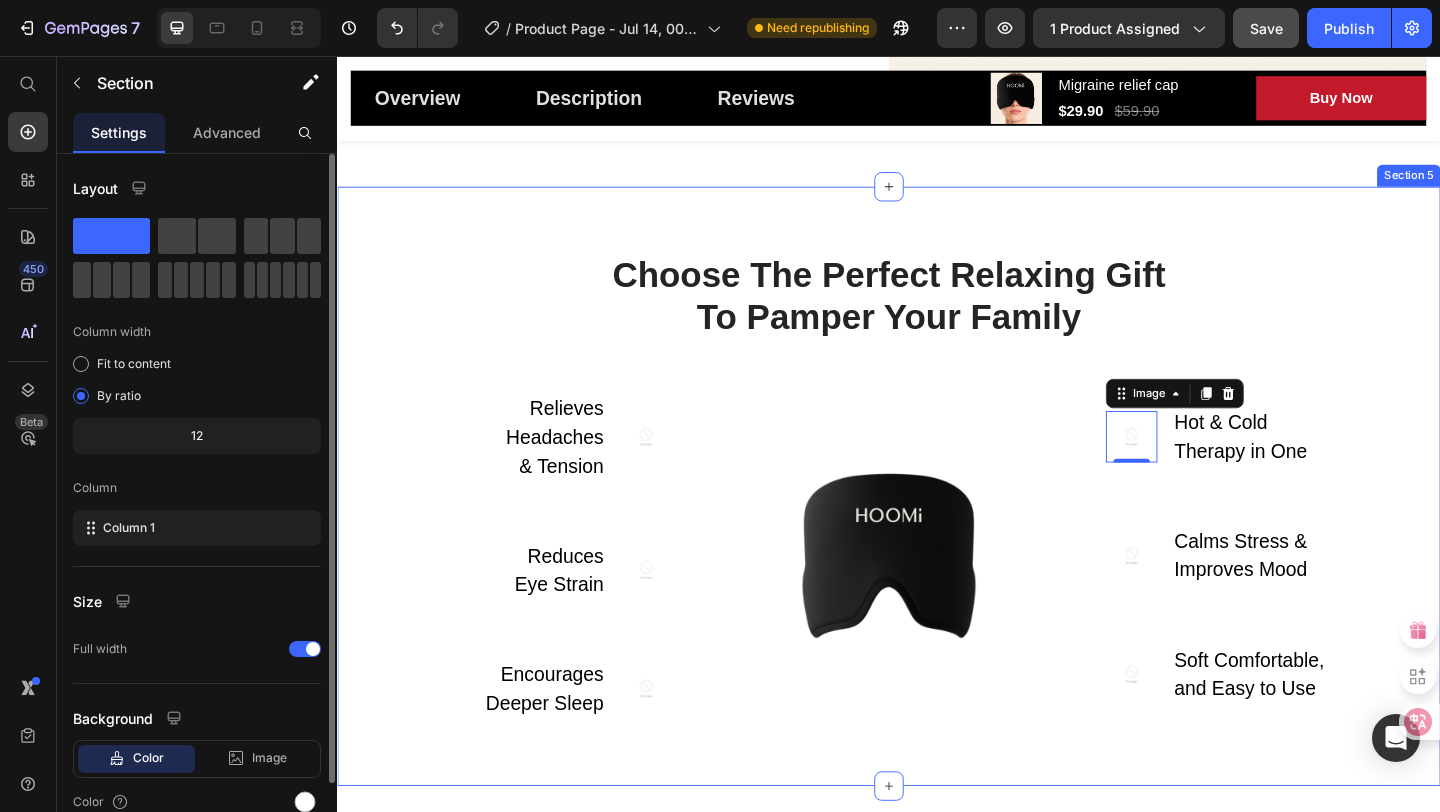 click on "Choose The Perfect Relaxing Gift To Pamper Your Family Heading Row Relieves Headaches & Tension Text block Image Row Reduces Eye Strain Text block Image Row Encourages Deeper Sleep Text block Image Row Image Image   0 Hot & Cold Therapy in One Text block Row Image Calms Stress & Improves Mood Text block Row Image Soft Comfortable, and Easy to Use Text block Row Row" at bounding box center (937, 524) 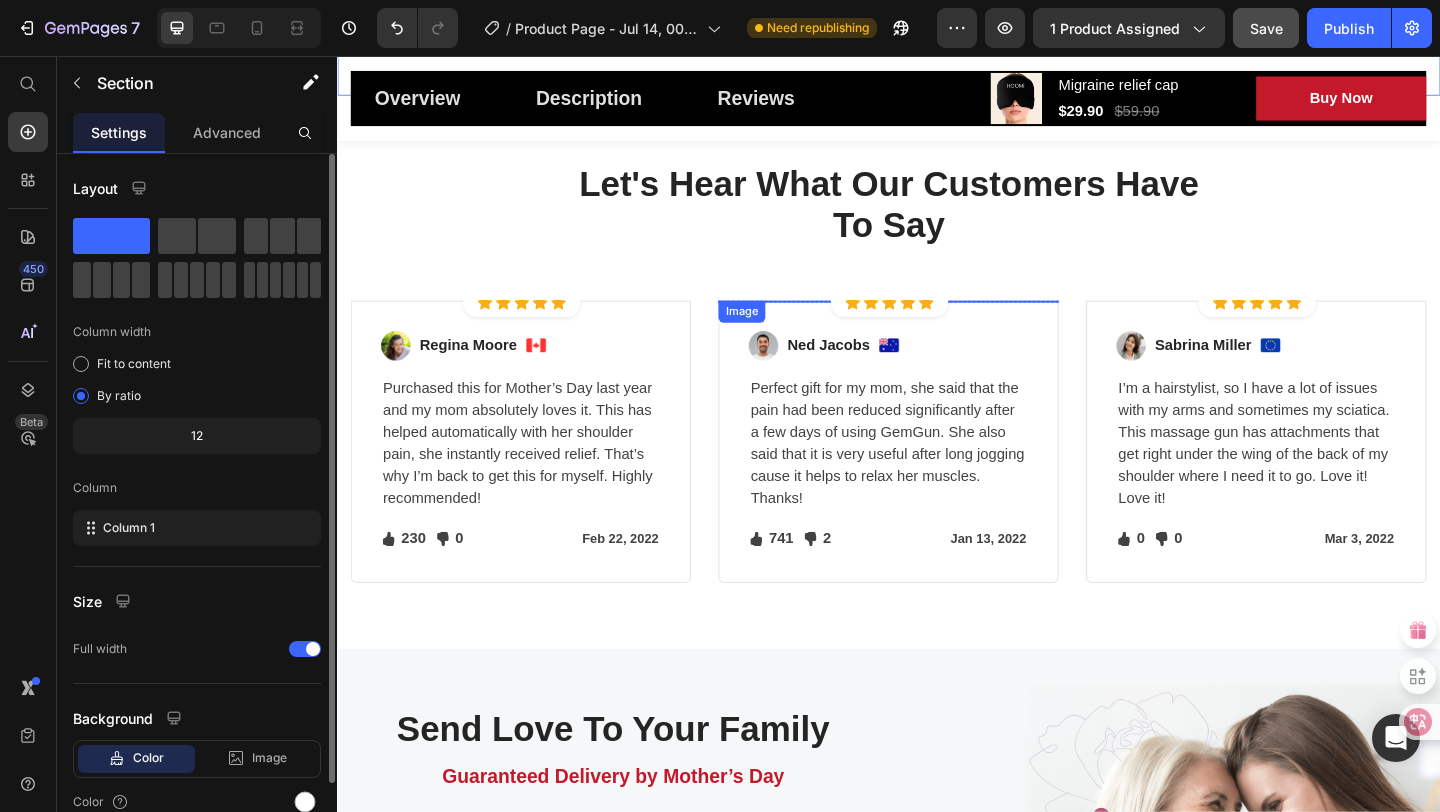 scroll, scrollTop: 3718, scrollLeft: 0, axis: vertical 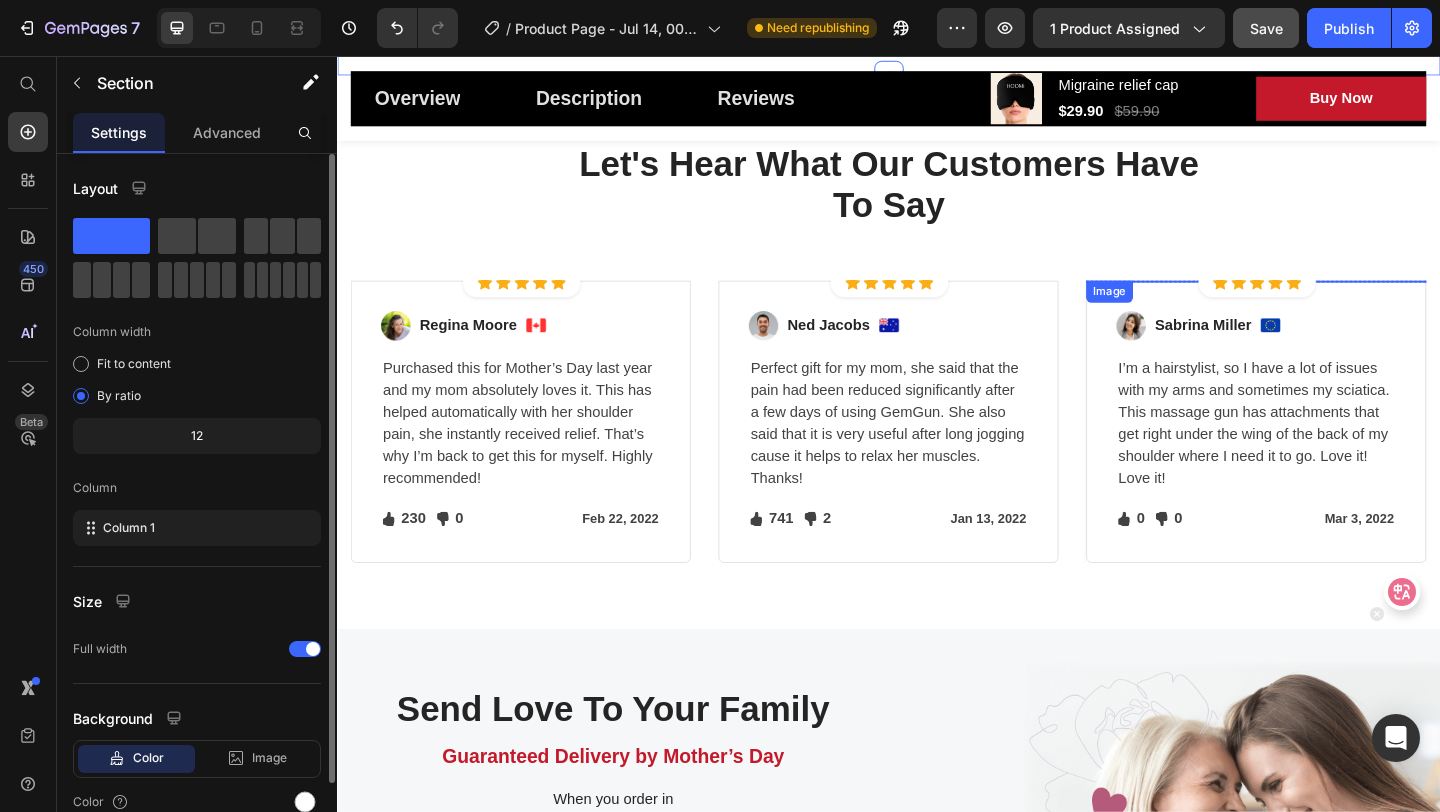 drag, startPoint x: 1767, startPoint y: 759, endPoint x: 1517, endPoint y: 378, distance: 455.69836 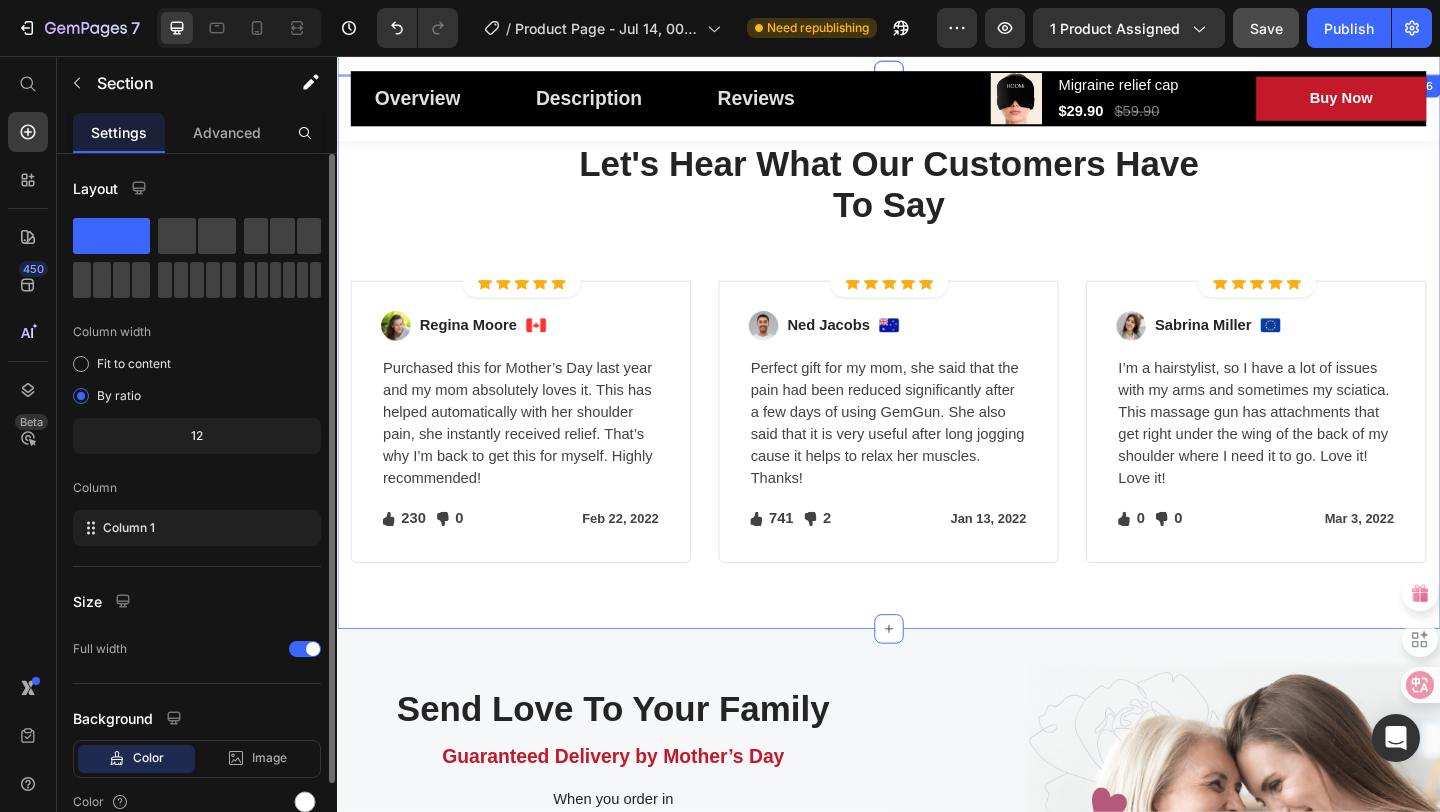 drag, startPoint x: 1741, startPoint y: 649, endPoint x: 1494, endPoint y: 258, distance: 462.48242 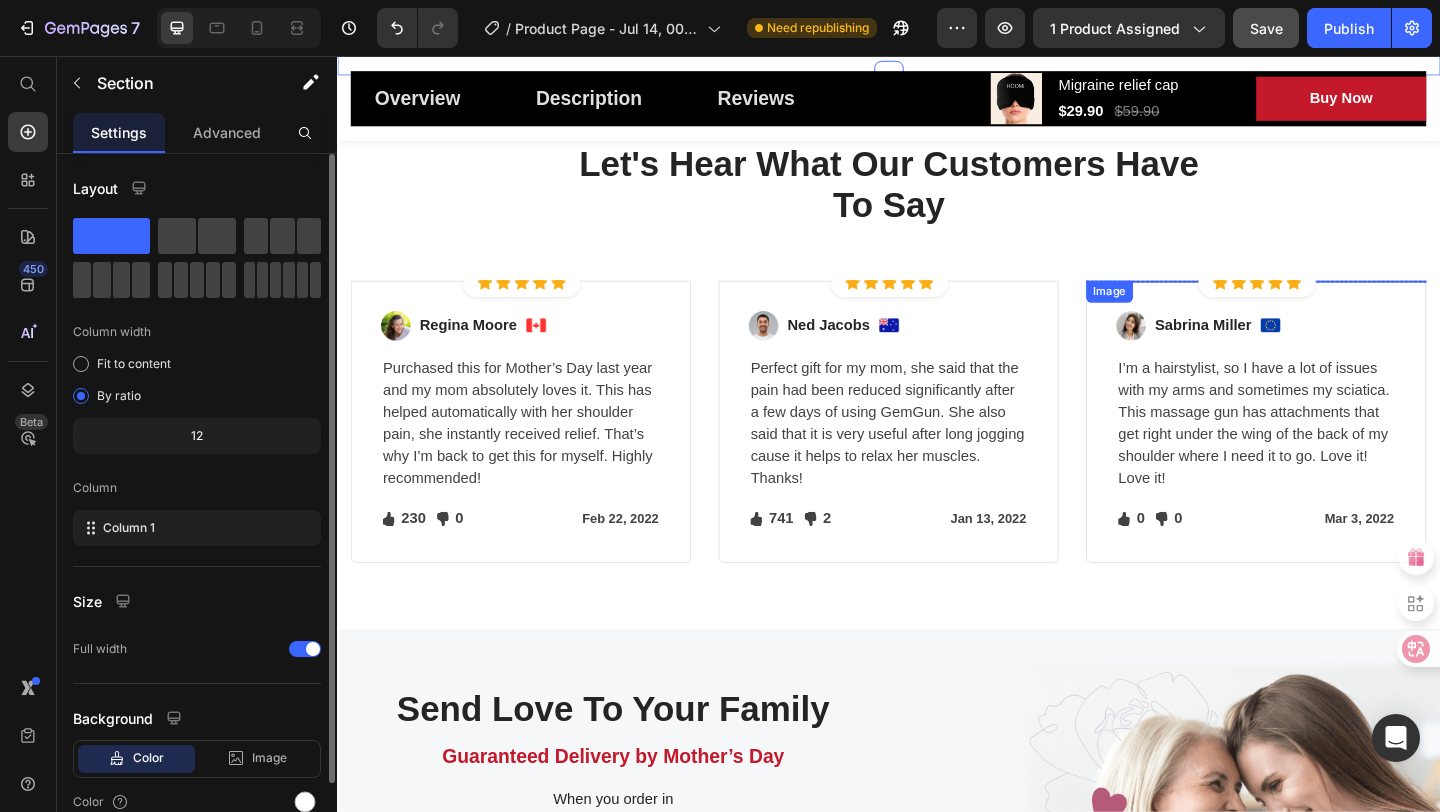 drag, startPoint x: 1737, startPoint y: 613, endPoint x: 1499, endPoint y: 315, distance: 381.37646 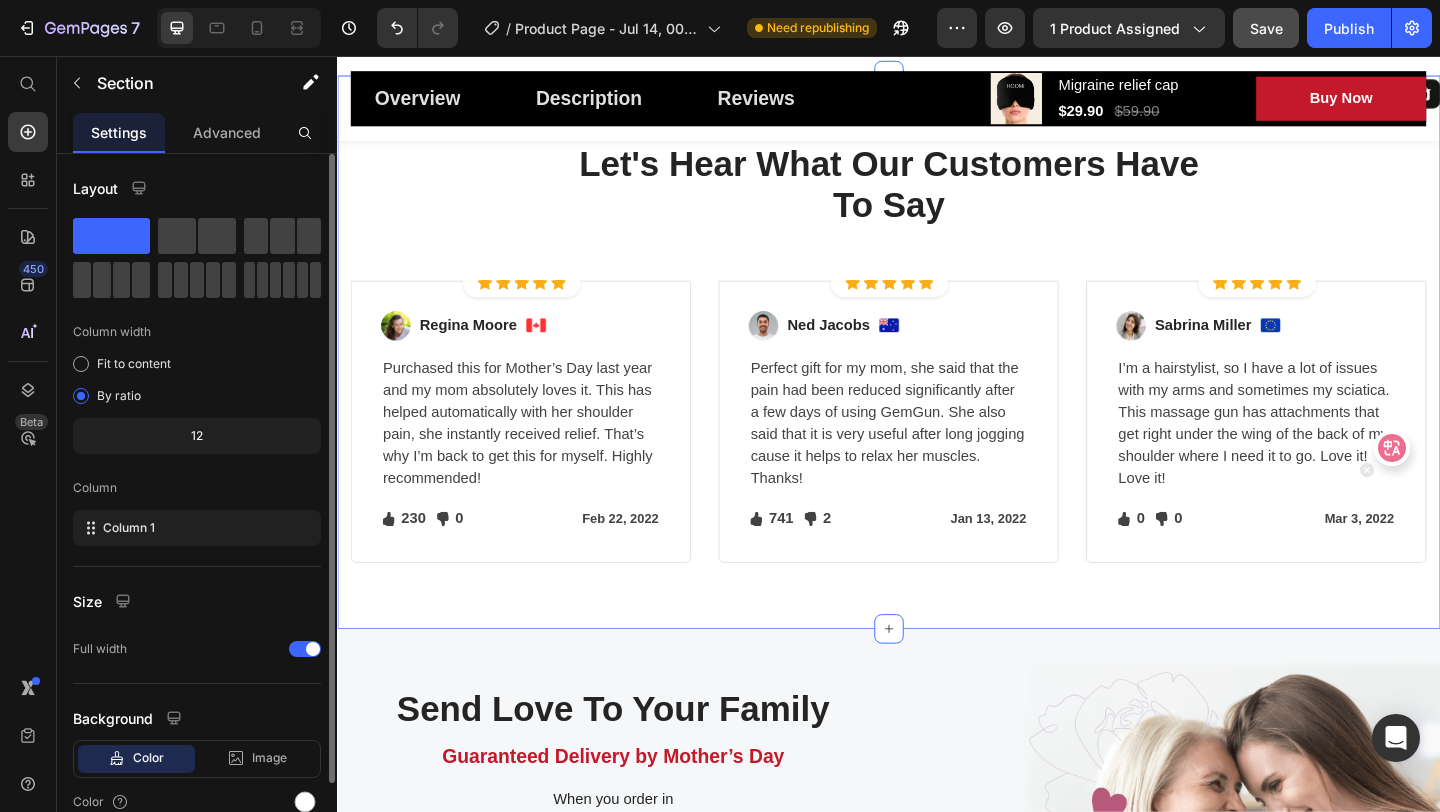 click on "Let's Hear What Our Customers Have To Say Heading Row Image                Icon                Icon                Icon                Icon                Icon Icon List Hoz Row Row Image Regina Moore Text block Image Row Purchased this for Mother’s Day last year and my mom absolutely loves it. This has helped automatically with her shoulder pain, she instantly received relief. That’s why I’m back to get this for myself. Highly recommended! Text block
Icon 230 Text block Icon List
Icon 0 Text block Icon List Row Feb 22, 2022 Text block Row Row Row Image                Icon                Icon                Icon                Icon                Icon Icon List Hoz Row Row Image Ned Jacobs Text block Image Row Perfect gift for my mom, she said that the pain had been reduced significantly after a few days of using GemGun. She also said that it is very useful after long jogging cause it helps to relax her muscles. Thanks! Text block
Icon 741 Text block Icon" at bounding box center (937, 378) 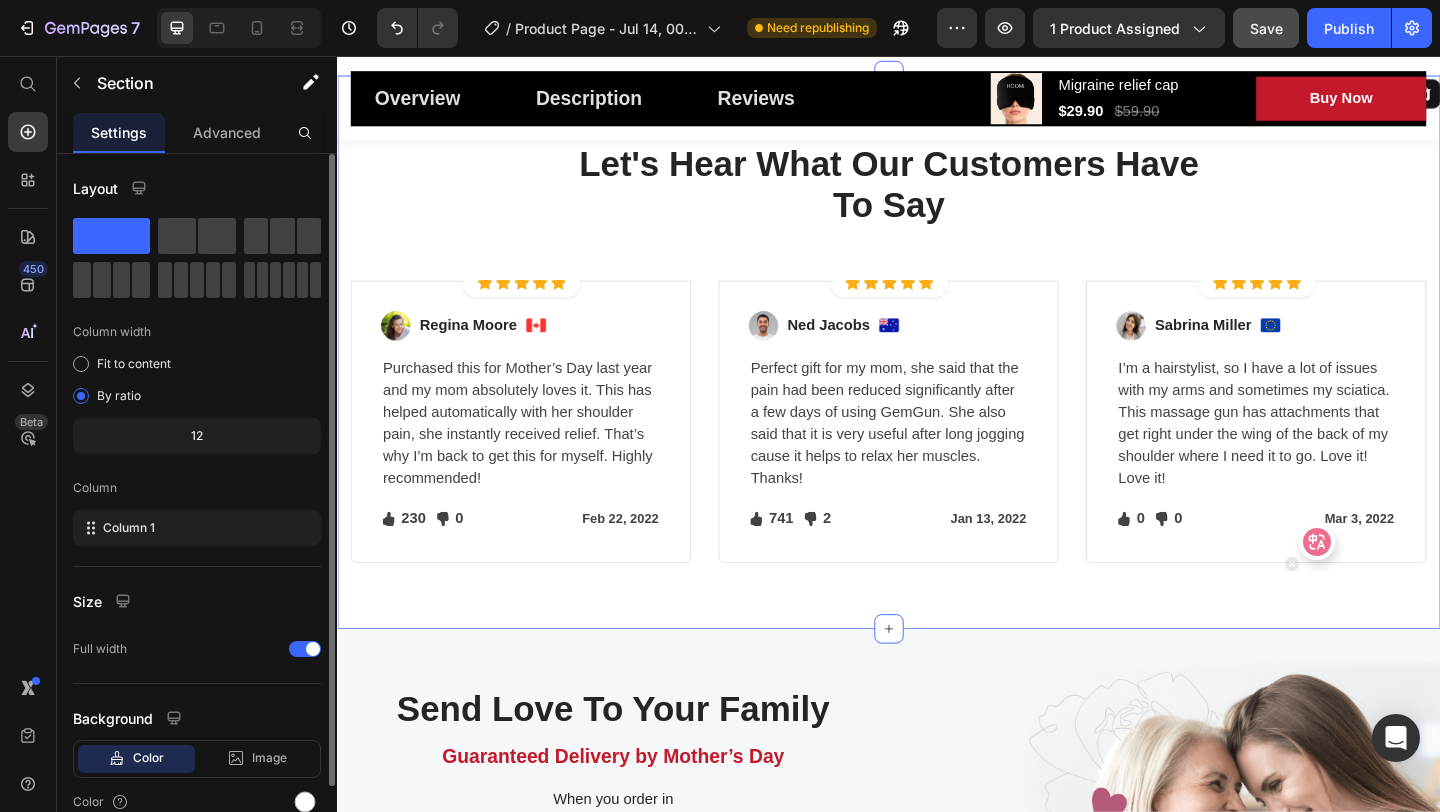 drag, startPoint x: 1656, startPoint y: 687, endPoint x: 1513, endPoint y: 601, distance: 166.86821 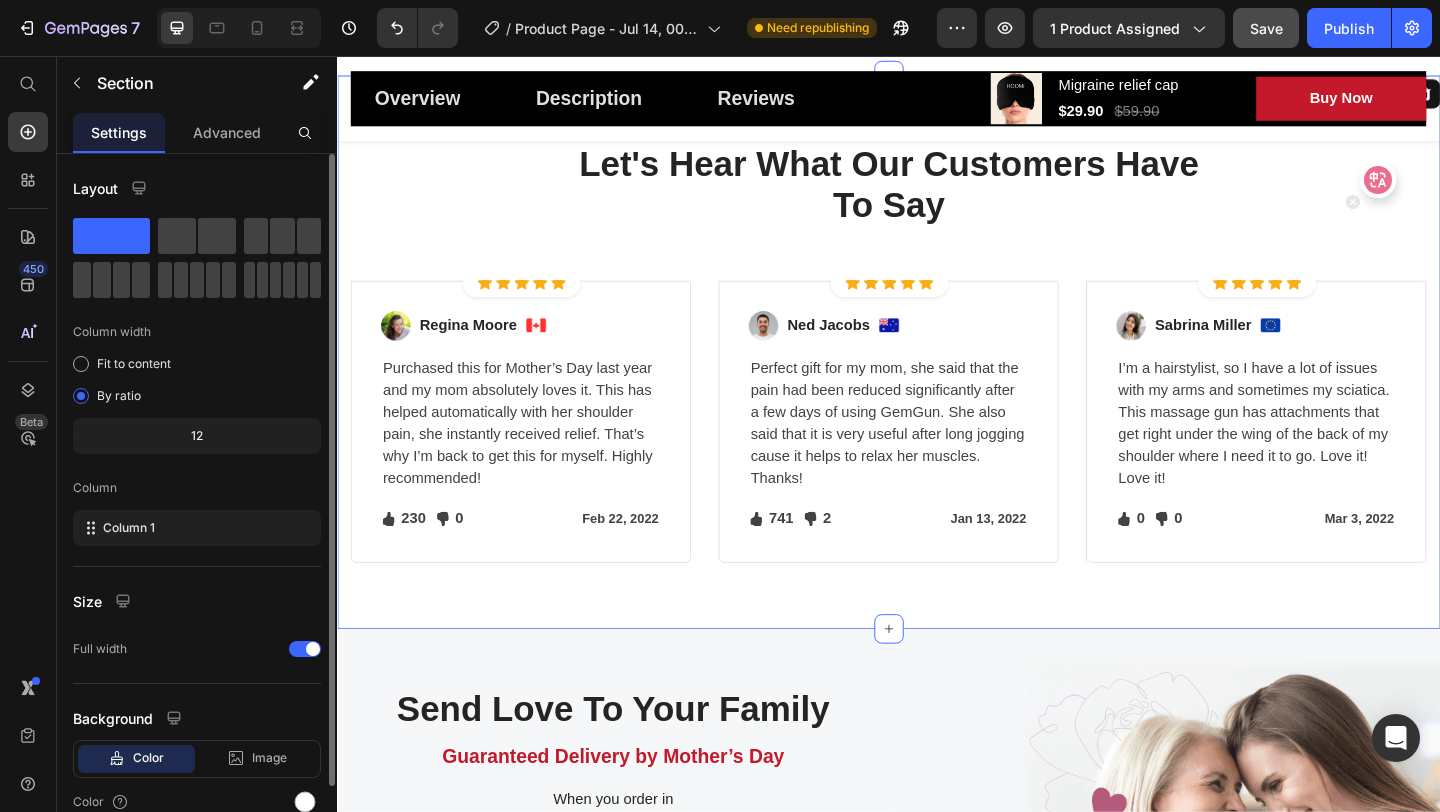 click on "Let's Hear What Our Customers Have To Say Heading Row Image                Icon                Icon                Icon                Icon                Icon Icon List Hoz Row Row Image Regina Moore Text block Image Row Purchased this for Mother’s Day last year and my mom absolutely loves it. This has helped automatically with her shoulder pain, she instantly received relief. That’s why I’m back to get this for myself. Highly recommended! Text block
Icon 230 Text block Icon List
Icon 0 Text block Icon List Row Feb 22, 2022 Text block Row Row Row Image                Icon                Icon                Icon                Icon                Icon Icon List Hoz Row Row Image Ned Jacobs Text block Image Row Perfect gift for my mom, she said that the pain had been reduced significantly after a few days of using GemGun. She also said that it is very useful after long jogging cause it helps to relax her muscles. Thanks! Text block
Icon 741 Text block Icon" at bounding box center (937, 378) 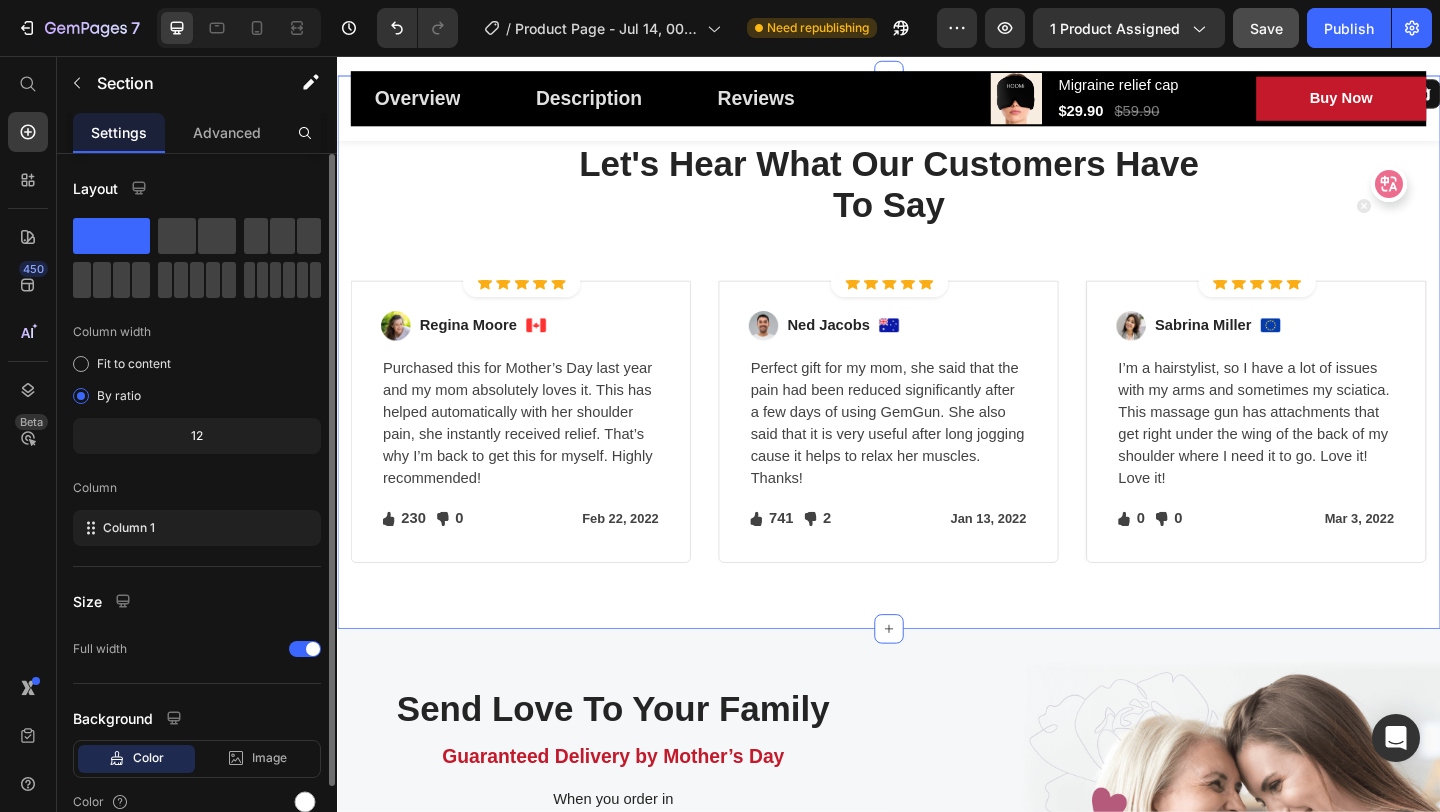 click at bounding box center [1382, 184] 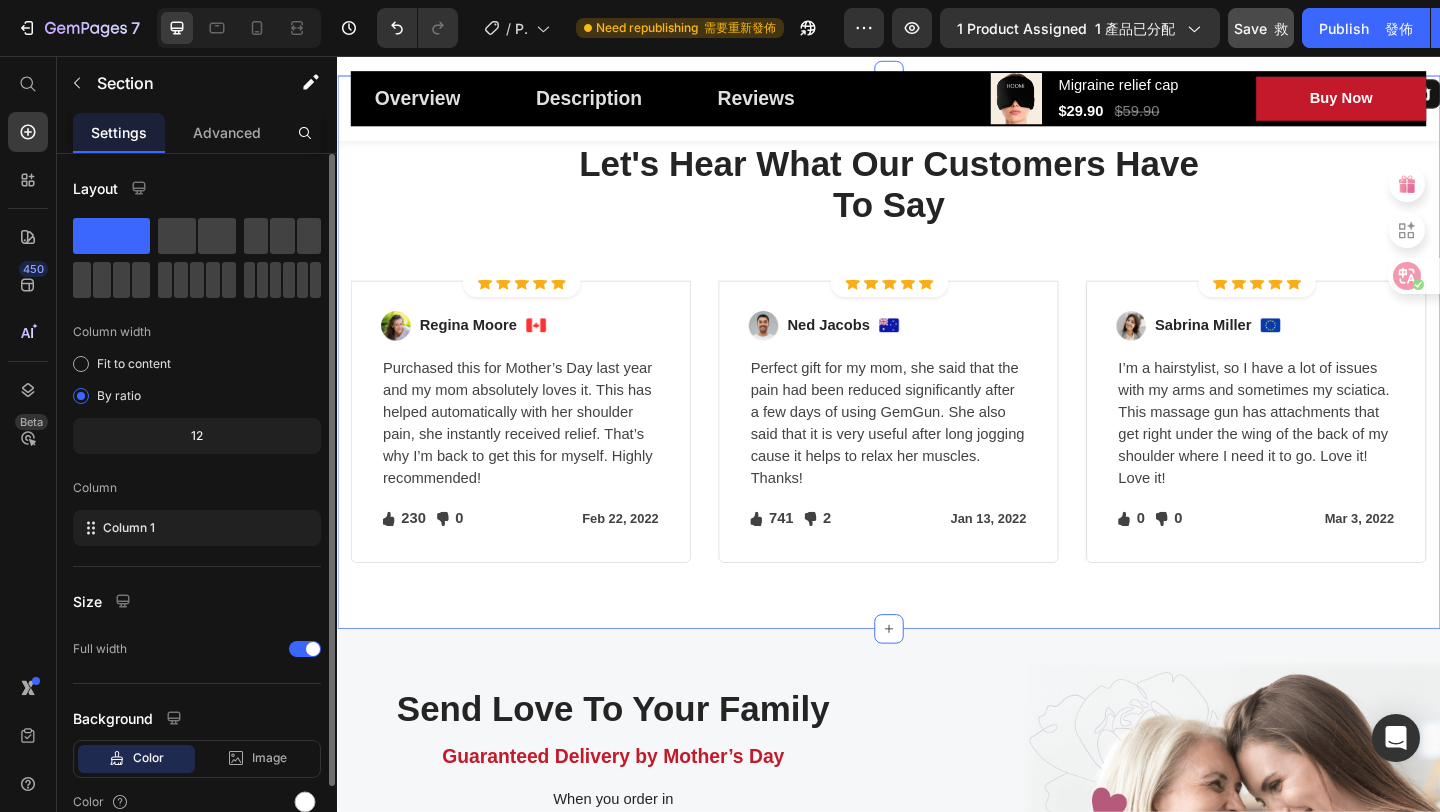 scroll, scrollTop: 3745, scrollLeft: 0, axis: vertical 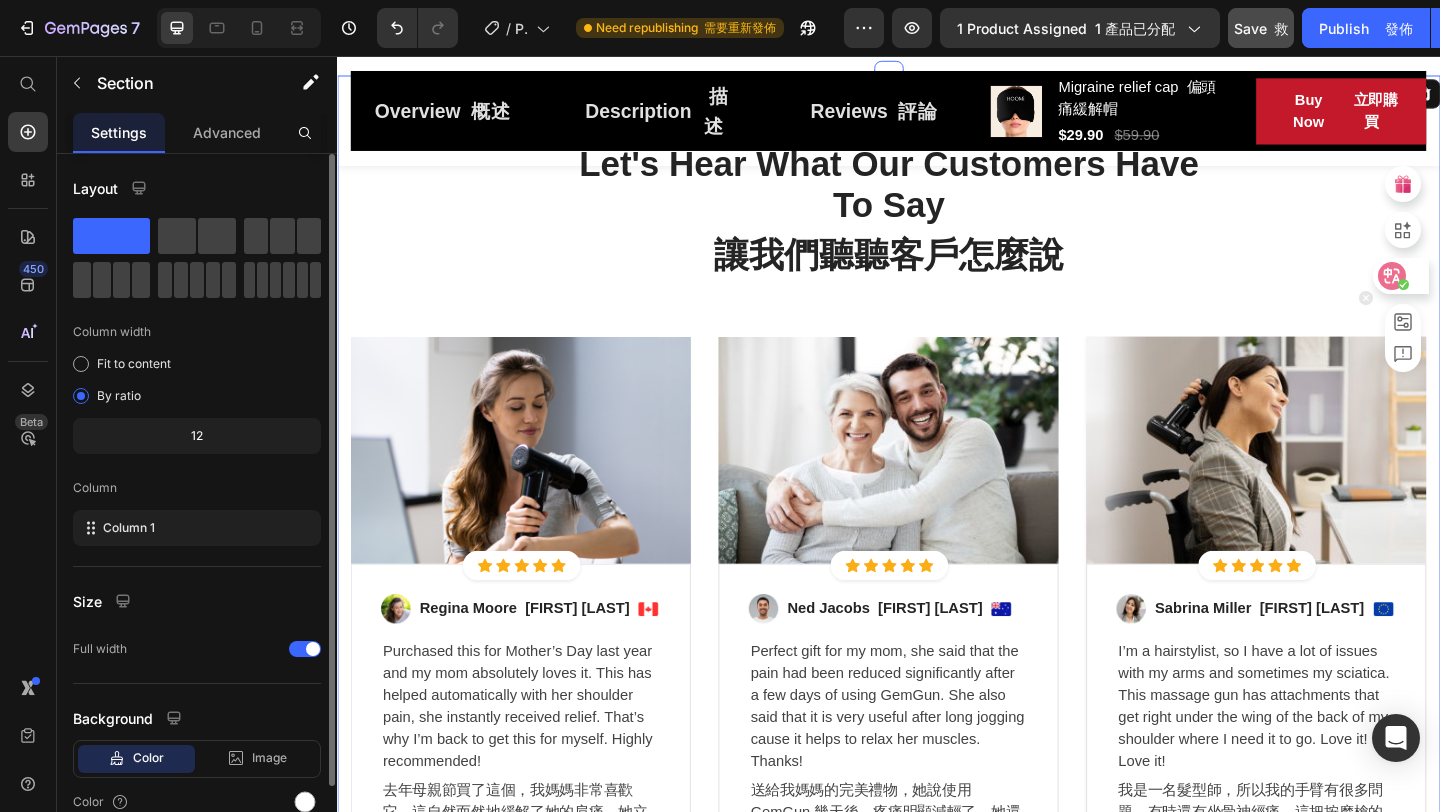 click 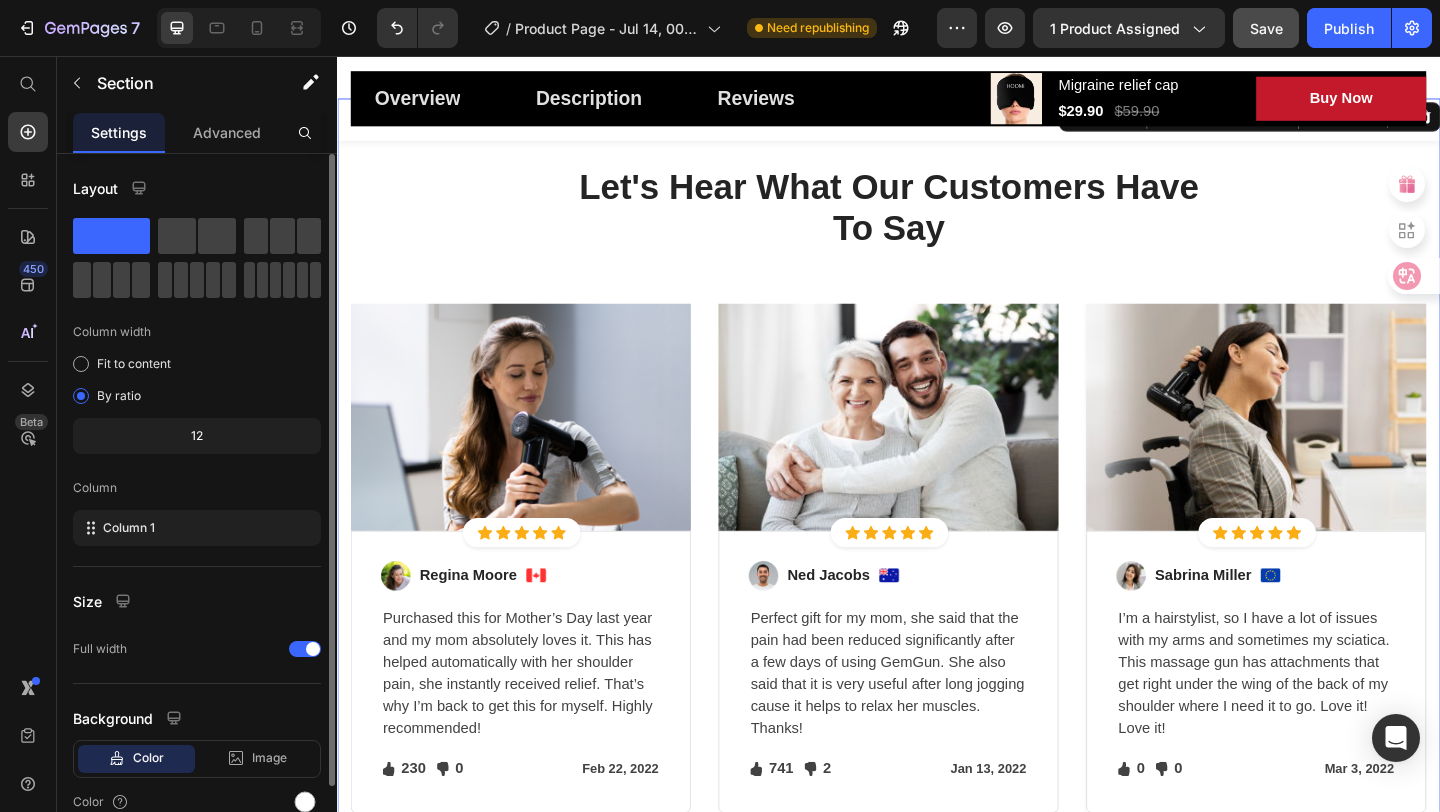 scroll, scrollTop: 3695, scrollLeft: 0, axis: vertical 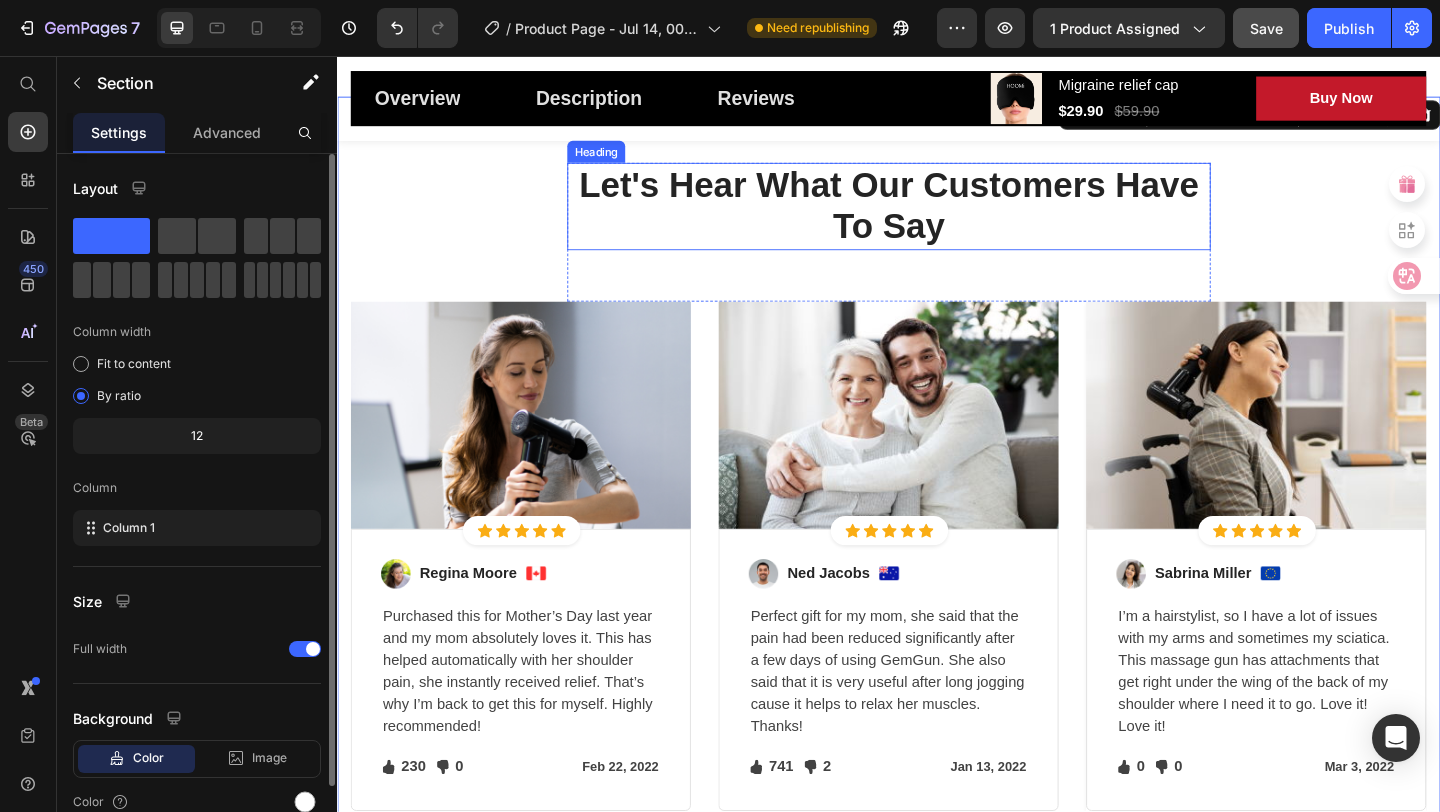 click on "Let's Hear What Our Customers Have To Say" at bounding box center [937, 219] 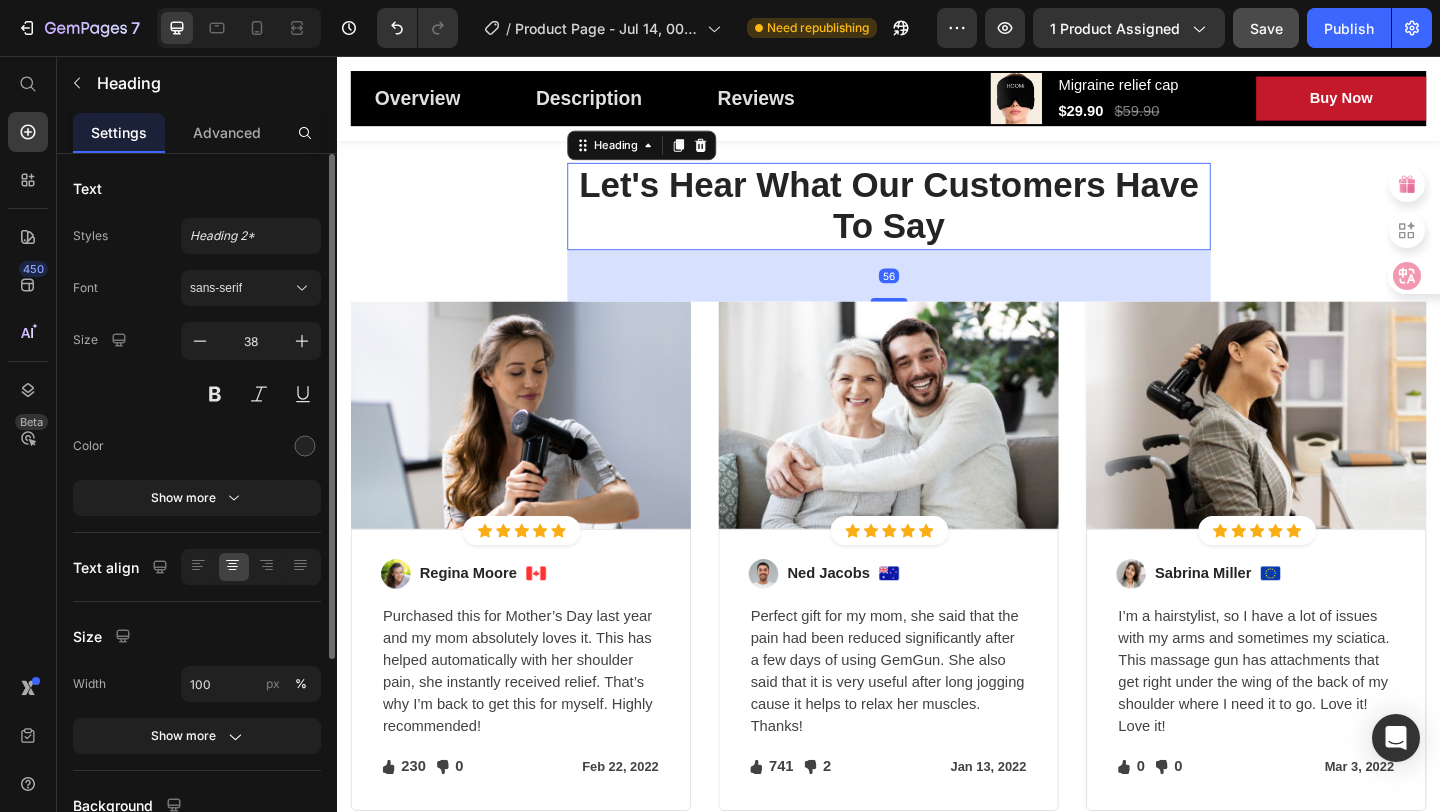 click on "Let's Hear What Our Customers Have To Say" at bounding box center (937, 219) 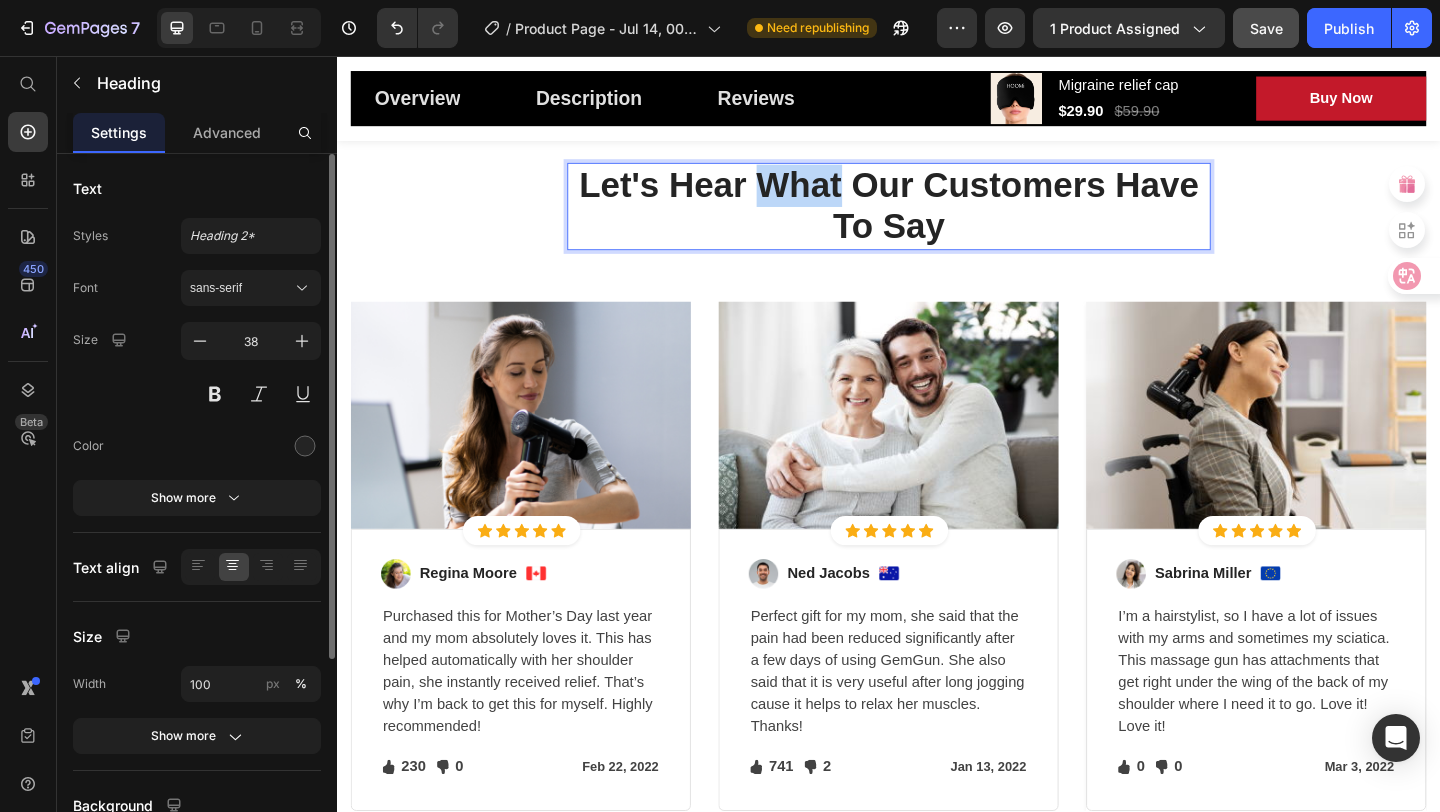 click on "Let's Hear What Our Customers Have To Say" at bounding box center (937, 219) 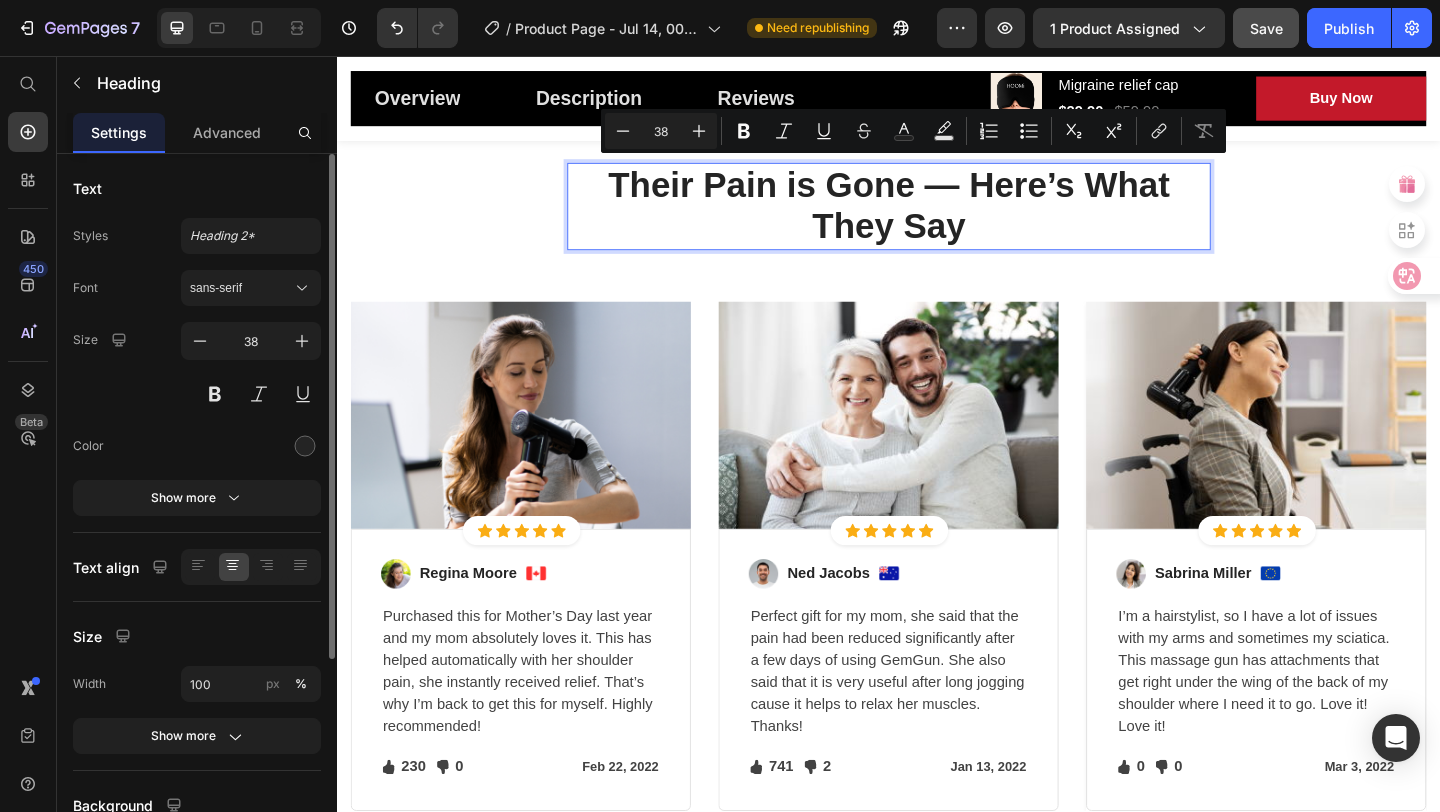 scroll, scrollTop: 2, scrollLeft: 0, axis: vertical 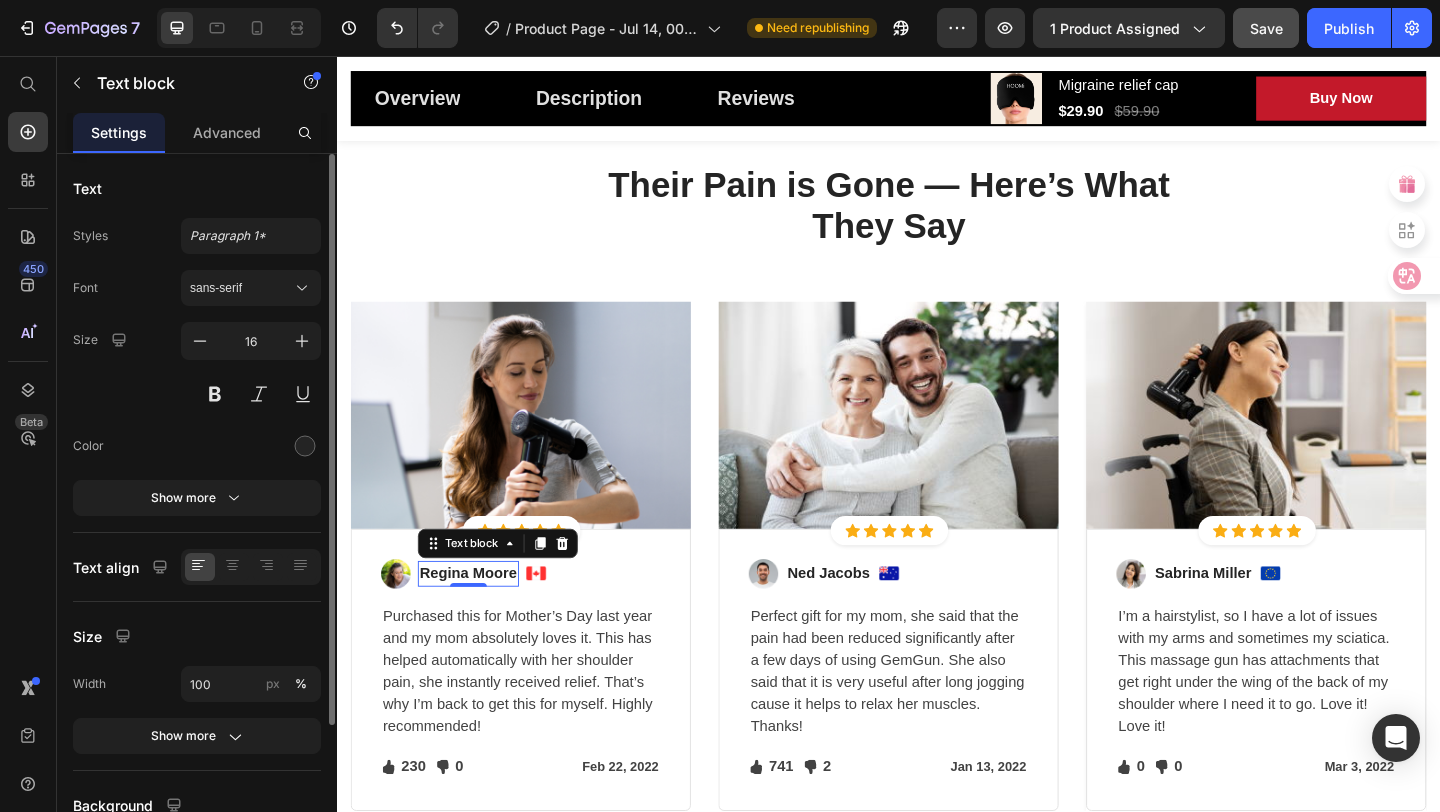 click on "Regina Moore" at bounding box center (480, 619) 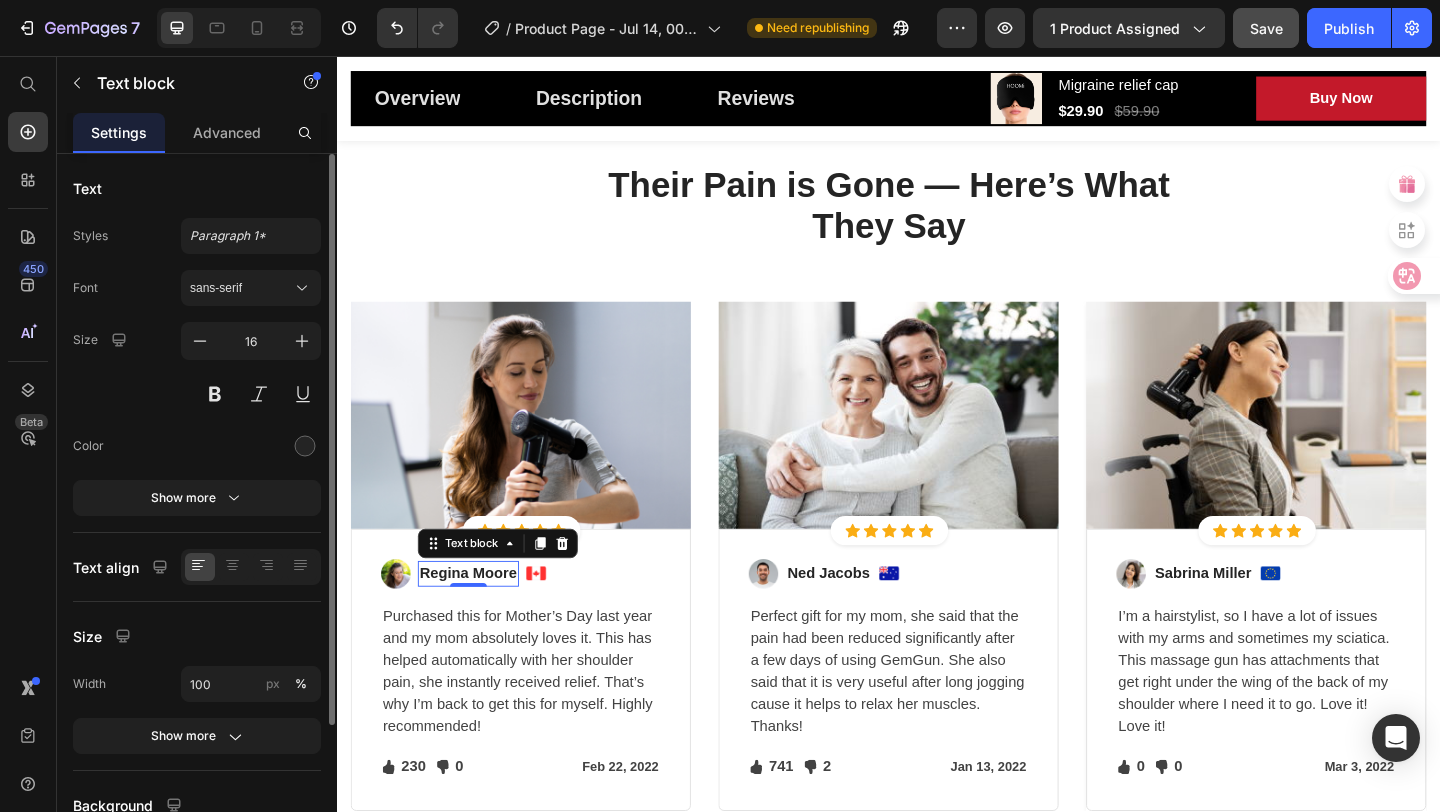 click on "Regina Moore" at bounding box center [480, 619] 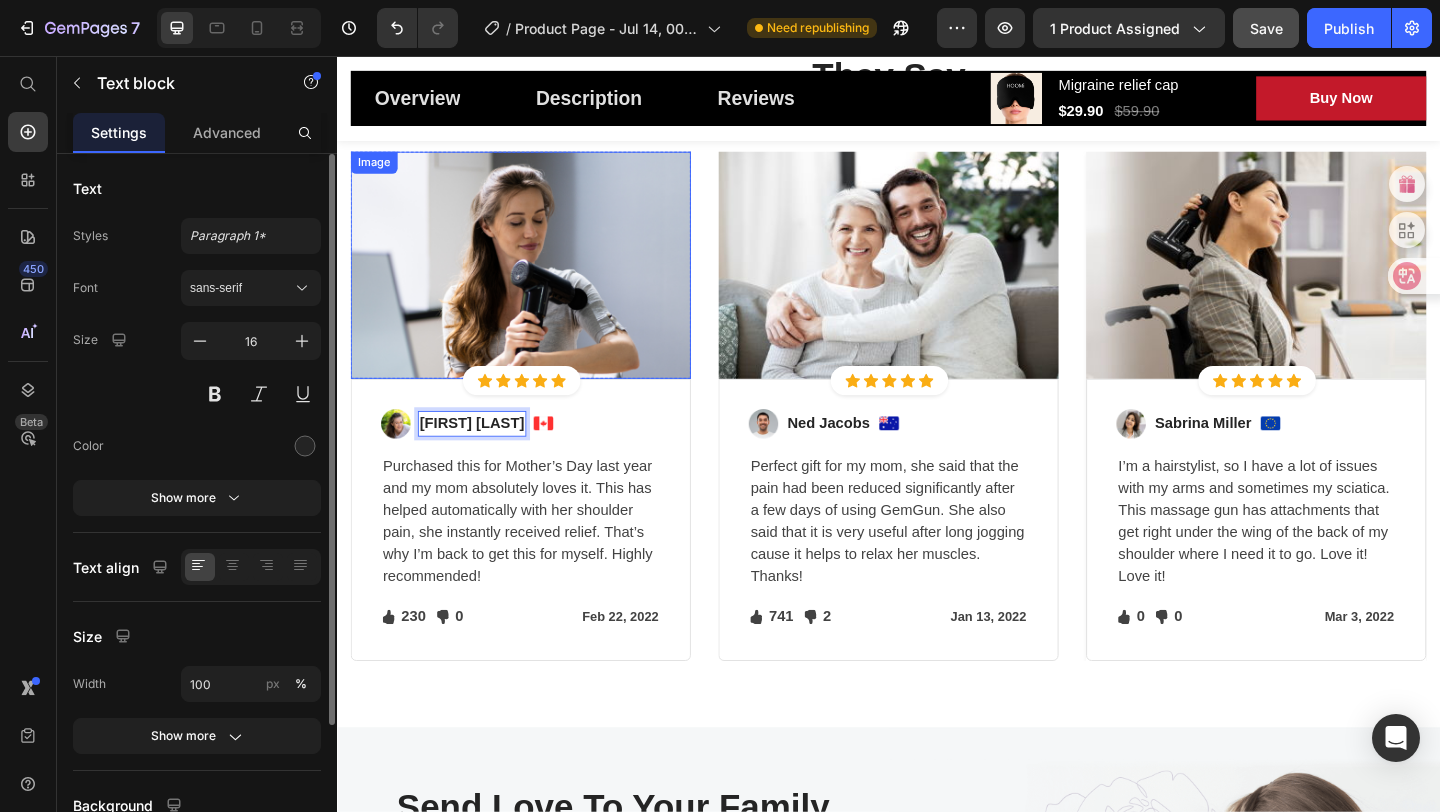 scroll, scrollTop: 3874, scrollLeft: 0, axis: vertical 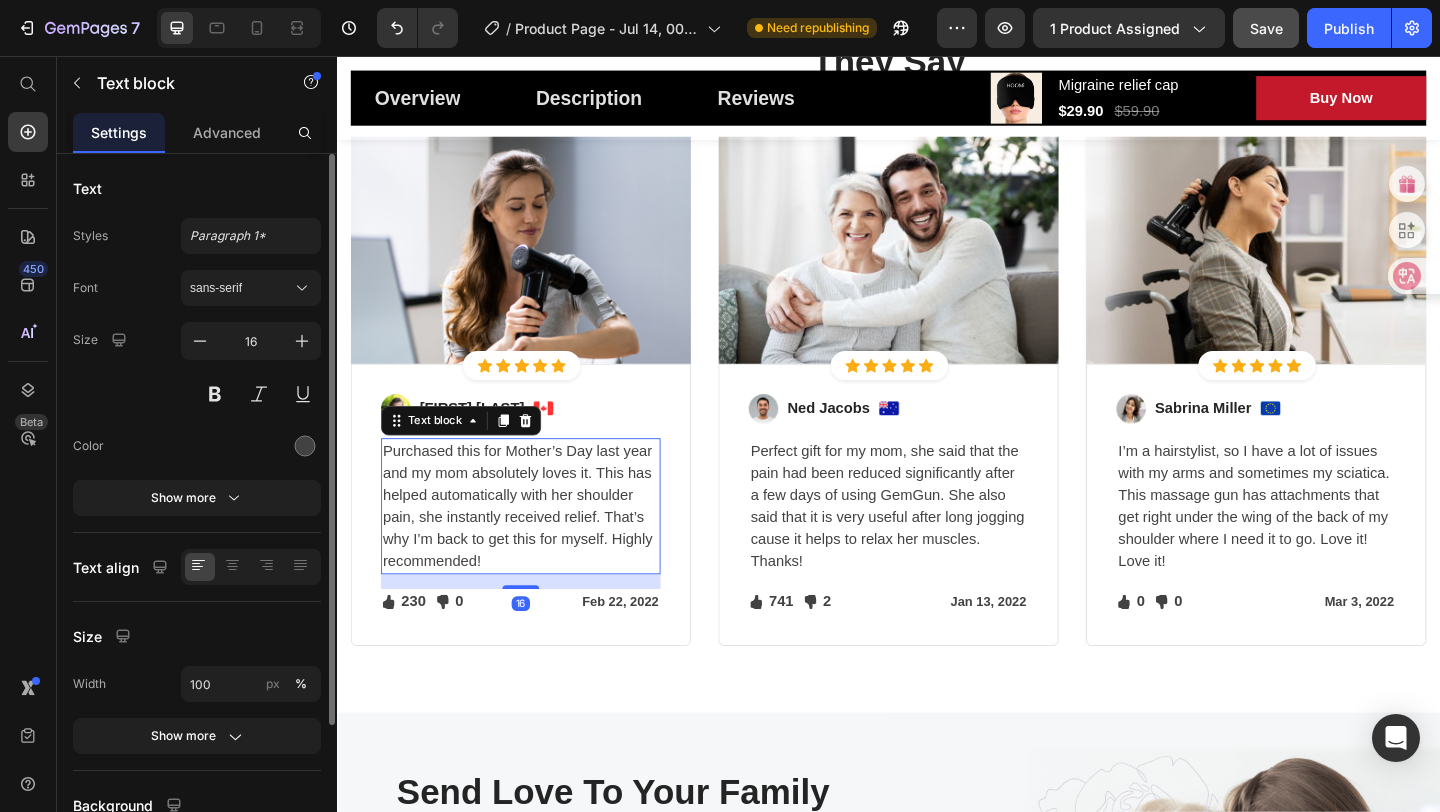 click on "Purchased this for Mother’s Day last year and my mom absolutely loves it. This has helped automatically with her shoulder pain, she instantly received relief. That’s why I’m back to get this for myself. Highly recommended!" at bounding box center [537, 546] 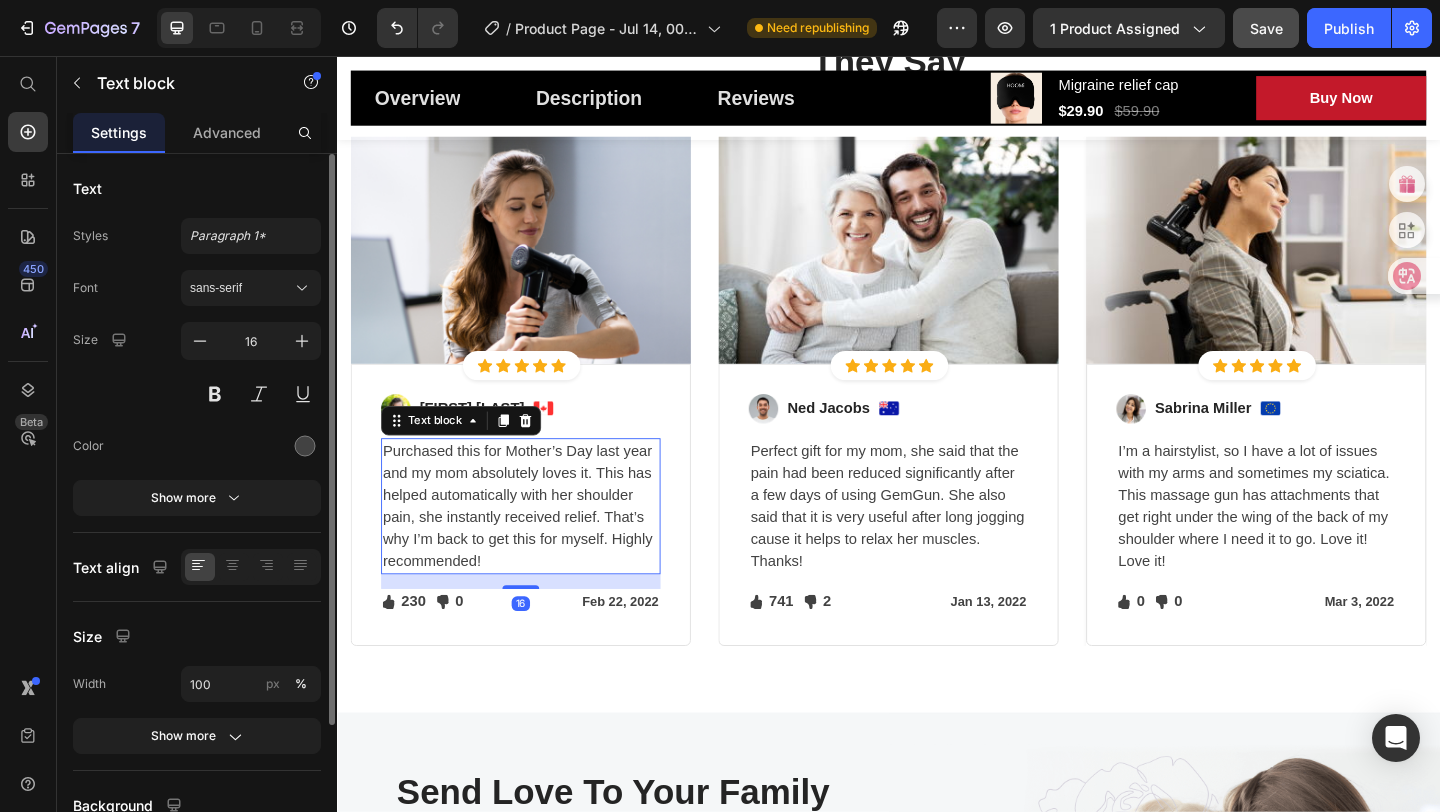 click on "Purchased this for Mother’s Day last year and my mom absolutely loves it. This has helped automatically with her shoulder pain, she instantly received relief. That’s why I’m back to get this for myself. Highly recommended!" at bounding box center [537, 546] 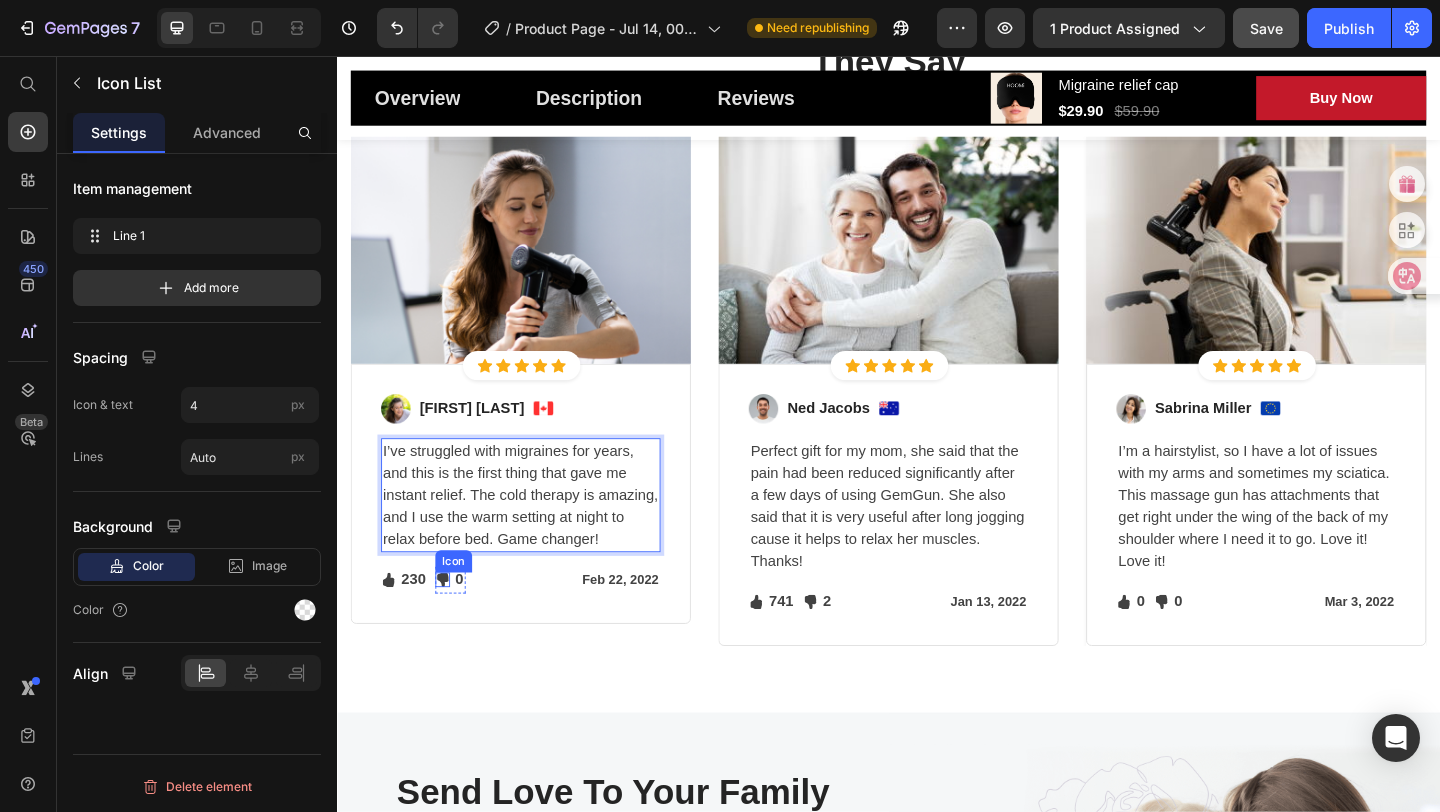 click on "Icon 0 Text block Icon List" at bounding box center (460, 626) 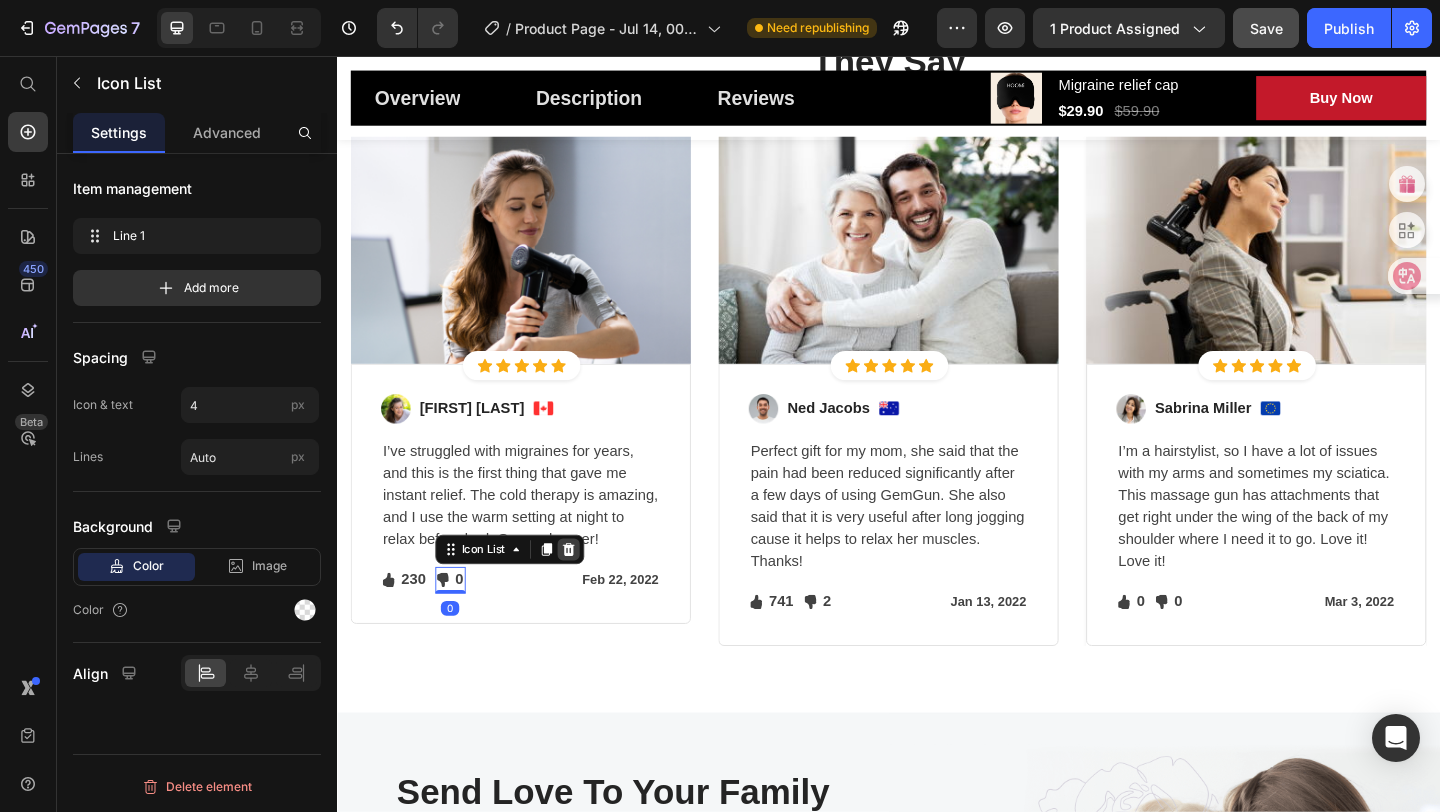 click at bounding box center [589, 593] 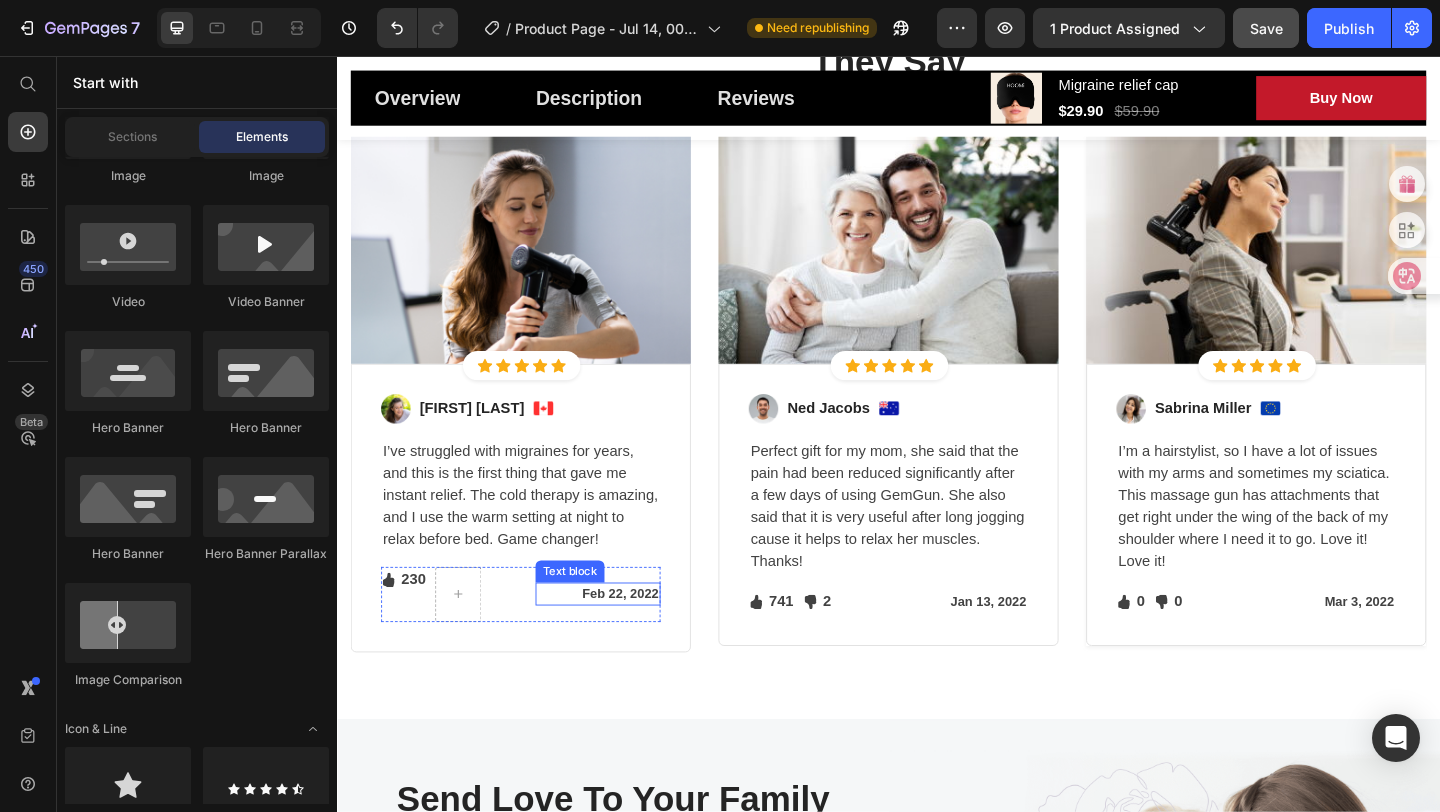 click on "Feb 22, 2022" at bounding box center (621, 641) 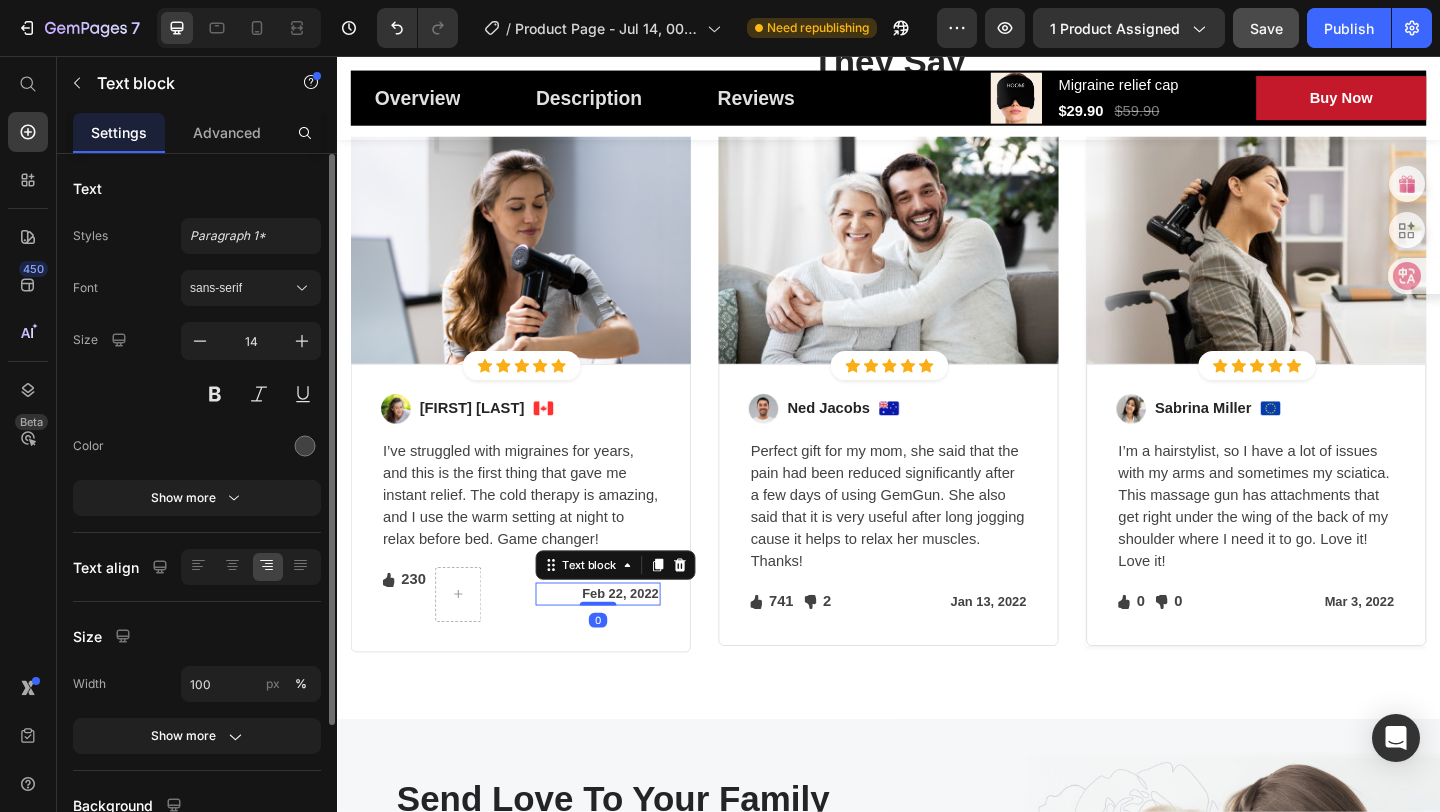 click on "Feb 22, 2022" at bounding box center [621, 641] 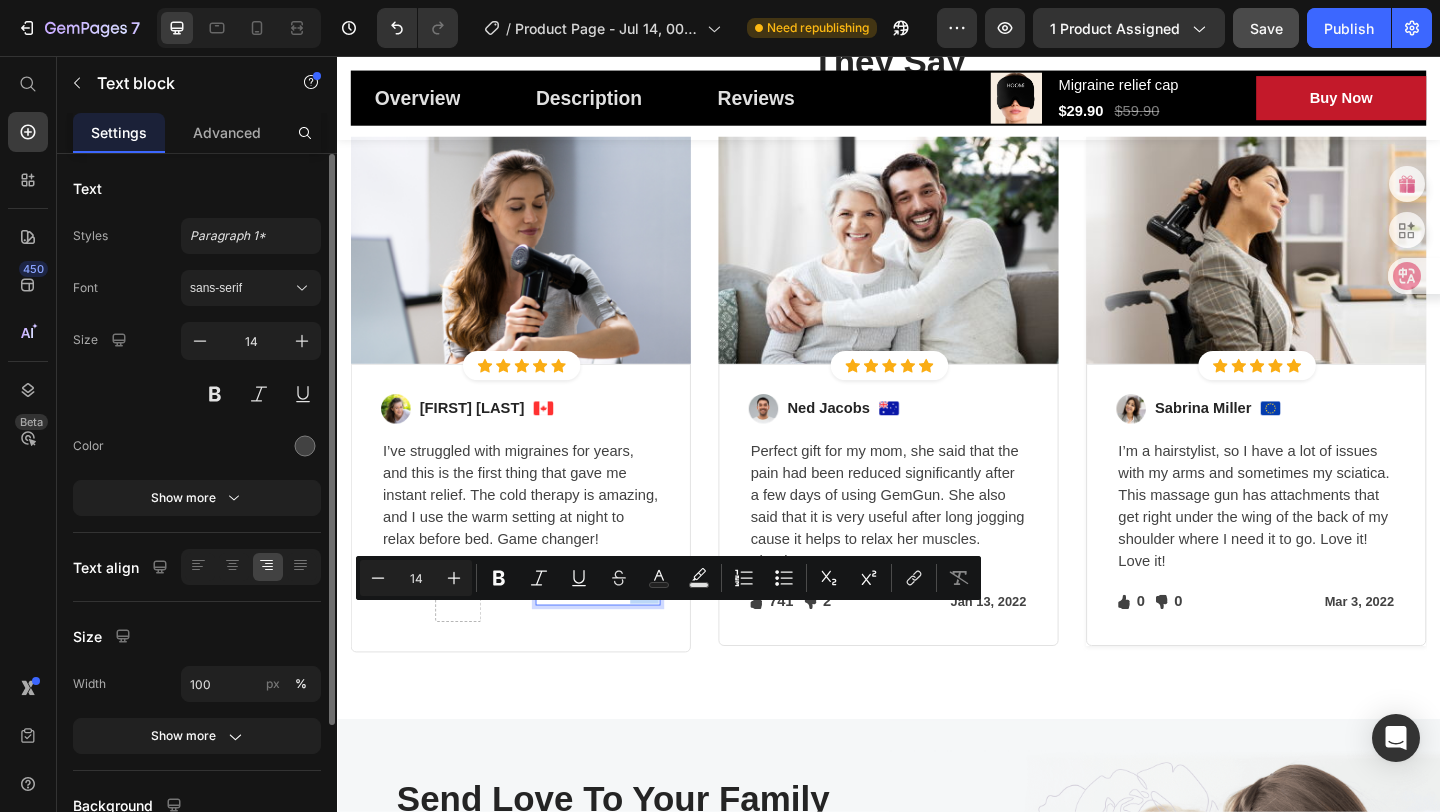 click on "Feb 22, 2022" at bounding box center [621, 641] 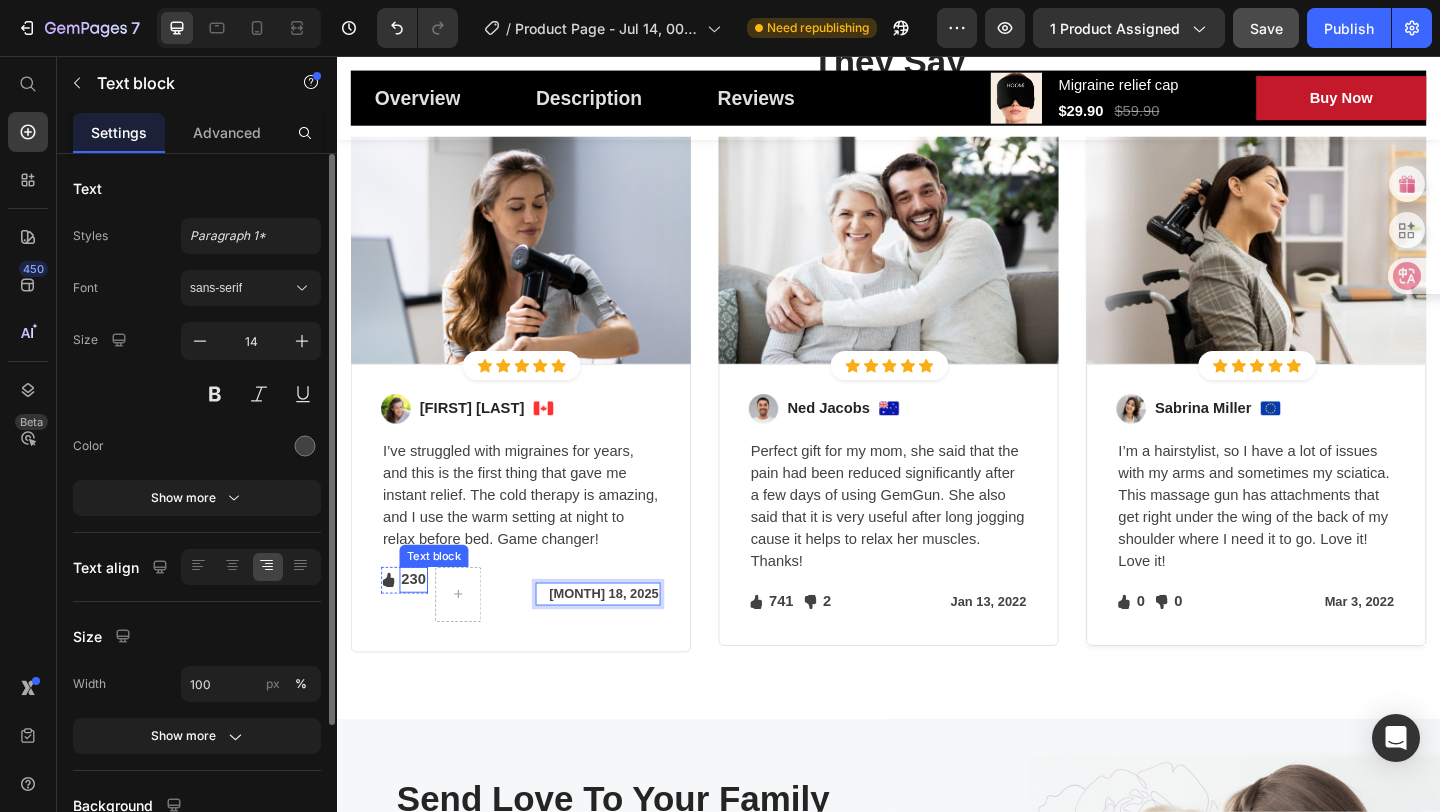 click on "230" at bounding box center [420, 626] 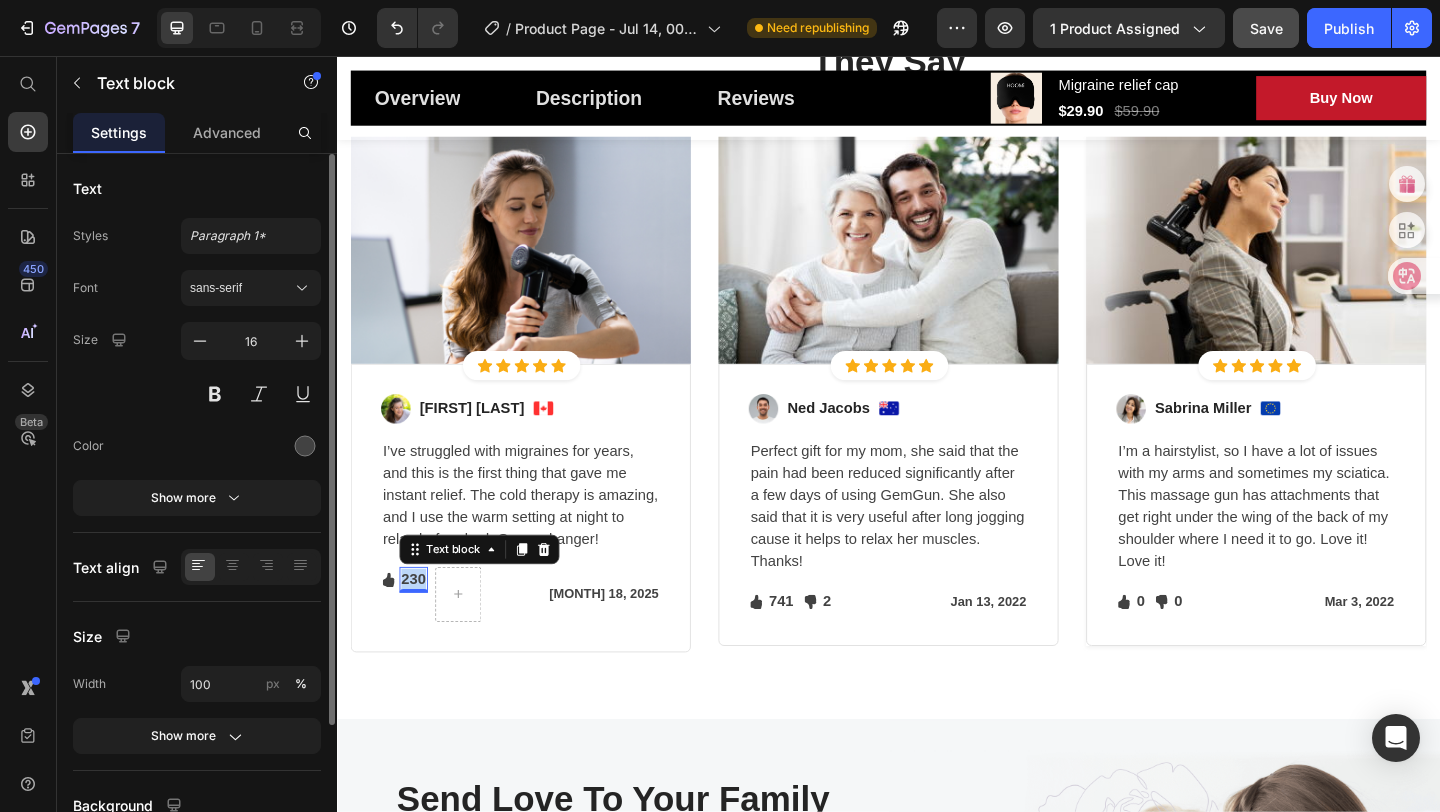 click on "230" at bounding box center (420, 626) 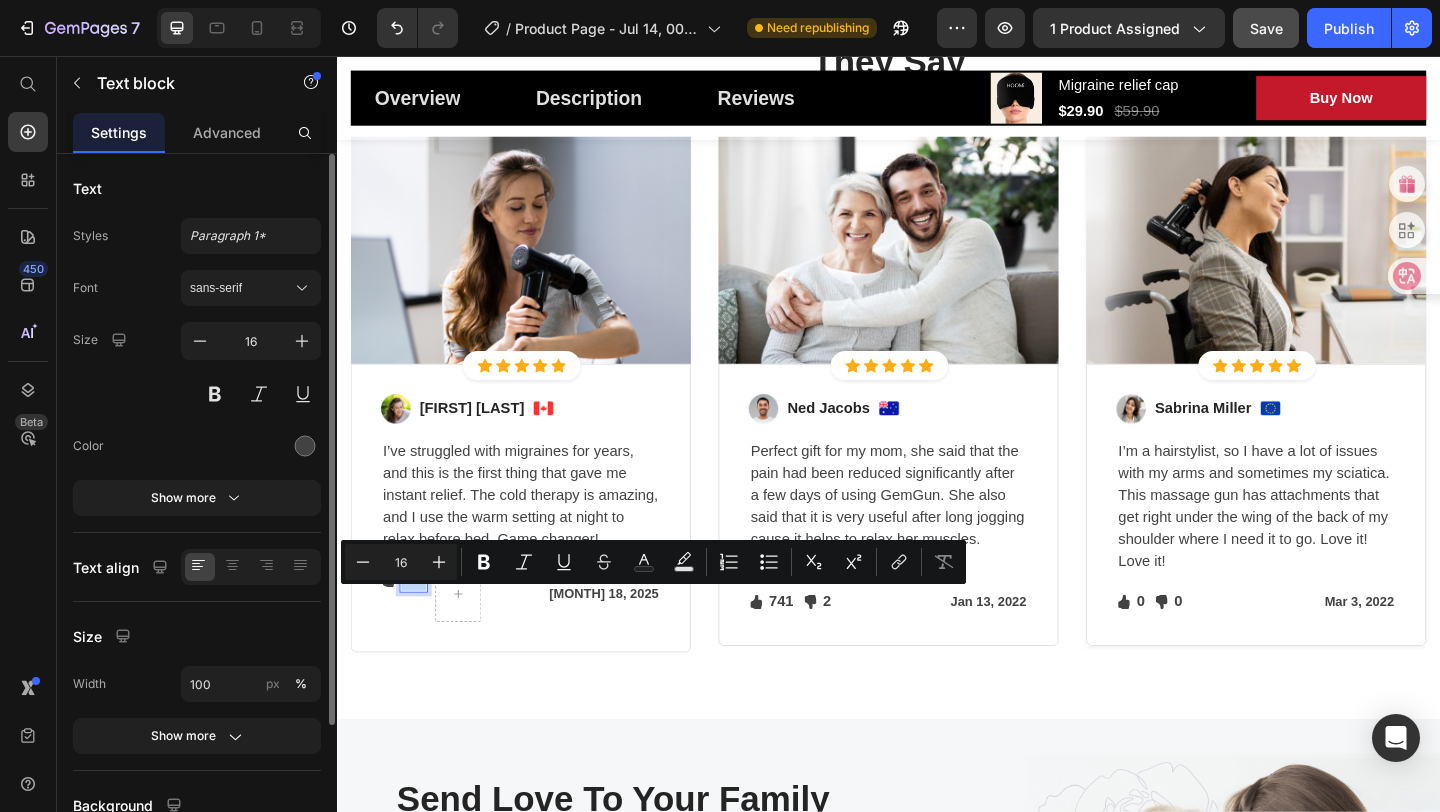 click on "230" at bounding box center (420, 626) 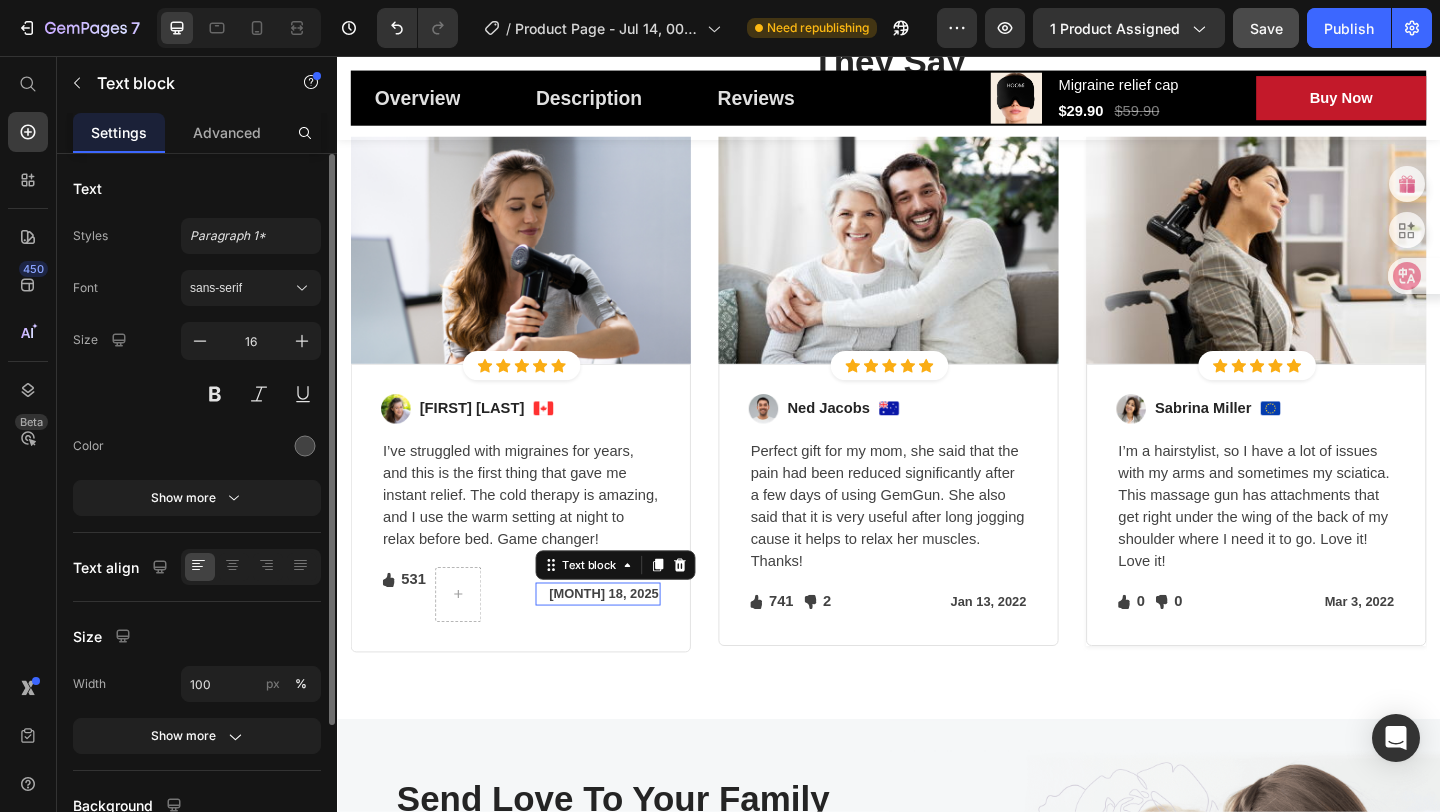 click on "Feb 18, 2025" at bounding box center (621, 641) 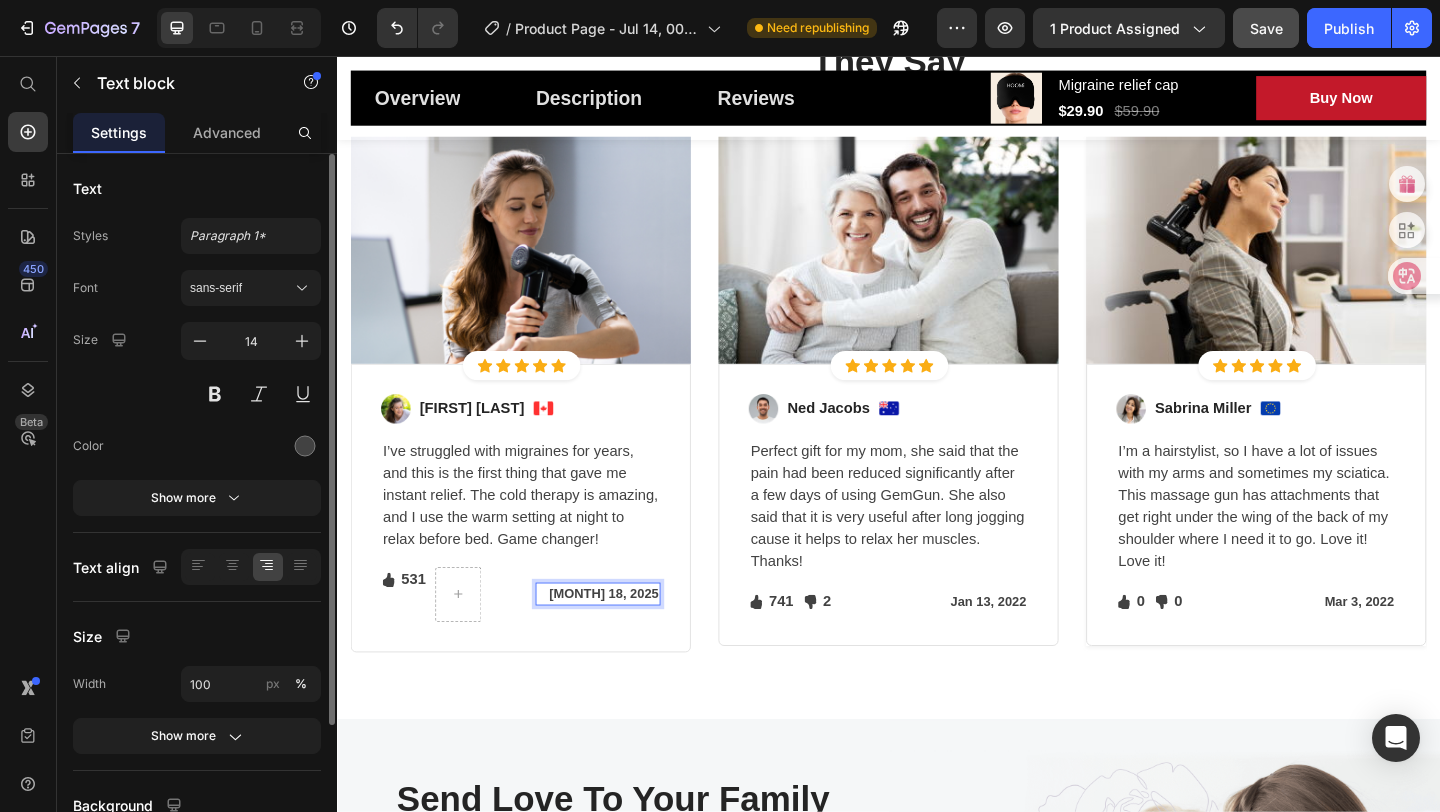 click on "Feb 18, 2025" at bounding box center (621, 641) 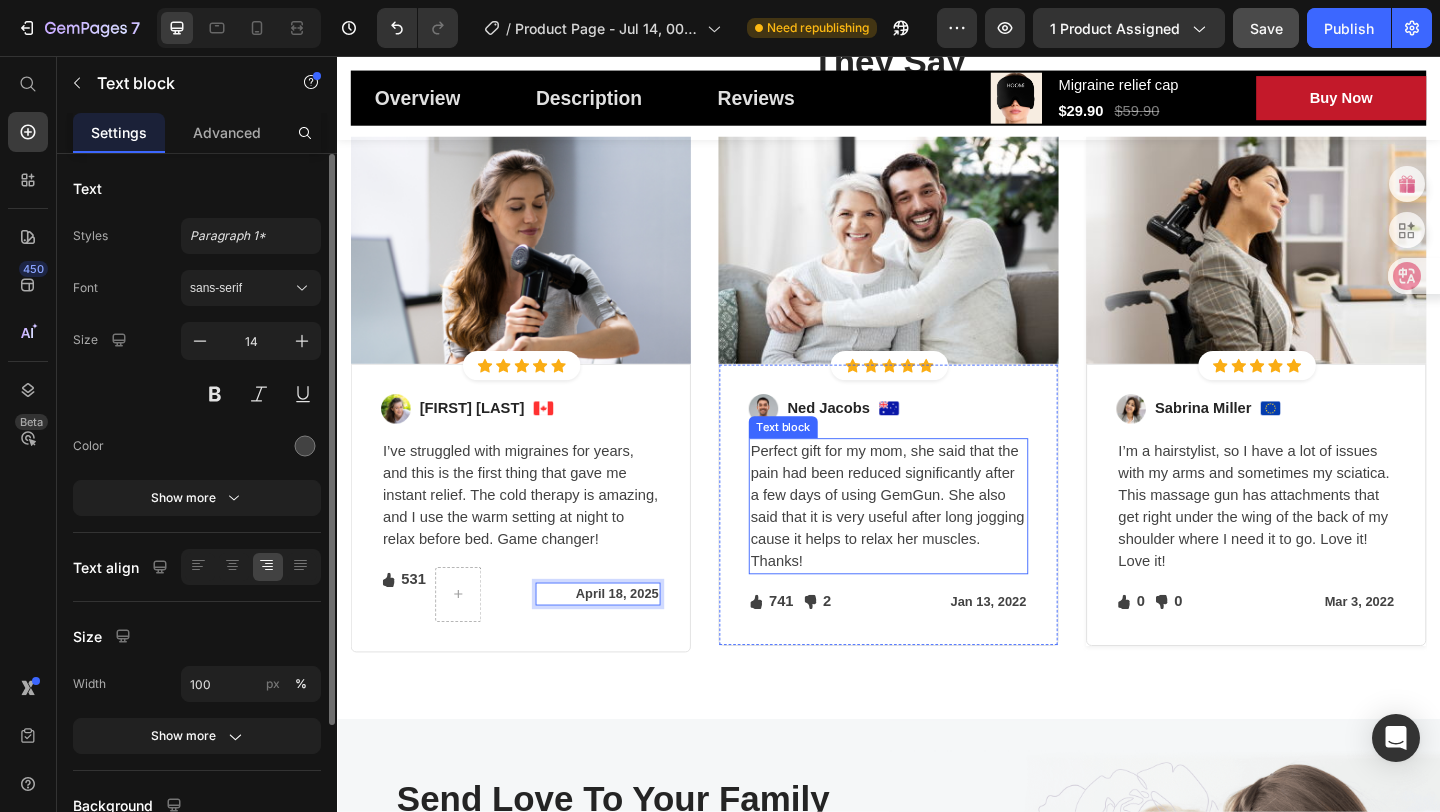 click on "Perfect gift for my mom, she said that the pain had been reduced significantly after a few days of using GemGun. She also said that it is very useful after long jogging cause it helps to relax her muscles. Thanks!" at bounding box center [937, 546] 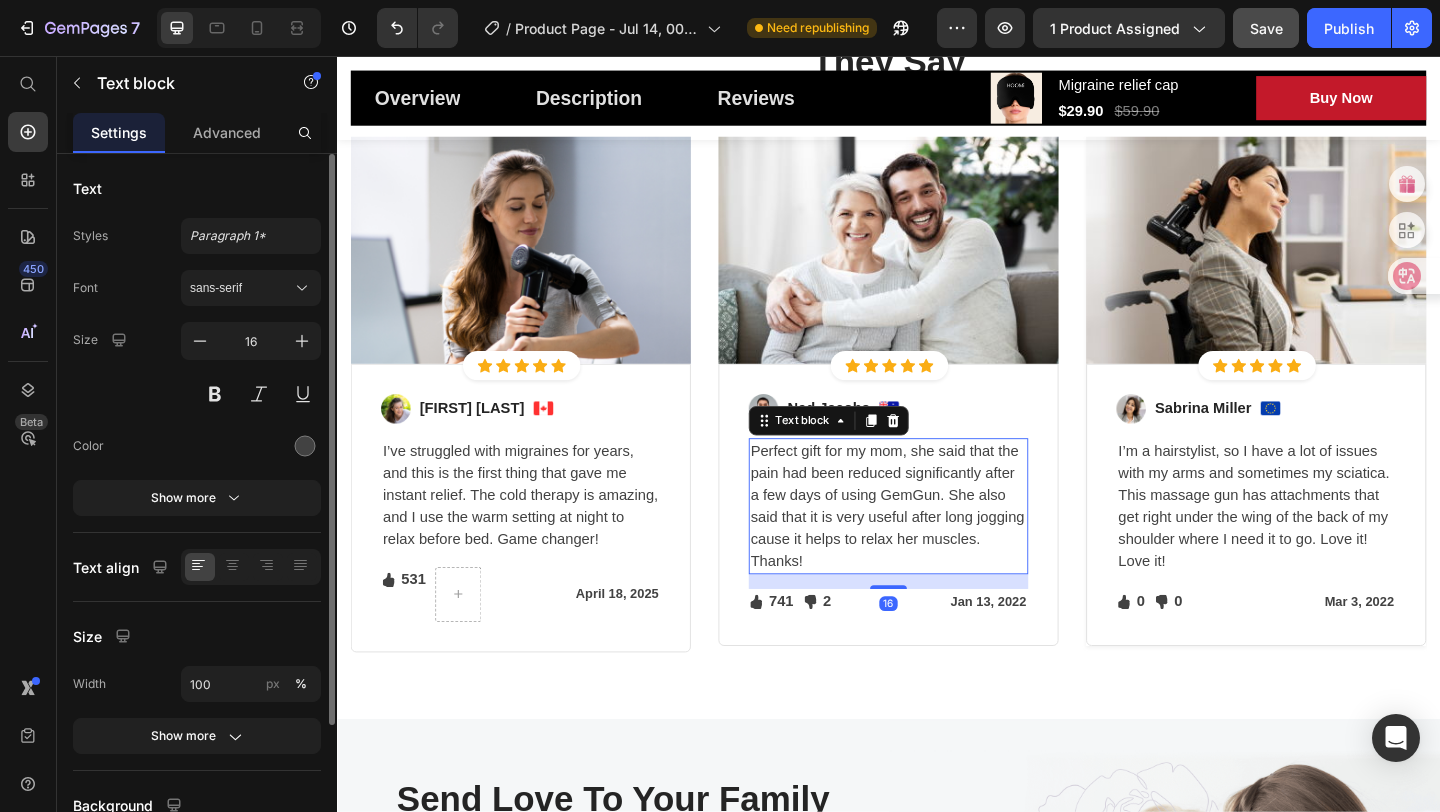 click on "Perfect gift for my mom, she said that the pain had been reduced significantly after a few days of using GemGun. She also said that it is very useful after long jogging cause it helps to relax her muscles. Thanks!" at bounding box center [937, 546] 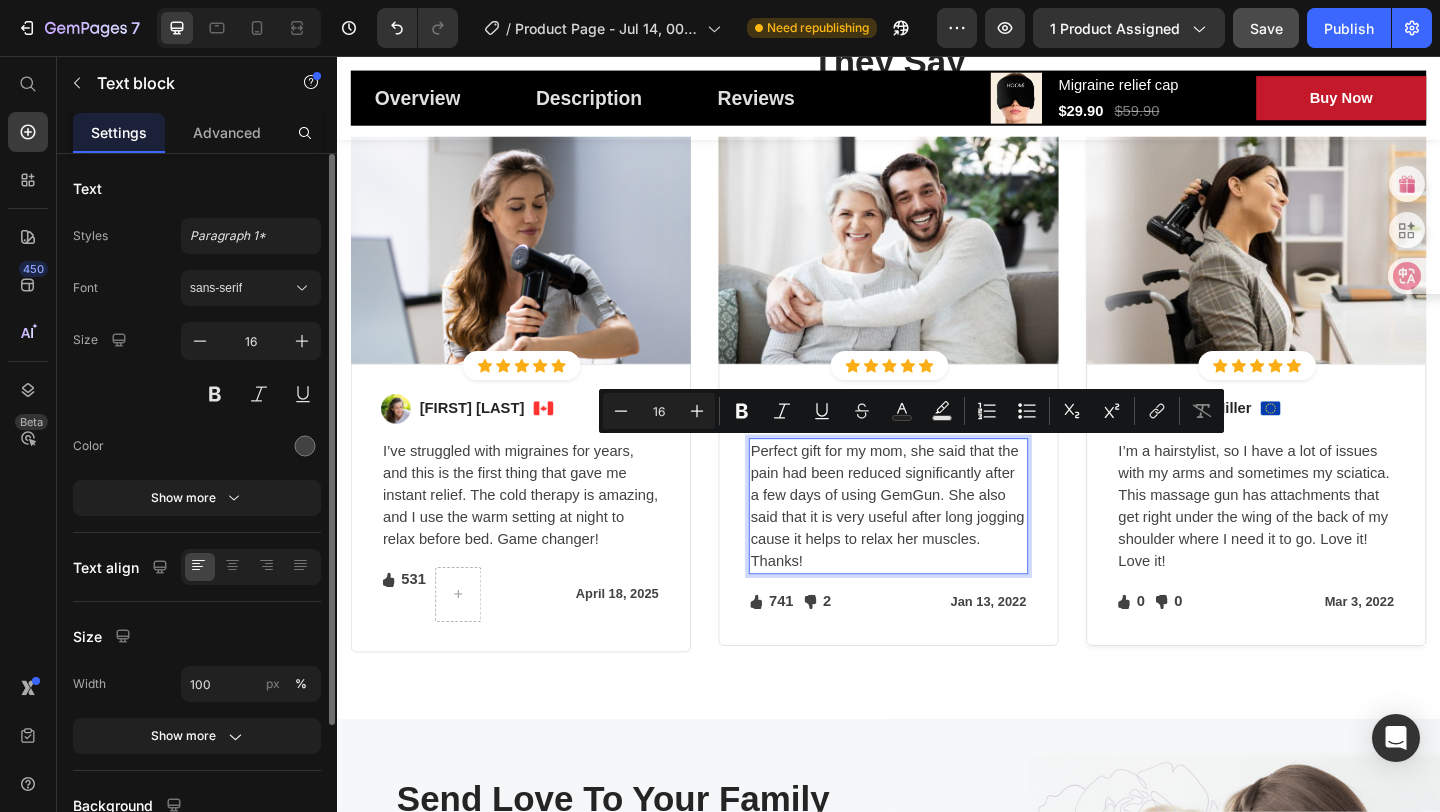 click on "Perfect gift for my mom, she said that the pain had been reduced significantly after a few days of using GemGun. She also said that it is very useful after long jogging cause it helps to relax her muscles. Thanks!" at bounding box center (937, 546) 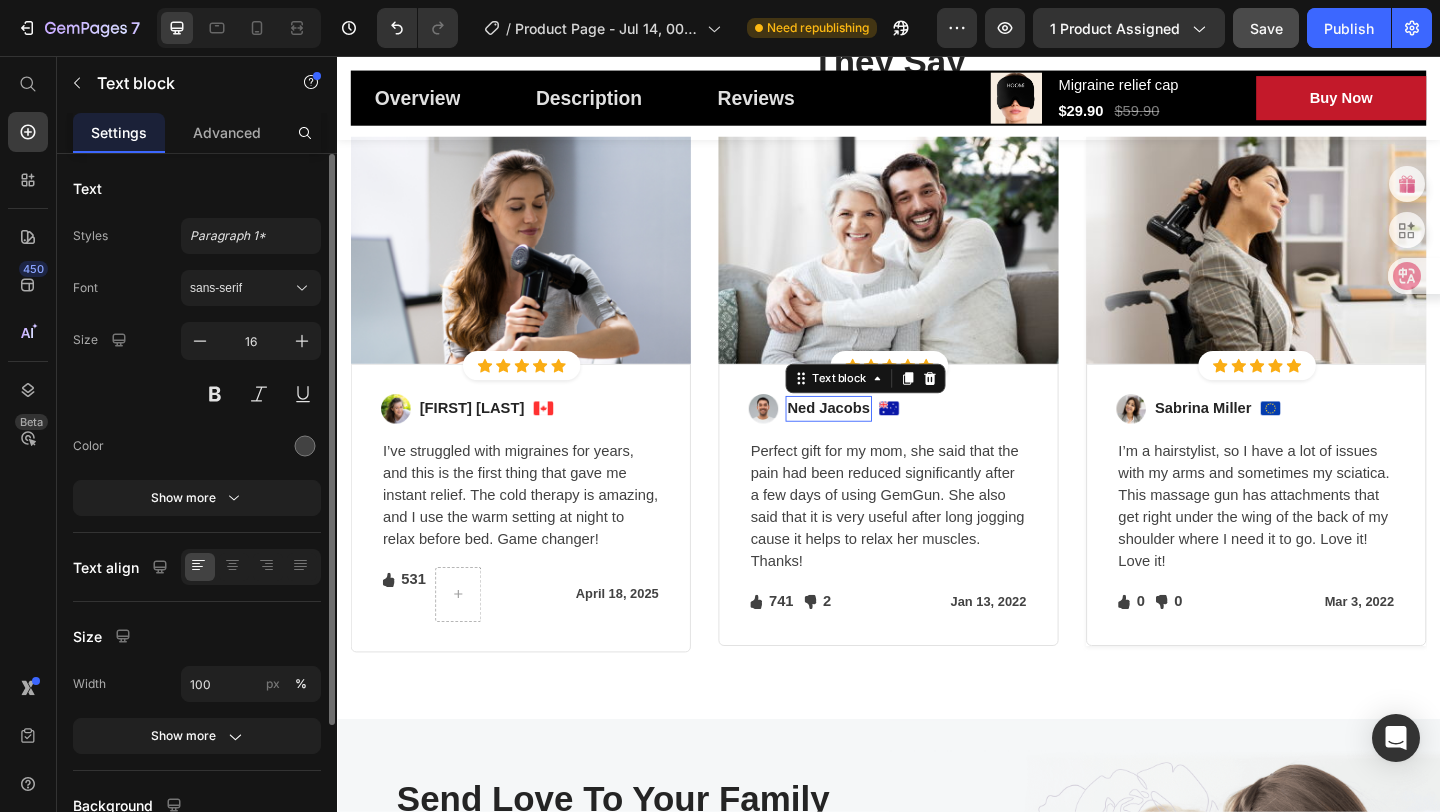click on "Ned Jacobs" at bounding box center (872, 440) 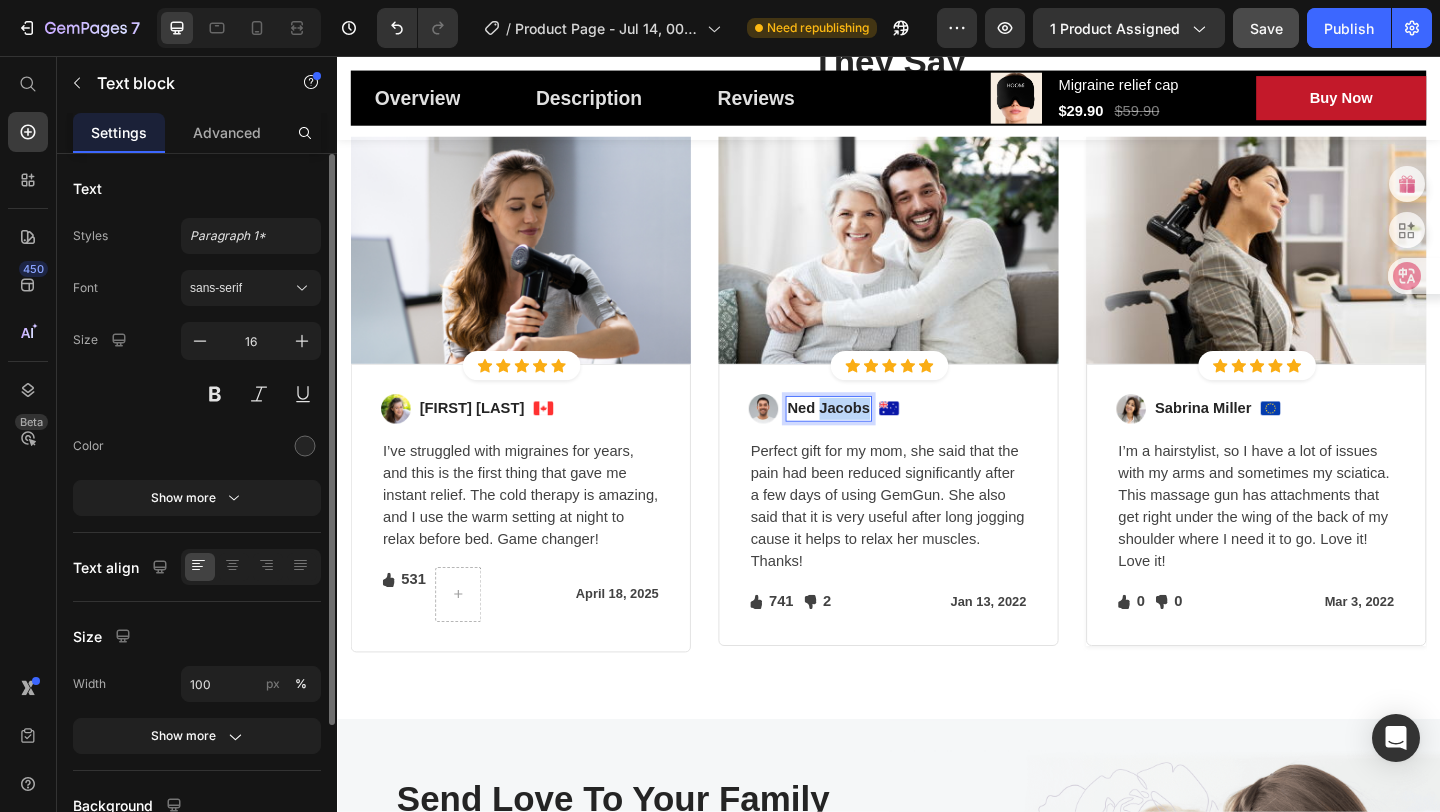 click on "Ned Jacobs" at bounding box center [872, 440] 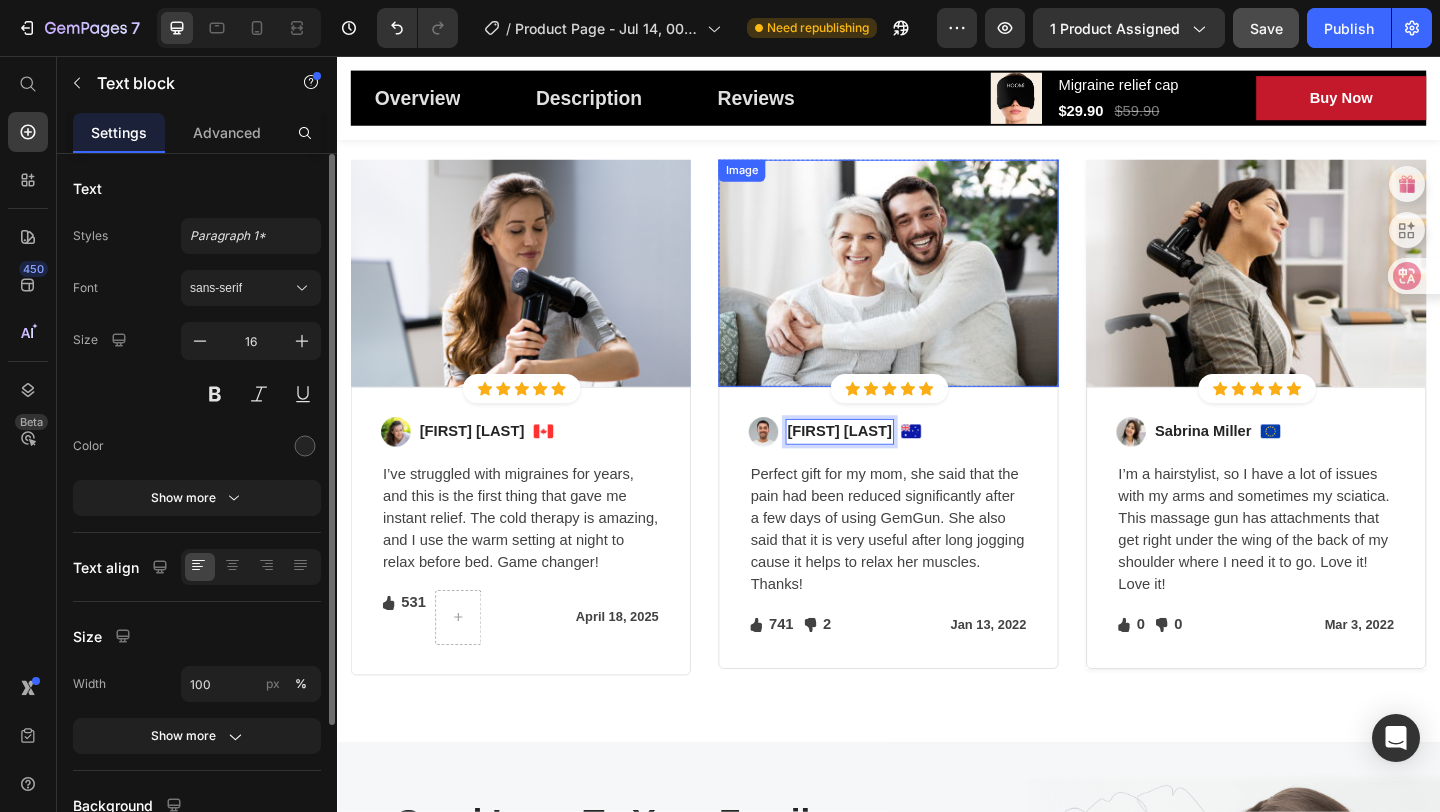 scroll, scrollTop: 3847, scrollLeft: 0, axis: vertical 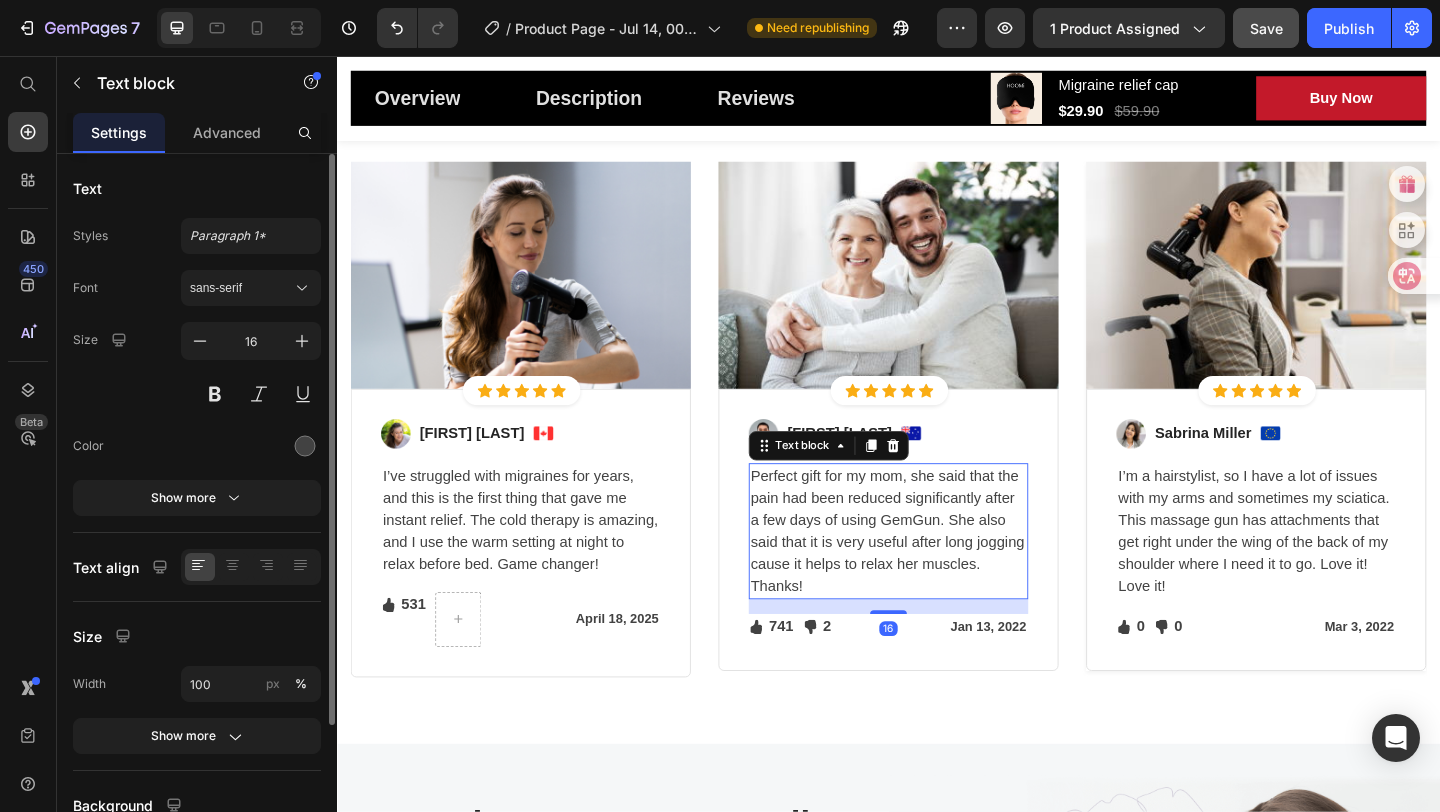 click on "Perfect gift for my mom, she said that the pain had been reduced significantly after a few days of using GemGun. She also said that it is very useful after long jogging cause it helps to relax her muscles. Thanks!" at bounding box center (937, 573) 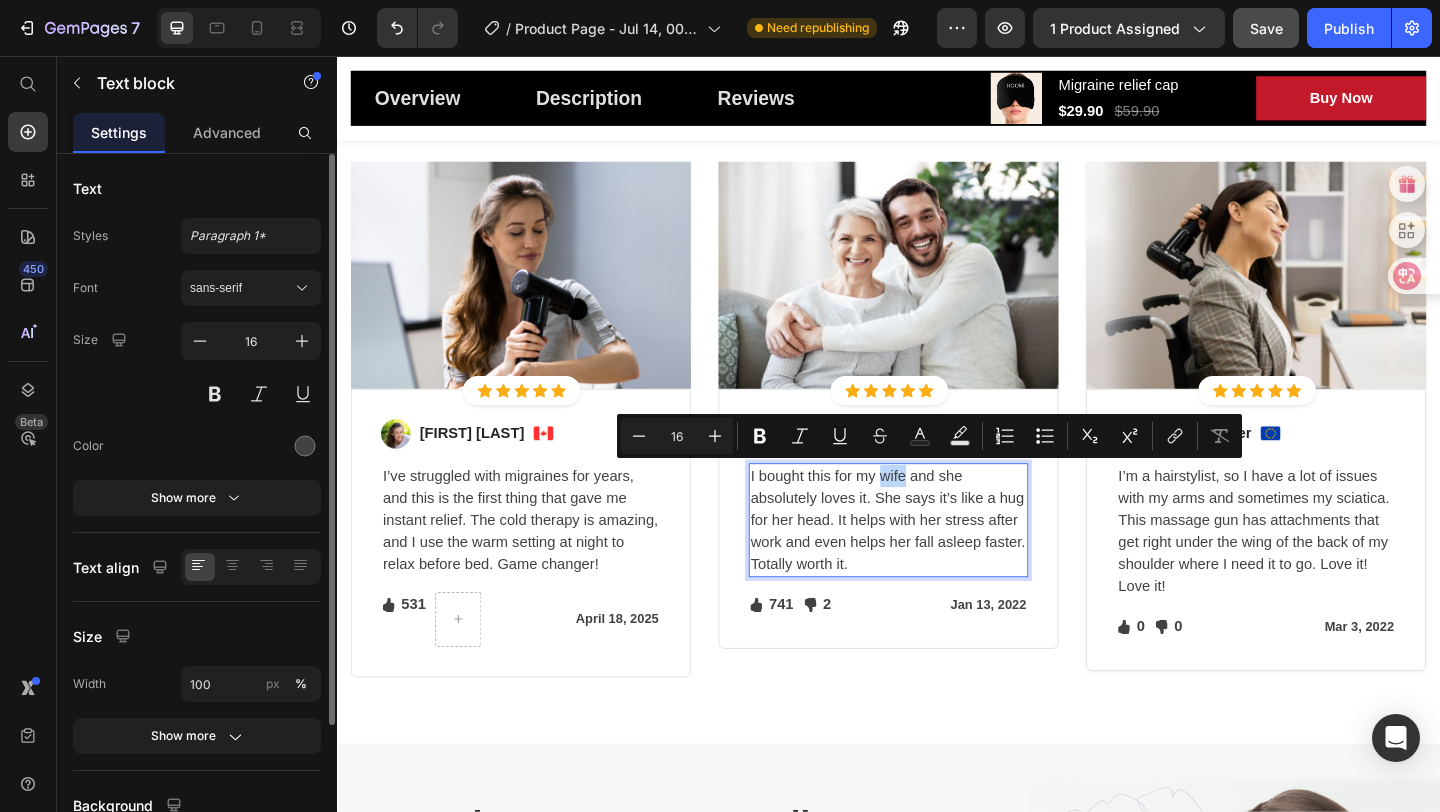 drag, startPoint x: 942, startPoint y: 515, endPoint x: 968, endPoint y: 516, distance: 26.019224 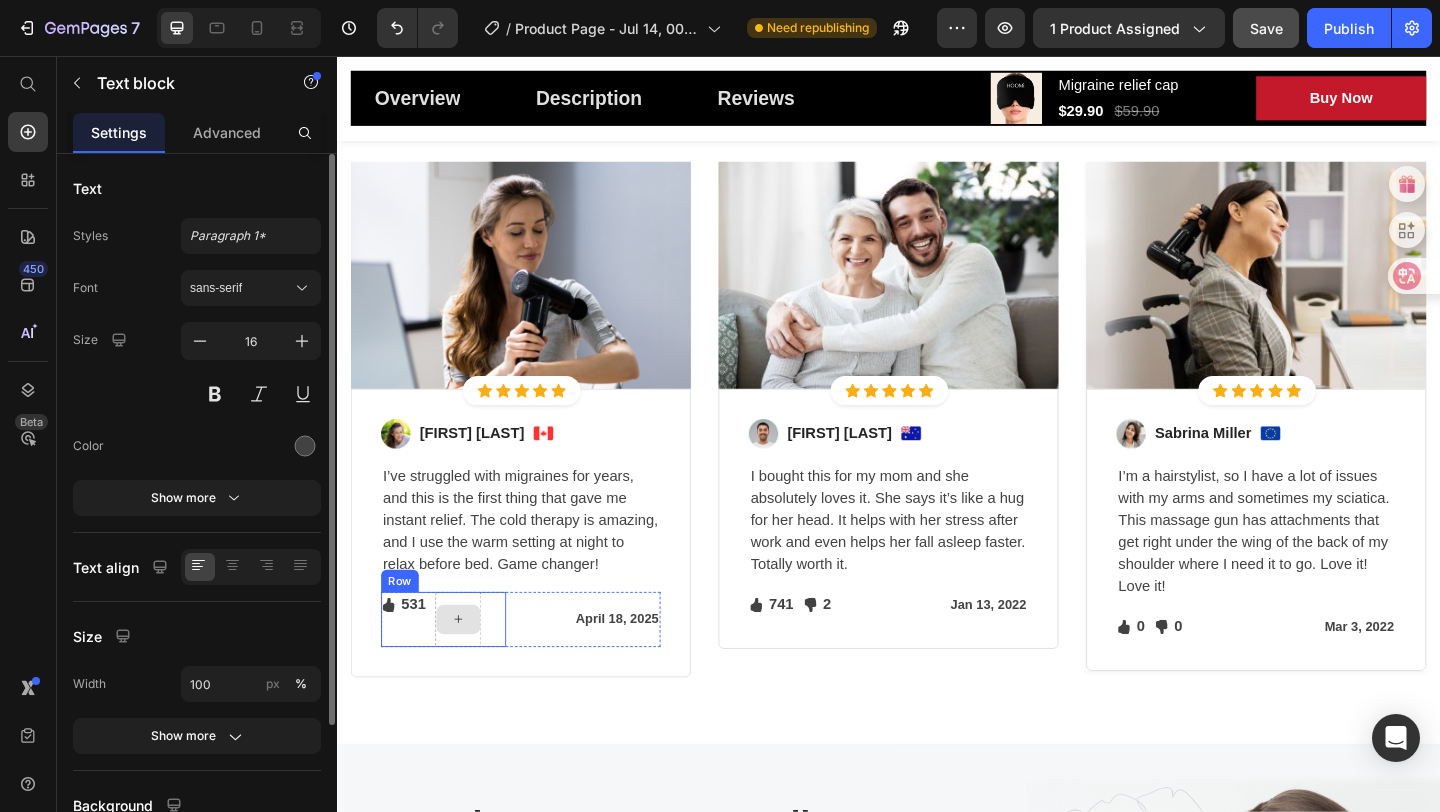 click 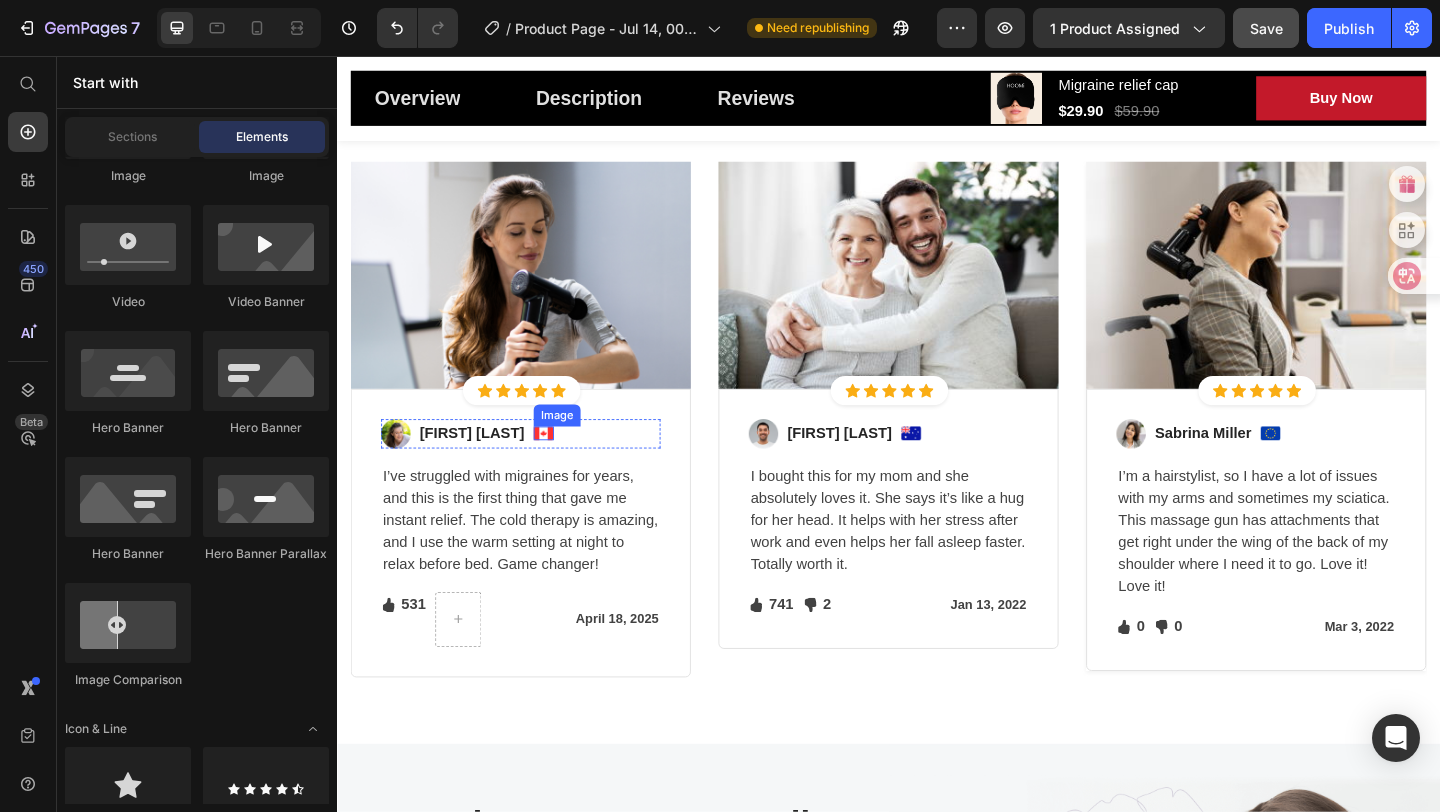 click at bounding box center [562, 466] 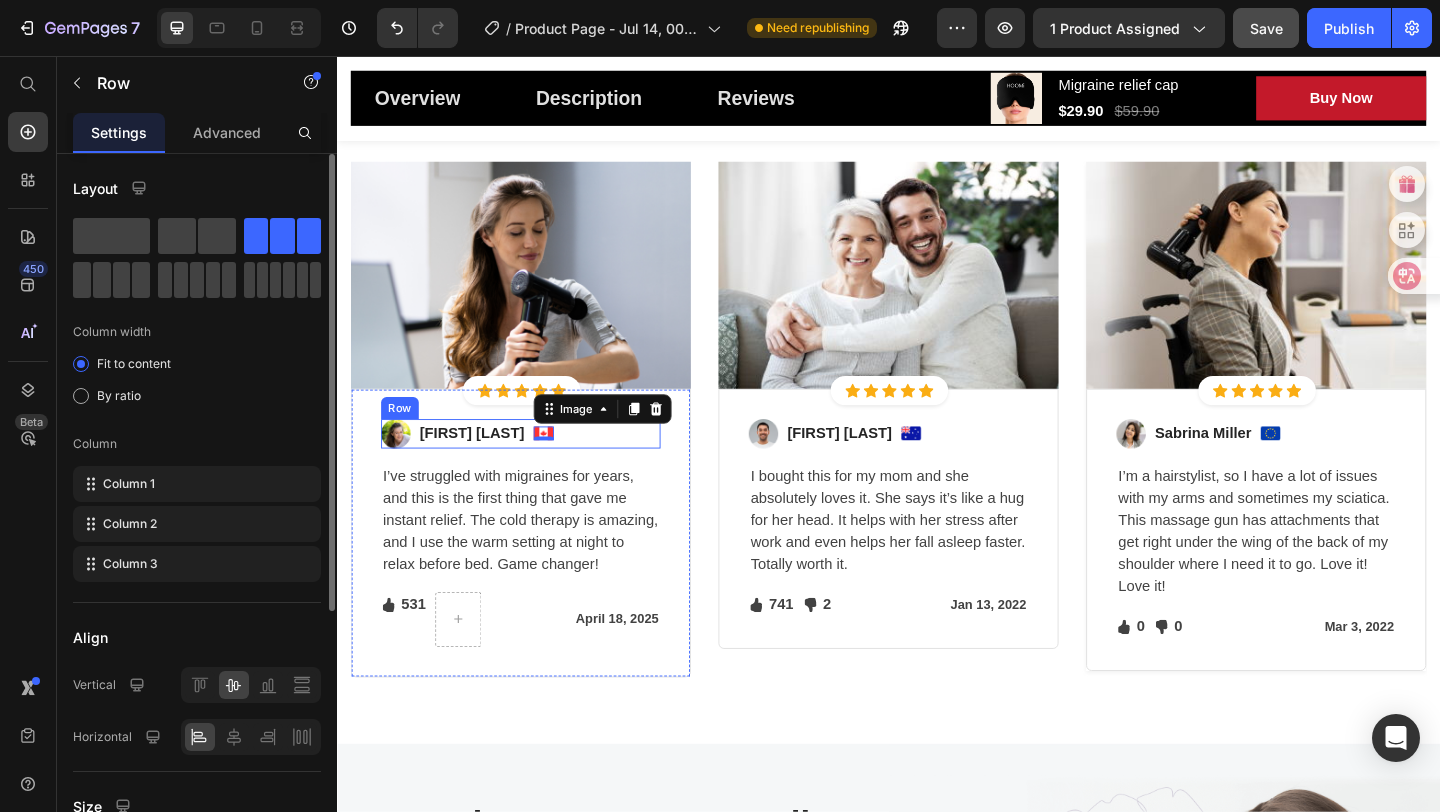 click on "Image Emily Carter Text block Image   0 Row" at bounding box center [537, 467] 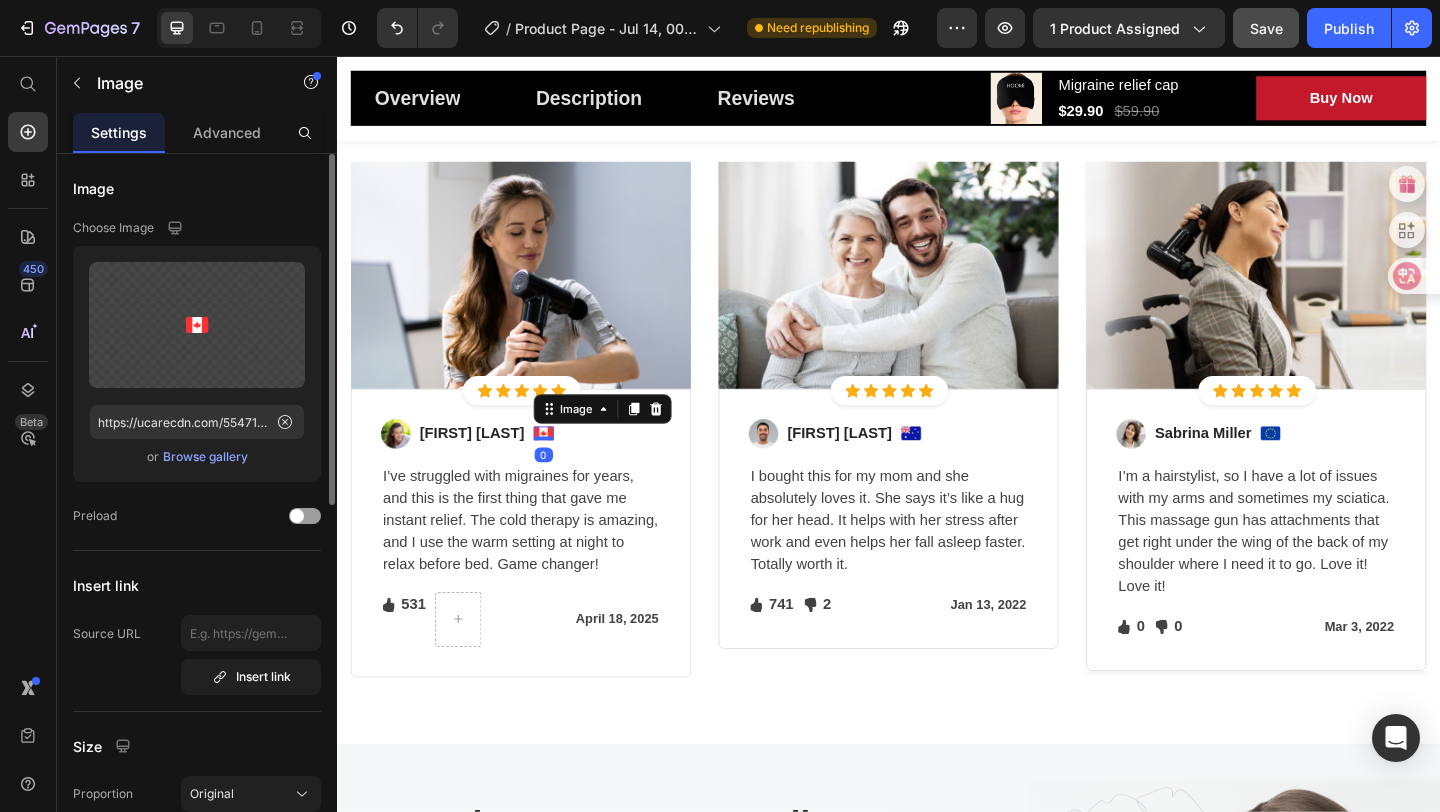 click on "Image   0" at bounding box center [562, 467] 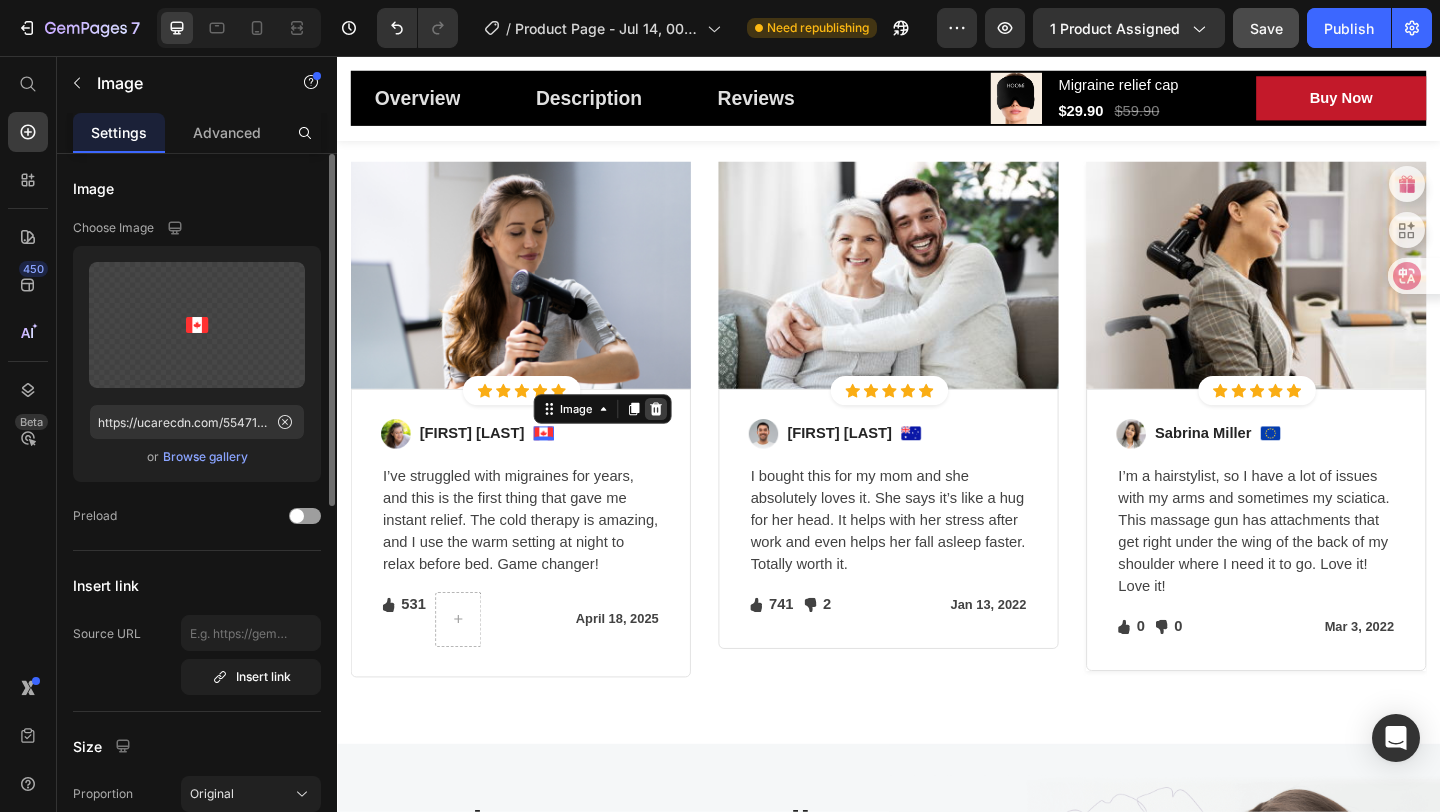 click 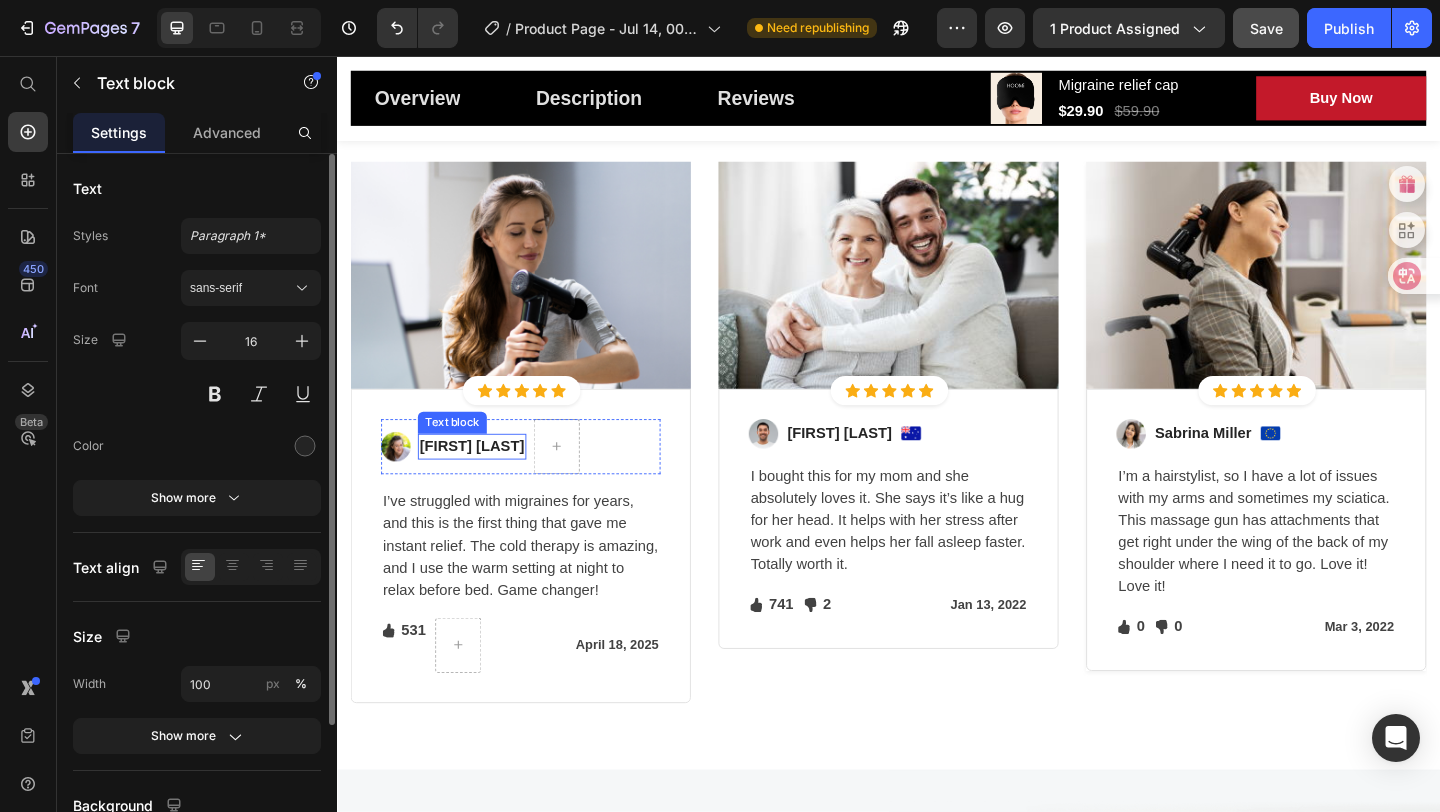 click on "Emily Carter" at bounding box center (484, 481) 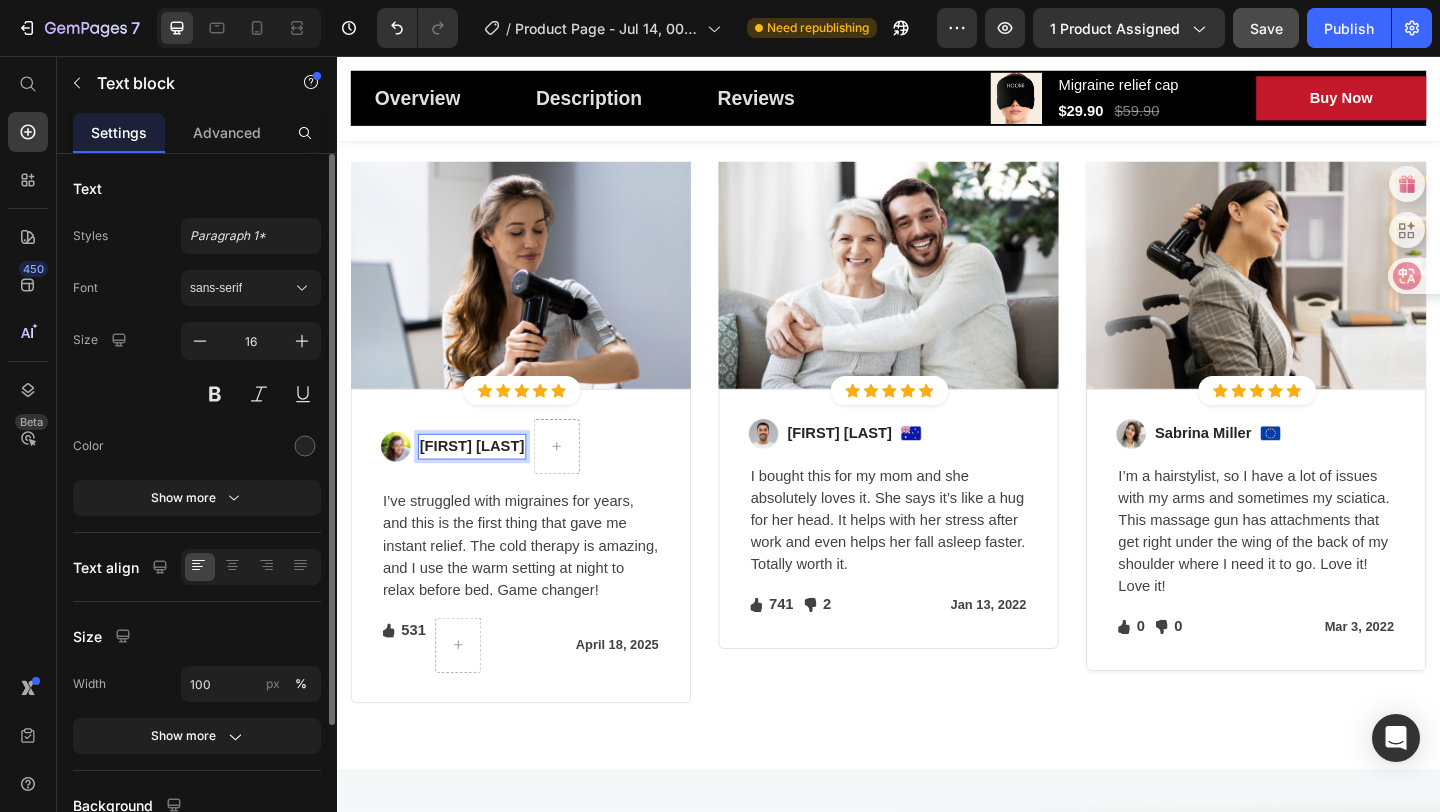 click on "Emily Carter" at bounding box center (484, 481) 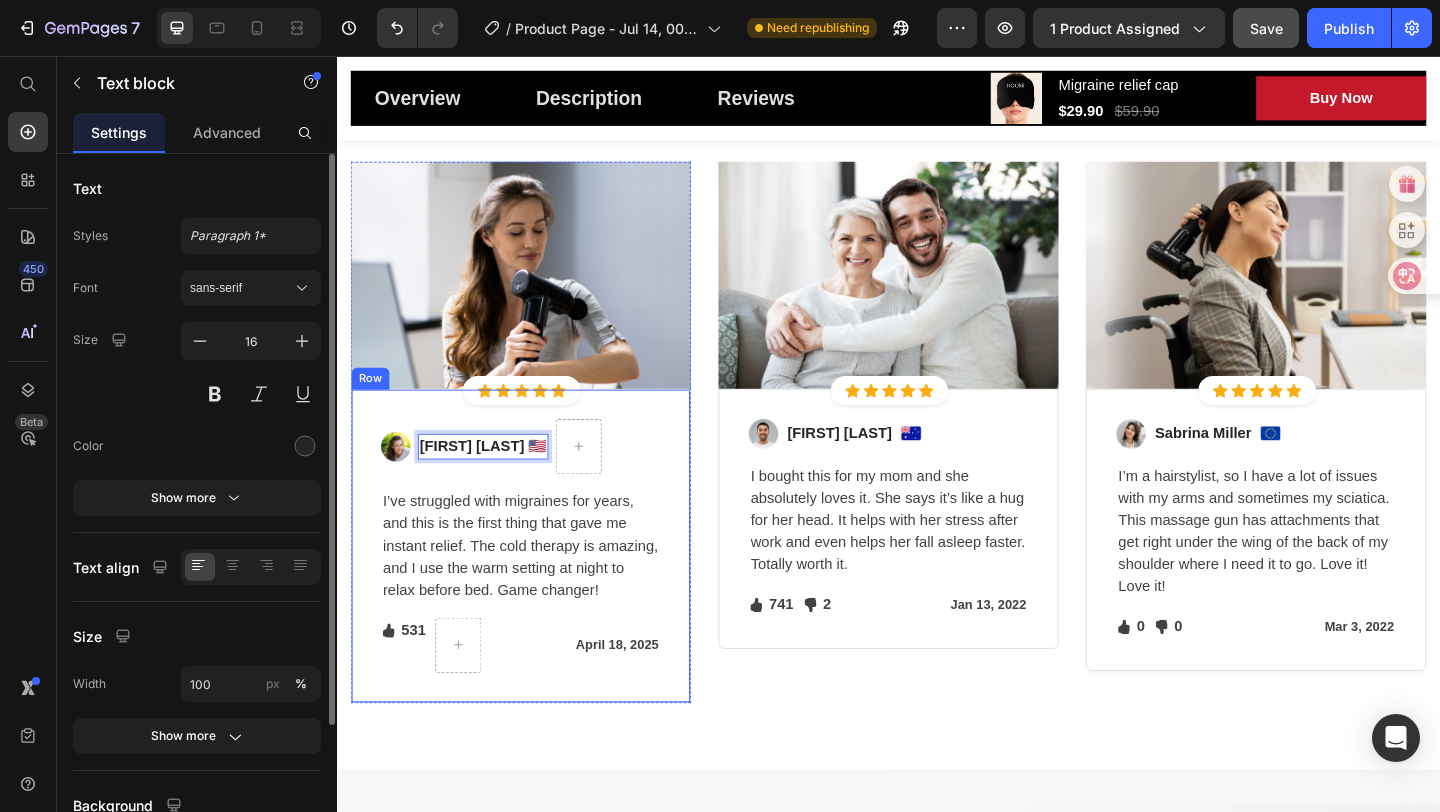 click on "Image Emily Carter 🇺🇸 Text block   0
Row I’ve struggled with migraines for years, and this is the first thing that gave me instant relief. The cold therapy is amazing, and I use the warm setting at night to relax before bed. Game changer! Text block
Icon 531 Text block Icon List
Row April 18, 2025 Text block Row Row" at bounding box center (537, 589) 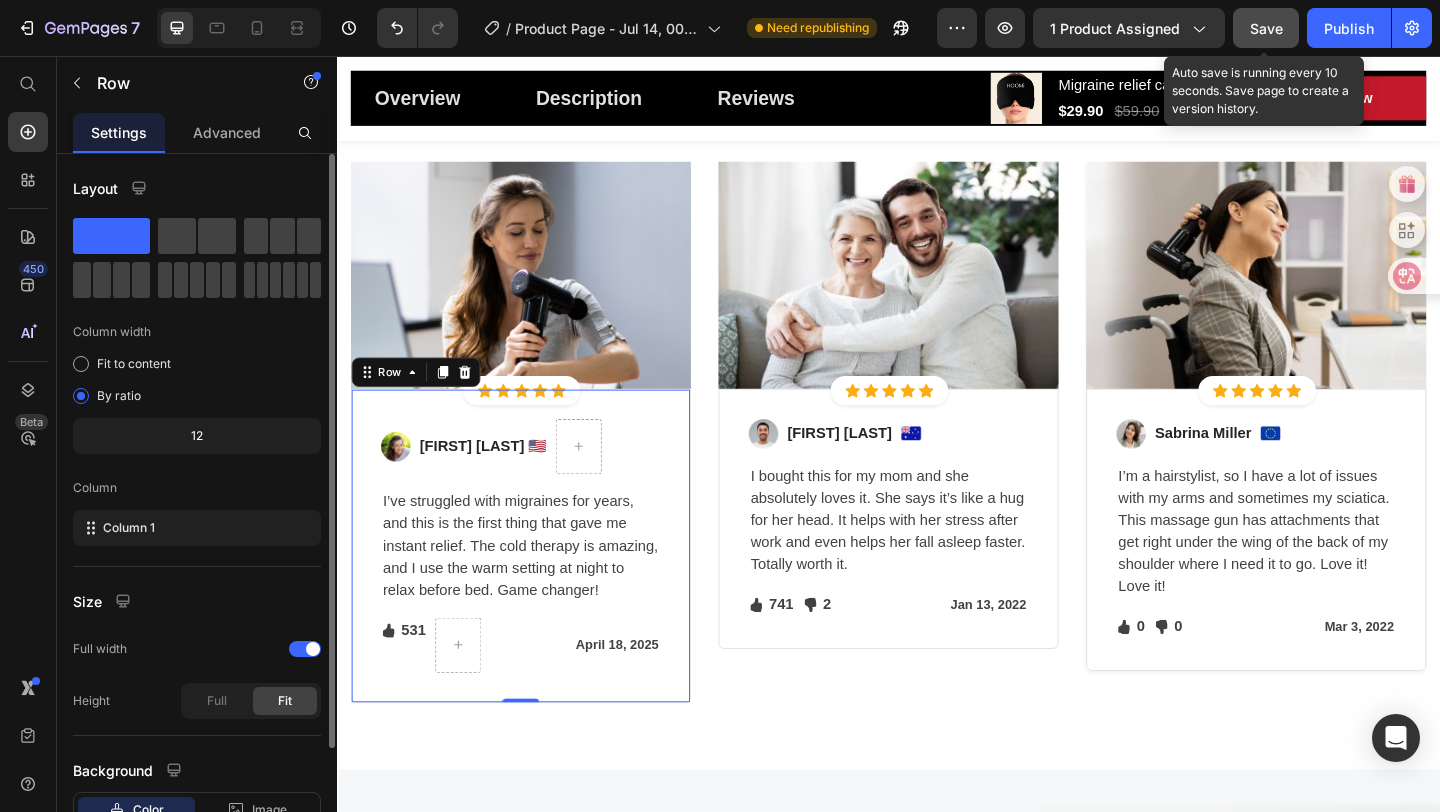 click on "Save" at bounding box center (1266, 28) 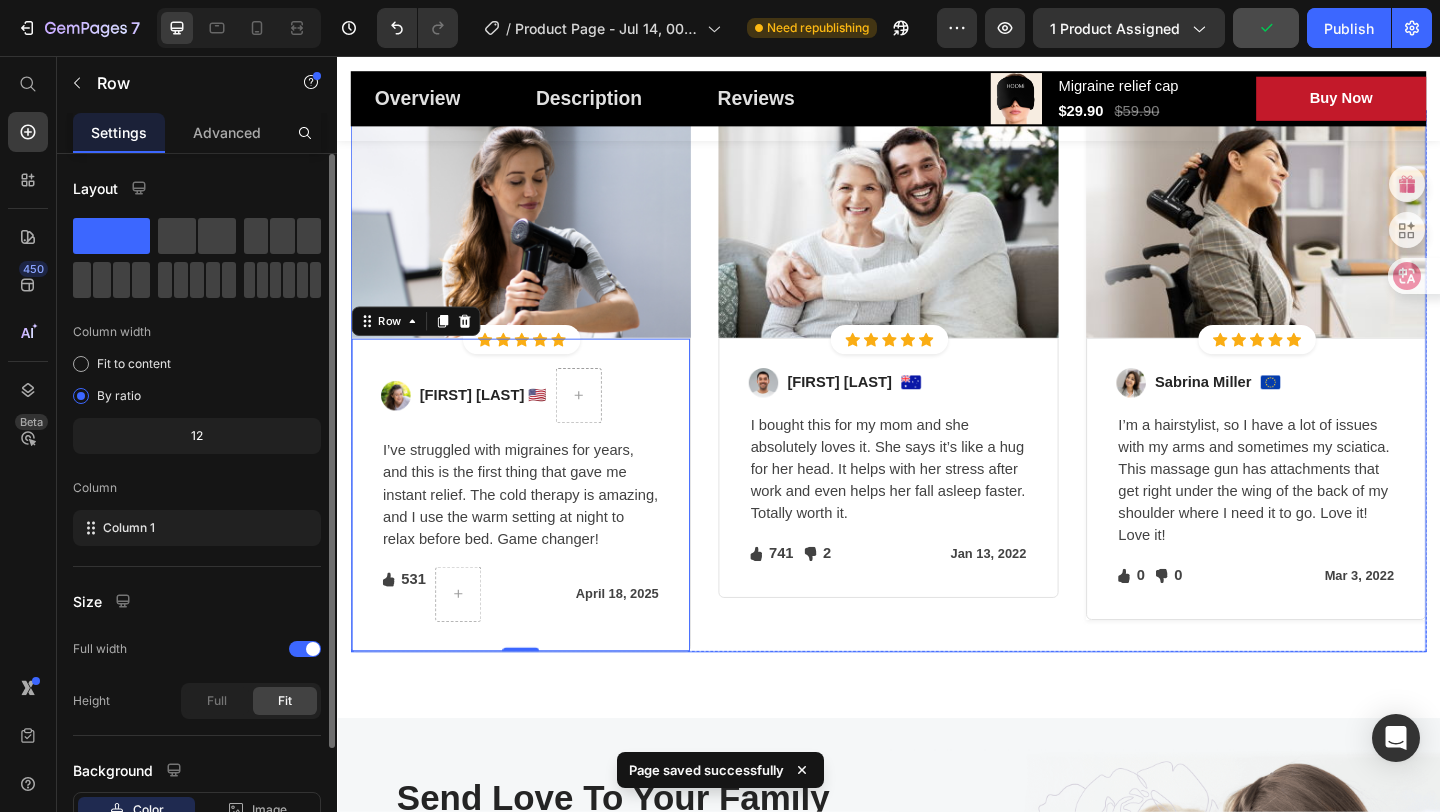 scroll, scrollTop: 3917, scrollLeft: 0, axis: vertical 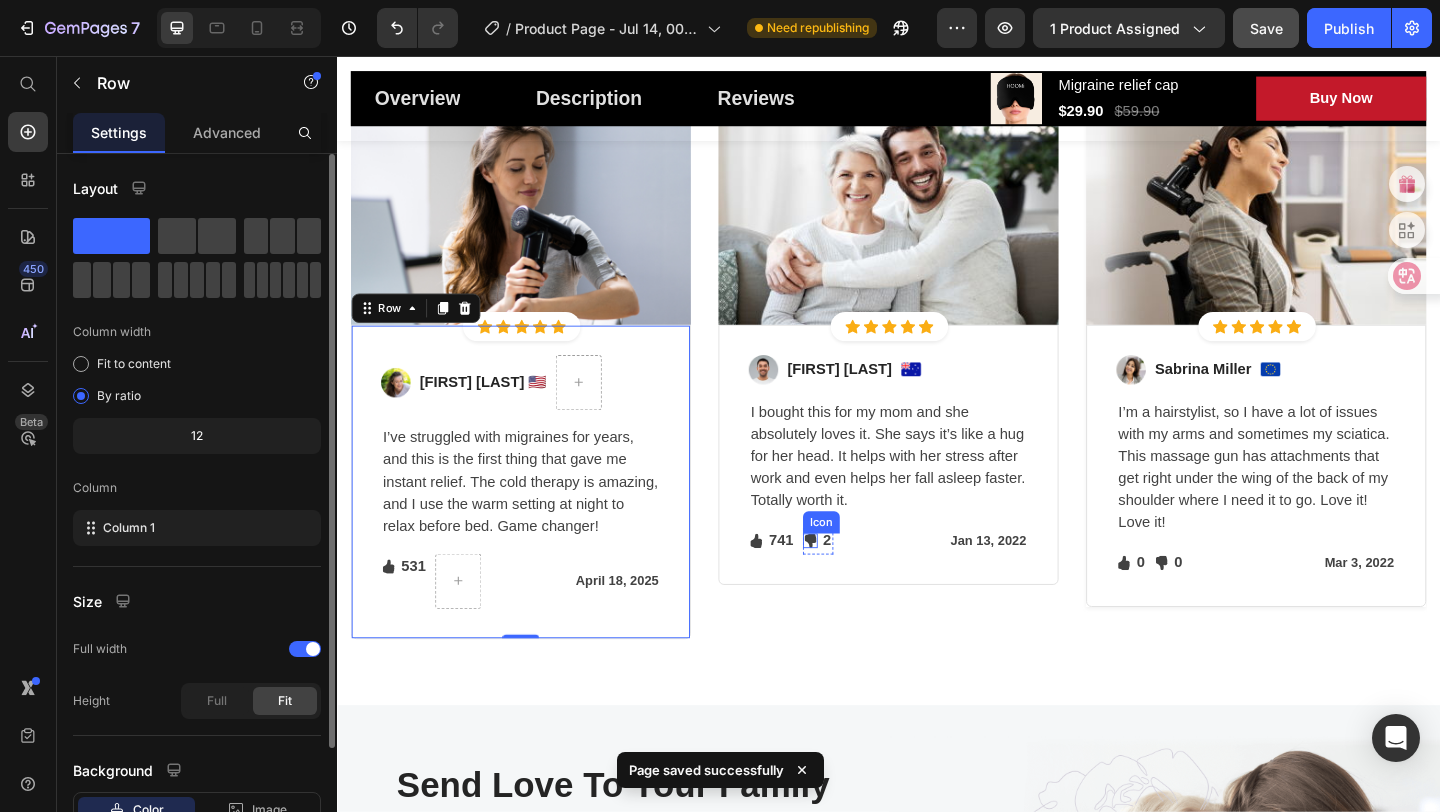 click on "Icon" at bounding box center [852, 583] 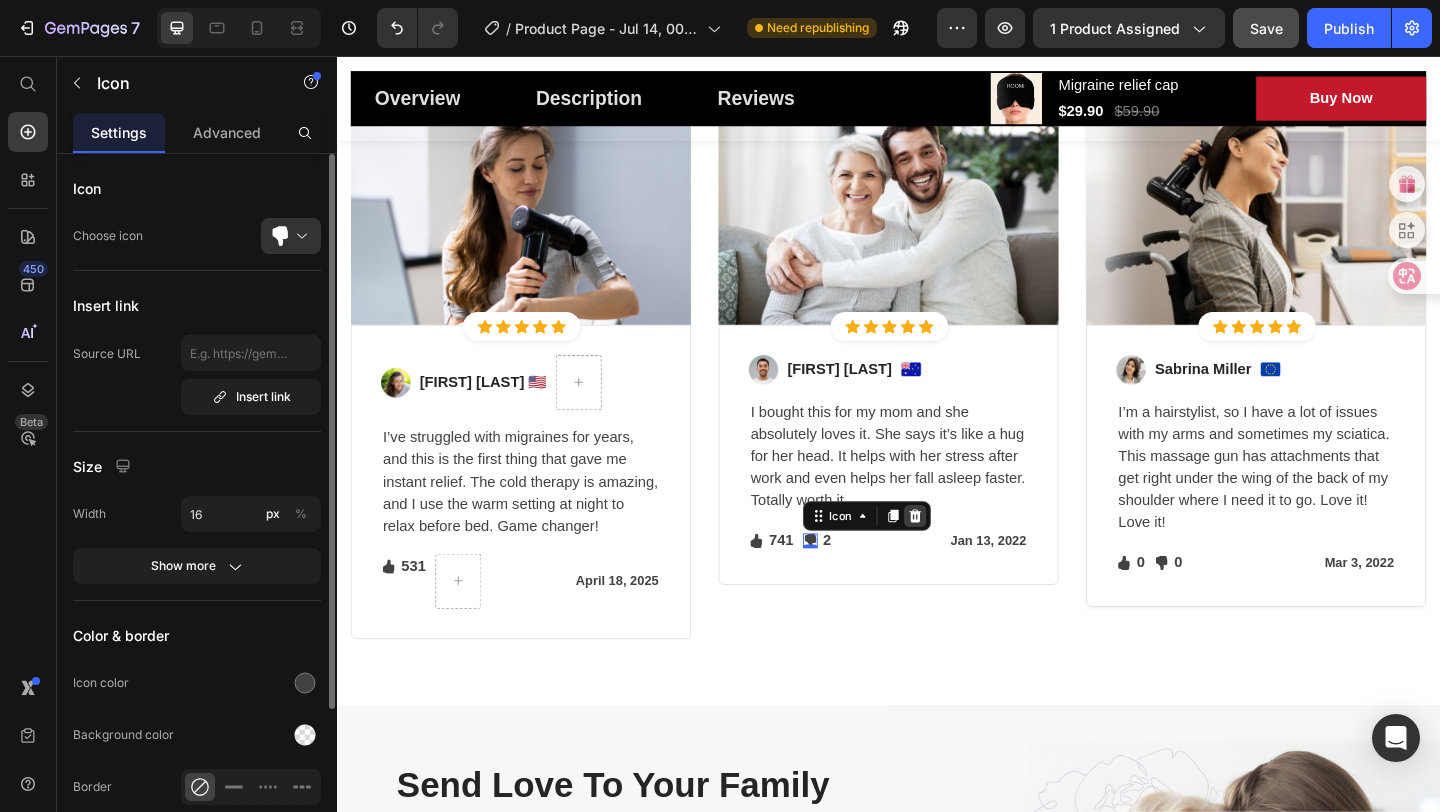 click 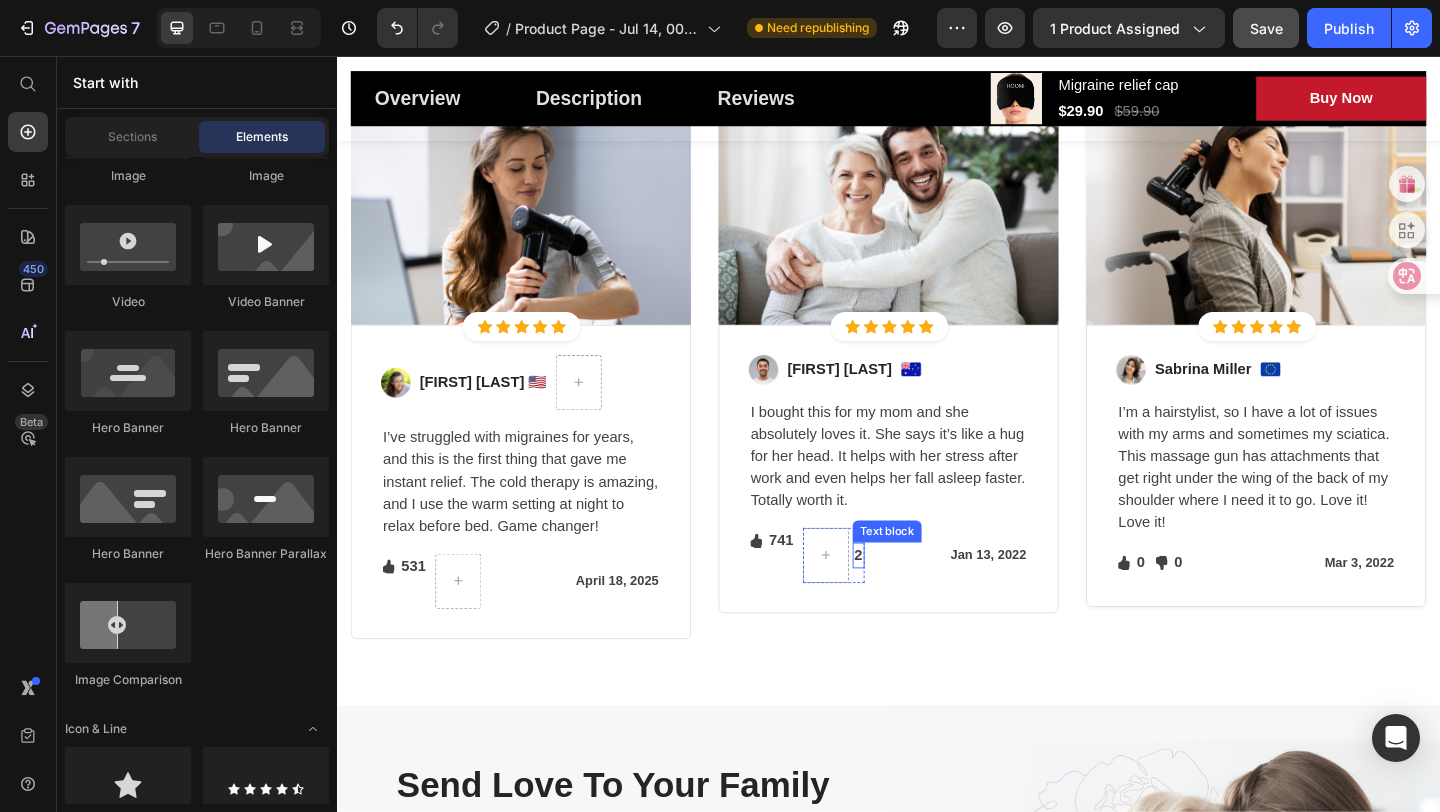 click on "2" at bounding box center (904, 599) 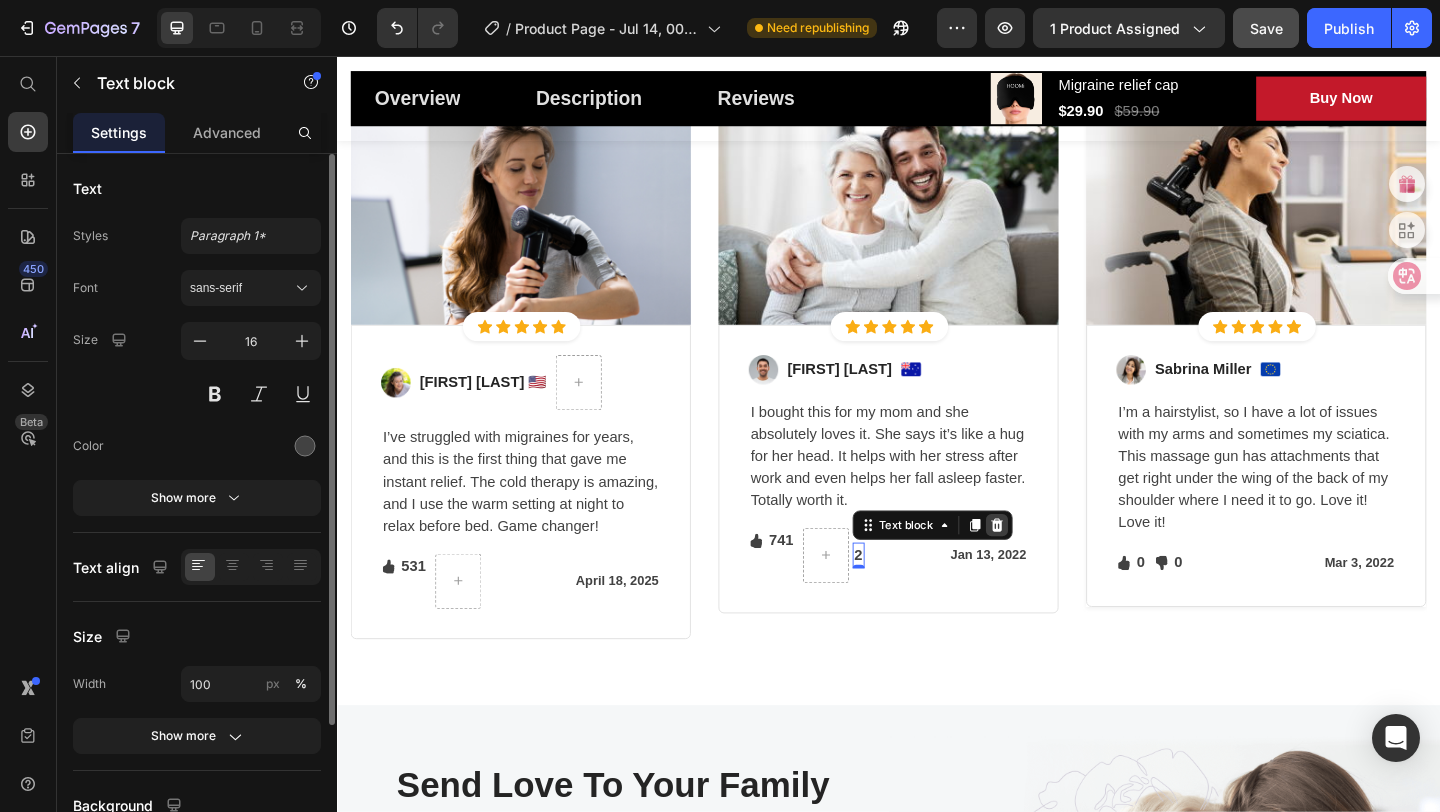 click 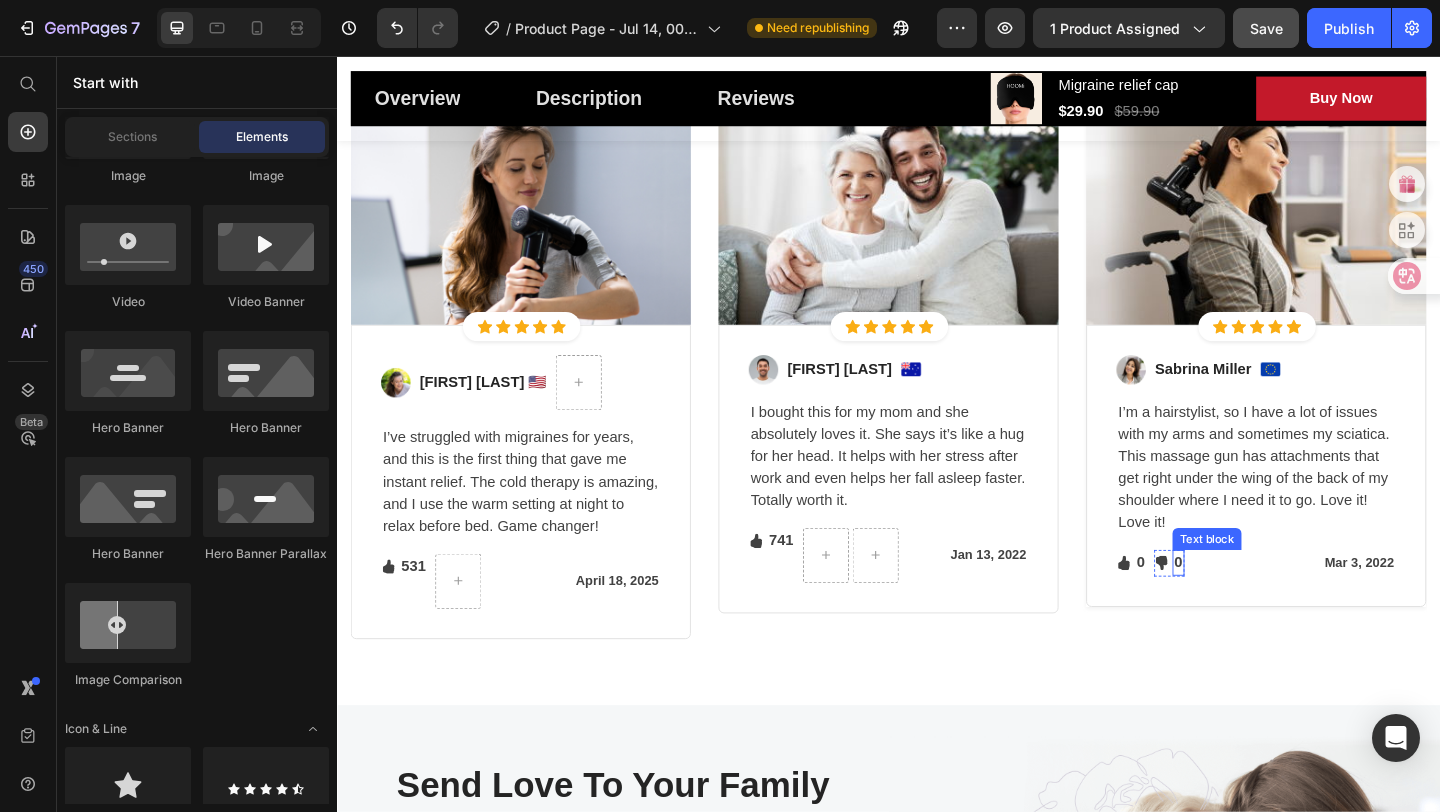 click on "0" at bounding box center [1252, 607] 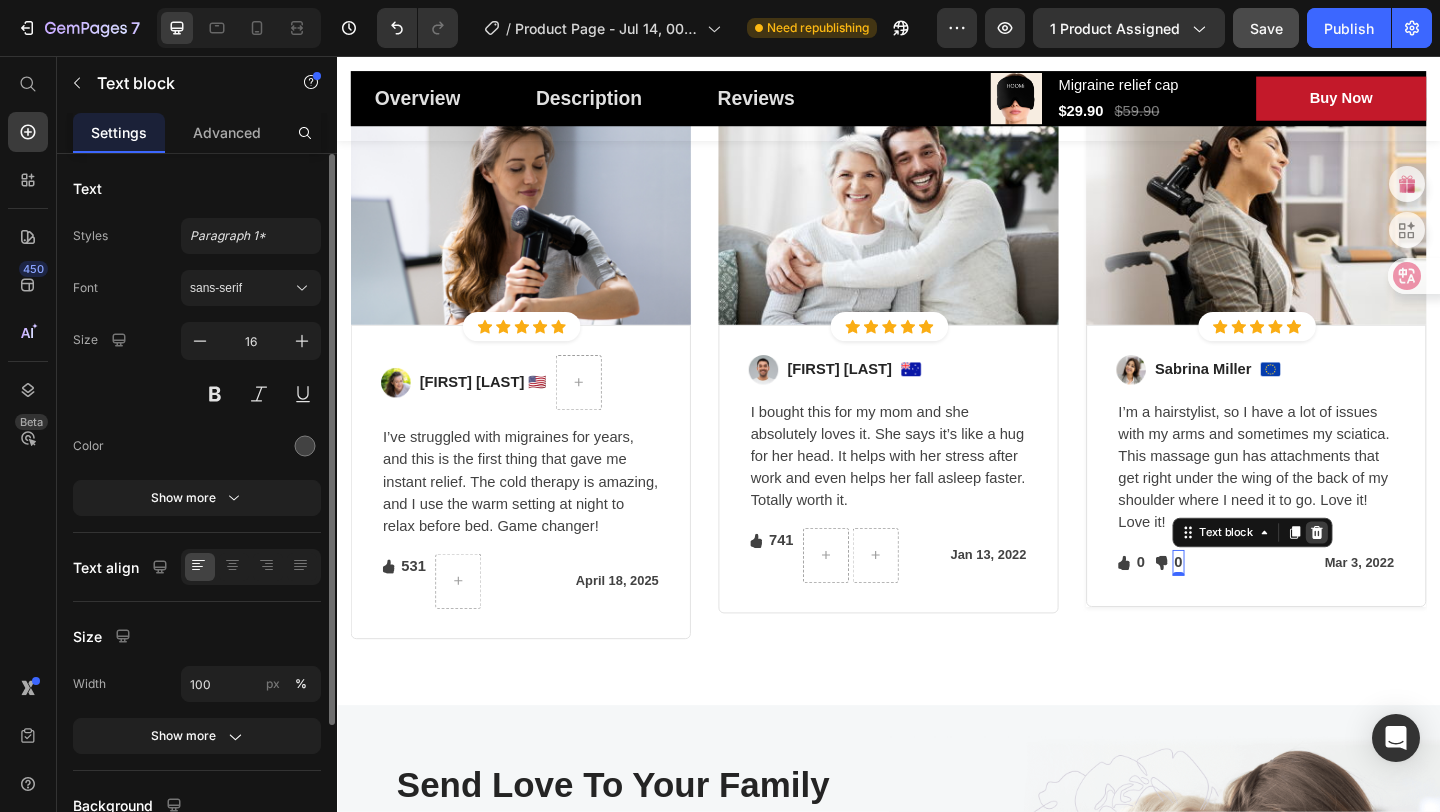 click 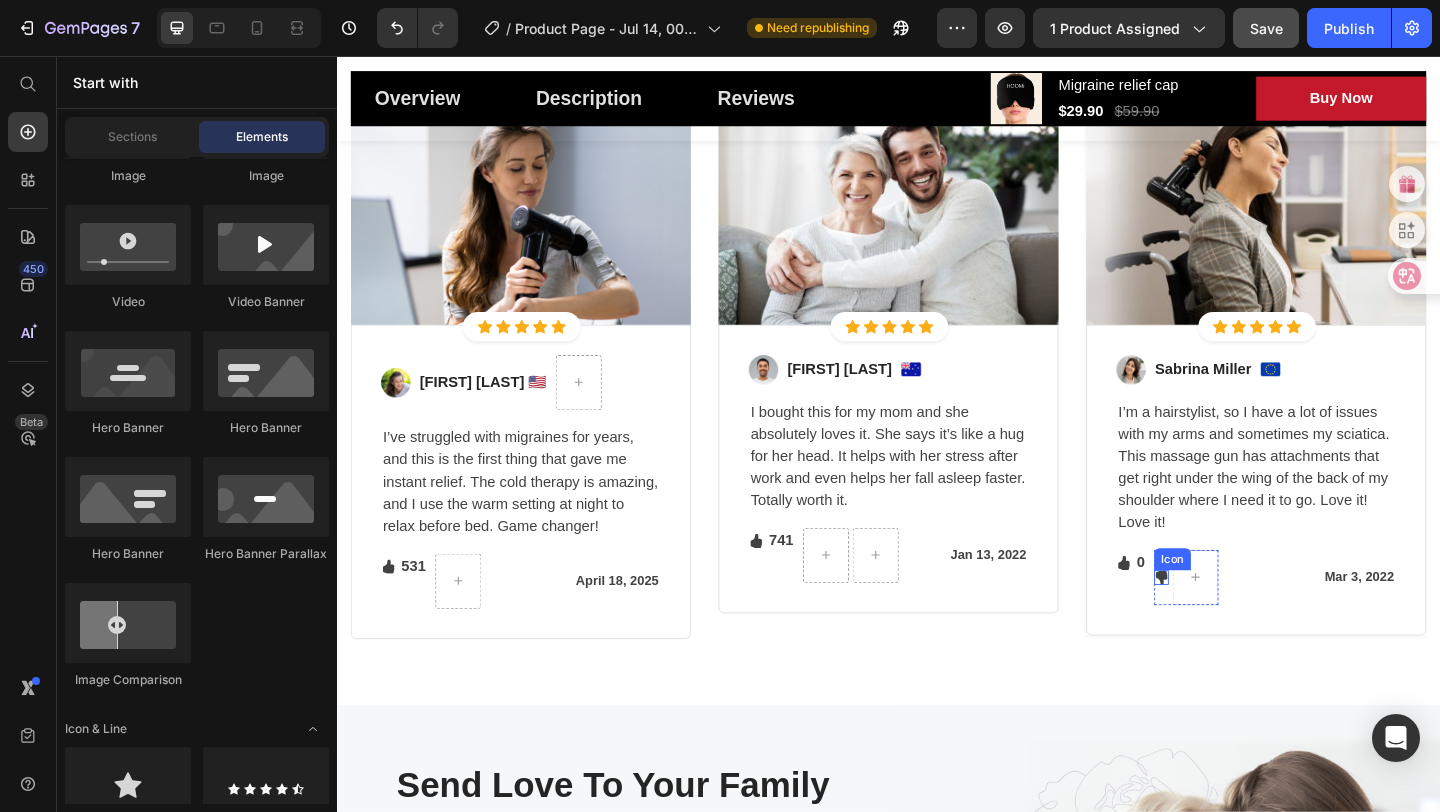 click 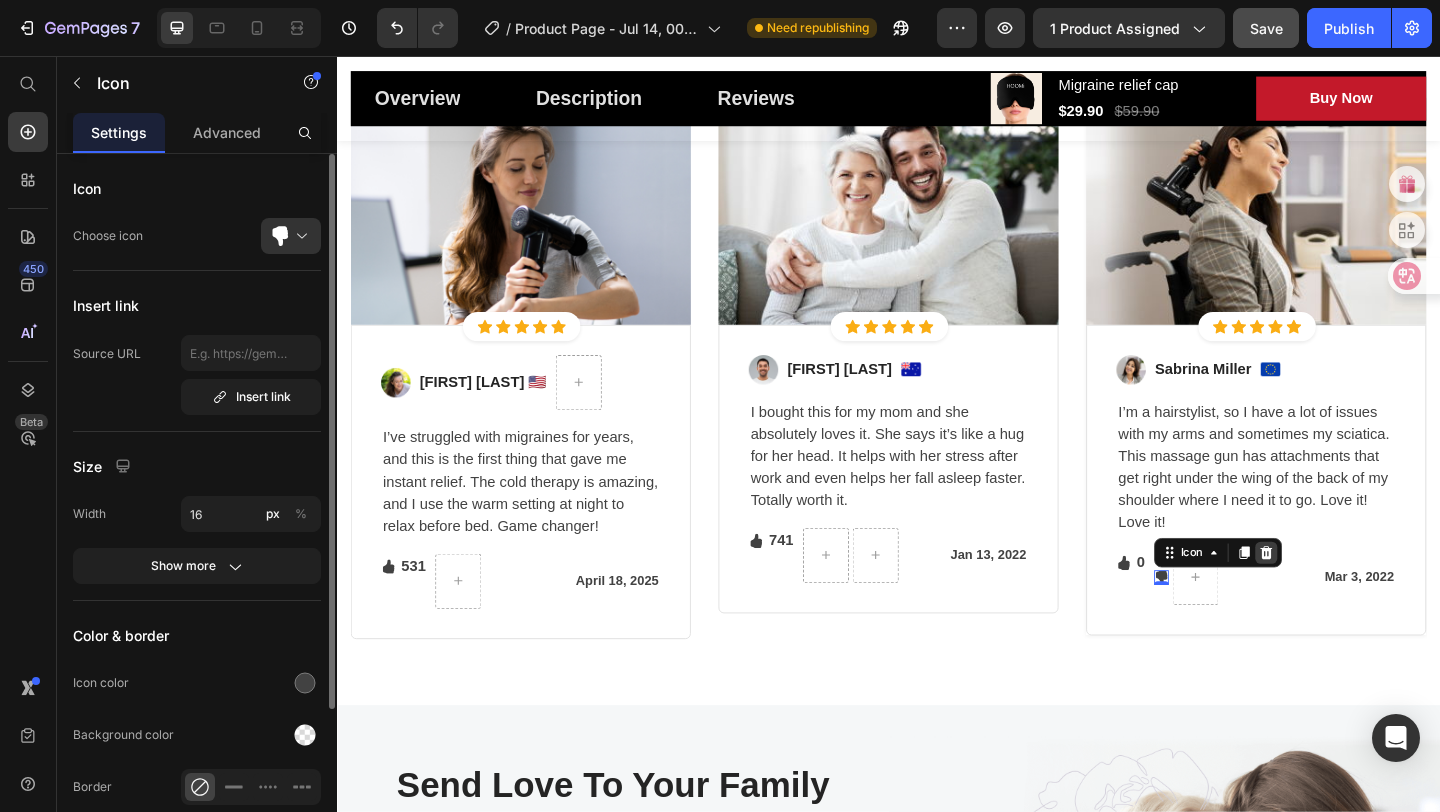 click at bounding box center (1348, 596) 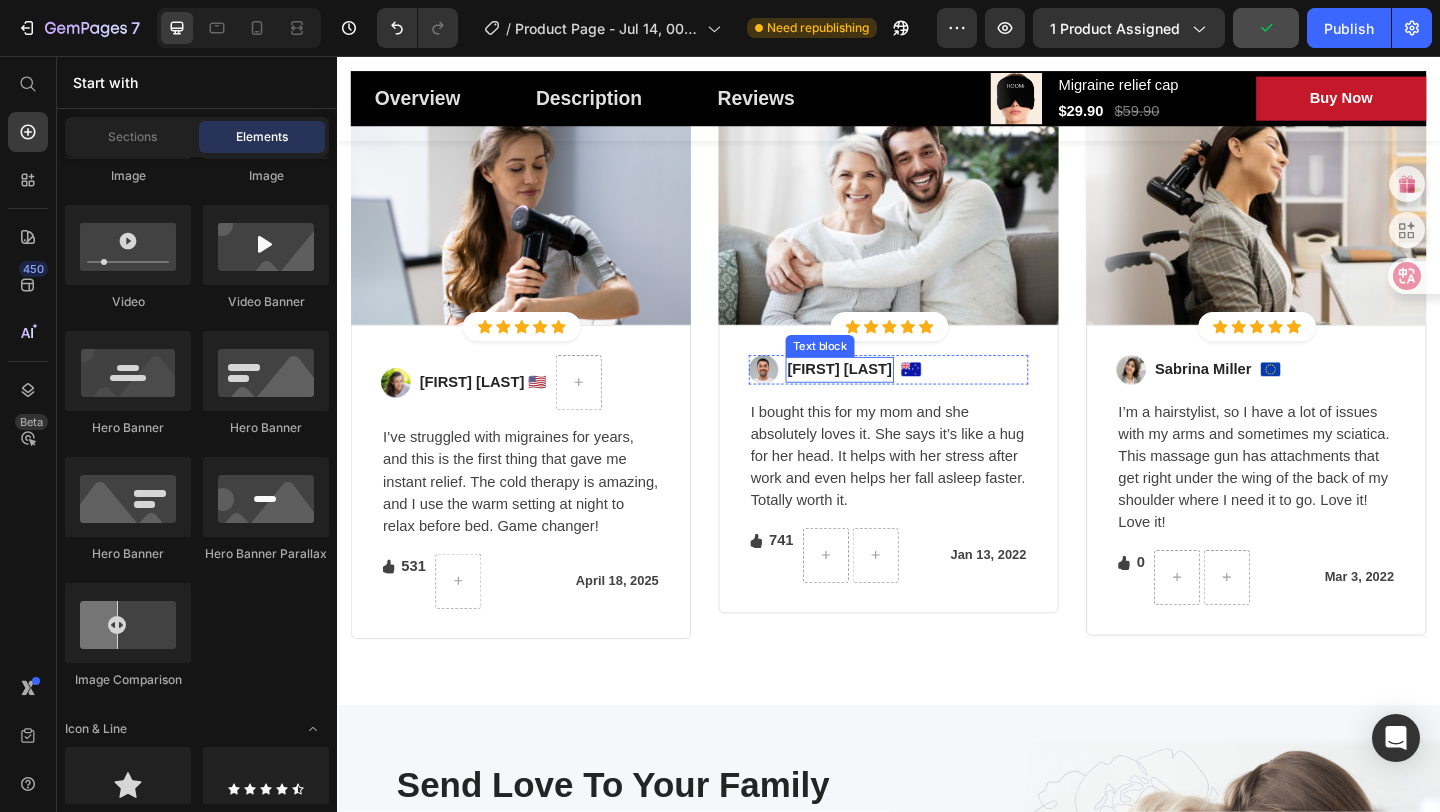 click on "Michael Young" at bounding box center [884, 397] 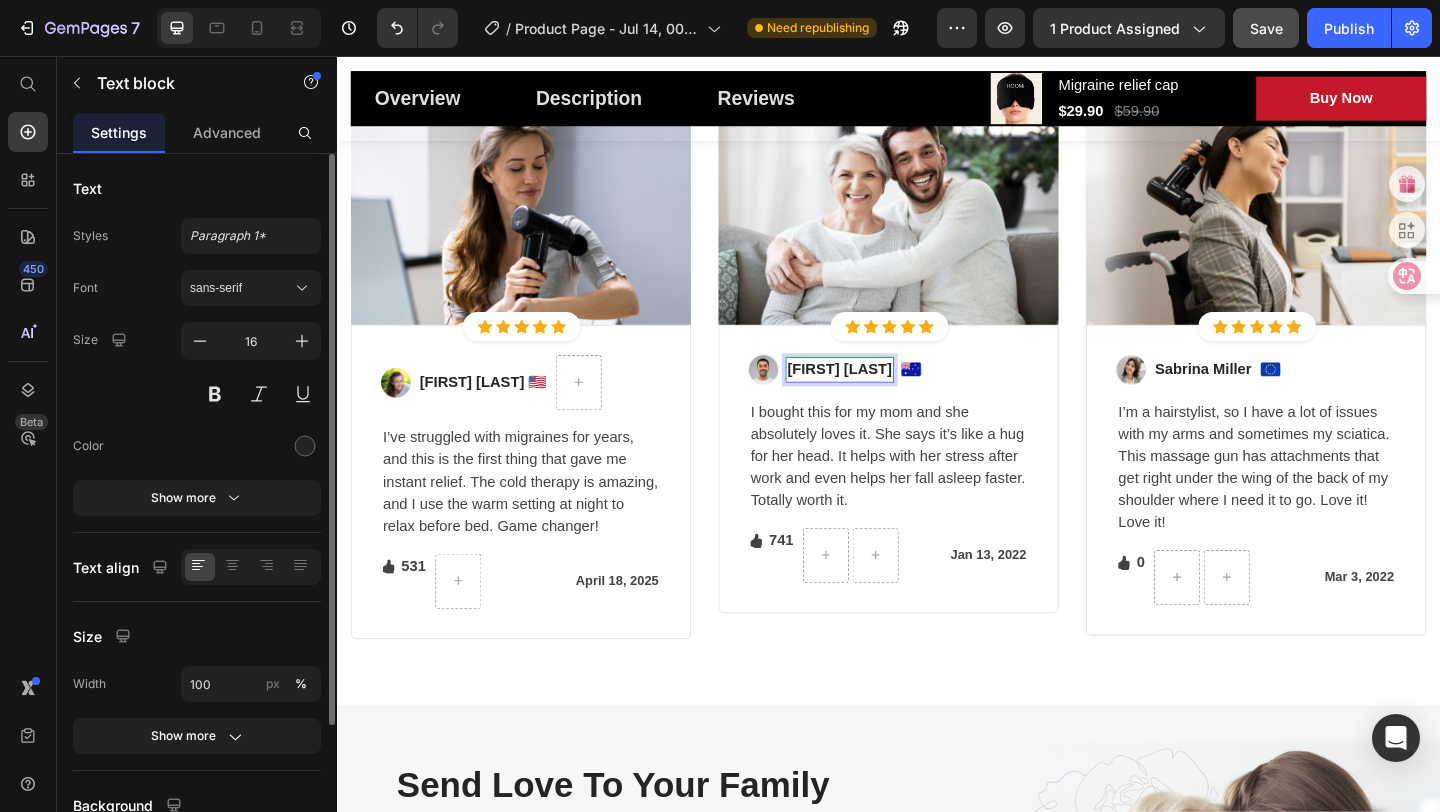 click on "Michael Young" at bounding box center [884, 397] 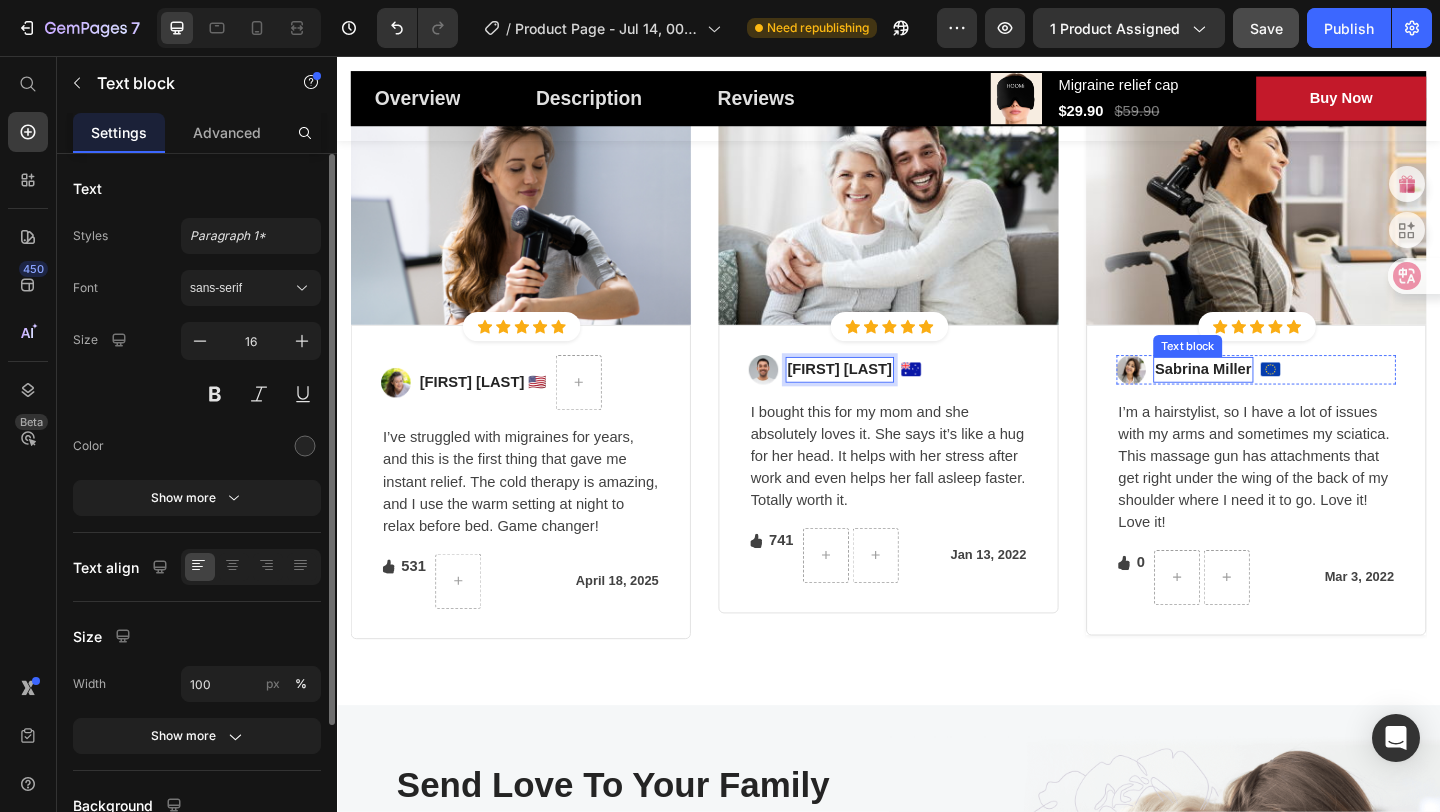 click on "Sabrina Miller" at bounding box center [1279, 397] 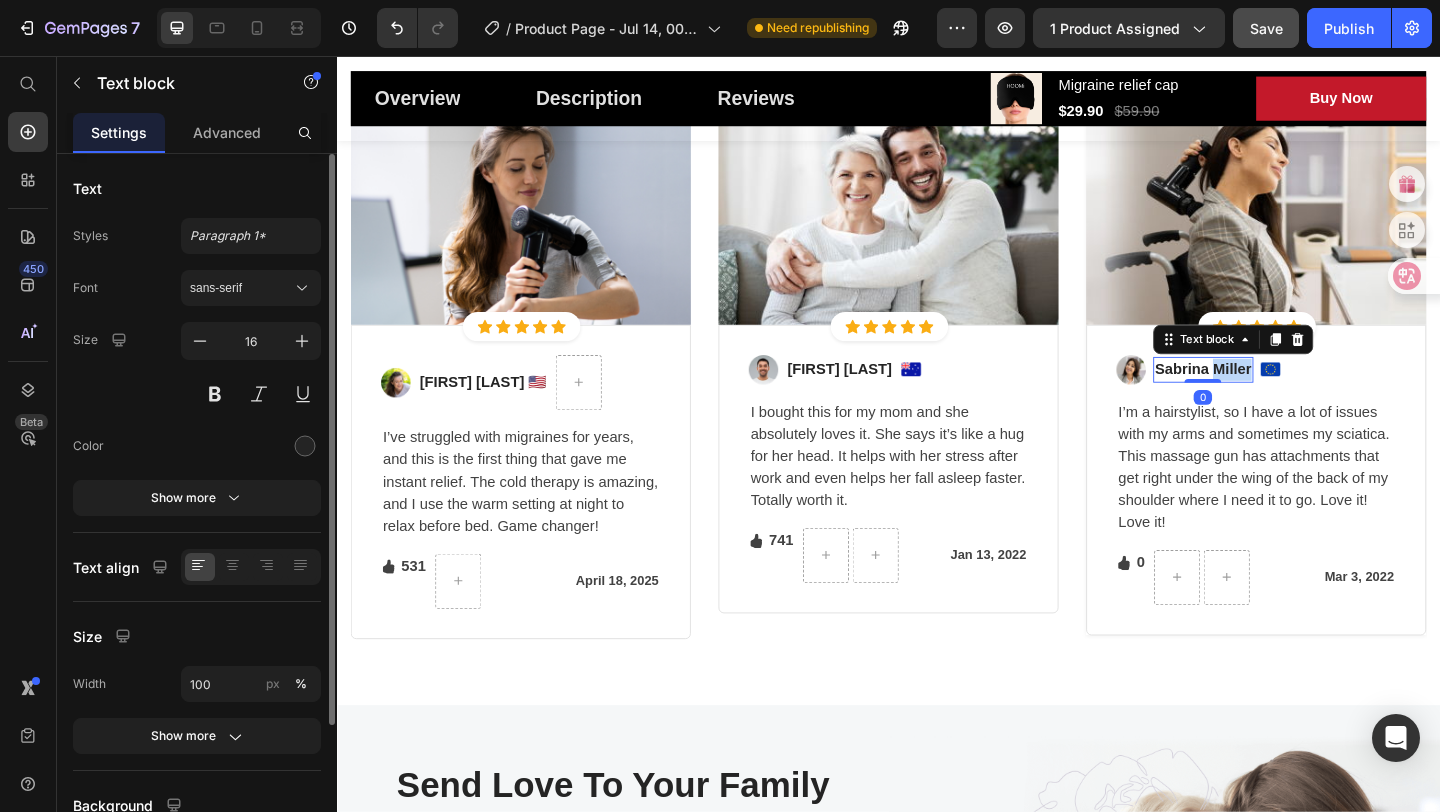 click on "Sabrina Miller" at bounding box center (1279, 397) 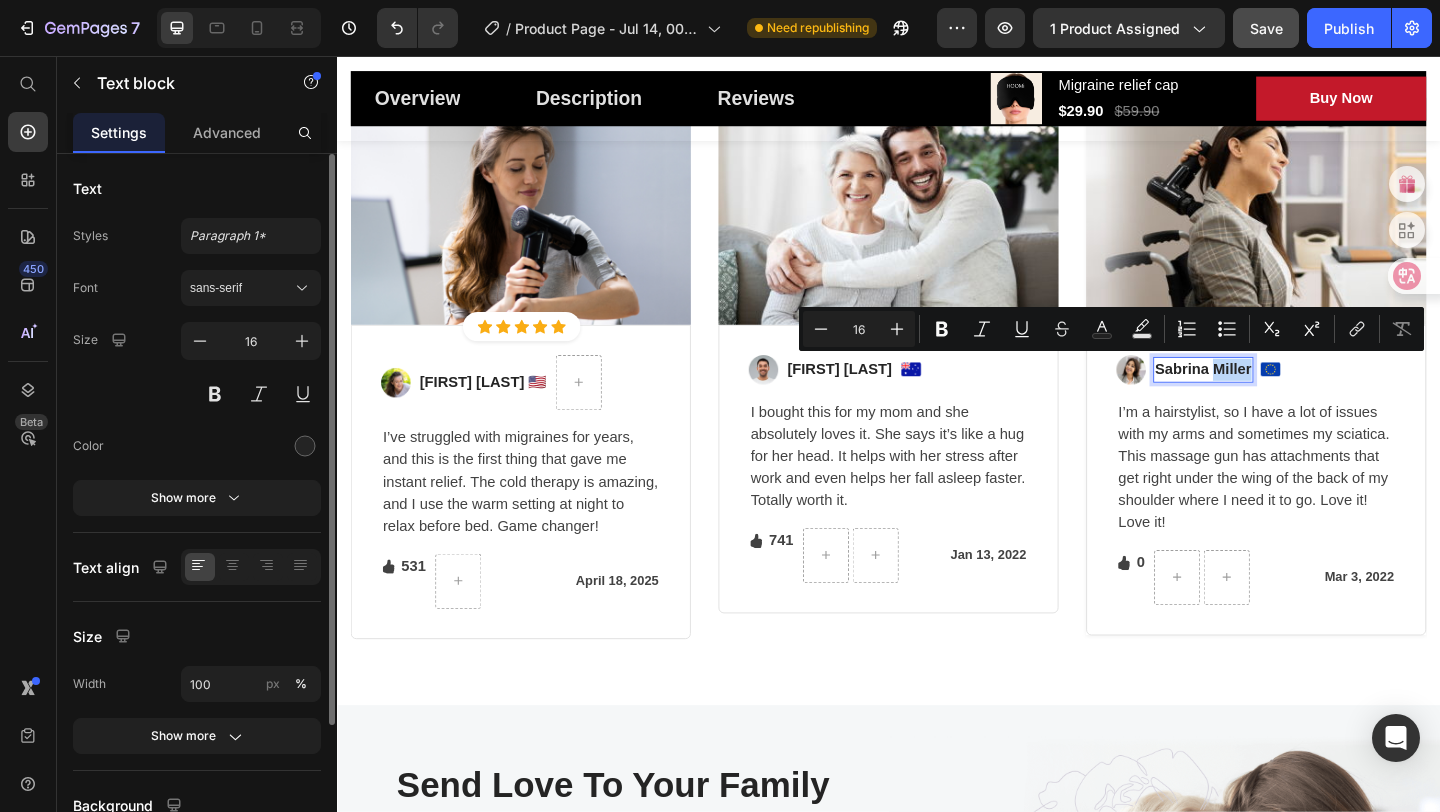 click on "Sabrina Miller" at bounding box center (1279, 397) 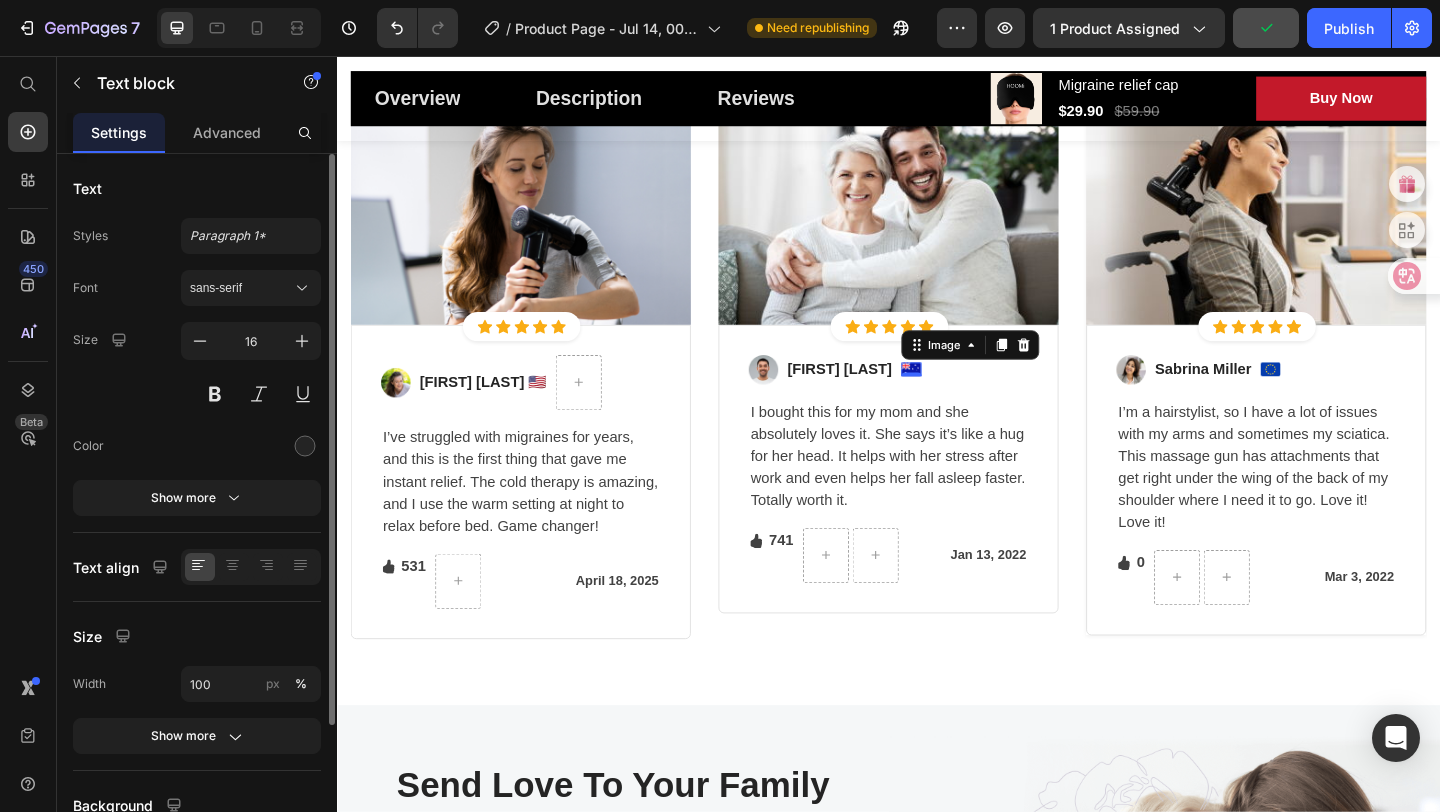 click on "Image   0" at bounding box center (962, 396) 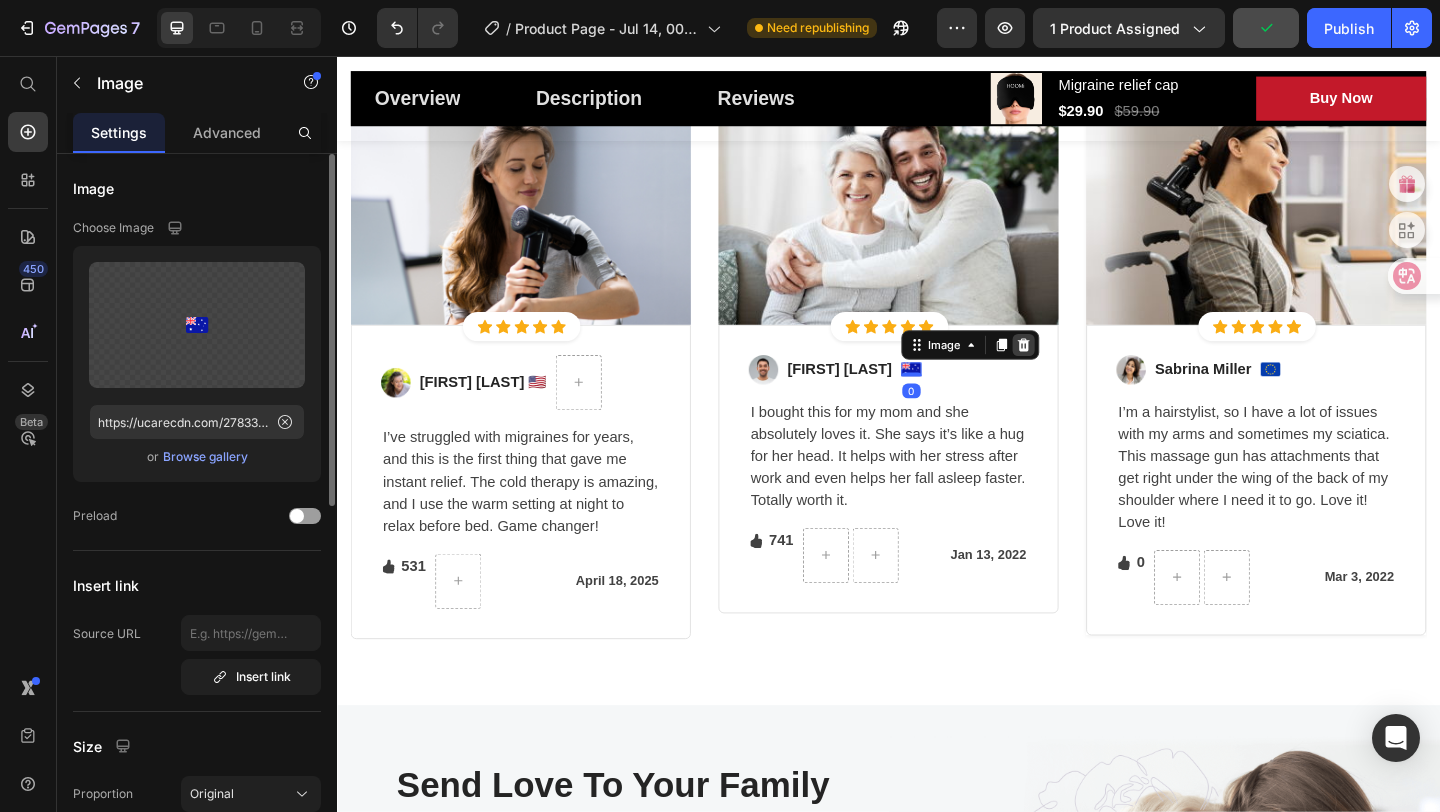 click 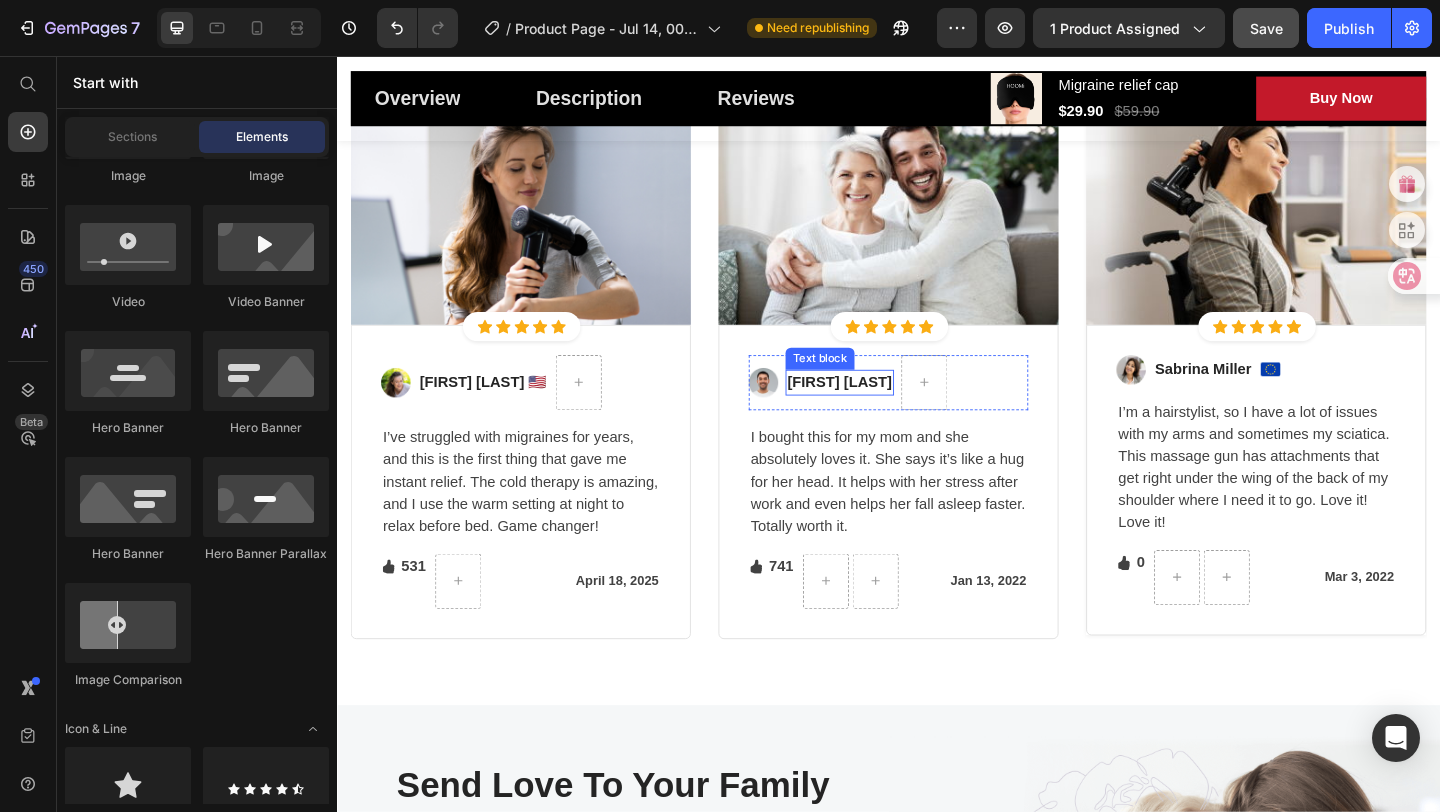 click on "Michael Young" at bounding box center (884, 411) 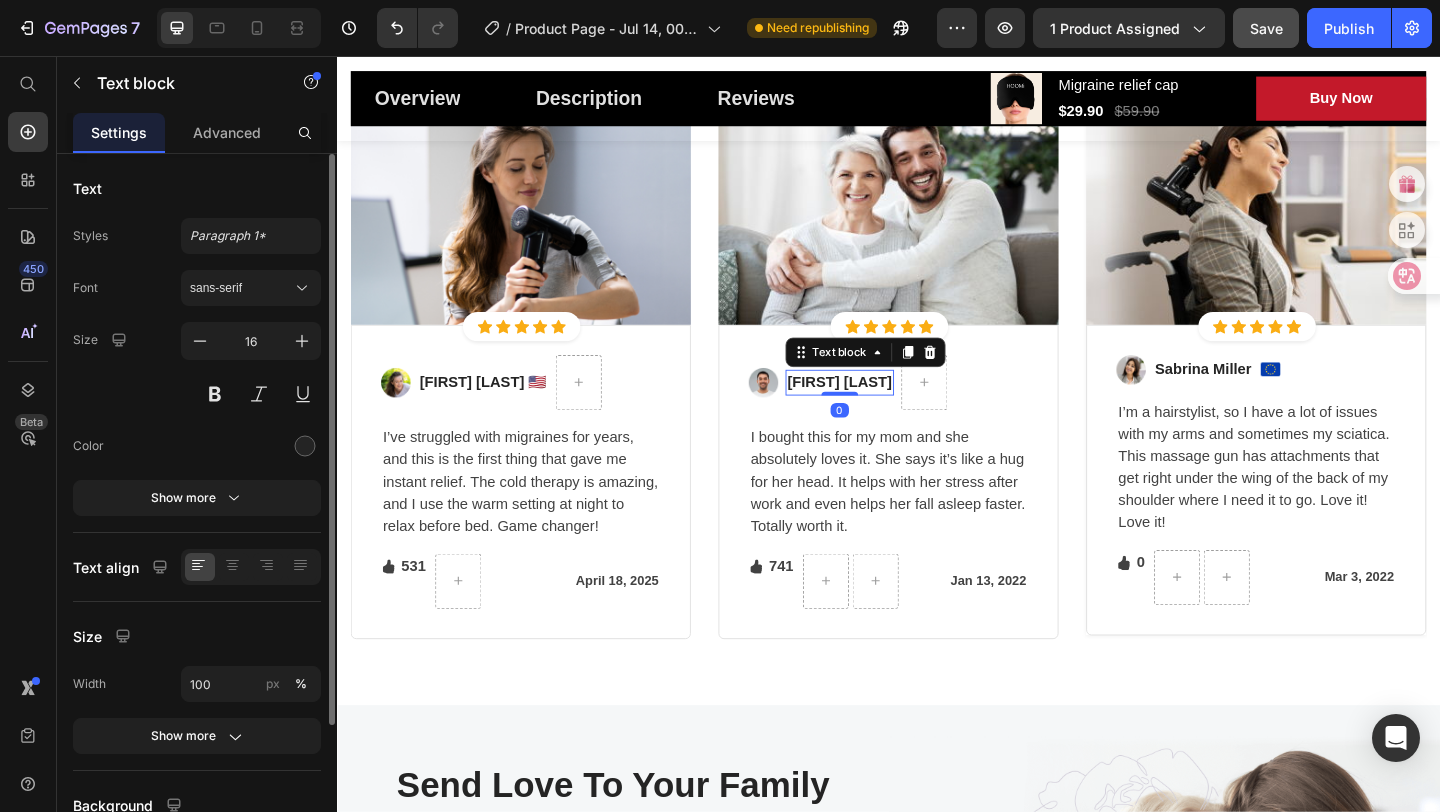 click on "Michael Young" at bounding box center [884, 411] 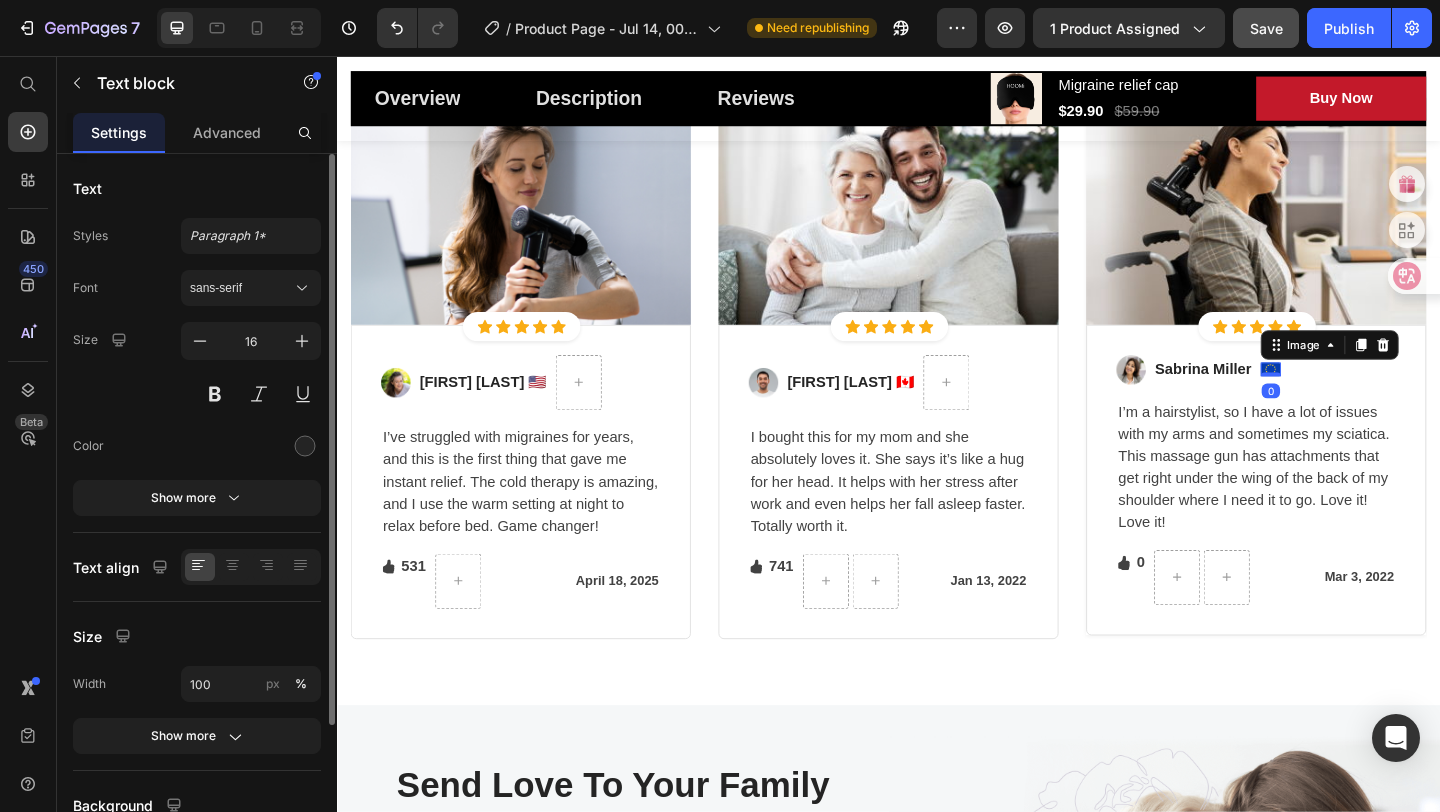 click on "Image   0" at bounding box center (1353, 396) 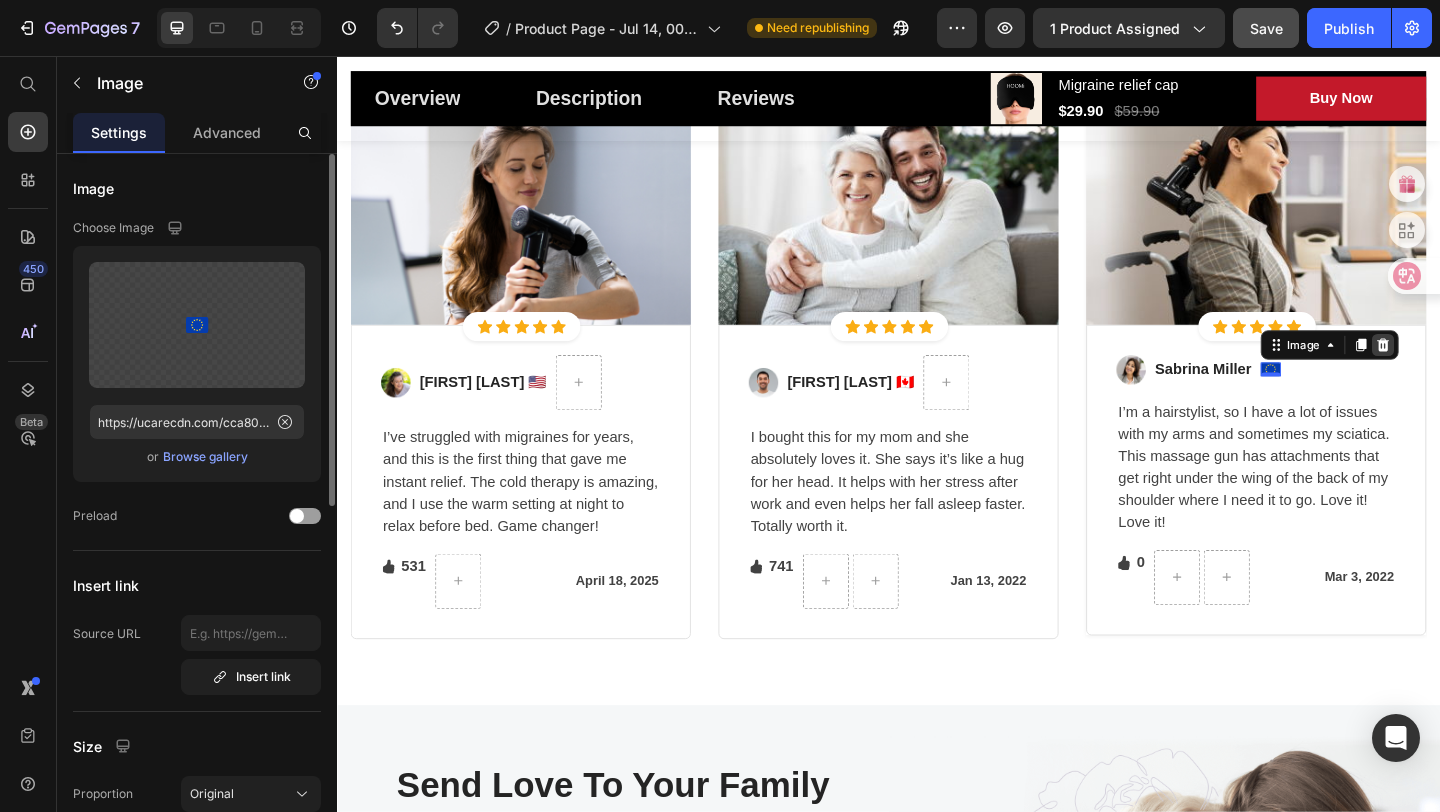 click at bounding box center [1475, 370] 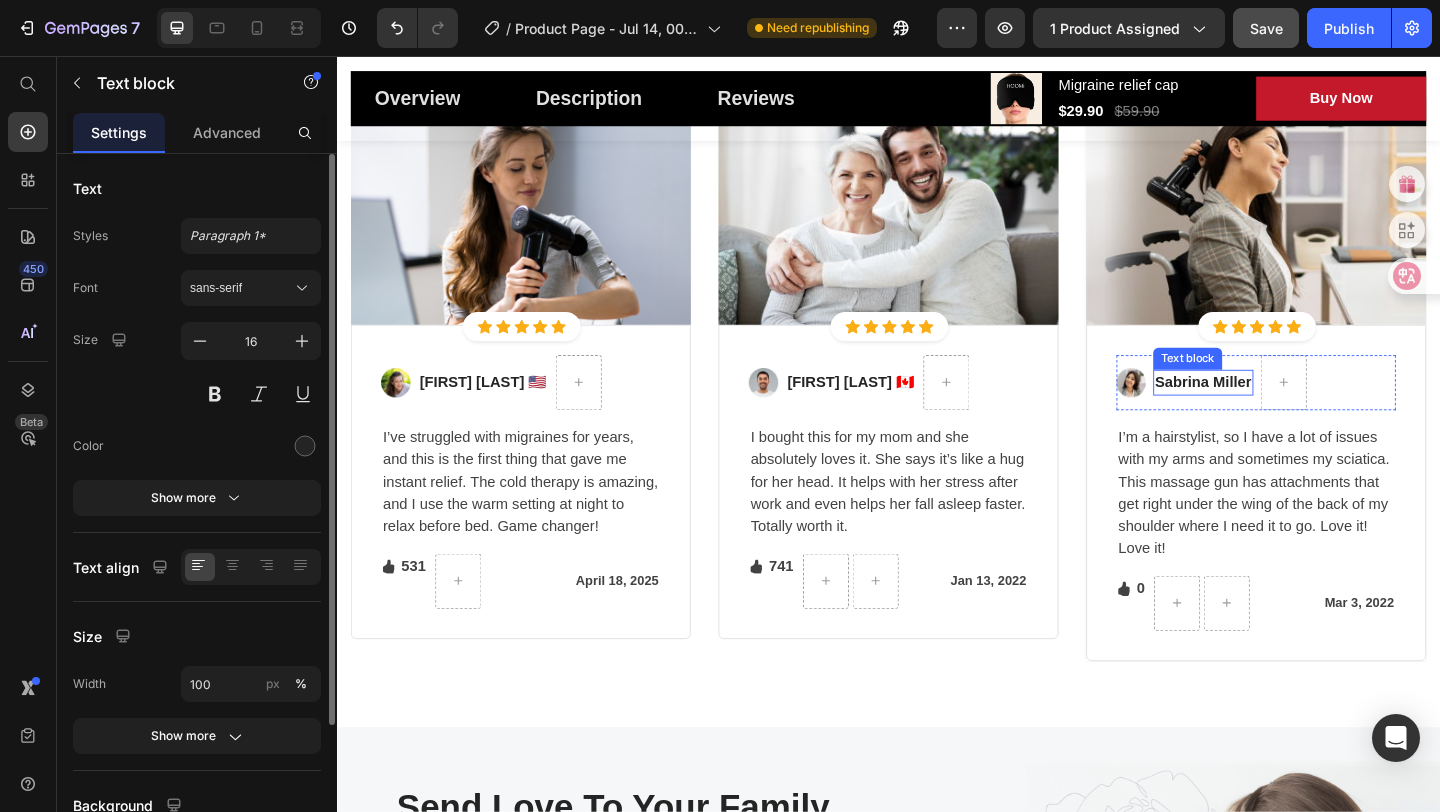 click on "Sabrina Miller" at bounding box center (1279, 411) 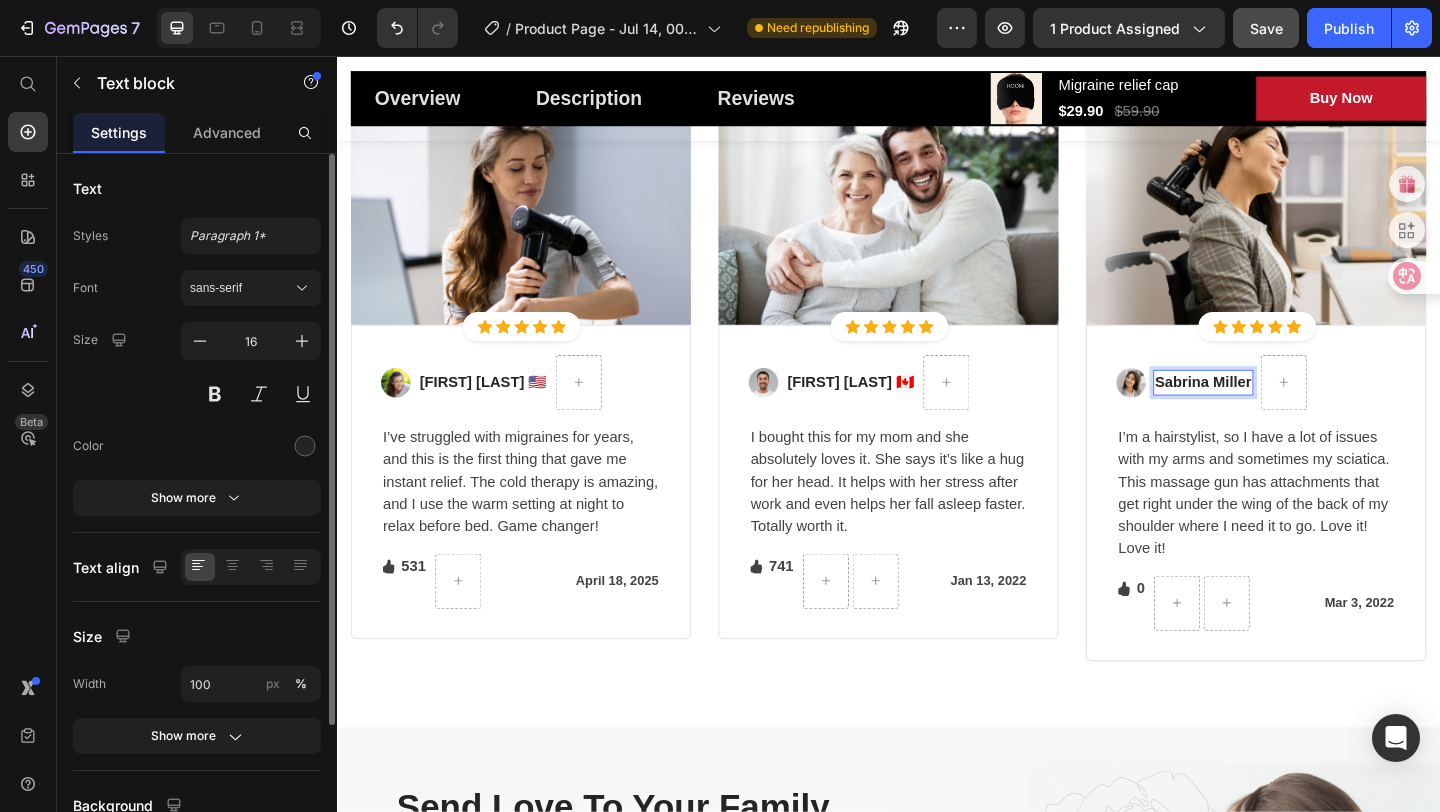 click on "Sabrina Miller" at bounding box center (1279, 411) 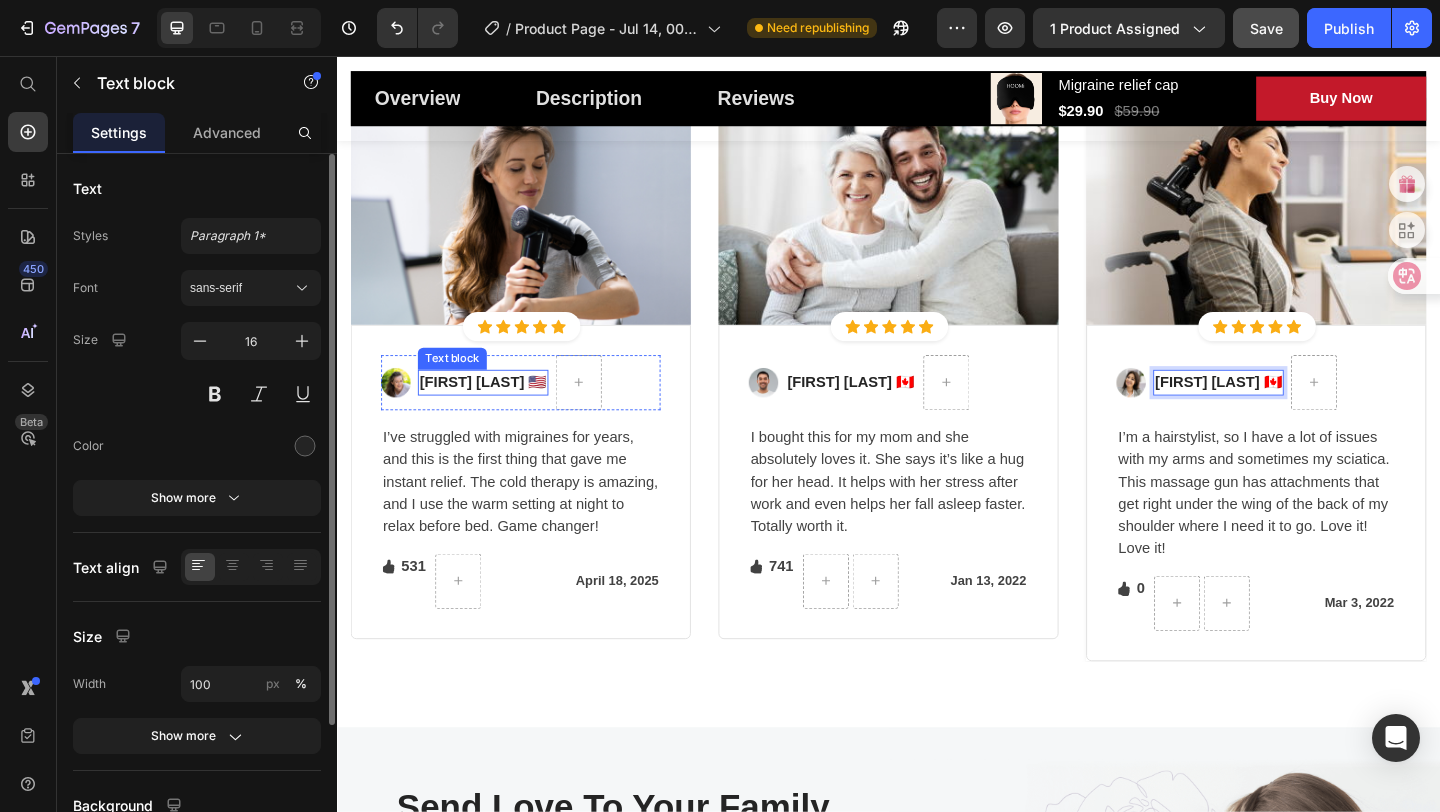 click on "Emily Carter 🇺🇸" at bounding box center (496, 411) 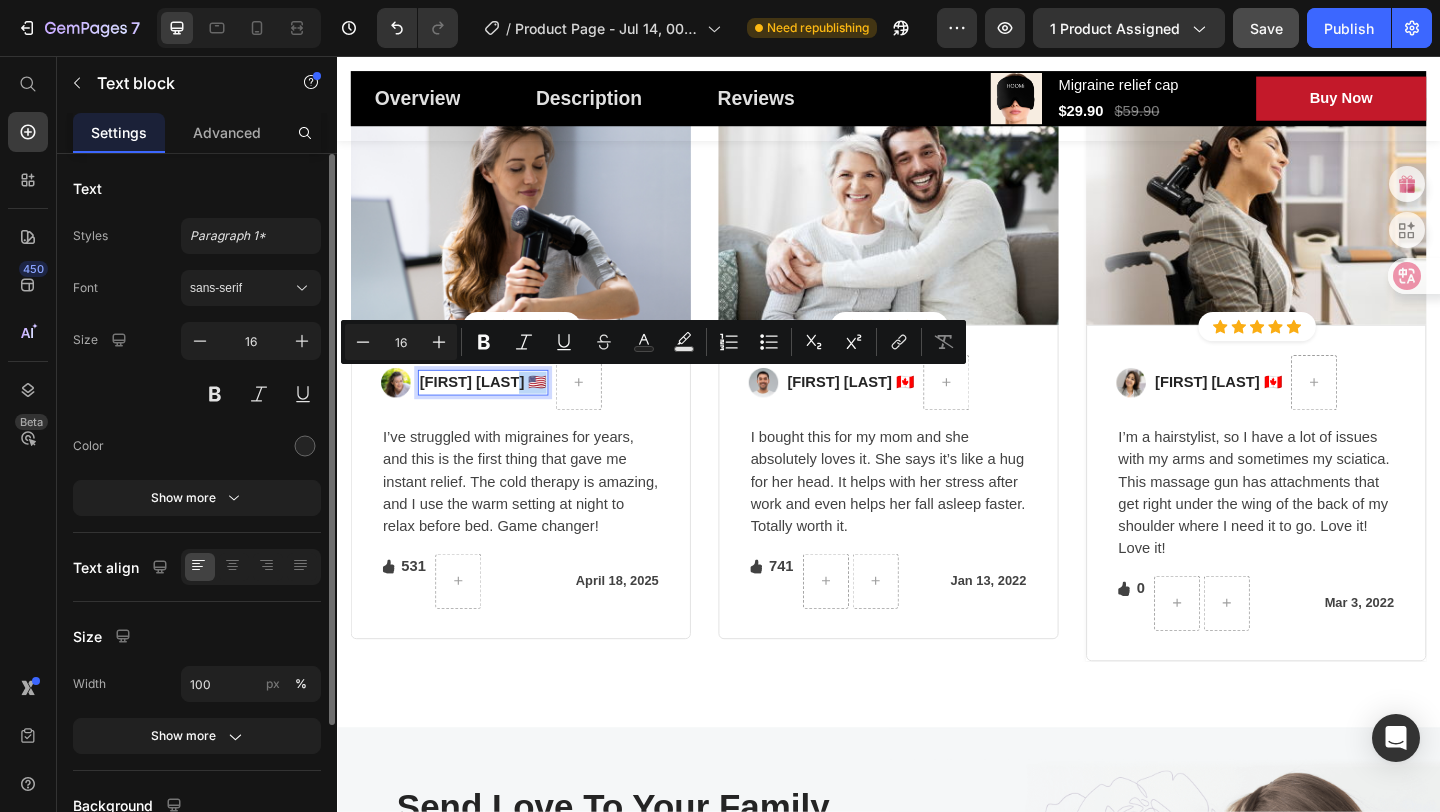 click on "Emily Carter 🇺🇸" at bounding box center (496, 411) 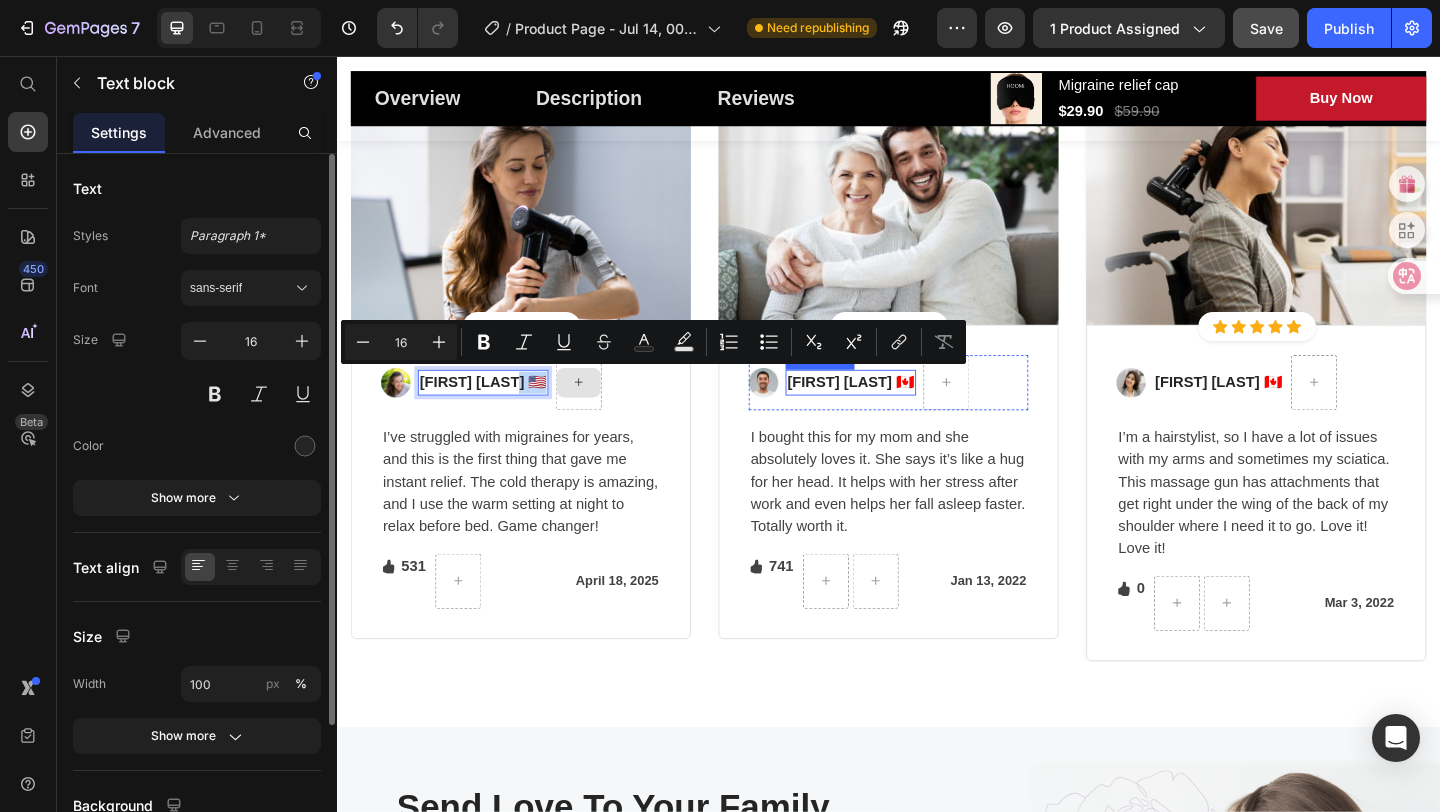 click on "Michael Young 🇨🇦" at bounding box center (896, 411) 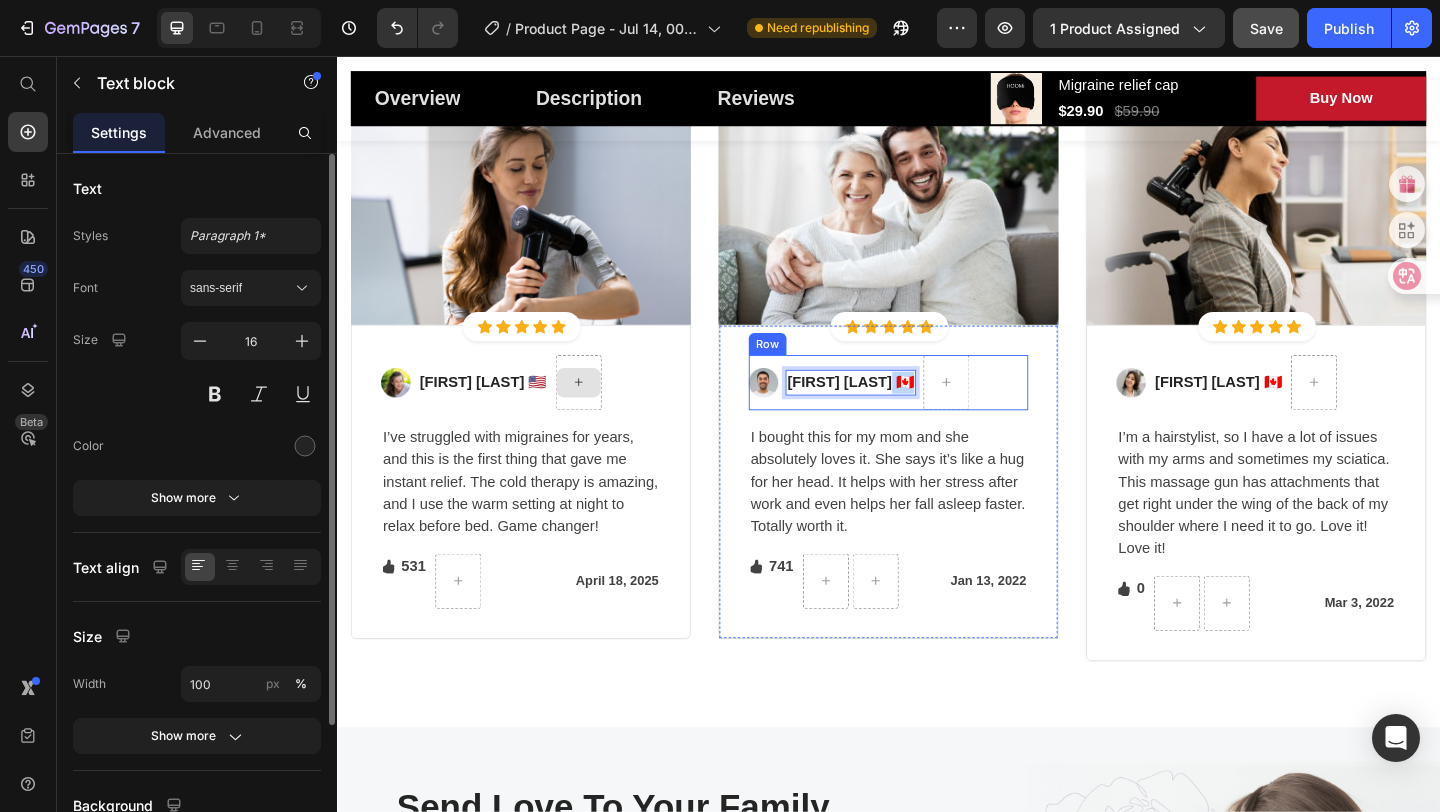 drag, startPoint x: 947, startPoint y: 411, endPoint x: 963, endPoint y: 410, distance: 16.03122 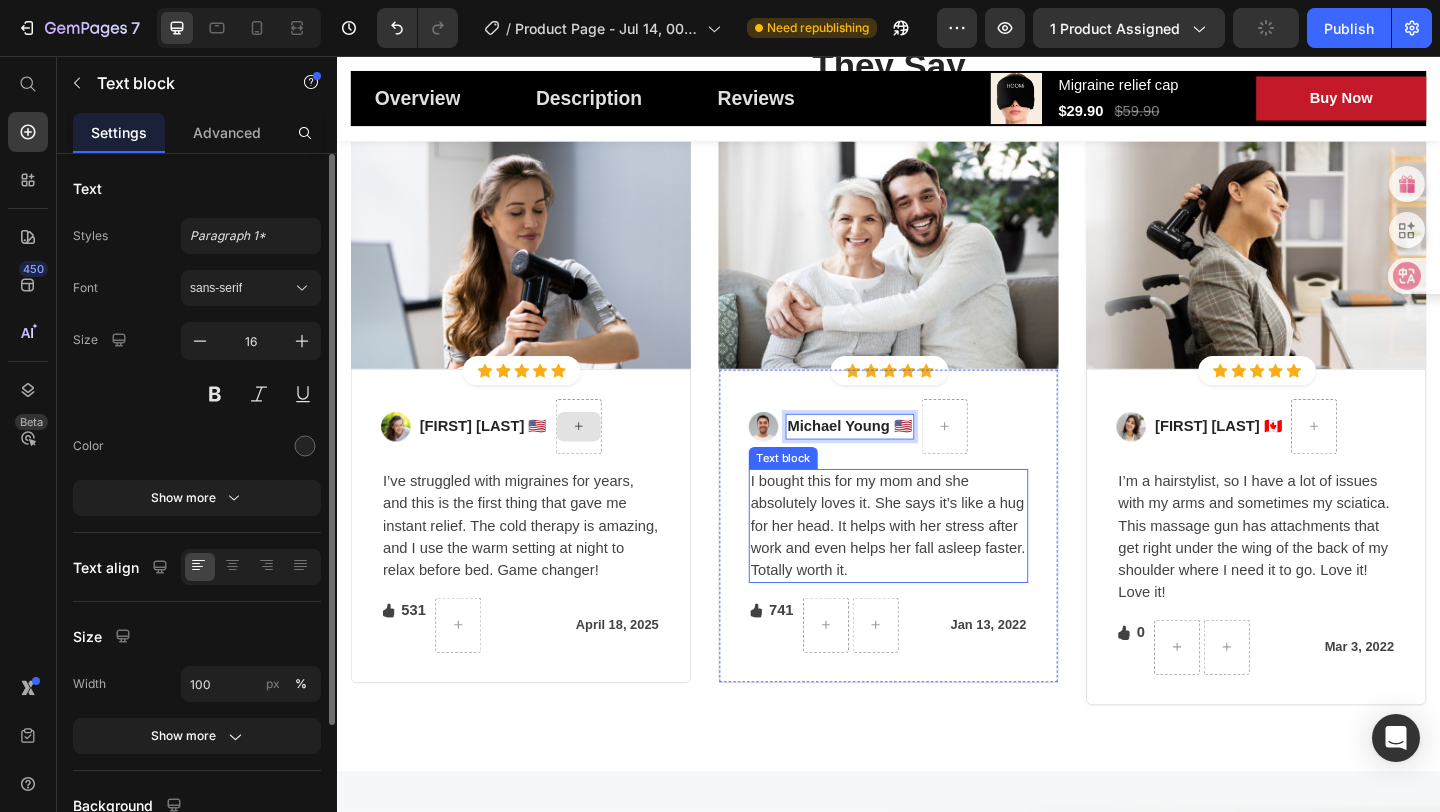 scroll, scrollTop: 3904, scrollLeft: 0, axis: vertical 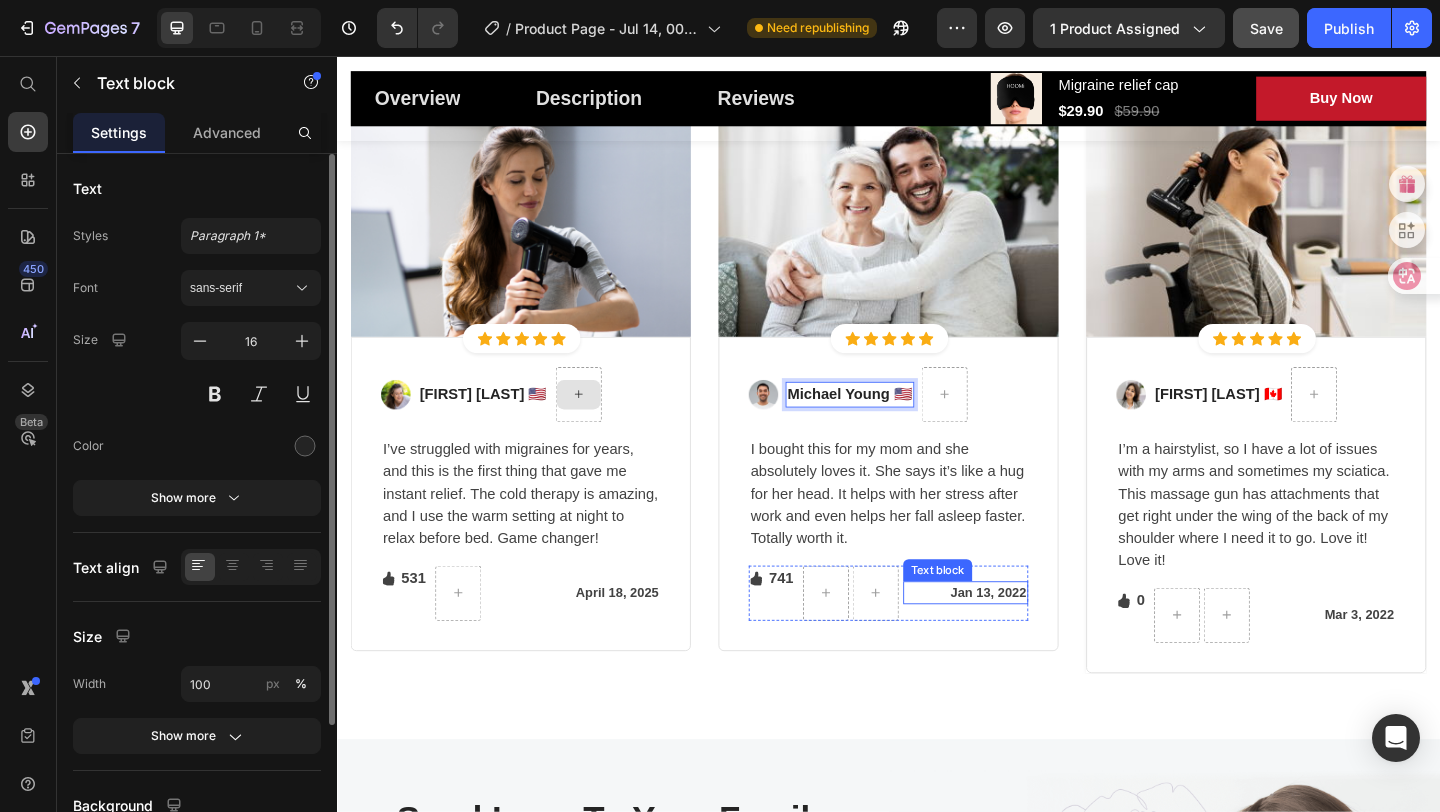 click on "Jan 13, 2022" at bounding box center (1021, 639) 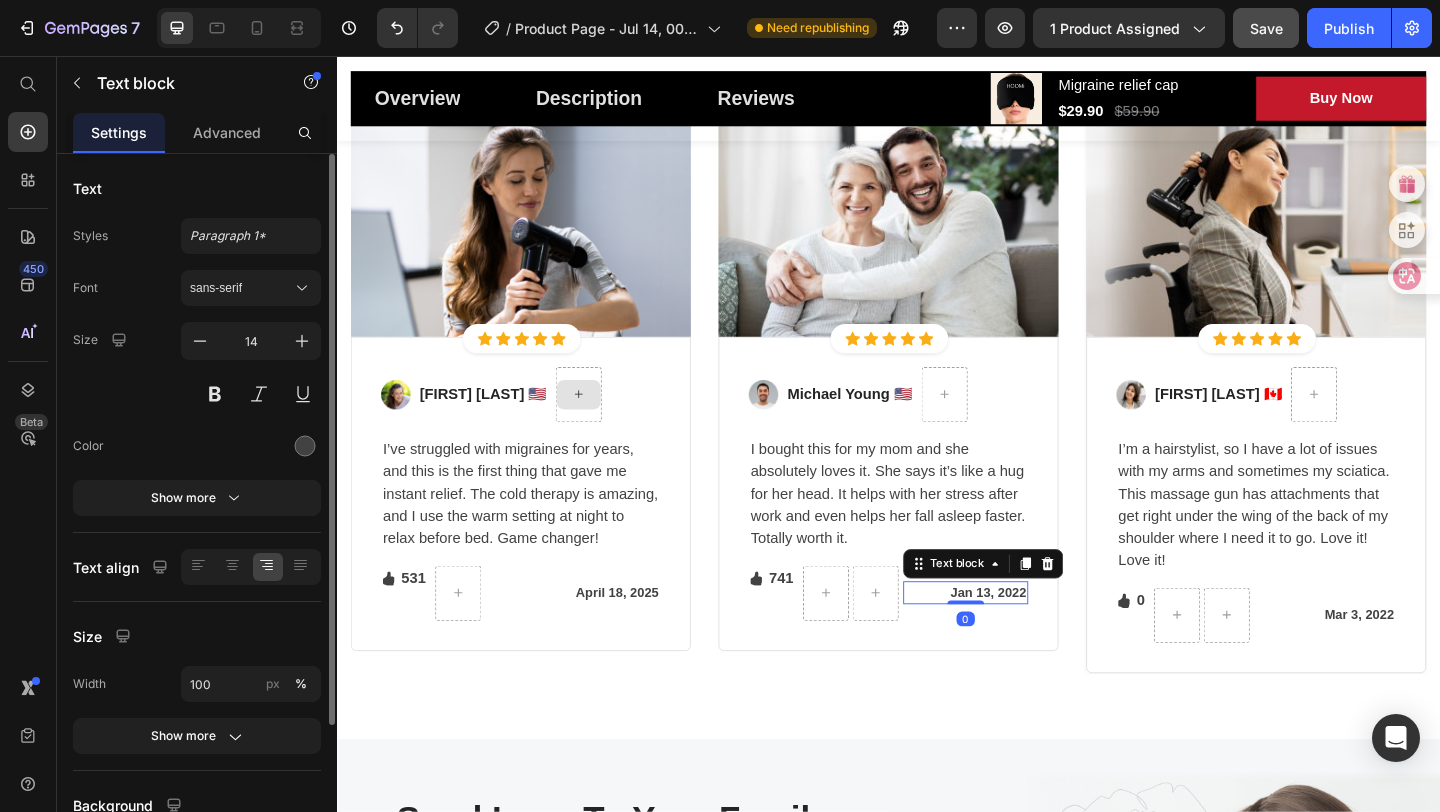 click on "Jan 13, 2022" at bounding box center (1021, 639) 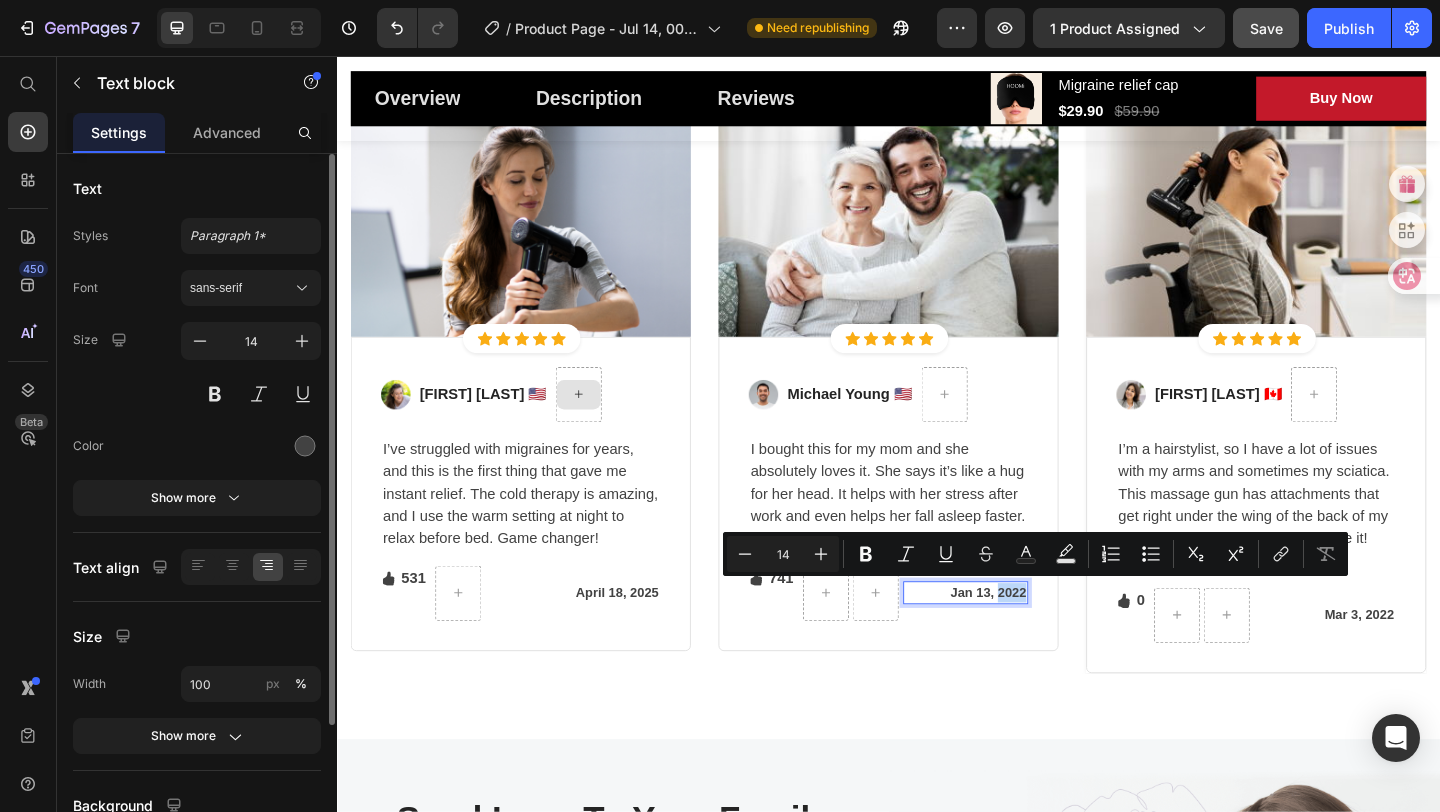 click on "Jan 13, 2022" at bounding box center [1021, 639] 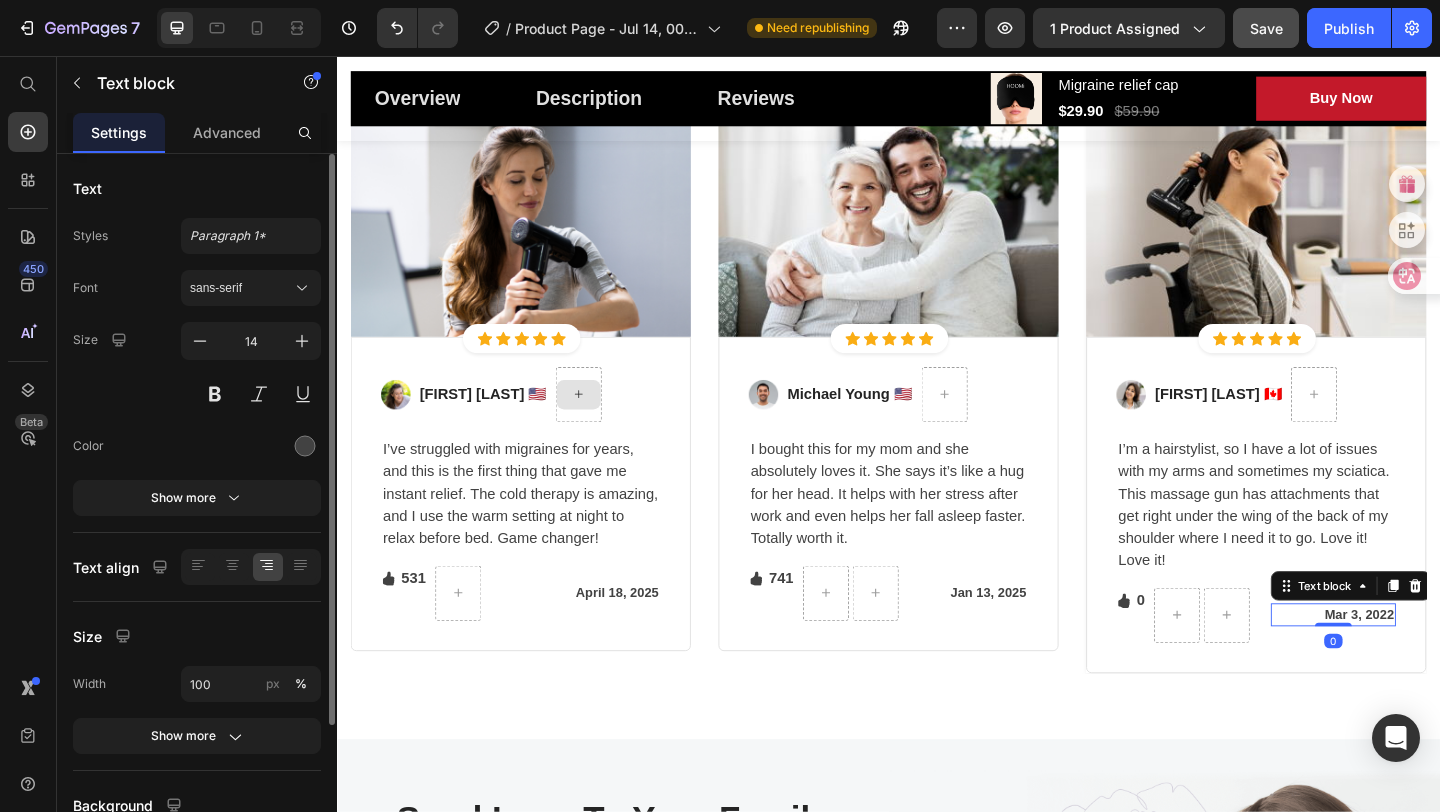click on "Mar 3, 2022" at bounding box center [1421, 663] 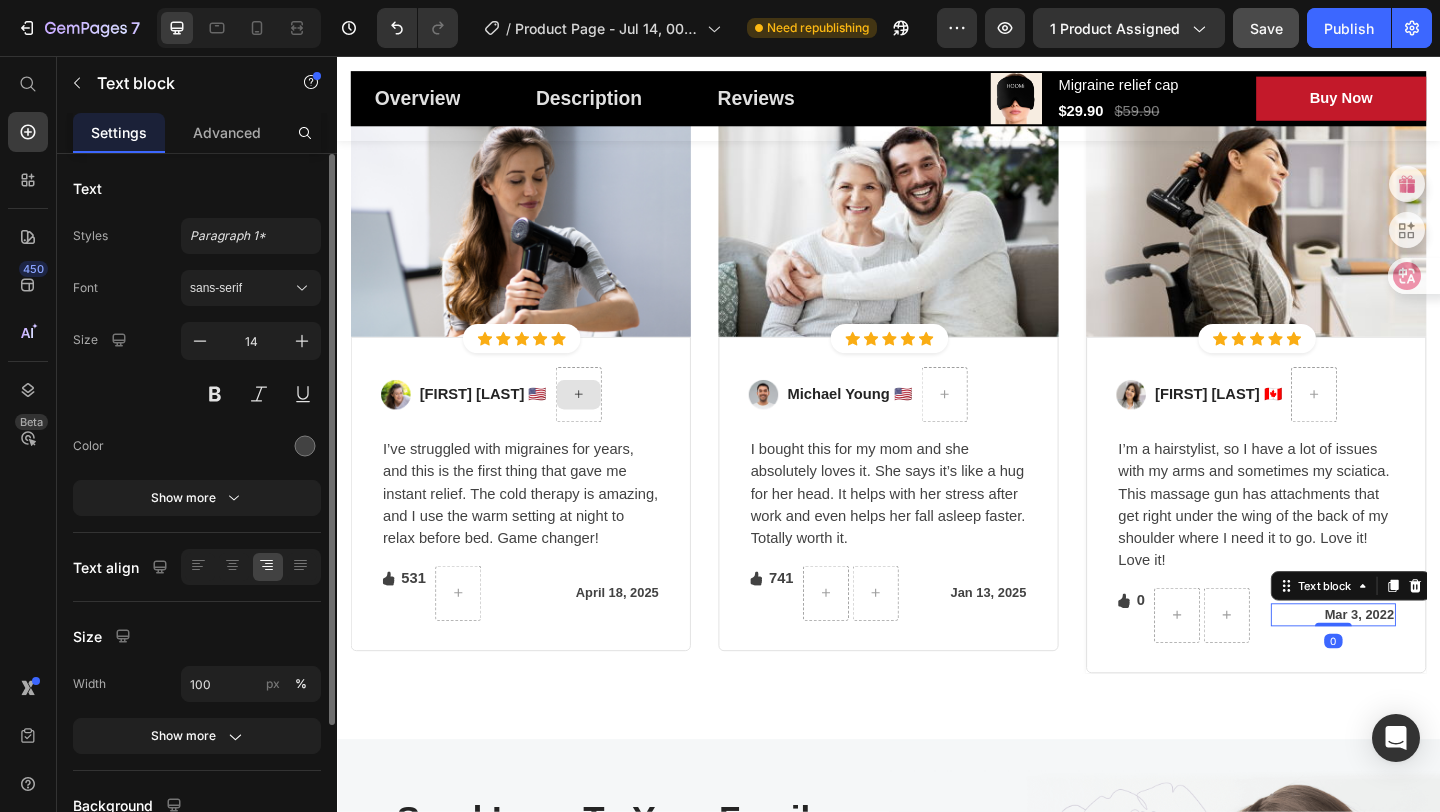 click on "Mar 3, 2022" at bounding box center [1421, 663] 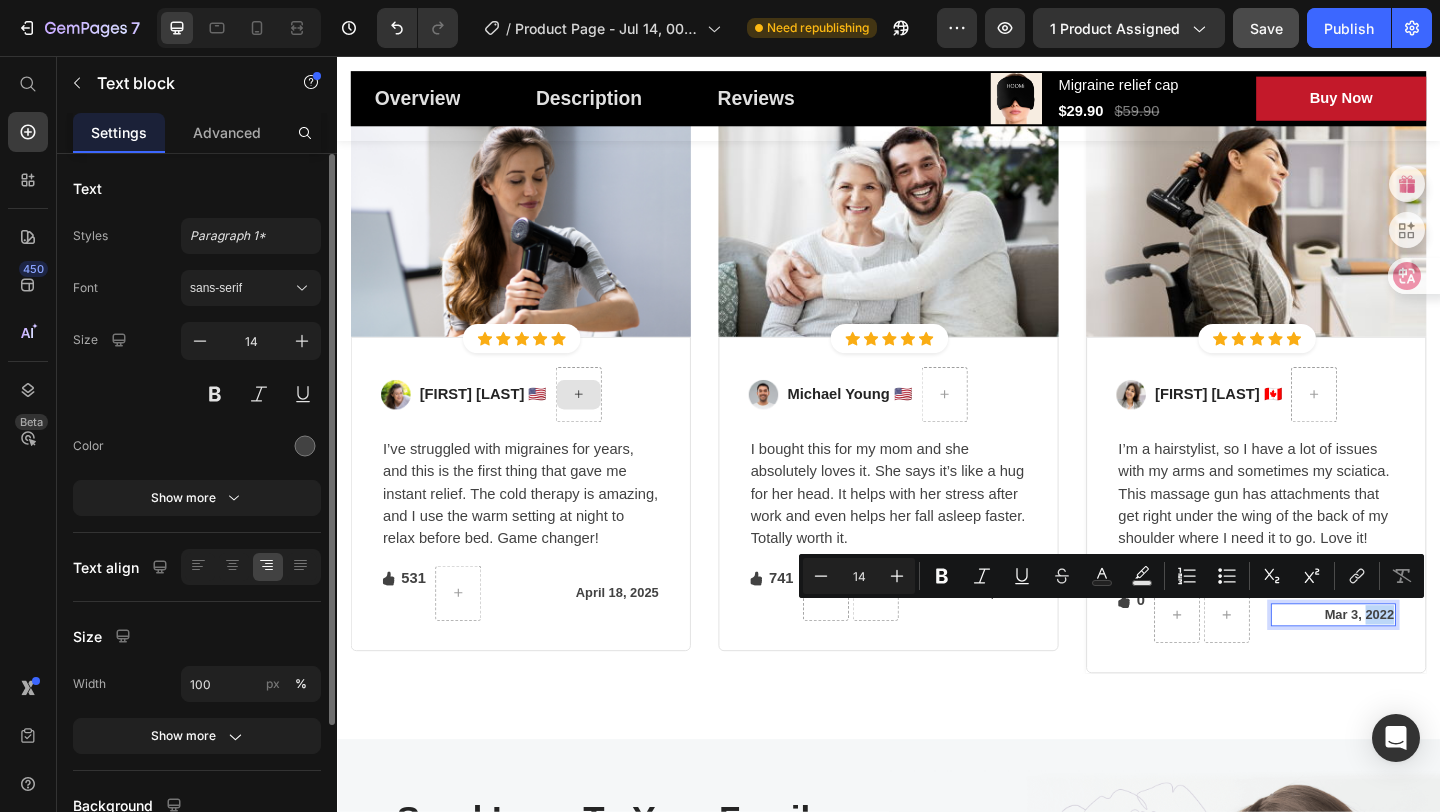 click on "Mar 3, 2022" at bounding box center [1421, 663] 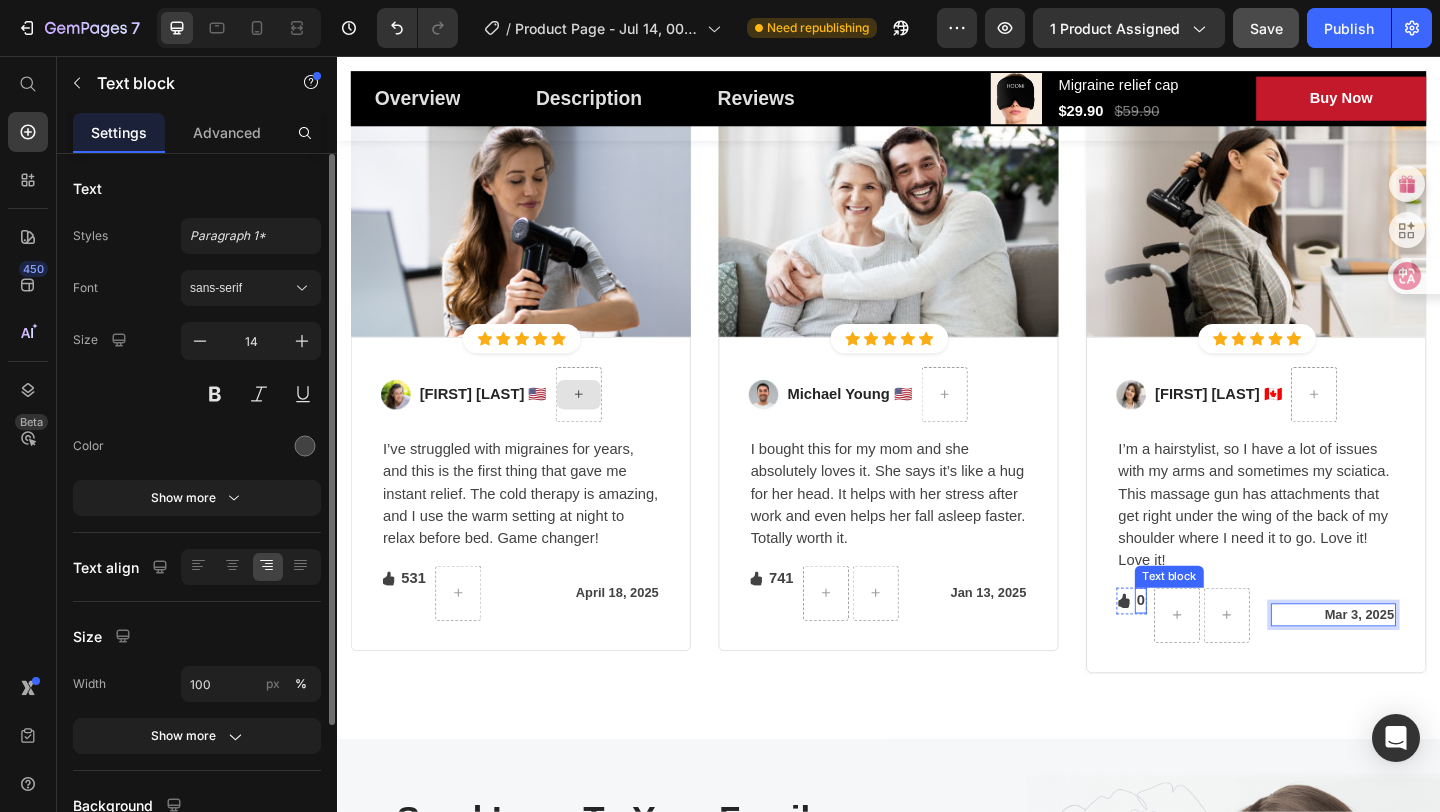 click on "0" at bounding box center [1211, 648] 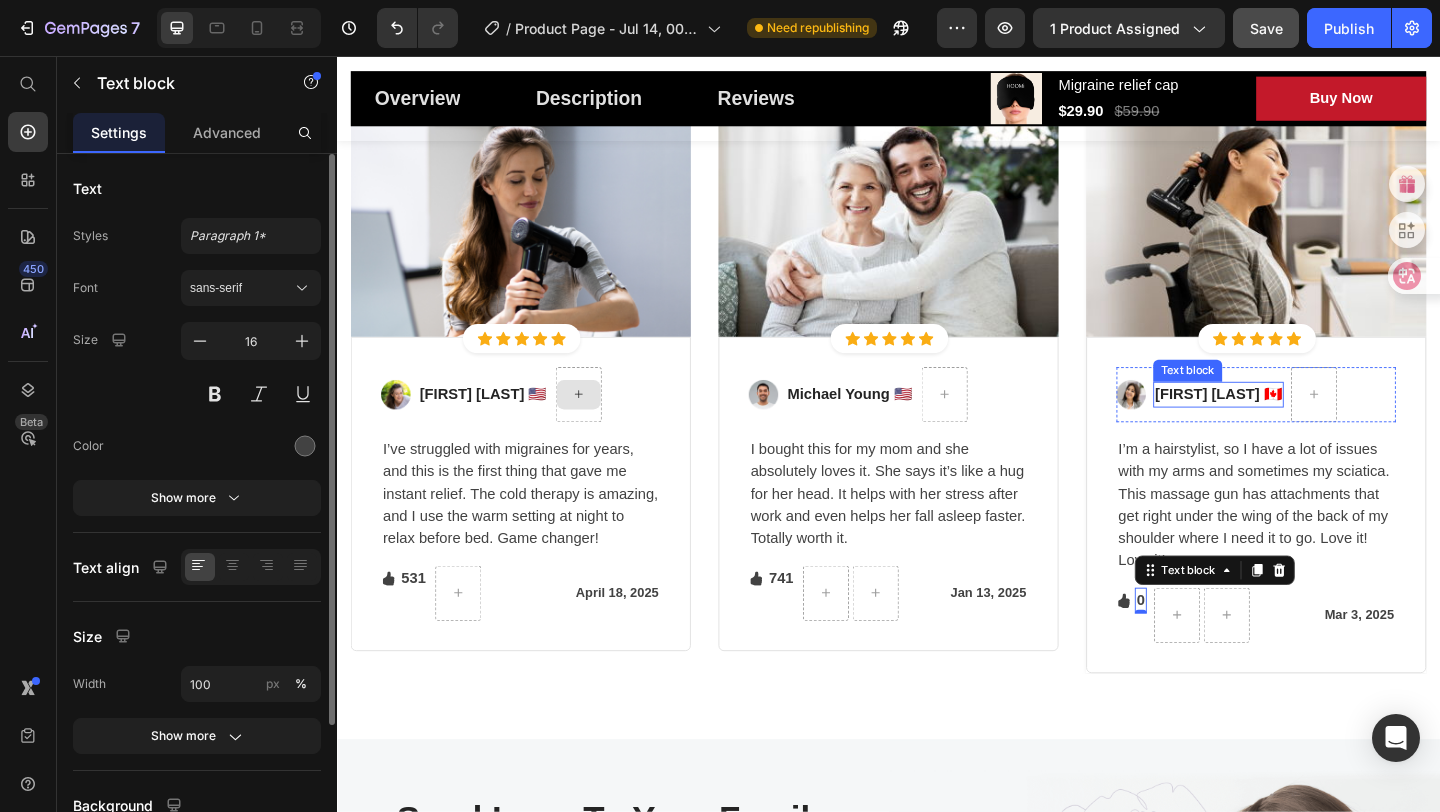 click on "Sabrina Miller 🇨🇦" at bounding box center [1296, 424] 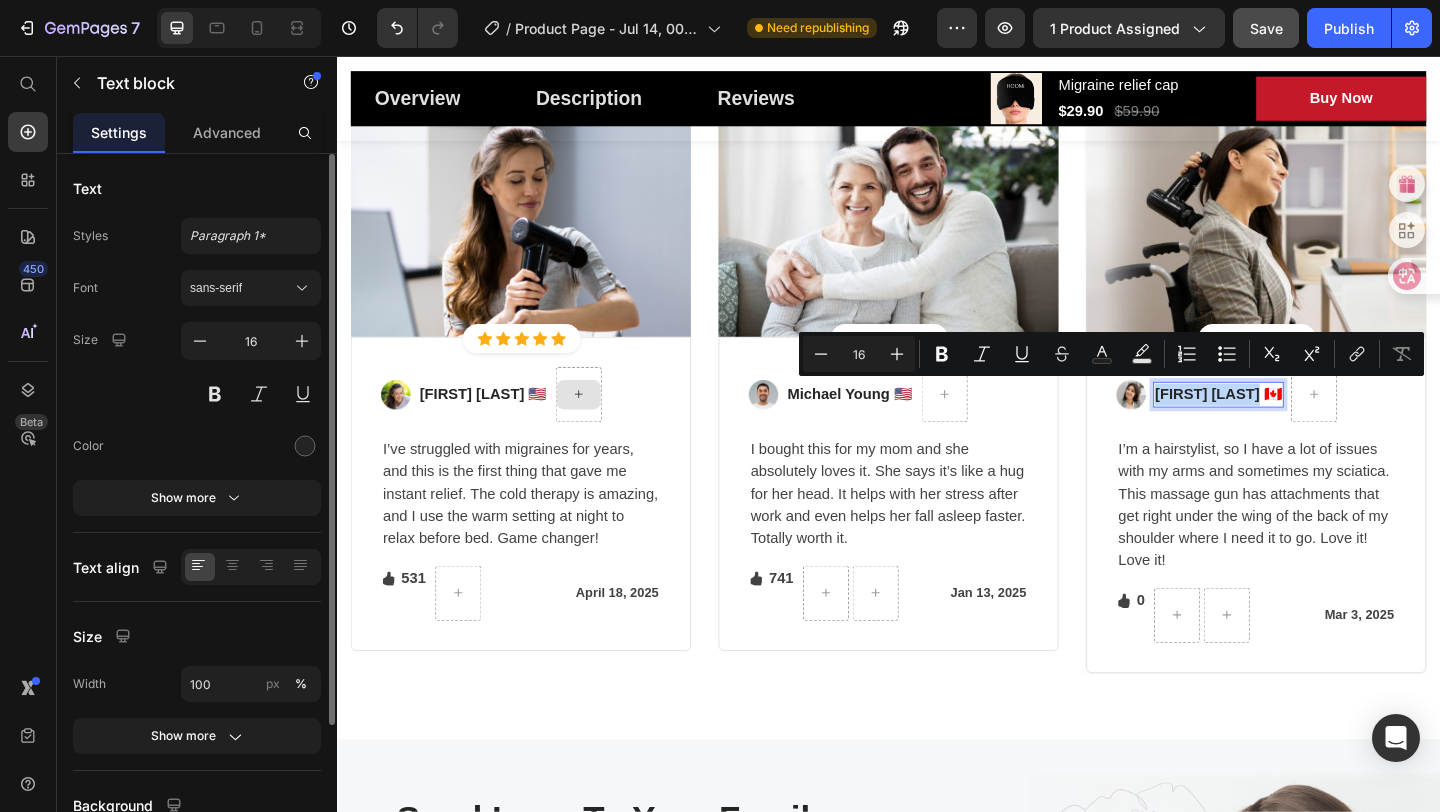 drag, startPoint x: 1332, startPoint y: 424, endPoint x: 1230, endPoint y: 425, distance: 102.0049 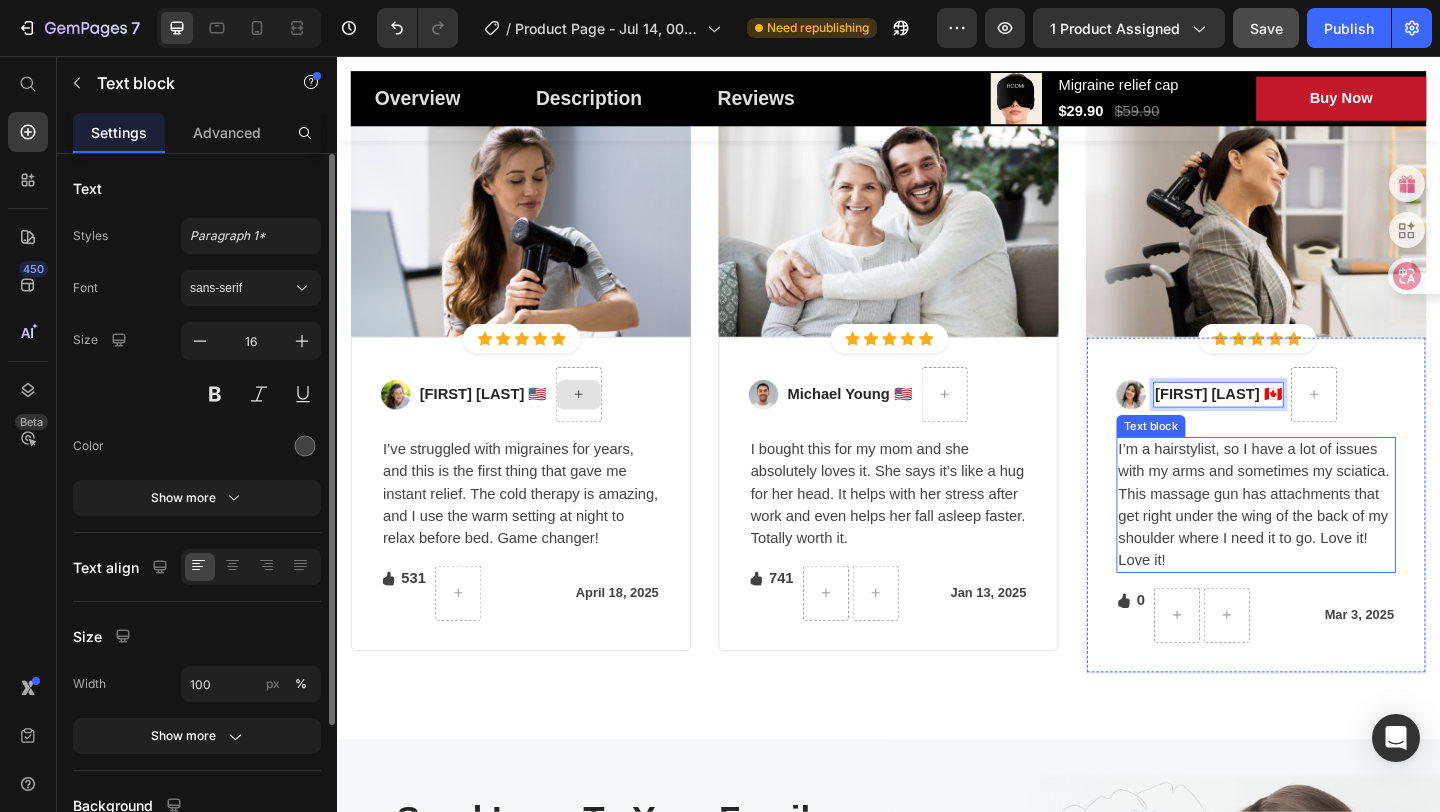 click on "I’m a hairstylist, so I have a lot of issues with my arms and sometimes my sciatica. This massage gun has attachments that get right under the wing of the back of my shoulder where I need it to go. Love it! Love it!" at bounding box center (1337, 544) 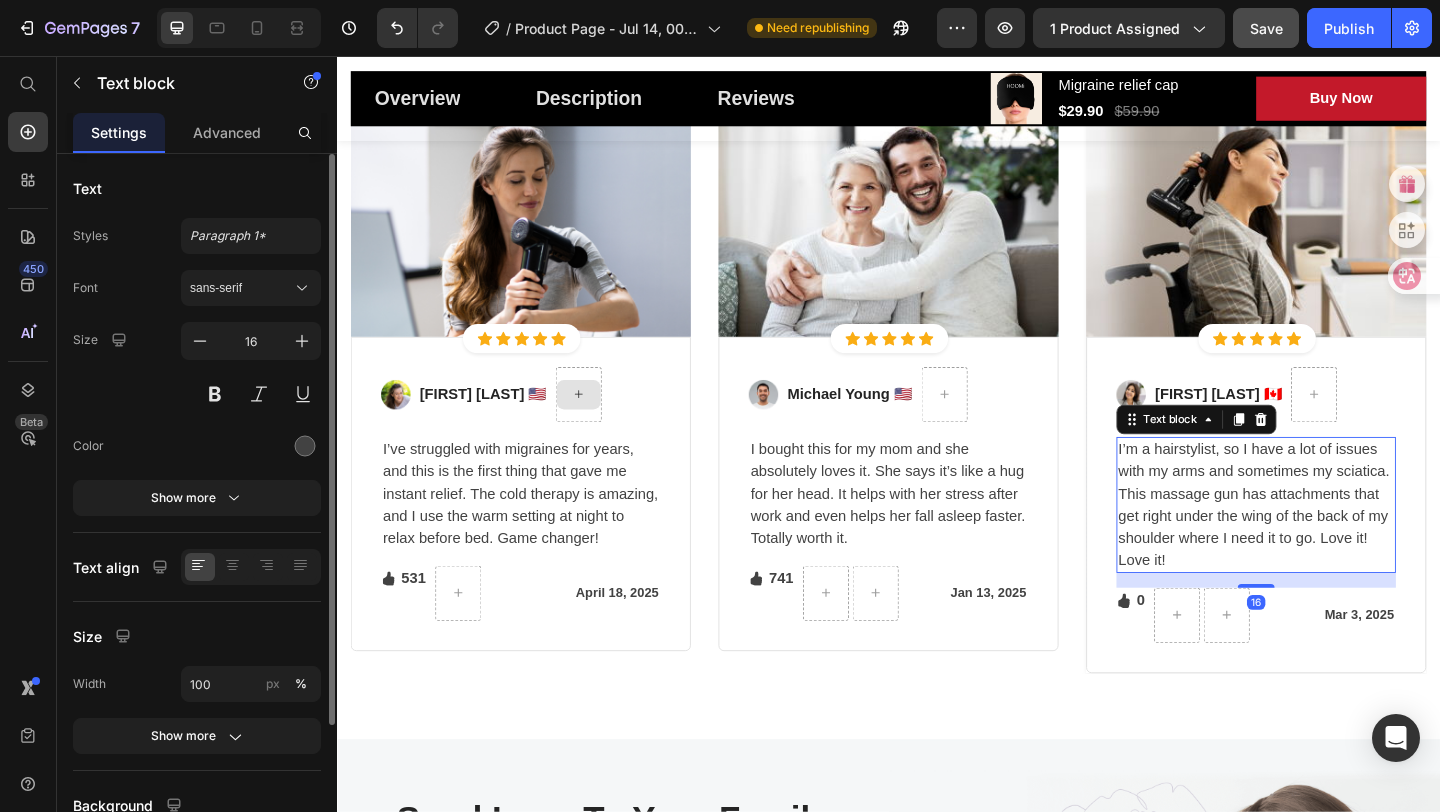 click on "I’m a hairstylist, so I have a lot of issues with my arms and sometimes my sciatica. This massage gun has attachments that get right under the wing of the back of my shoulder where I need it to go. Love it! Love it!" at bounding box center (1337, 544) 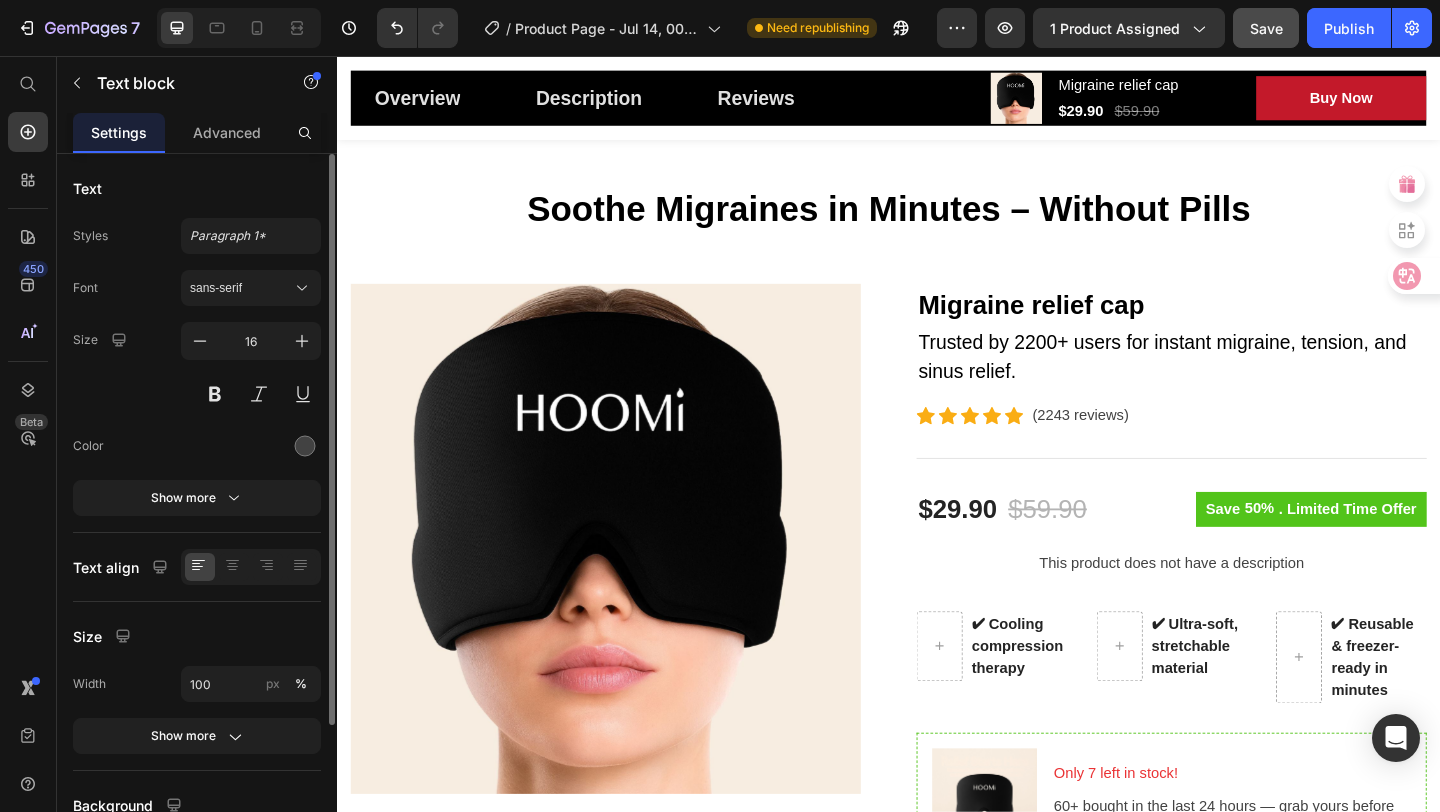 scroll, scrollTop: 0, scrollLeft: 0, axis: both 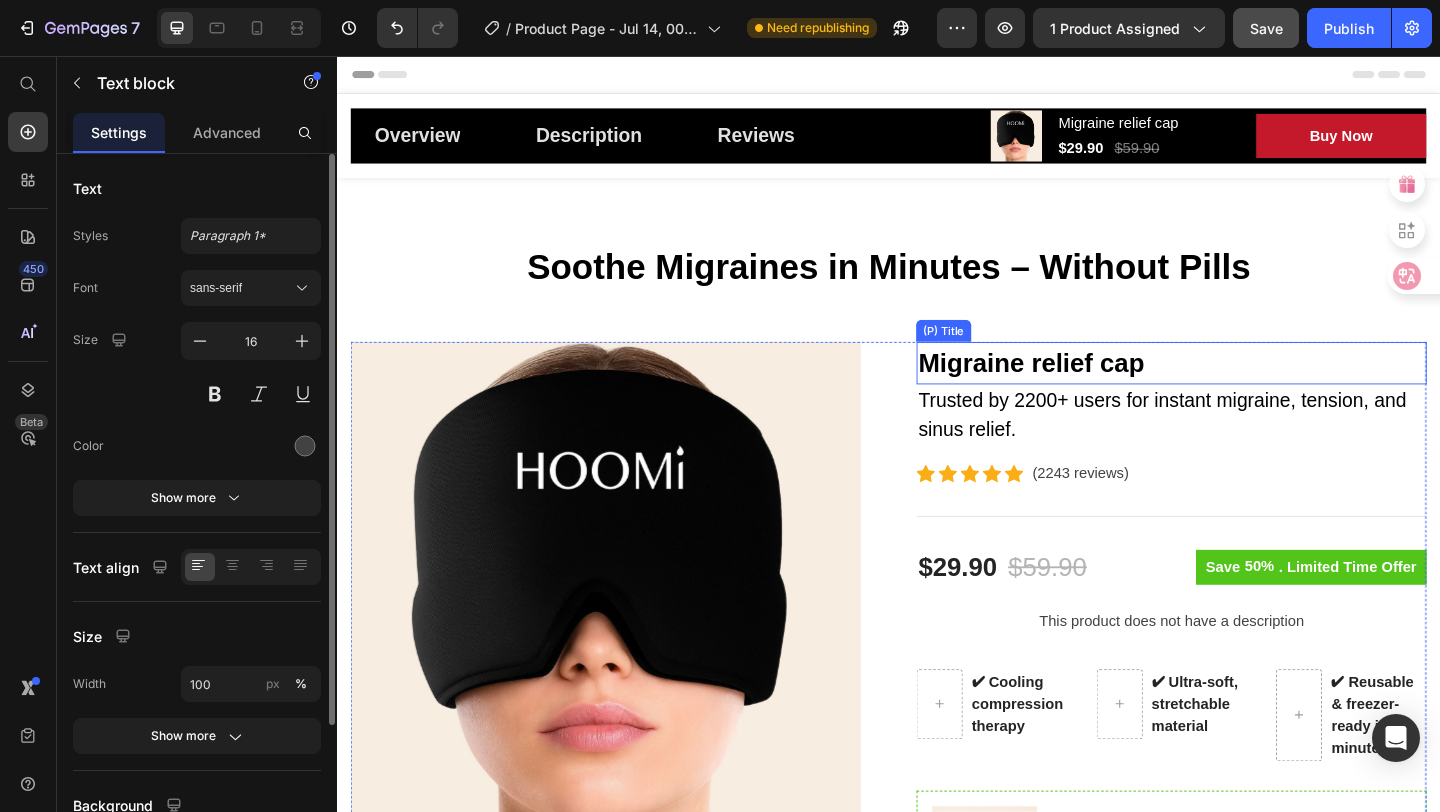 click on "Migraine relief cap" at bounding box center (1244, 390) 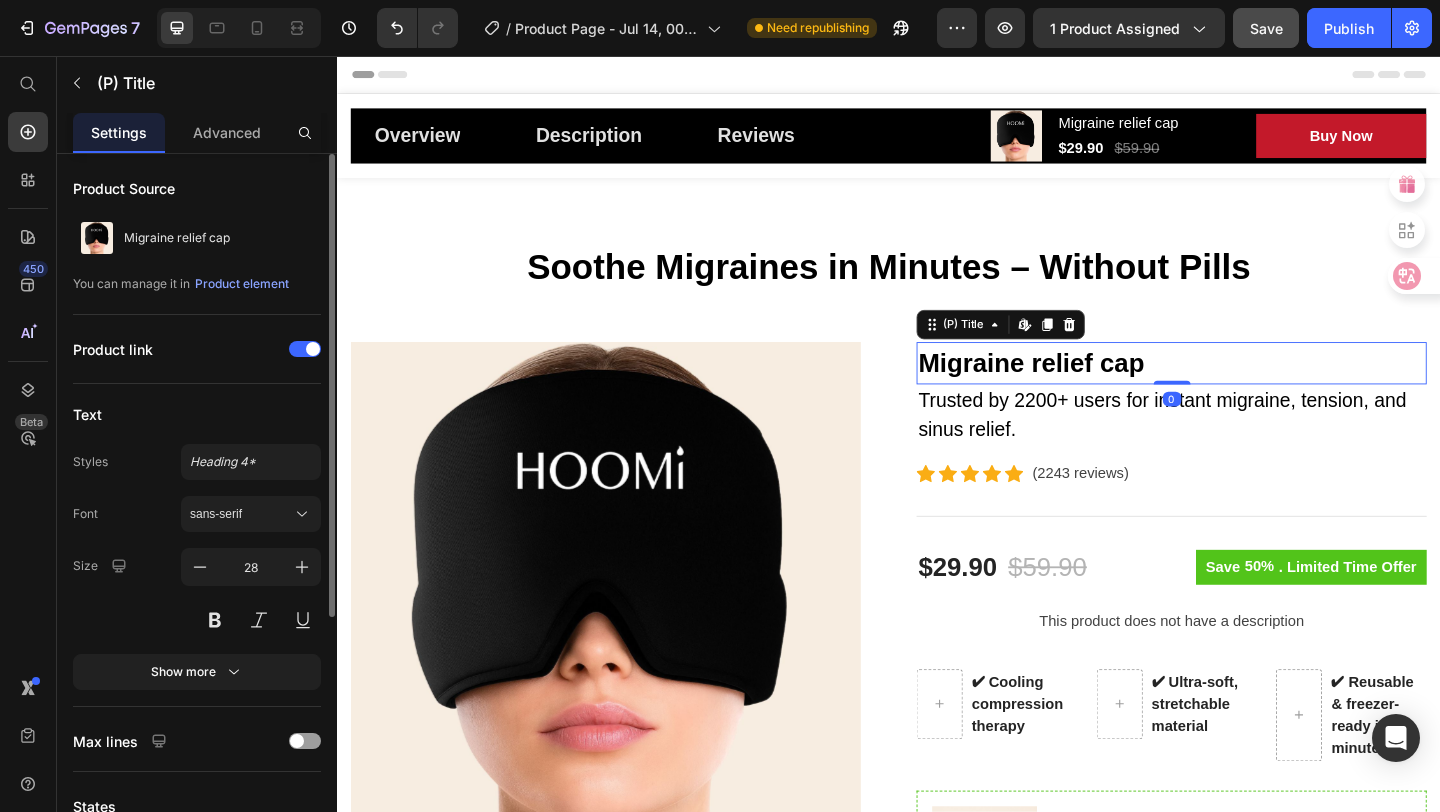 click on "Migraine relief cap" at bounding box center [1244, 390] 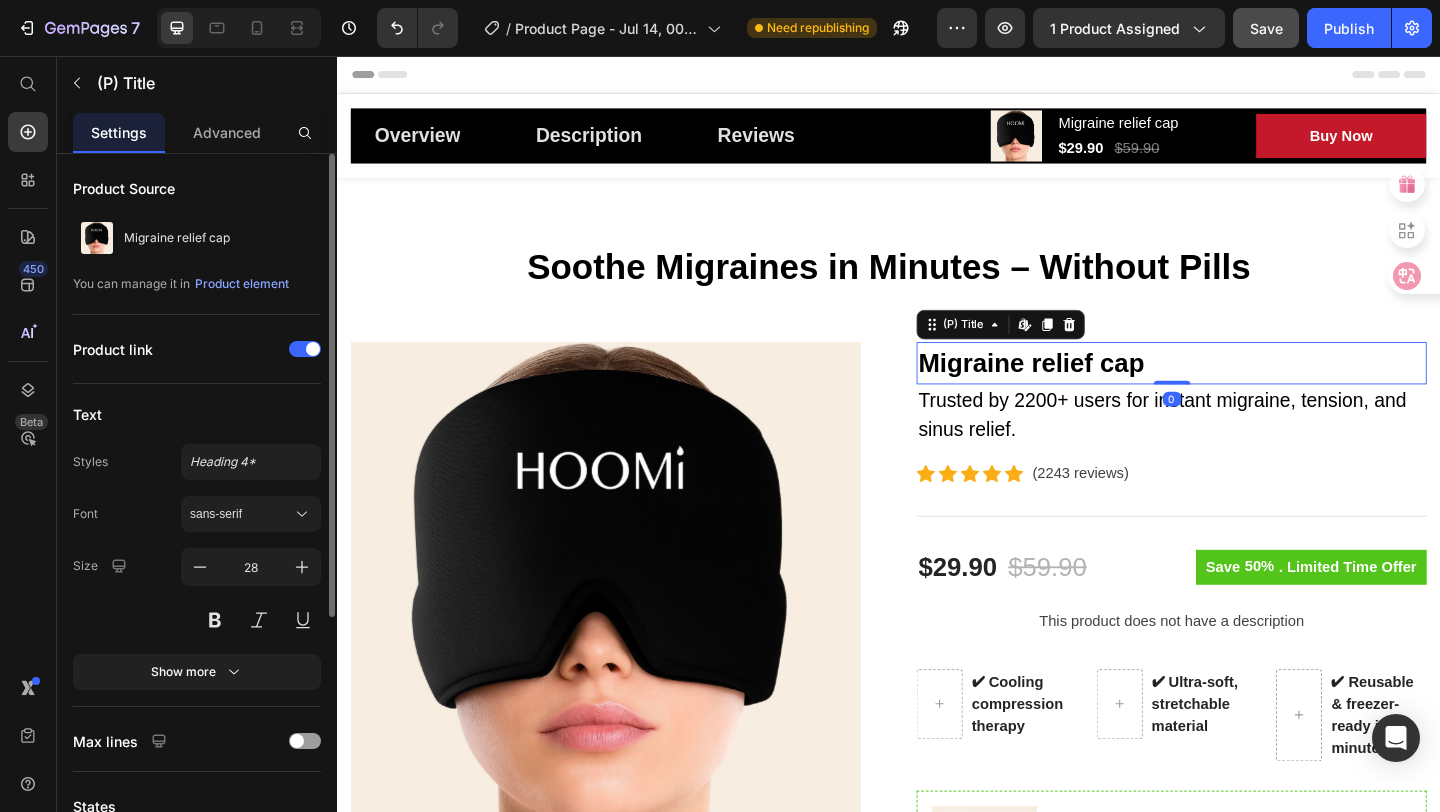 click on "Migraine relief cap" at bounding box center (1244, 390) 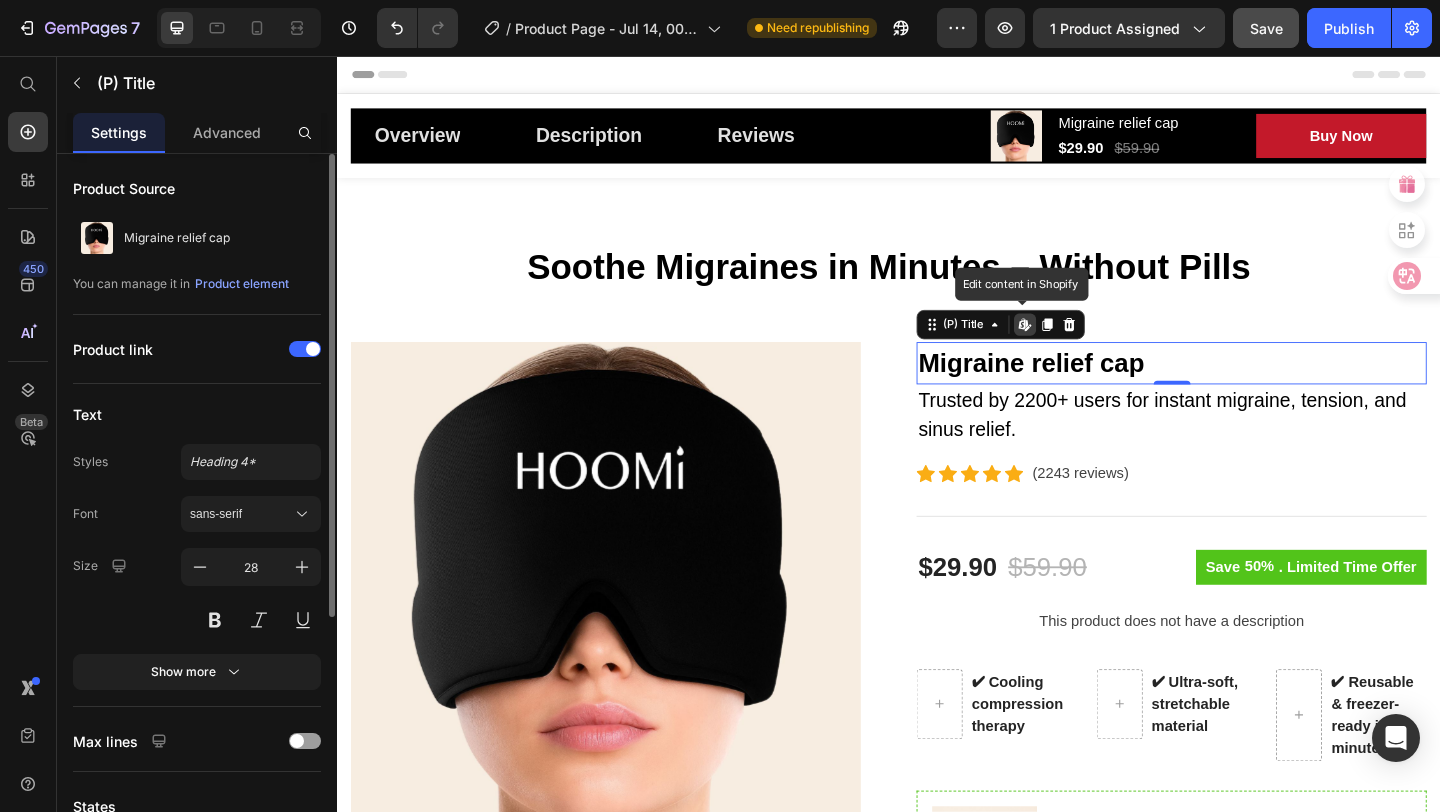click on "Migraine relief cap" at bounding box center [1244, 390] 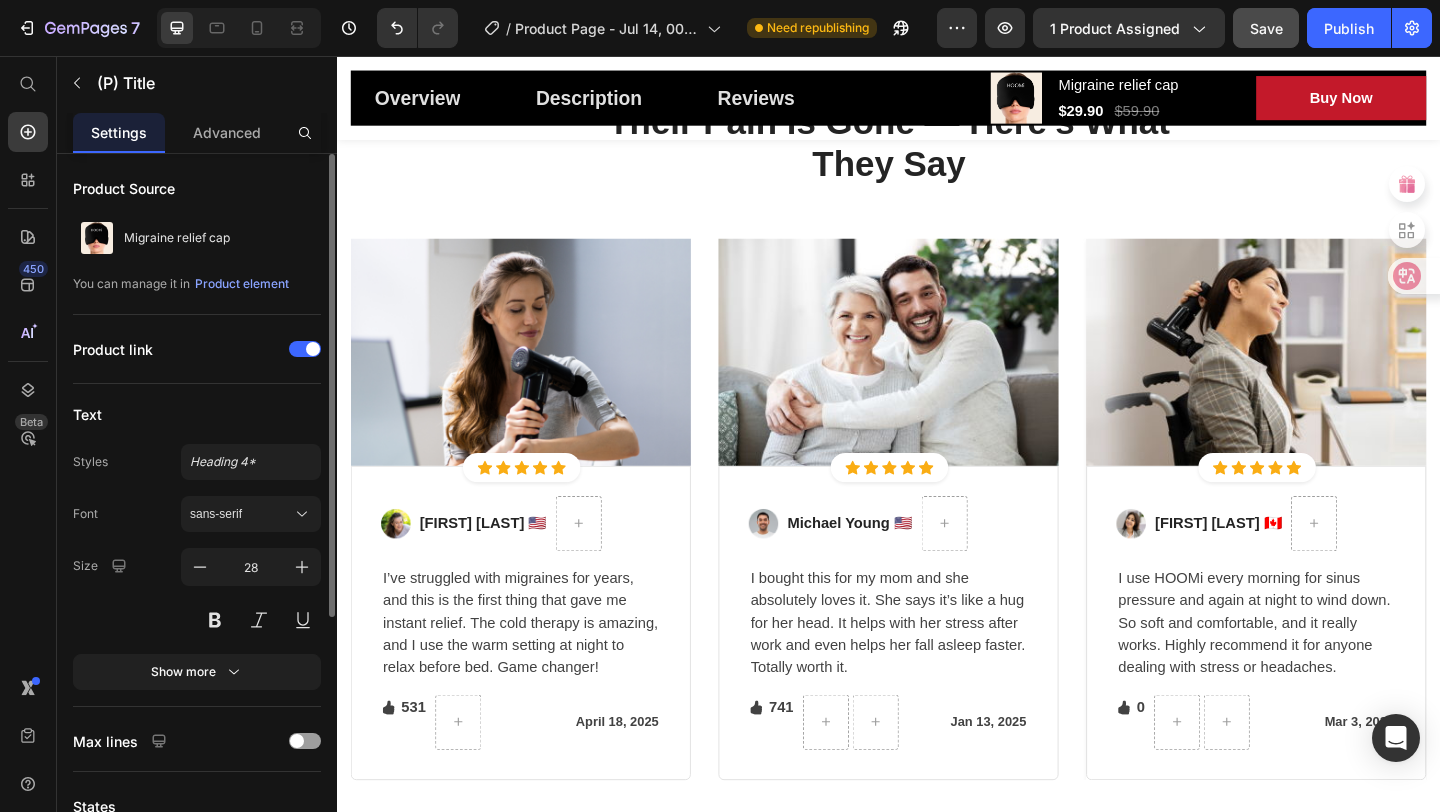 scroll, scrollTop: 3766, scrollLeft: 0, axis: vertical 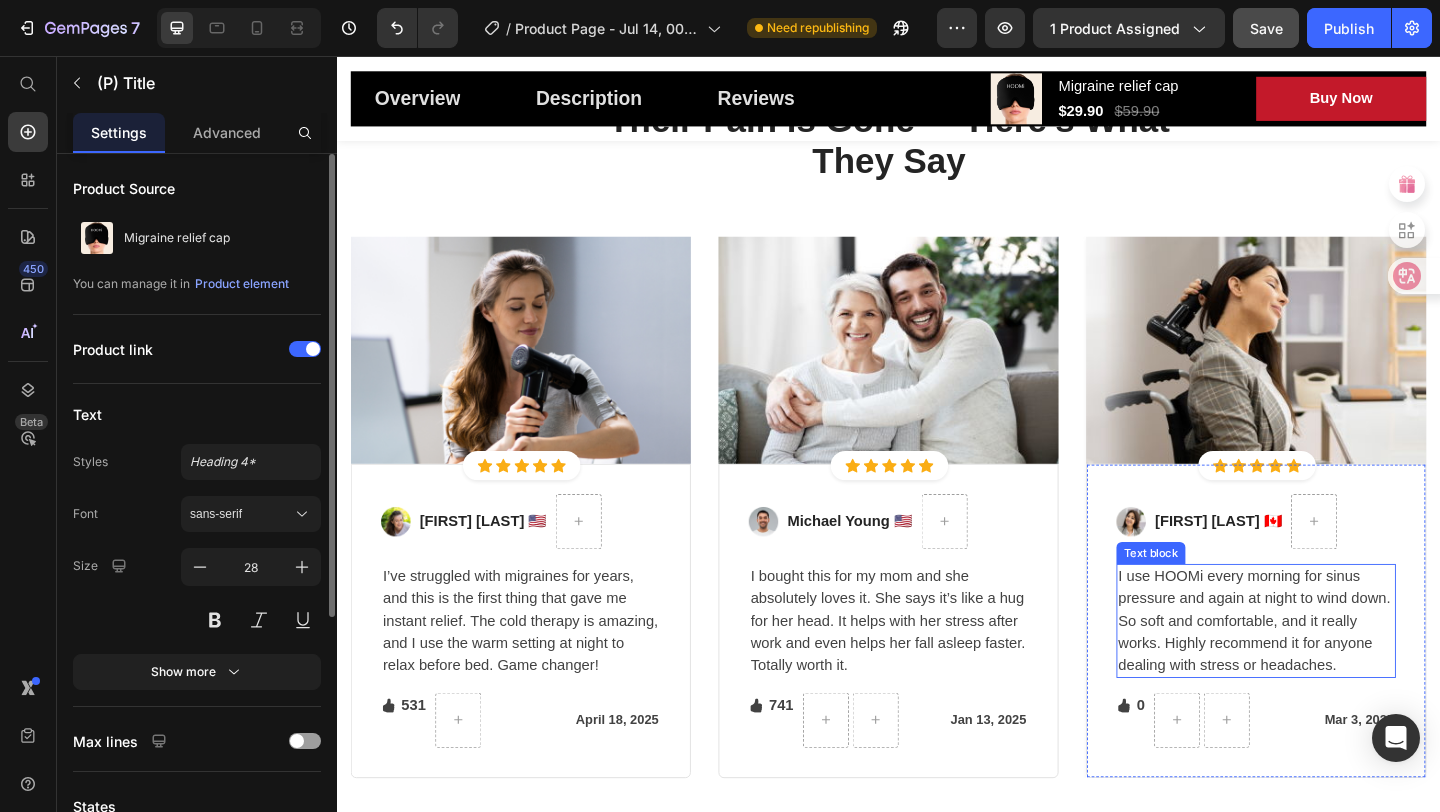 click on "I use HOOMi every morning for sinus pressure and again at night to wind down. So soft and comfortable, and it really works. Highly recommend it for anyone dealing with stress or headaches." at bounding box center [1337, 670] 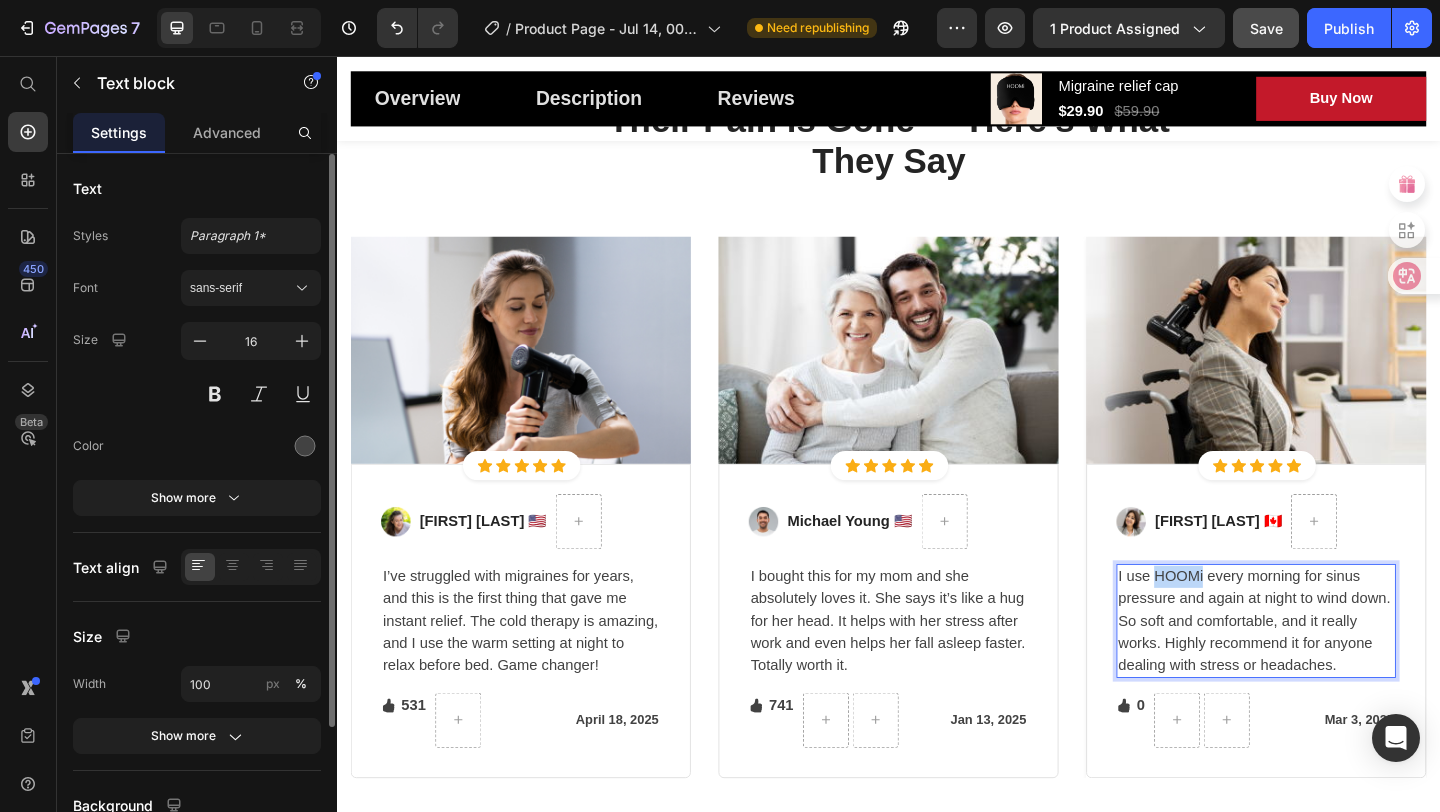 click on "I use HOOMi every morning for sinus pressure and again at night to wind down. So soft and comfortable, and it really works. Highly recommend it for anyone dealing with stress or headaches." at bounding box center [1337, 670] 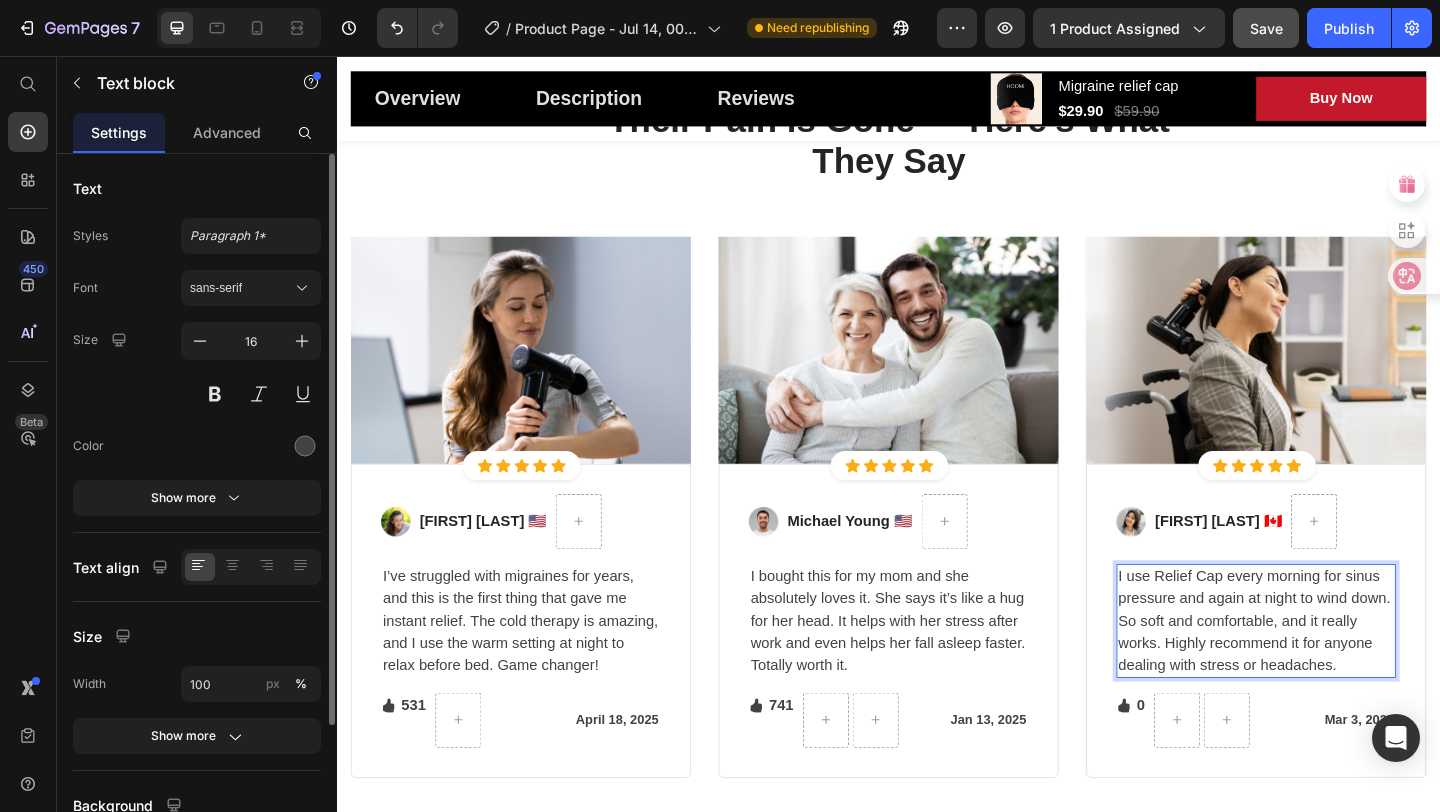 click on "I use Relief Cap every morning for sinus pressure and again at night to wind down. So soft and comfortable, and it really works. Highly recommend it for anyone dealing with stress or headaches." at bounding box center (1337, 670) 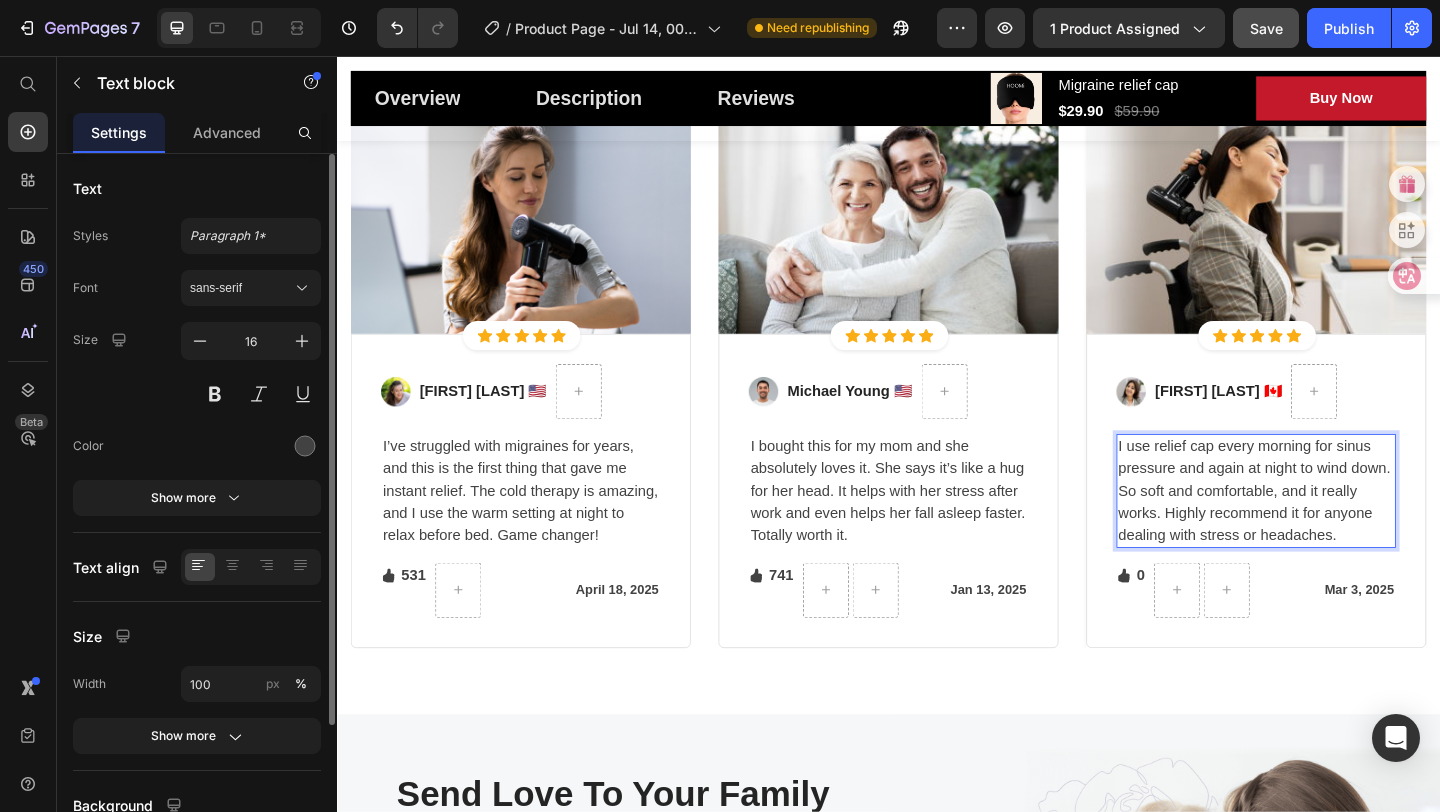 scroll, scrollTop: 3920, scrollLeft: 0, axis: vertical 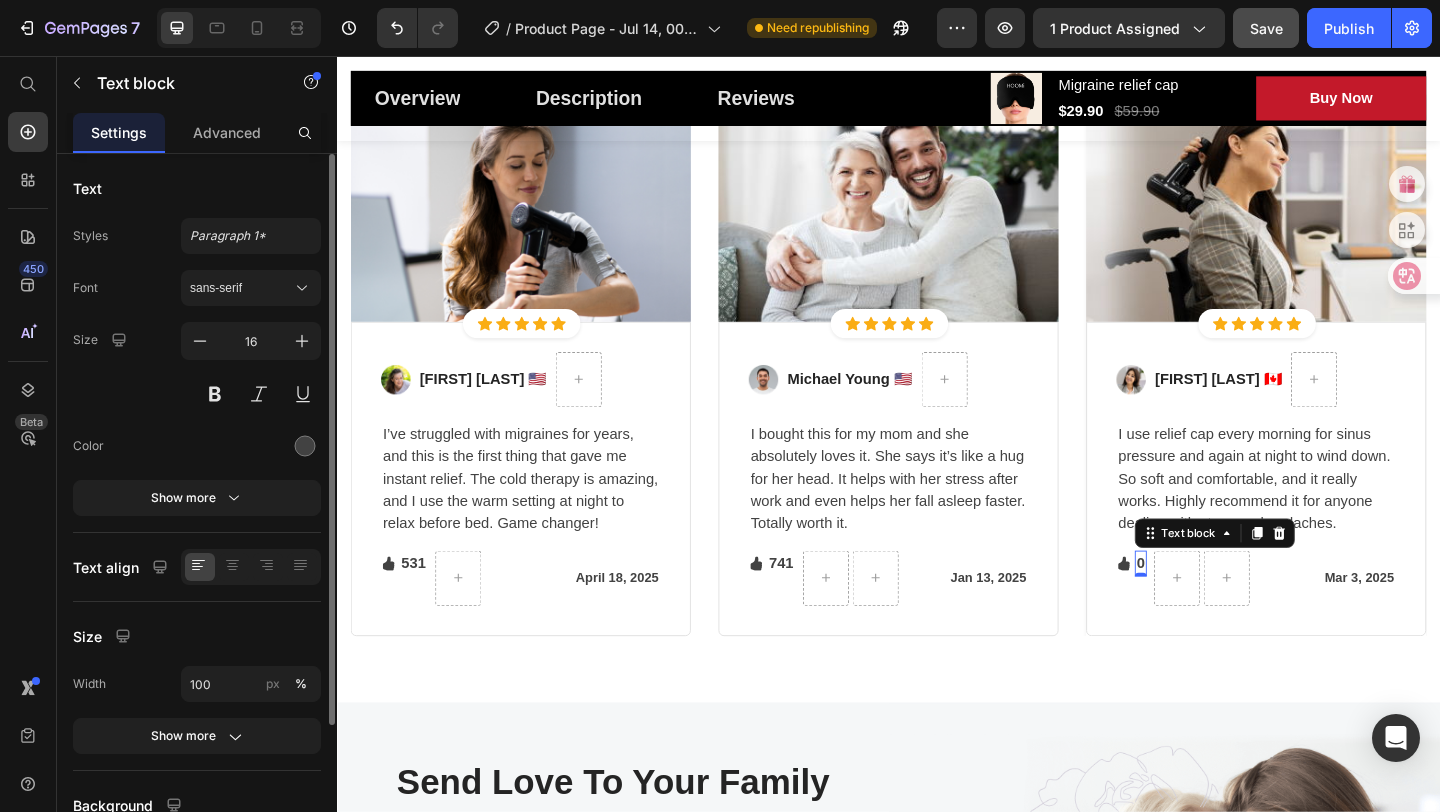 click on "0" at bounding box center [1211, 608] 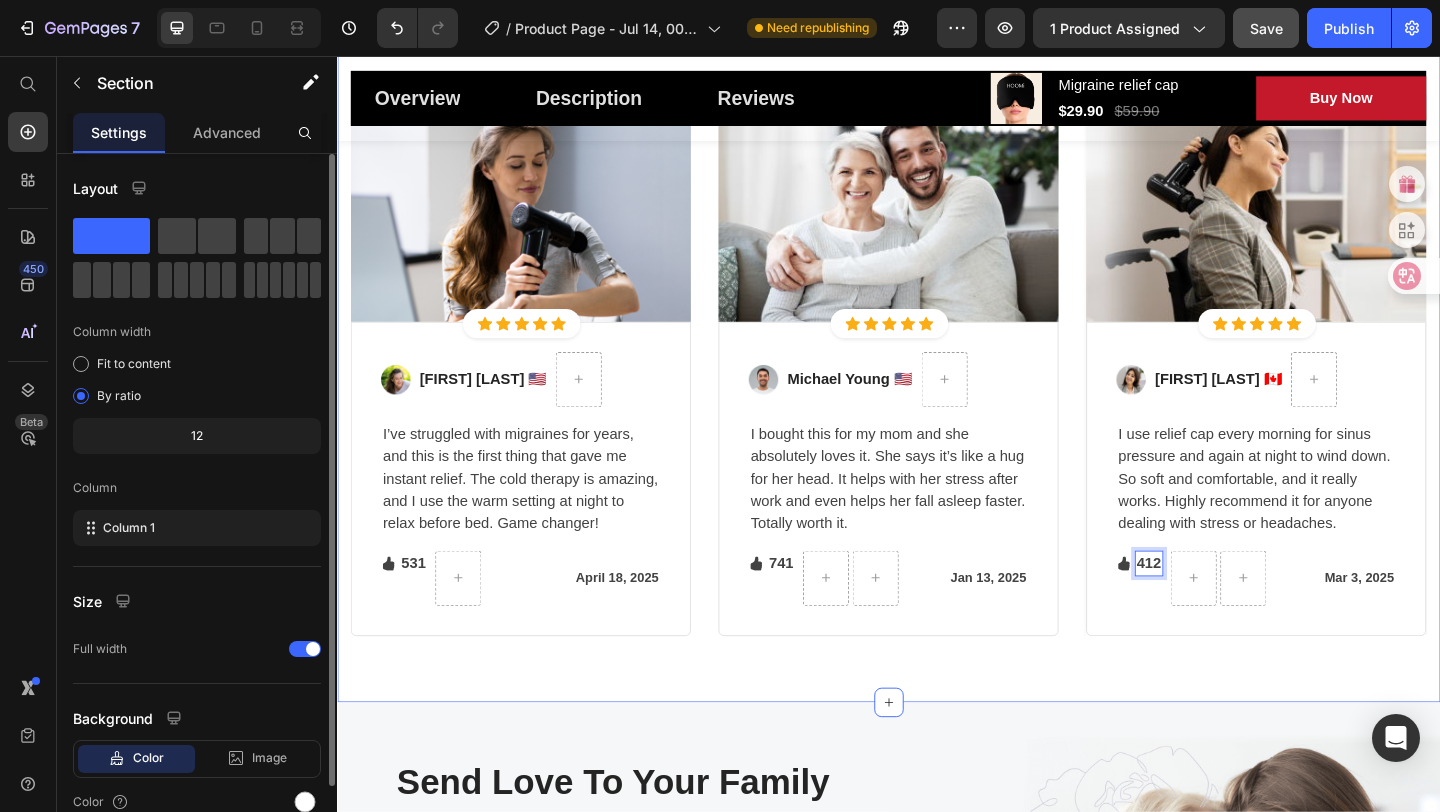 click on "Their Pain is Gone — Here’s What They Say Heading Row Image                Icon                Icon                Icon                Icon                Icon Icon List Hoz Row Row Image Emily Carter 🇺🇸 Text block
Row I’ve struggled with migraines for years, and this is the first thing that gave me instant relief. The cold therapy is amazing, and I use the warm setting at night to relax before bed. Game changer! Text block
Icon 531 Text block Icon List
Row April 18, 2025 Text block Row Row Row Image                Icon                Icon                Icon                Icon                Icon Icon List Hoz Row Row Image Michael Young 🇺🇸 Text block
Row I bought this for my mom and she absolutely loves it. She says it’s like a hug for her head. It helps with her stress after work and even helps her fall asleep faster. Totally worth it. Text block
Icon 741 Text block Icon List" at bounding box center [937, 317] 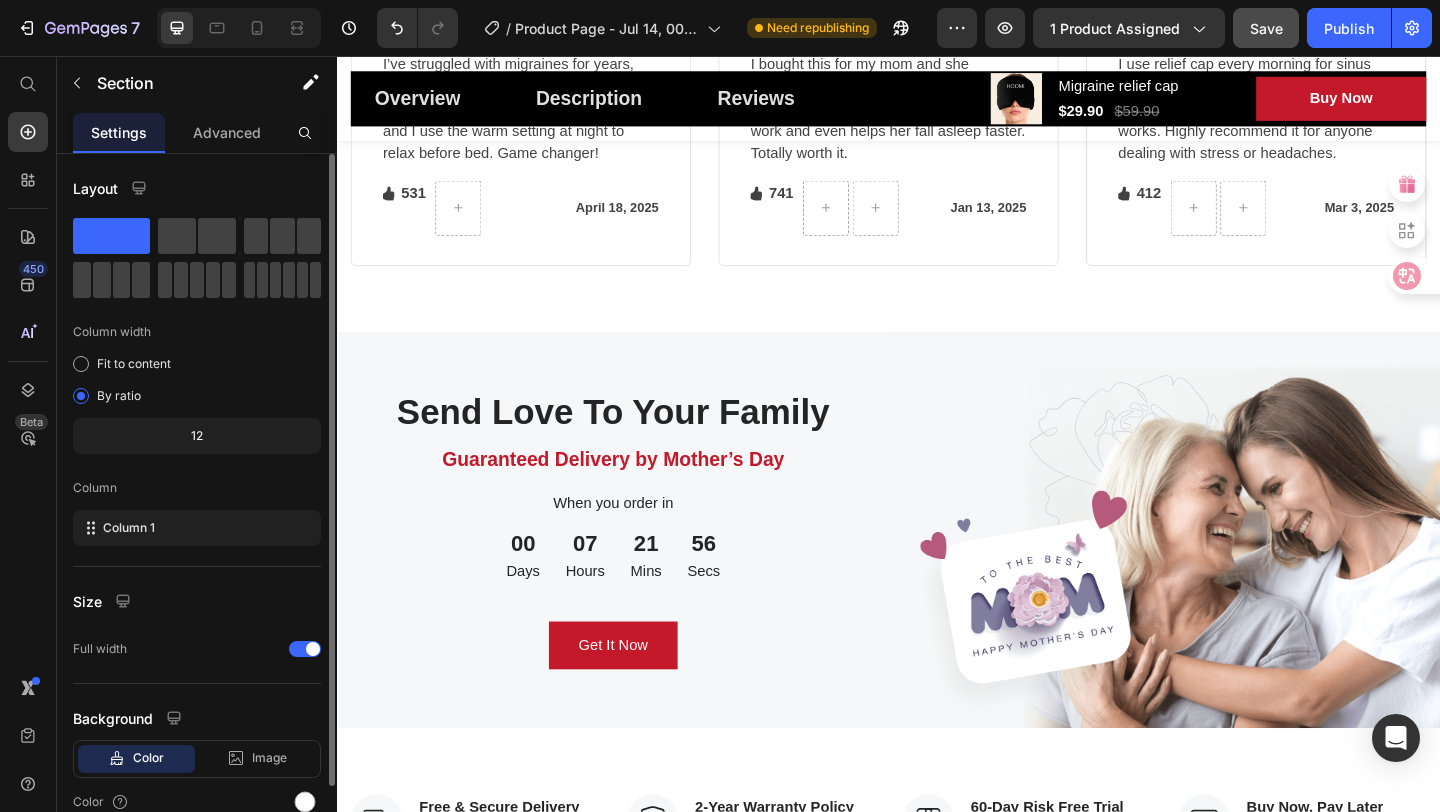 scroll, scrollTop: 4431, scrollLeft: 0, axis: vertical 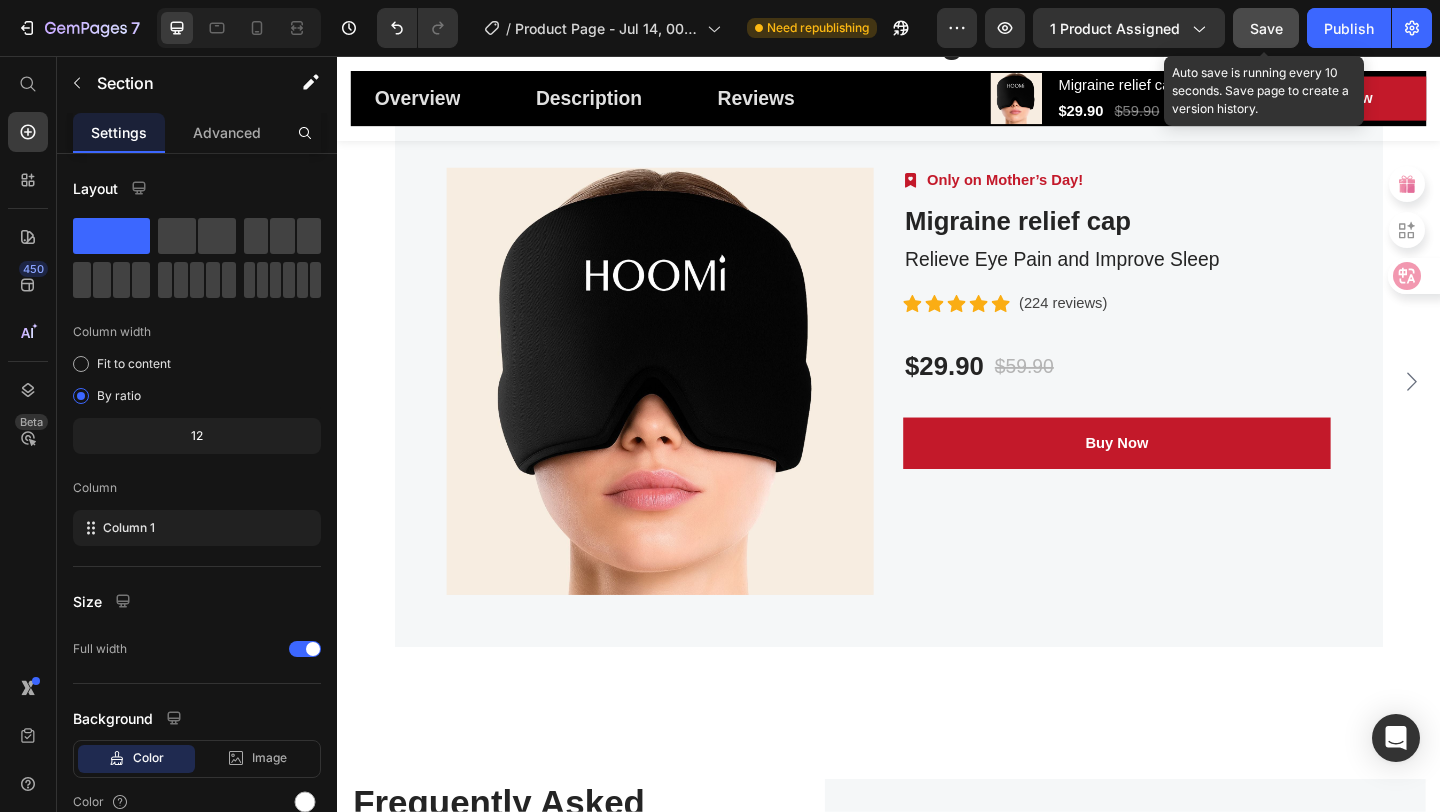 click on "Save" at bounding box center [1266, 28] 